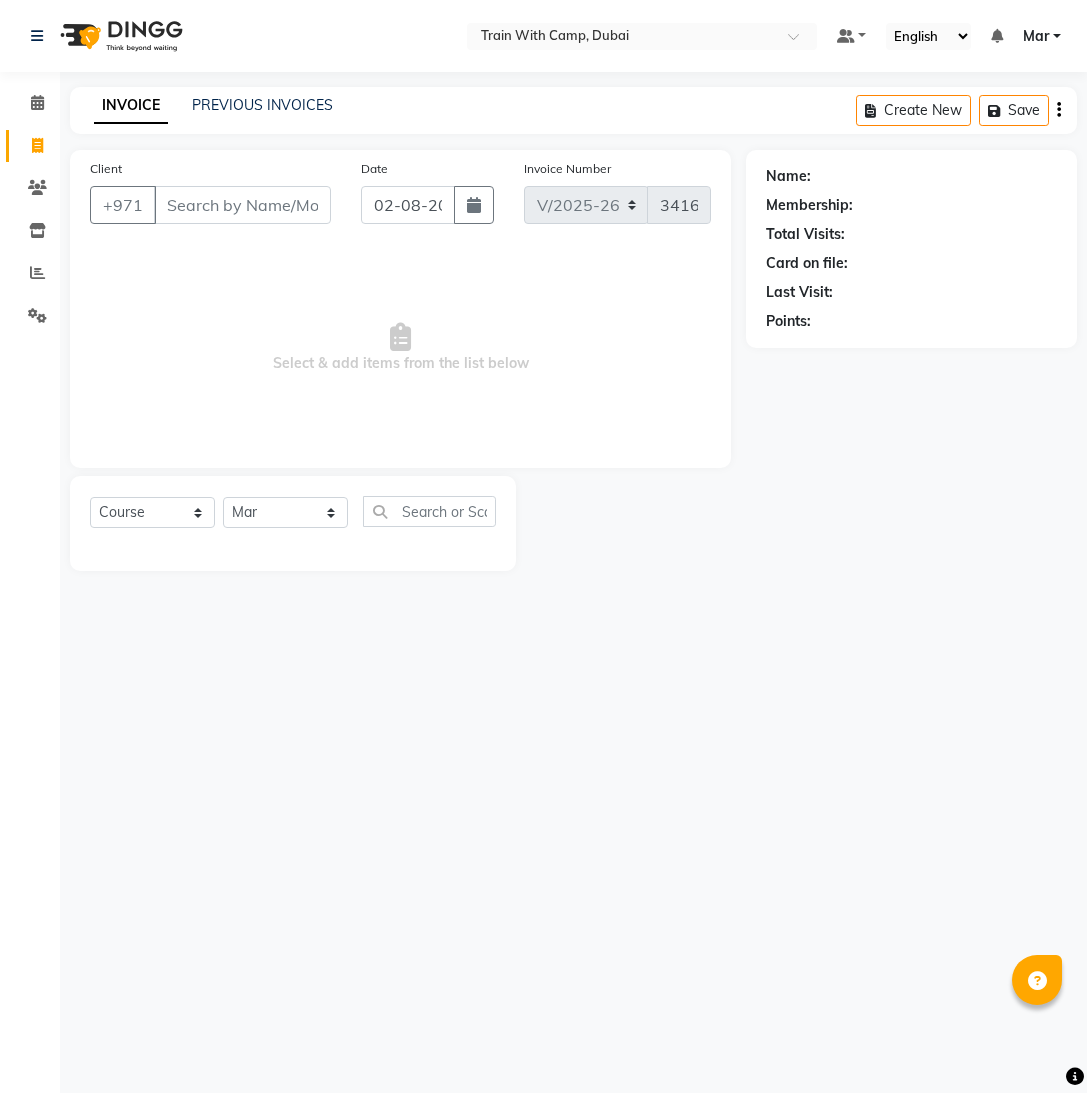 select on "910" 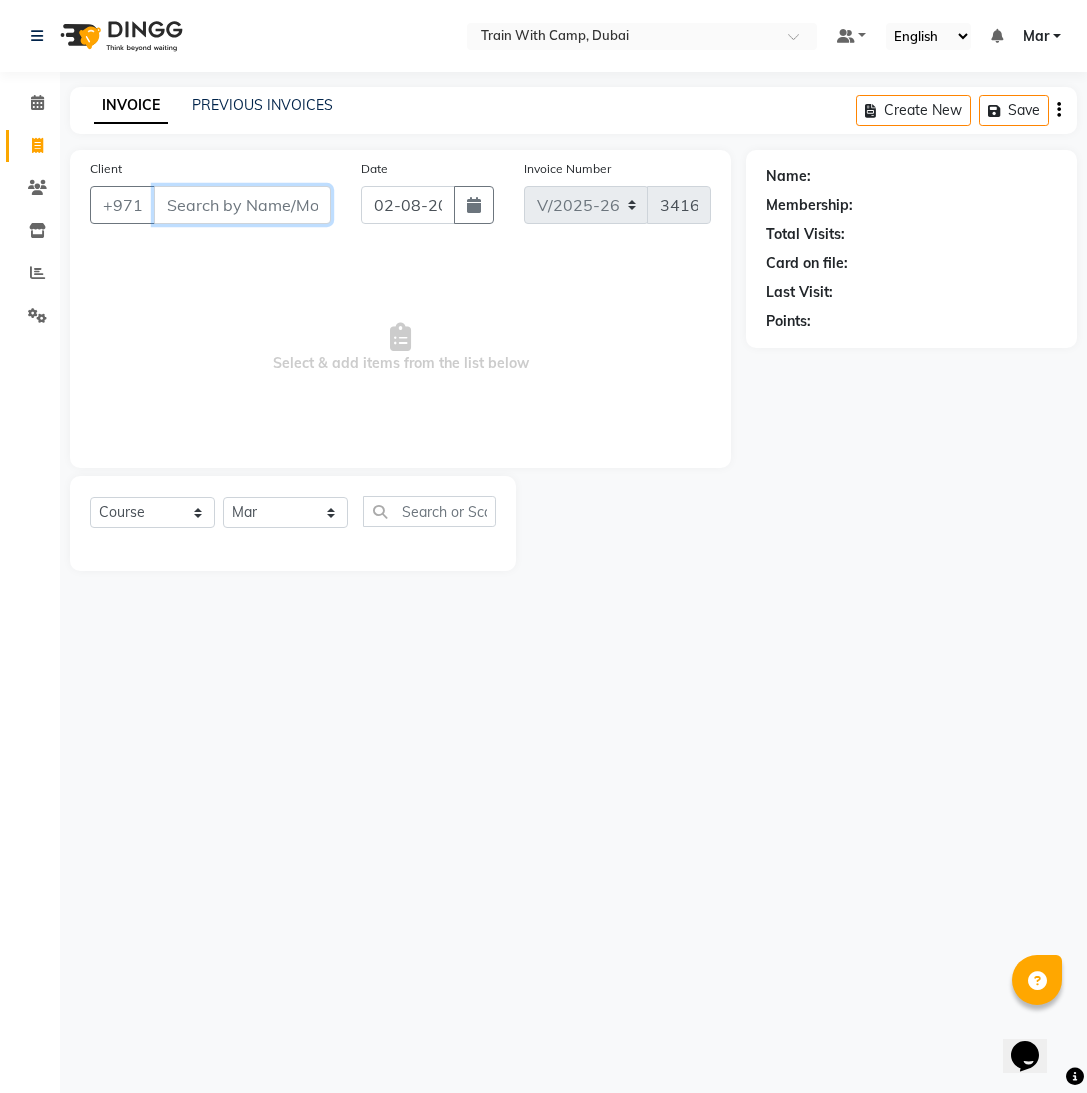 scroll, scrollTop: 0, scrollLeft: 0, axis: both 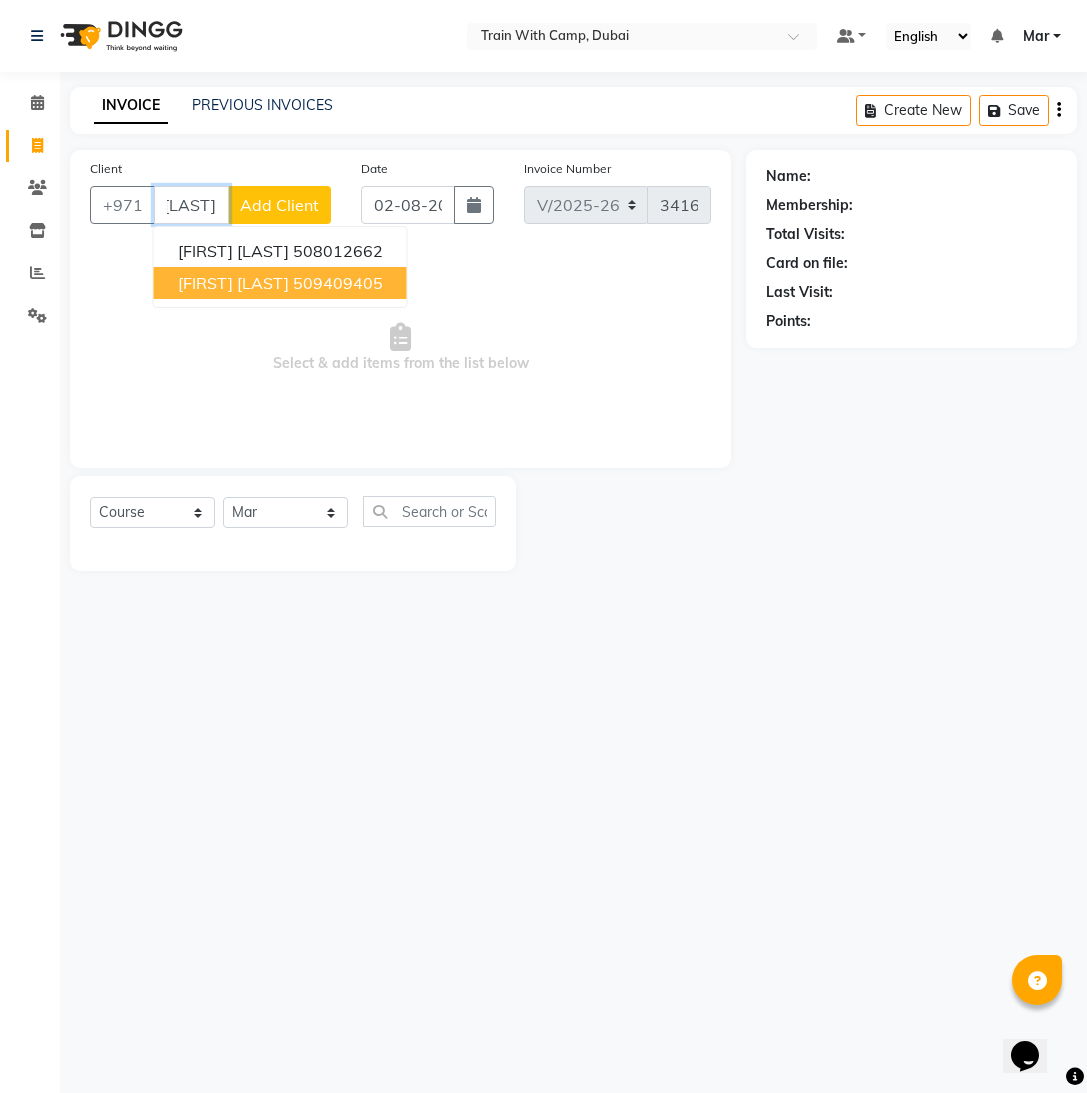 drag, startPoint x: 272, startPoint y: 287, endPoint x: 261, endPoint y: 344, distance: 58.0517 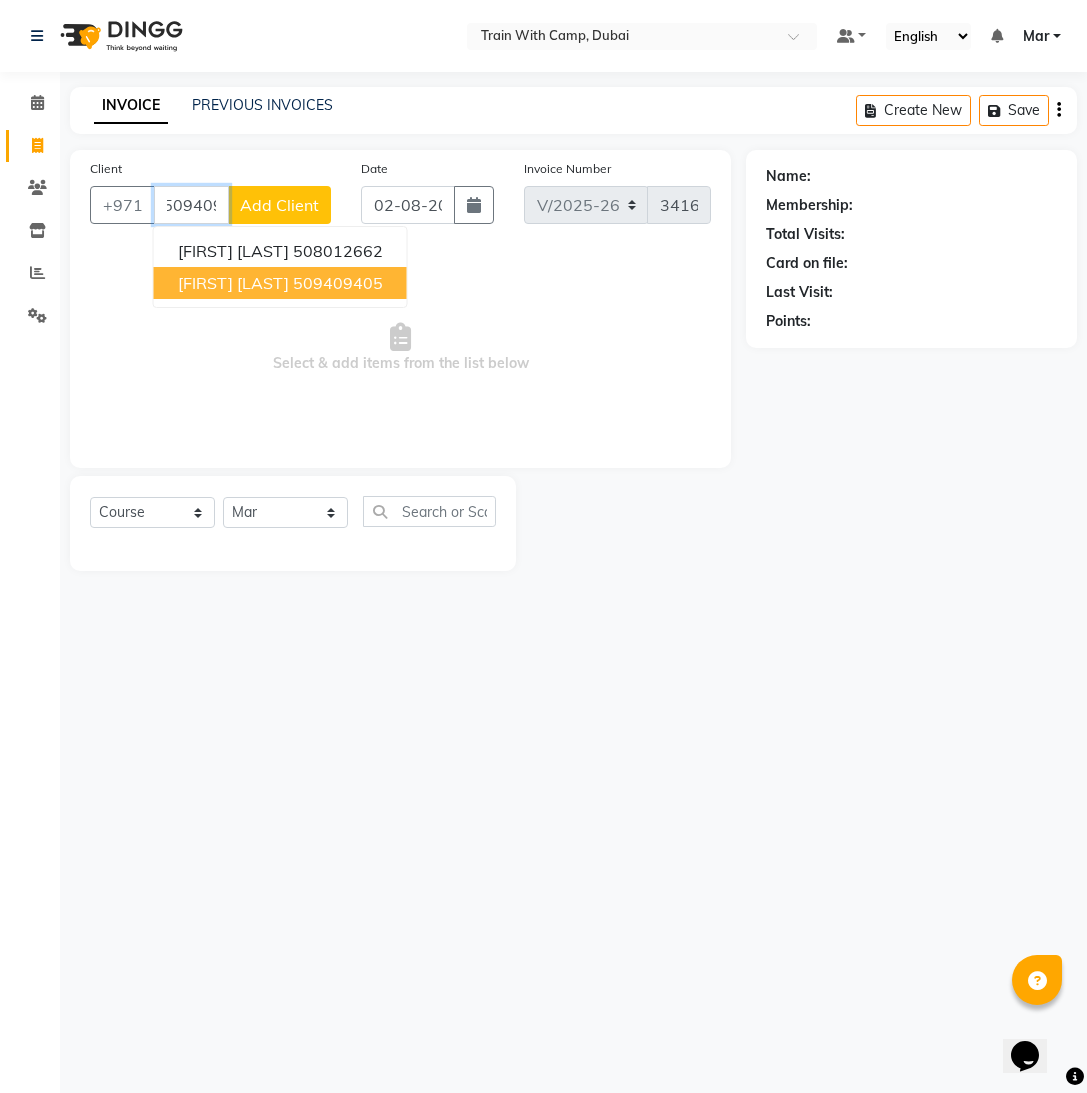 scroll, scrollTop: 0, scrollLeft: 0, axis: both 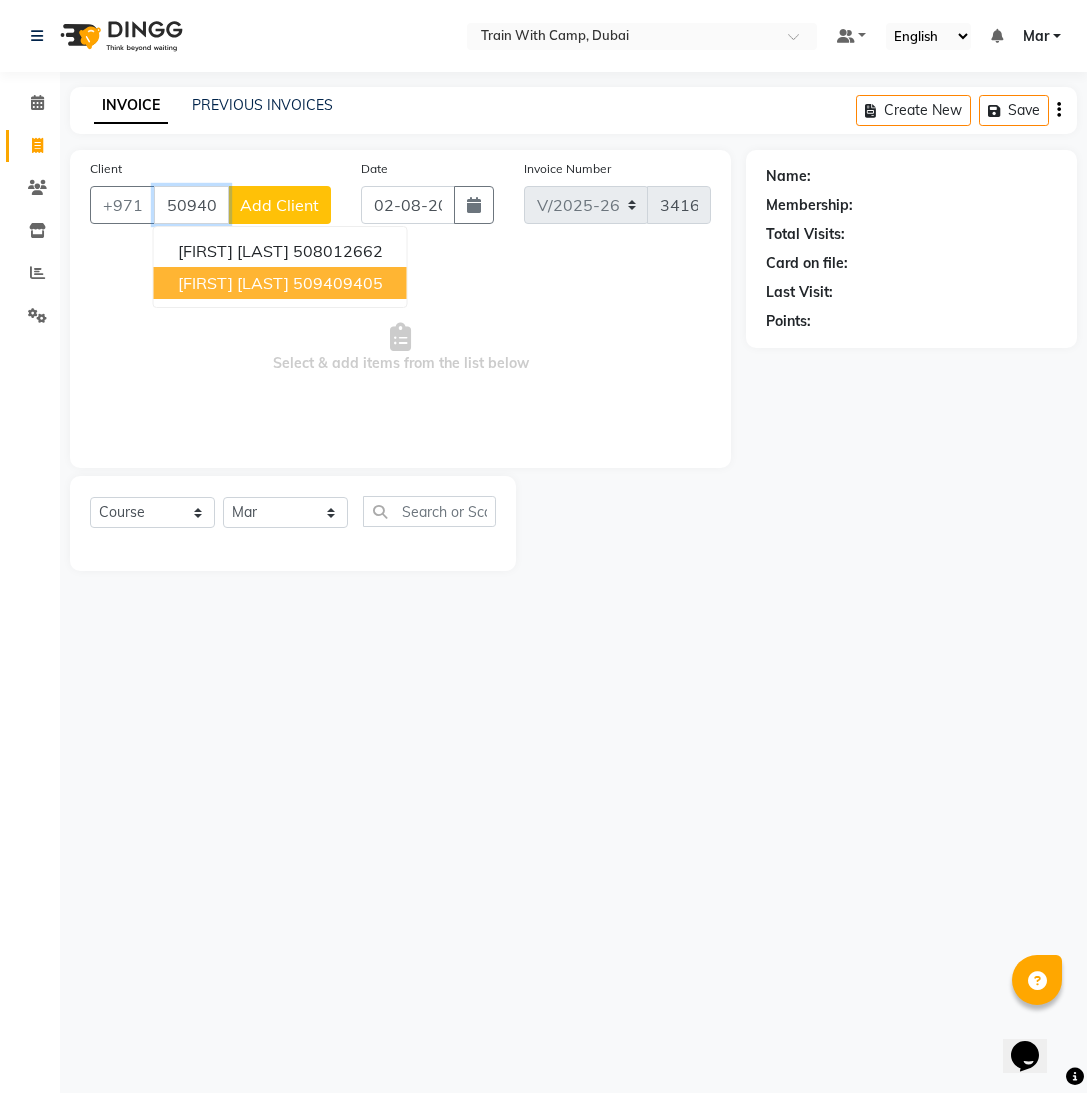 type on "509409405" 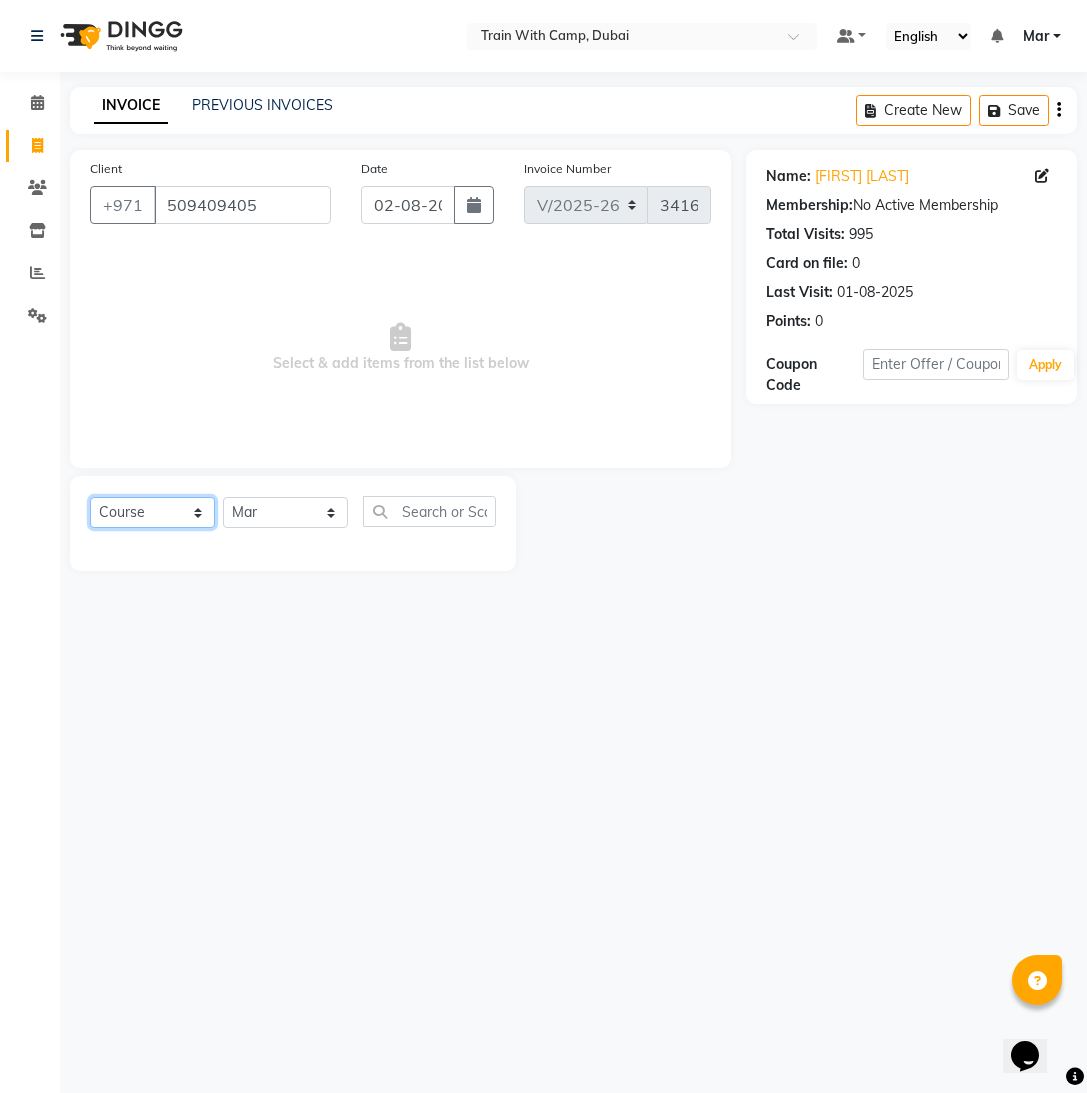 click on "Select  Course  Product  Membership  Package Voucher Prepaid Gift Card" 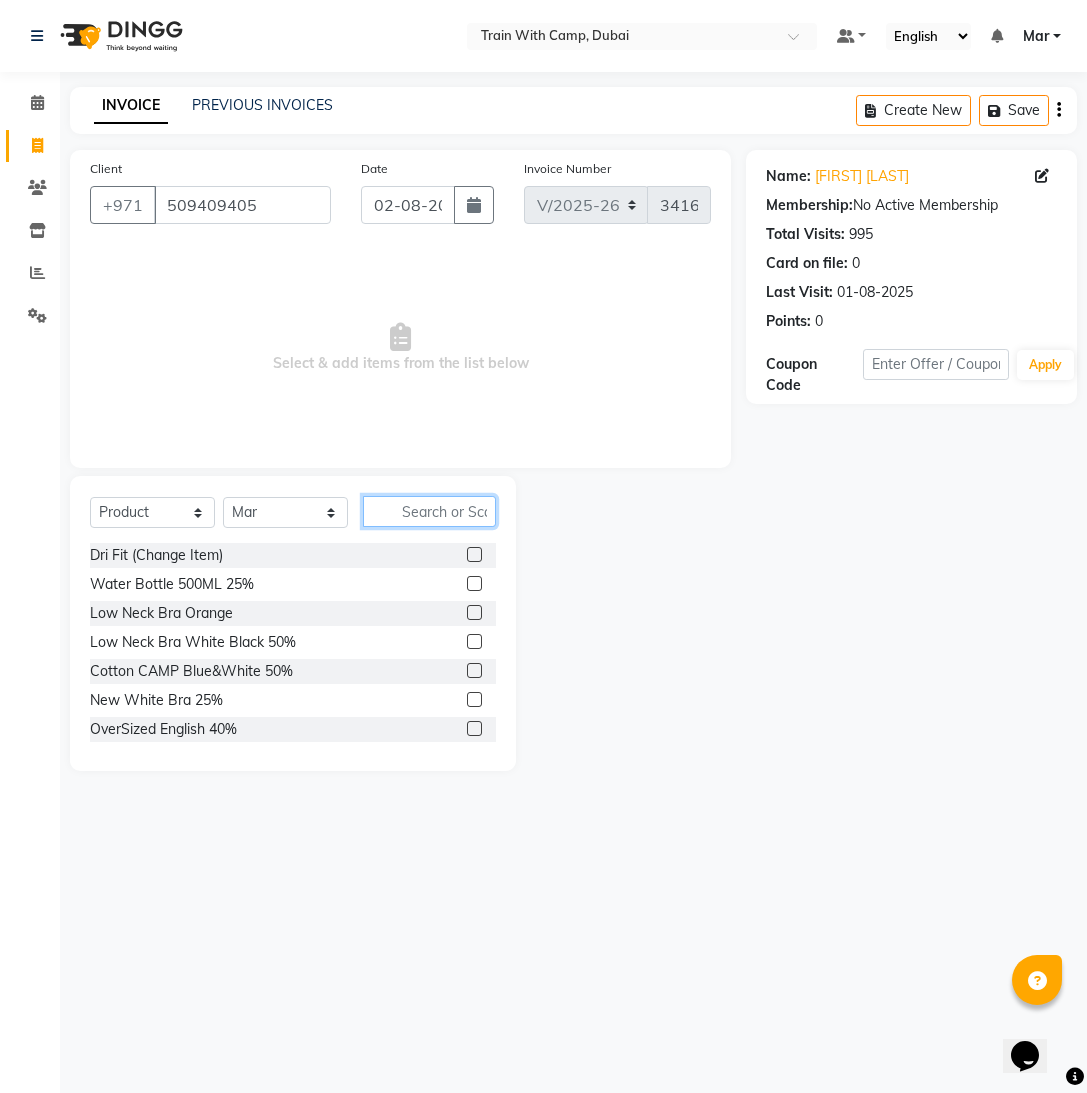 click 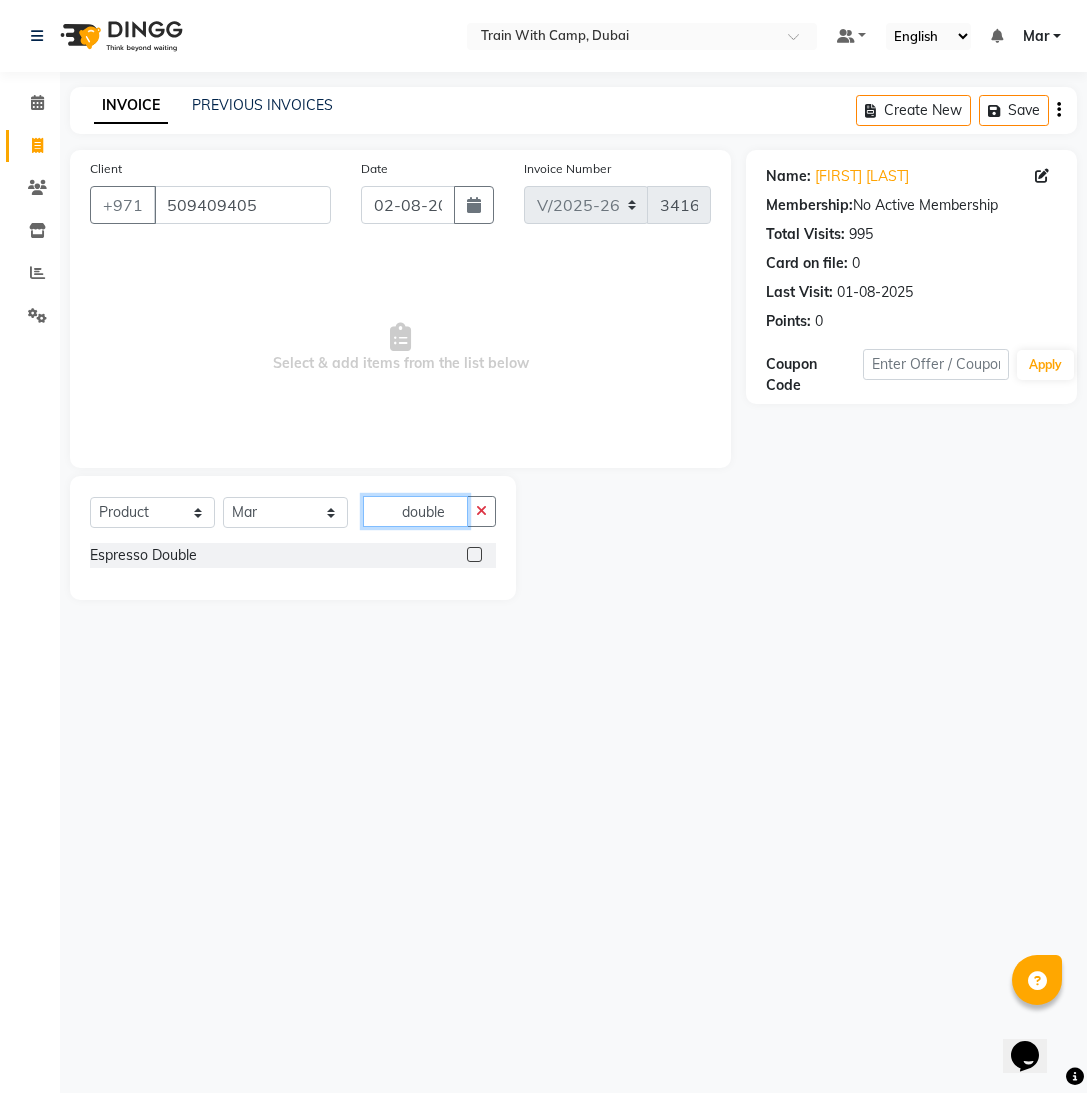 type on "double" 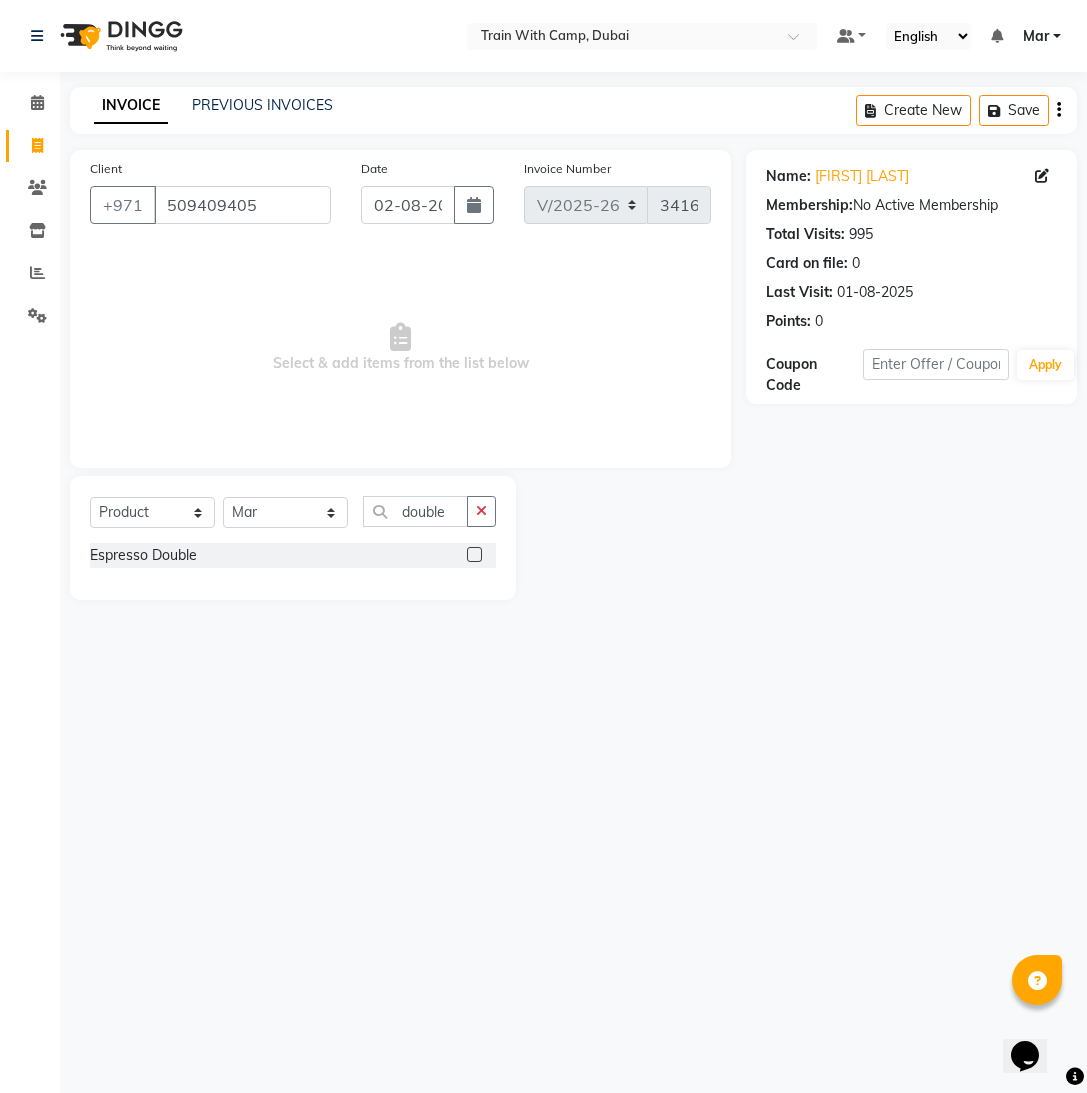 click 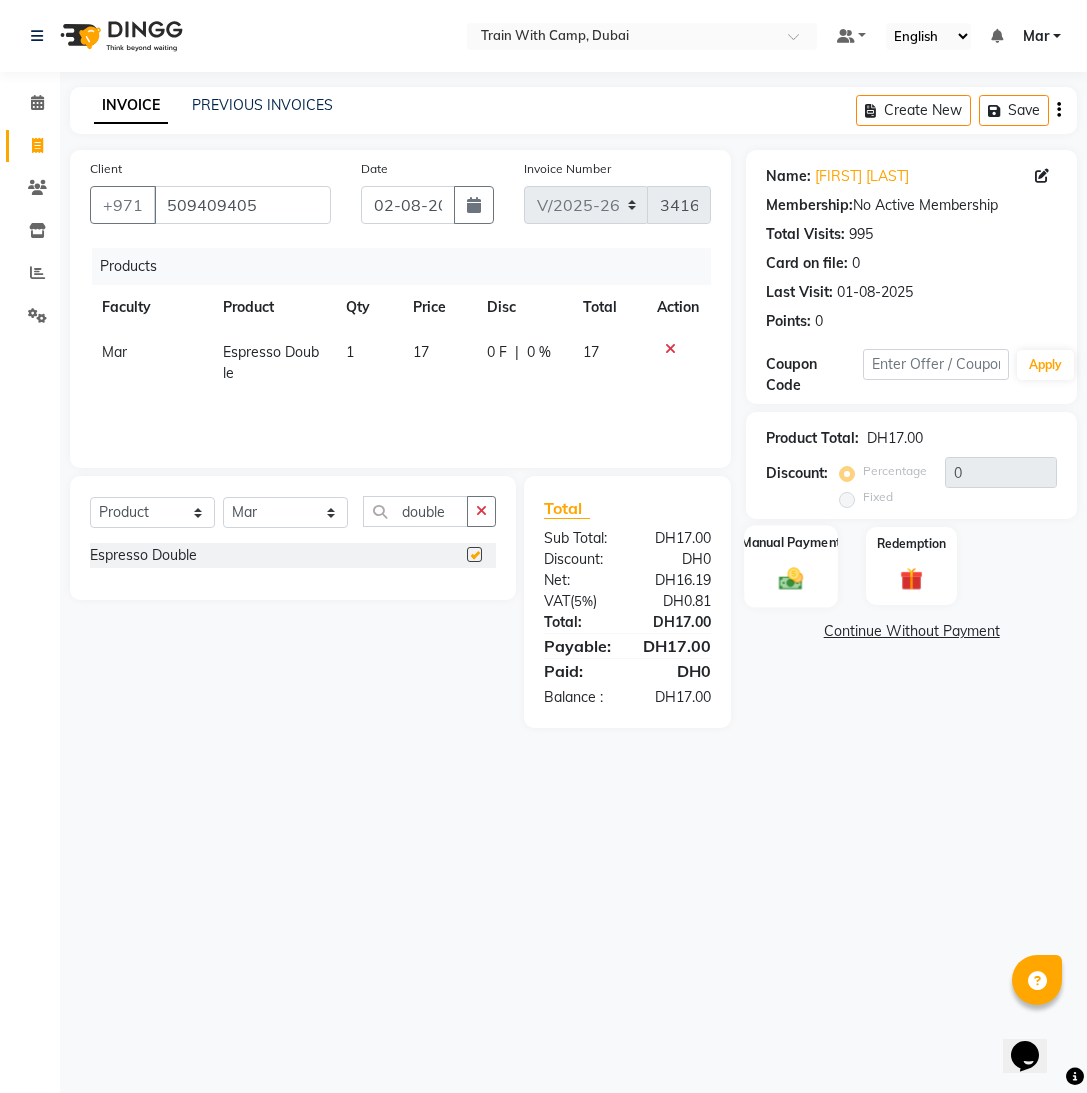 checkbox on "false" 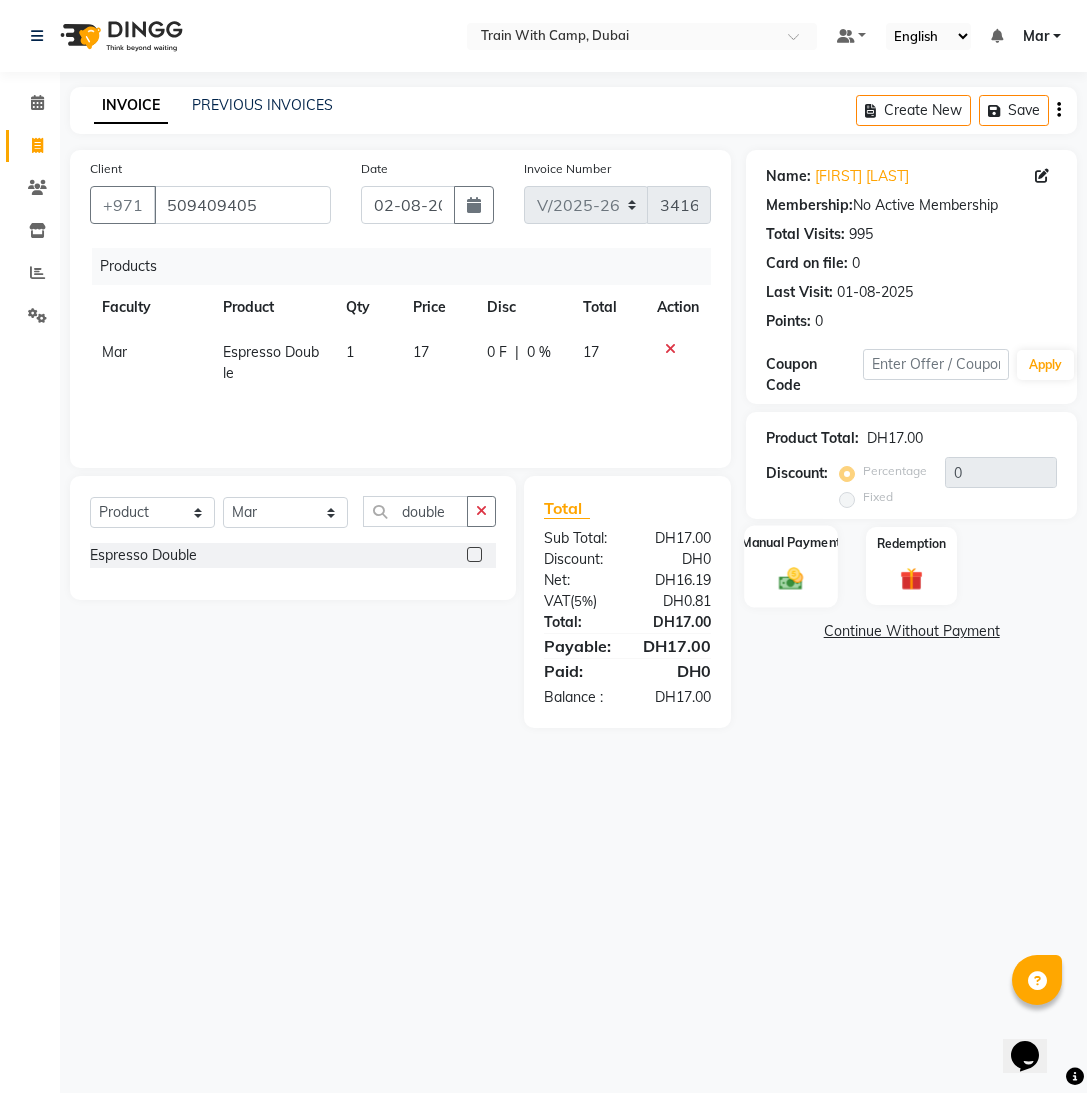 click 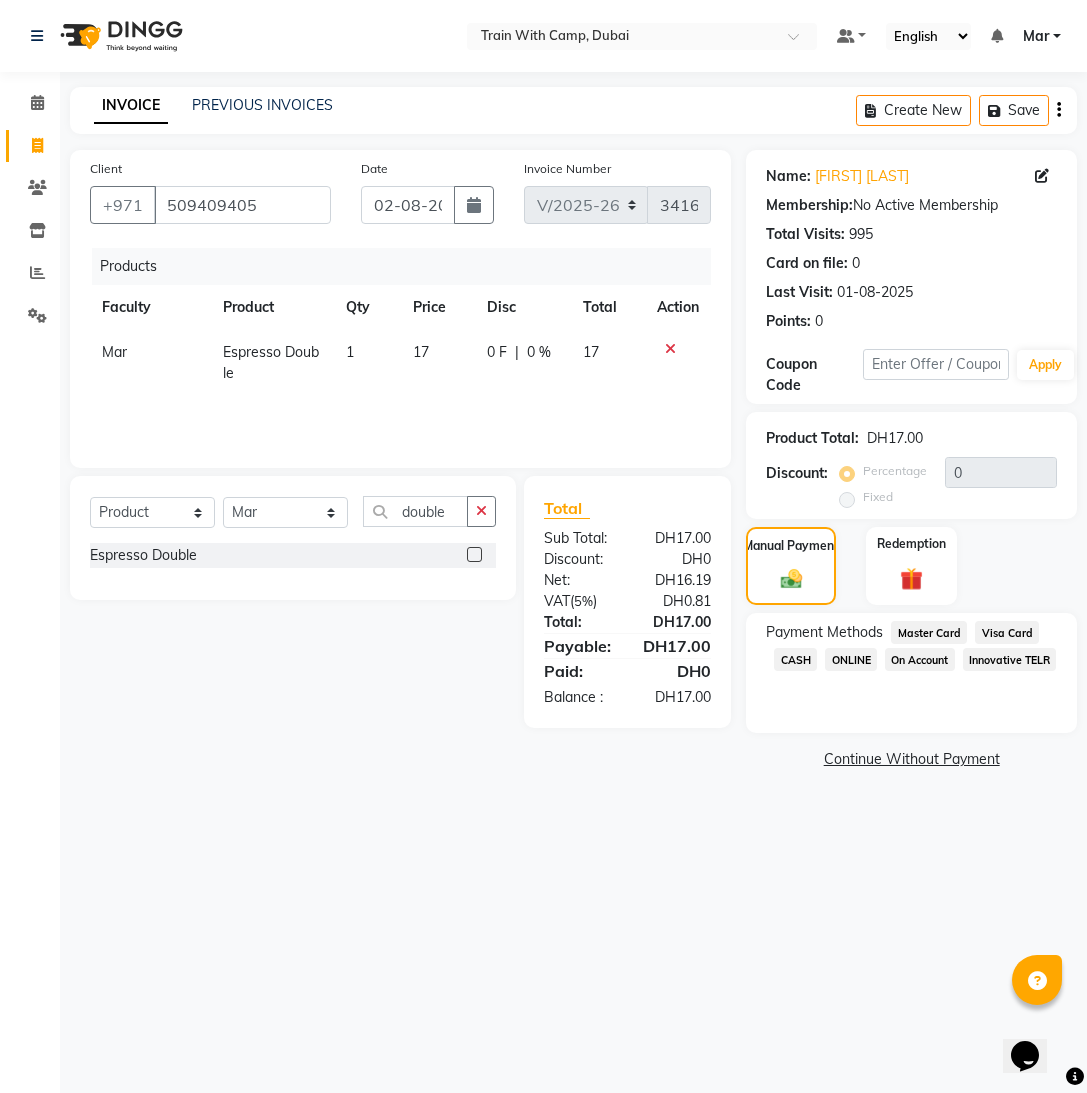 click on "Visa Card" 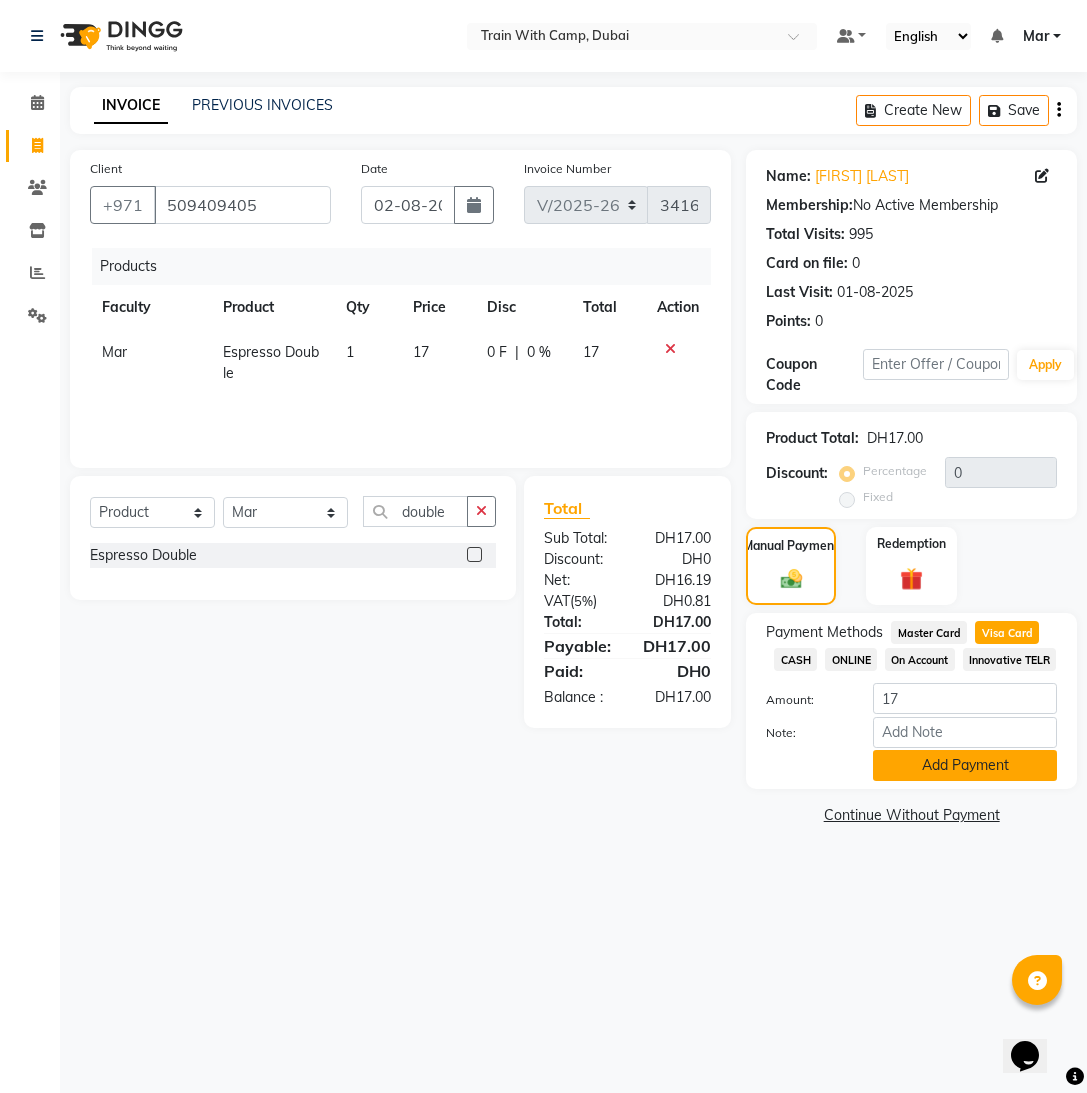 click on "Add Payment" 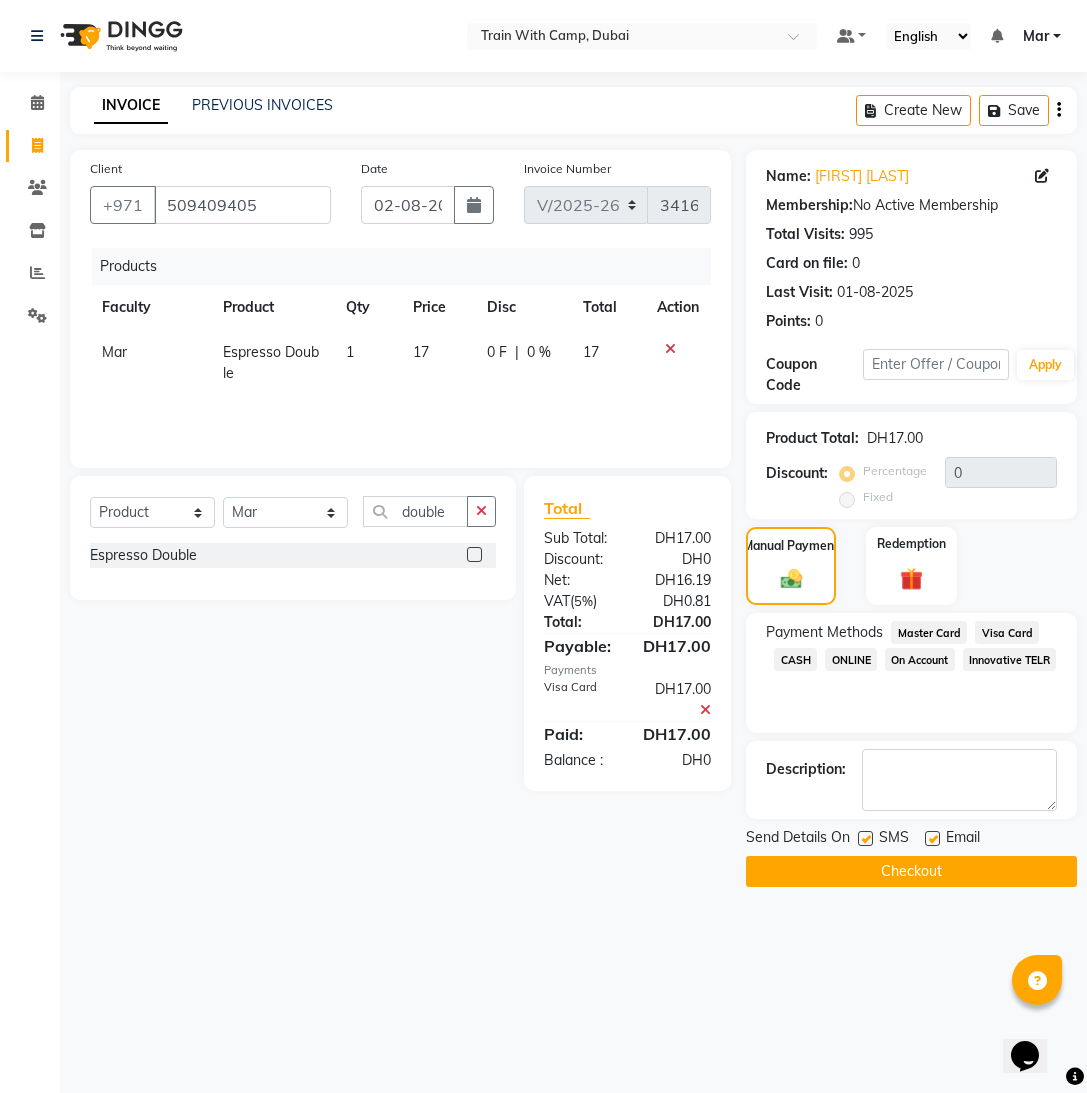 click 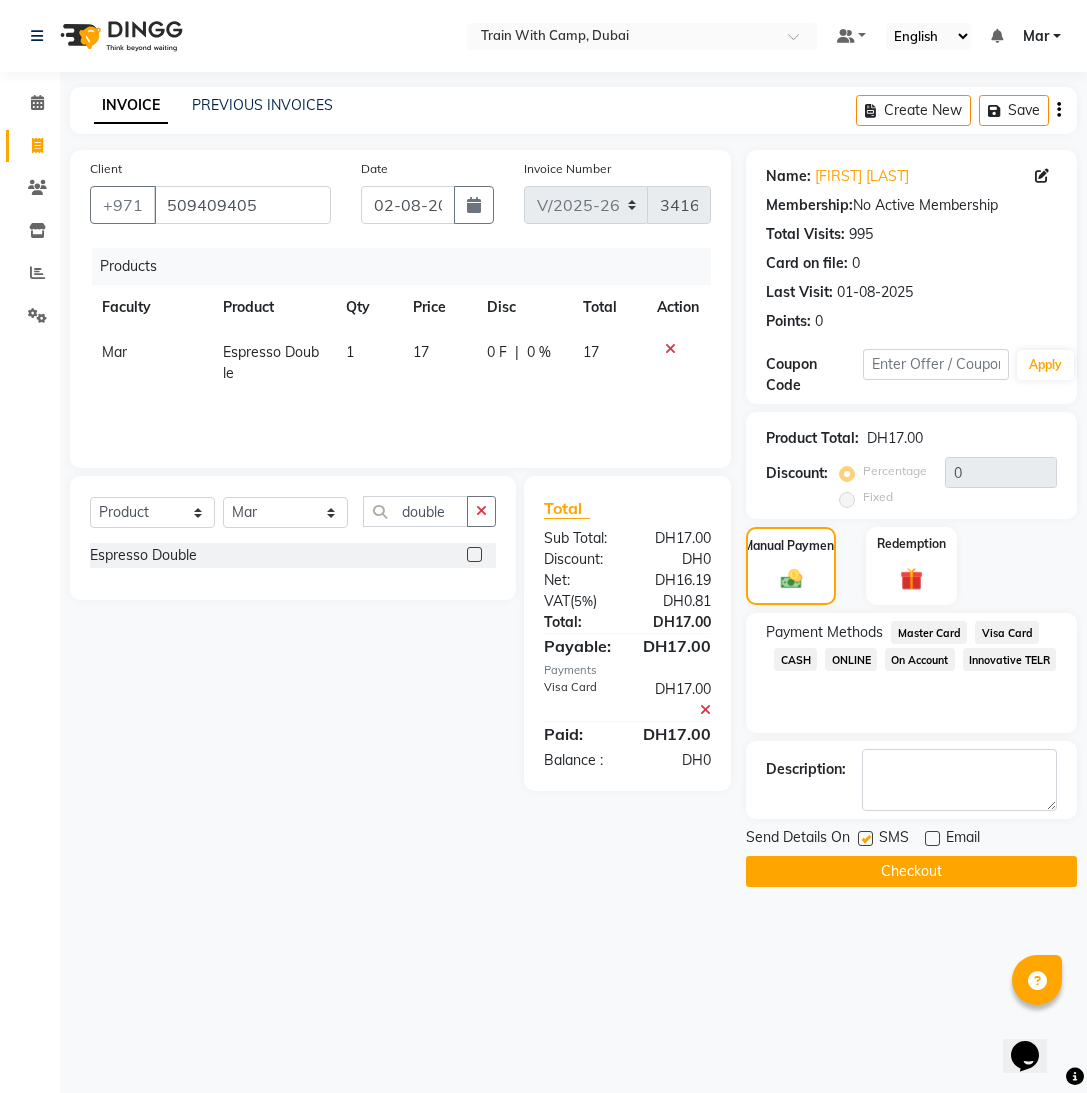 drag, startPoint x: 870, startPoint y: 840, endPoint x: 884, endPoint y: 852, distance: 18.439089 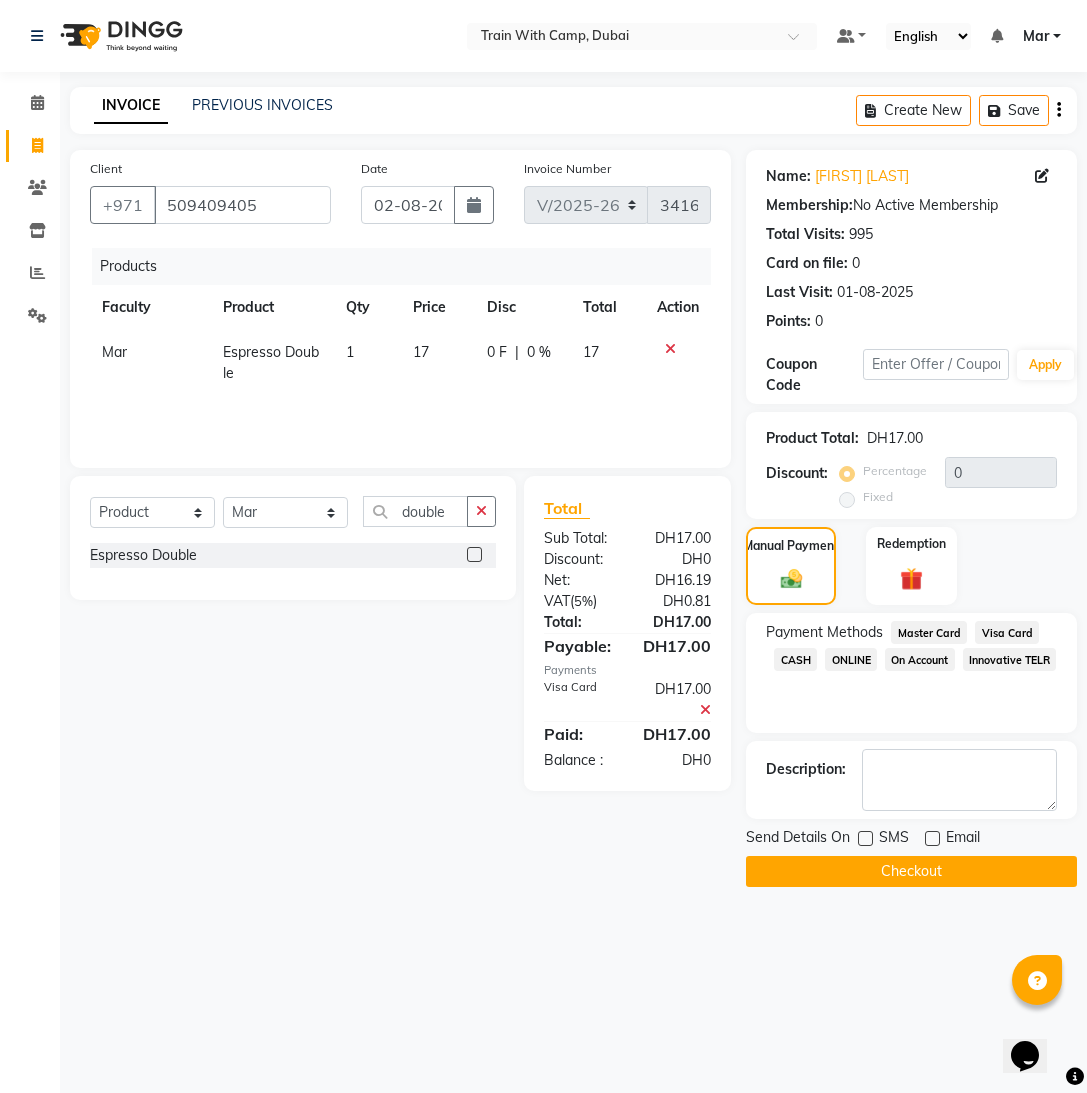 click on "Checkout" 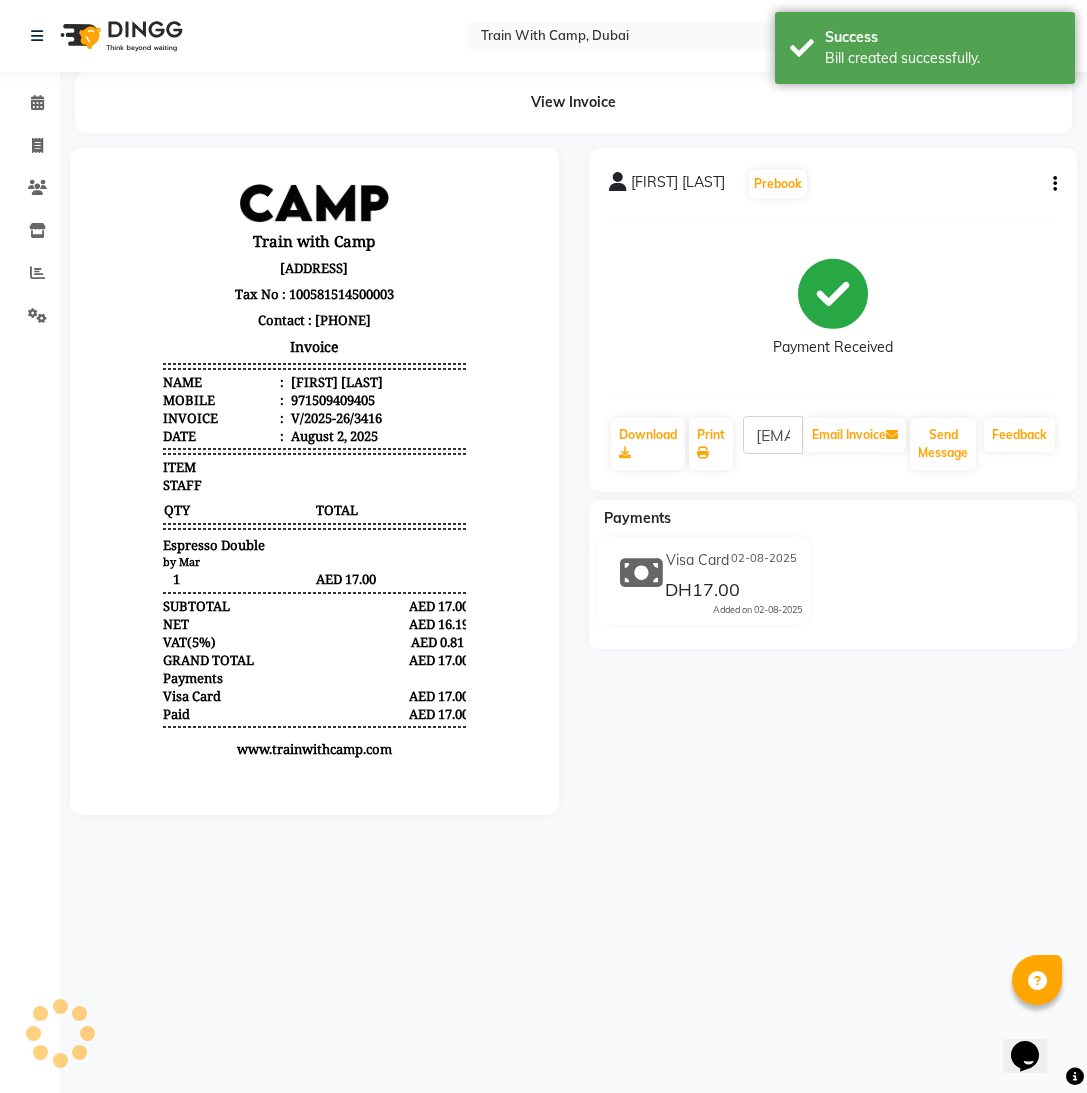 scroll, scrollTop: 0, scrollLeft: 0, axis: both 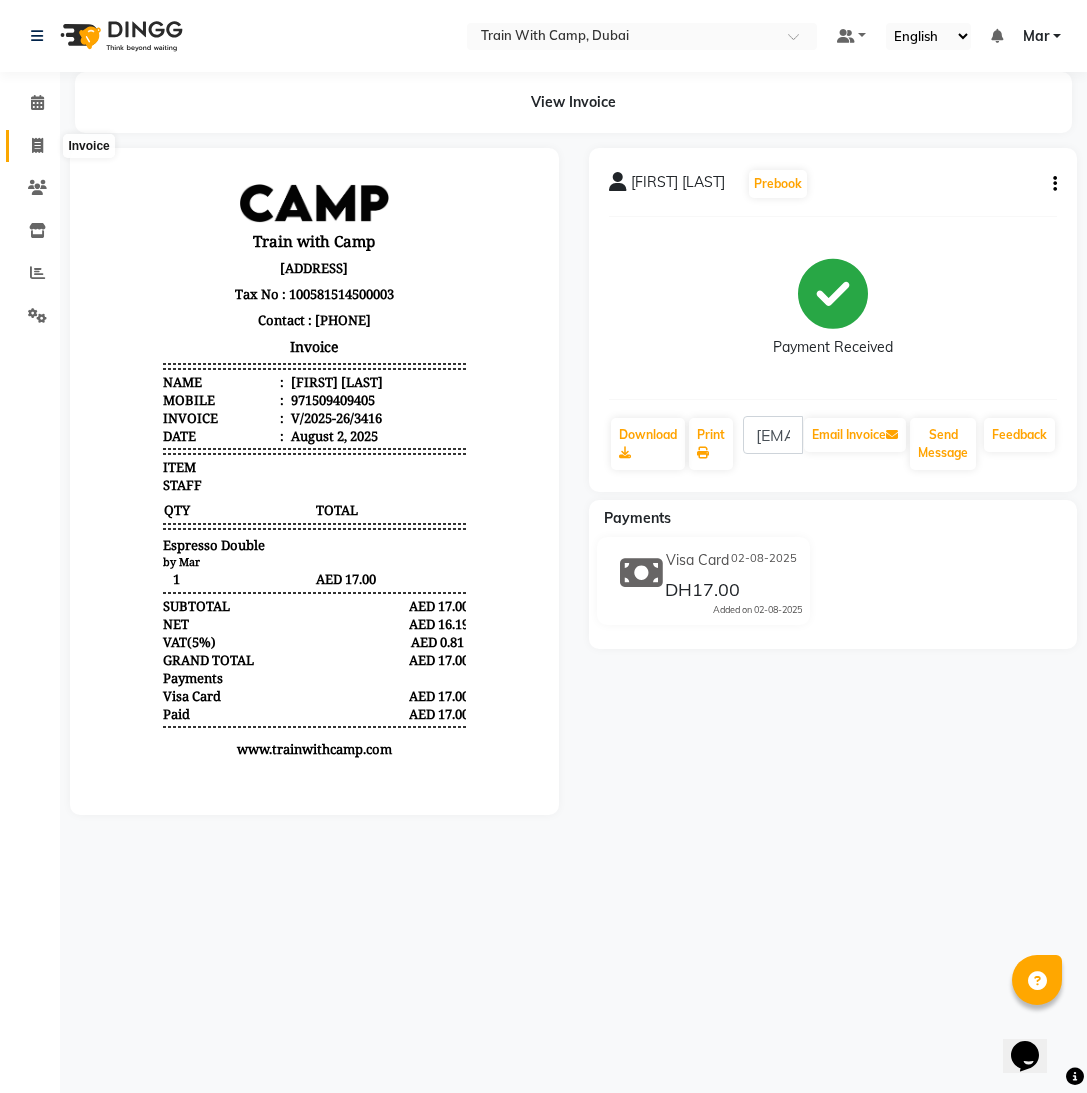 click 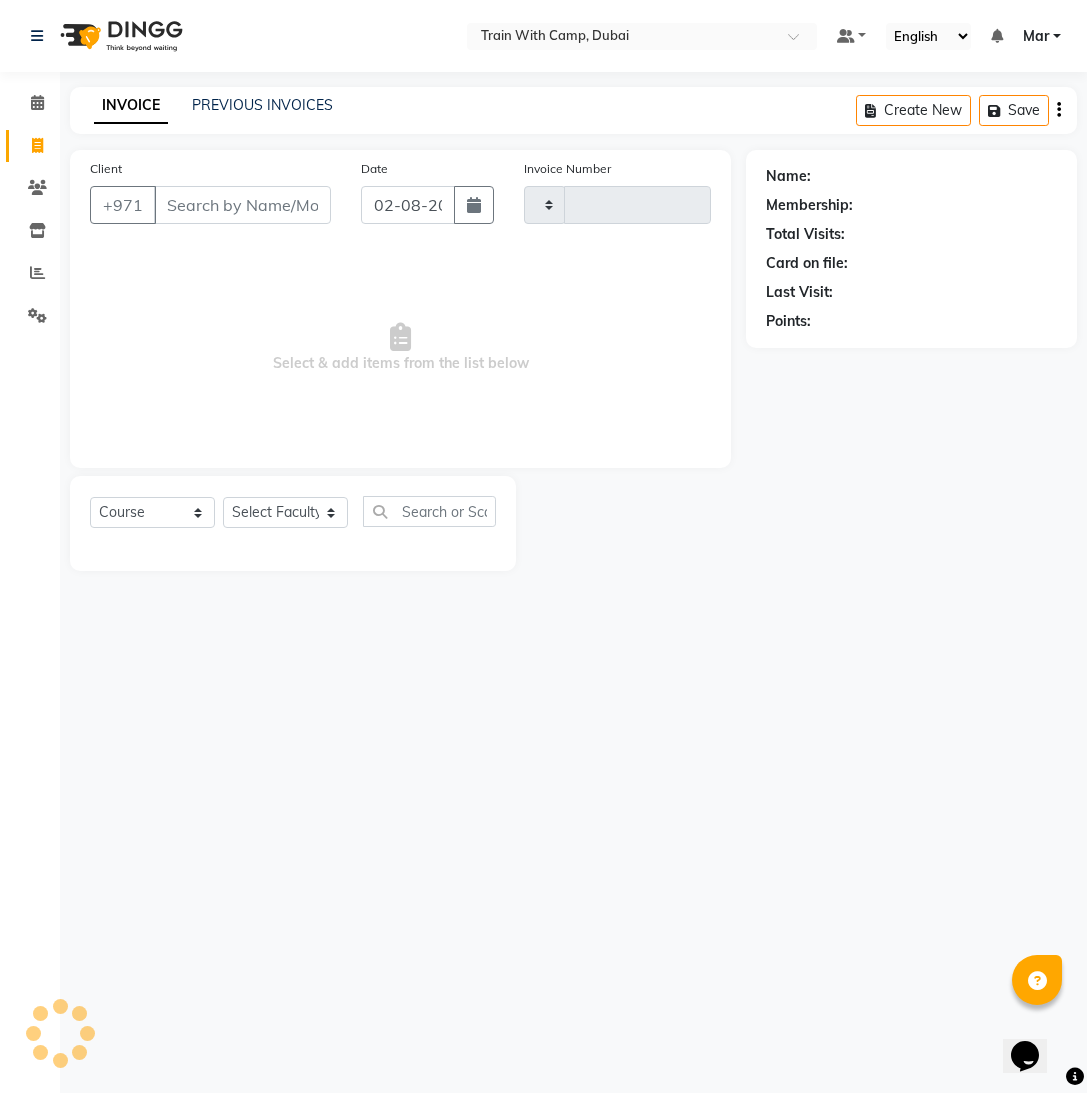 type on "3417" 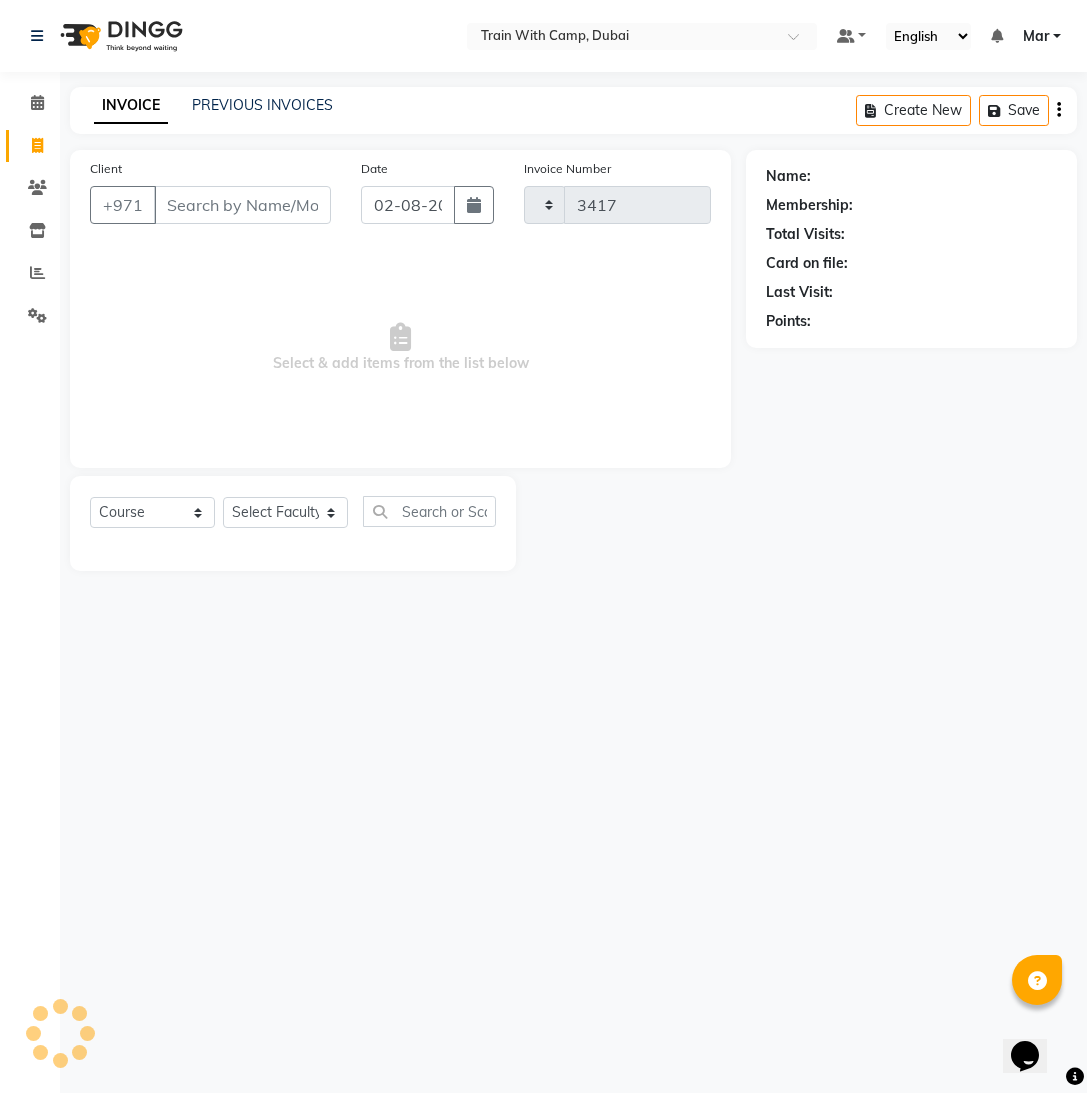 select on "910" 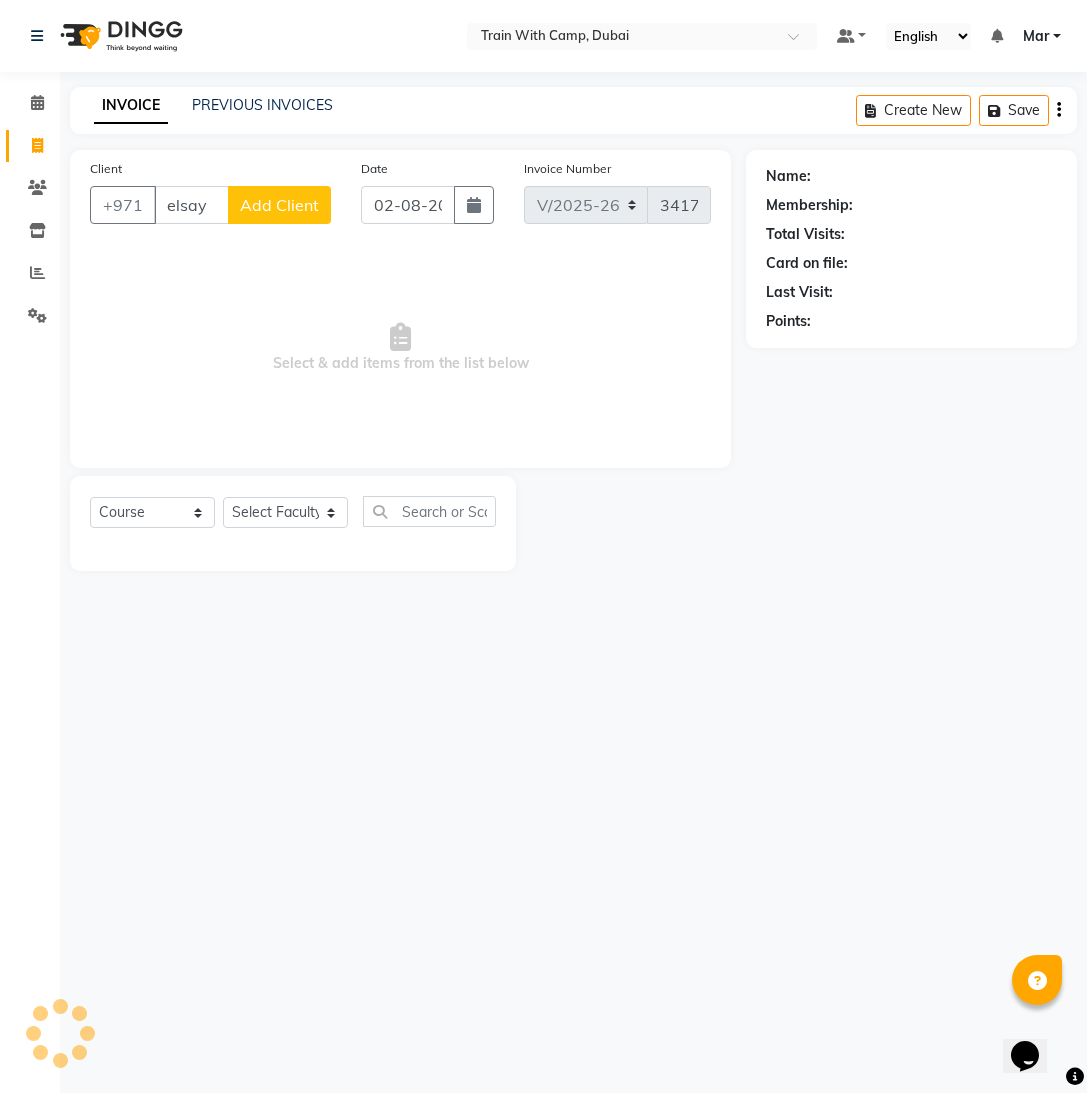 type on "elsaye" 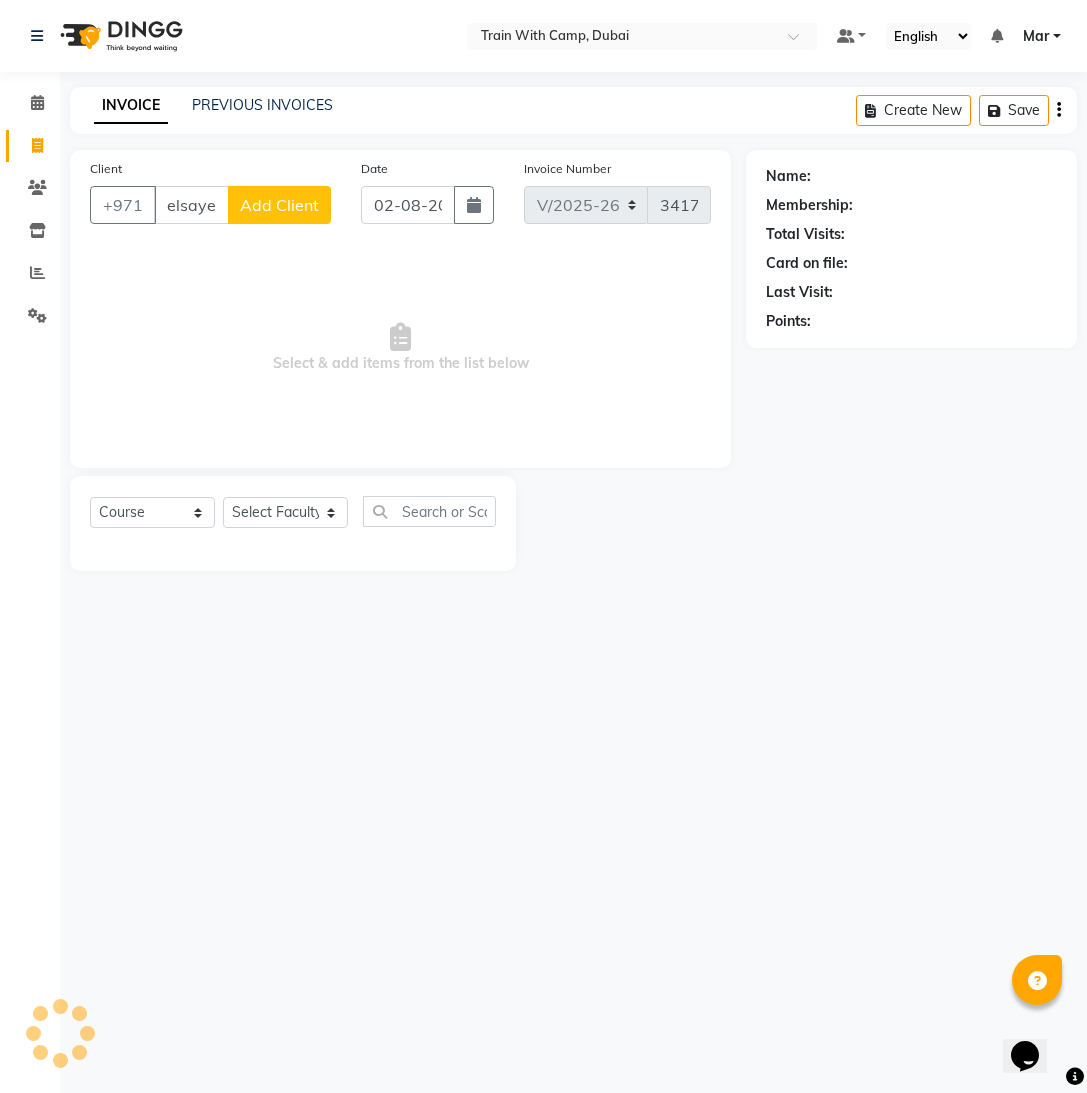 select on "14898" 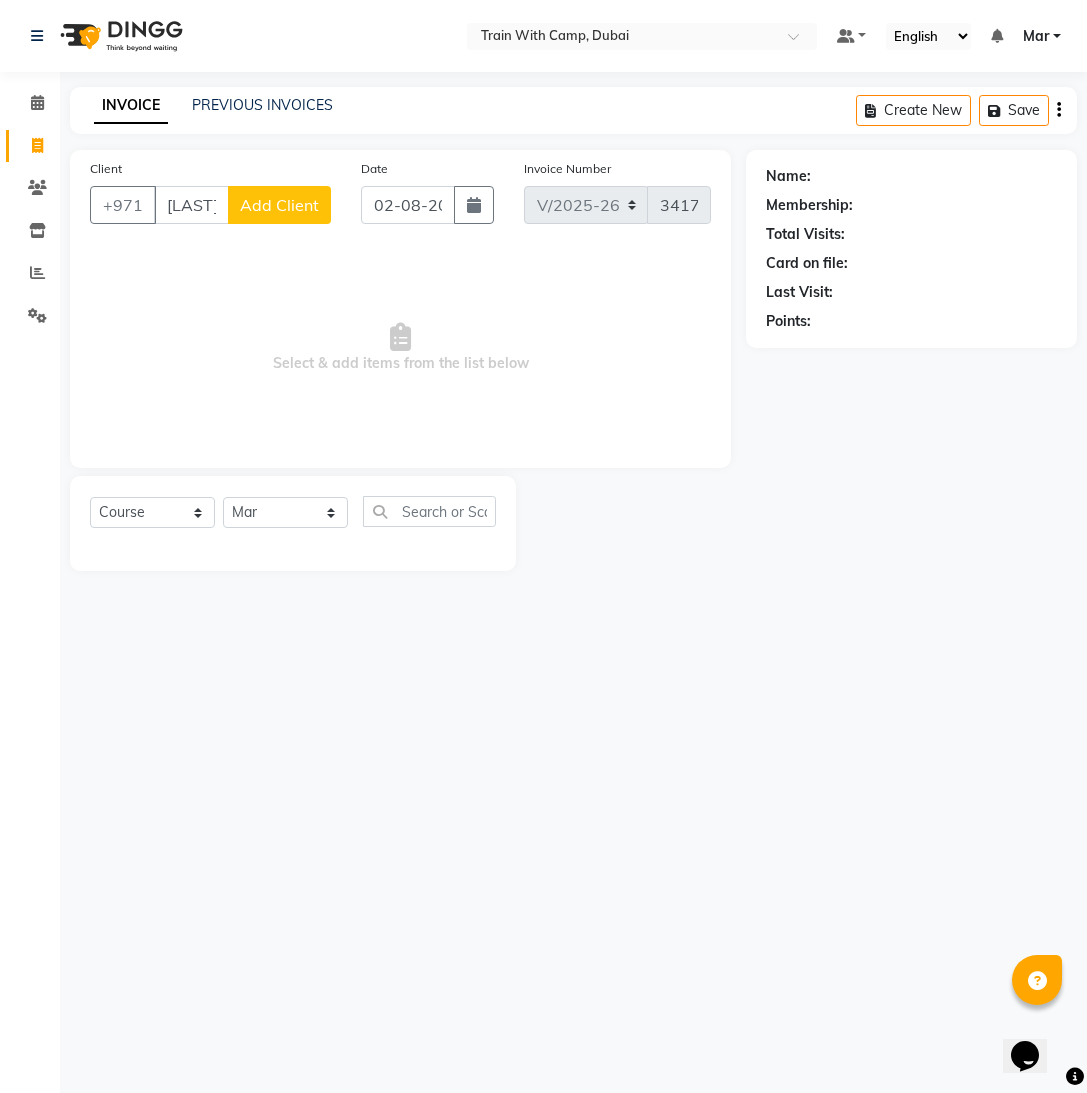 scroll, scrollTop: 0, scrollLeft: 4, axis: horizontal 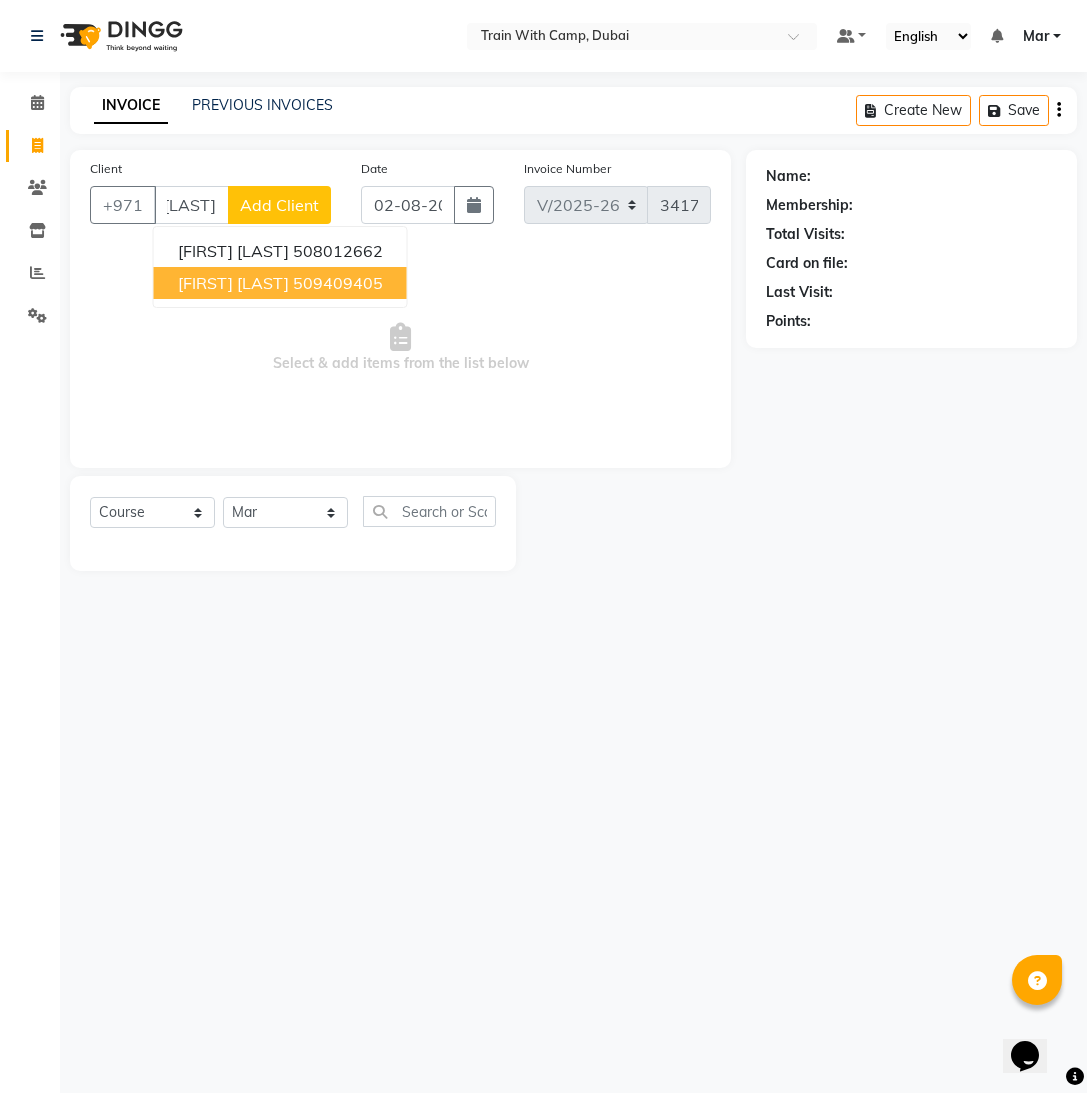 drag, startPoint x: 251, startPoint y: 287, endPoint x: 238, endPoint y: 380, distance: 93.904205 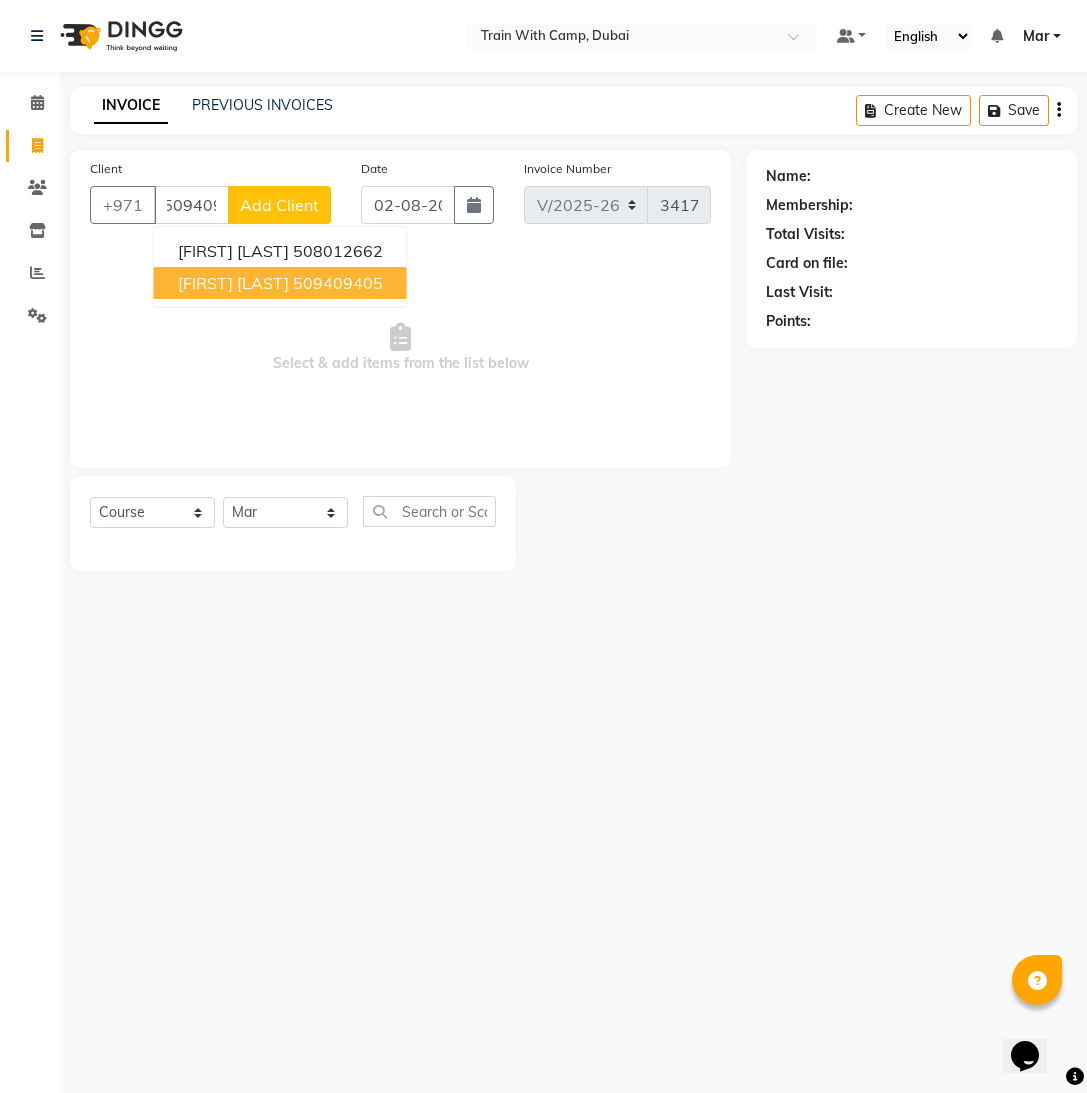 scroll, scrollTop: 0, scrollLeft: 0, axis: both 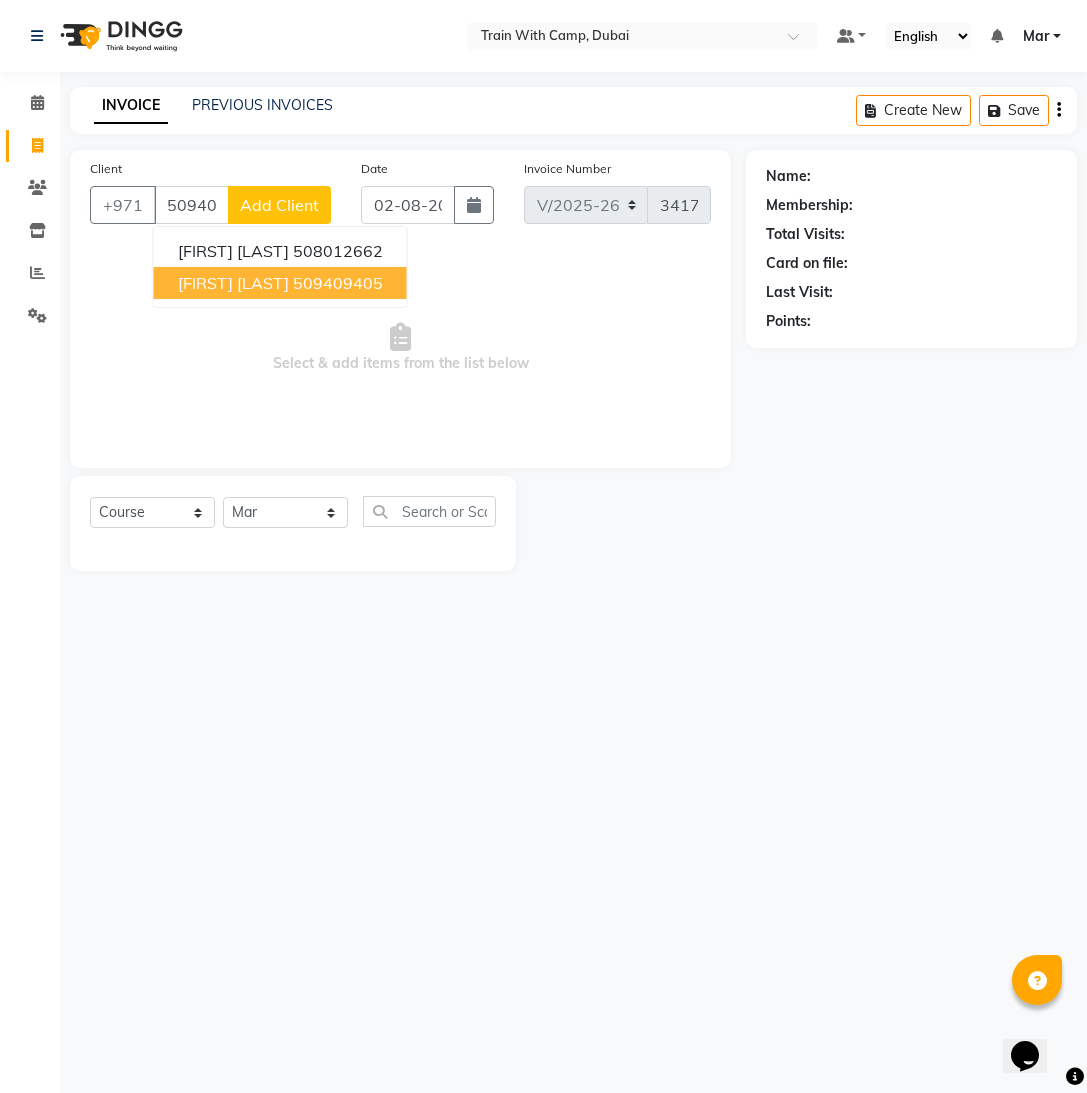 type on "509409405" 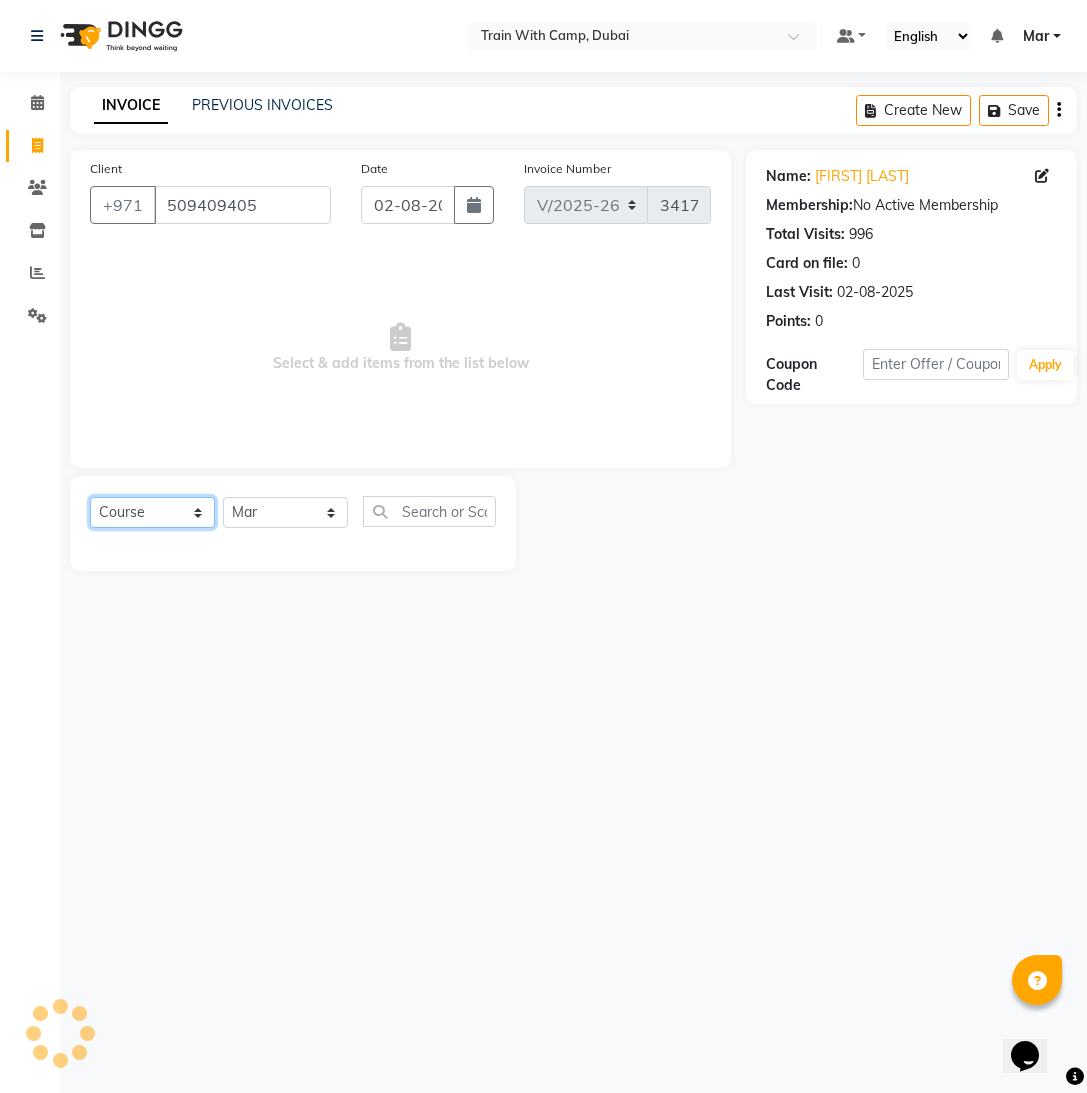 click on "Select  Course  Product  Membership  Package Voucher Prepaid Gift Card" 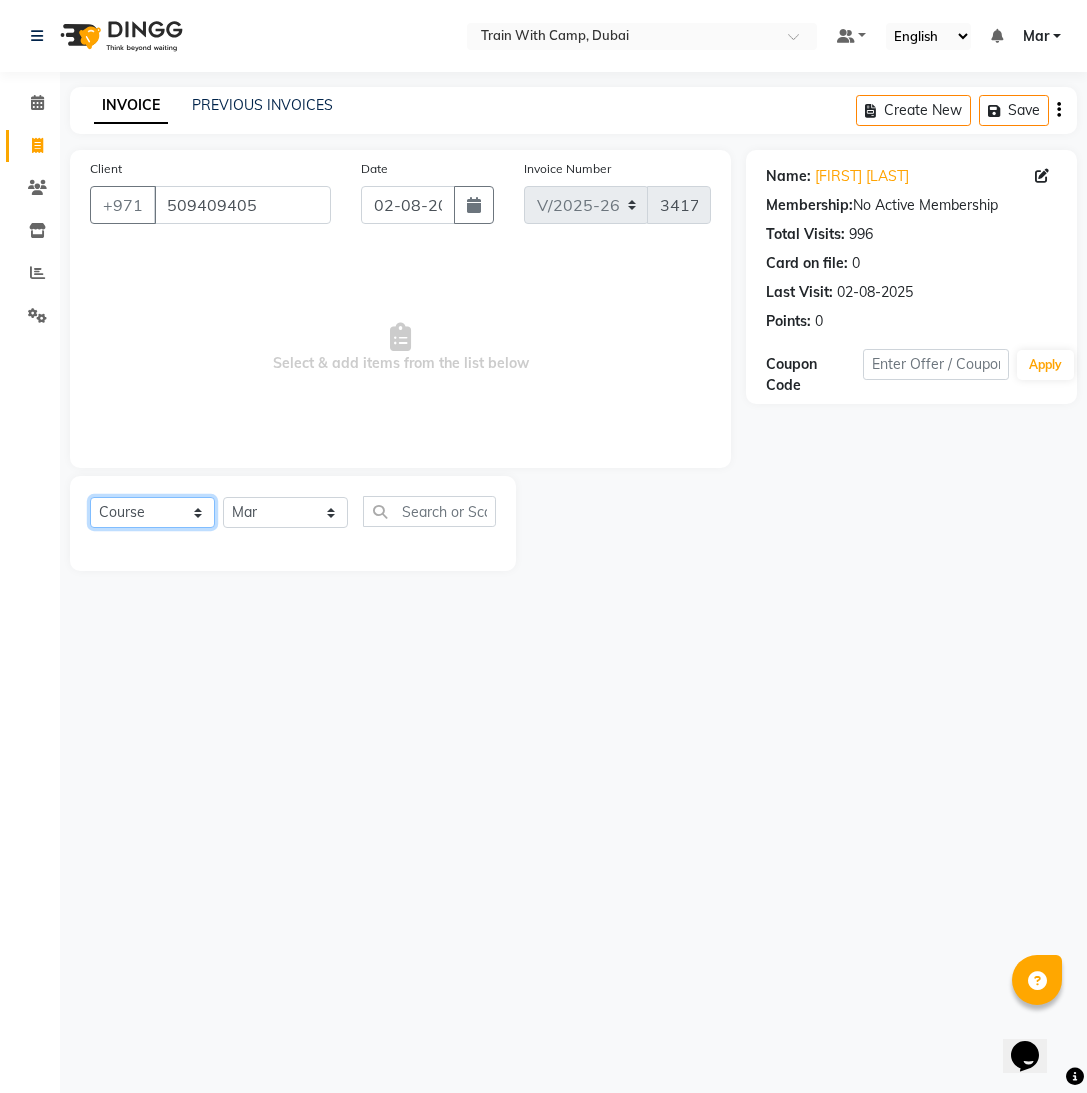 select on "product" 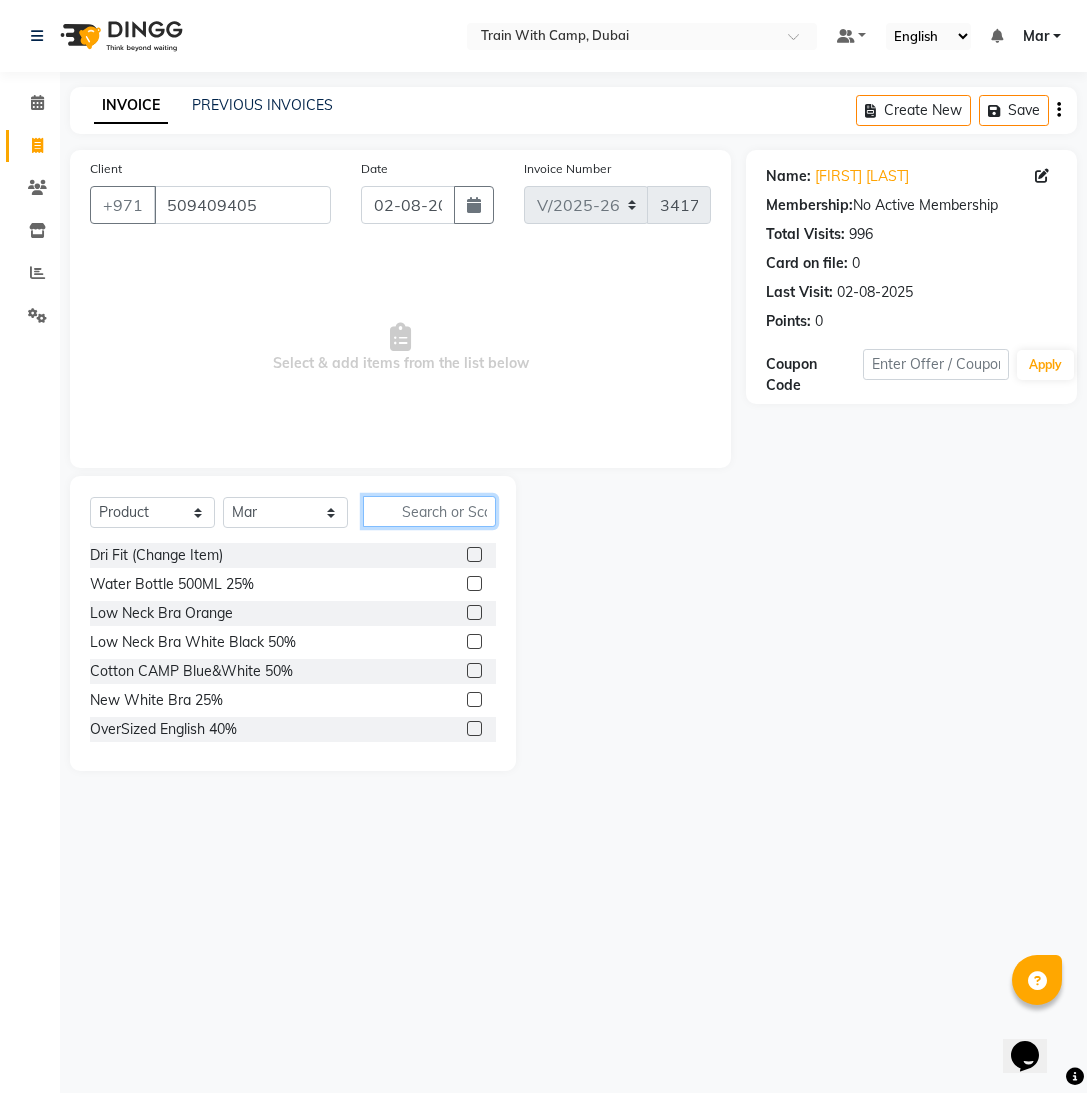 click 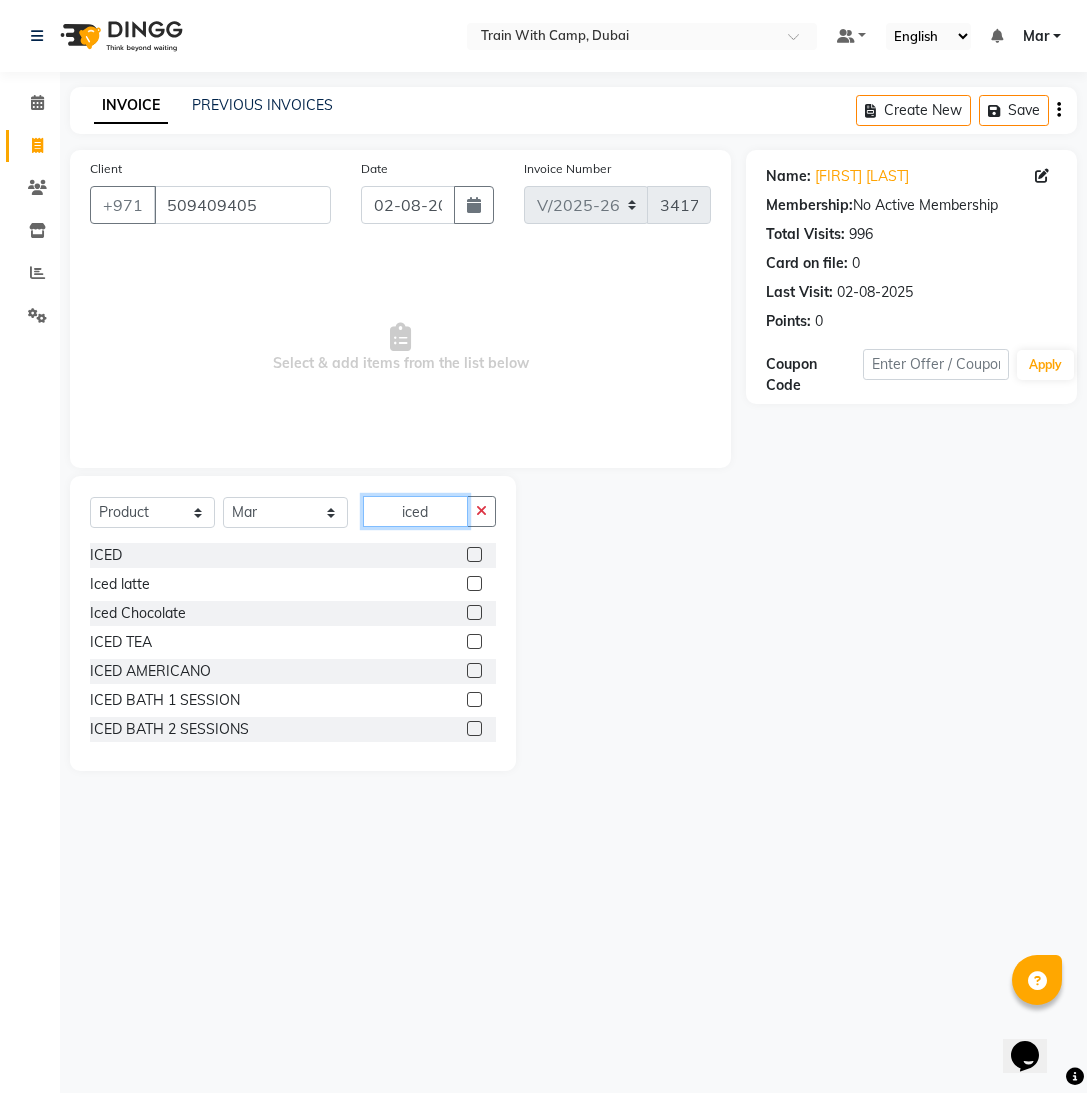 type on "iced" 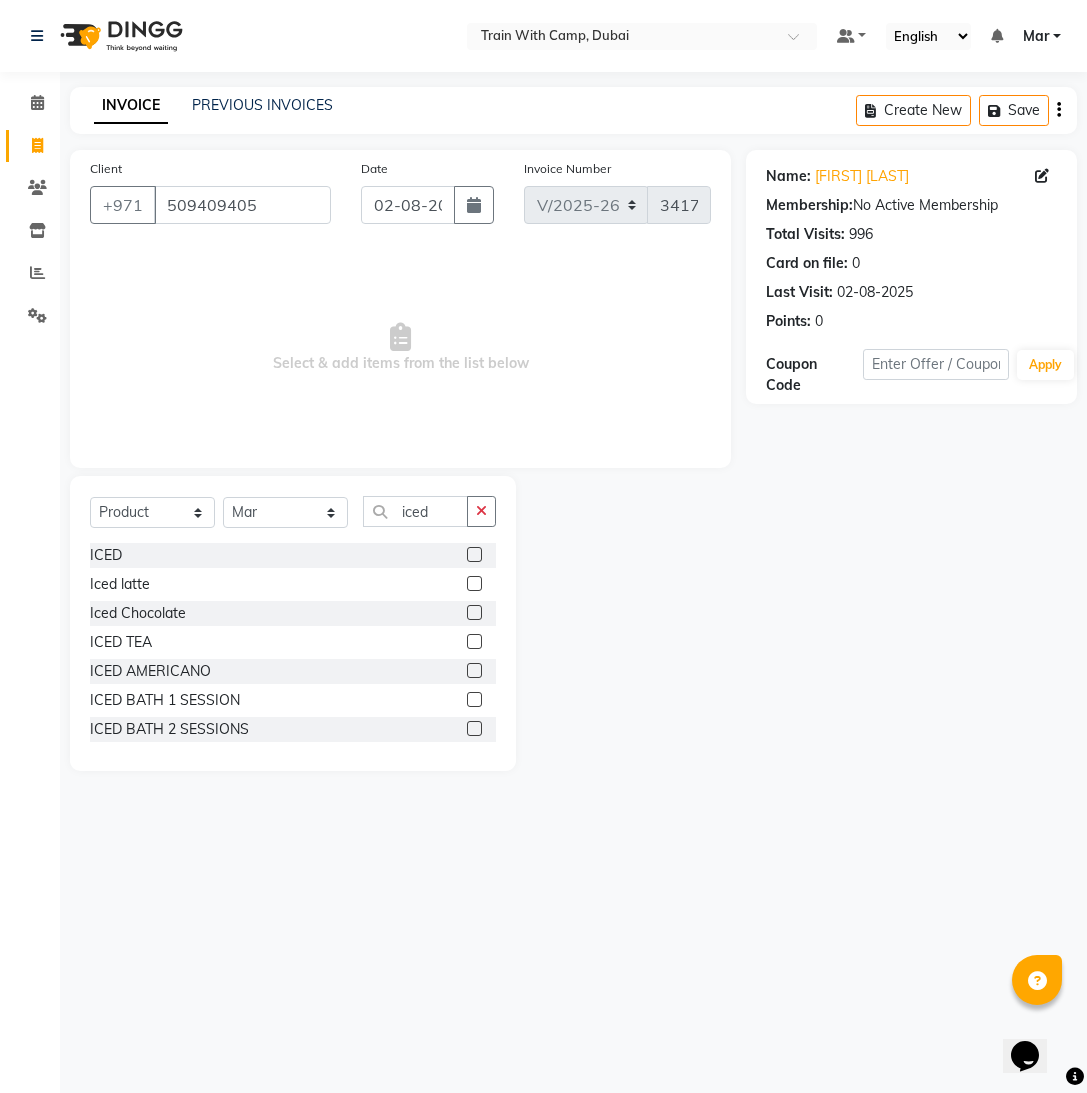 click 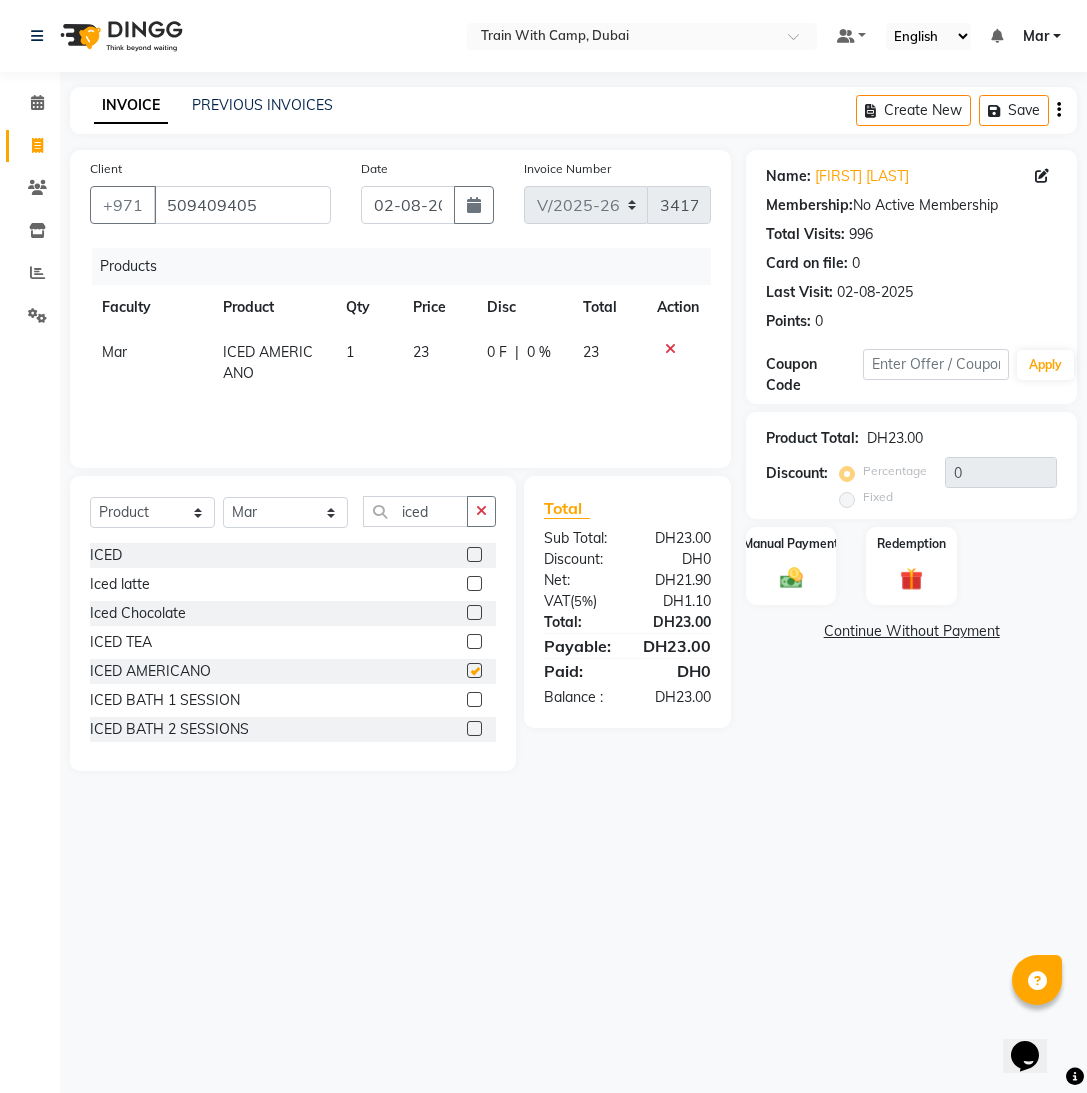 checkbox on "false" 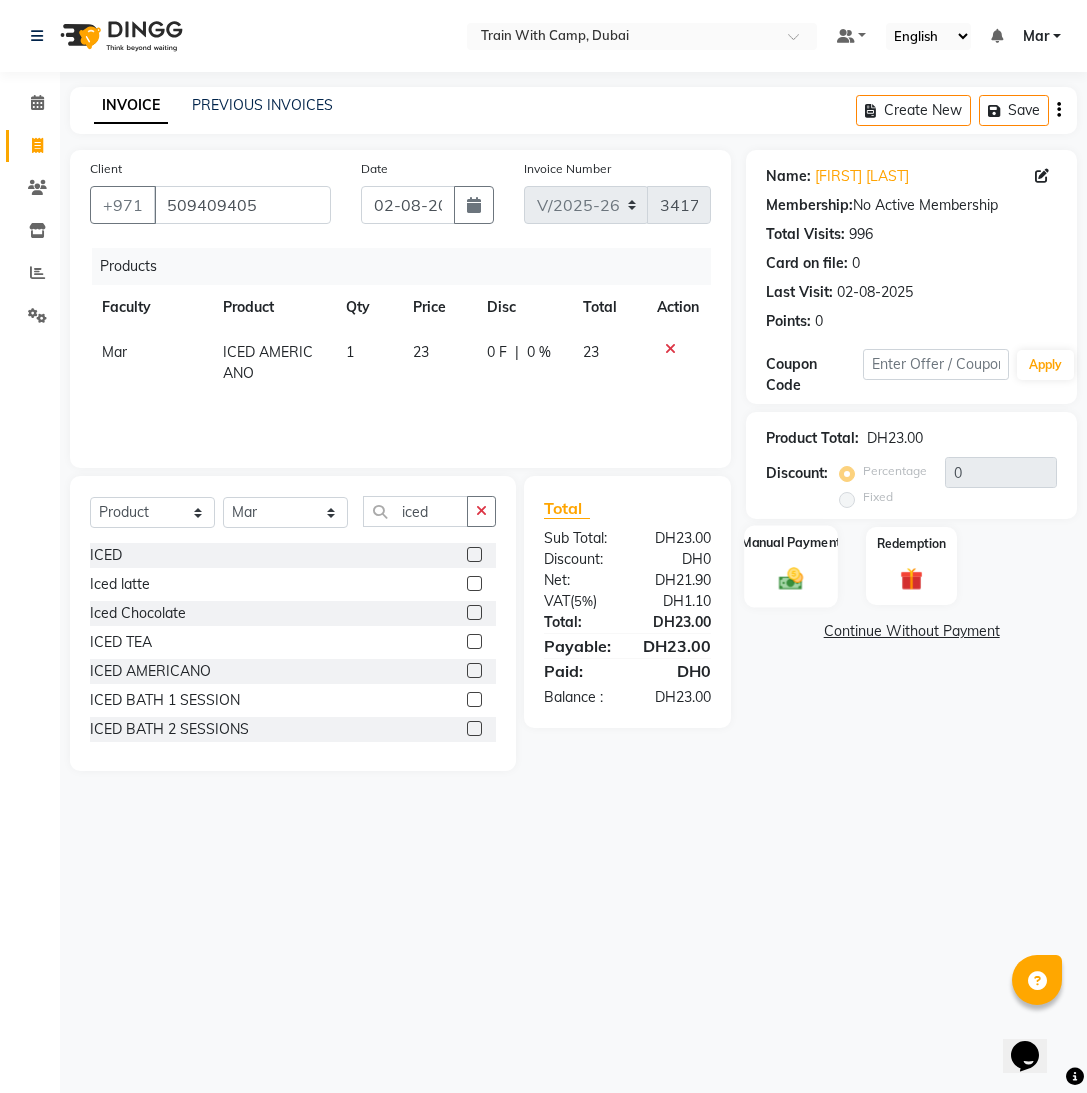 click 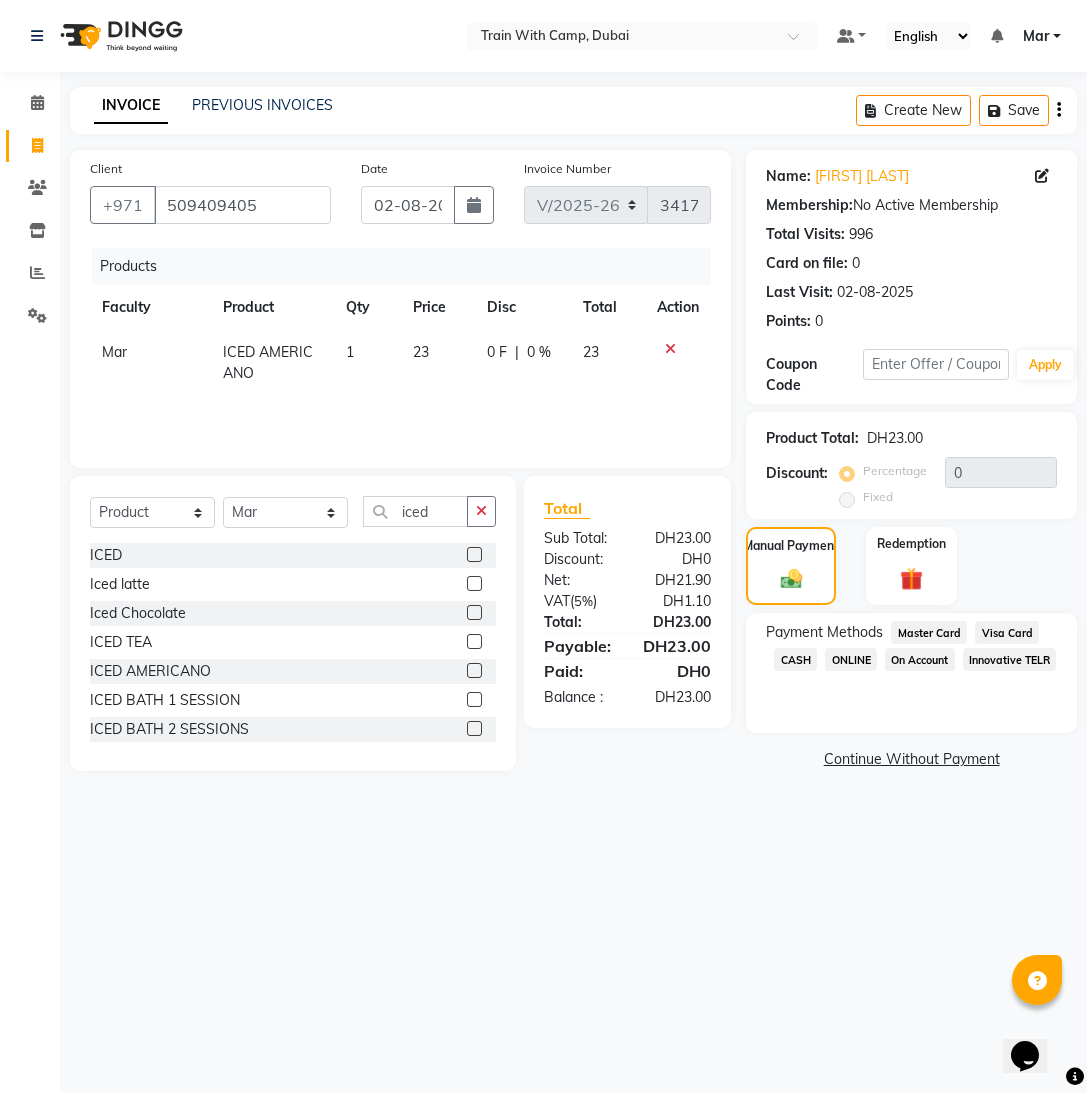 drag, startPoint x: 1004, startPoint y: 636, endPoint x: 1006, endPoint y: 659, distance: 23.086792 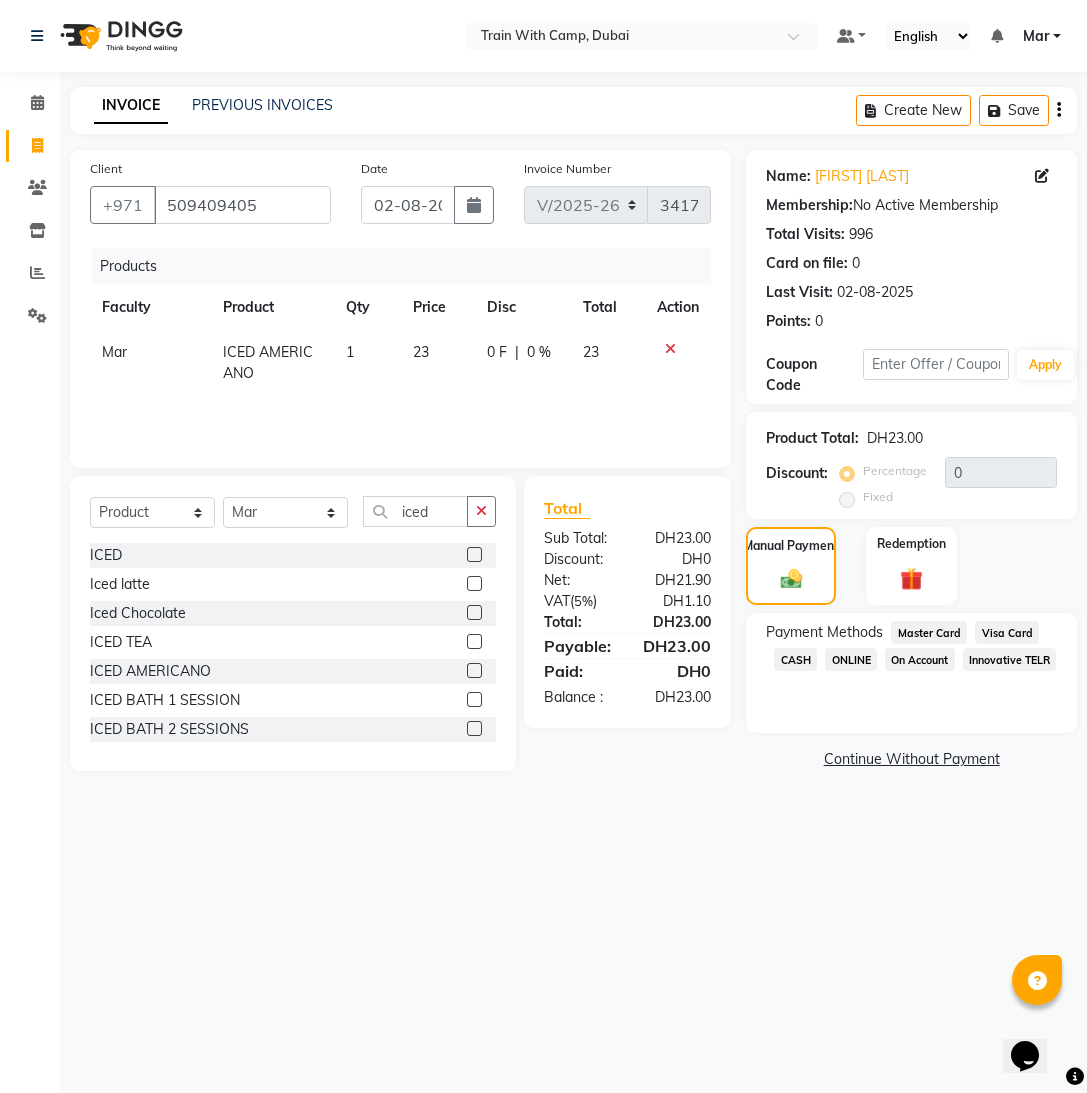 click on "Visa Card" 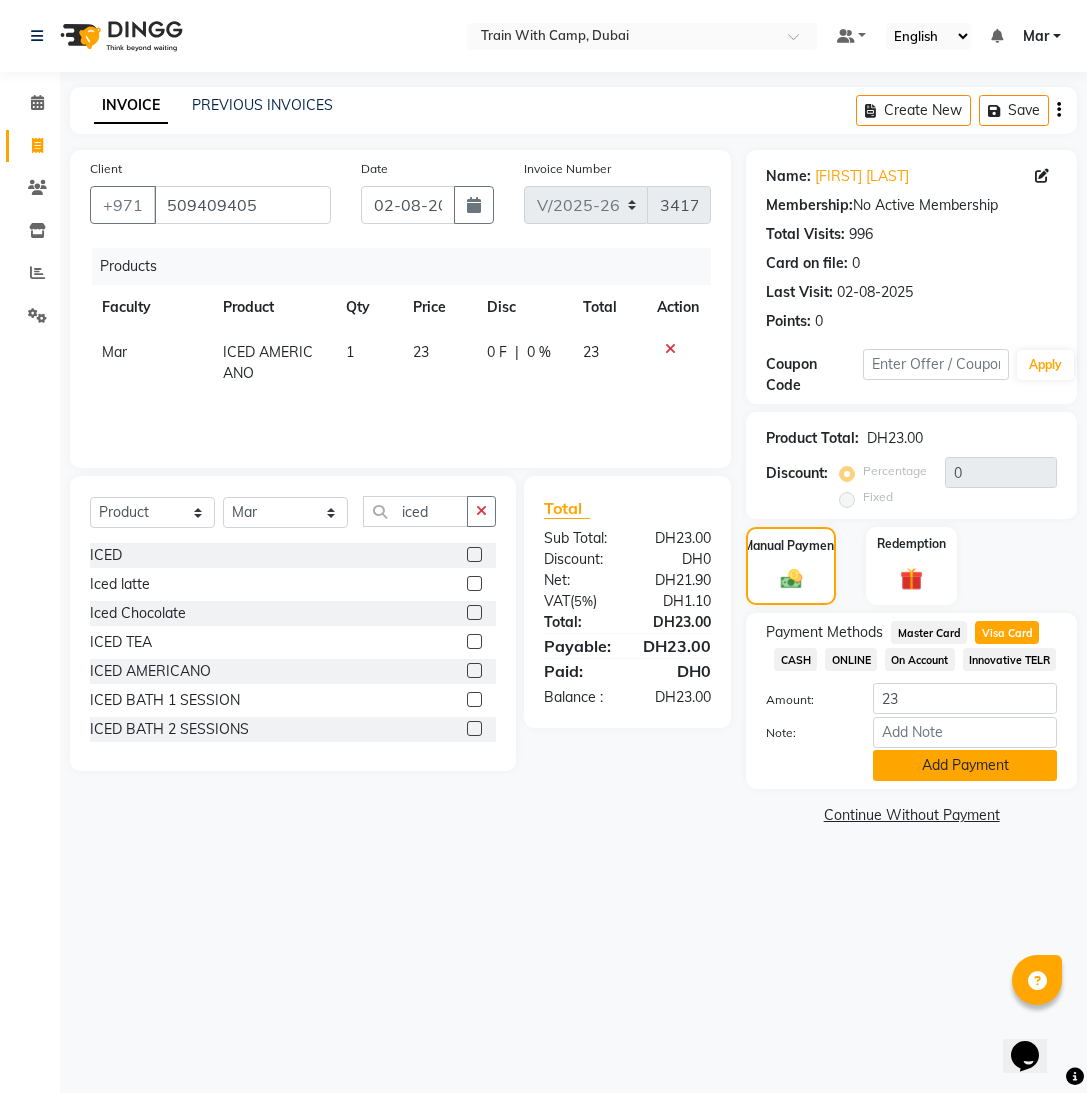 click on "Add Payment" 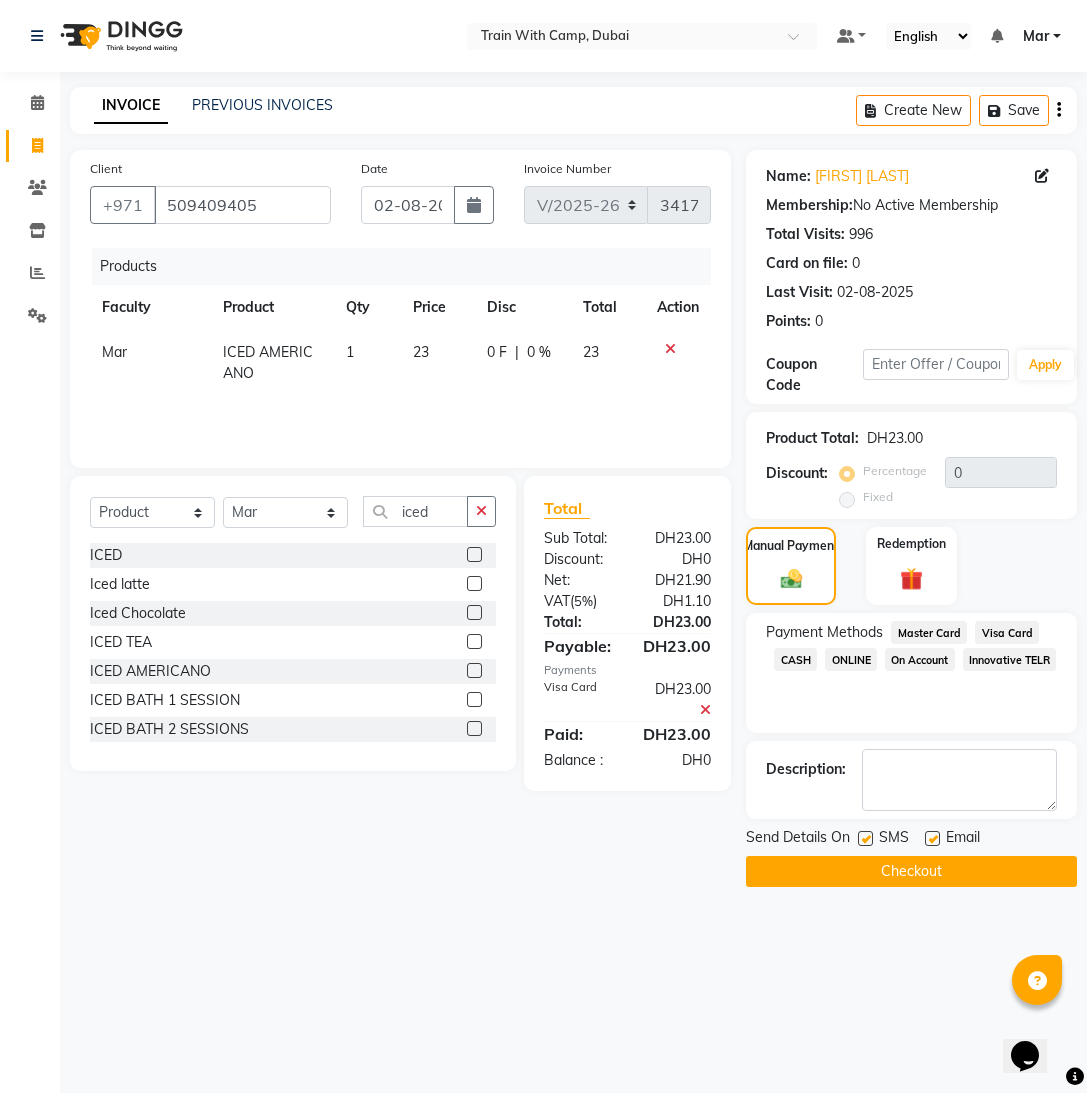 click 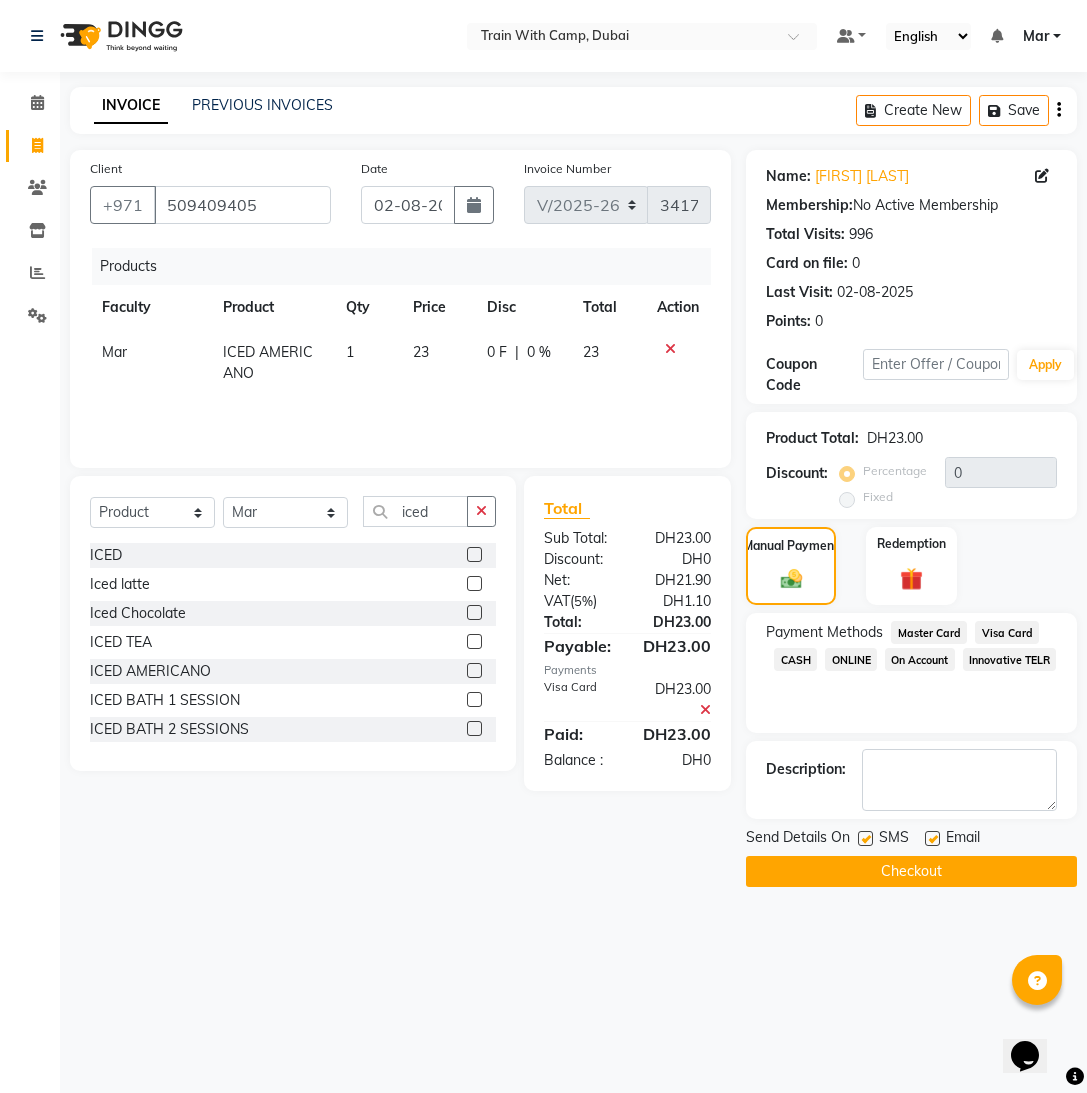click at bounding box center (931, 839) 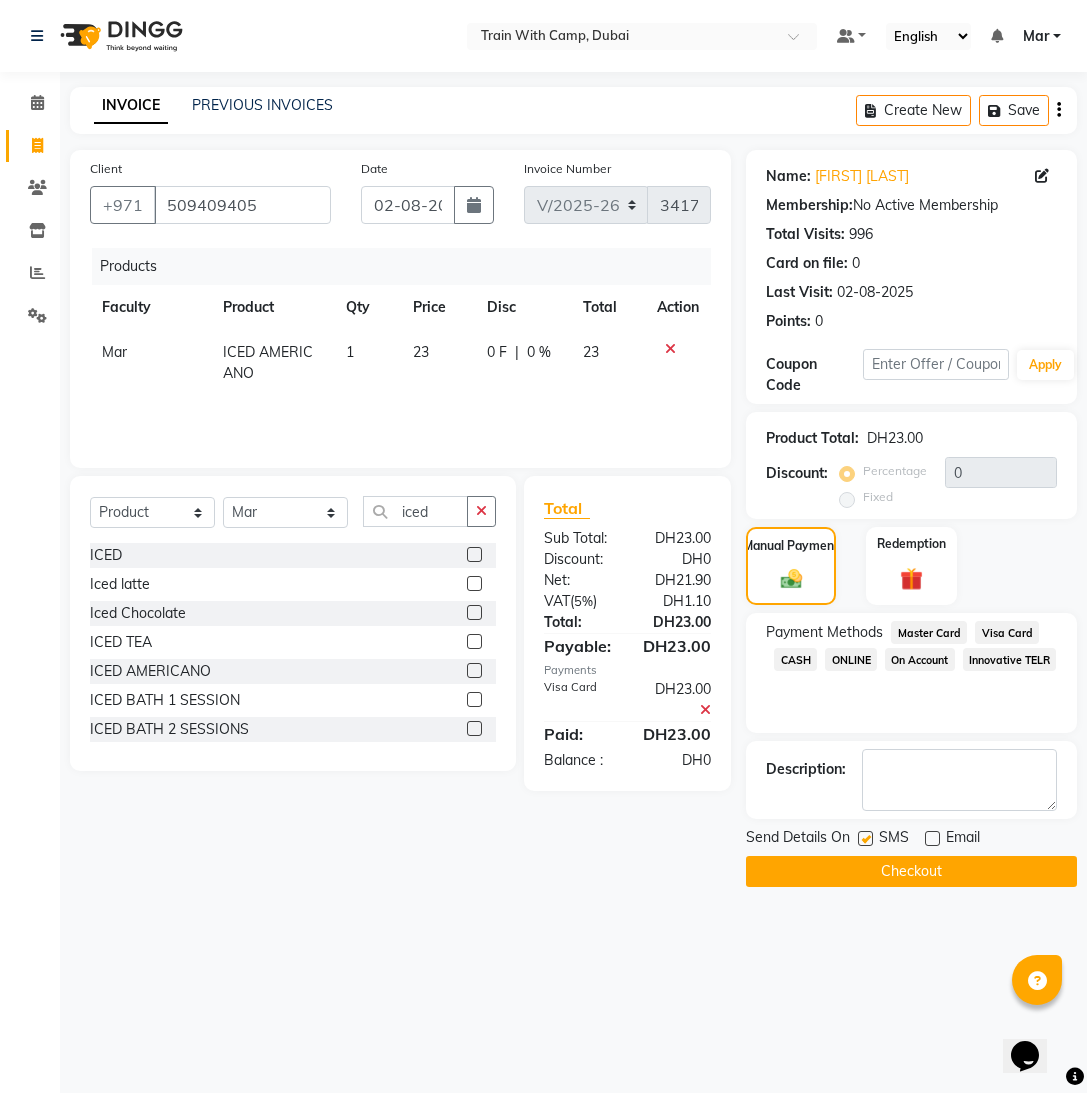 click 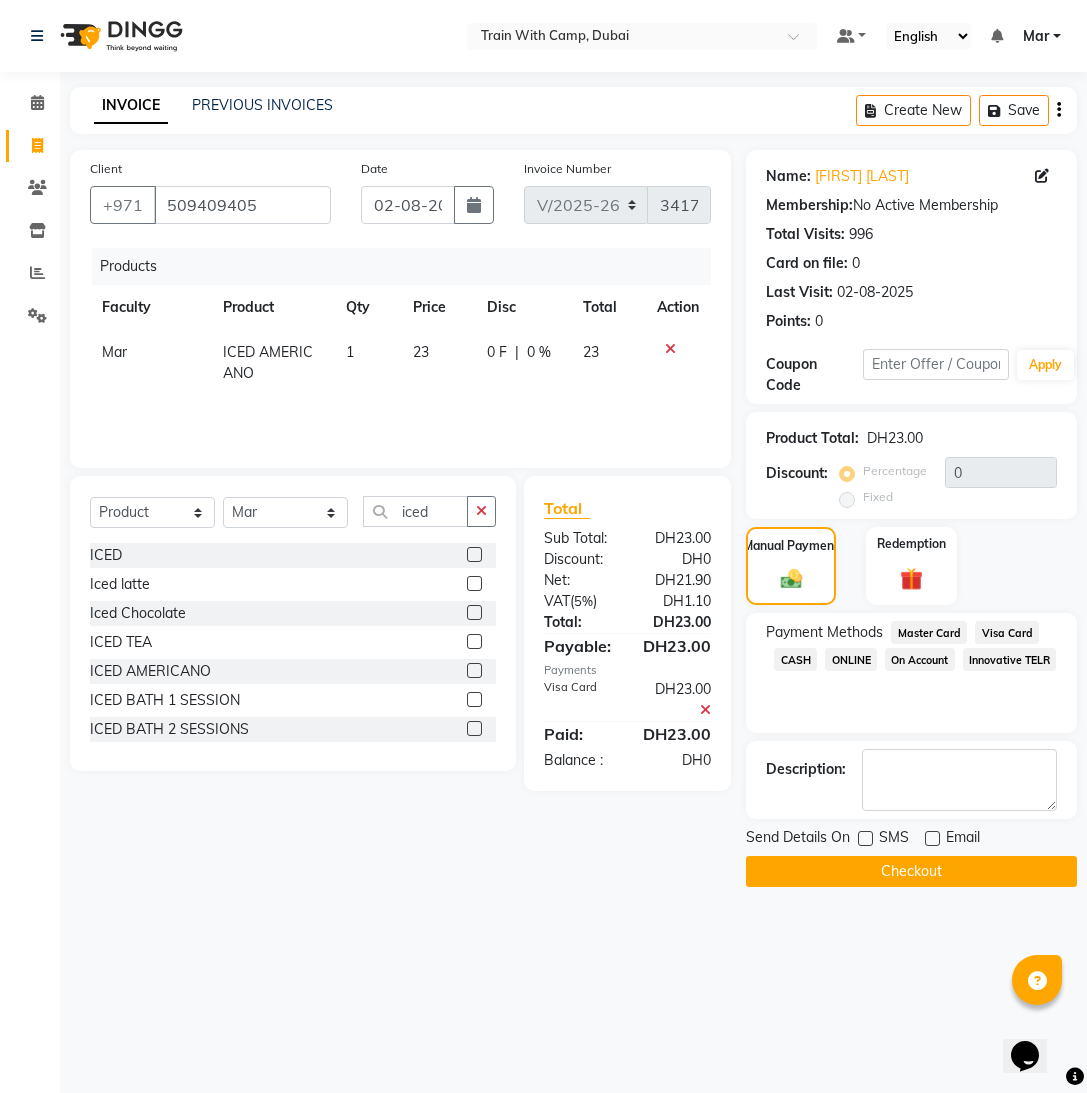 click on "Checkout" 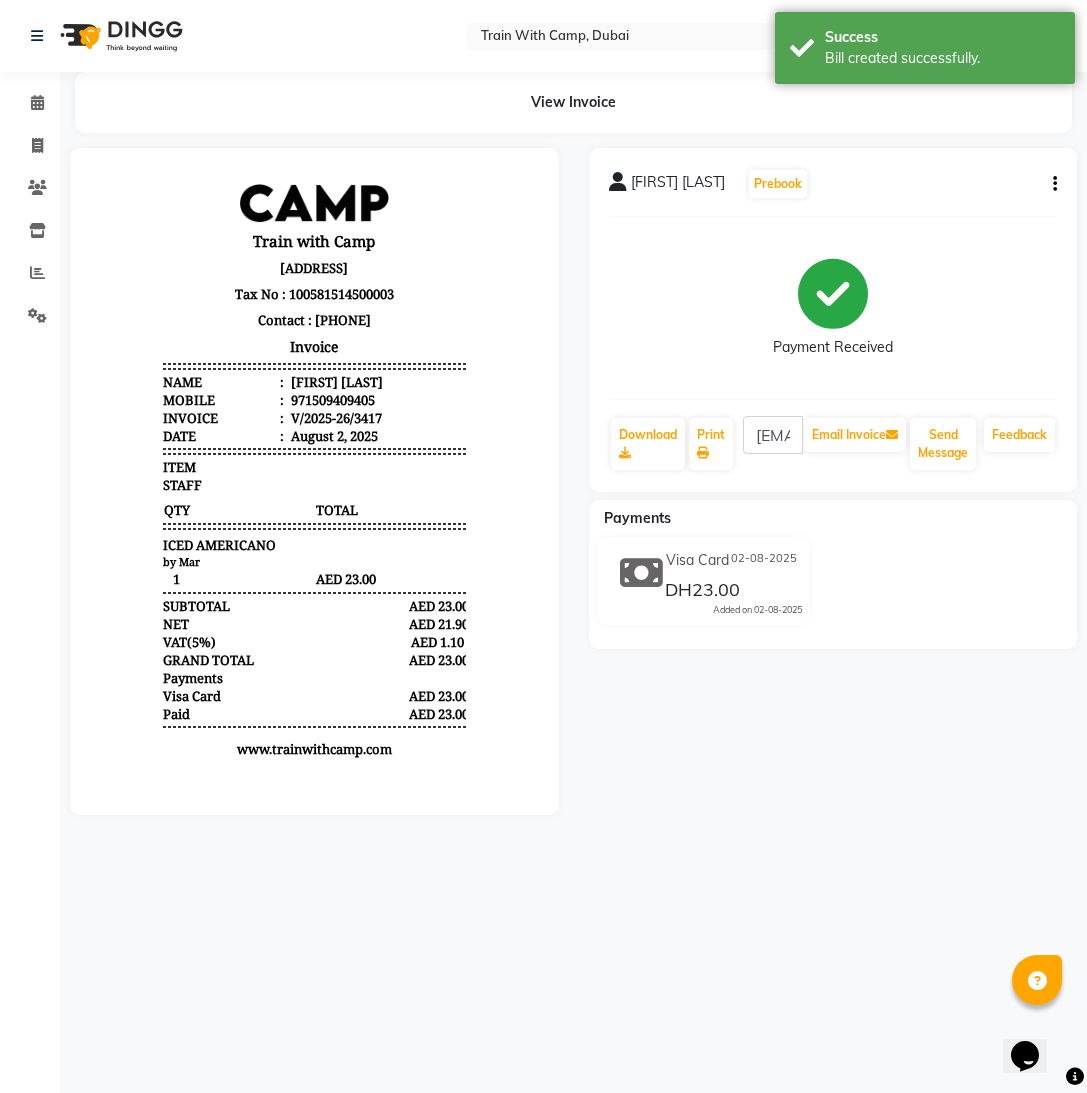 scroll, scrollTop: 0, scrollLeft: 0, axis: both 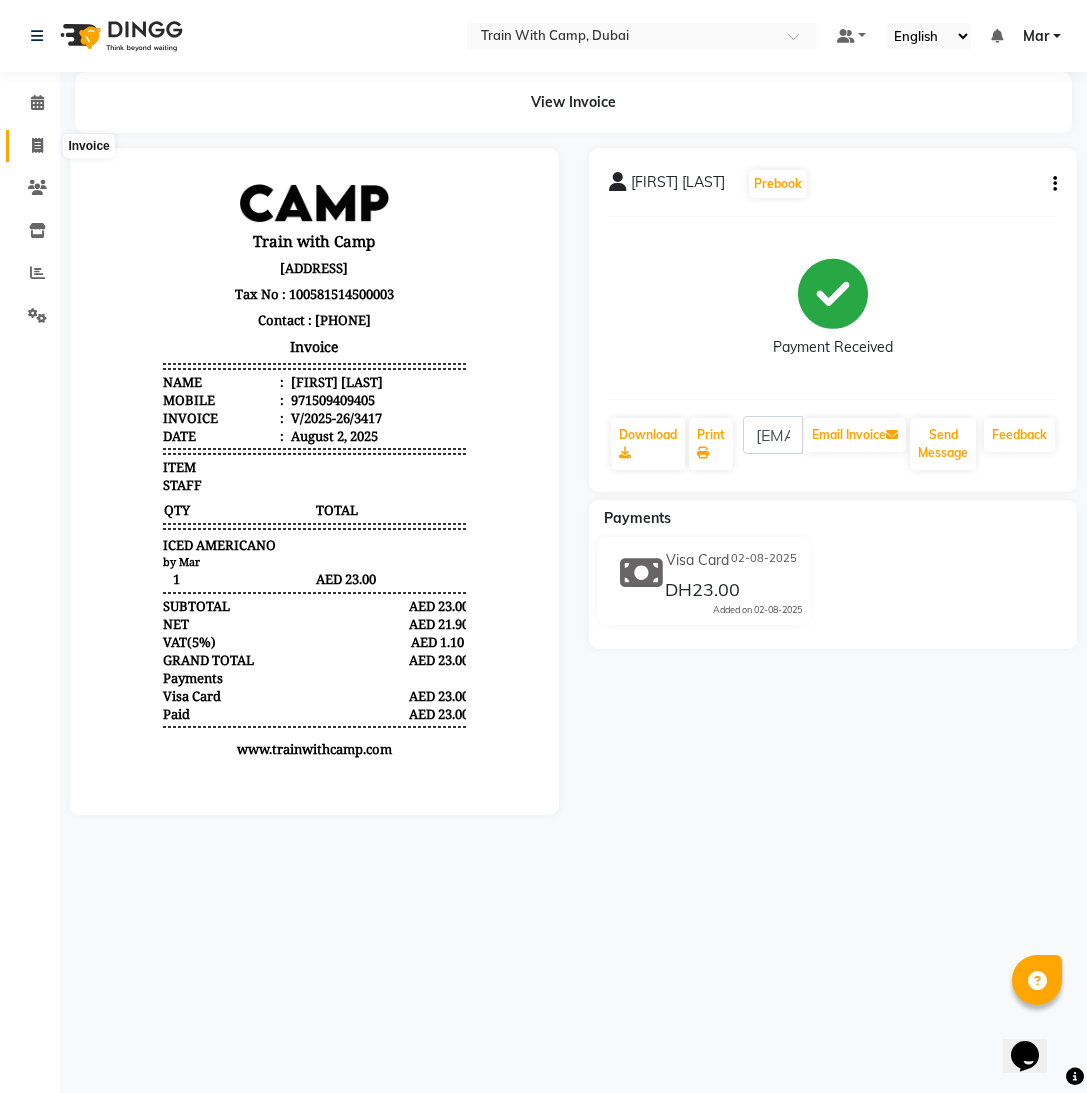 click 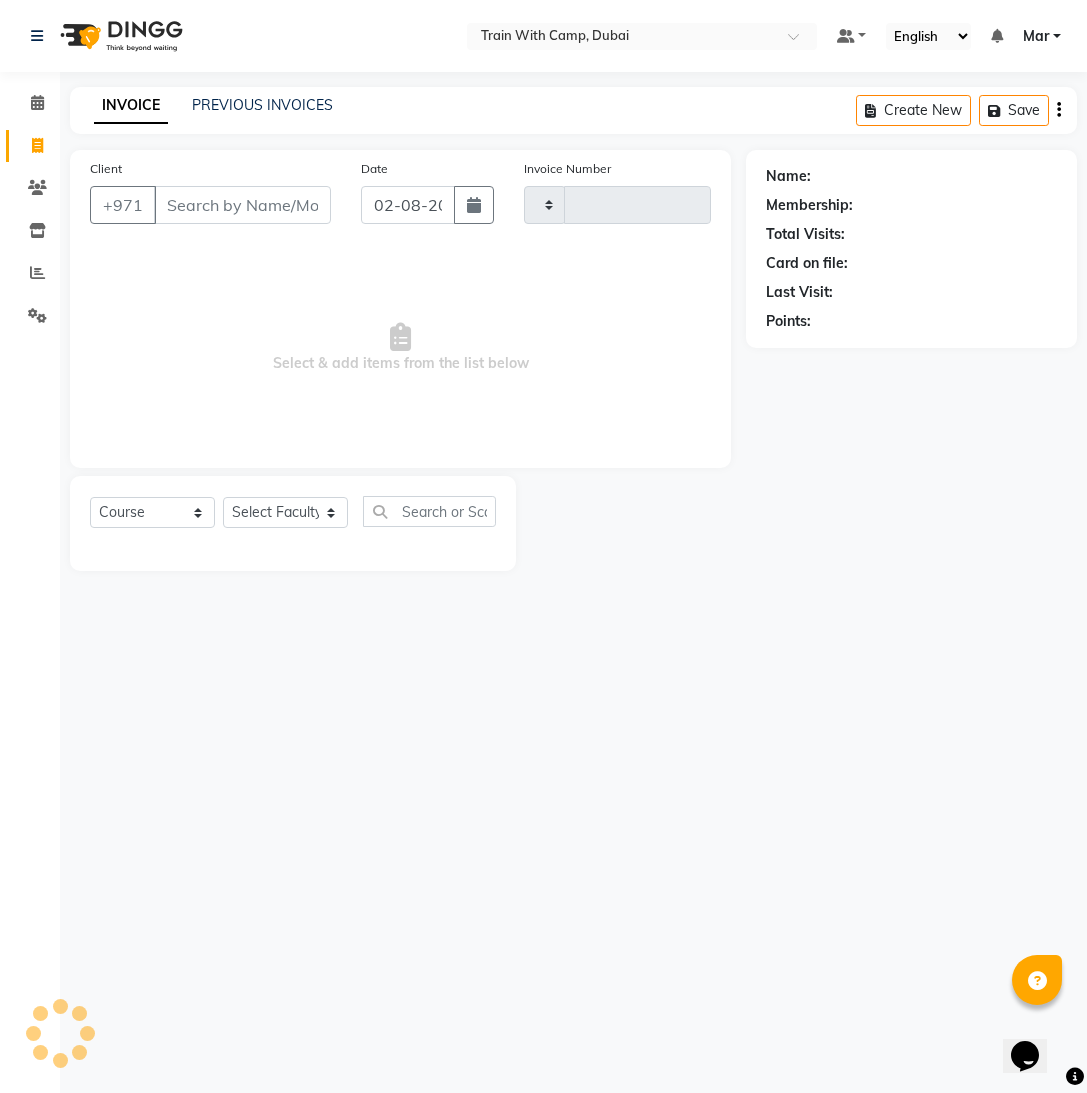 type on "3418" 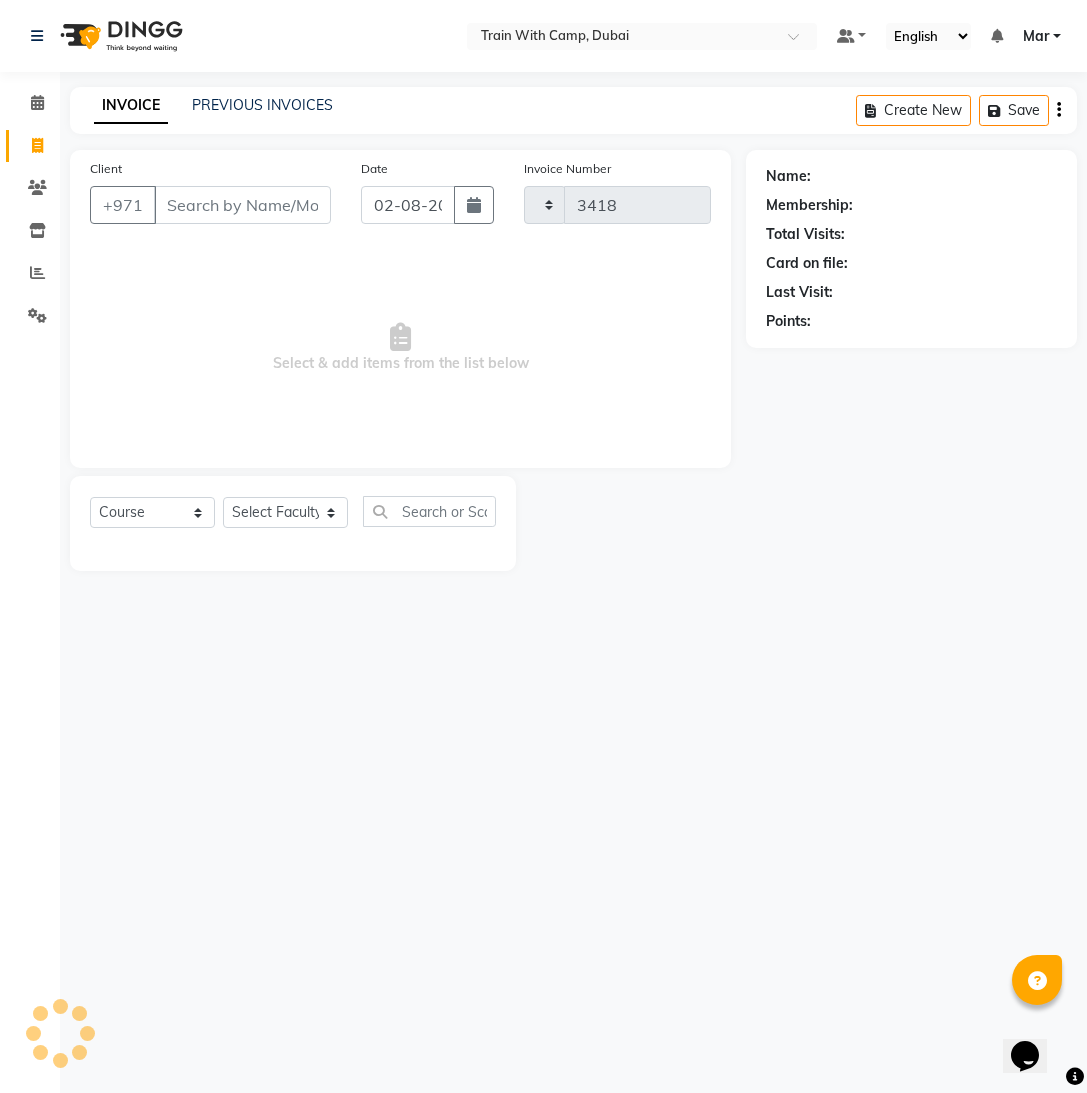 select on "910" 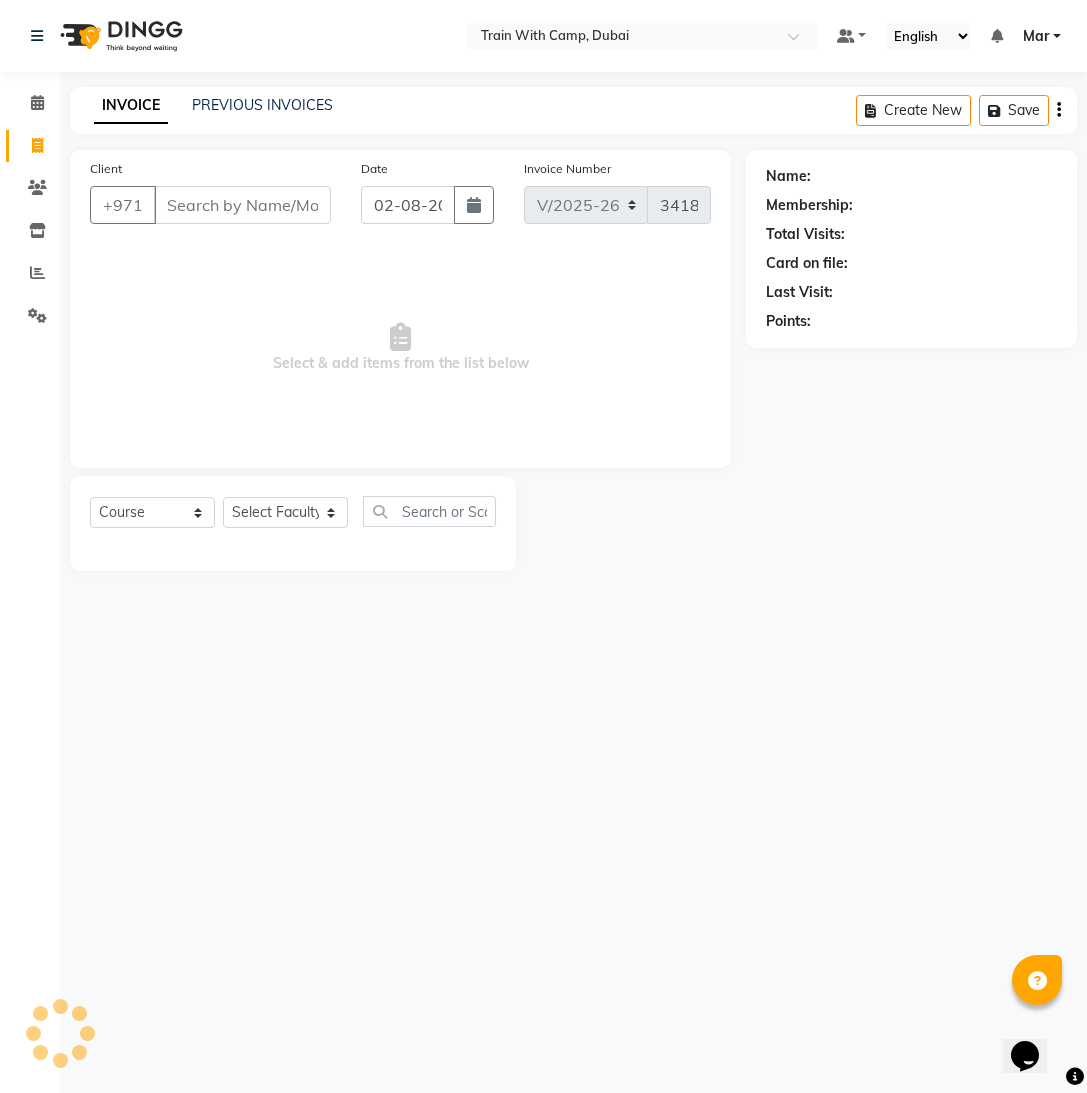 select on "14898" 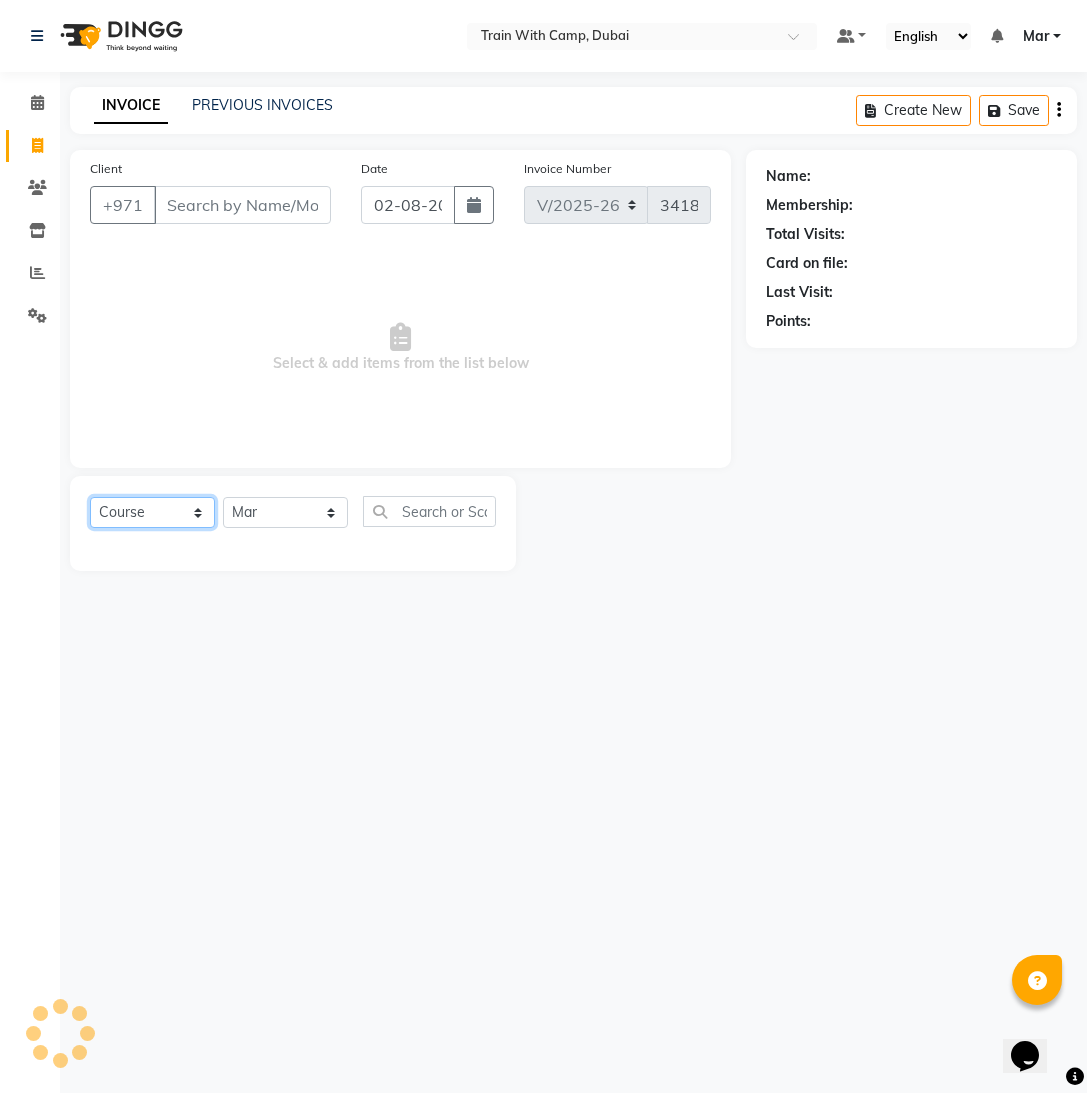 click on "Select  Course  Product  Membership  Package Voucher Prepaid Gift Card" 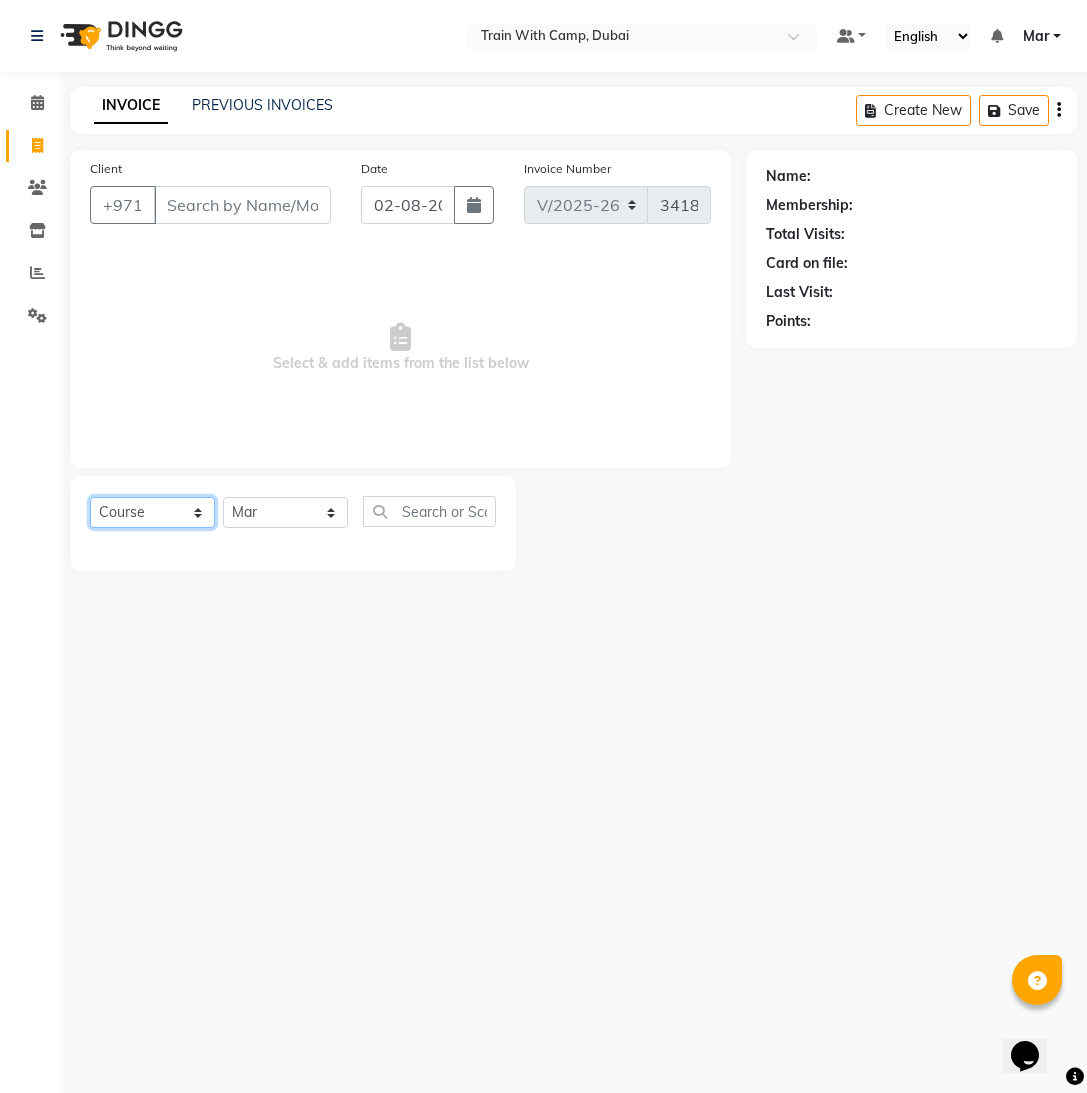 select on "package" 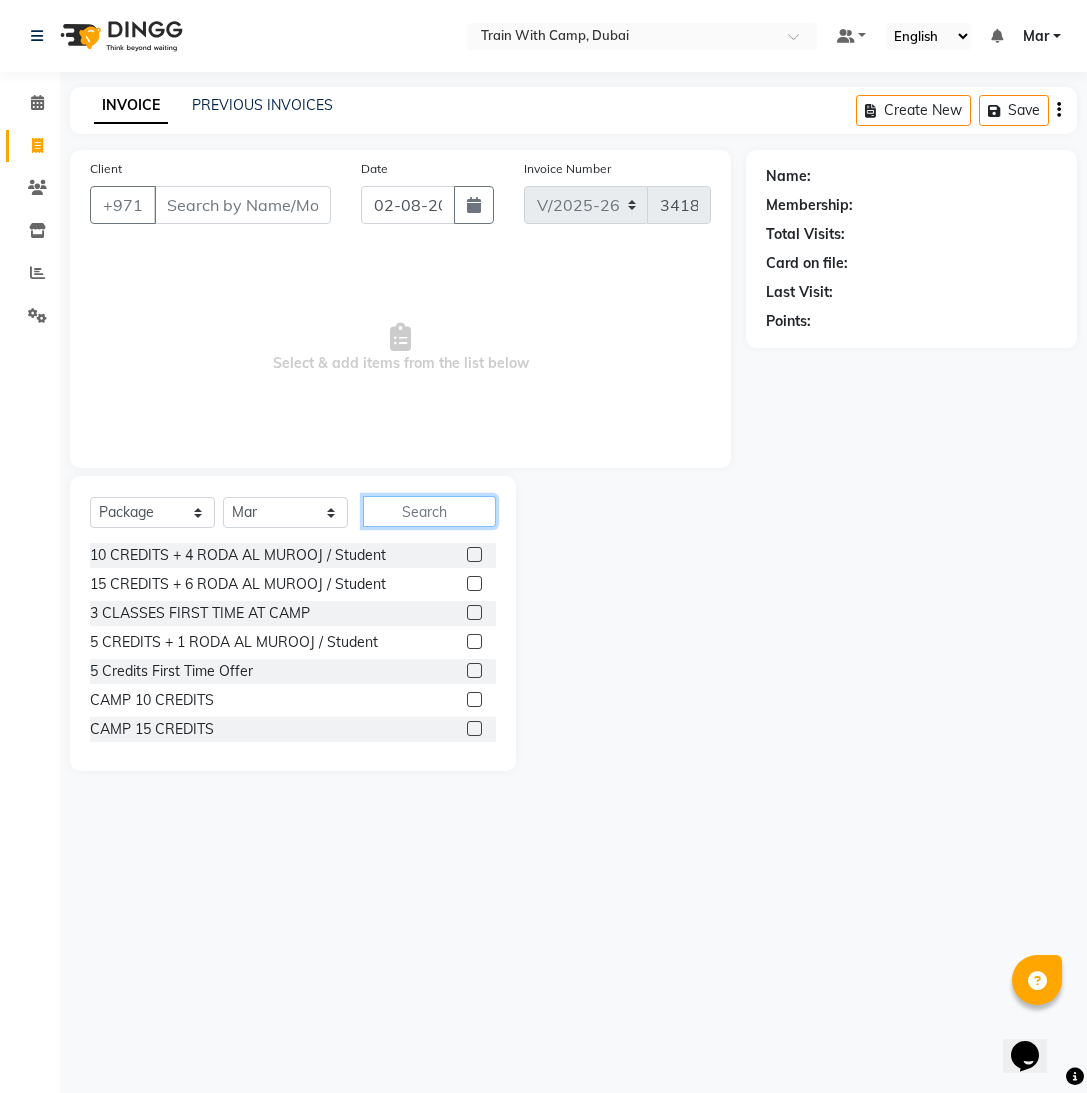 click 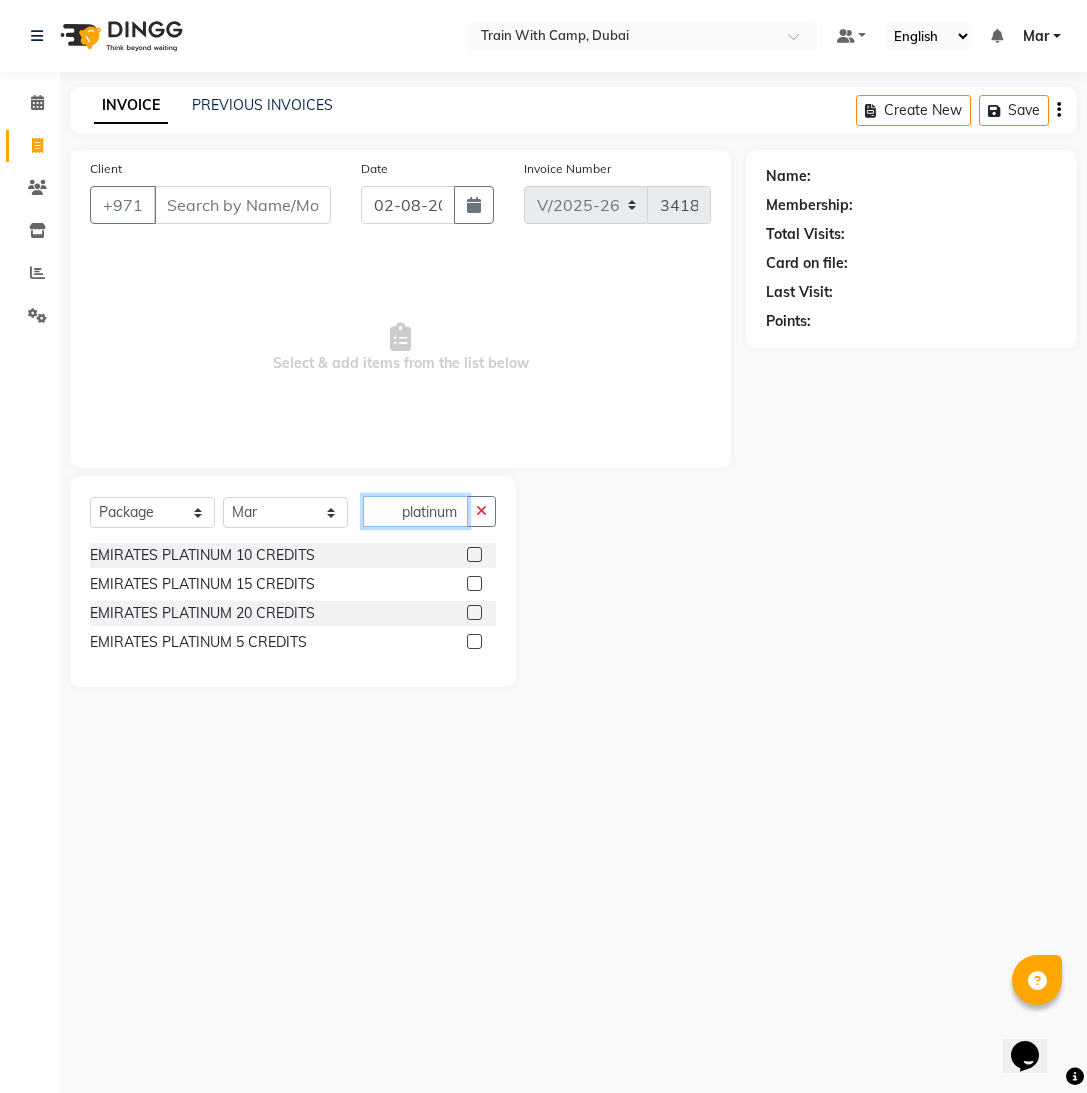 type on "platinum" 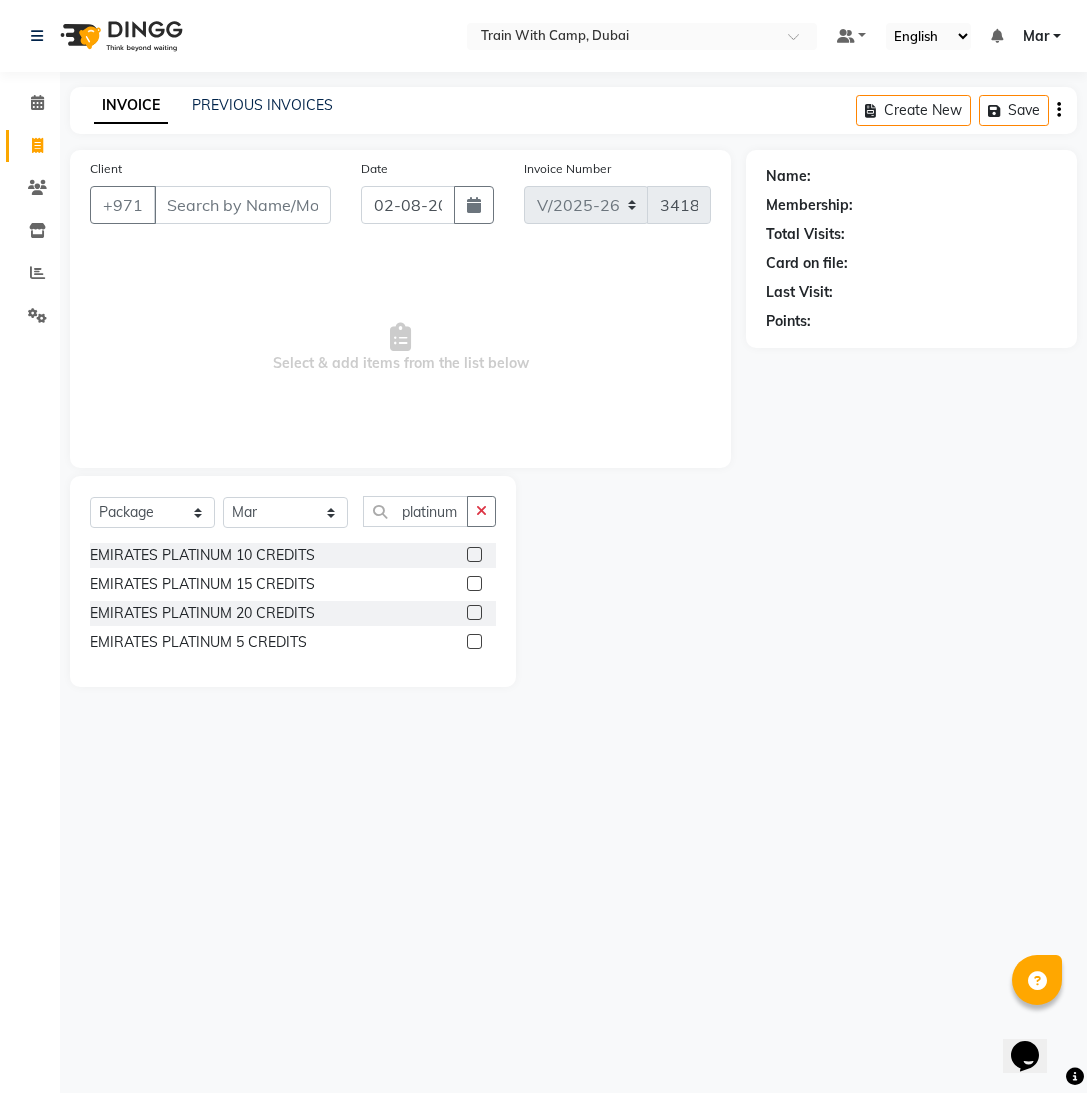 click 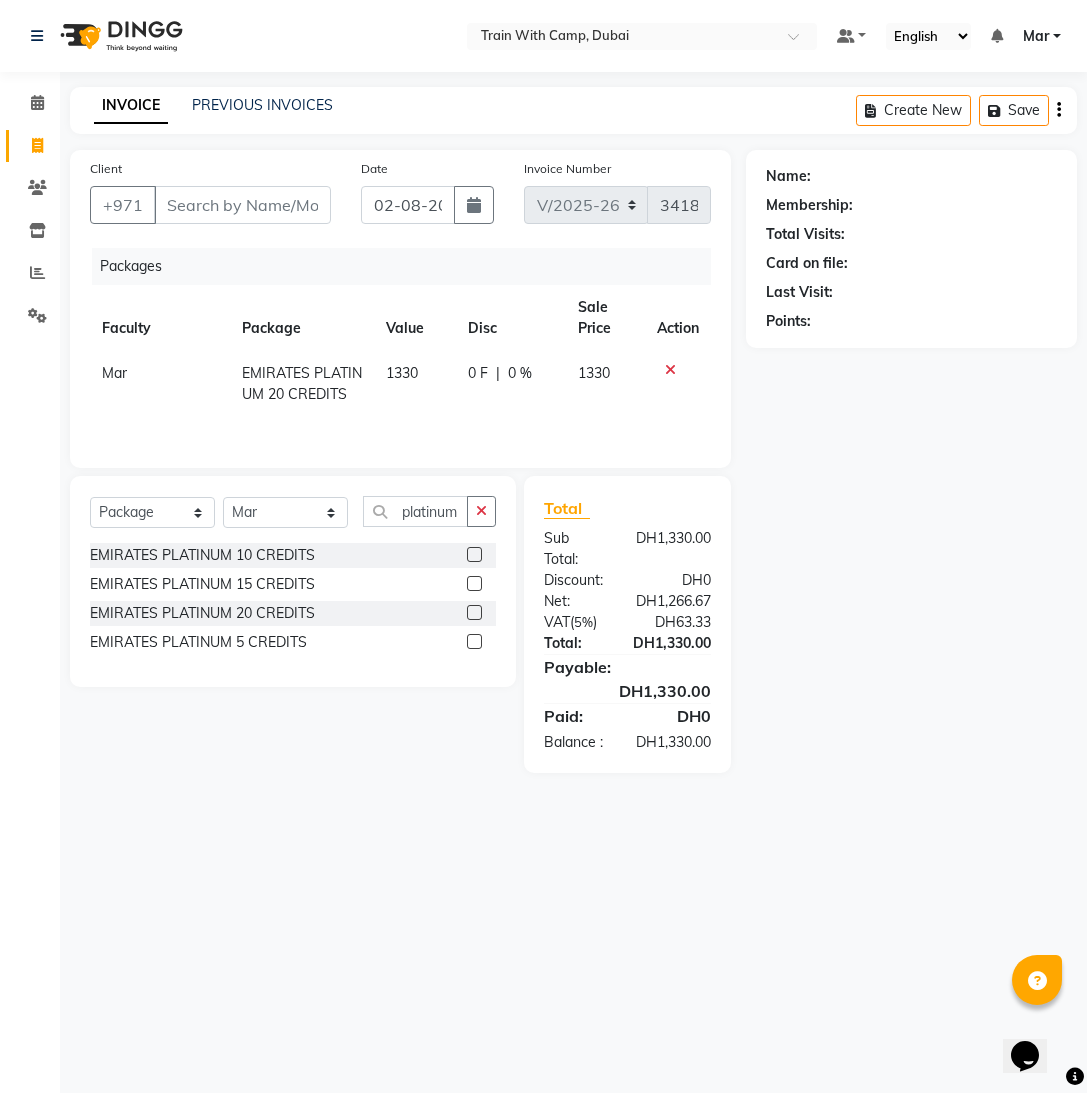 click 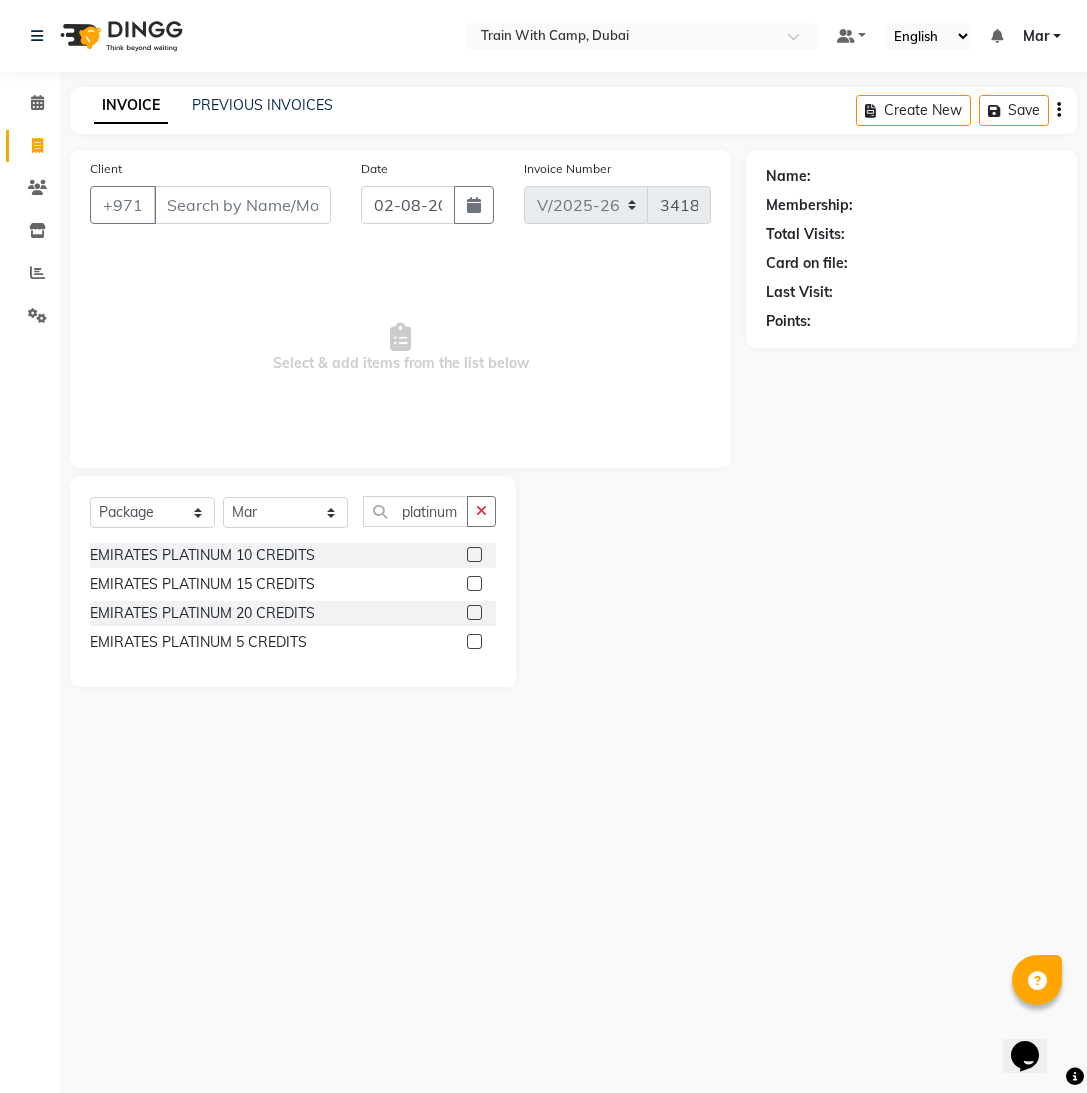 click 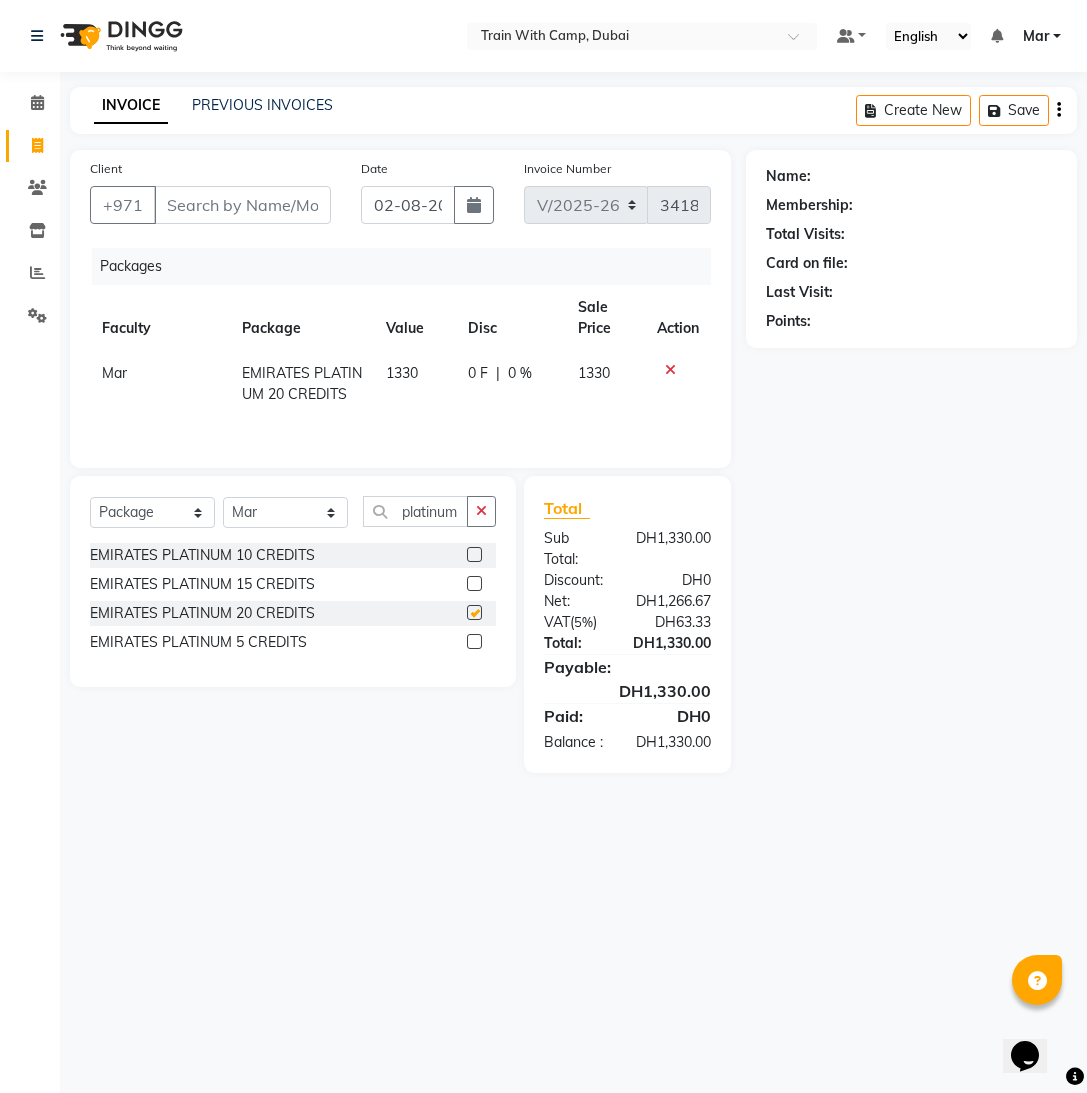 checkbox on "false" 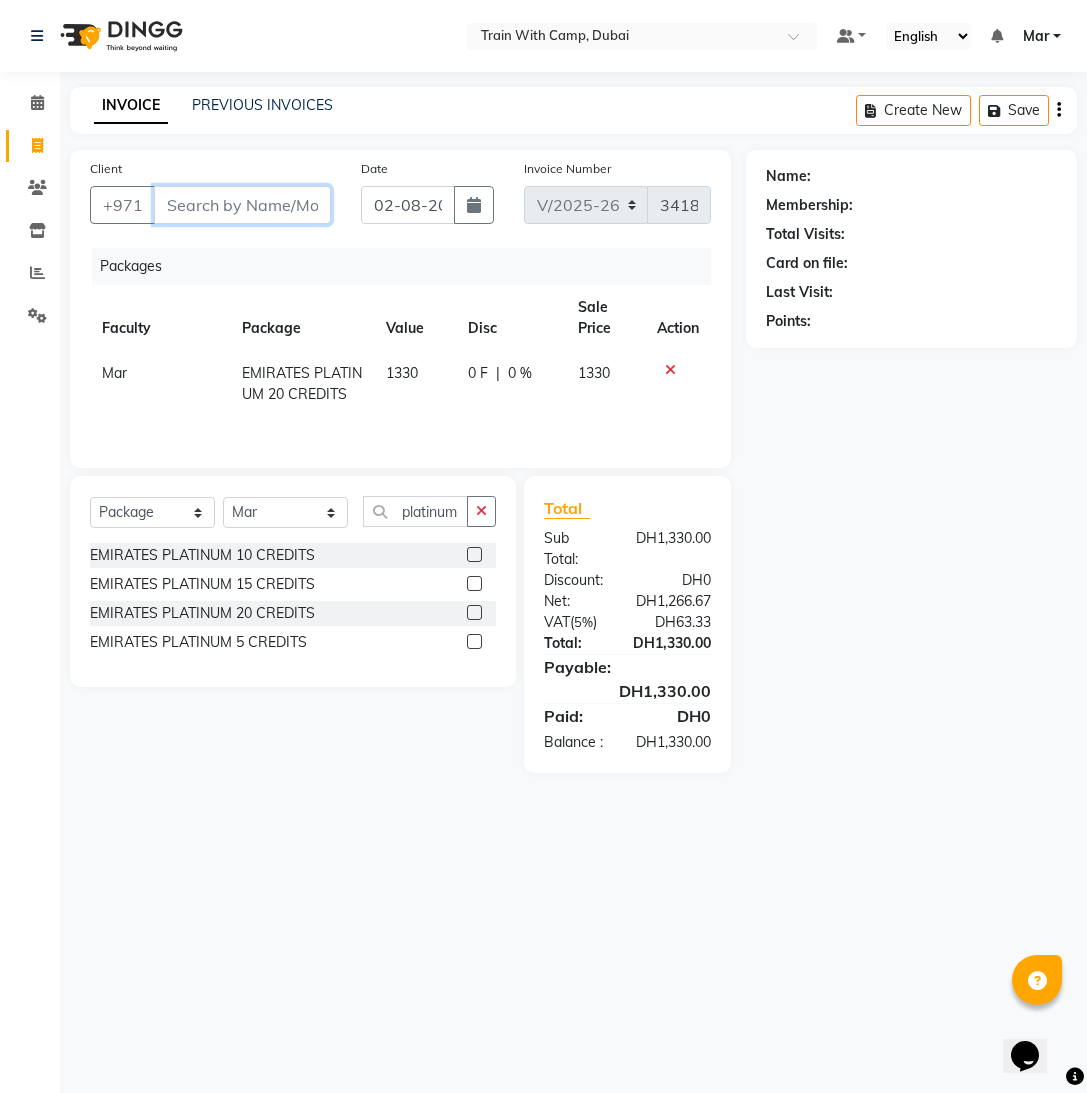 click on "Client" at bounding box center [242, 205] 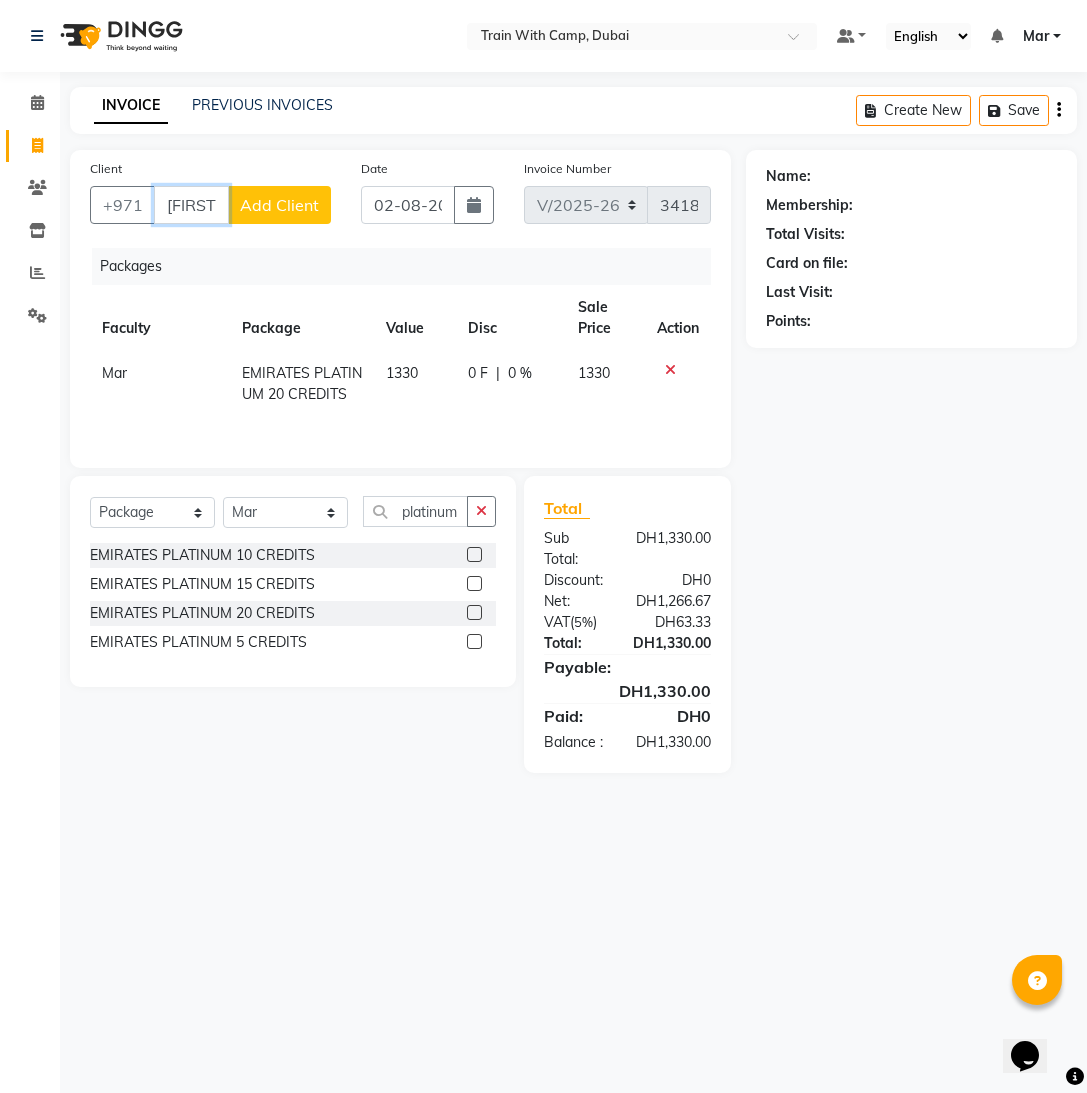 scroll, scrollTop: 0, scrollLeft: 4, axis: horizontal 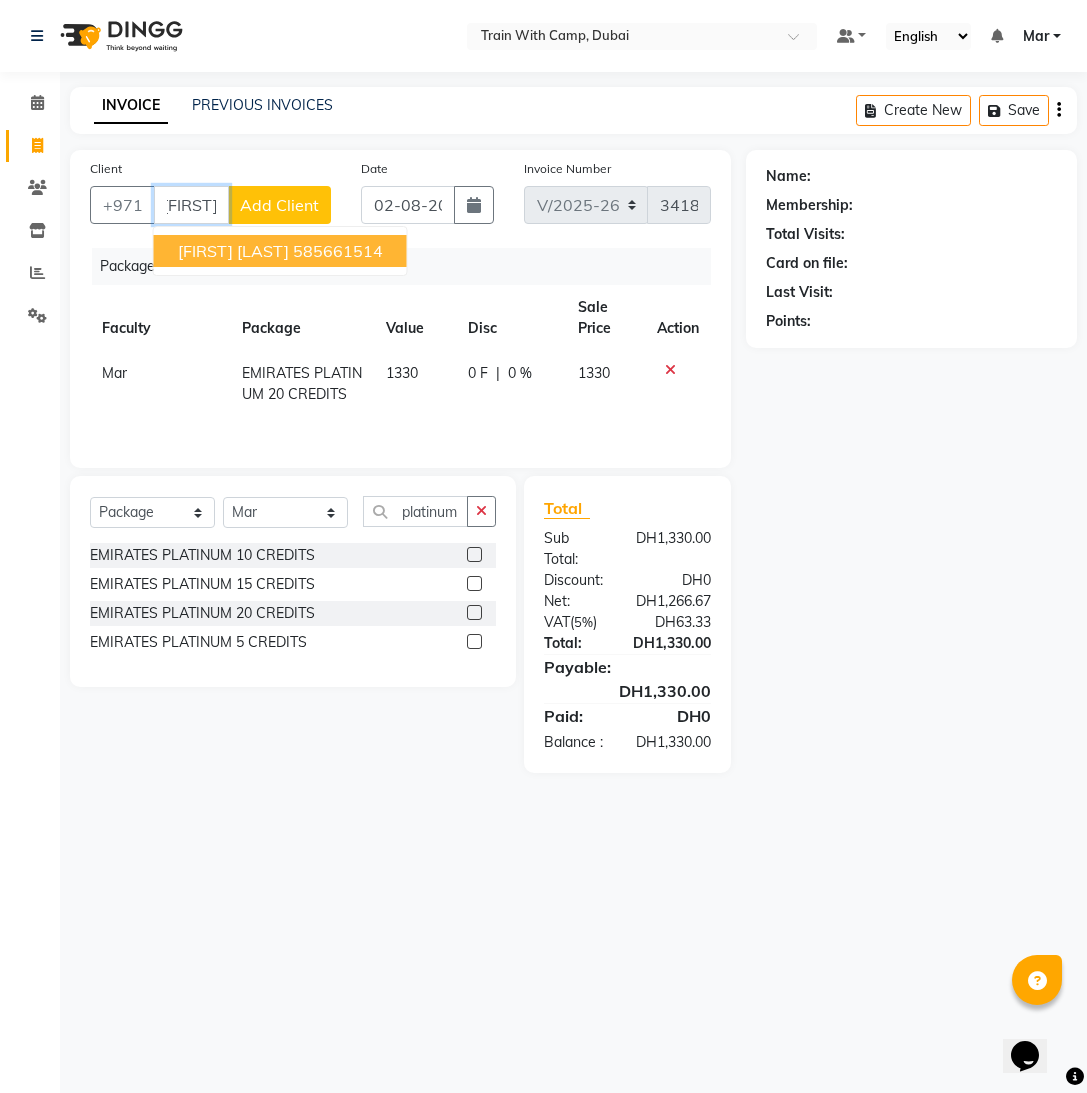 click on "585661514" at bounding box center [338, 251] 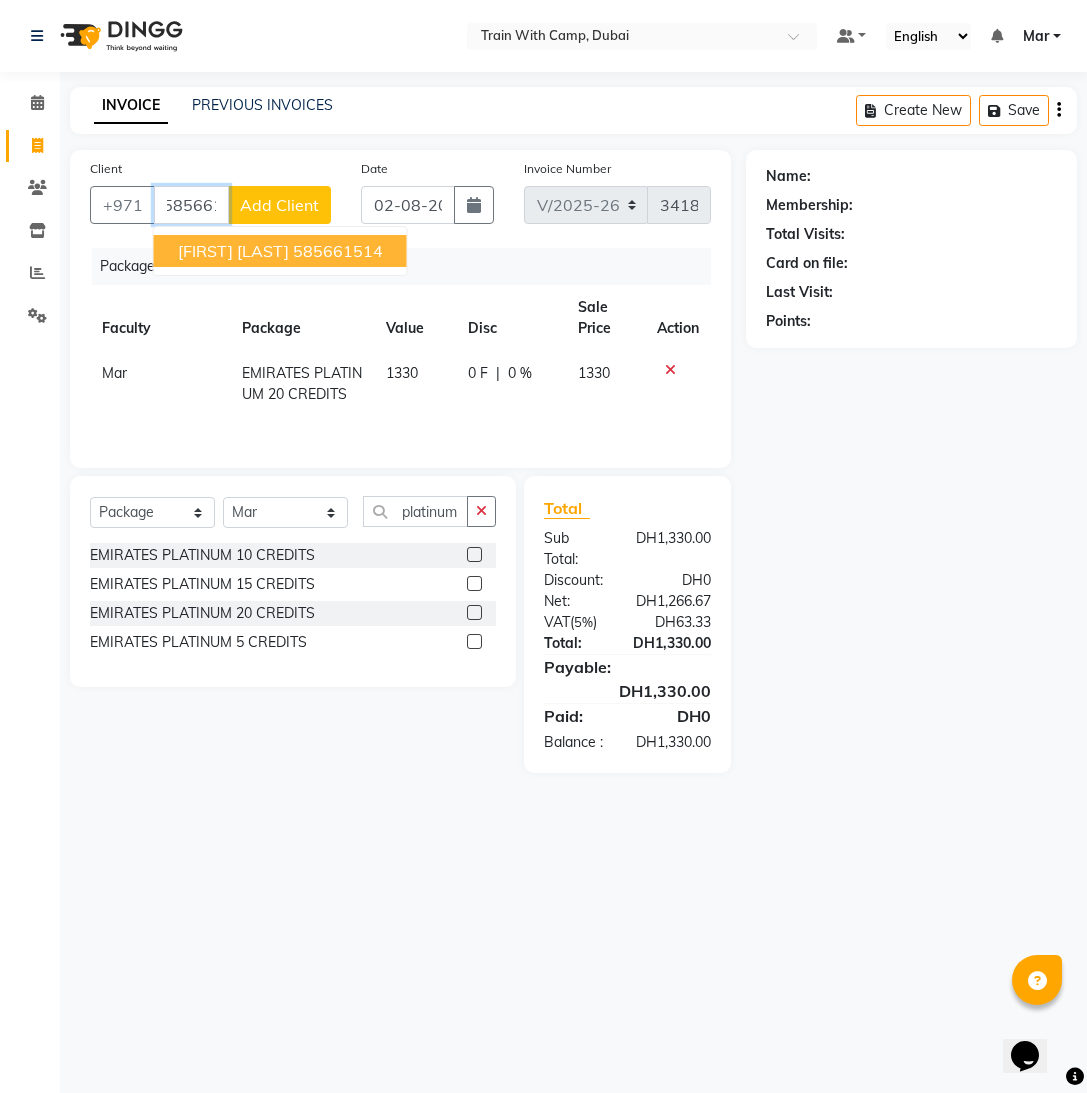 scroll, scrollTop: 0, scrollLeft: 0, axis: both 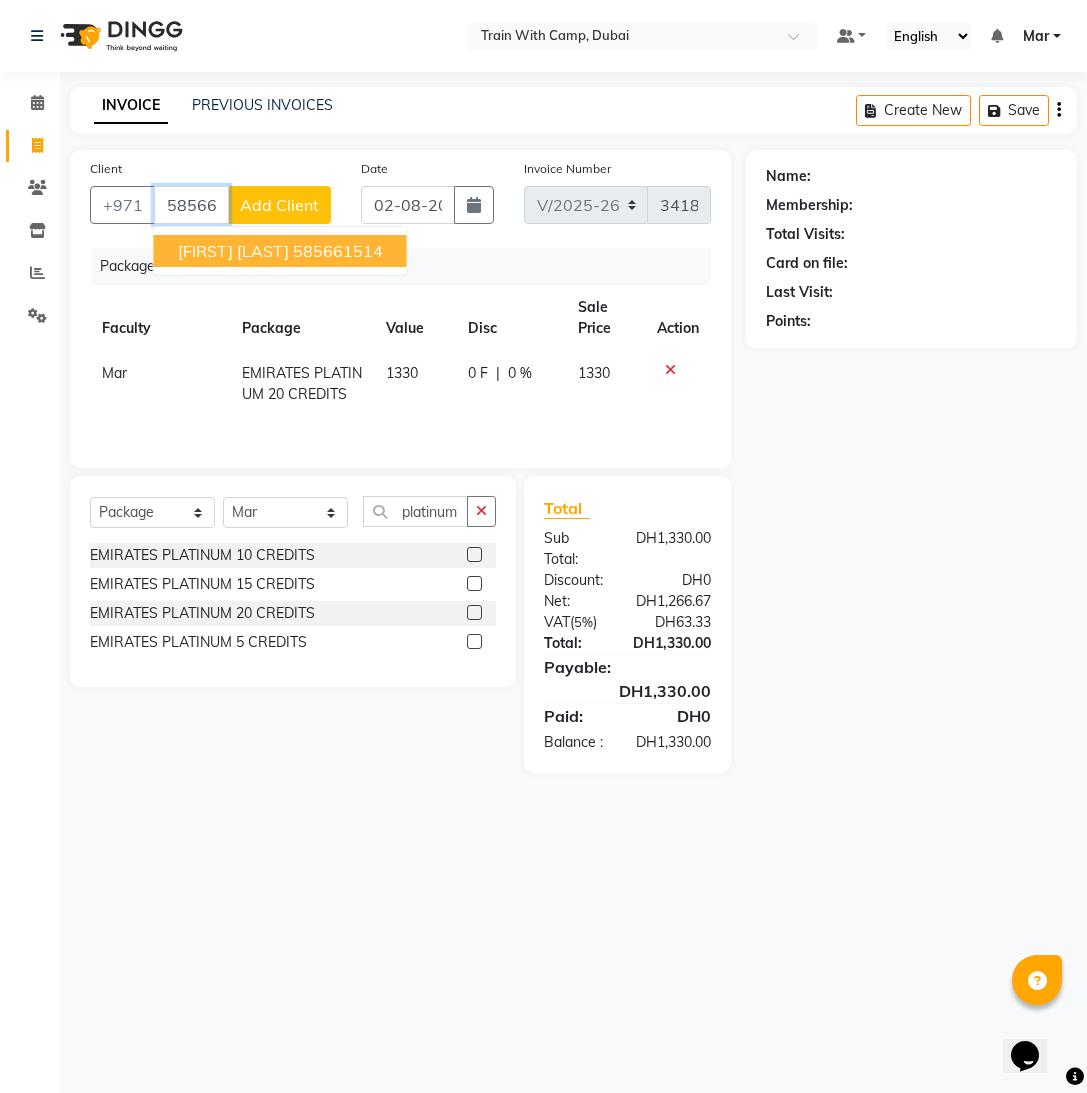 type on "585661514" 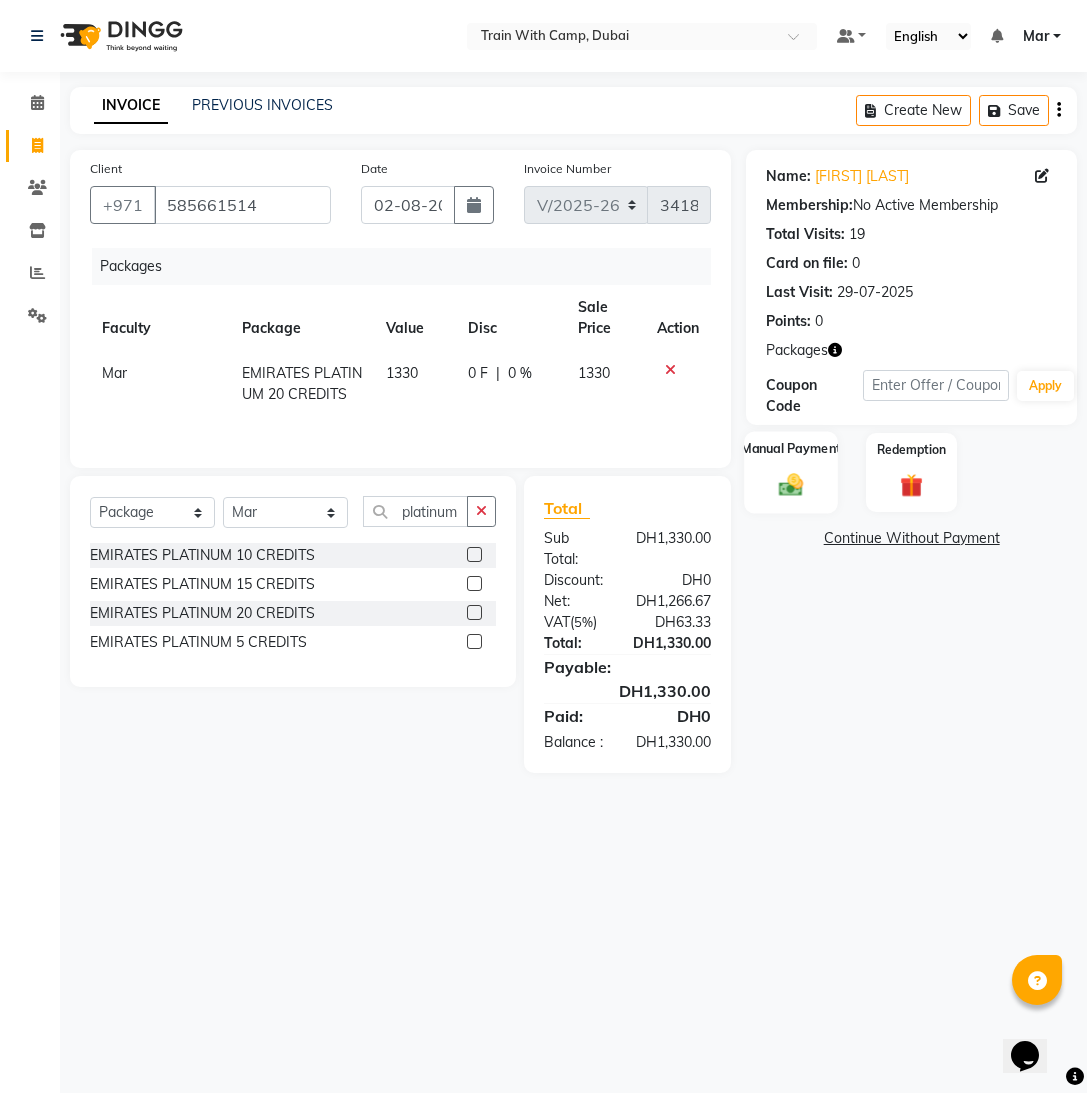 click on "Manual Payment" 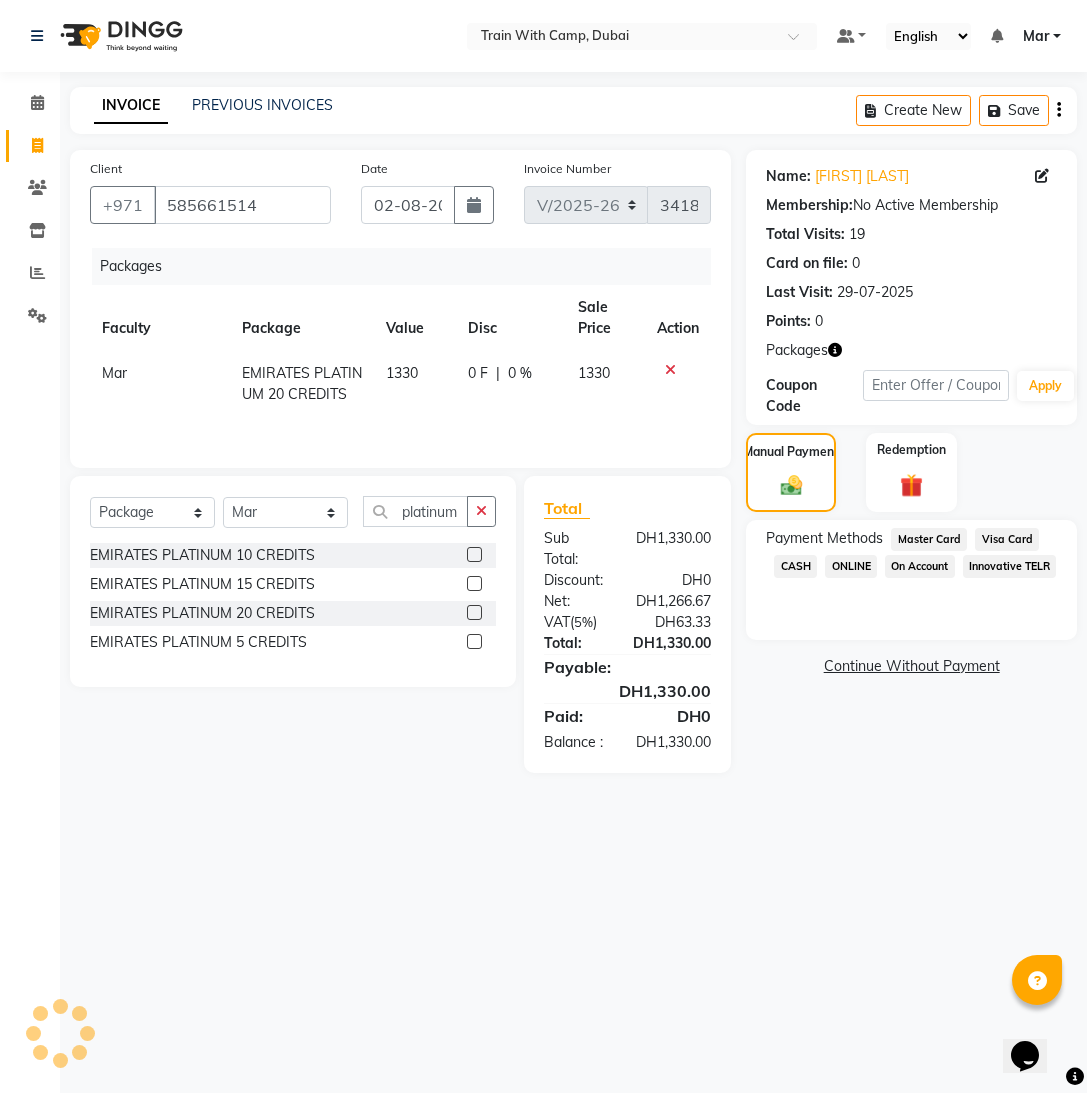 click on "Visa Card" 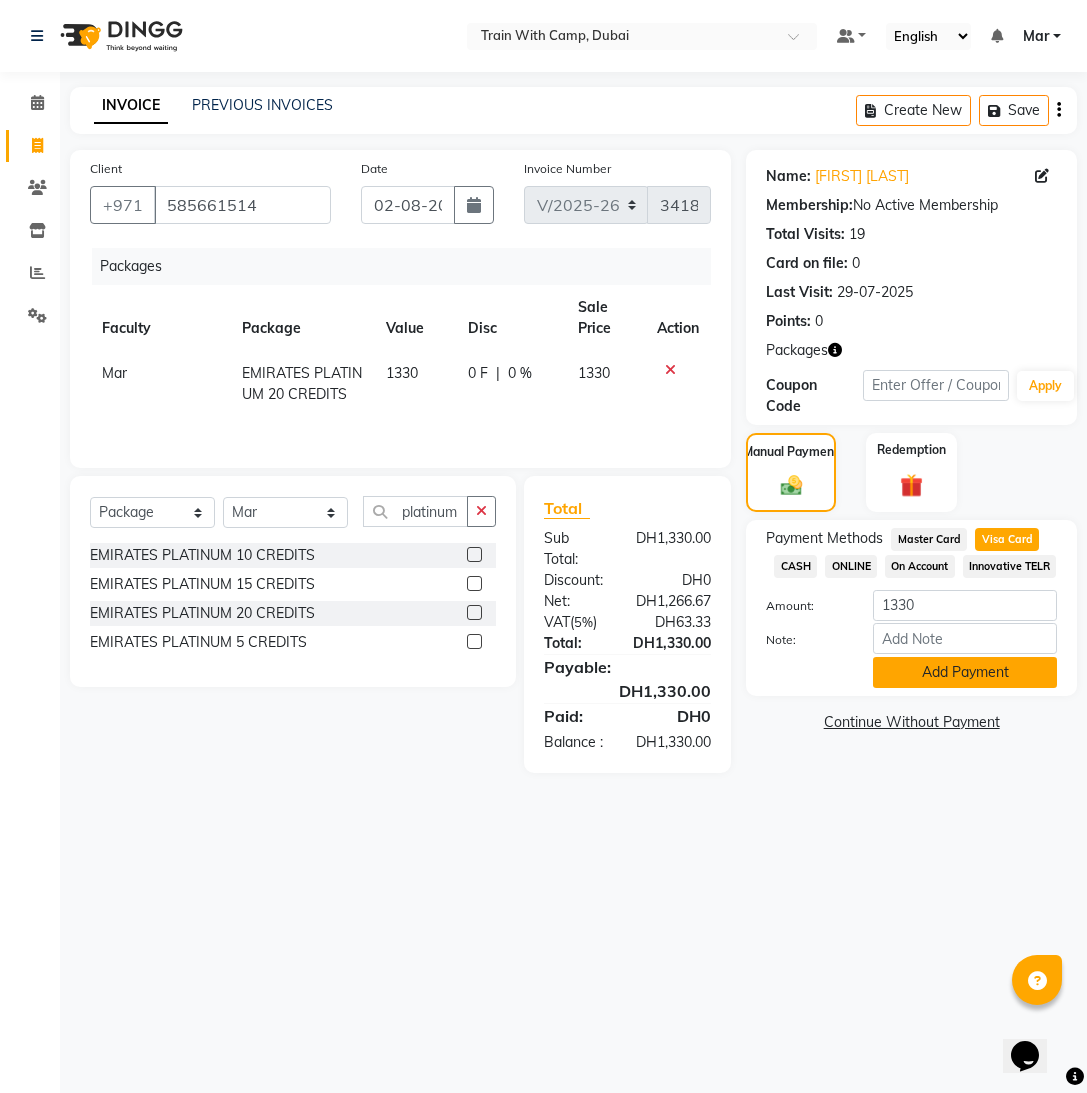click on "Add Payment" 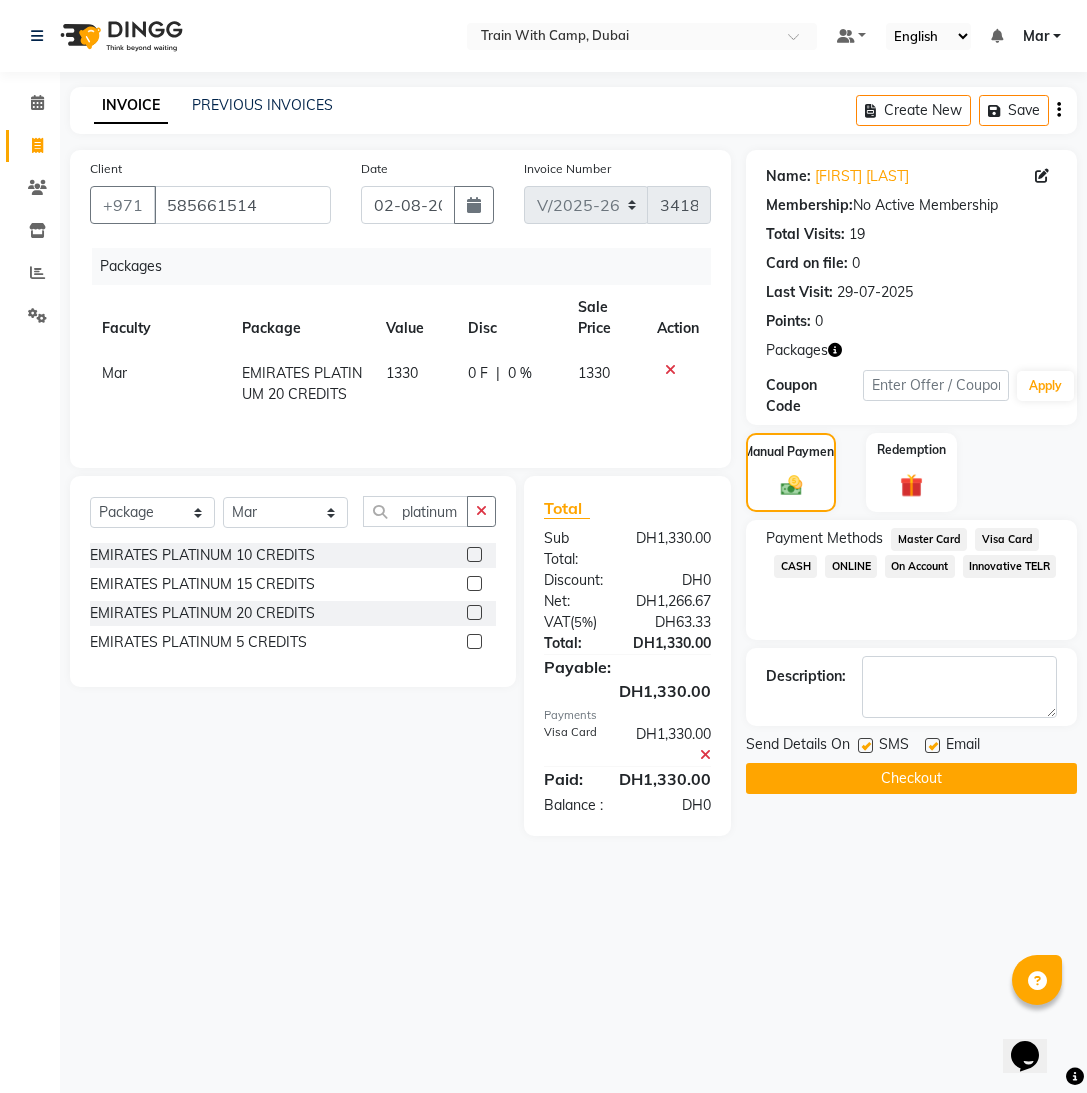 click 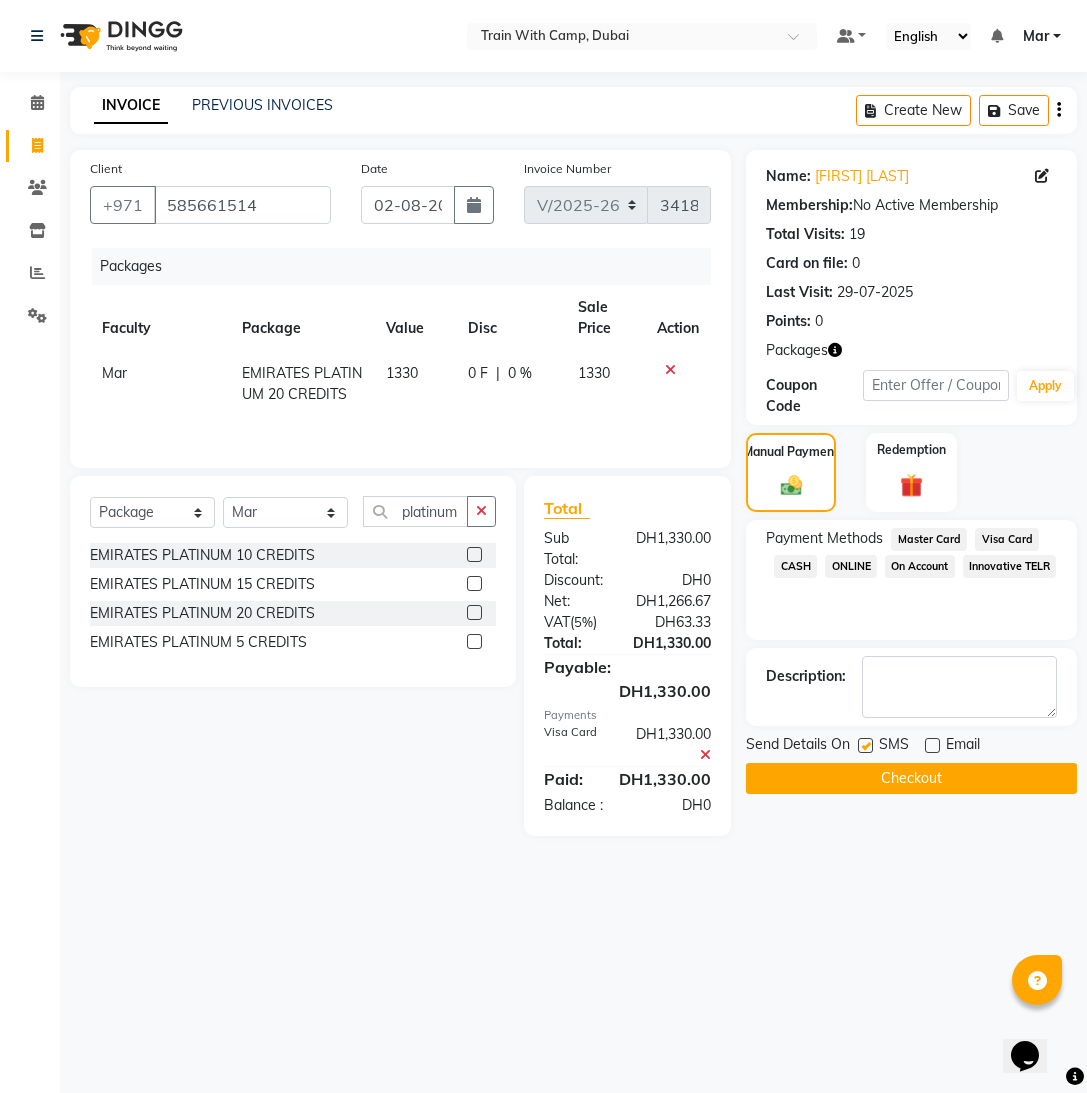 click 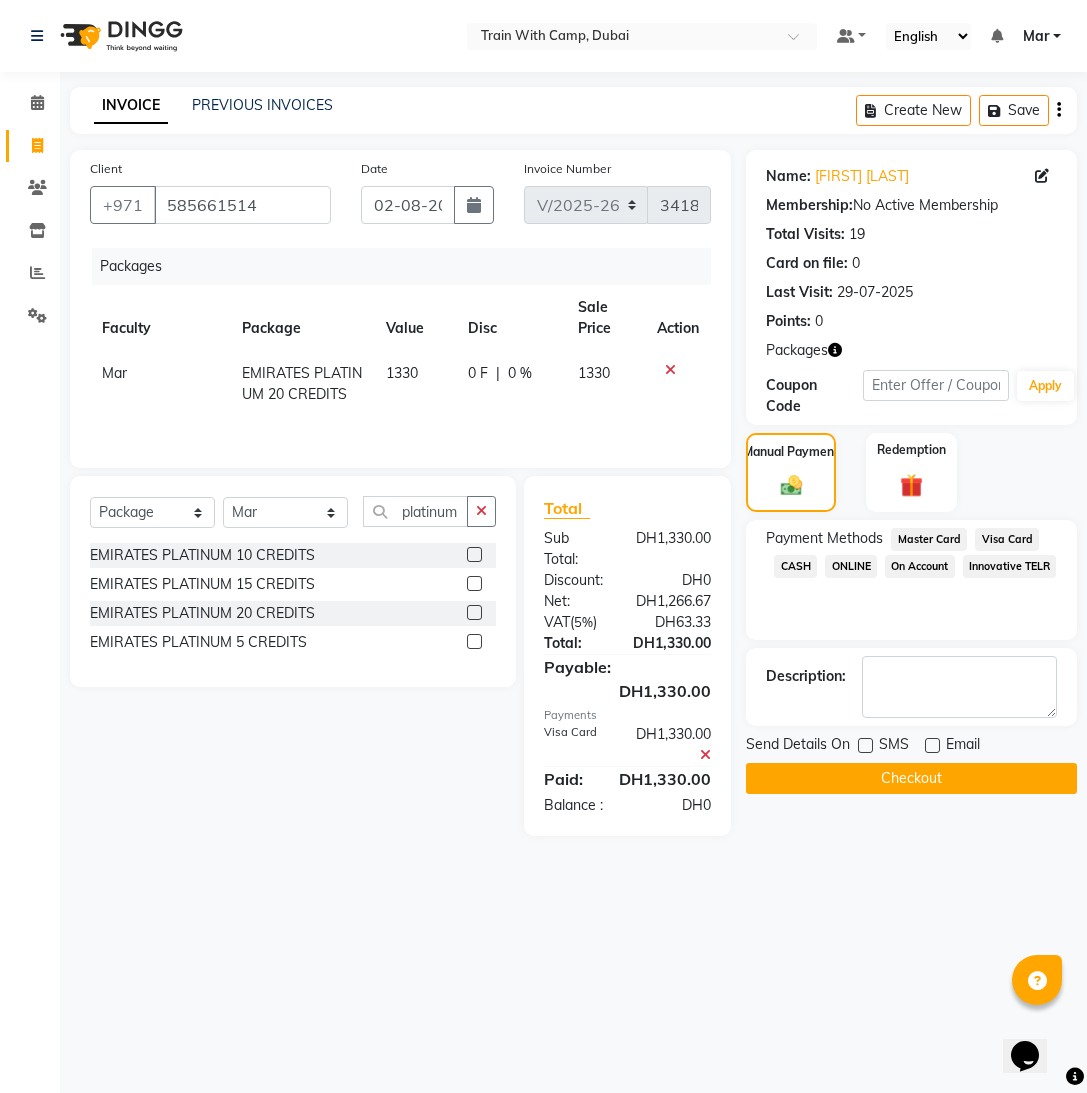 click on "Checkout" 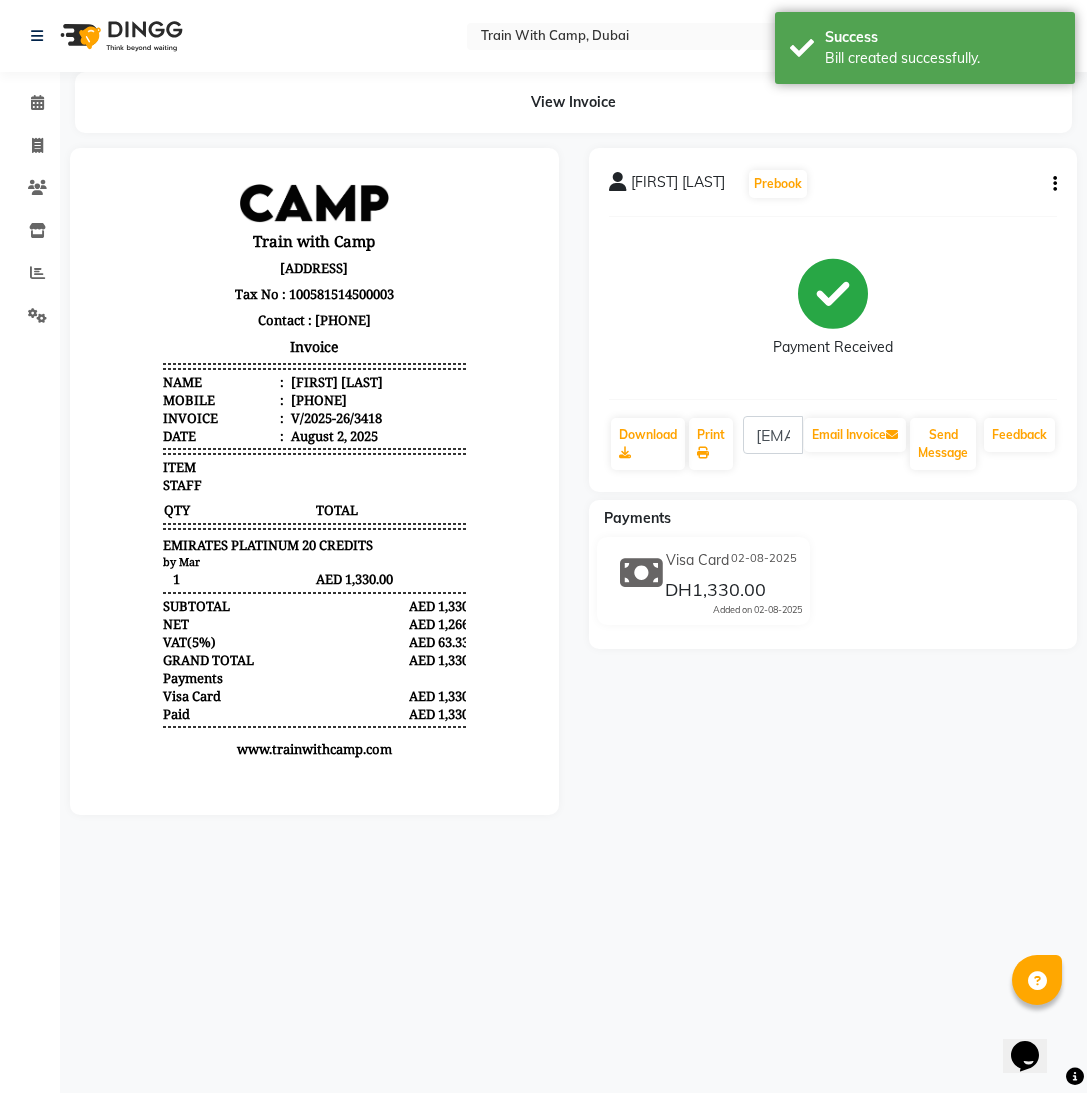scroll, scrollTop: 0, scrollLeft: 0, axis: both 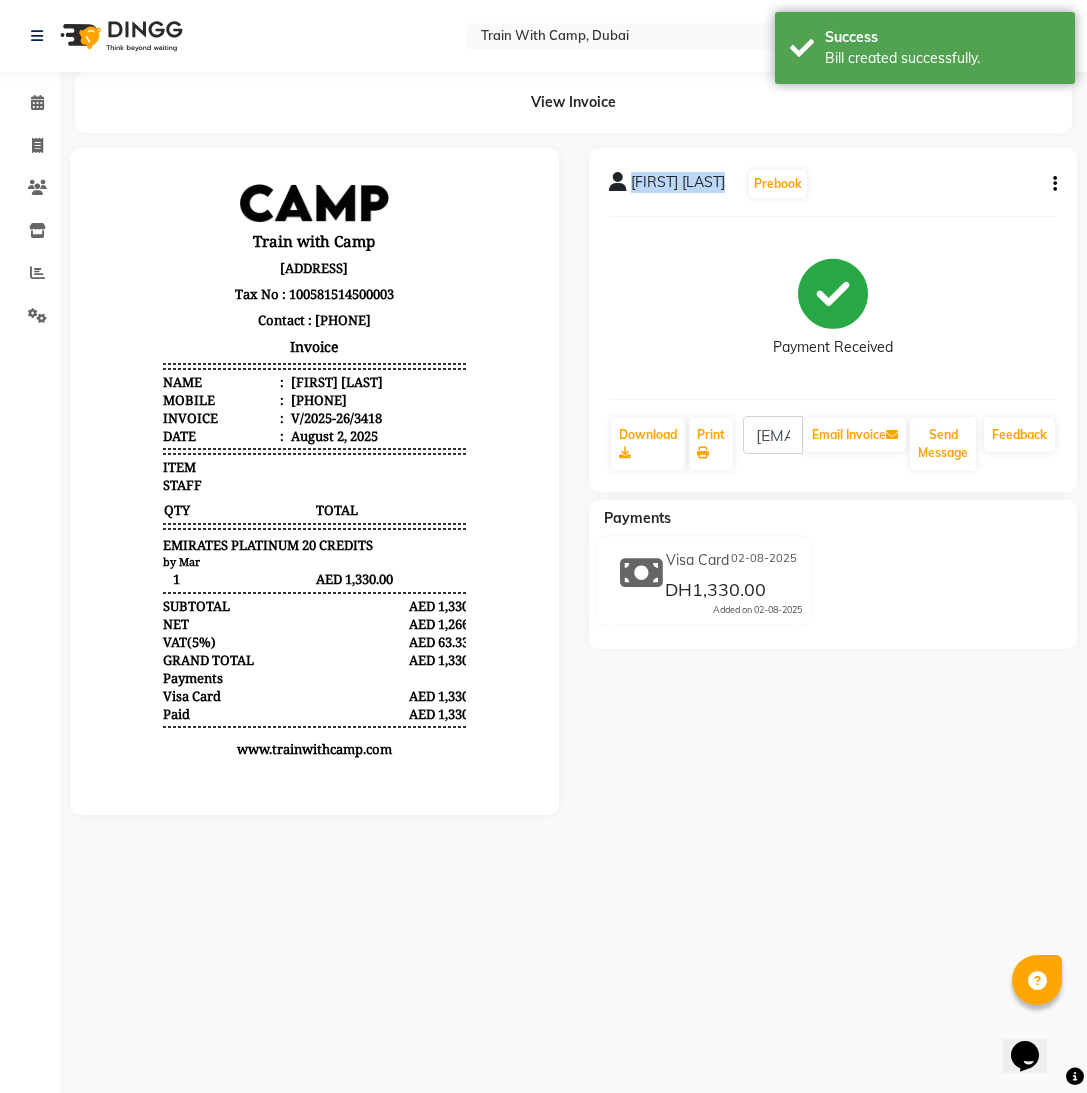 drag, startPoint x: 631, startPoint y: 181, endPoint x: 728, endPoint y: 188, distance: 97.25225 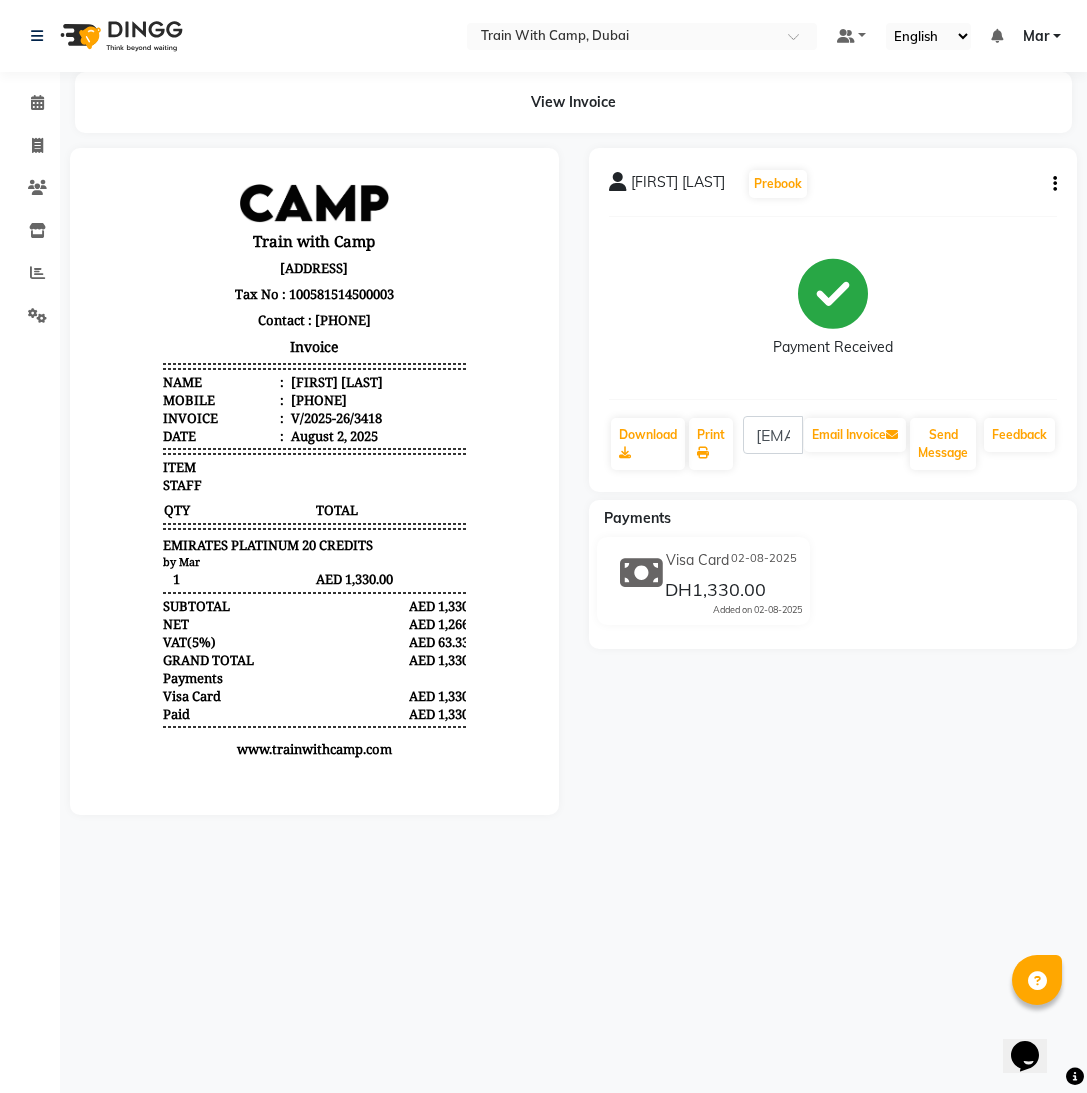 click on "Payment Received" 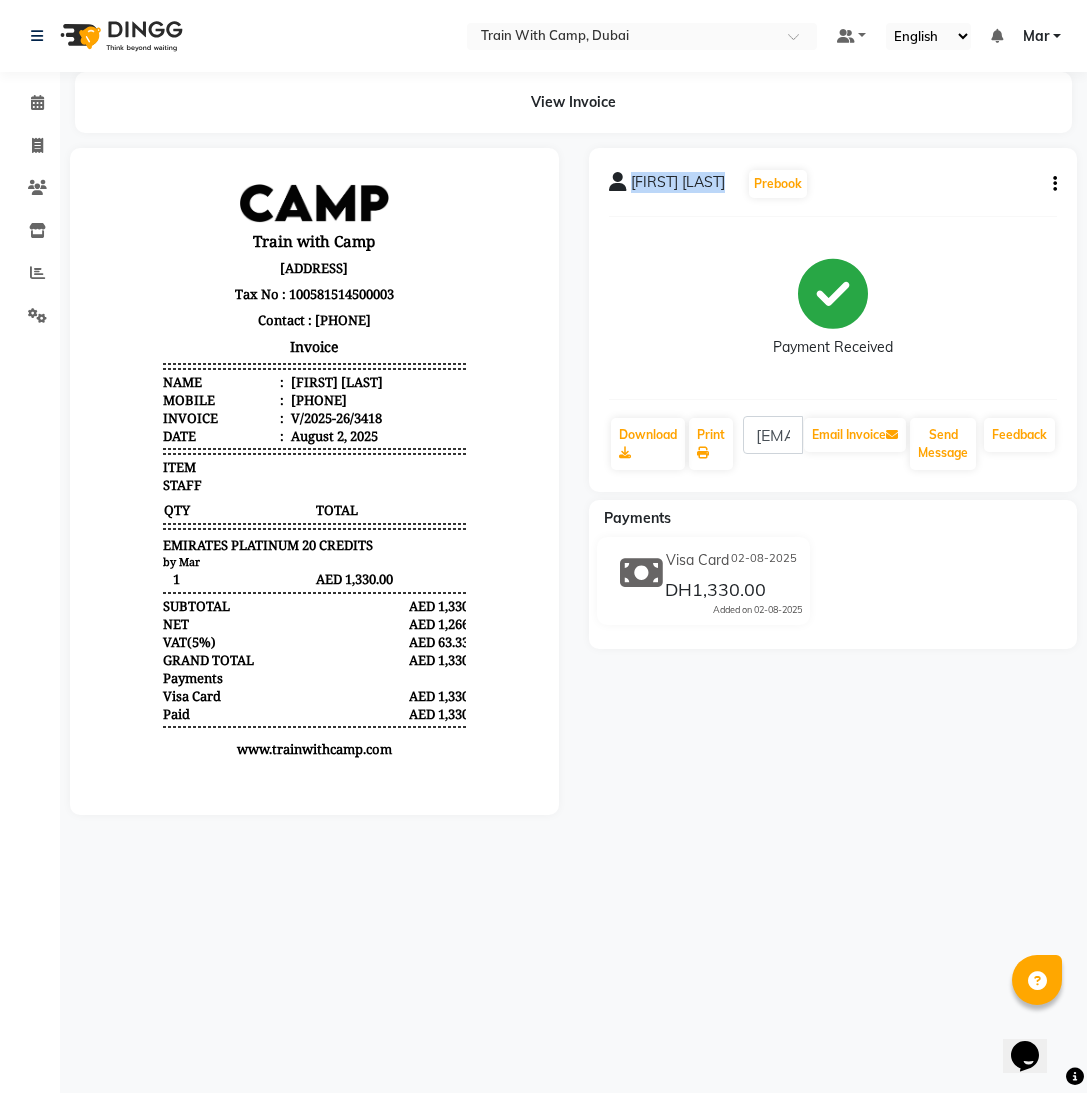 drag, startPoint x: 631, startPoint y: 182, endPoint x: 724, endPoint y: 185, distance: 93.04838 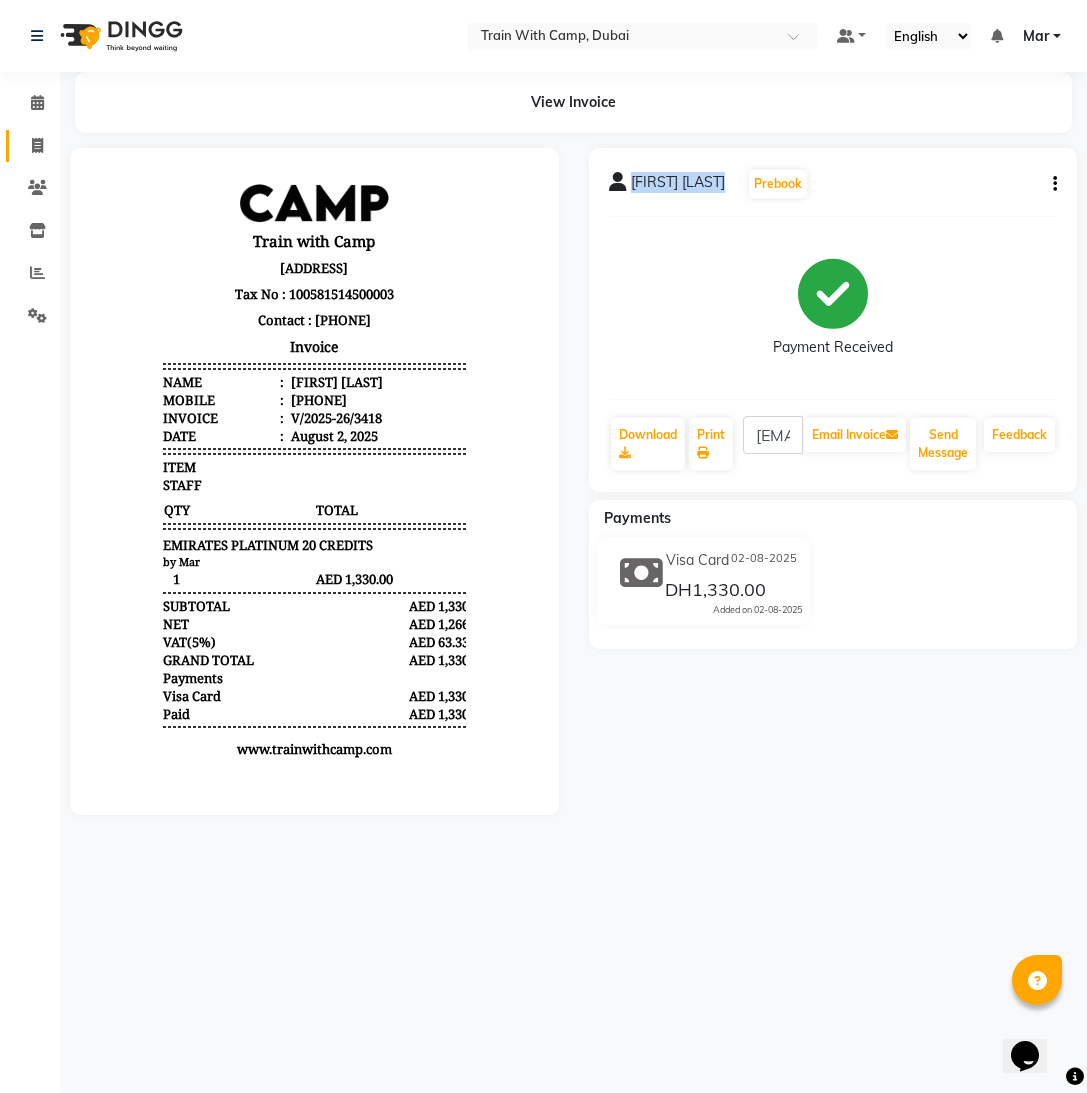 click on "Invoice" 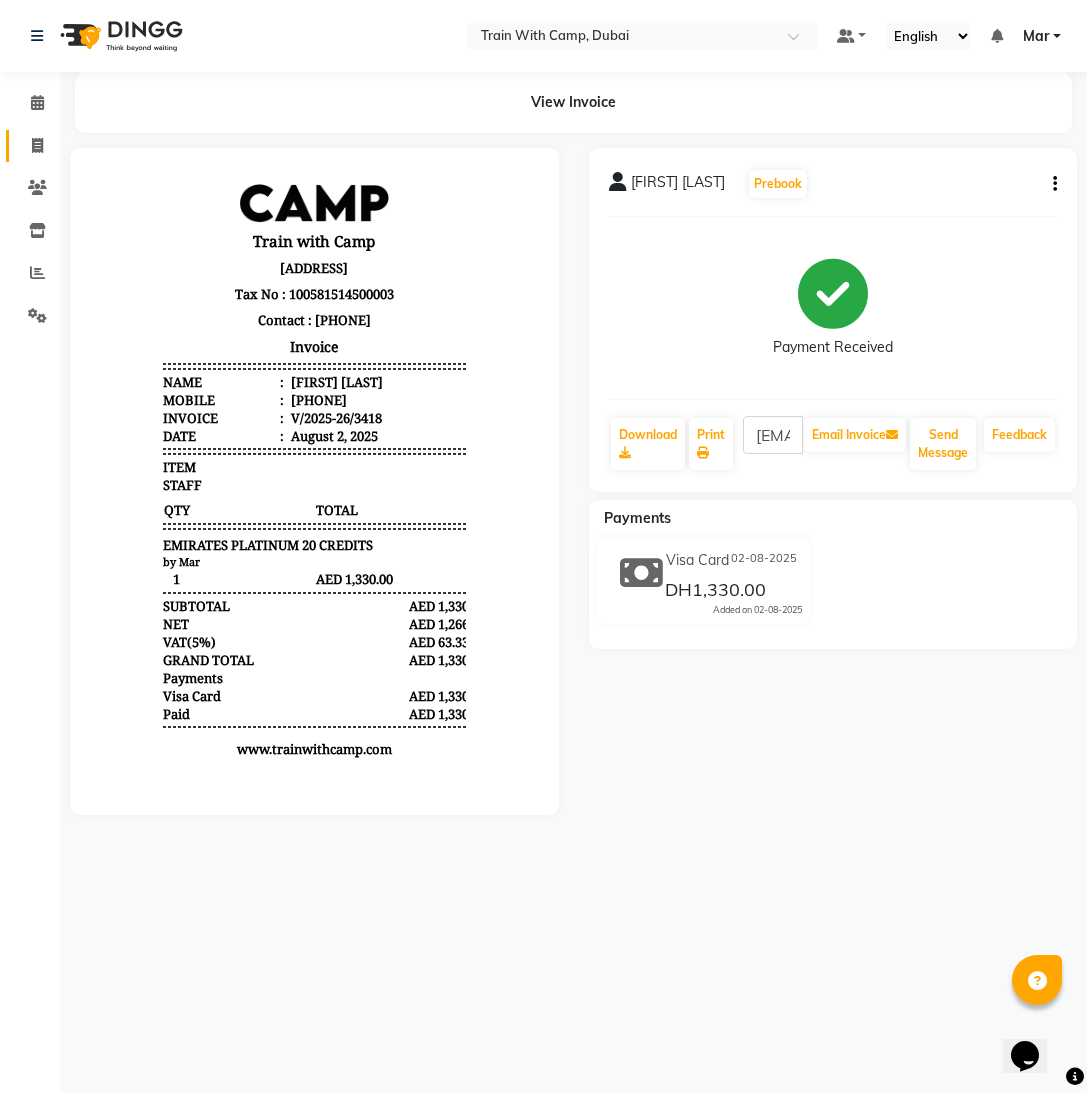select on "service" 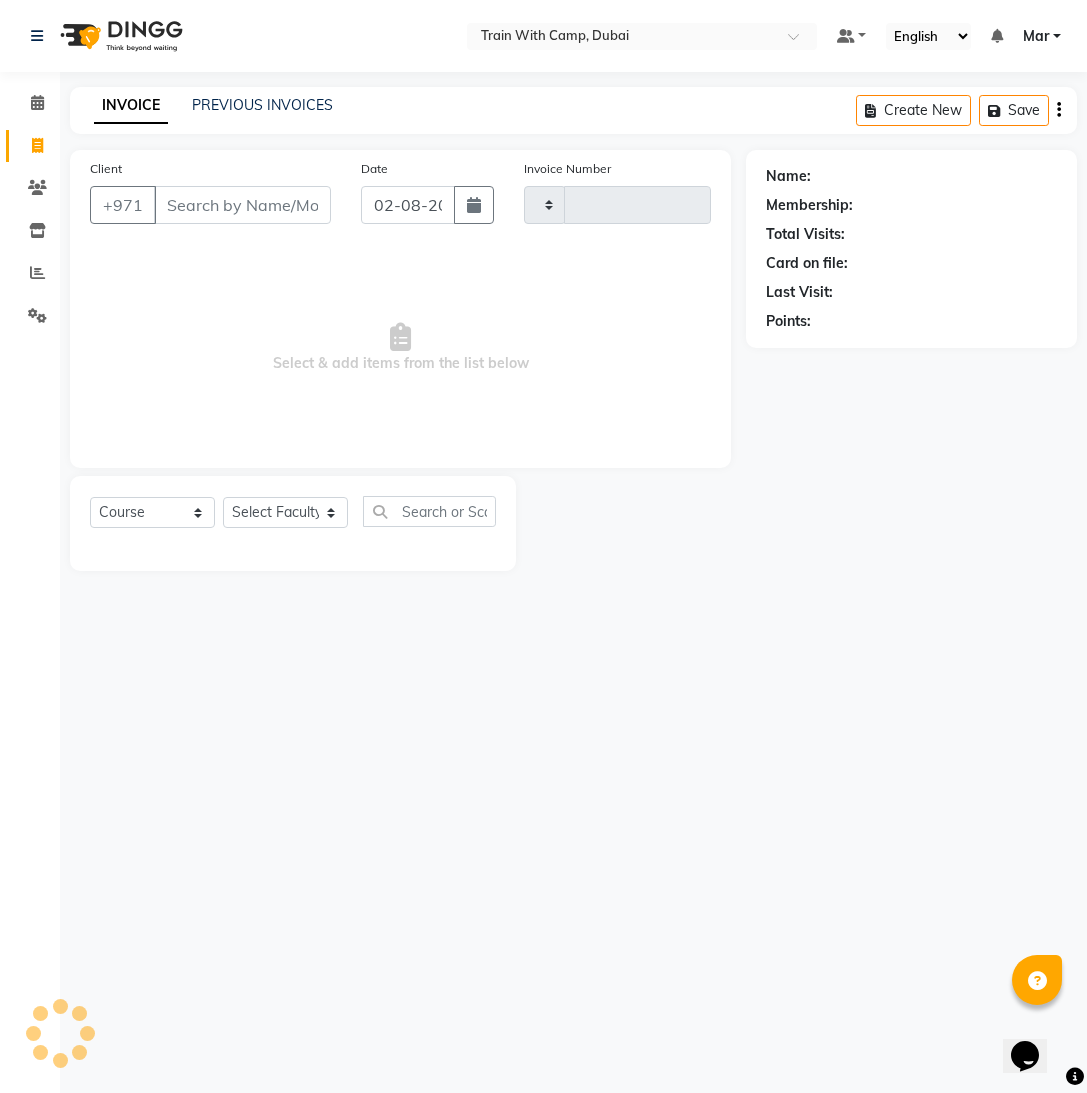 type on "3419" 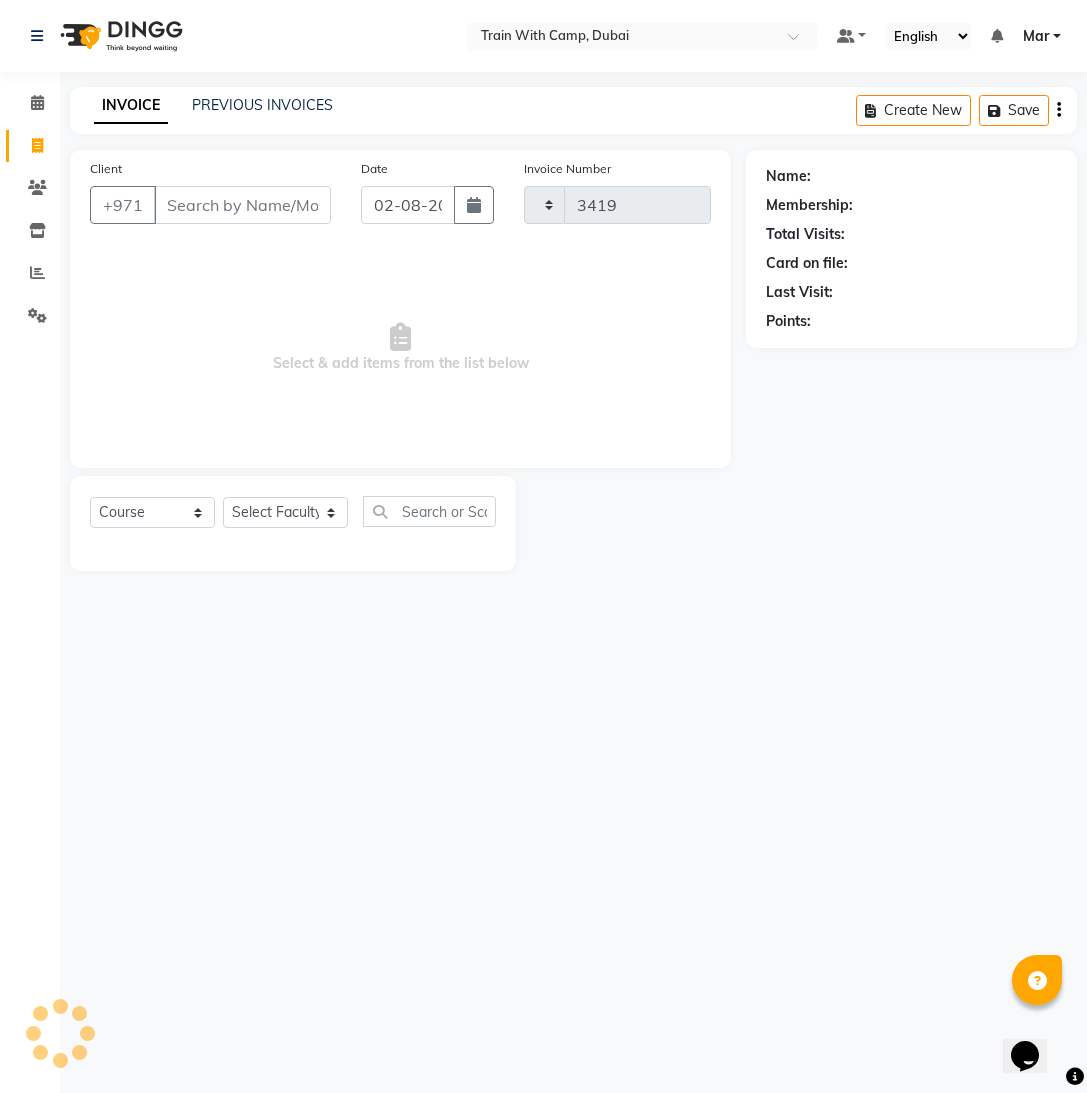 select on "910" 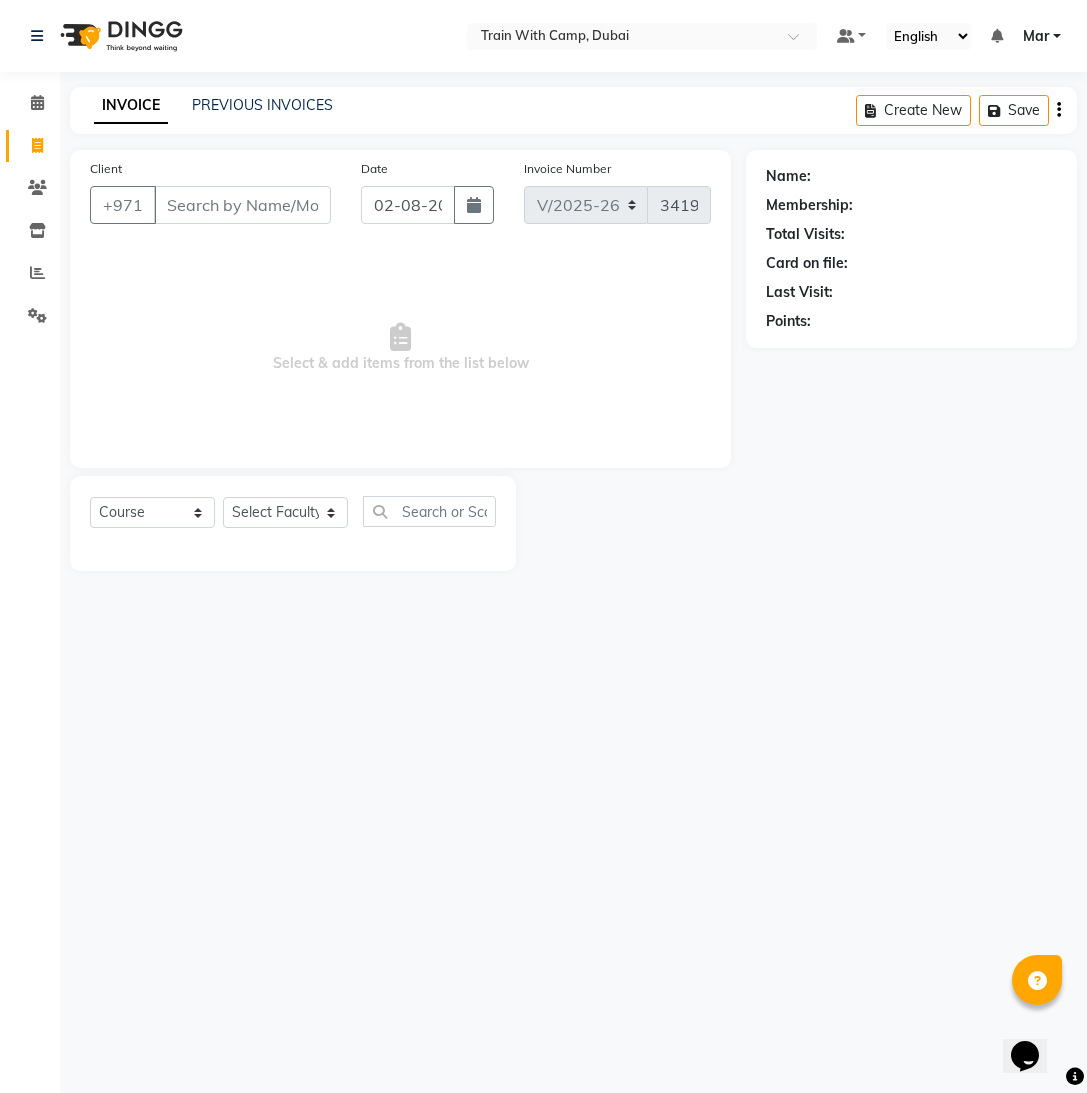 select on "14898" 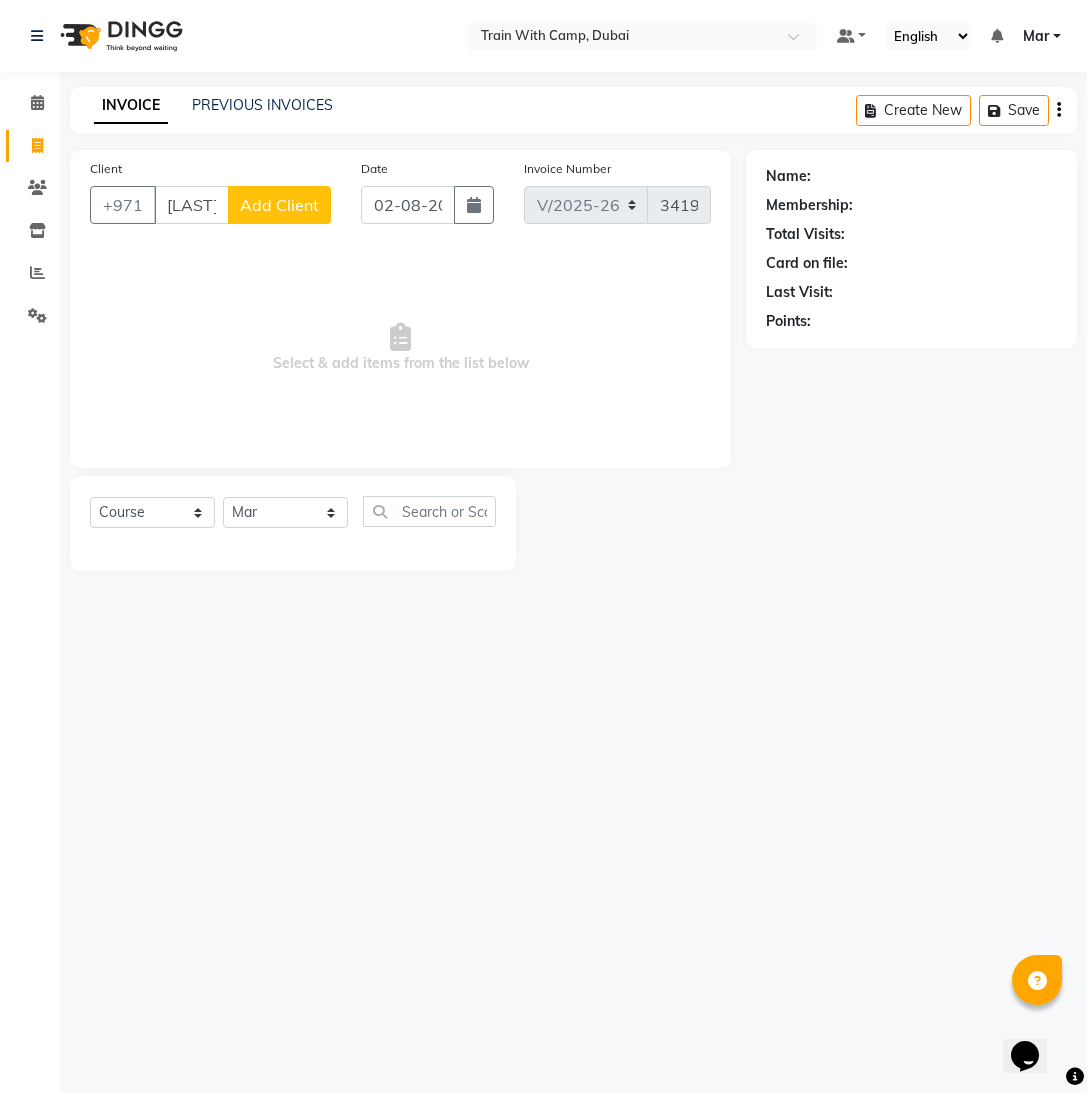 scroll, scrollTop: 0, scrollLeft: 4, axis: horizontal 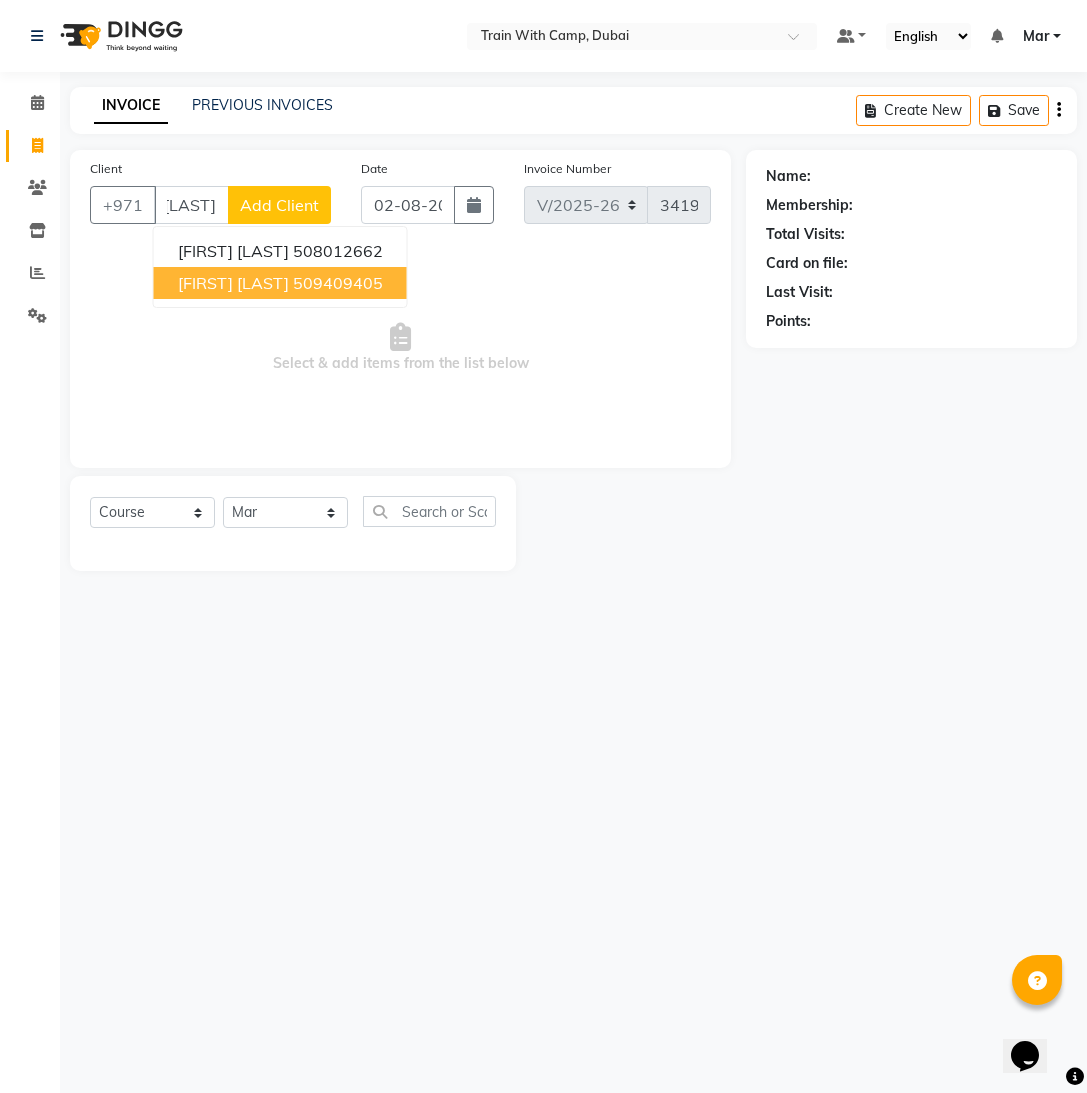 click on "[FIRST] [LAST] [PHONE]" at bounding box center [280, 283] 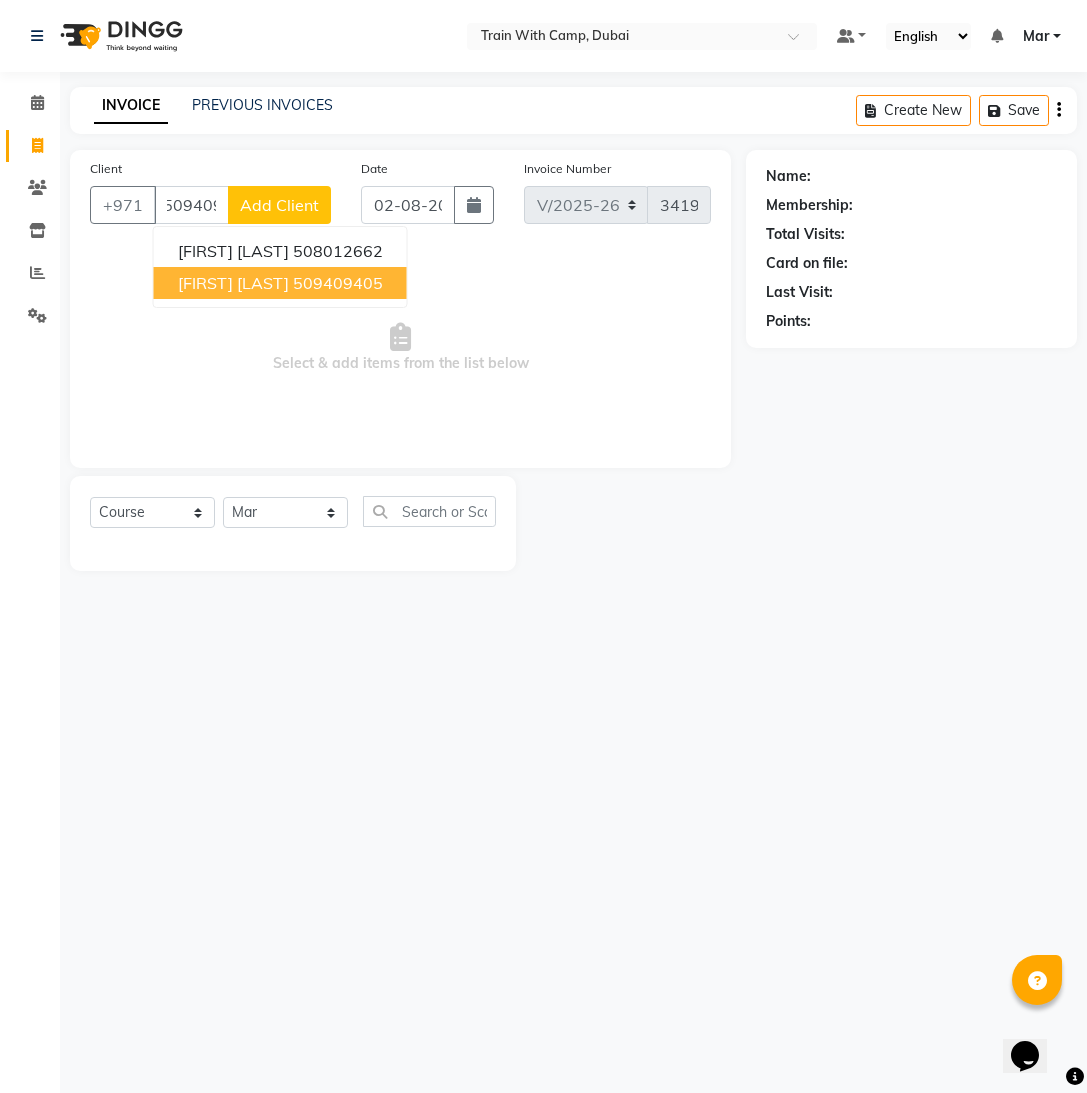 scroll, scrollTop: 0, scrollLeft: 0, axis: both 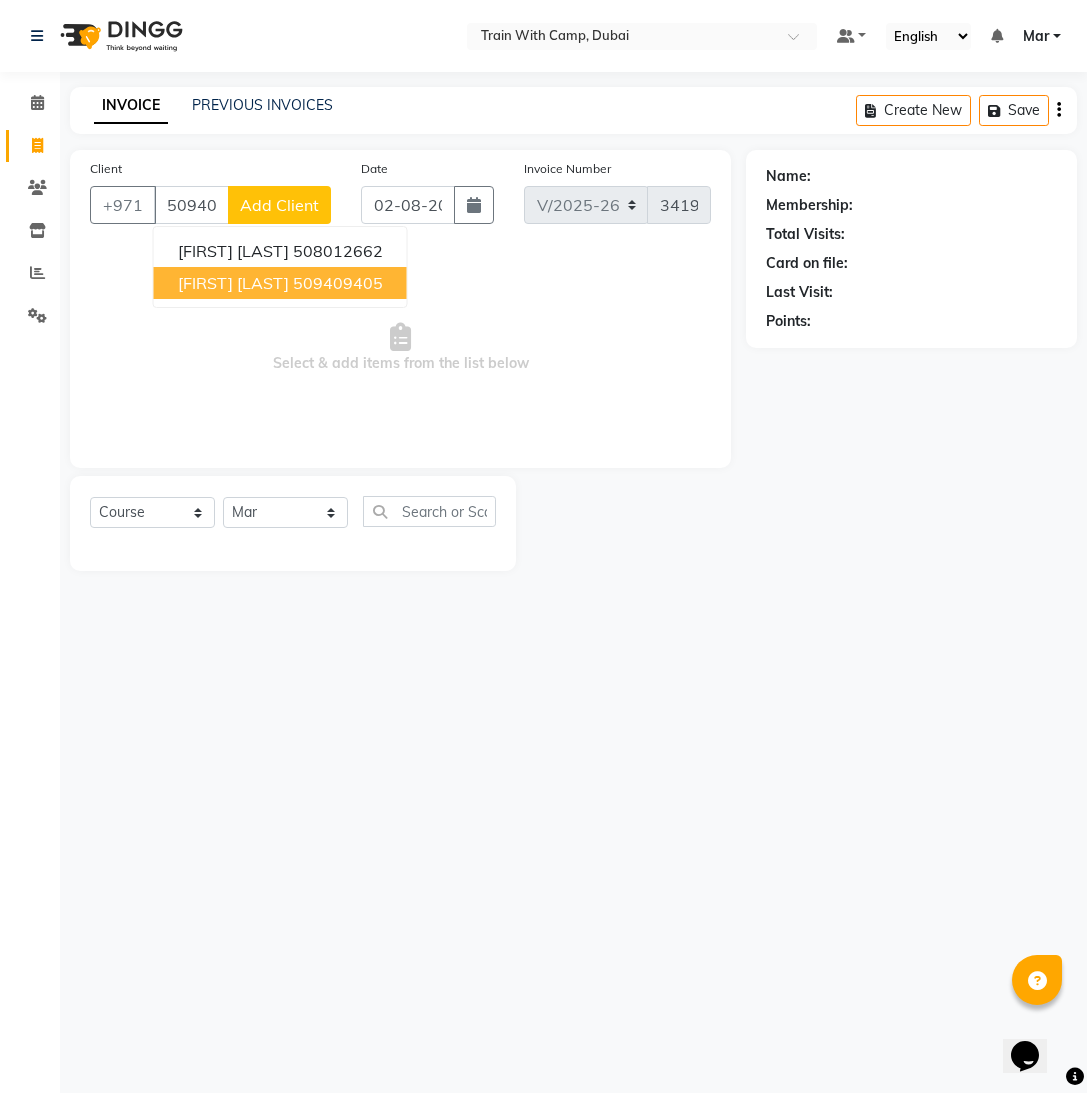 type on "509409405" 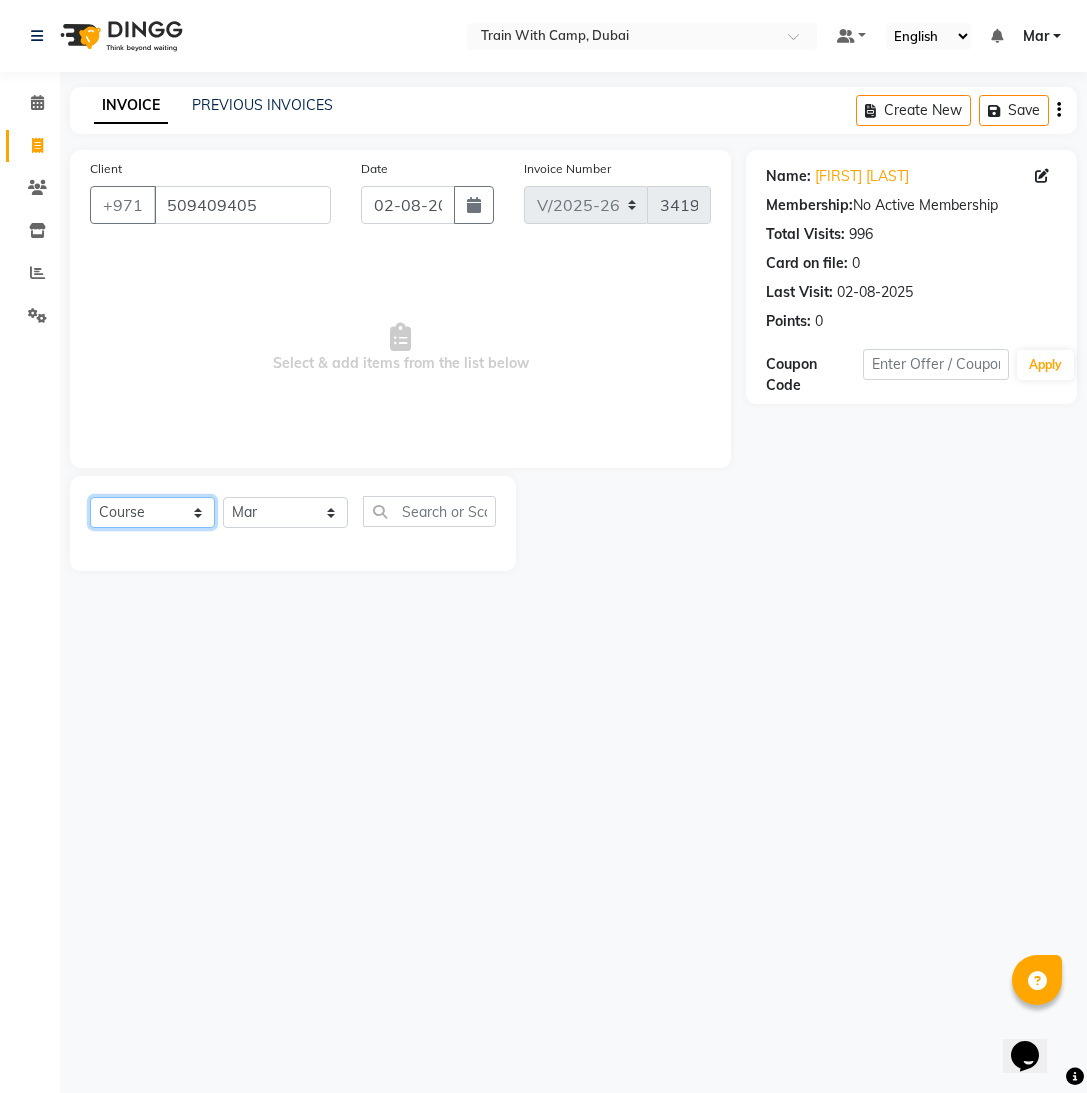 click on "Select  Course  Product  Membership  Package Voucher Prepaid Gift Card" 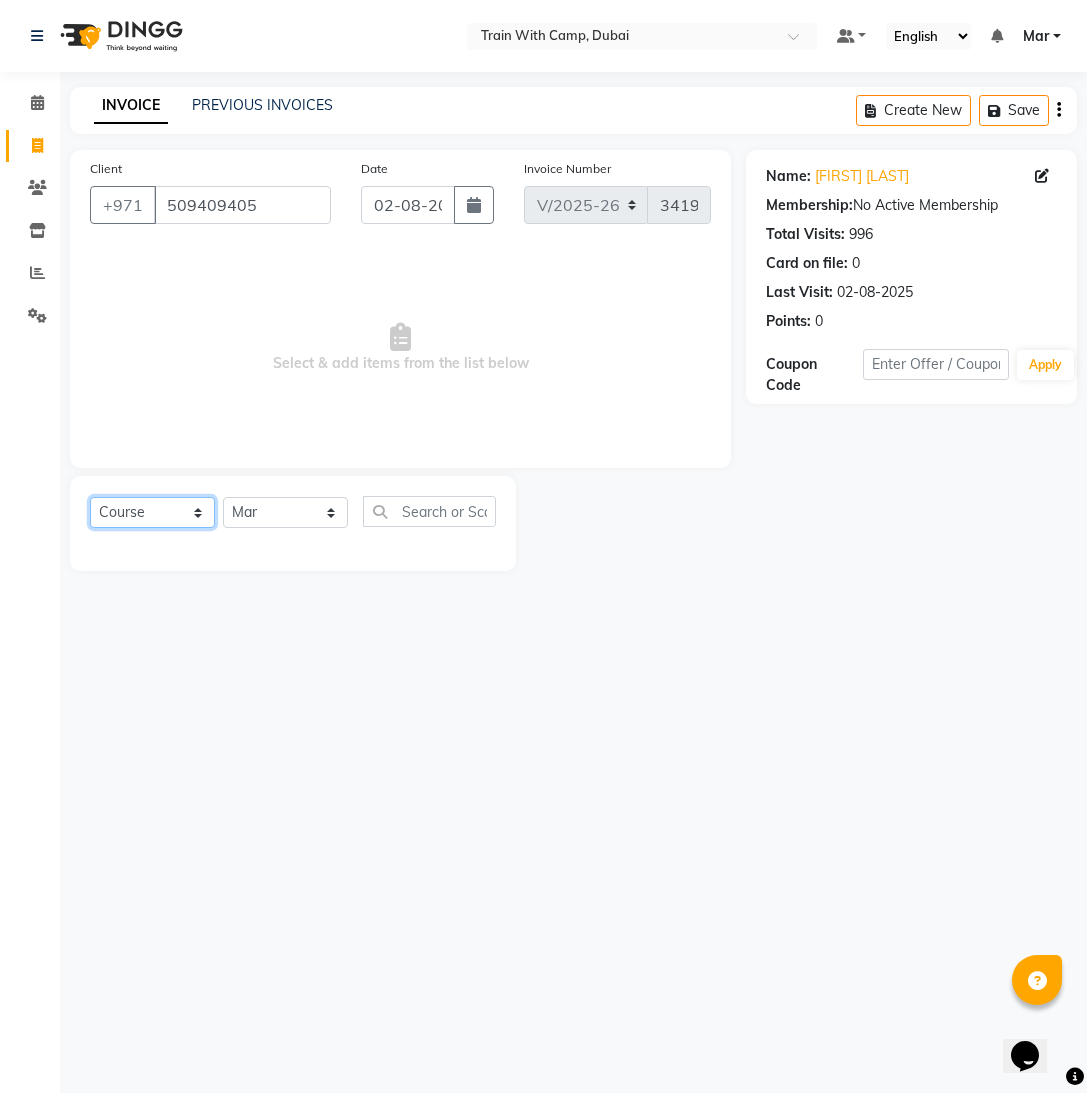 select on "product" 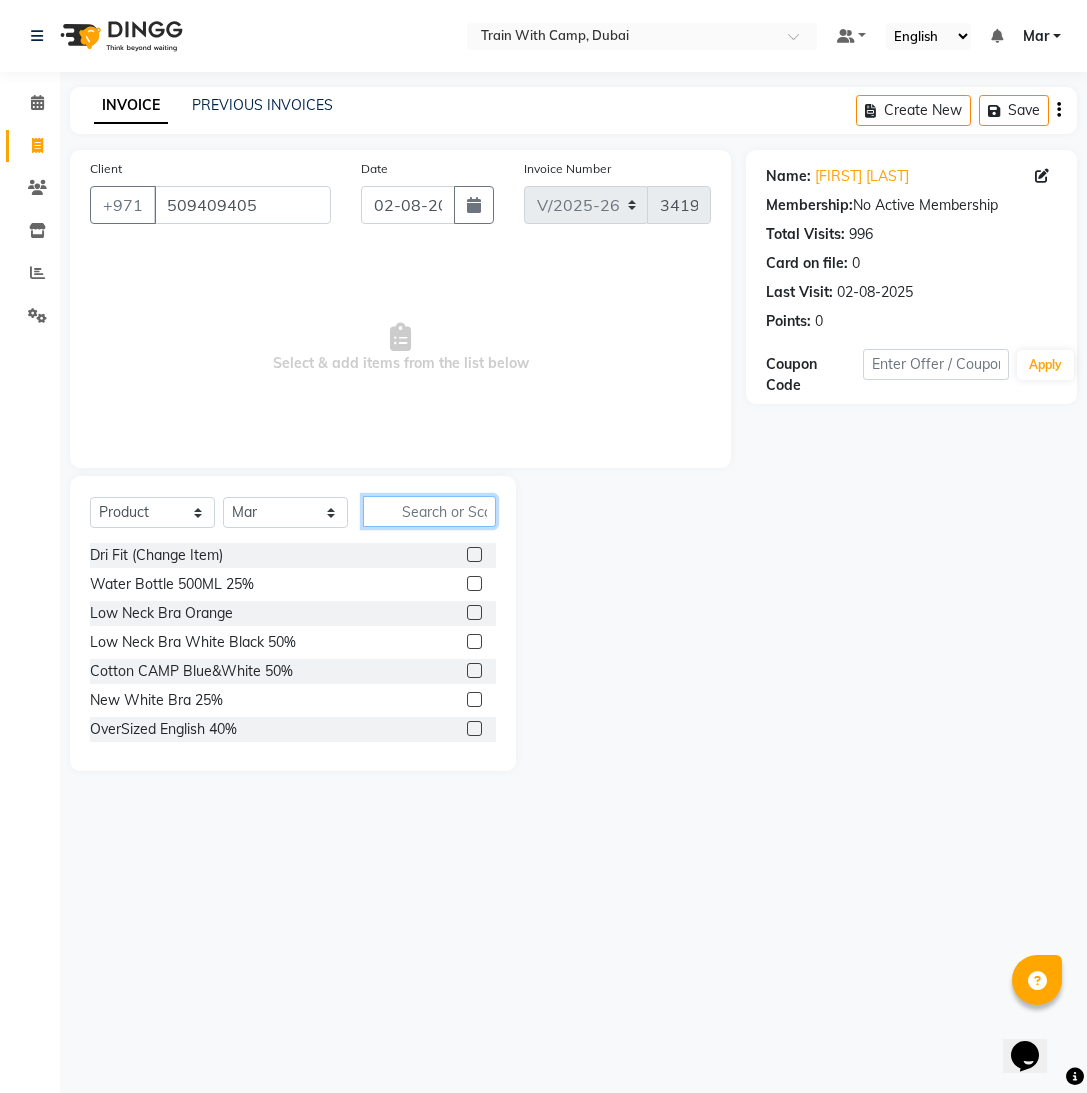 click 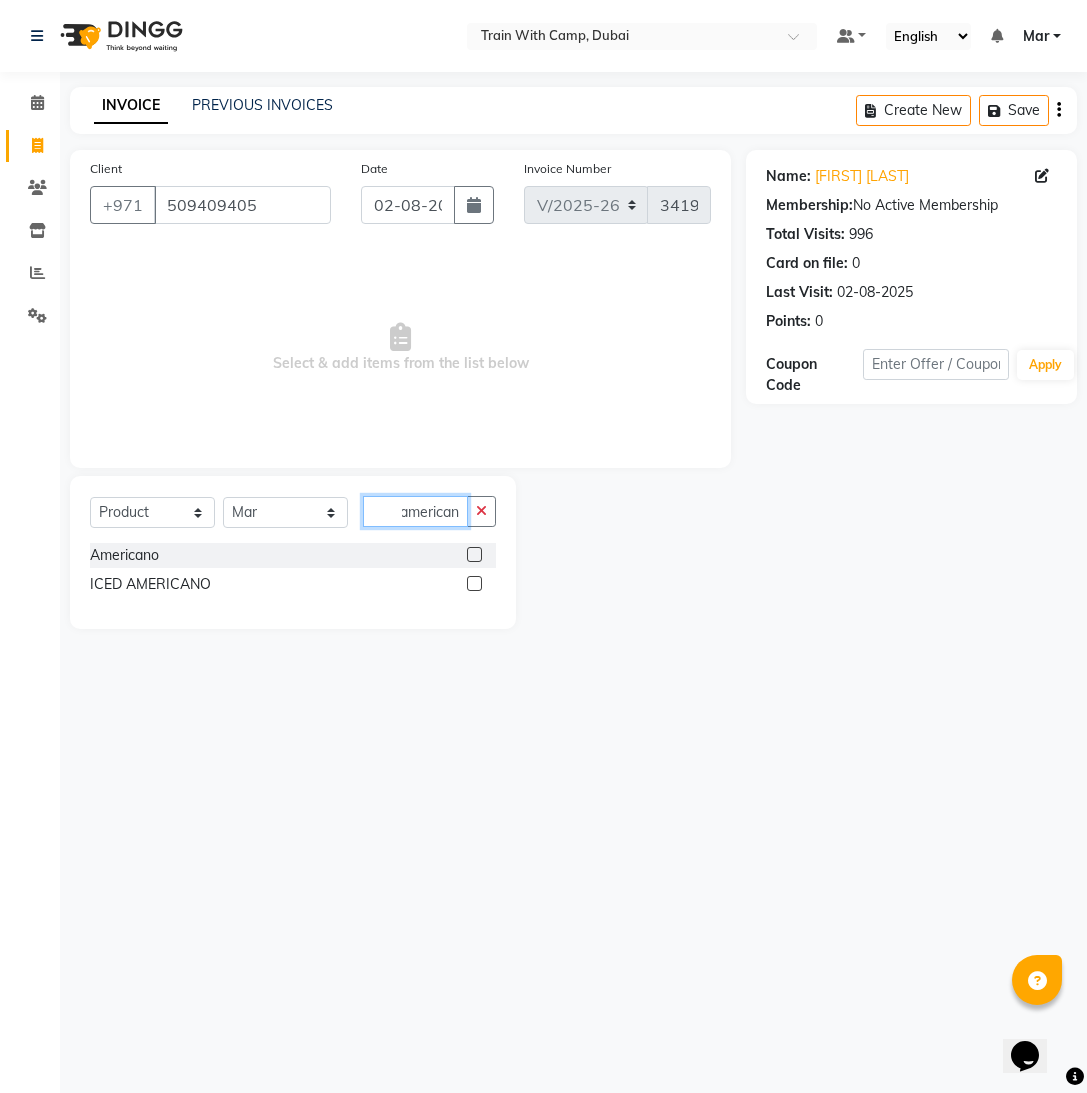 scroll, scrollTop: 0, scrollLeft: 10, axis: horizontal 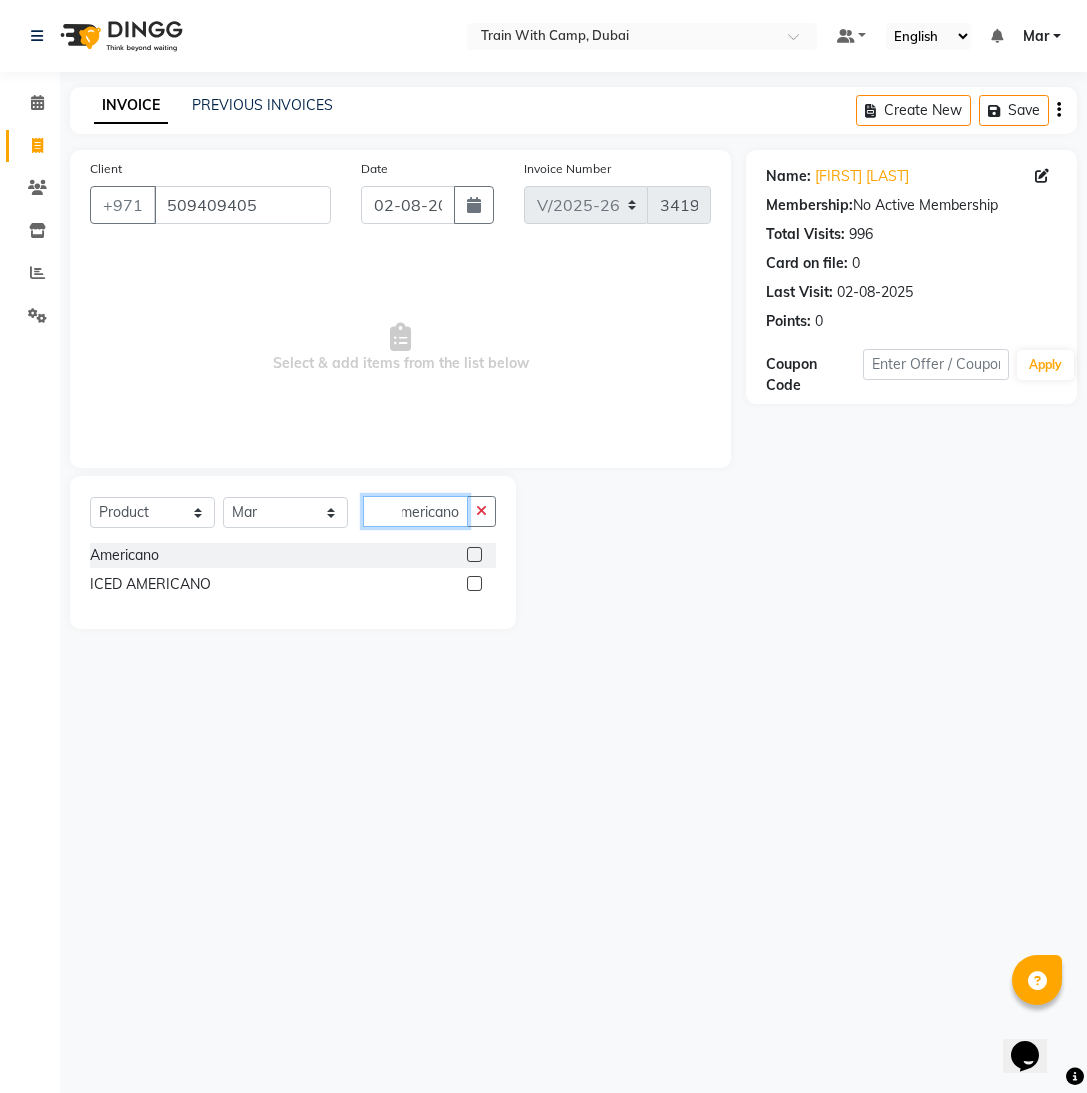 type on "americano" 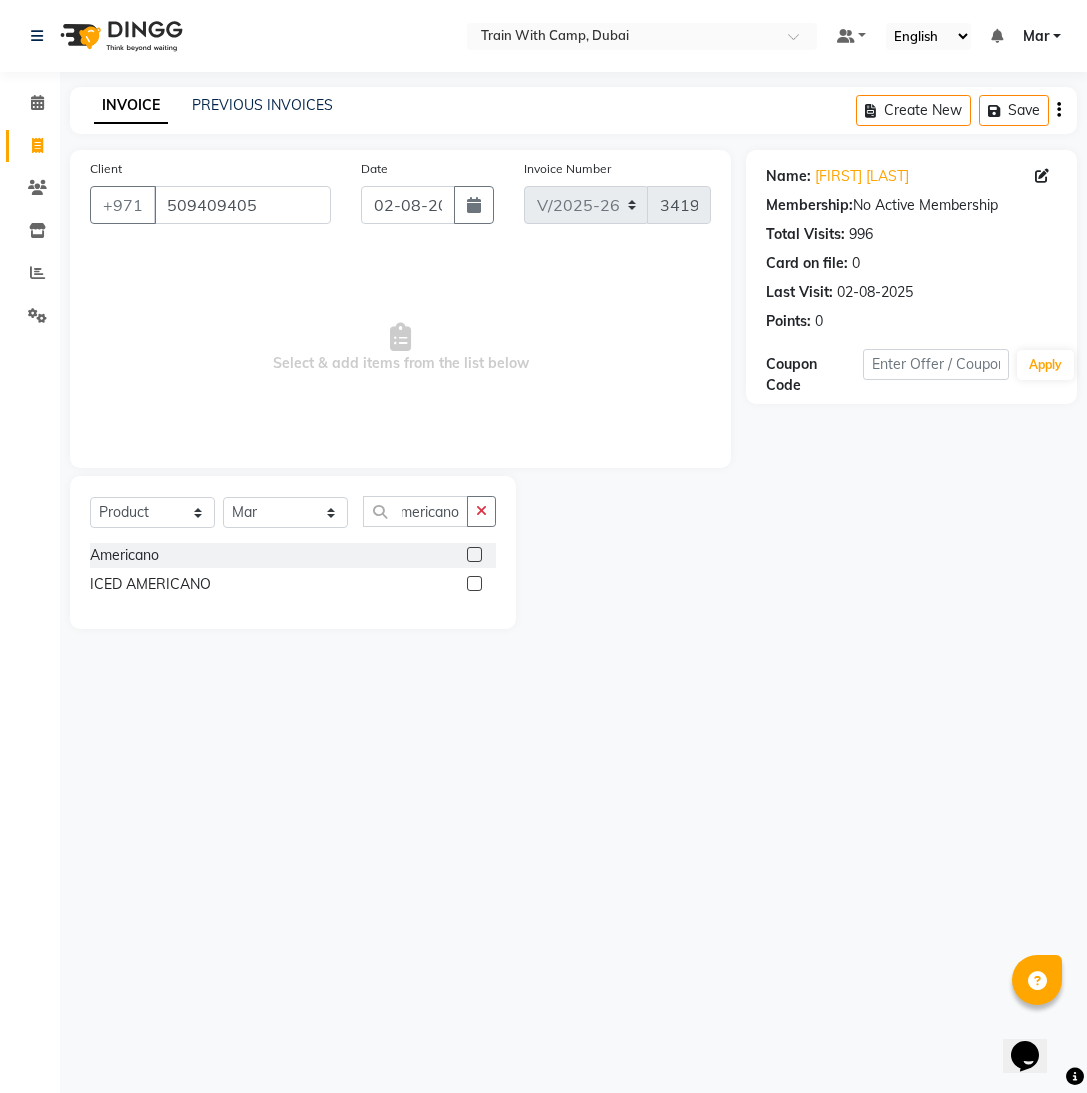 scroll, scrollTop: 0, scrollLeft: 0, axis: both 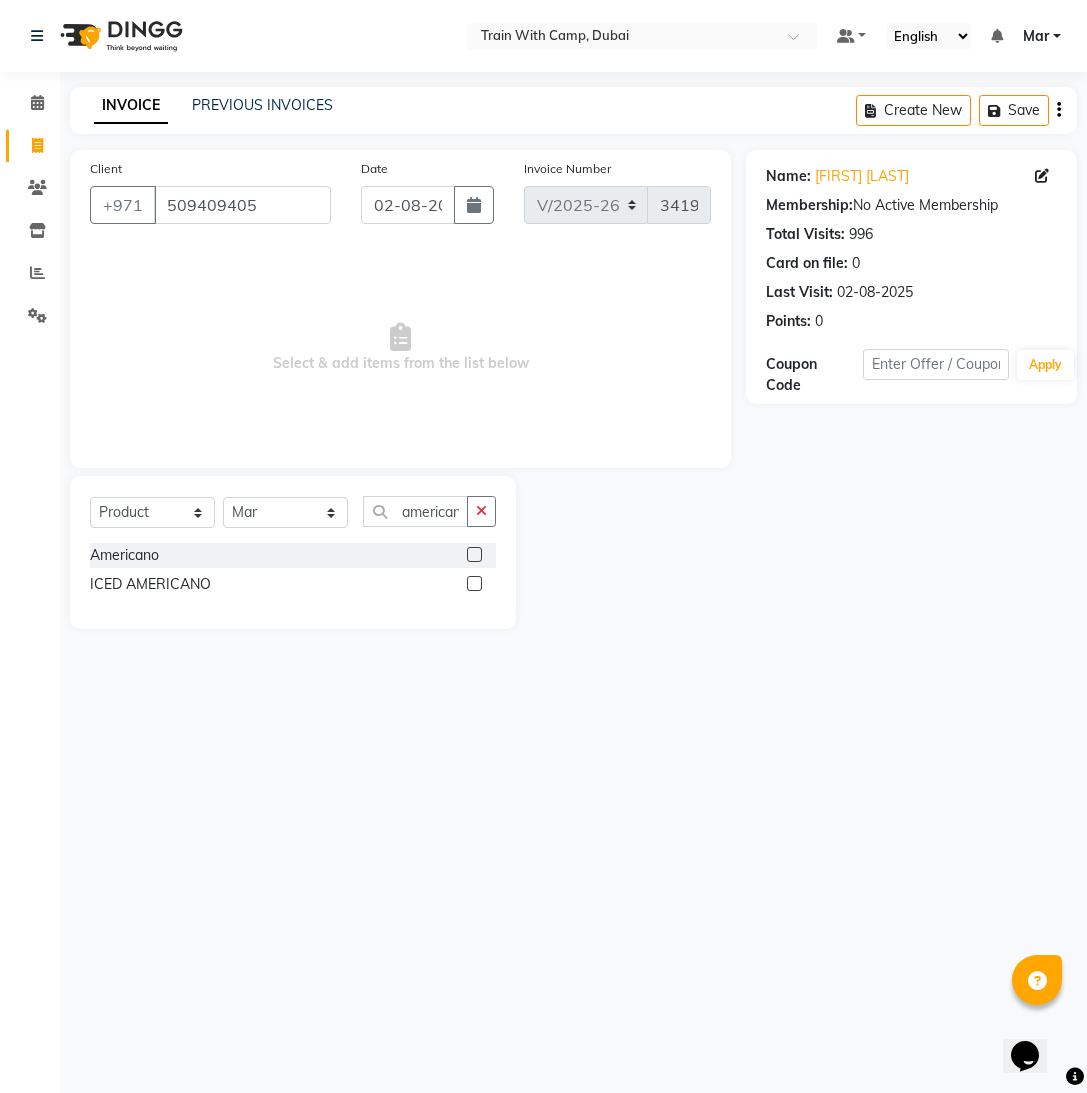 click 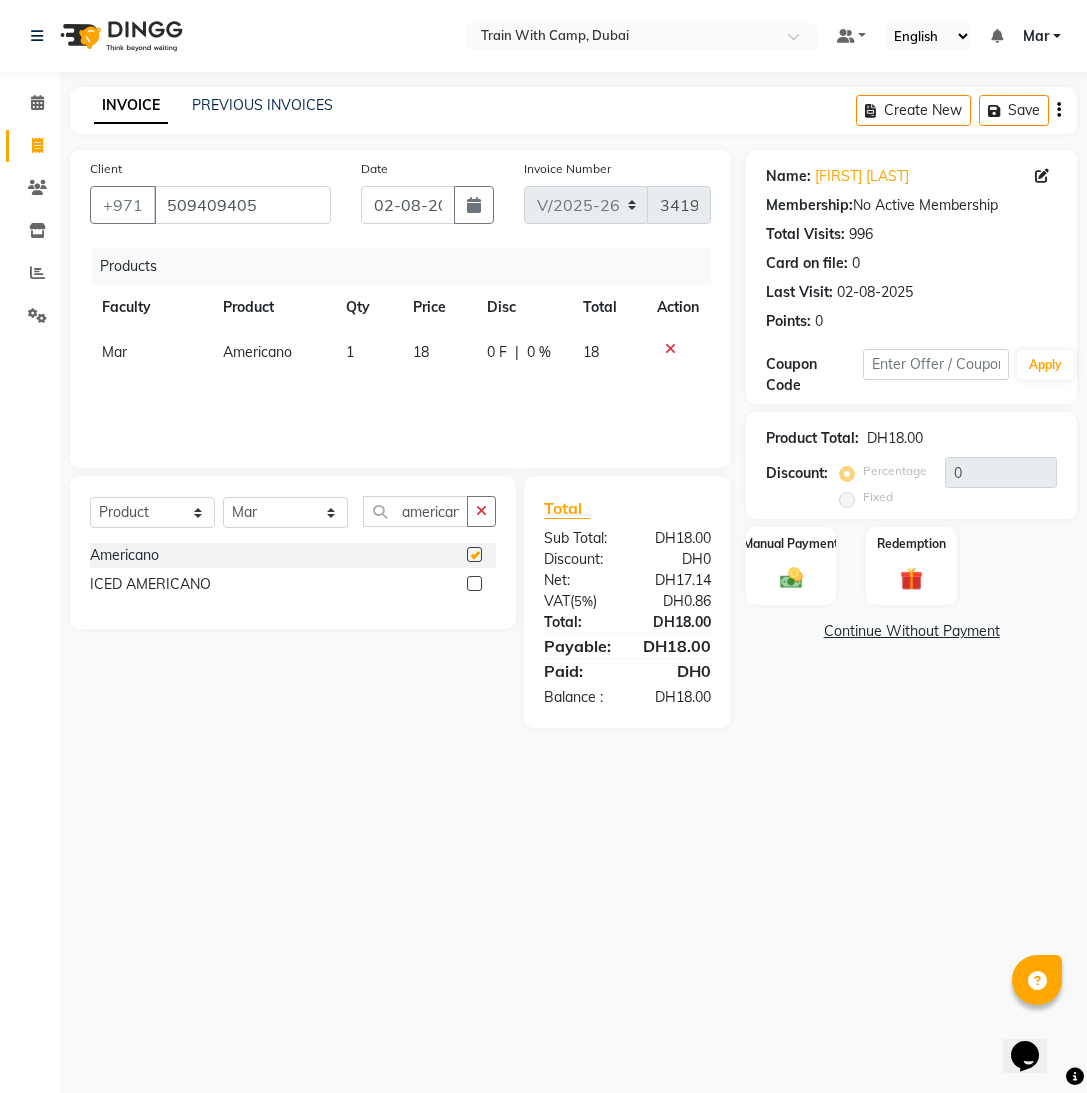 checkbox on "false" 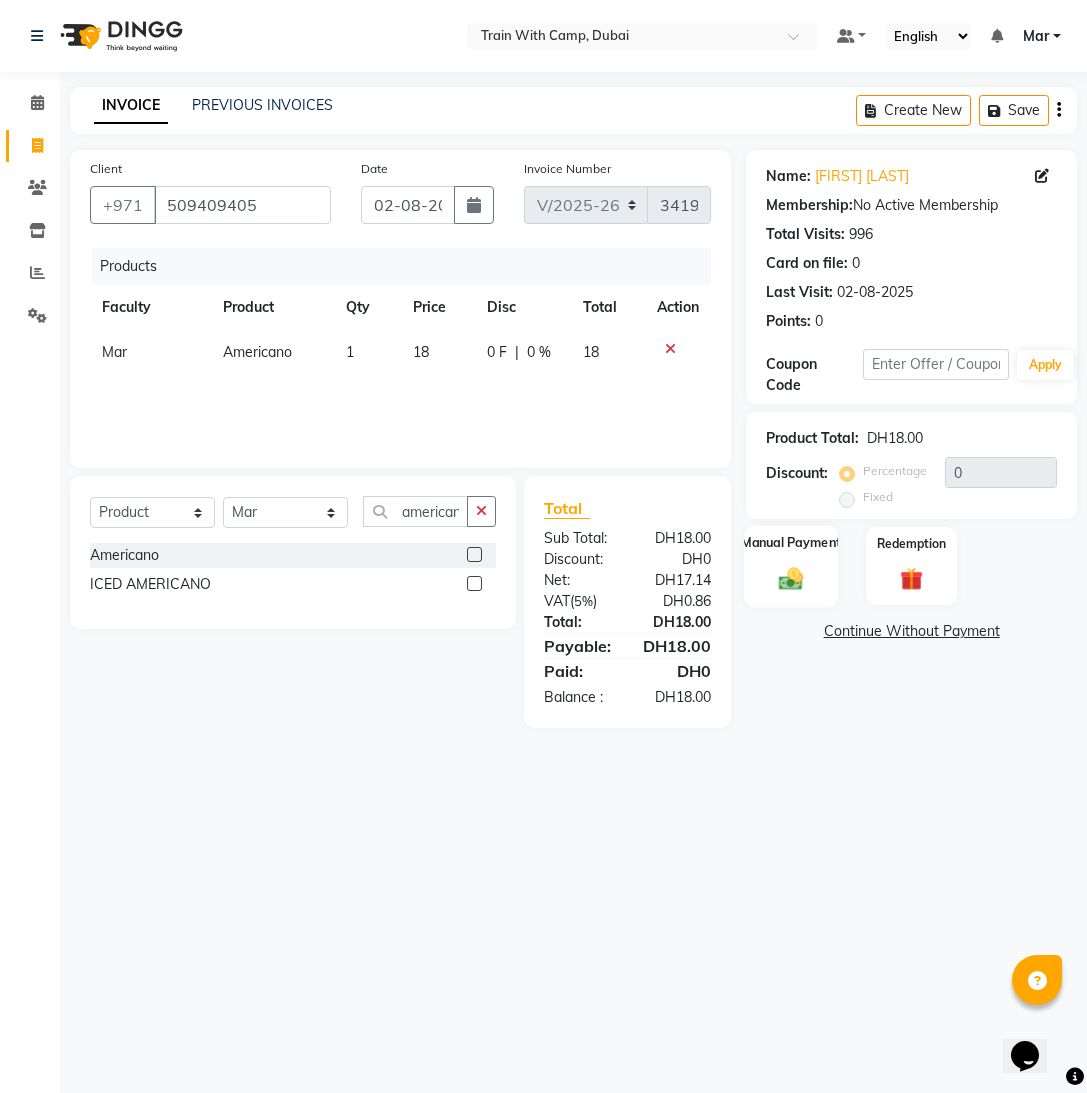 click 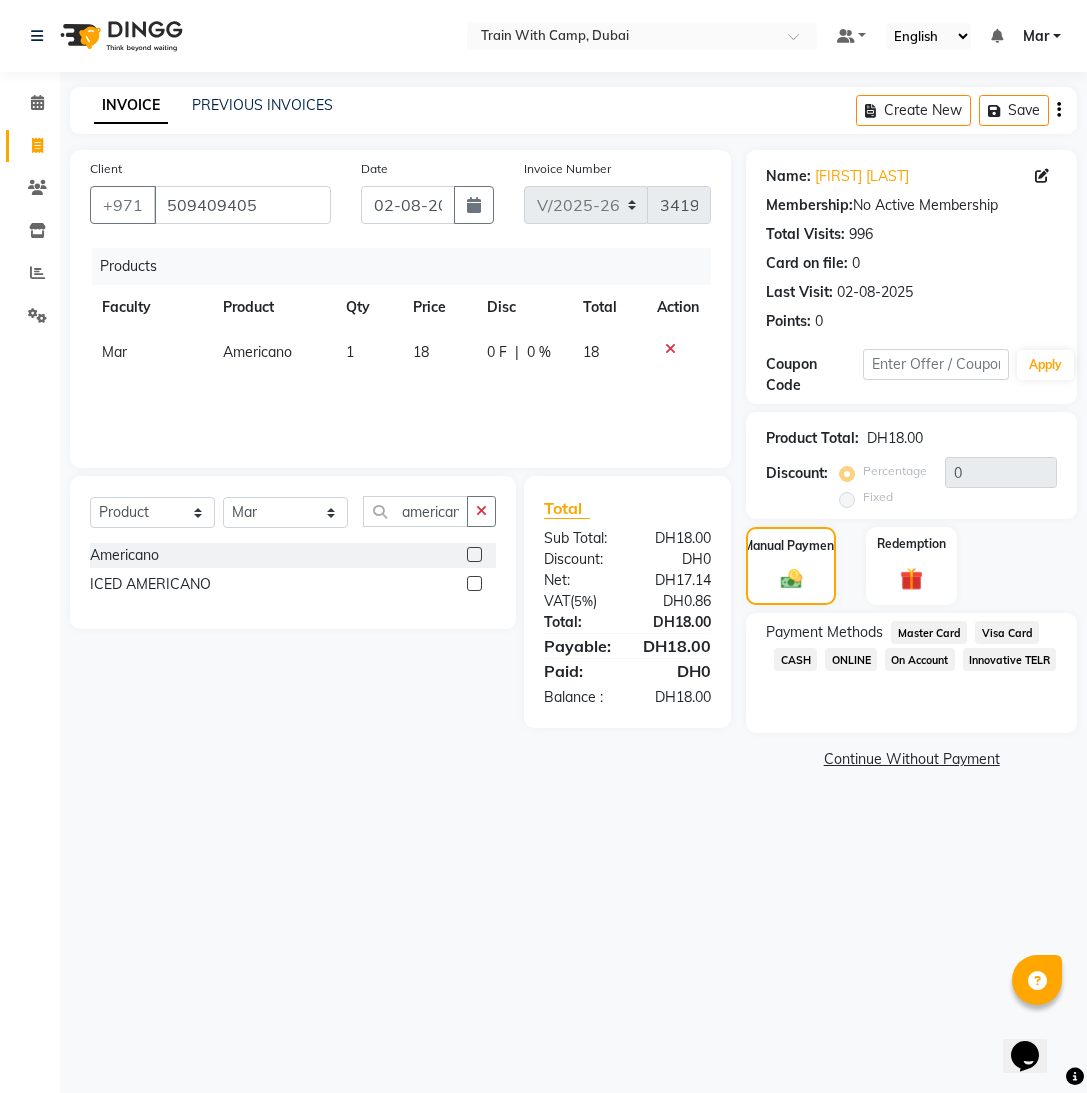 click on "Master Card" 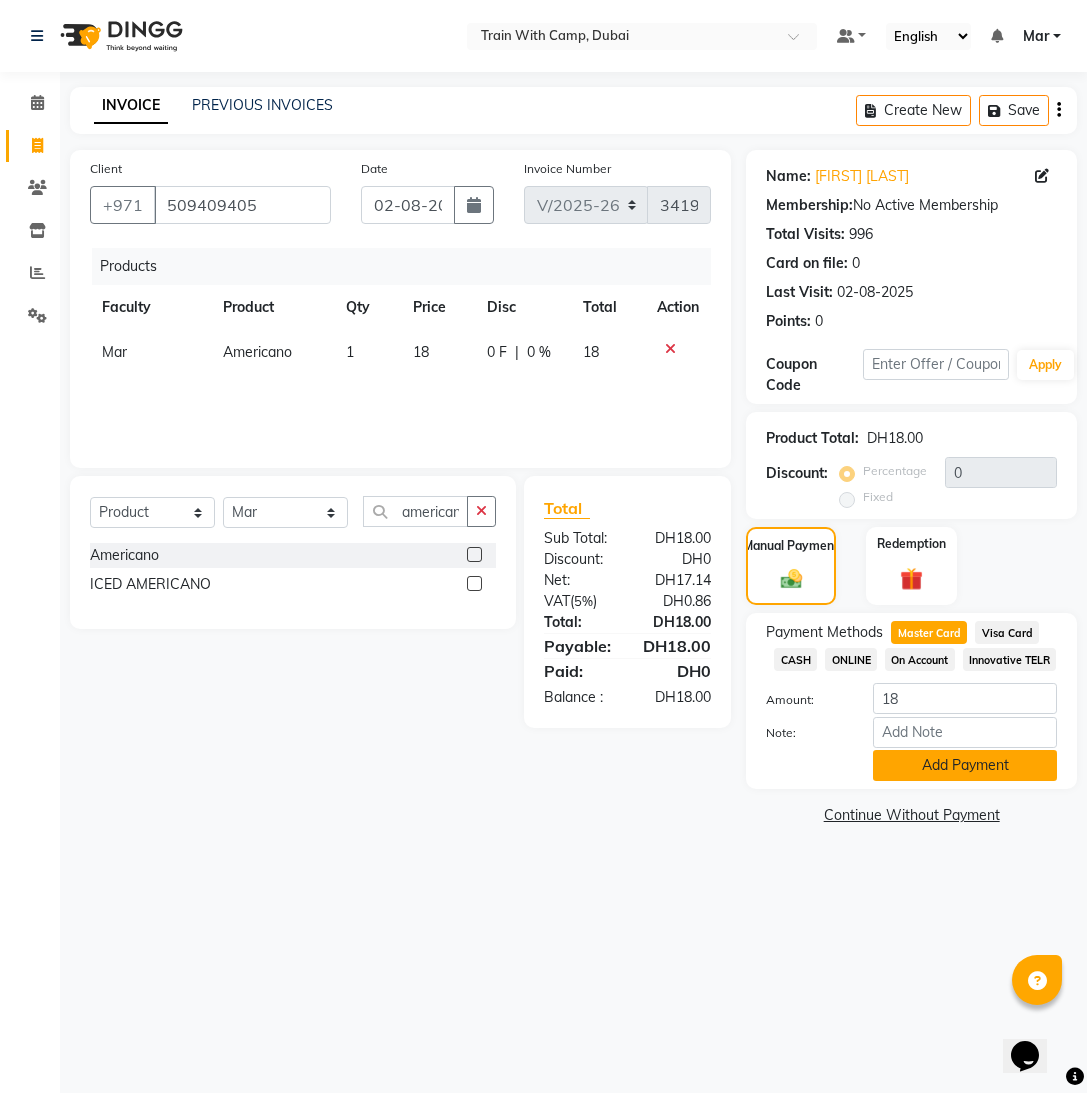 click on "Add Payment" 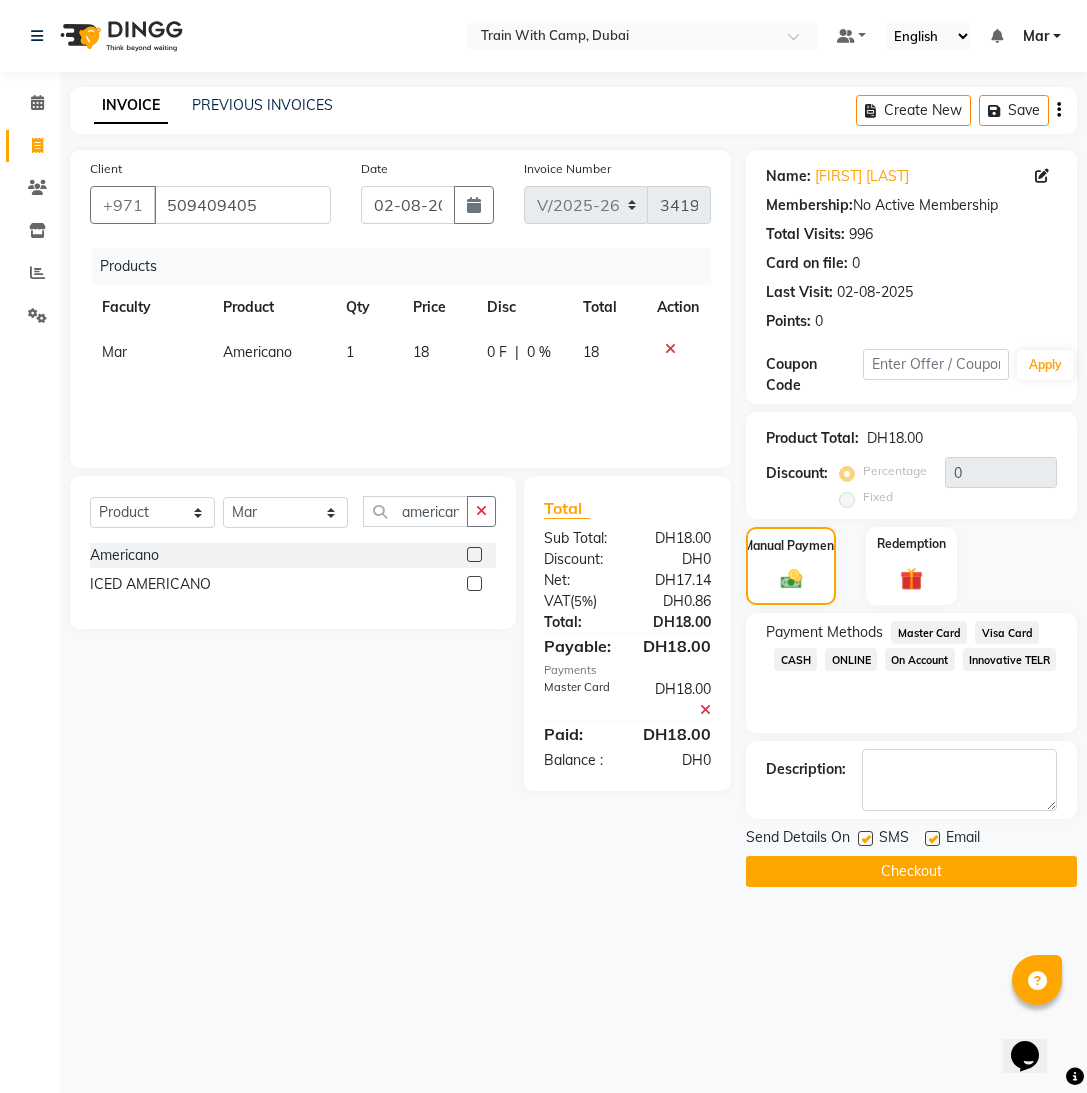 drag, startPoint x: 933, startPoint y: 841, endPoint x: 900, endPoint y: 845, distance: 33.24154 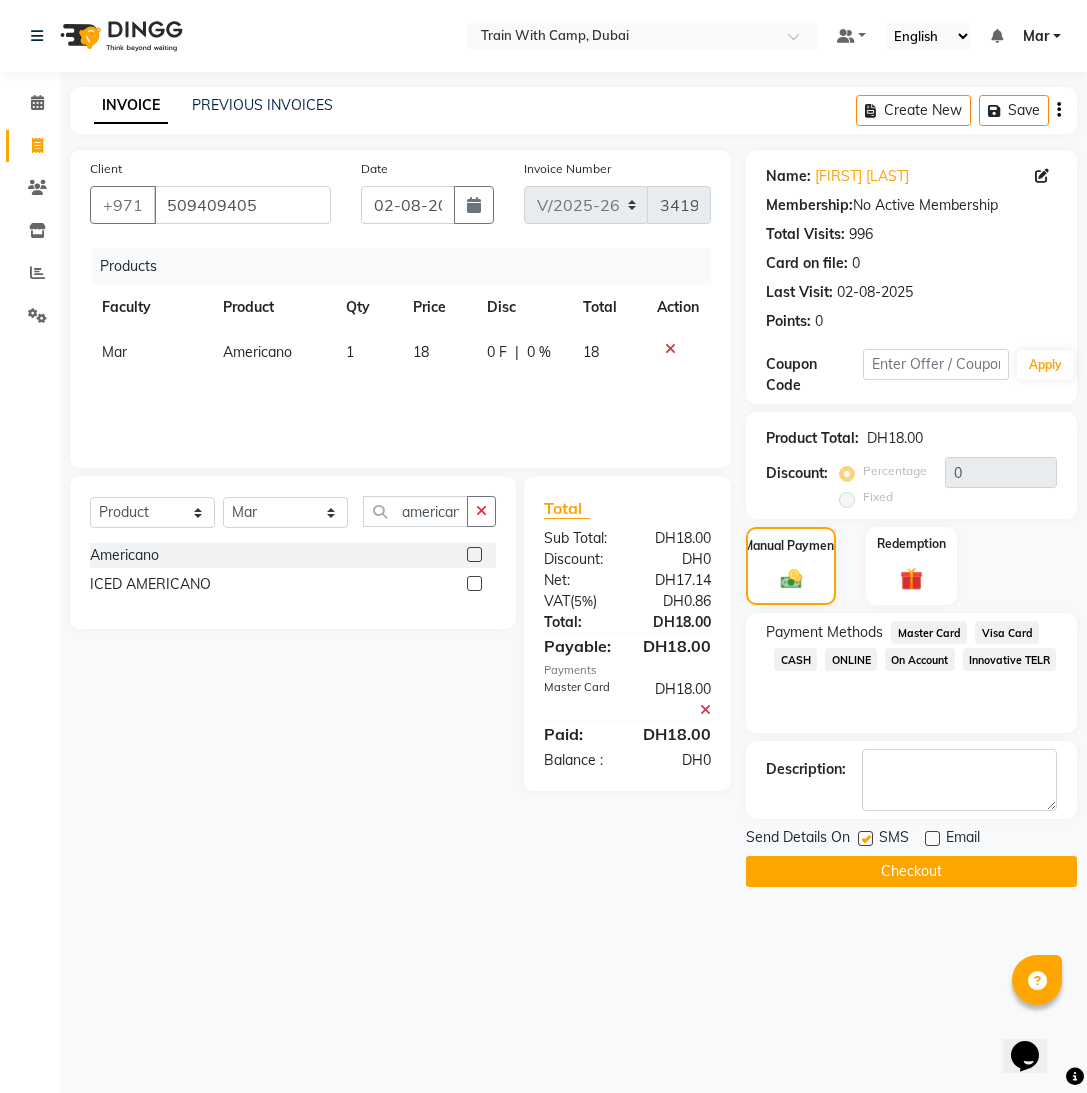 drag, startPoint x: 863, startPoint y: 839, endPoint x: 876, endPoint y: 854, distance: 19.849434 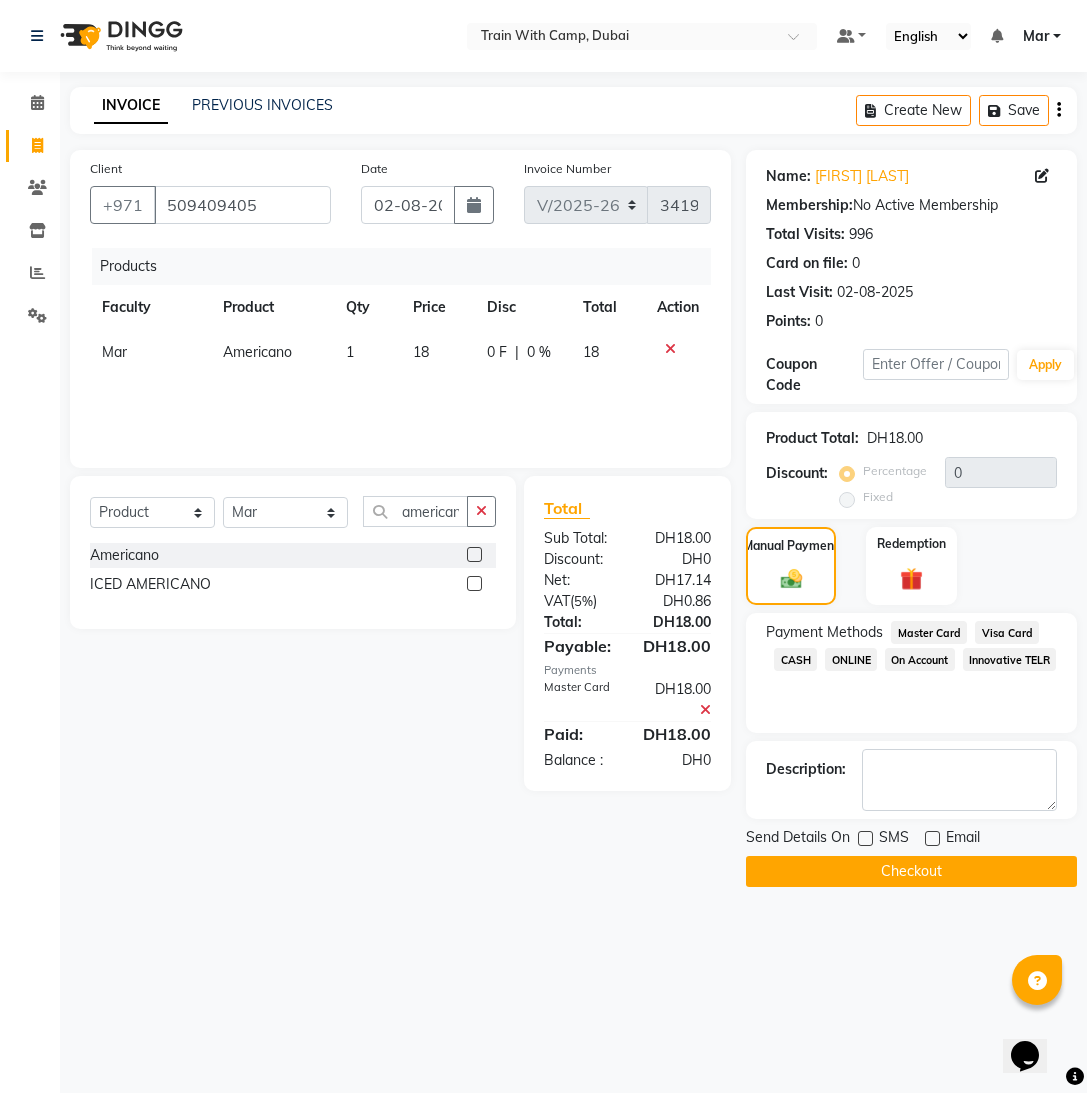 click on "Checkout" 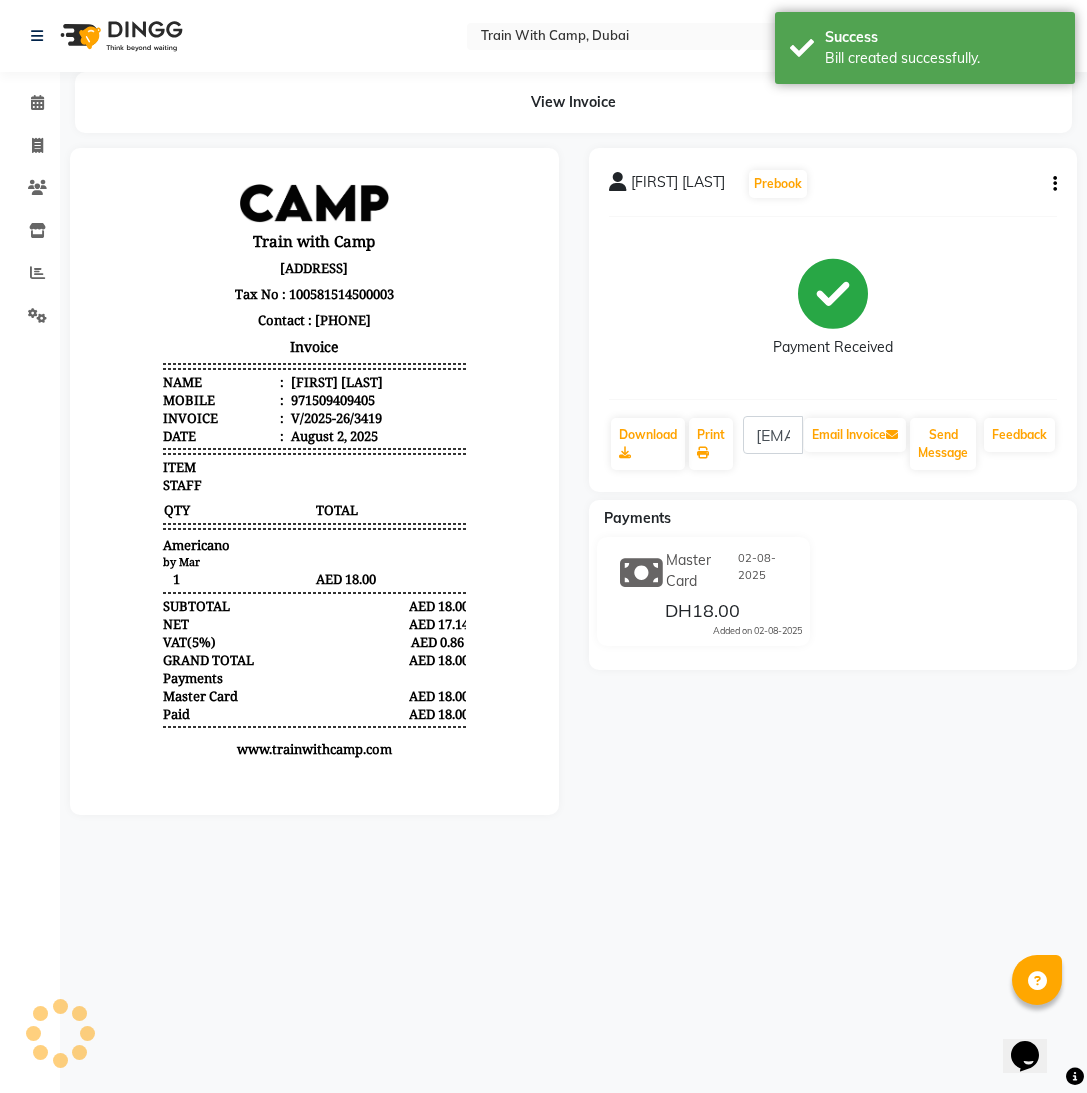 scroll, scrollTop: 0, scrollLeft: 0, axis: both 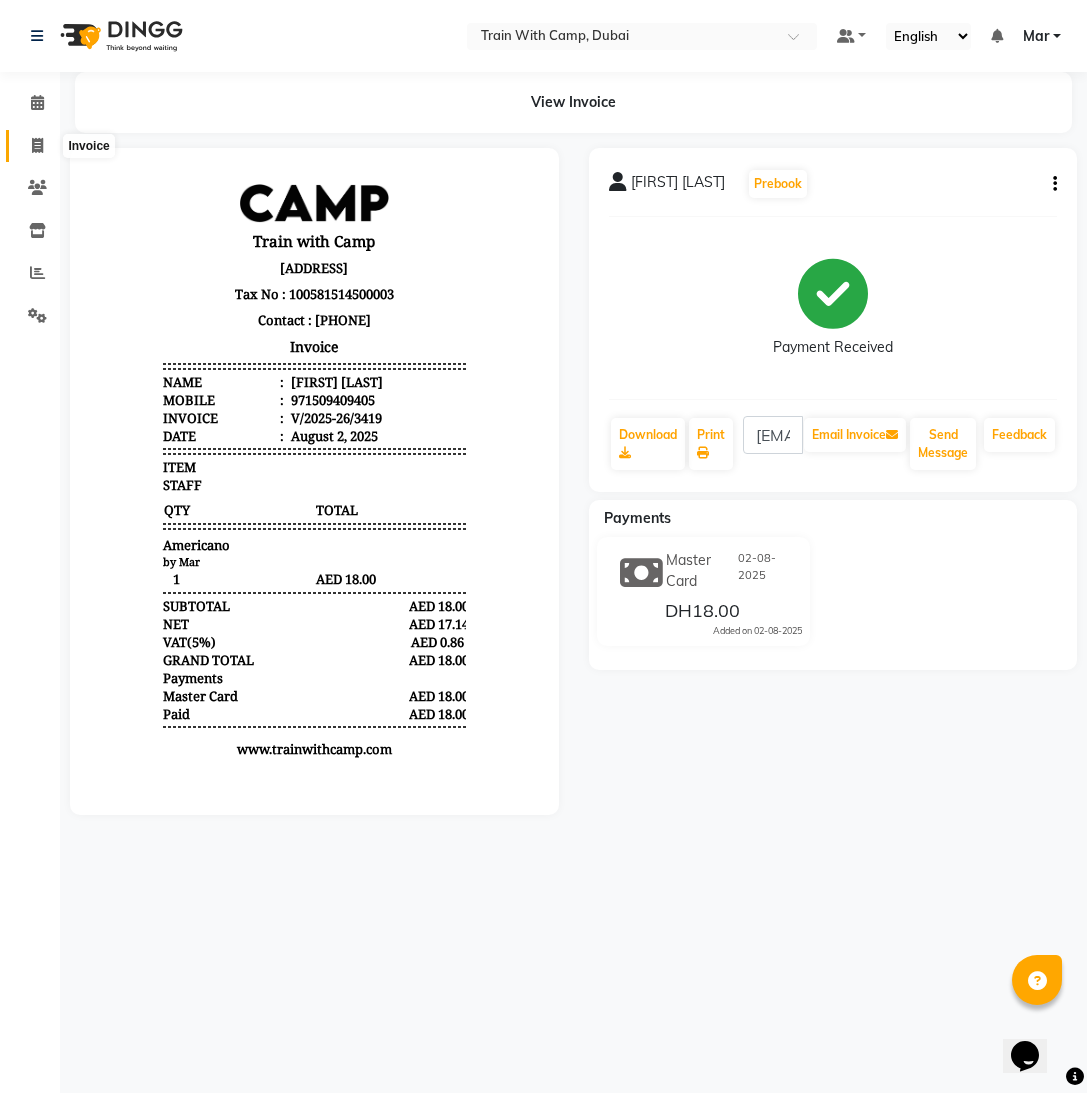 click 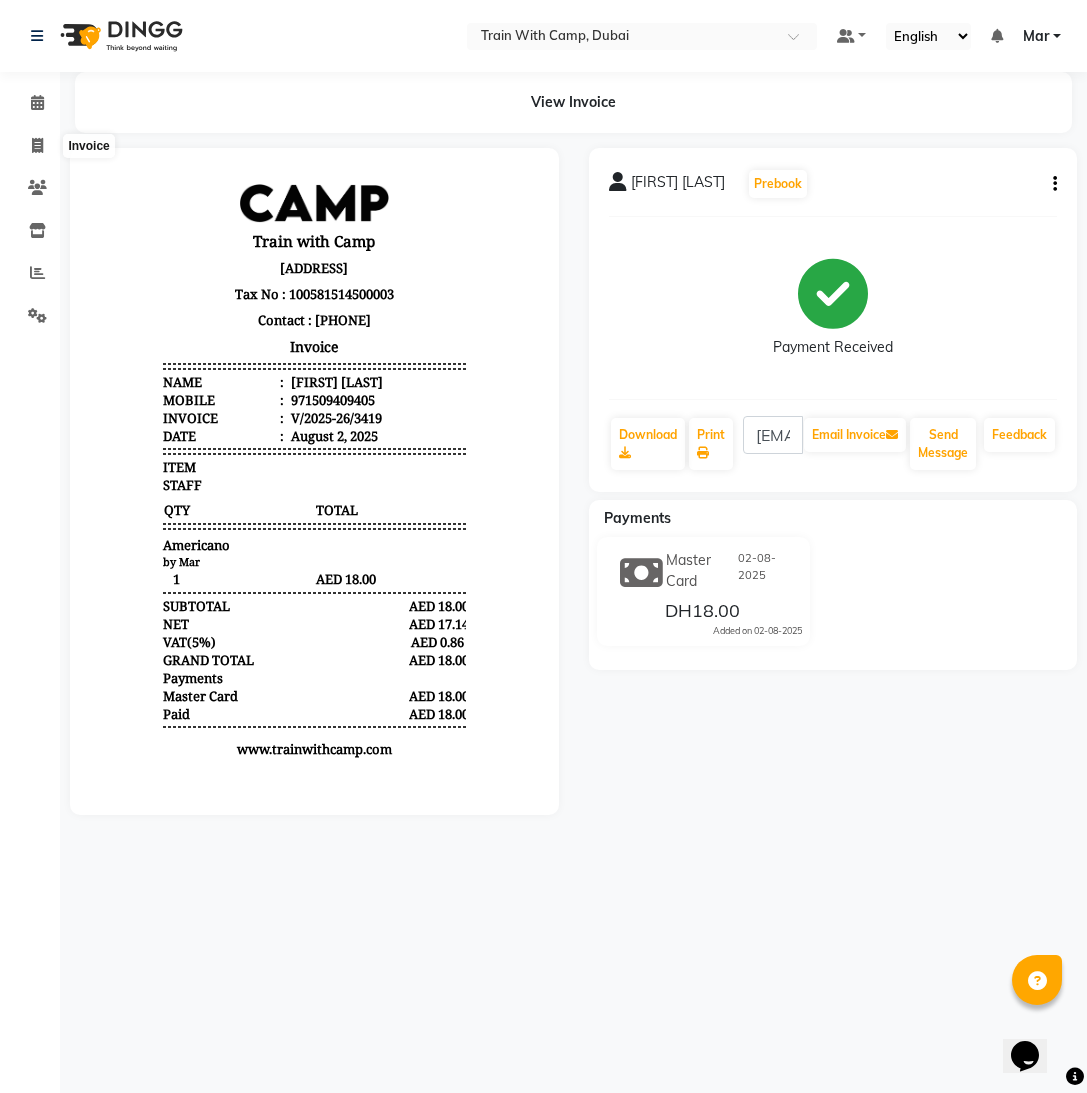 select on "service" 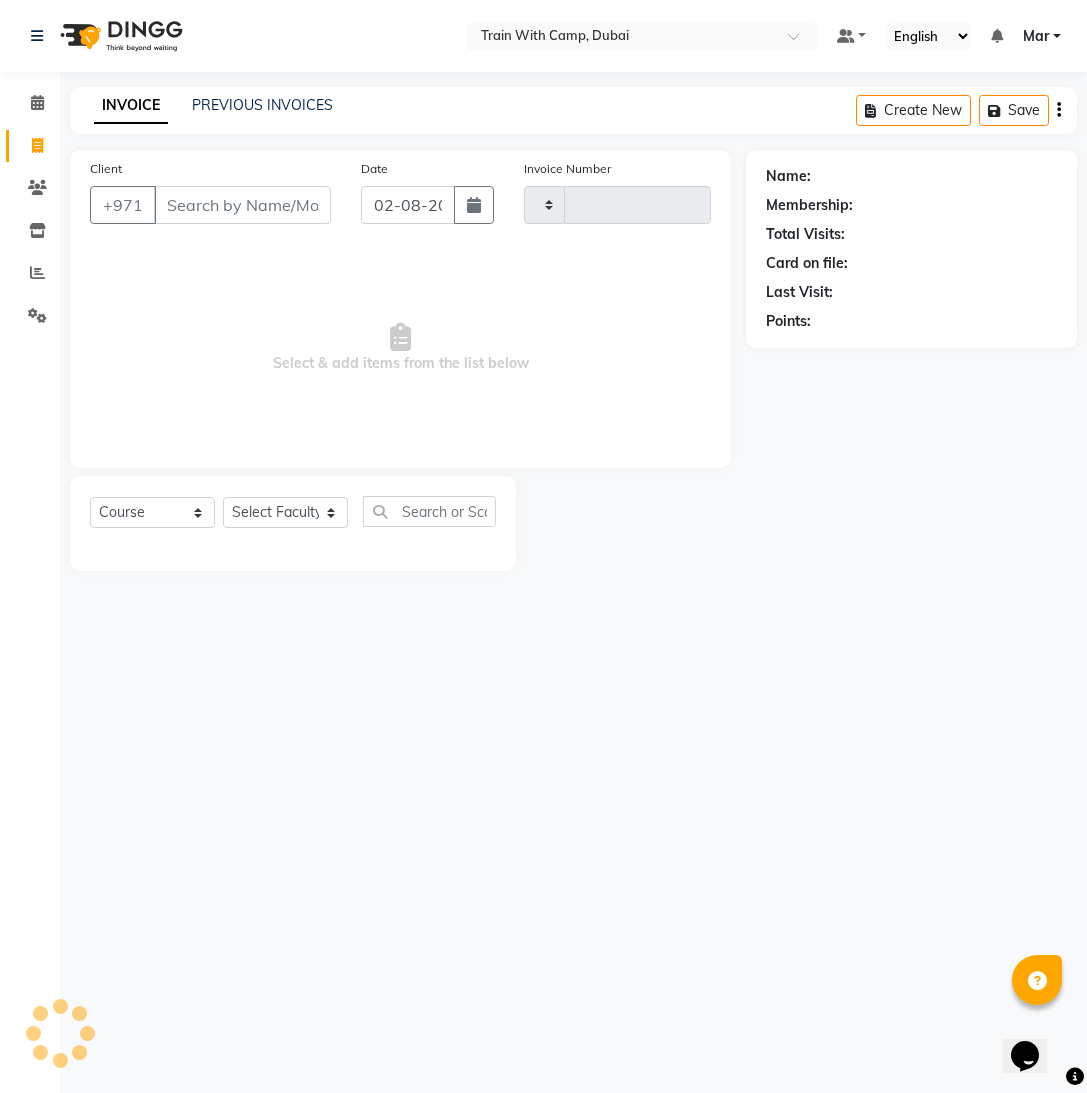 type on "3420" 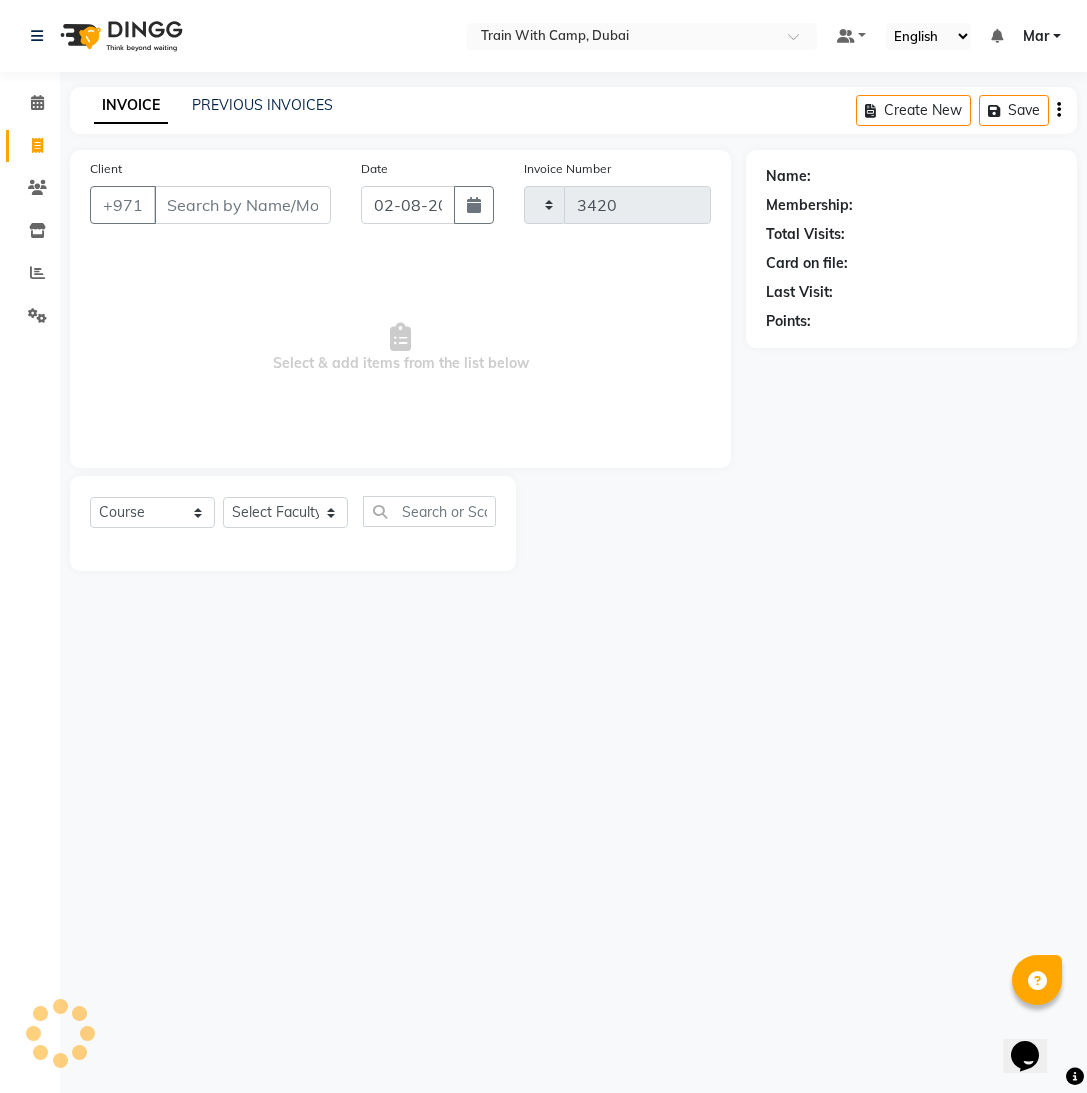 select on "910" 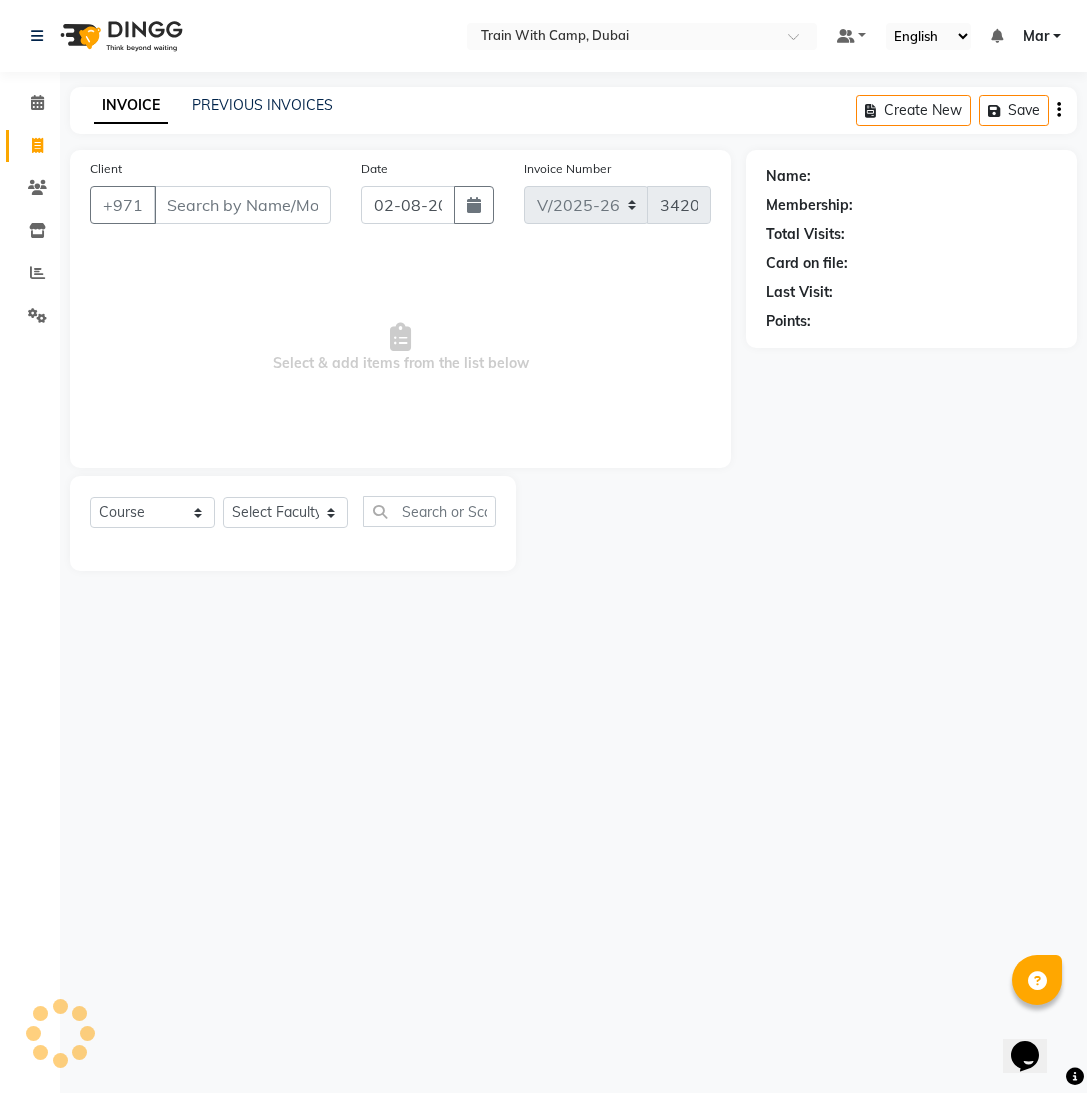 type on "e" 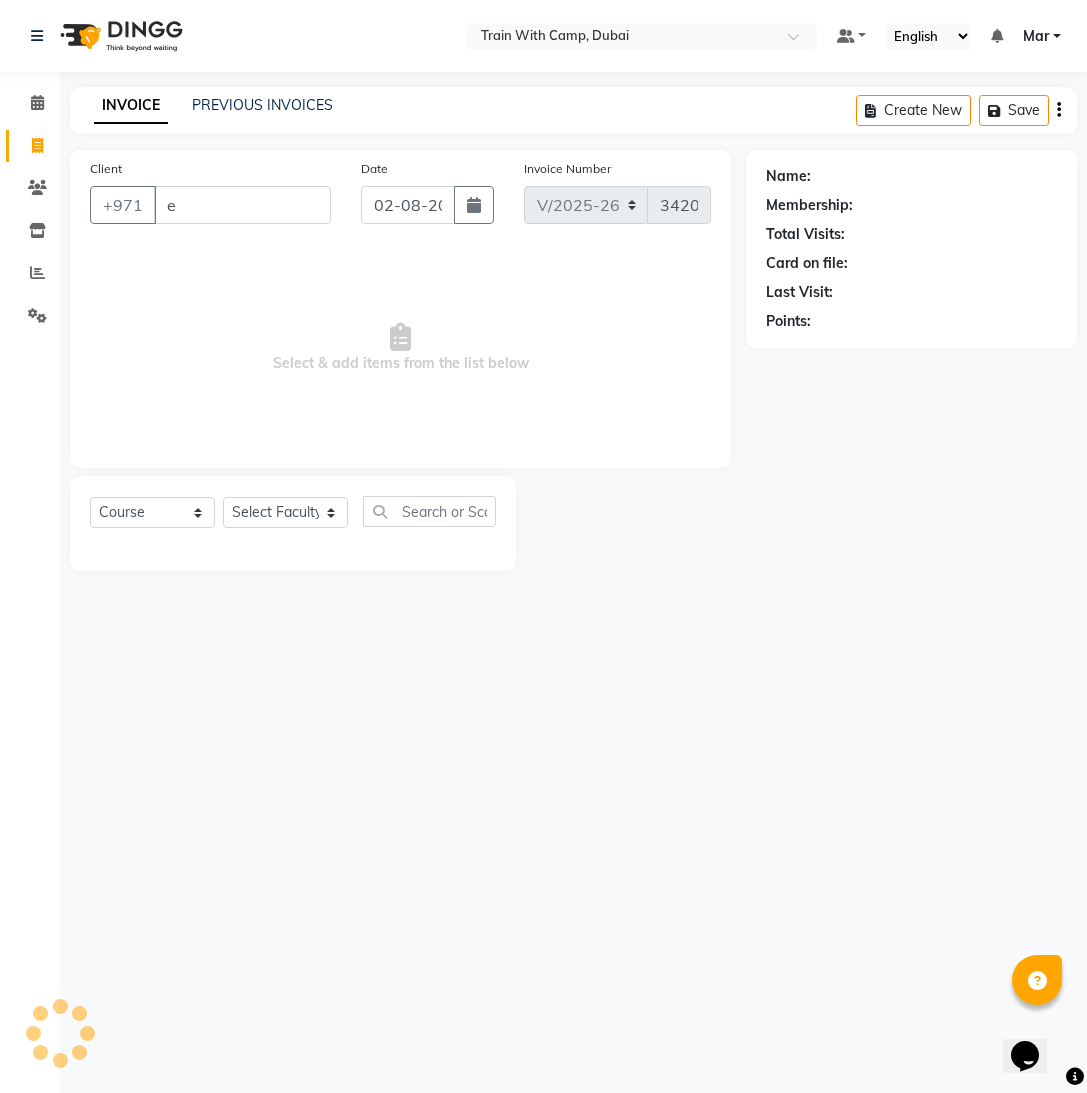 select on "14898" 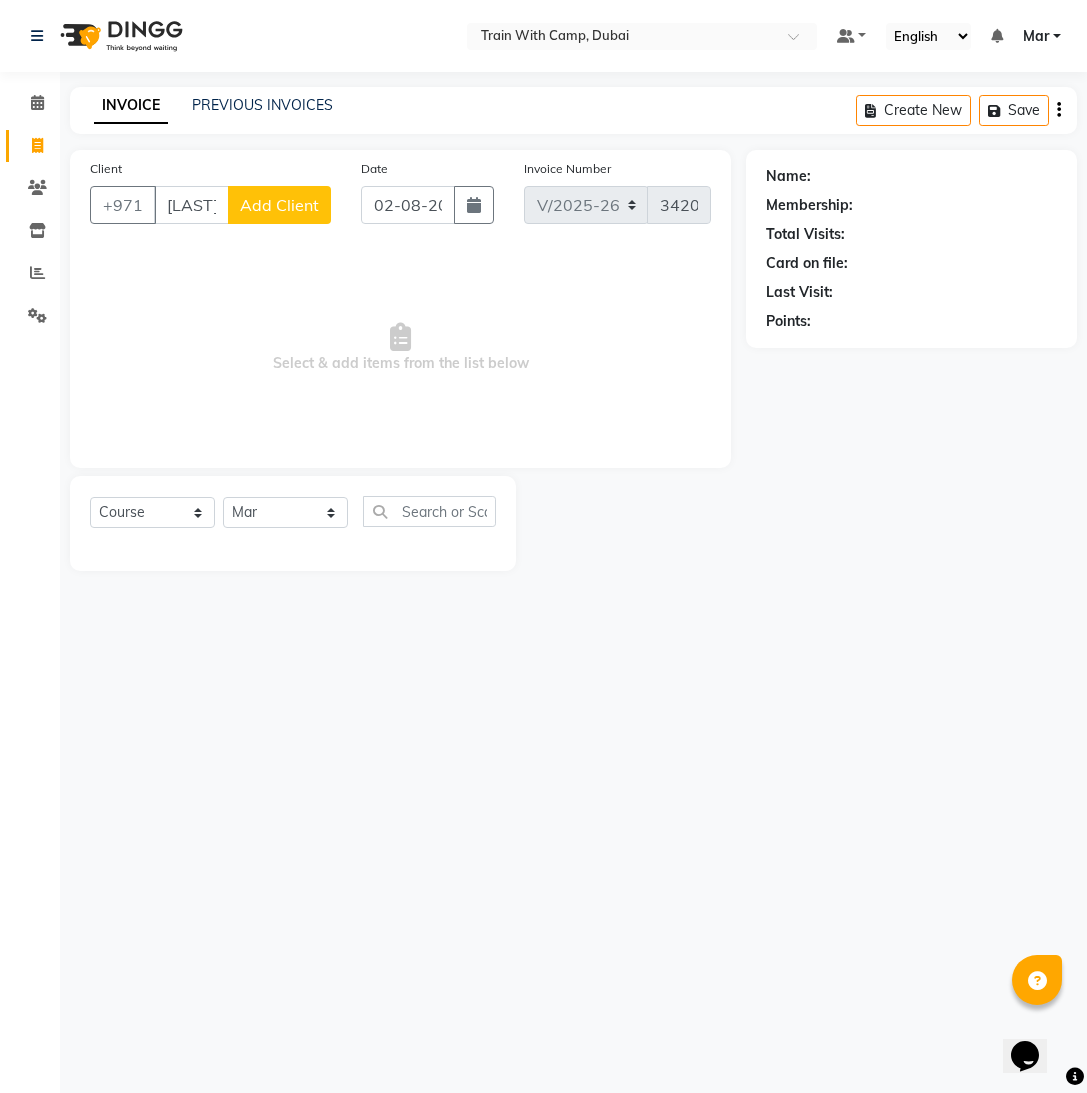 scroll, scrollTop: 0, scrollLeft: 4, axis: horizontal 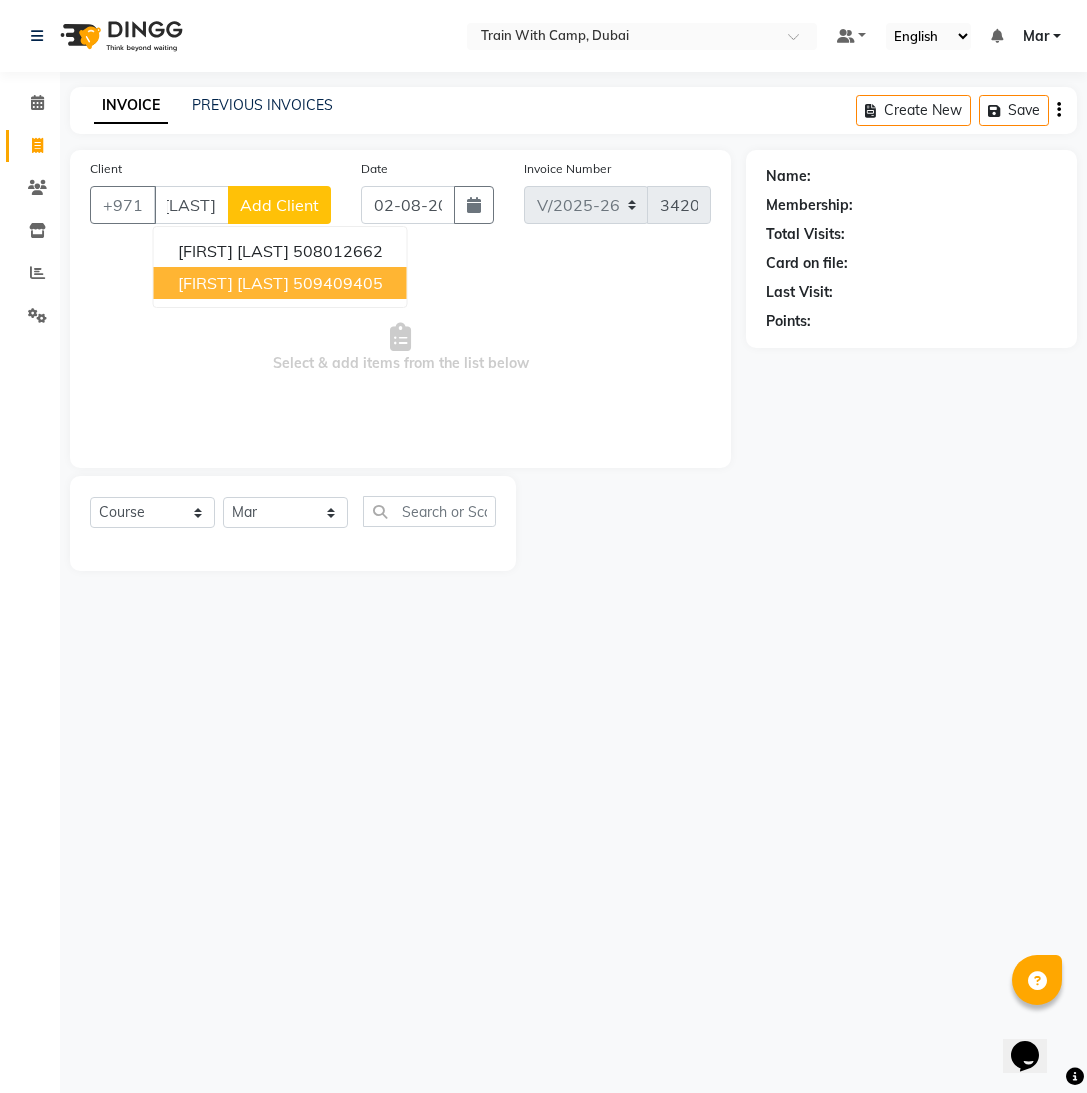 click on "[FIRST] [LAST]" at bounding box center (233, 283) 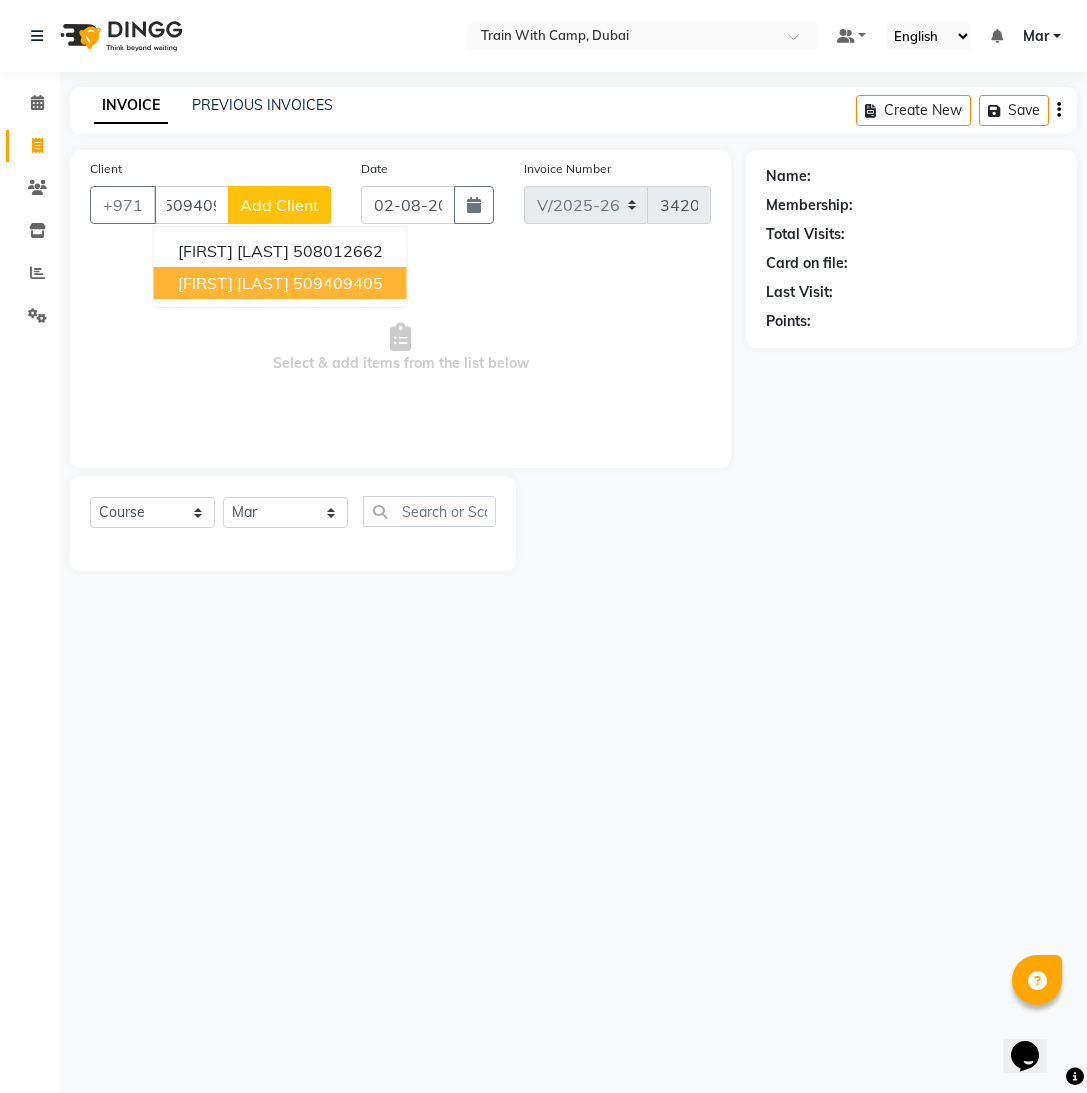 scroll, scrollTop: 0, scrollLeft: 0, axis: both 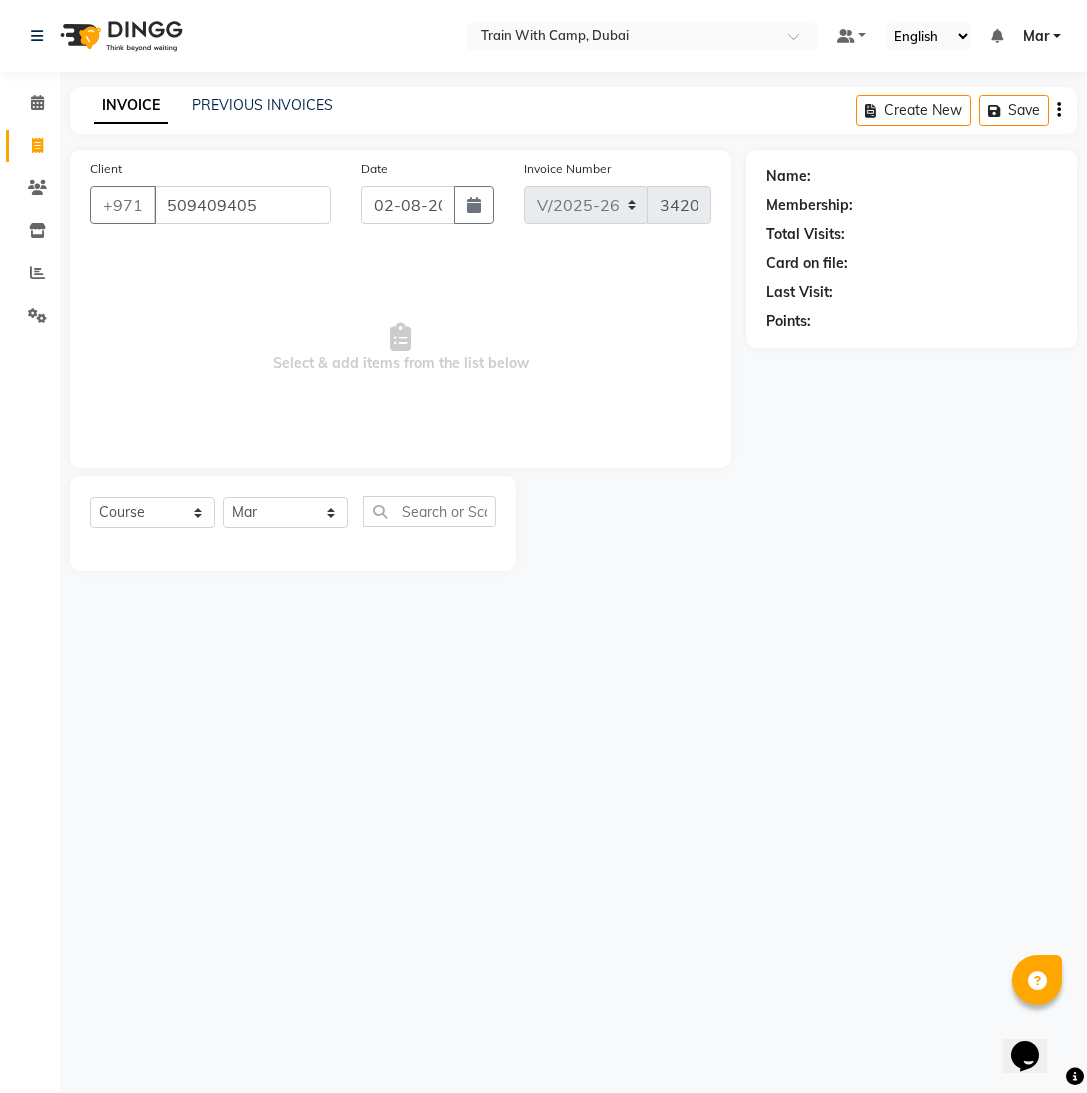 type on "509409405" 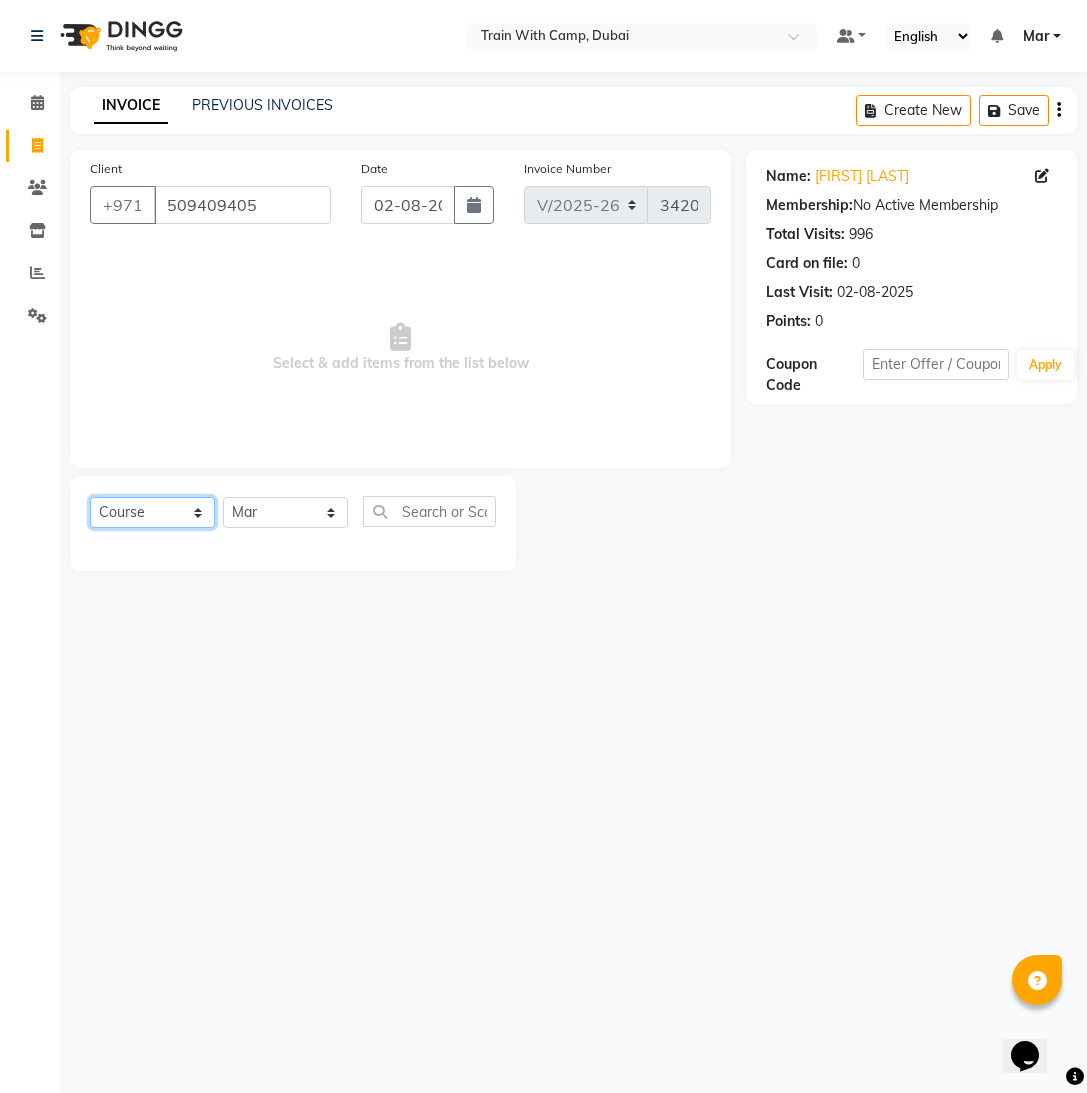 click on "Select  Course  Product  Membership  Package Voucher Prepaid Gift Card" 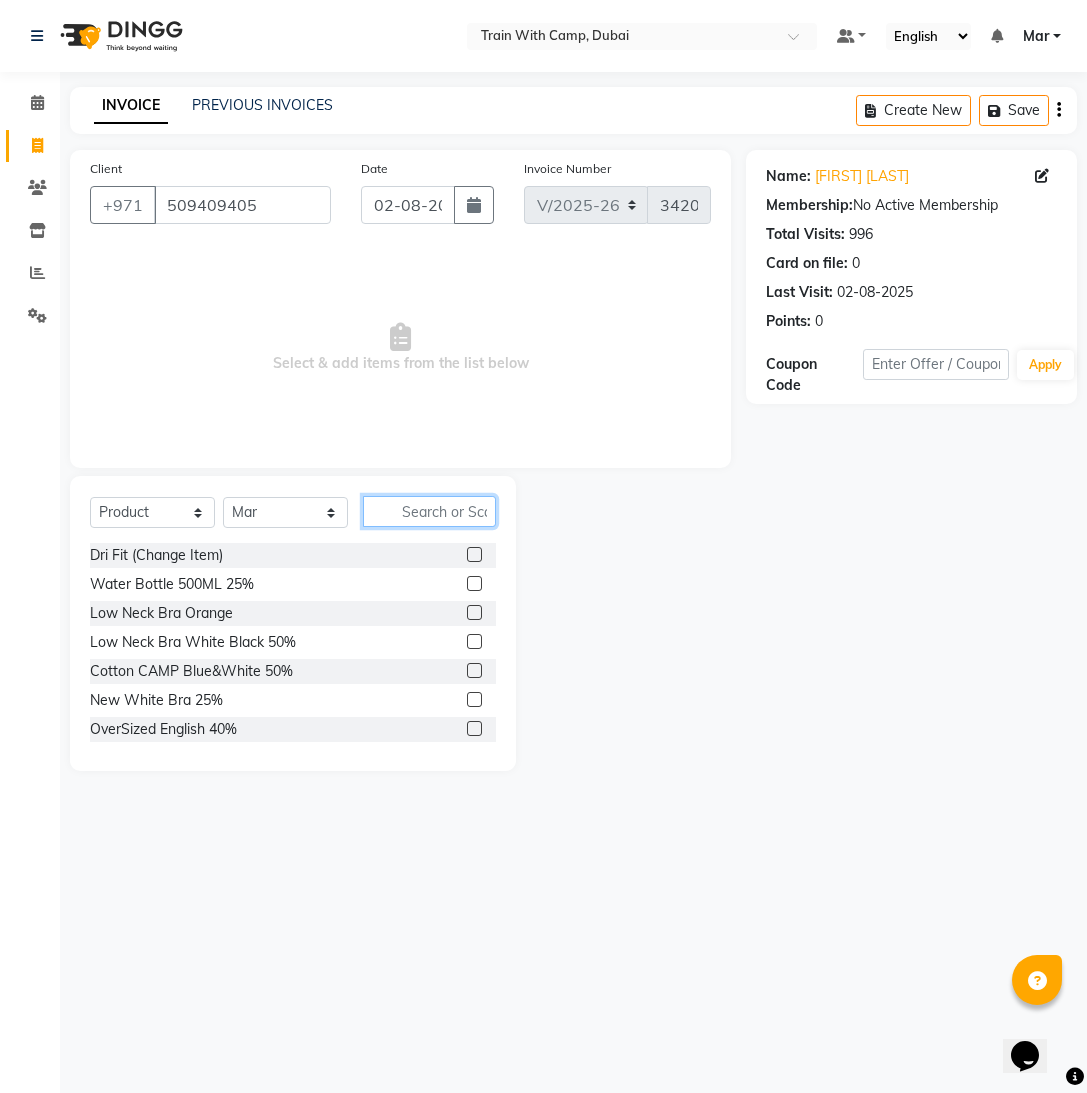 click 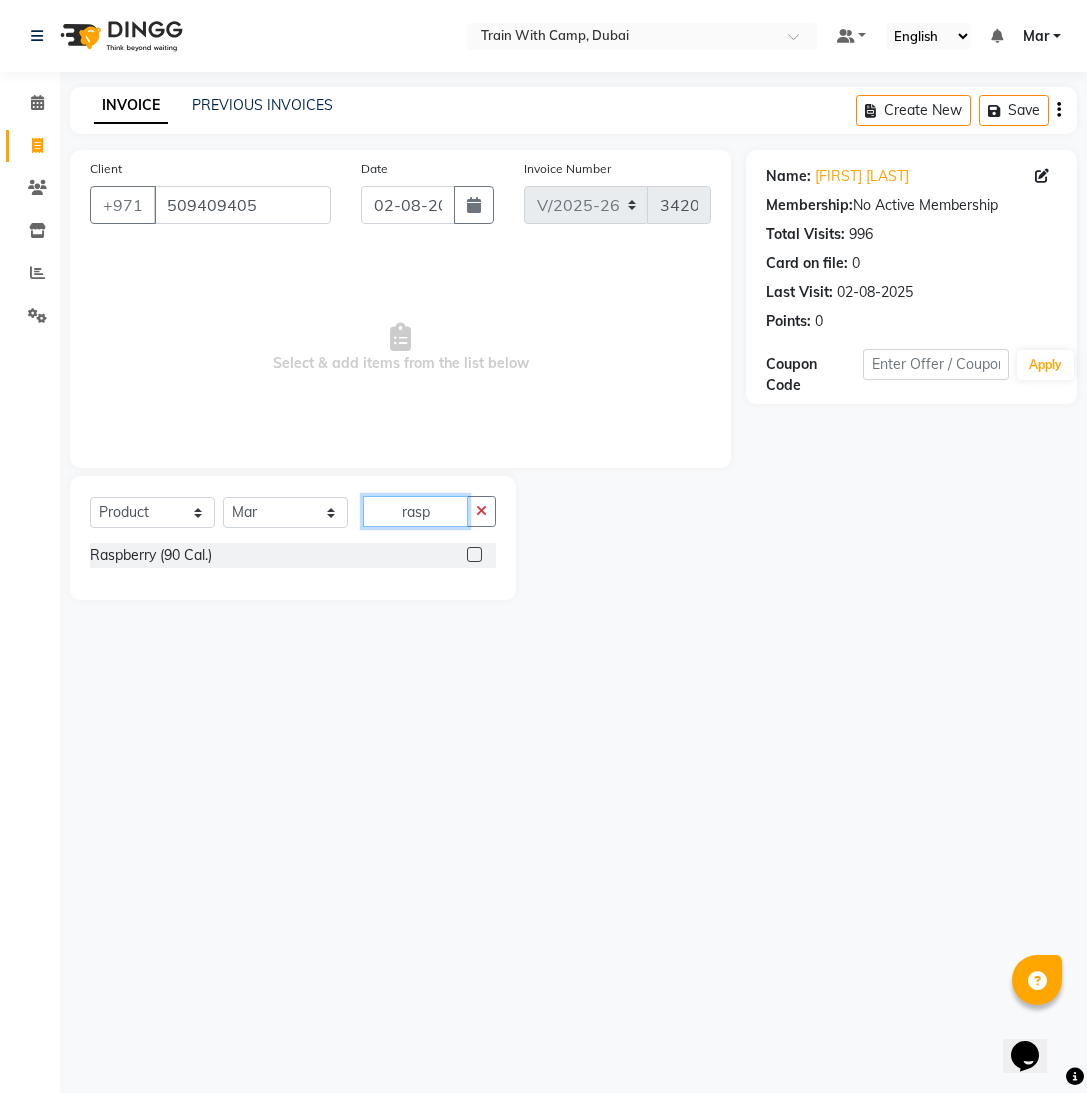 type on "rasp" 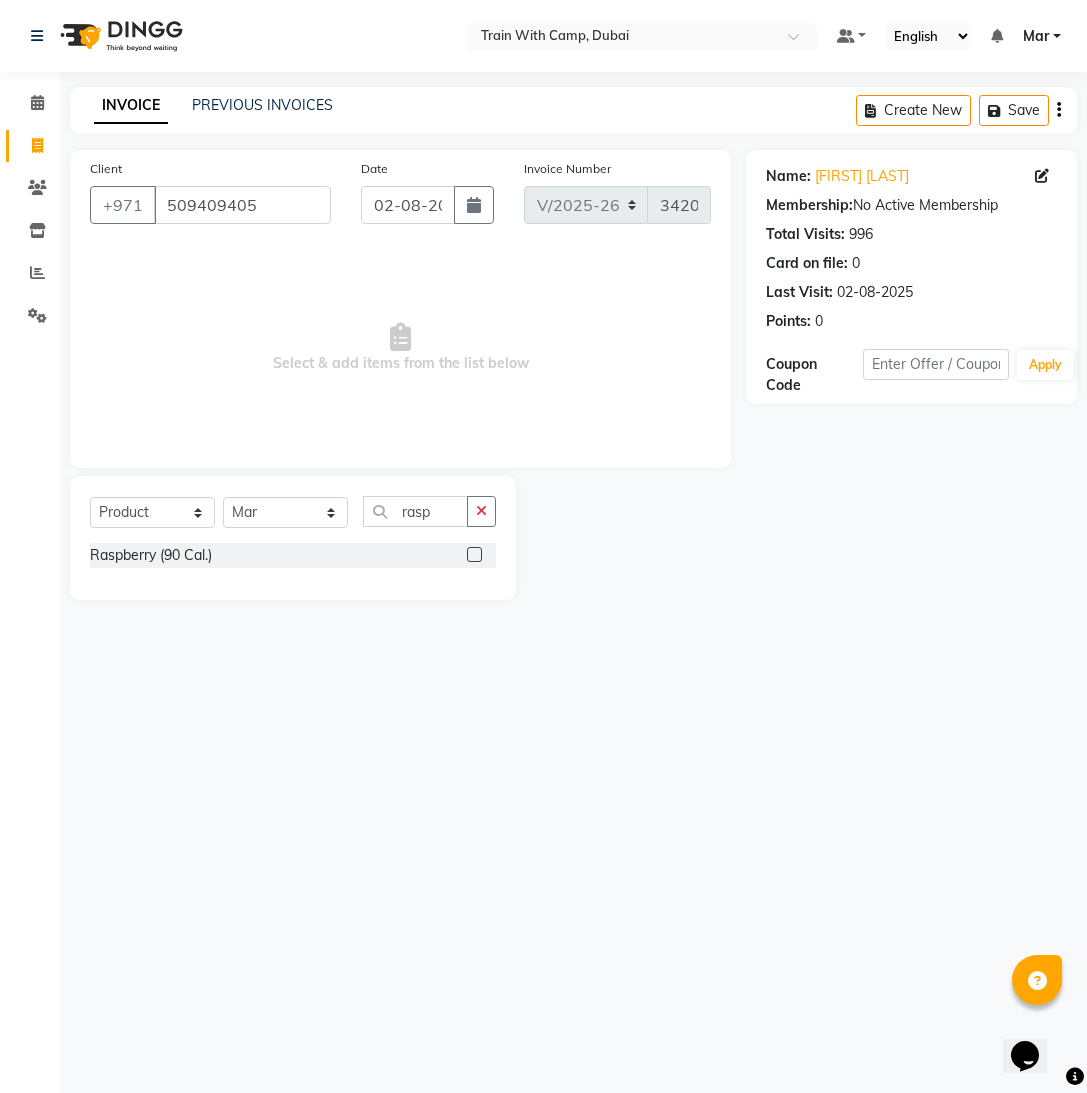drag, startPoint x: 475, startPoint y: 556, endPoint x: 453, endPoint y: 535, distance: 30.413813 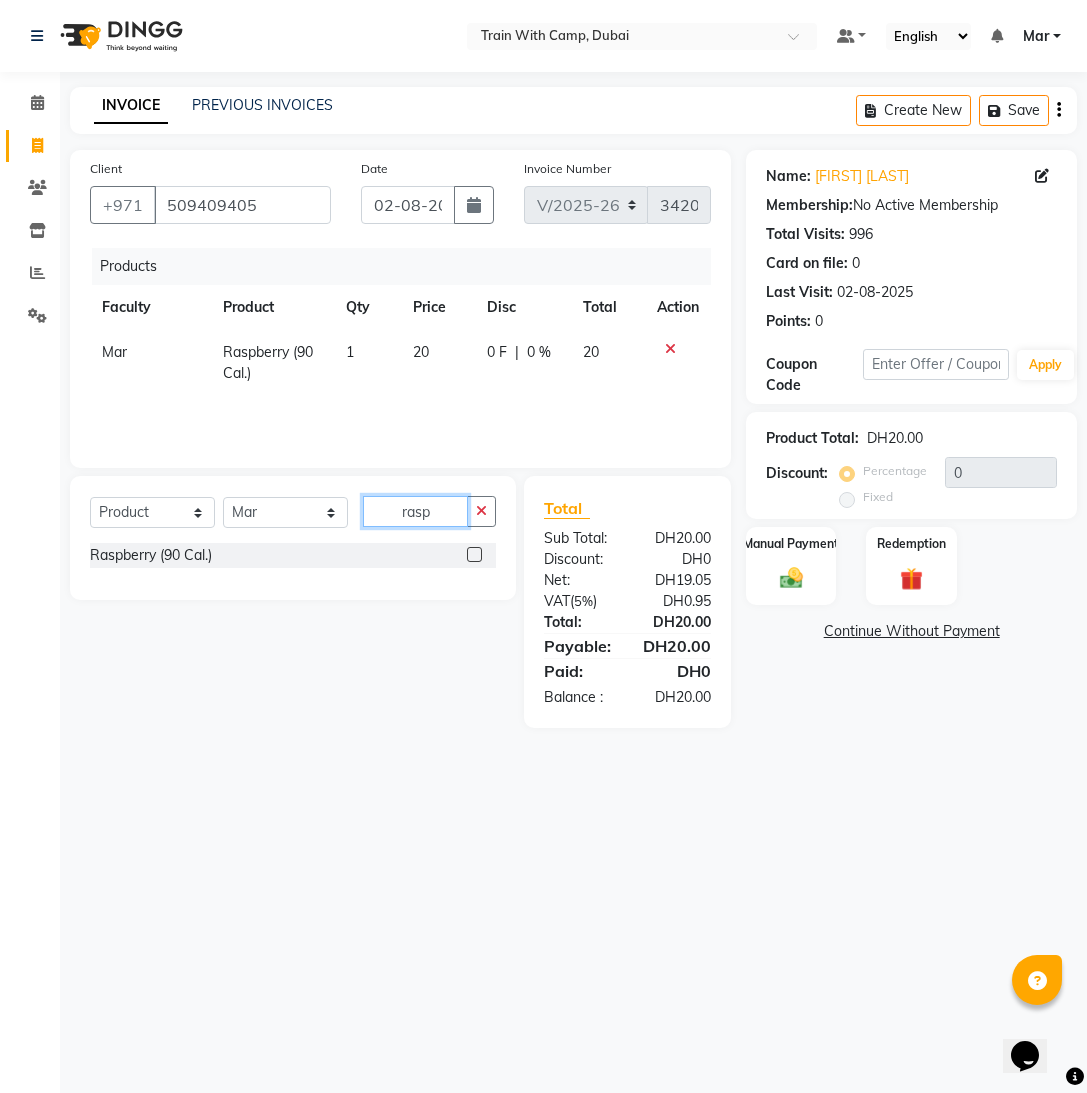 checkbox on "false" 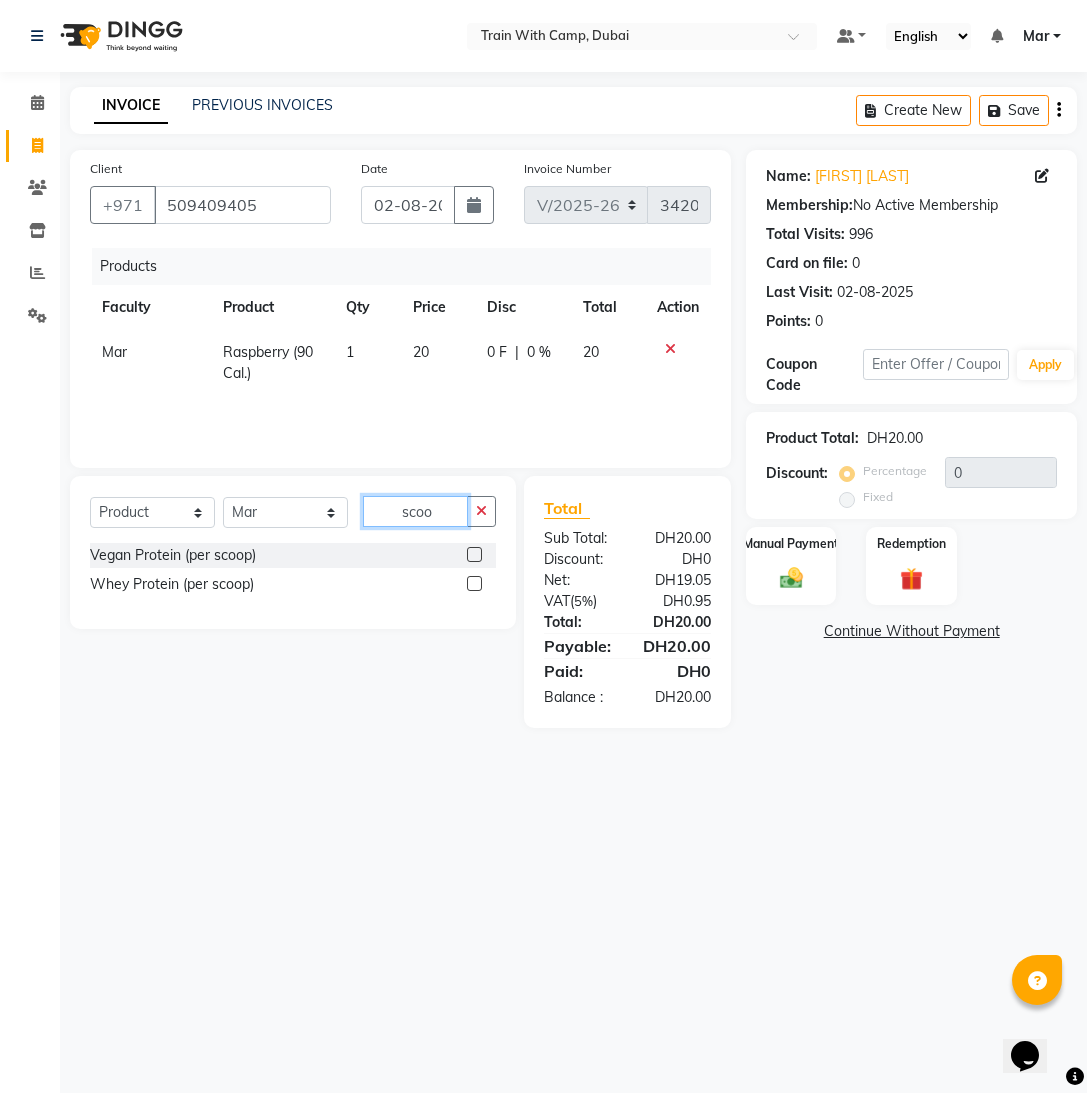 type on "scoo" 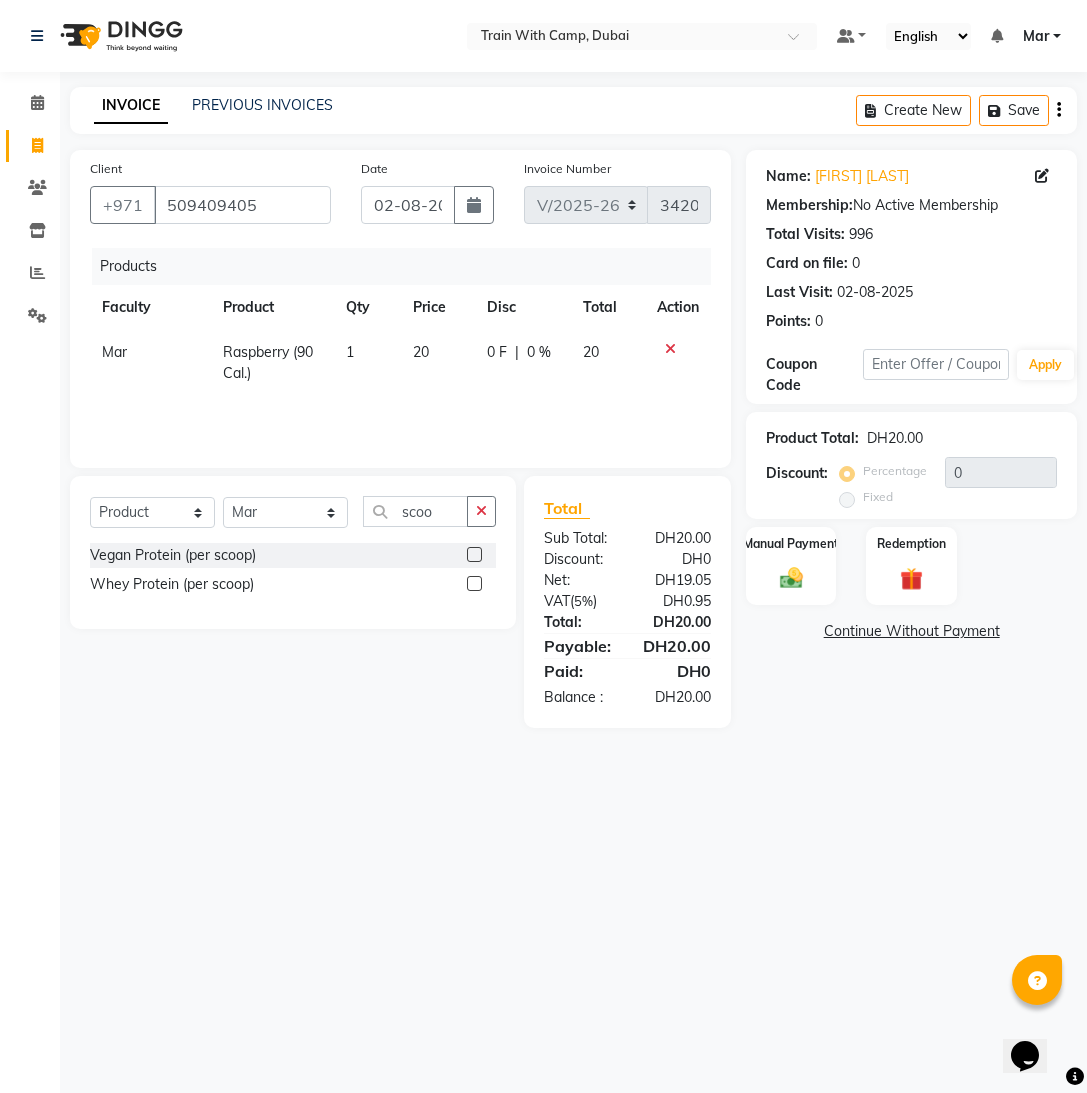 click 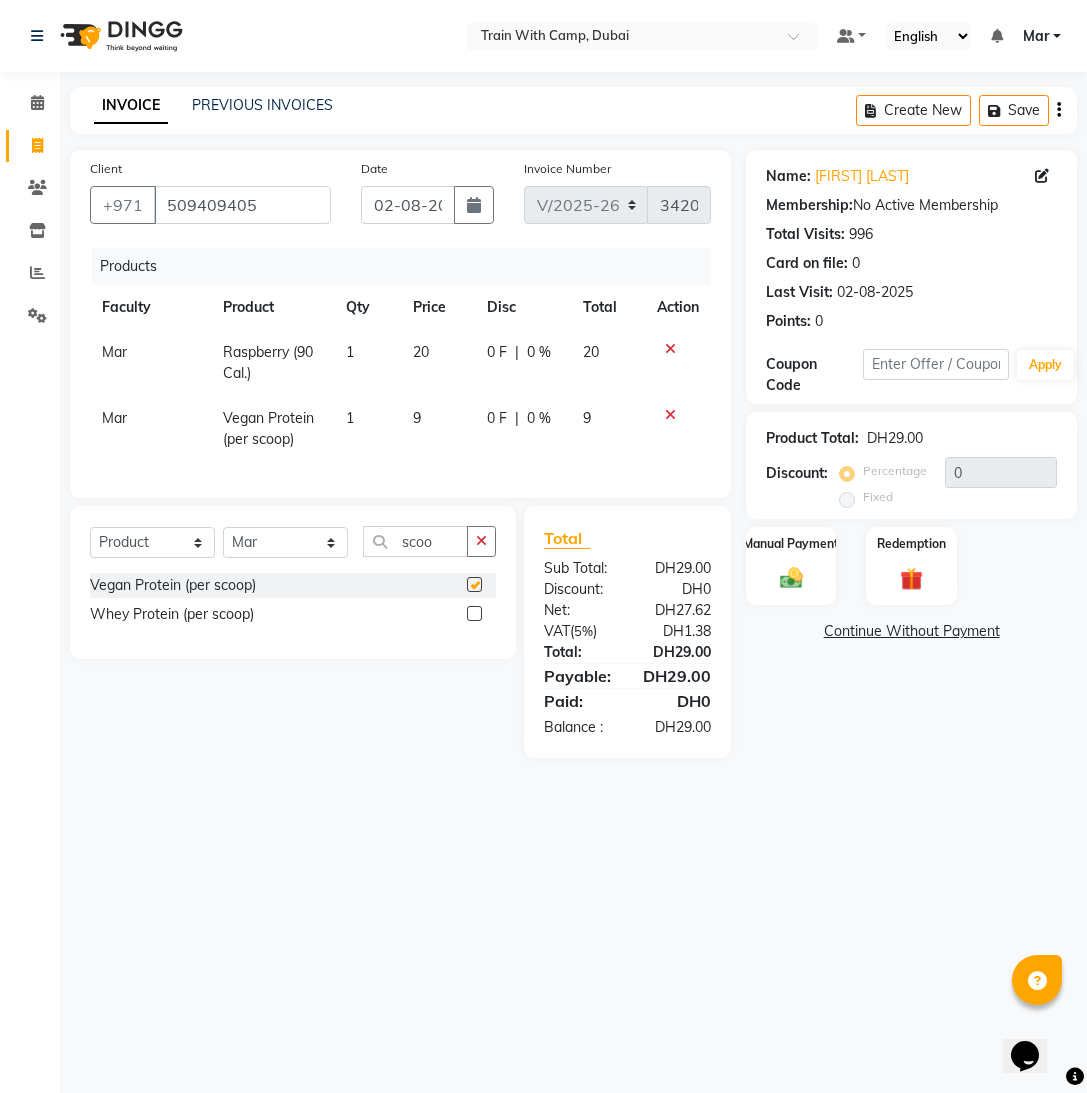 checkbox on "false" 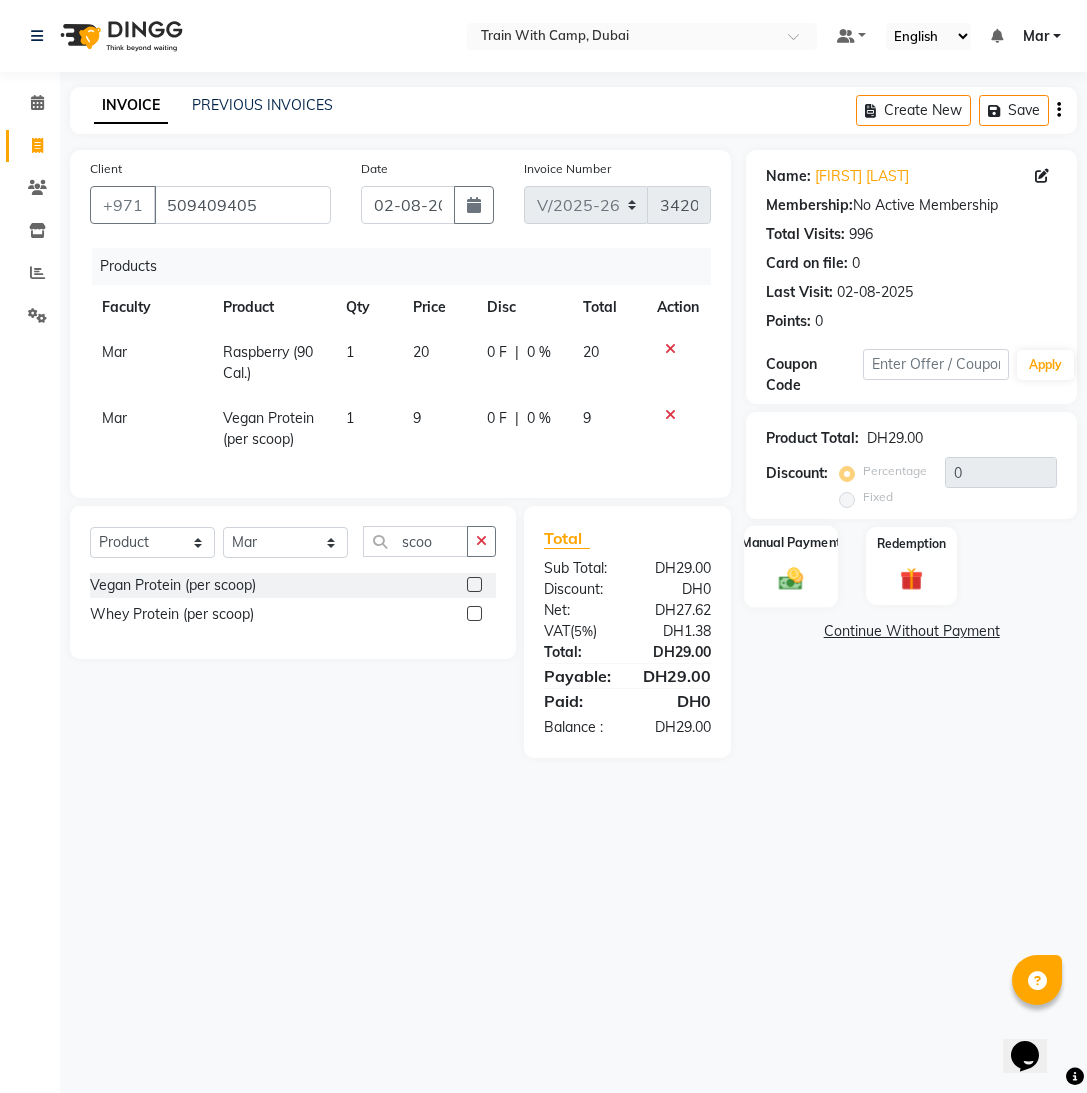 click 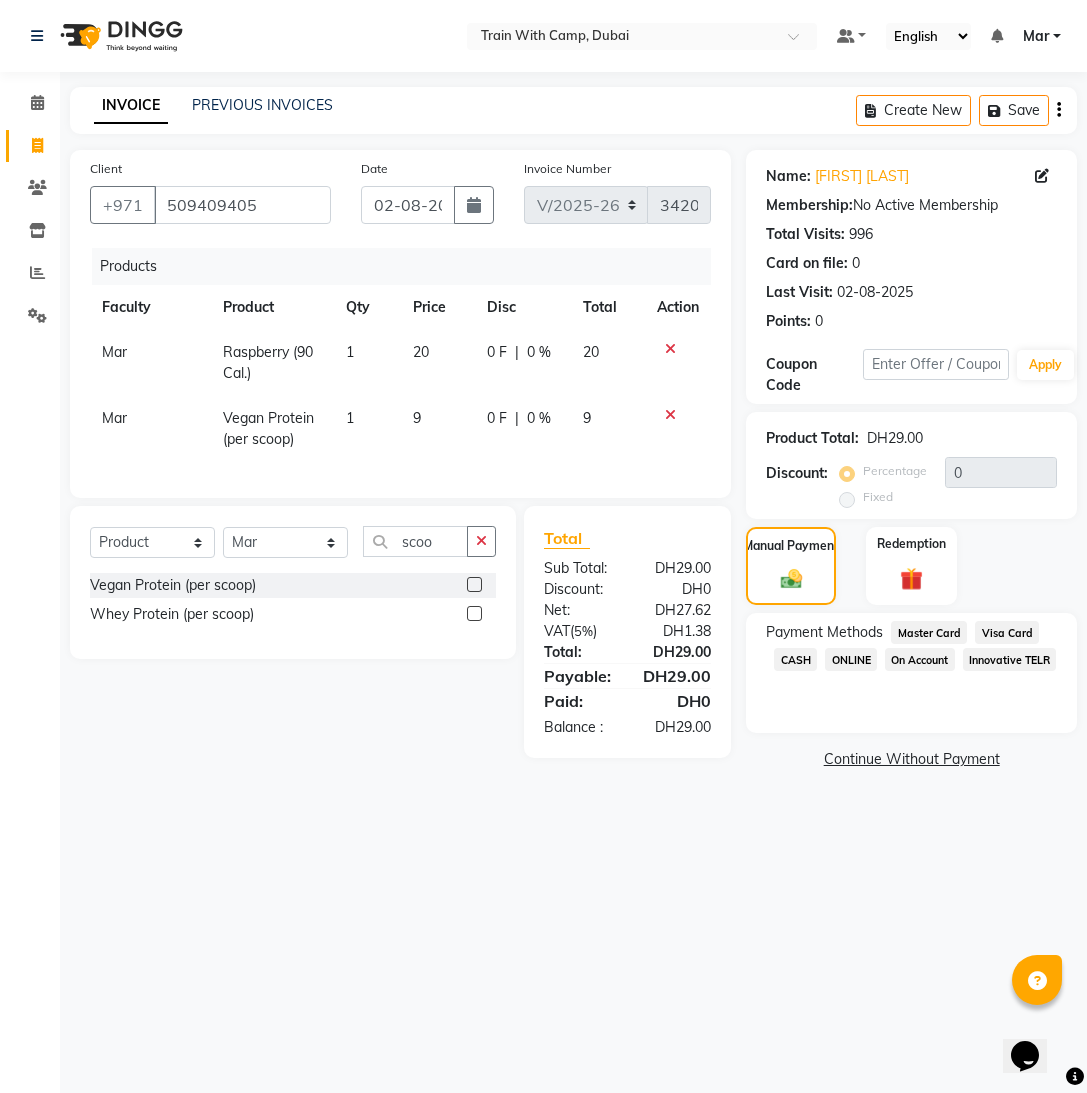 click on "Visa Card" 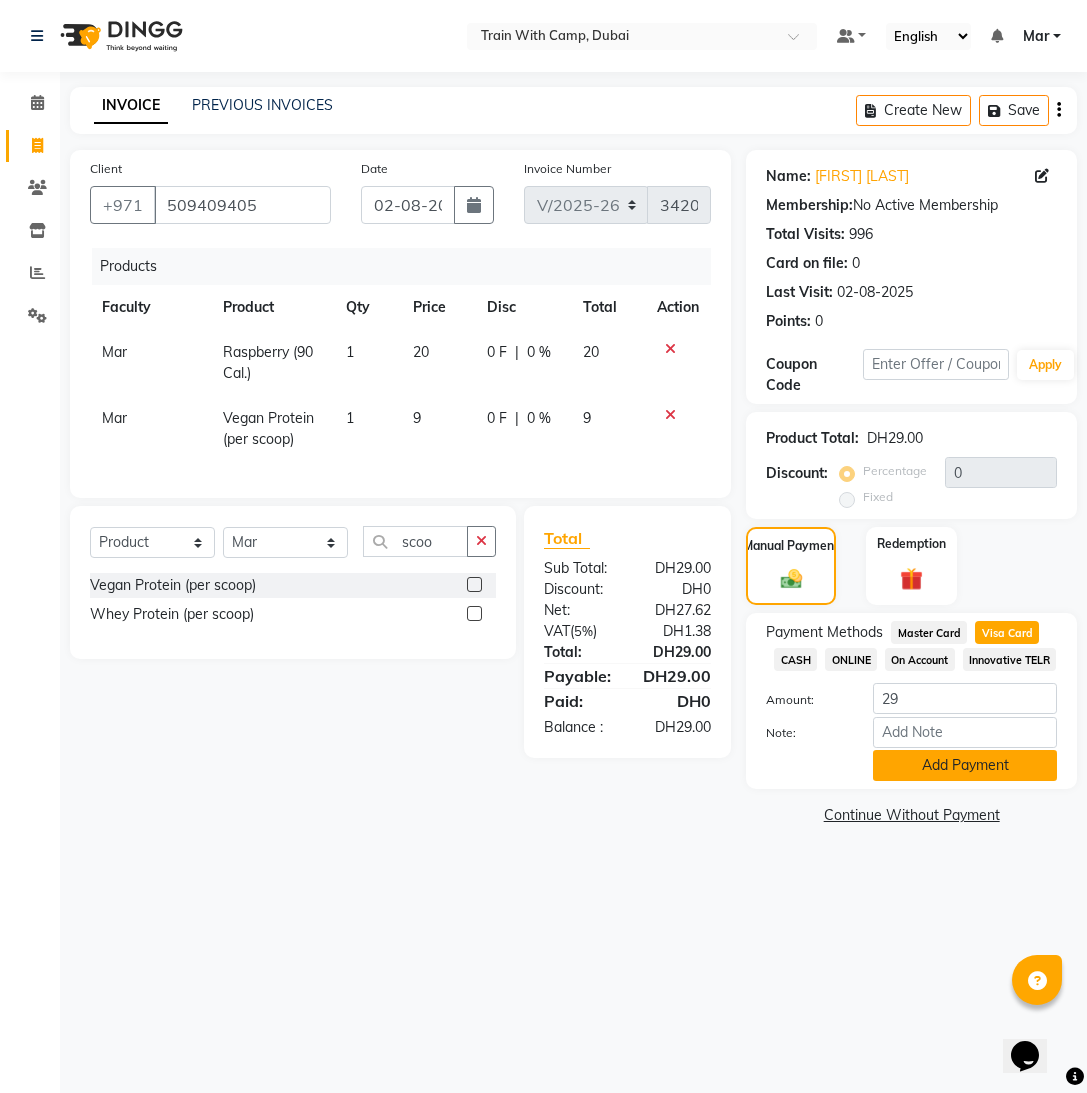click on "Add Payment" 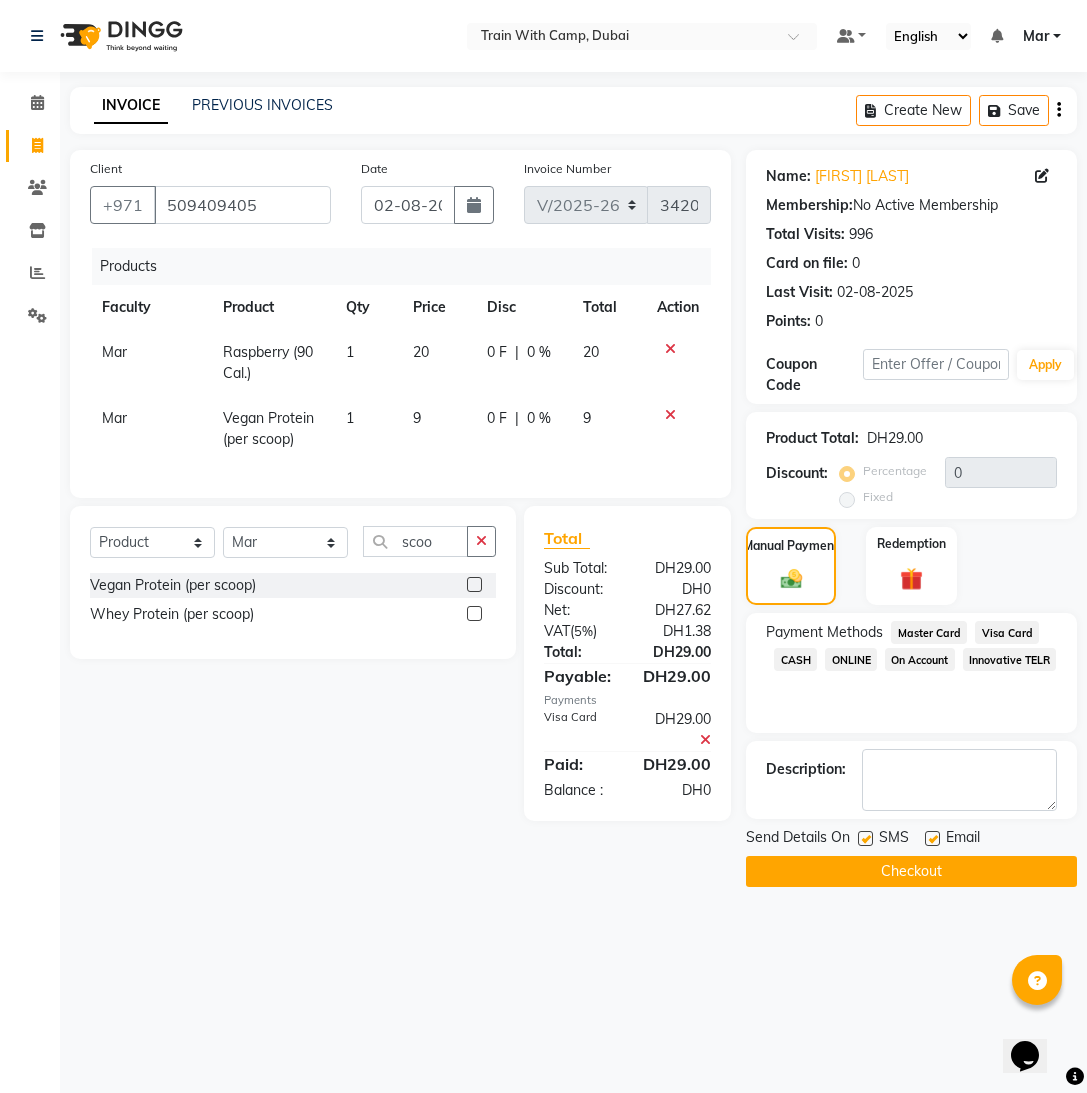 click 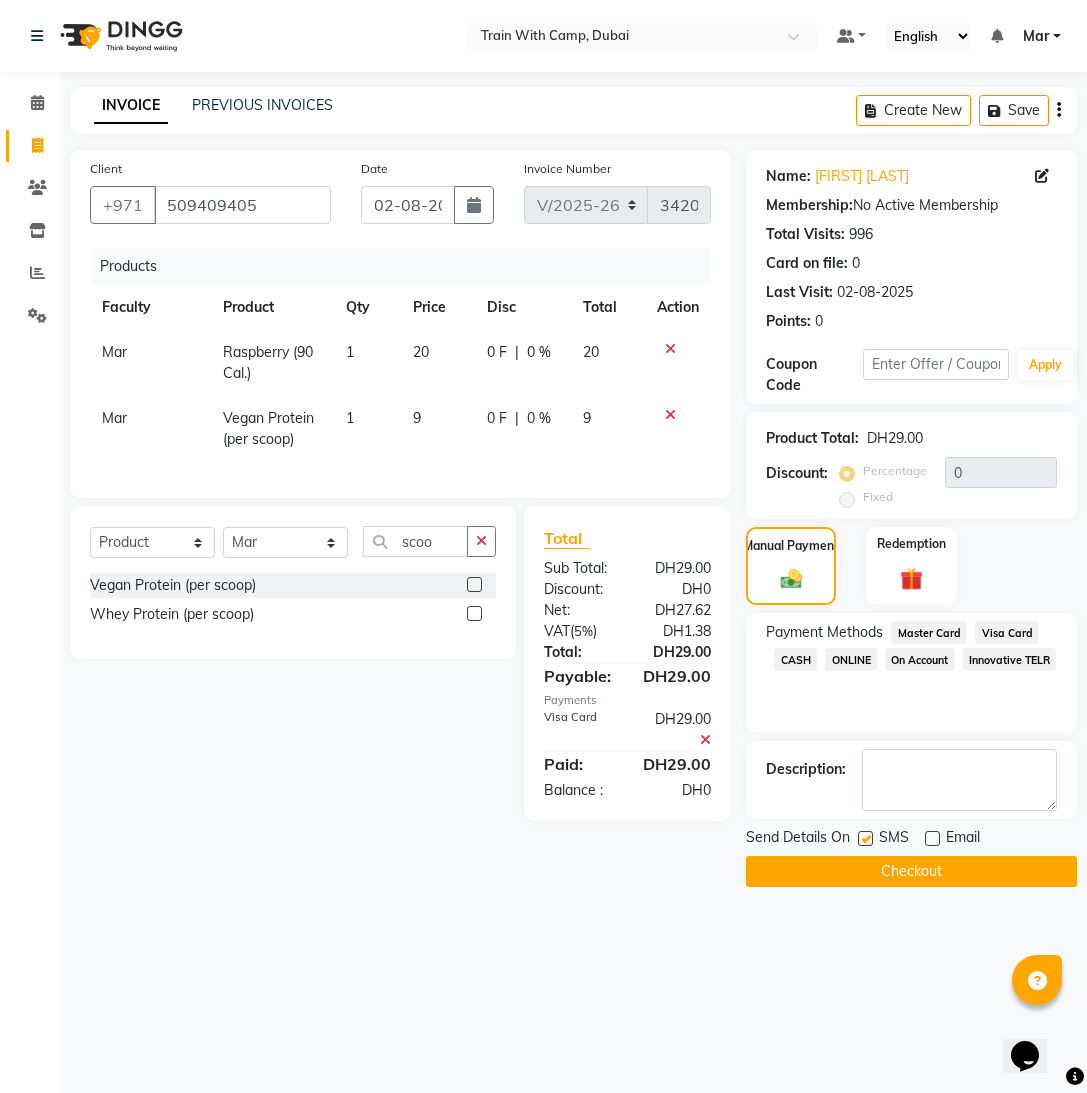 click 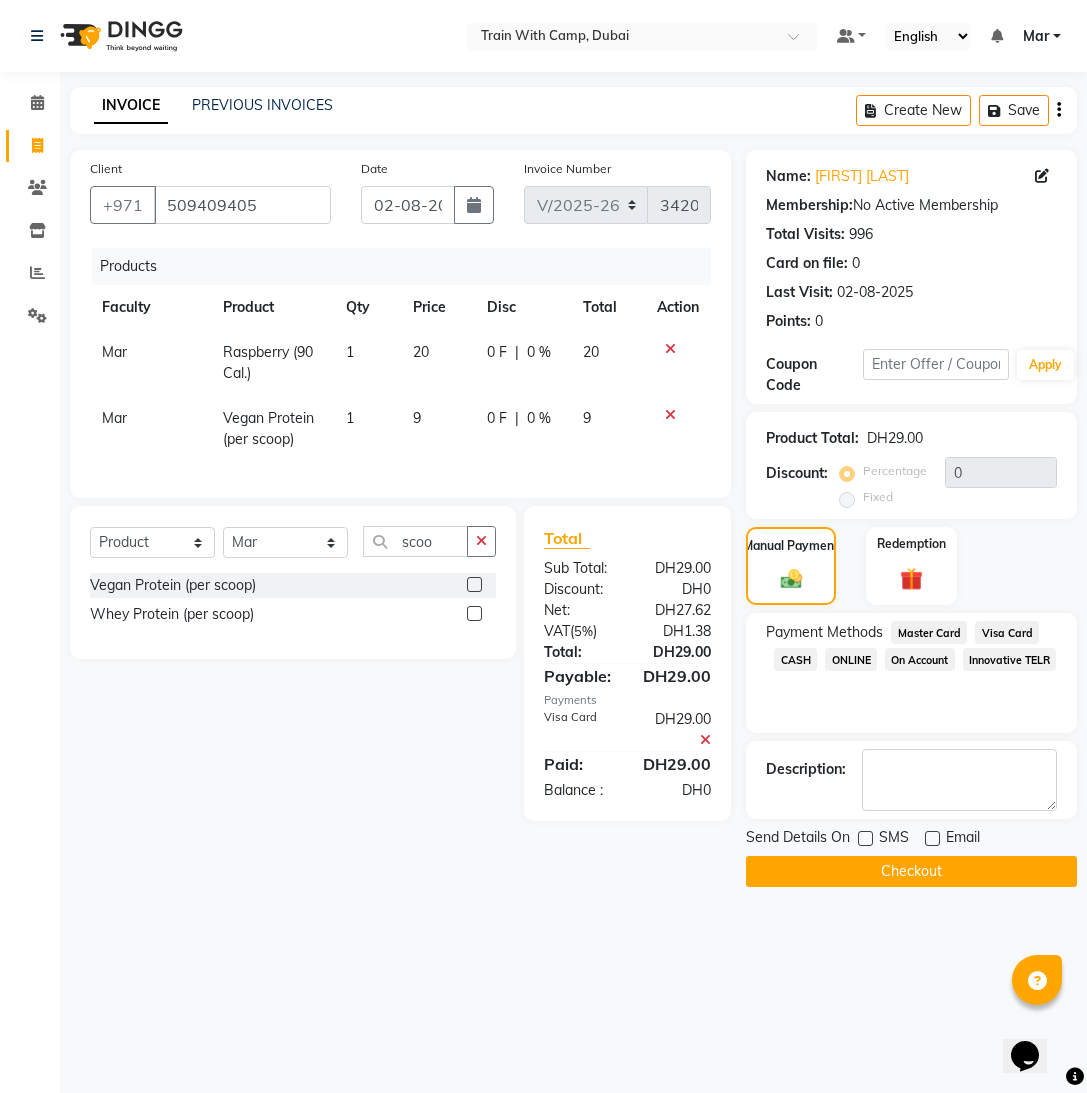 click on "Checkout" 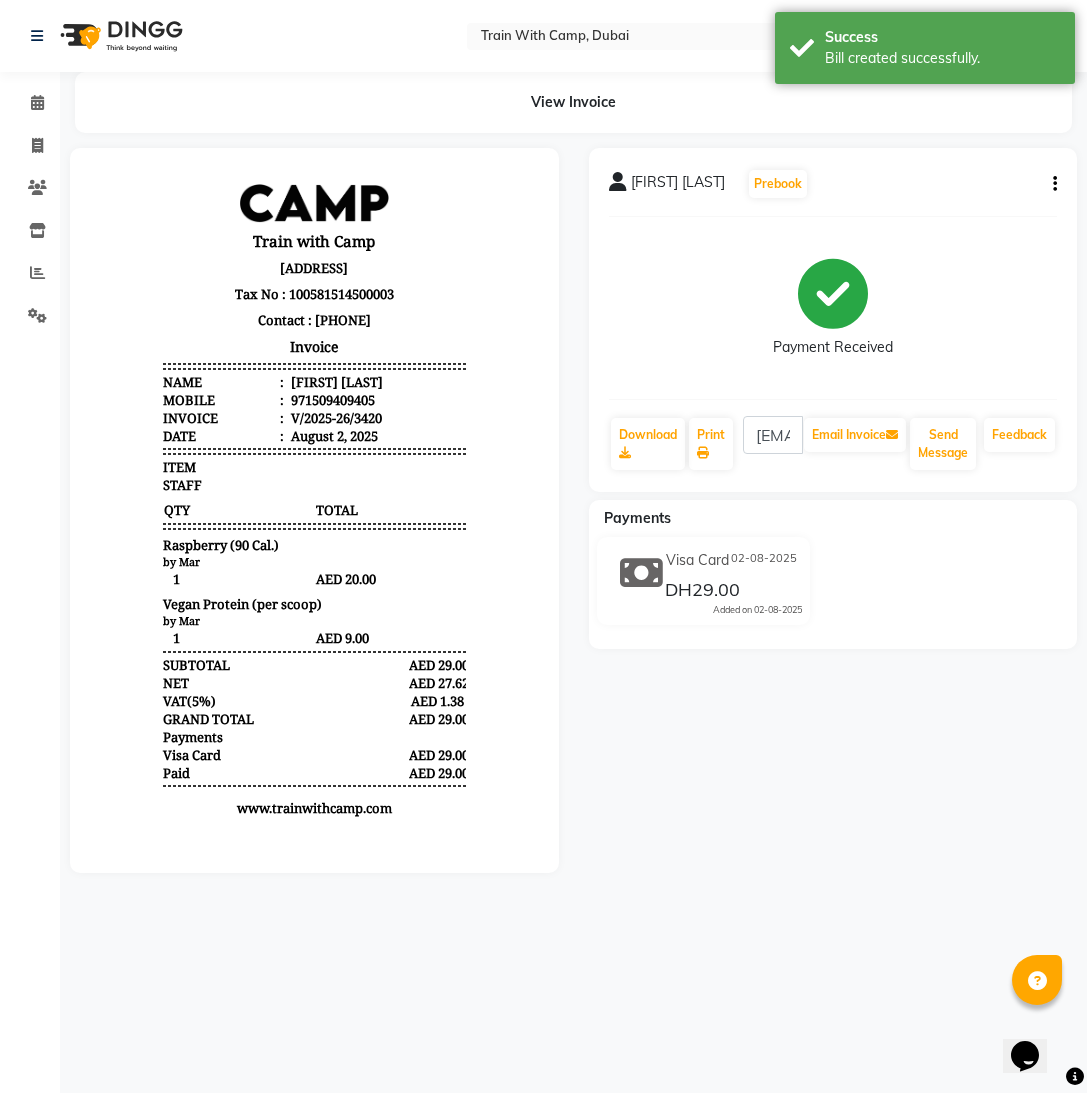 scroll, scrollTop: 0, scrollLeft: 0, axis: both 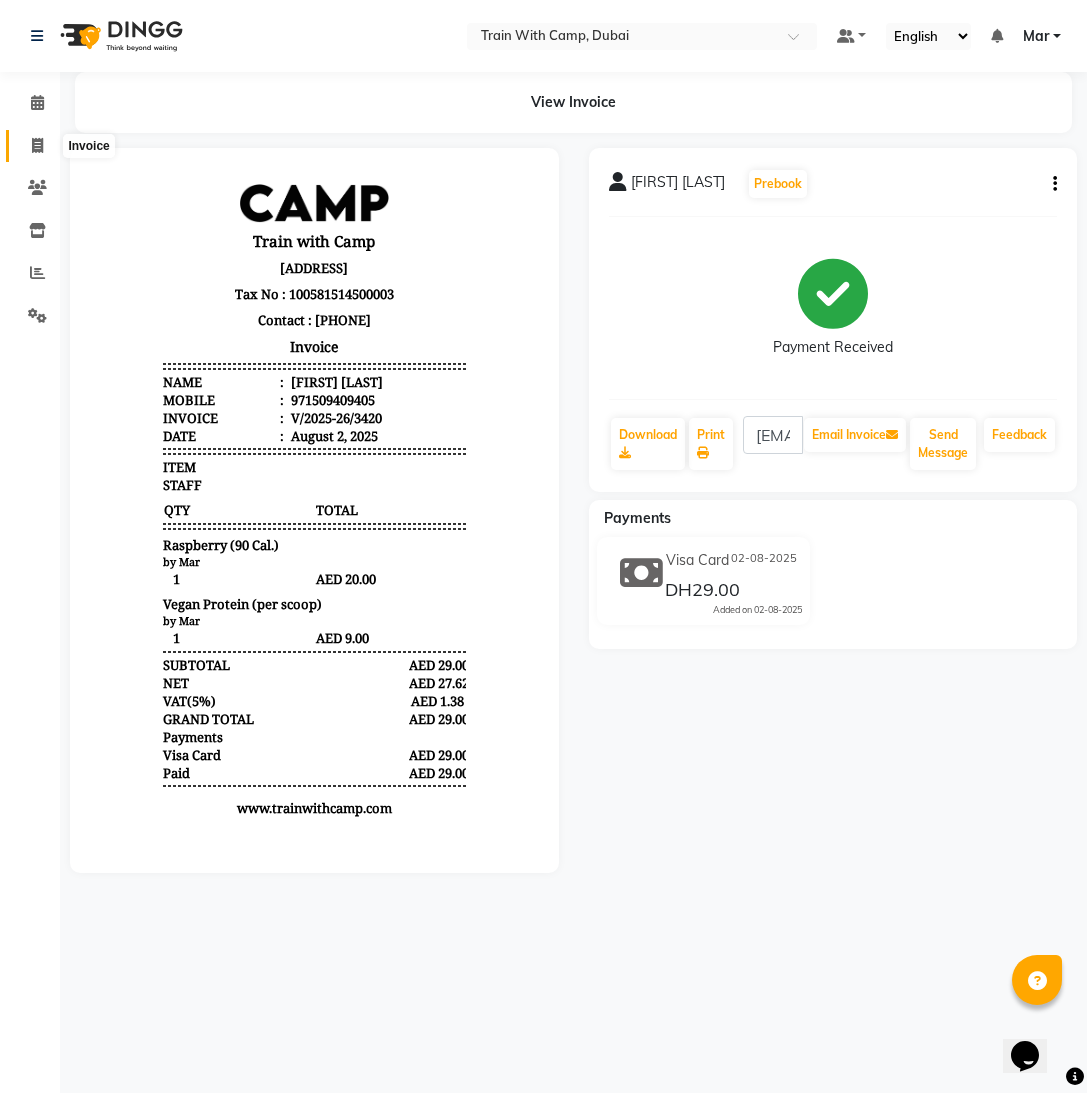 click 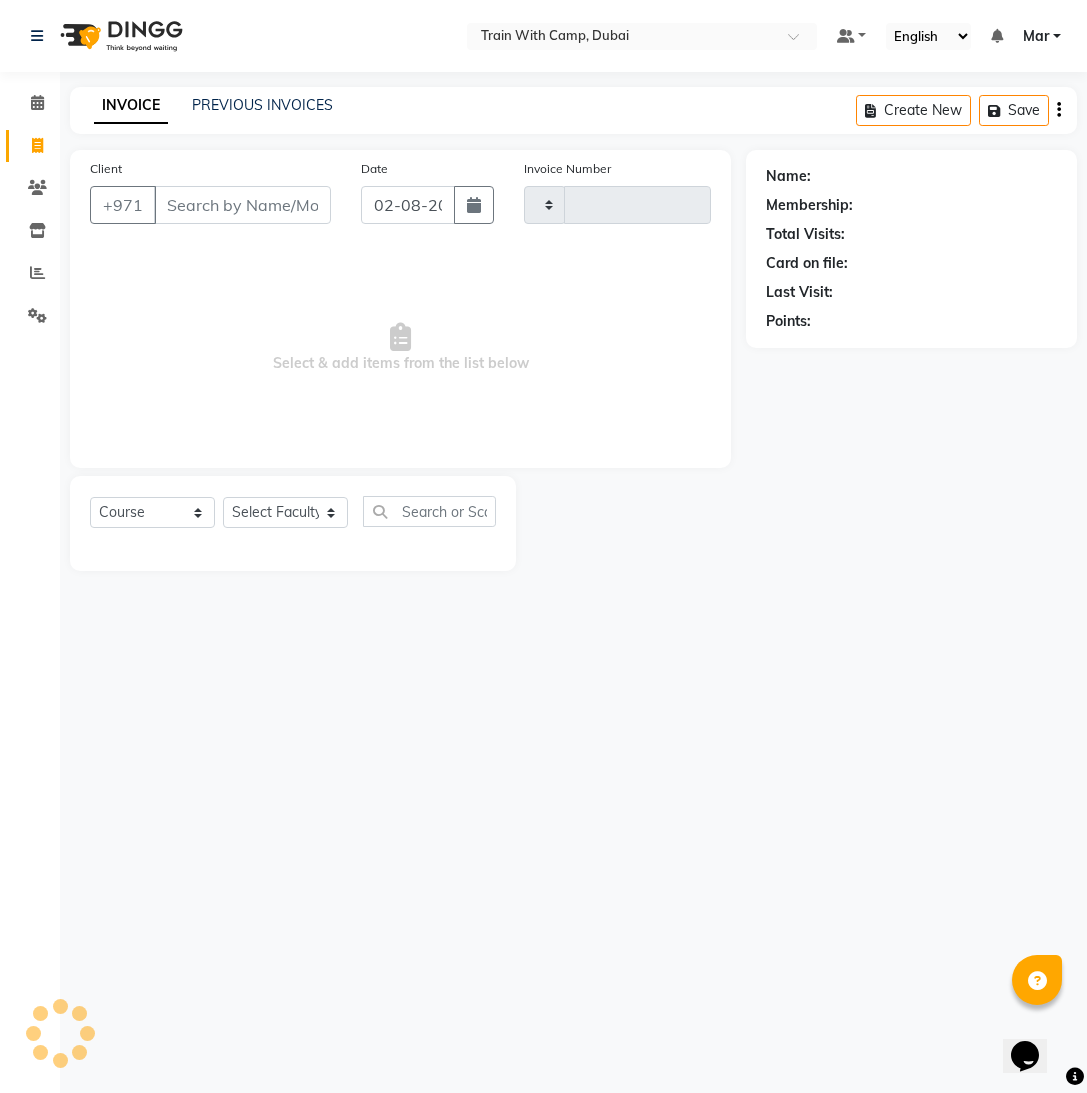 type on "3421" 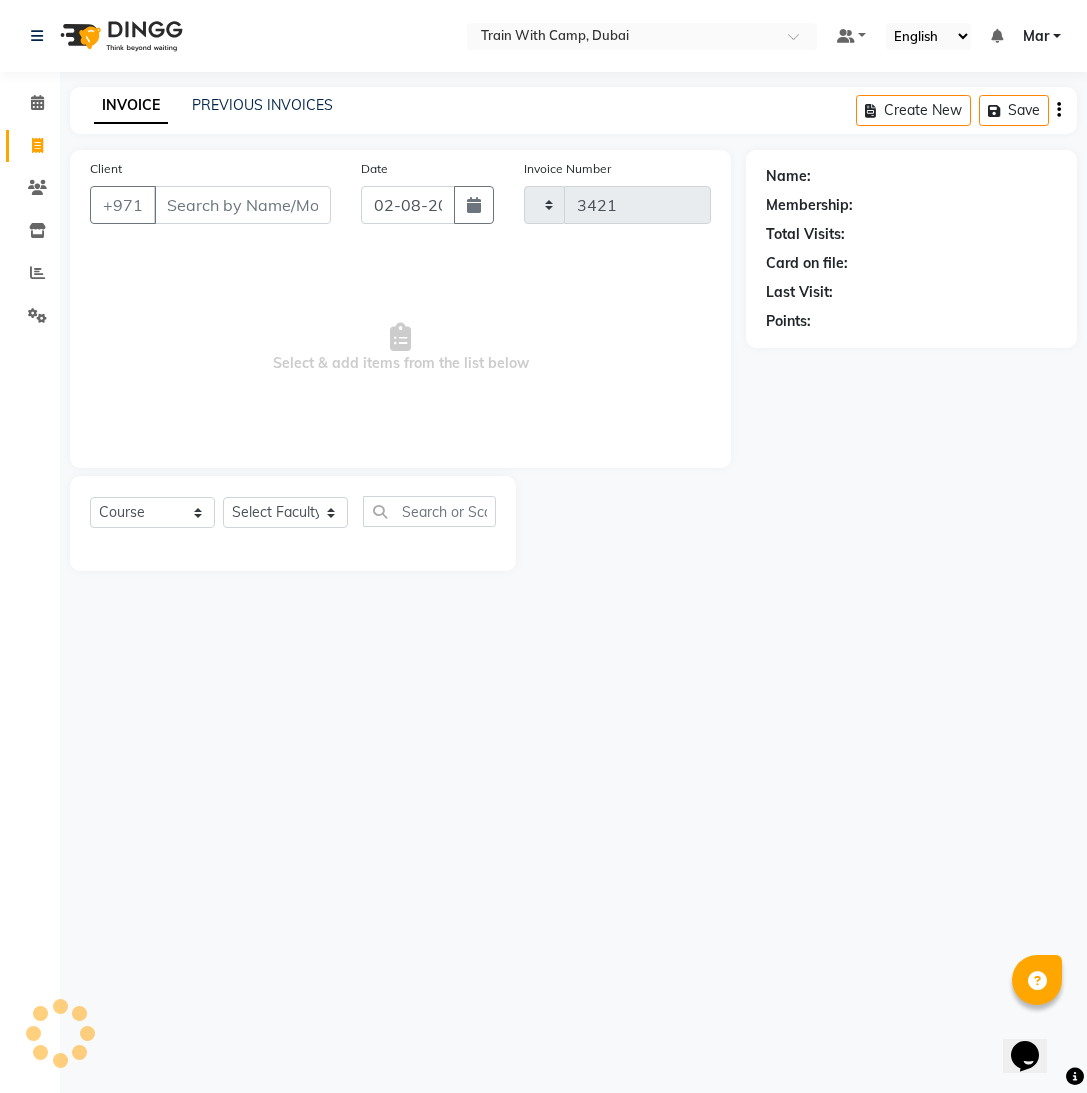 select on "910" 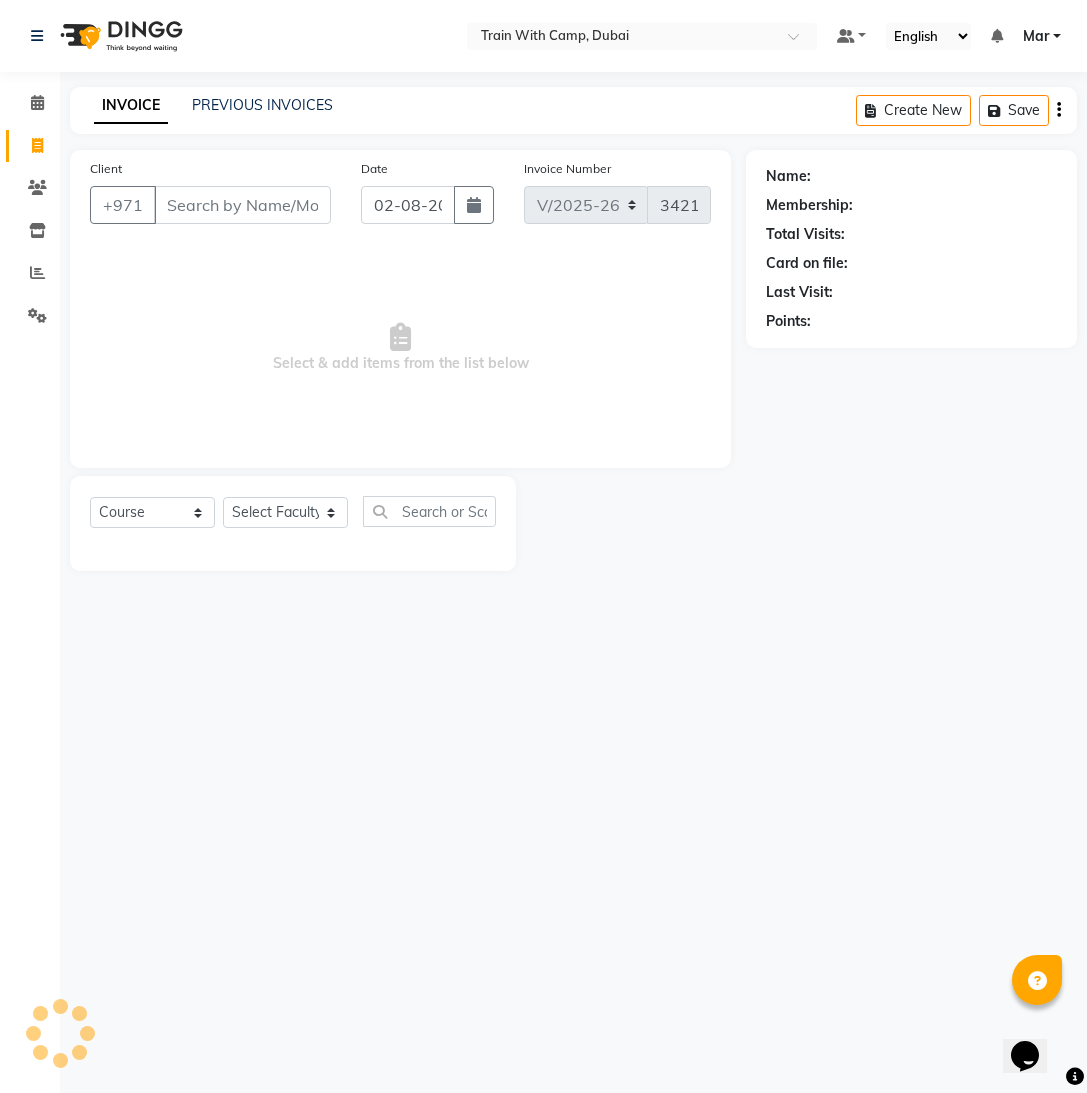 select on "14898" 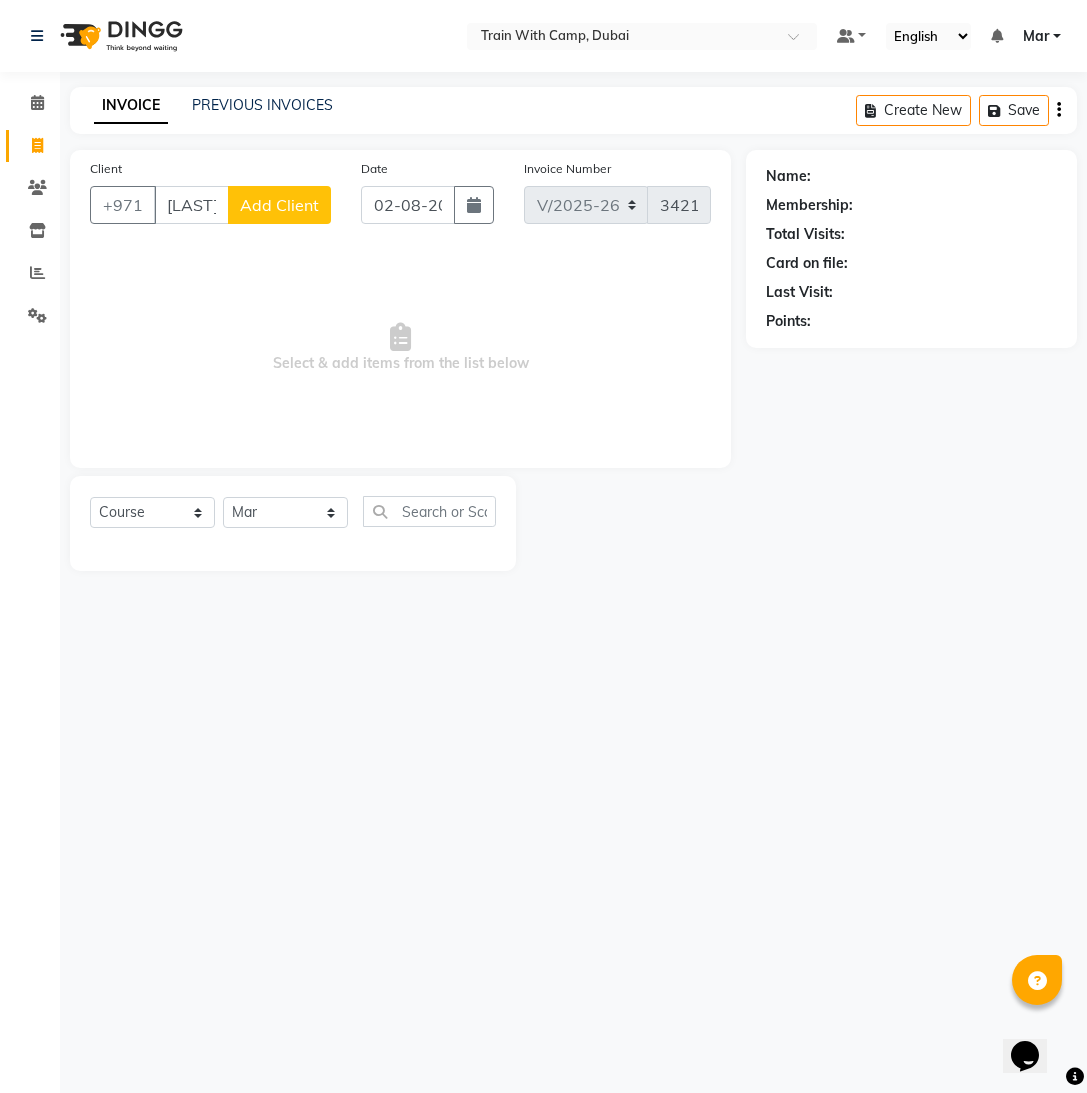 scroll, scrollTop: 0, scrollLeft: 4, axis: horizontal 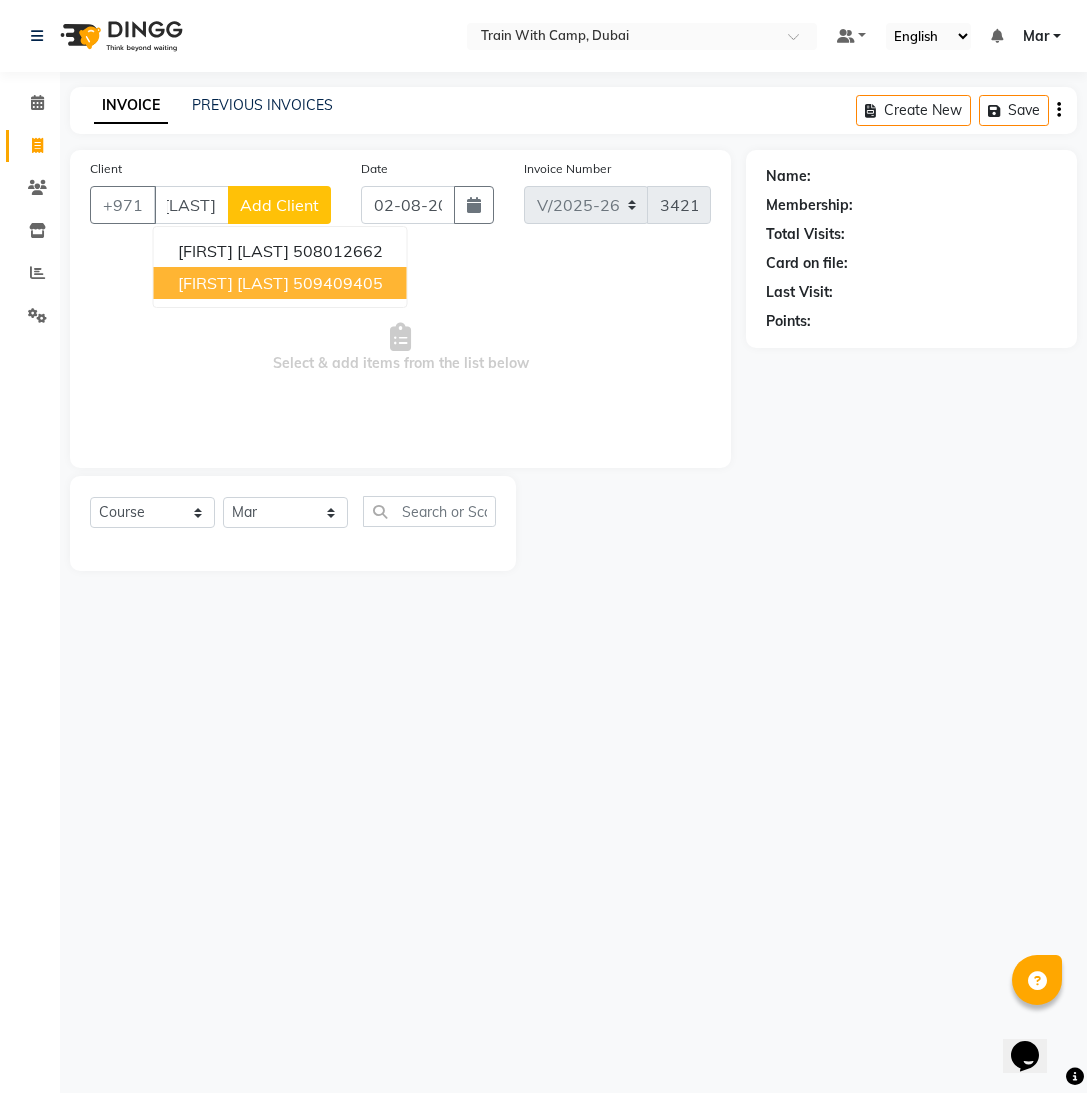 click on "[FIRST] [LAST]" at bounding box center (233, 283) 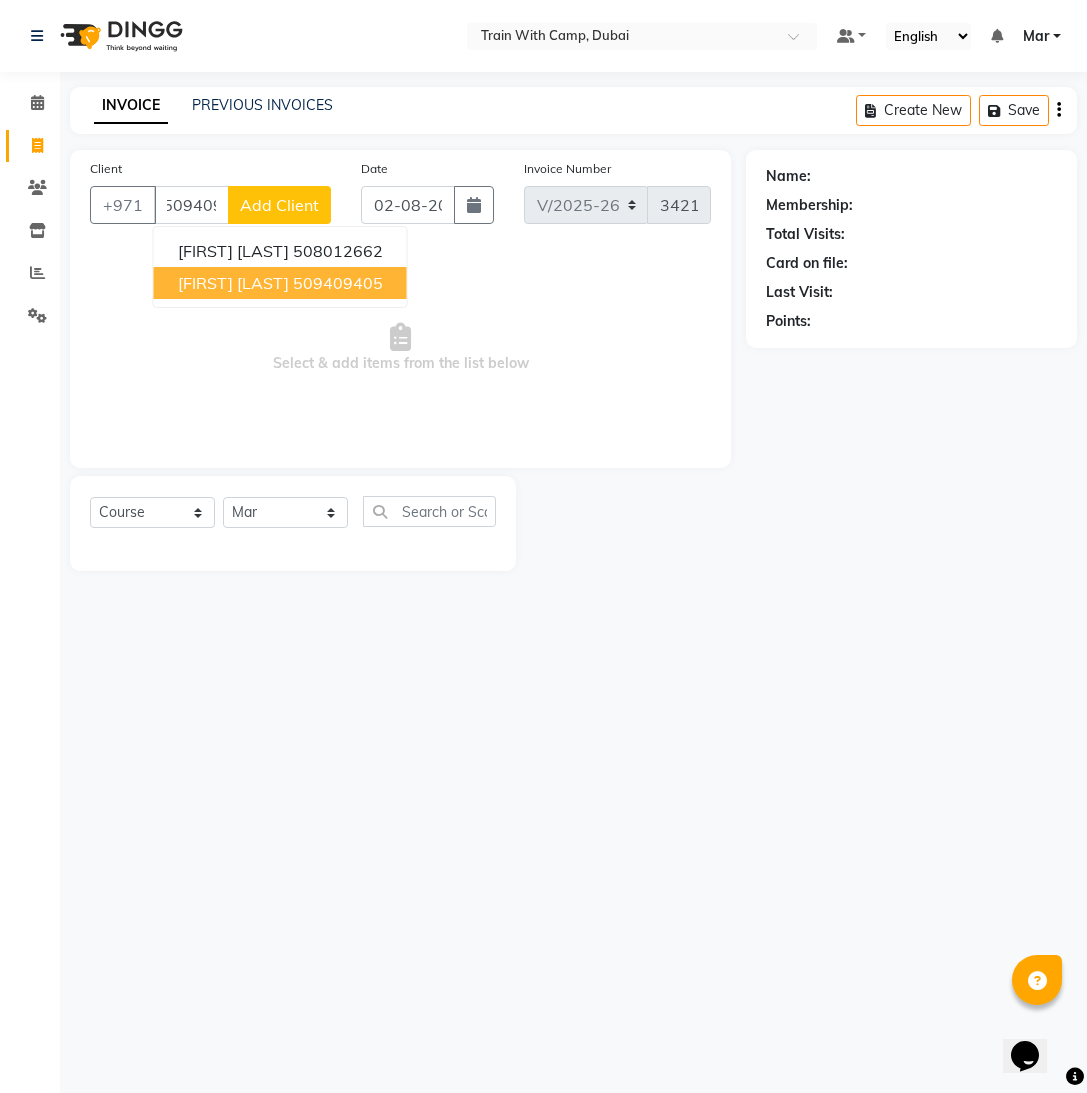 scroll, scrollTop: 0, scrollLeft: 0, axis: both 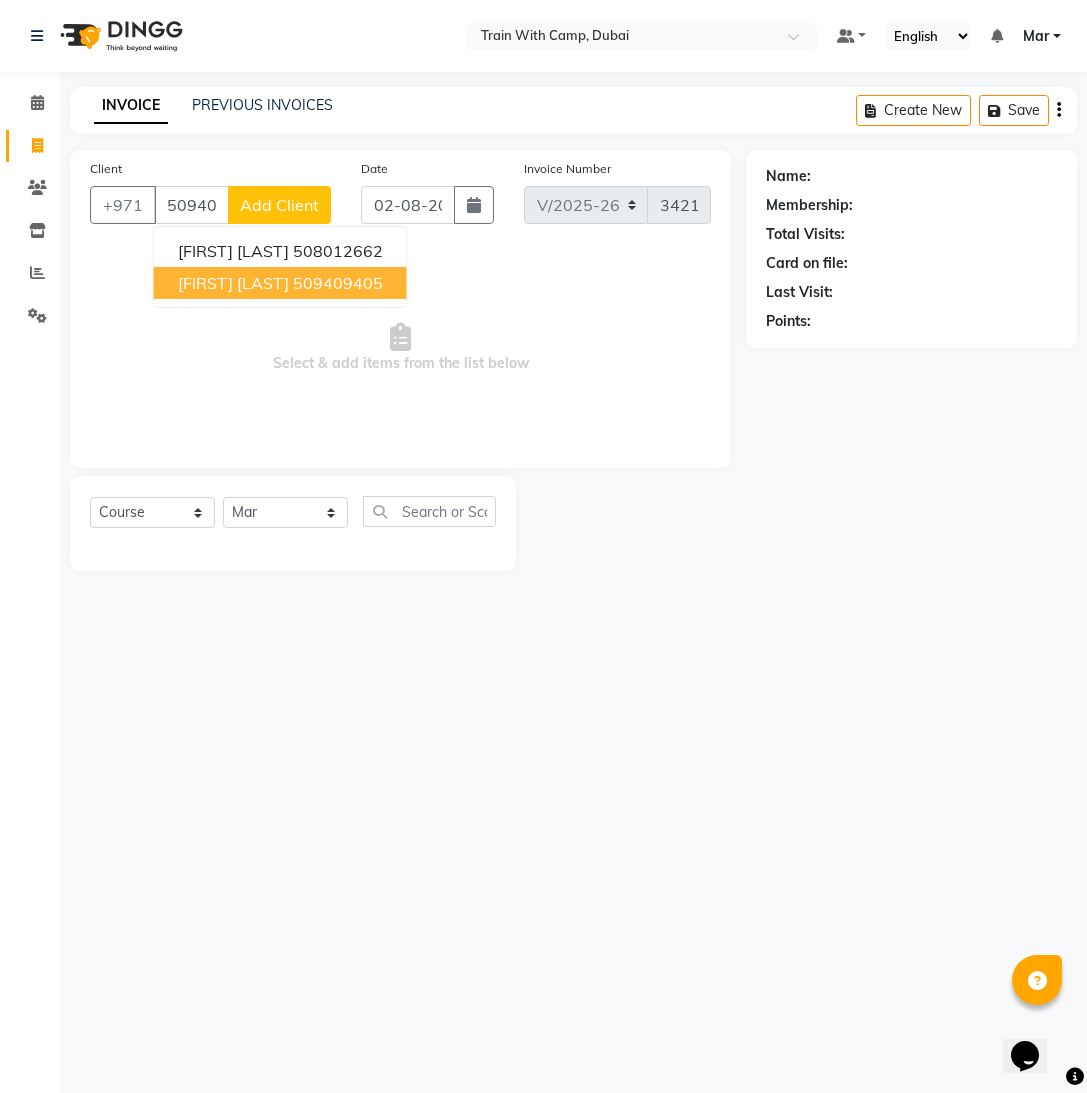 type on "509409405" 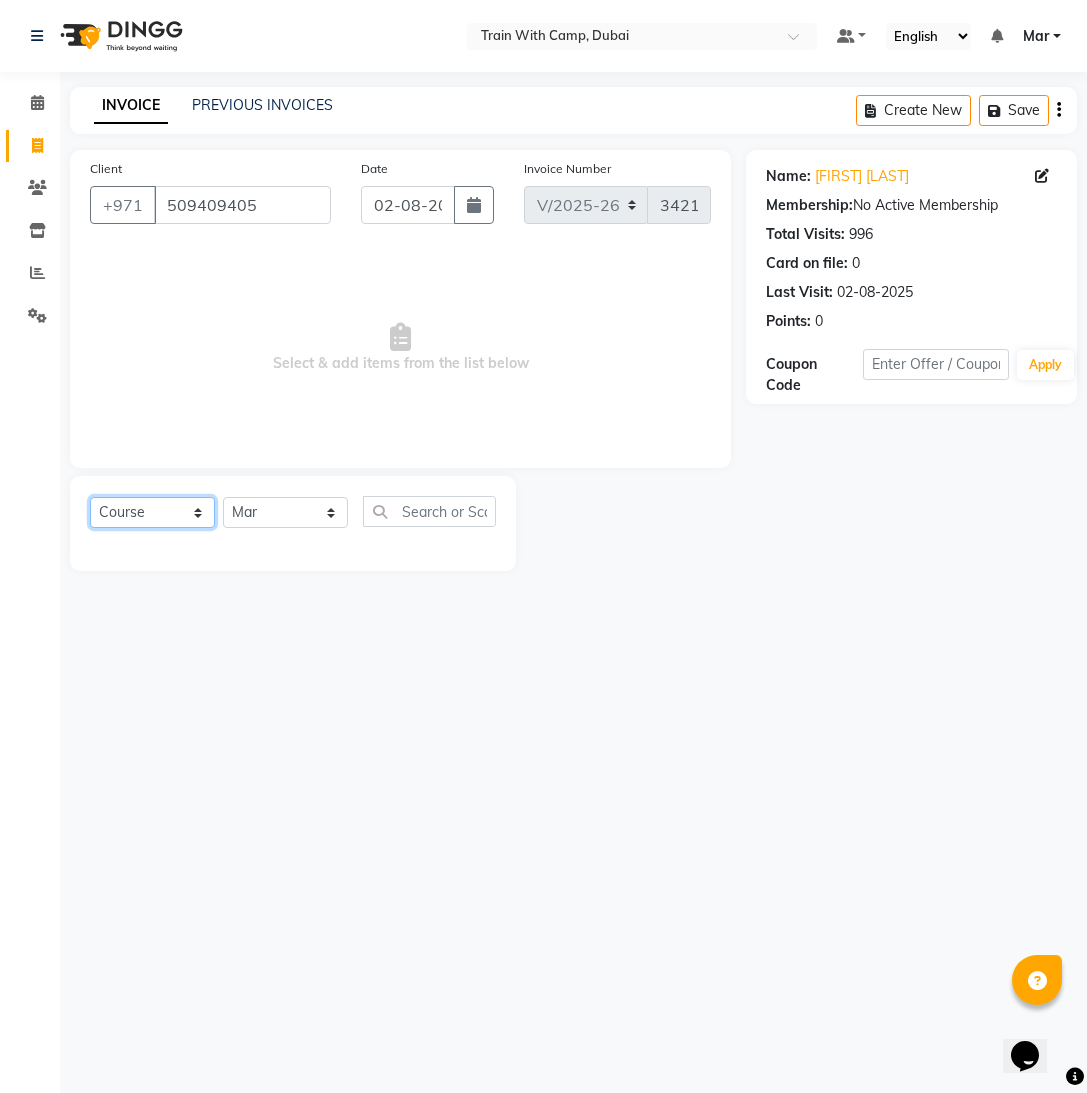 click on "Select  Course  Product  Membership  Package Voucher Prepaid Gift Card" 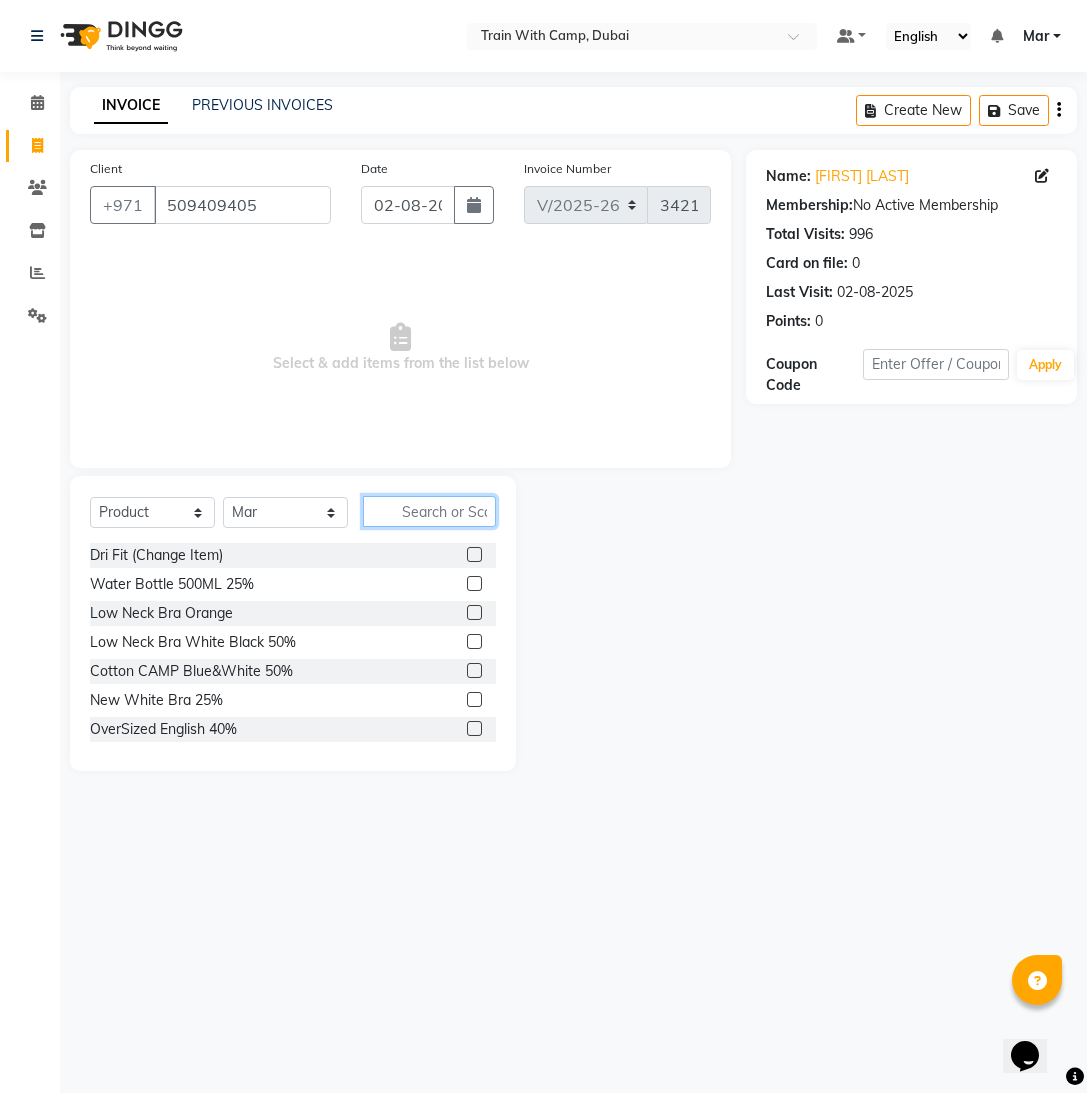 click 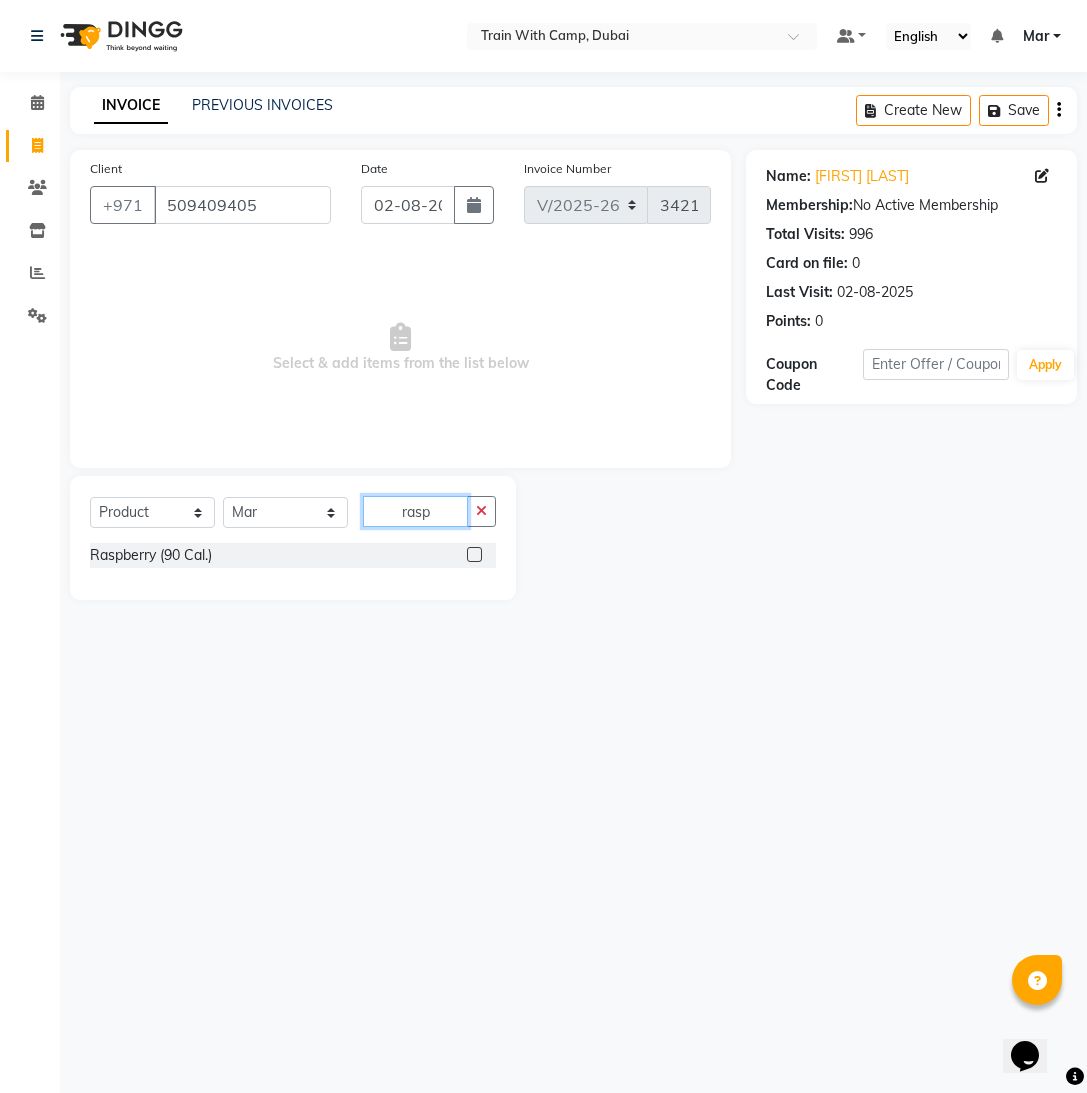 type on "rasp" 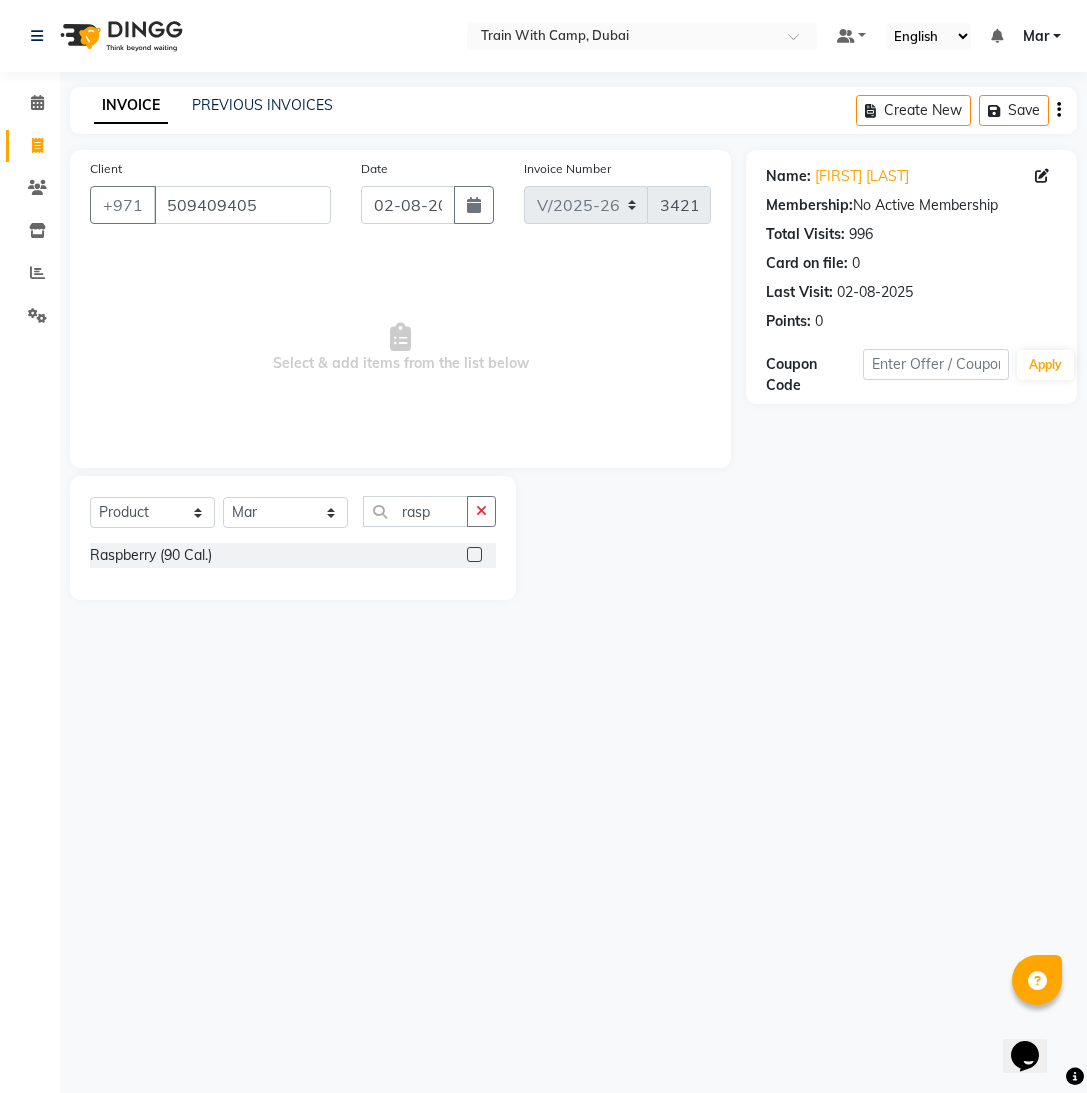 click 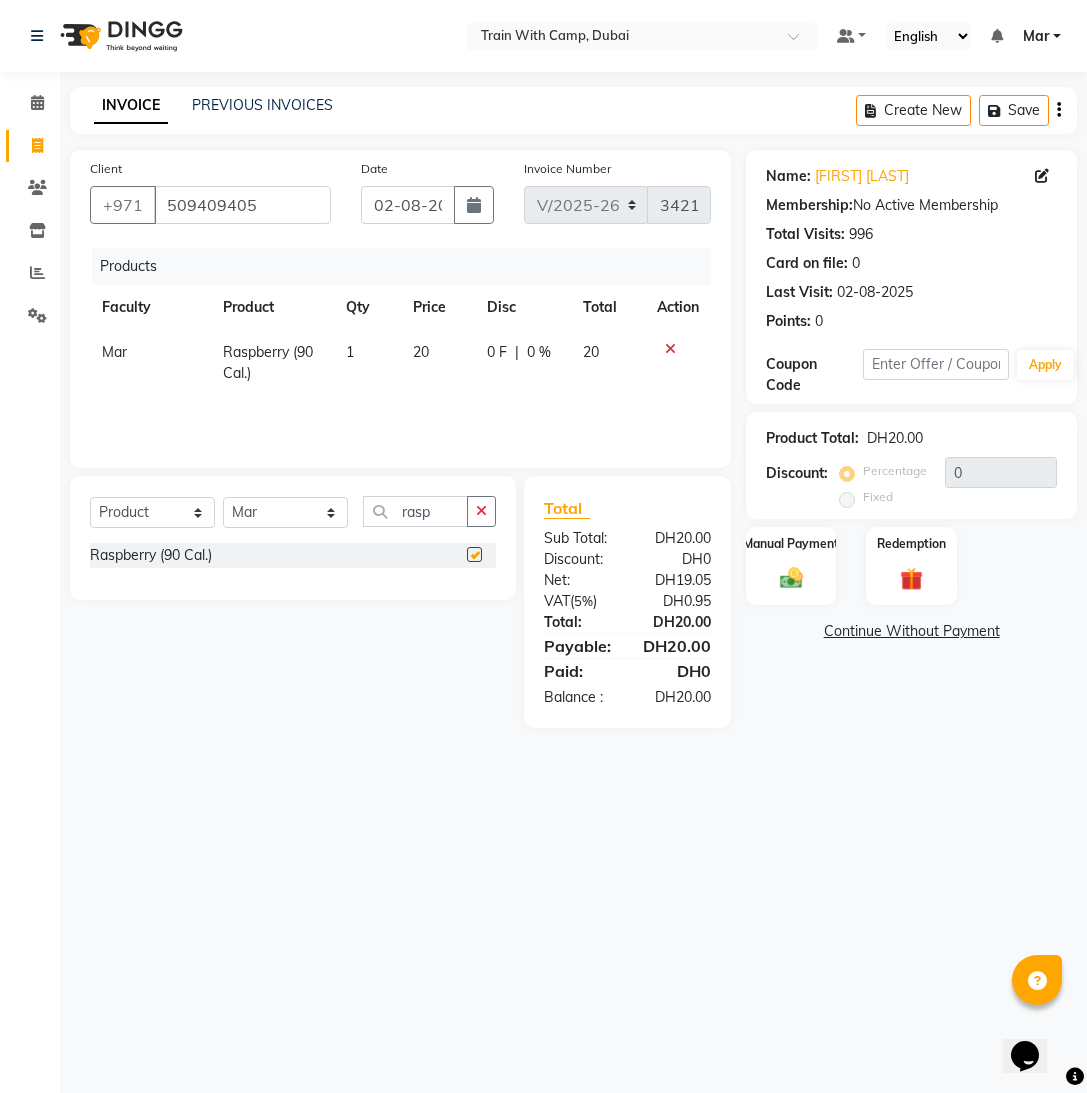 checkbox on "false" 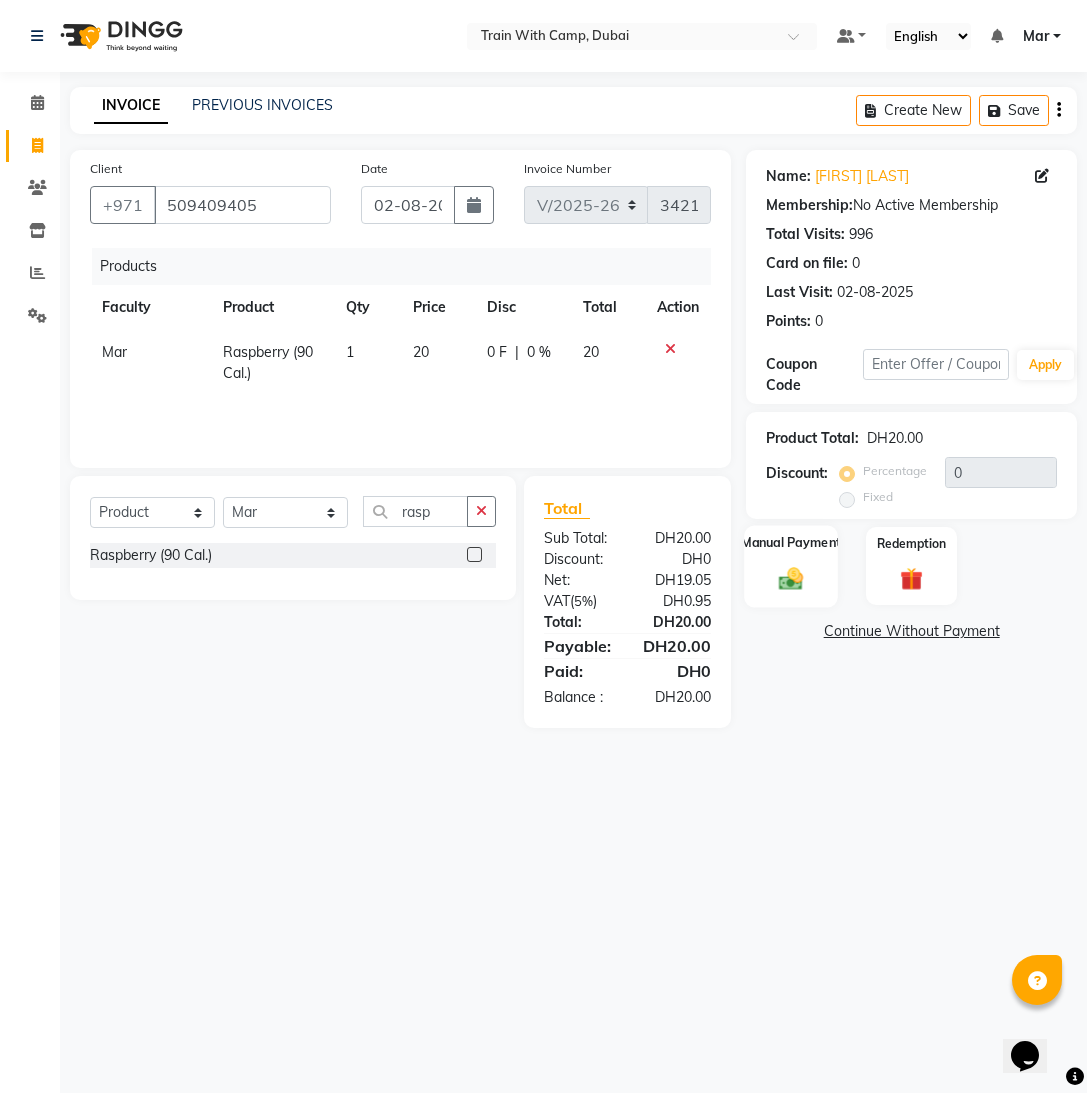 click 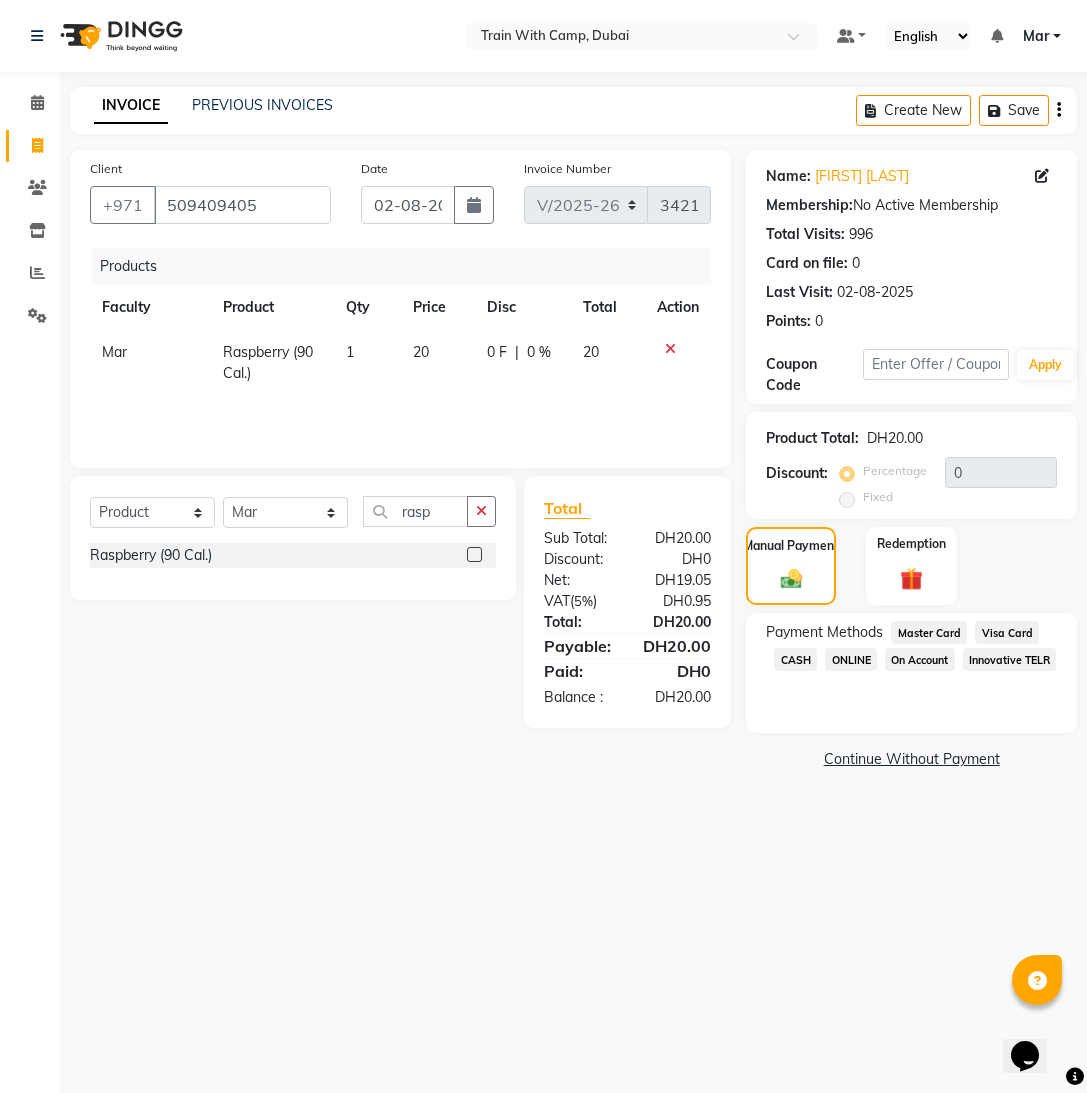 click on "Visa Card" 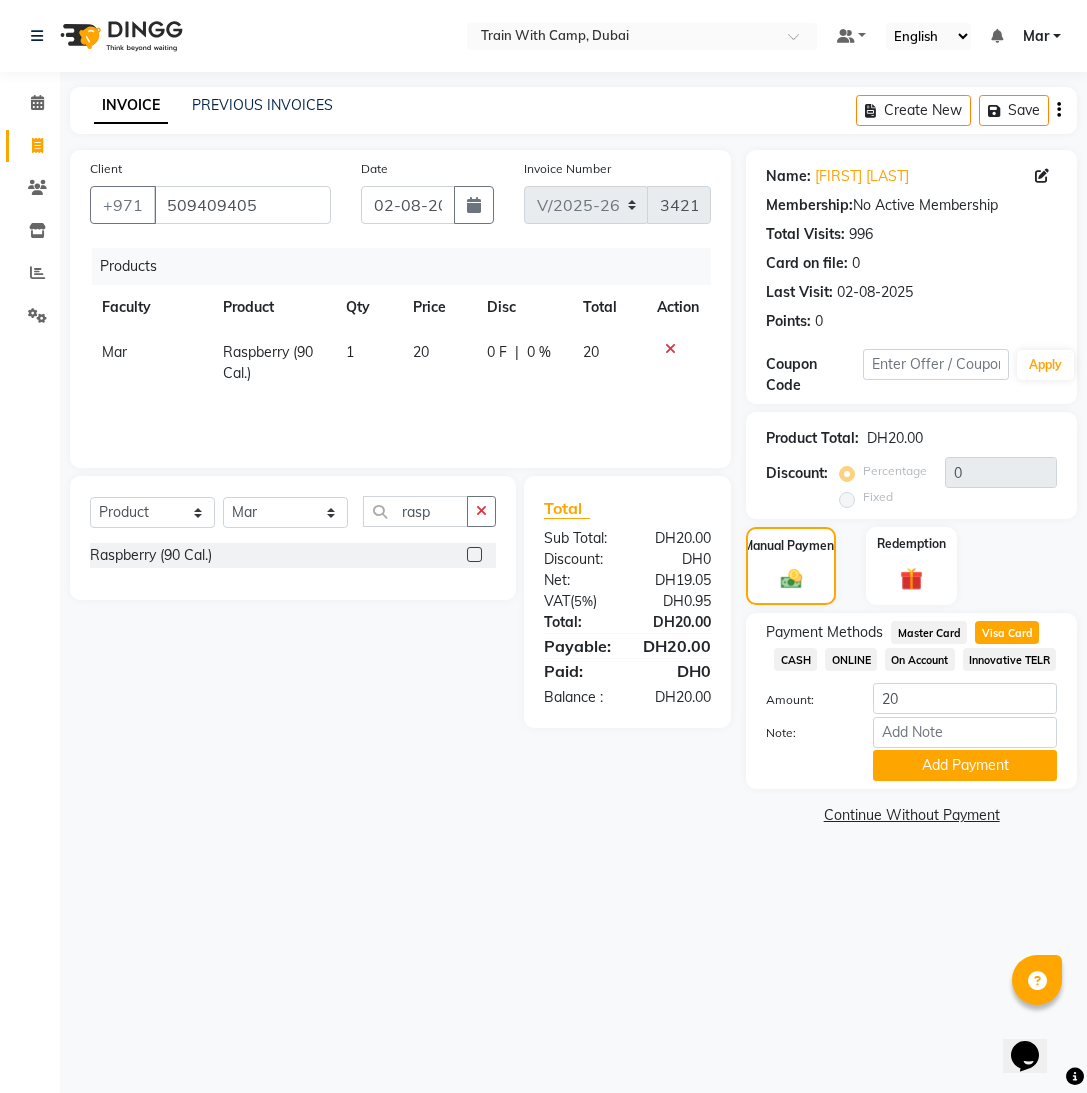 drag, startPoint x: 959, startPoint y: 802, endPoint x: 954, endPoint y: 825, distance: 23.537205 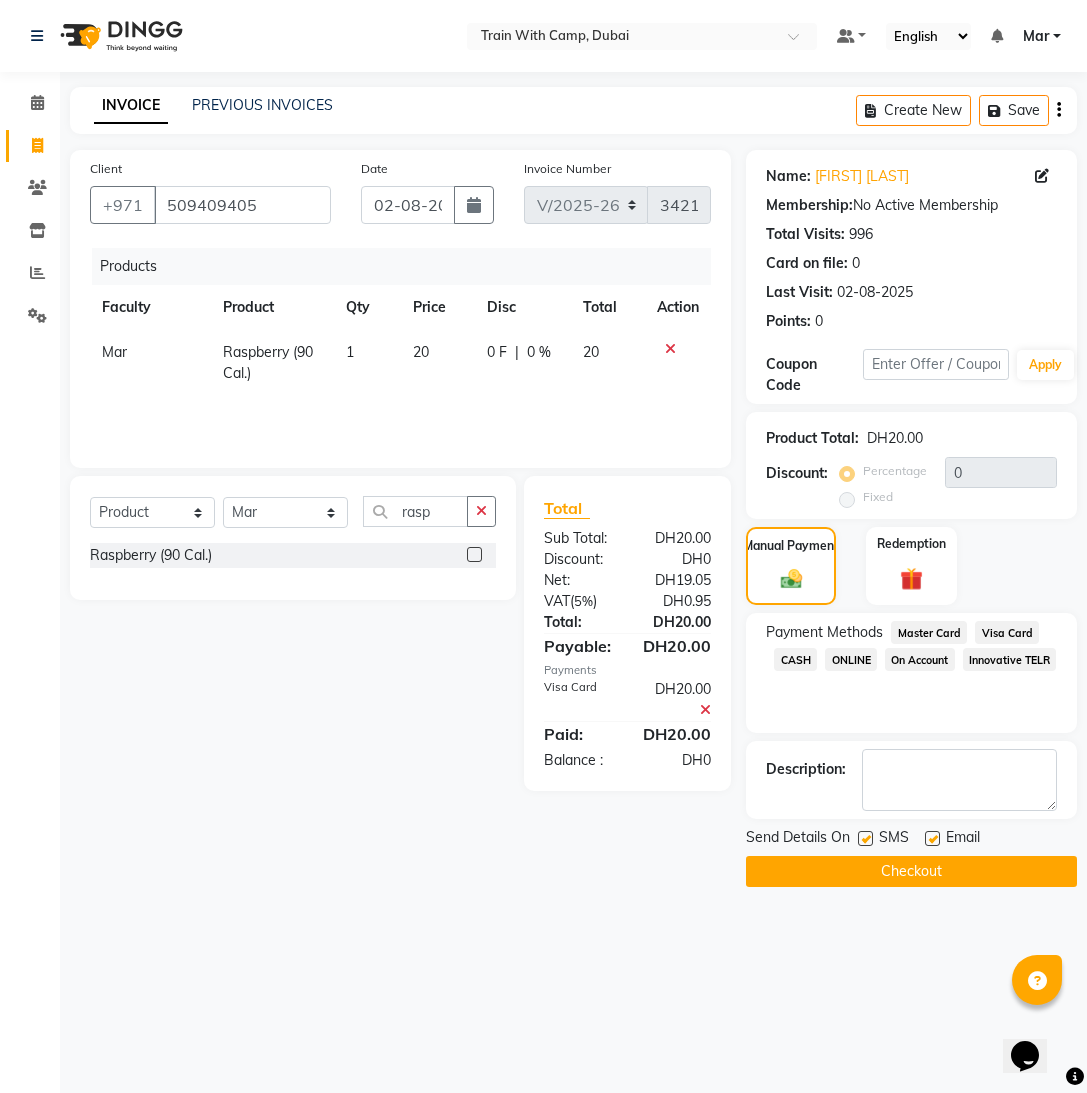 click 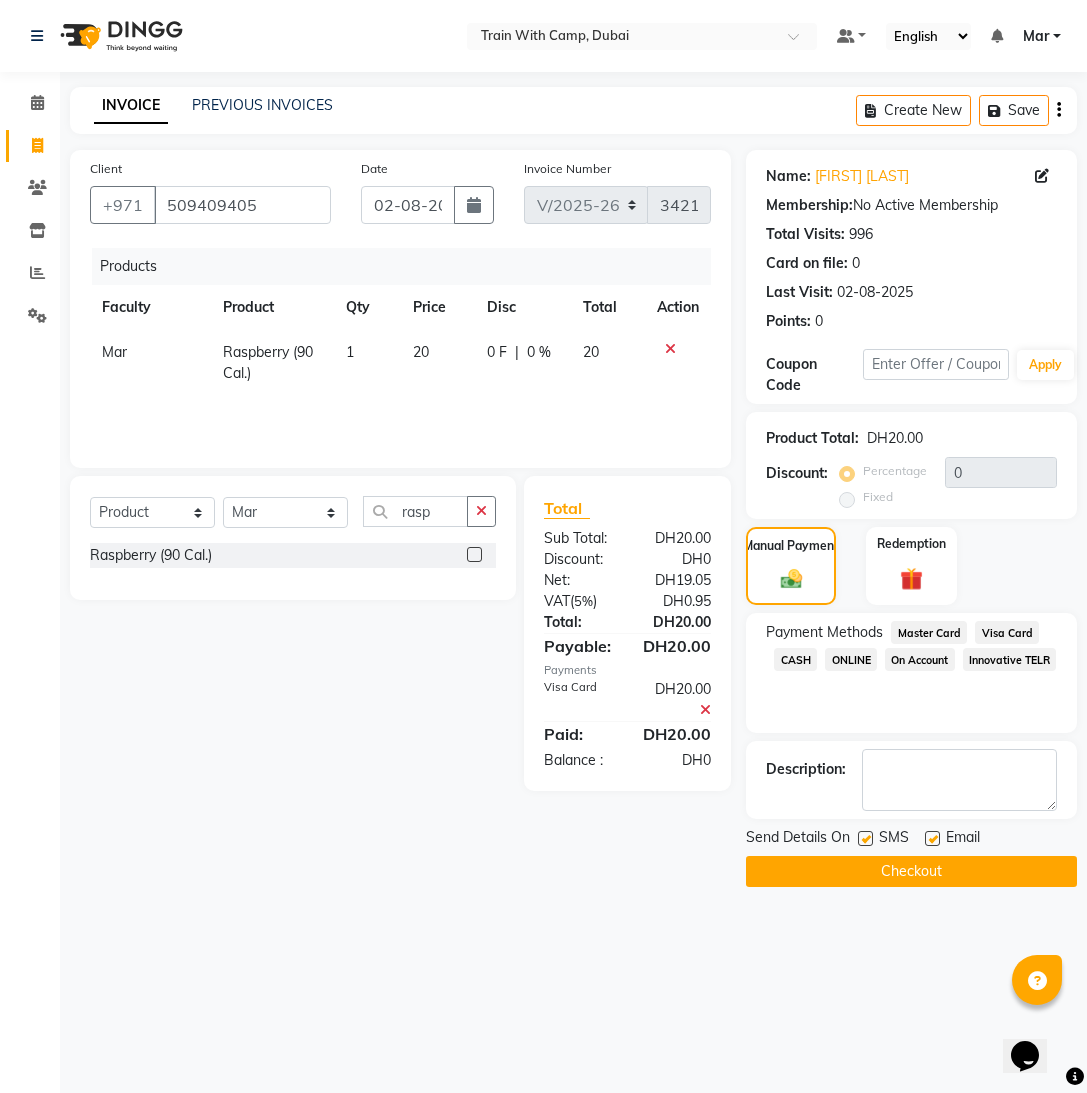 click at bounding box center (931, 839) 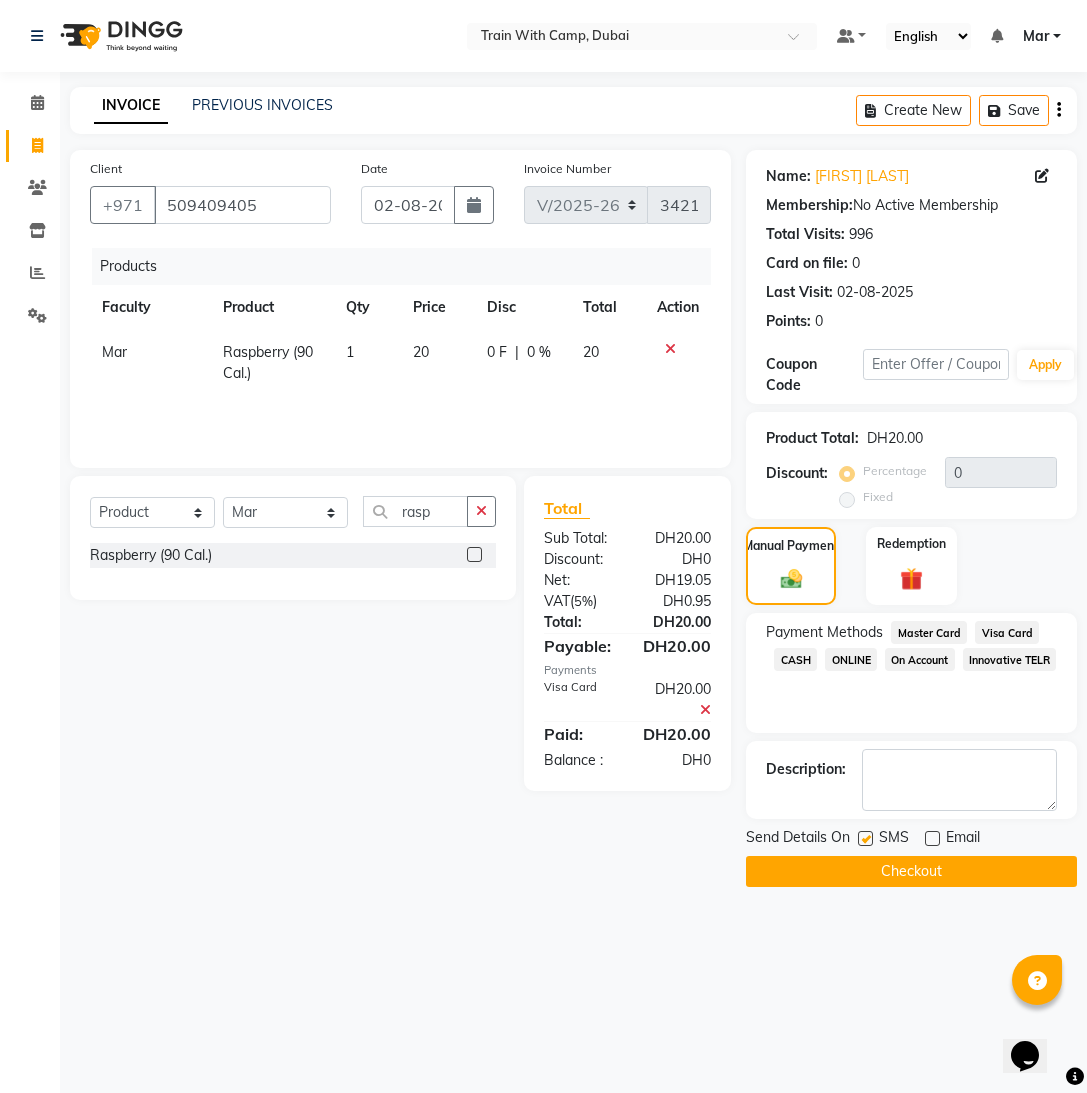drag, startPoint x: 868, startPoint y: 842, endPoint x: 886, endPoint y: 854, distance: 21.633308 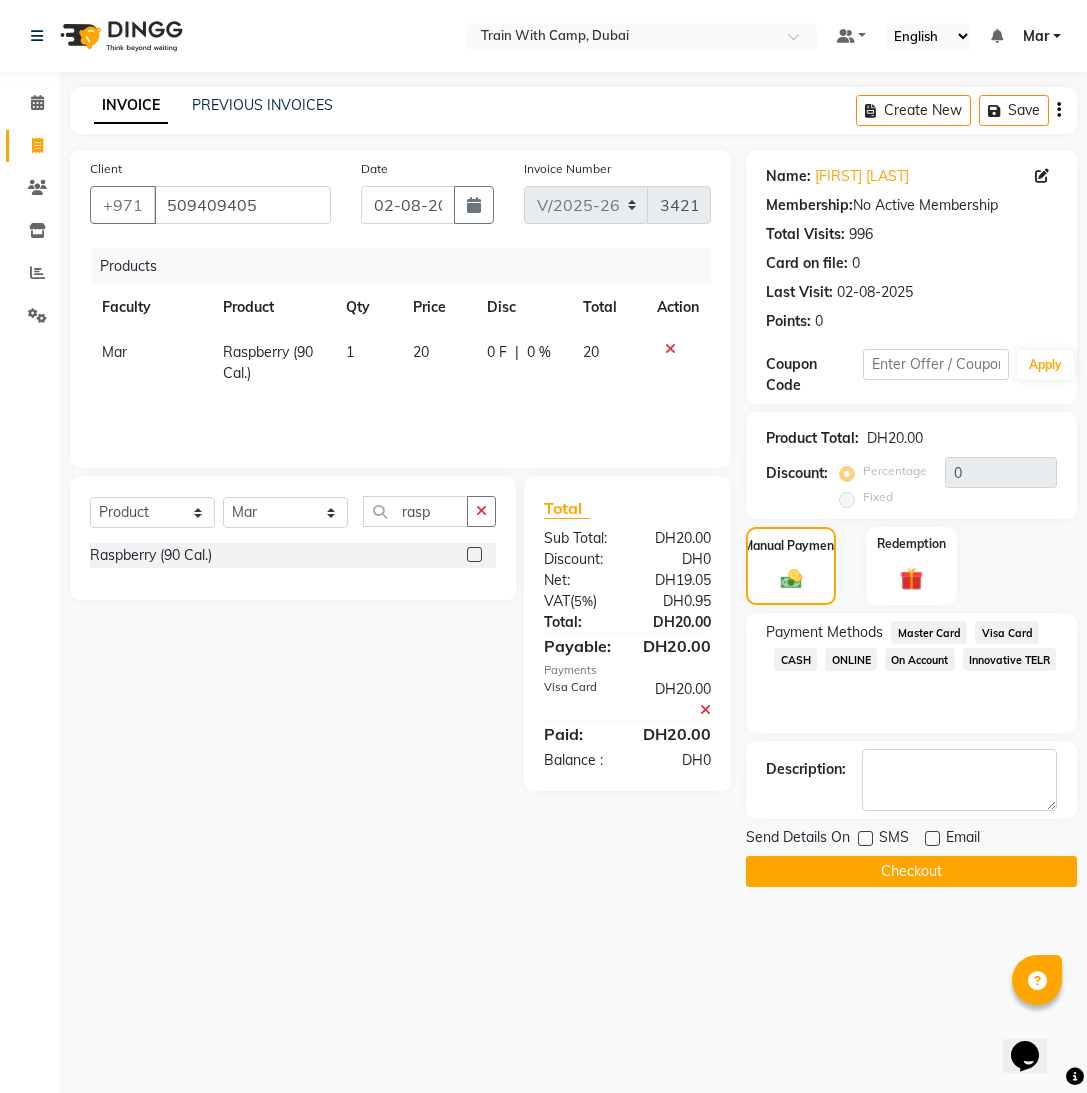 click on "Checkout" 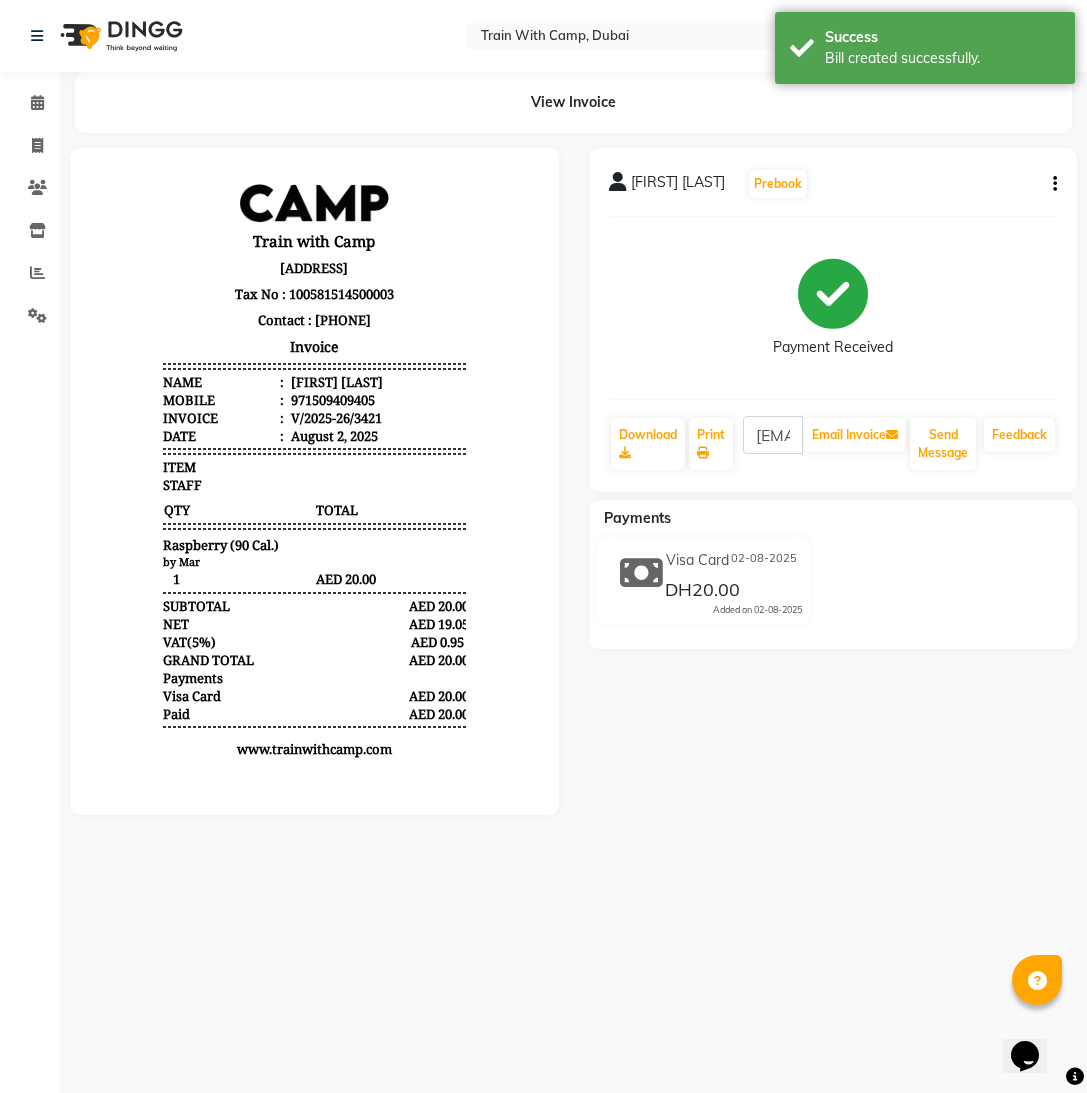 scroll, scrollTop: 0, scrollLeft: 0, axis: both 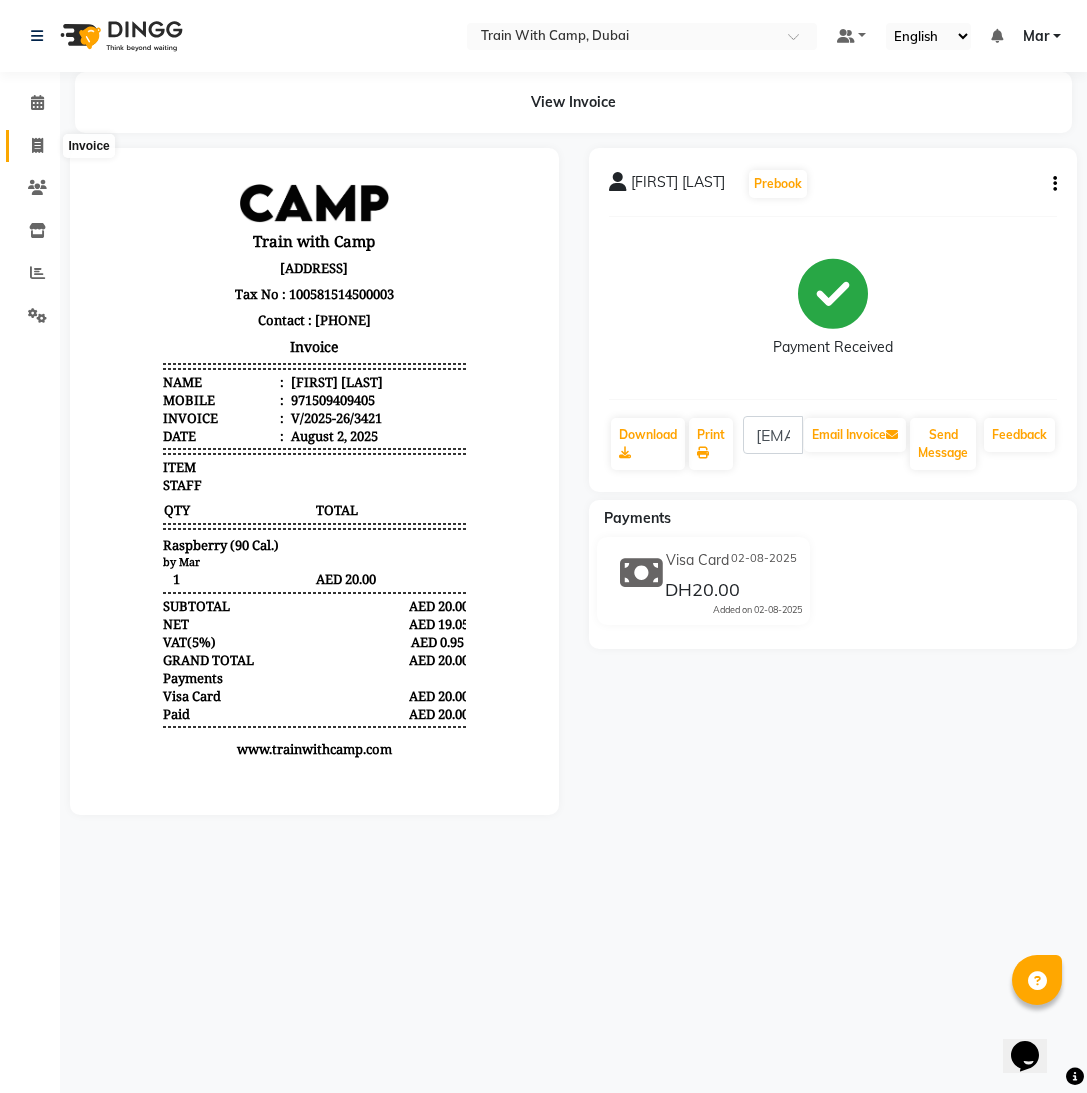 click 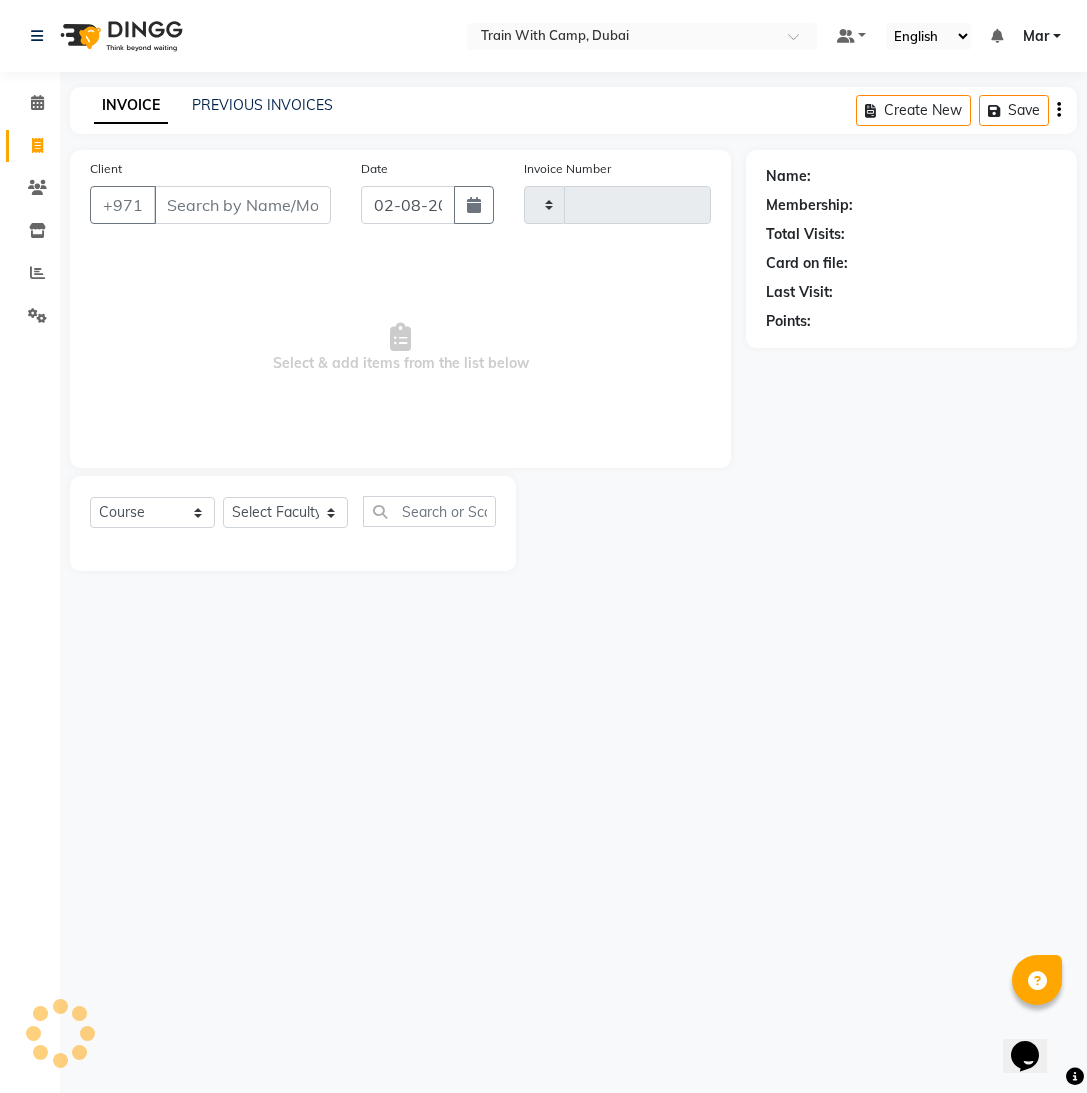 type on "3422" 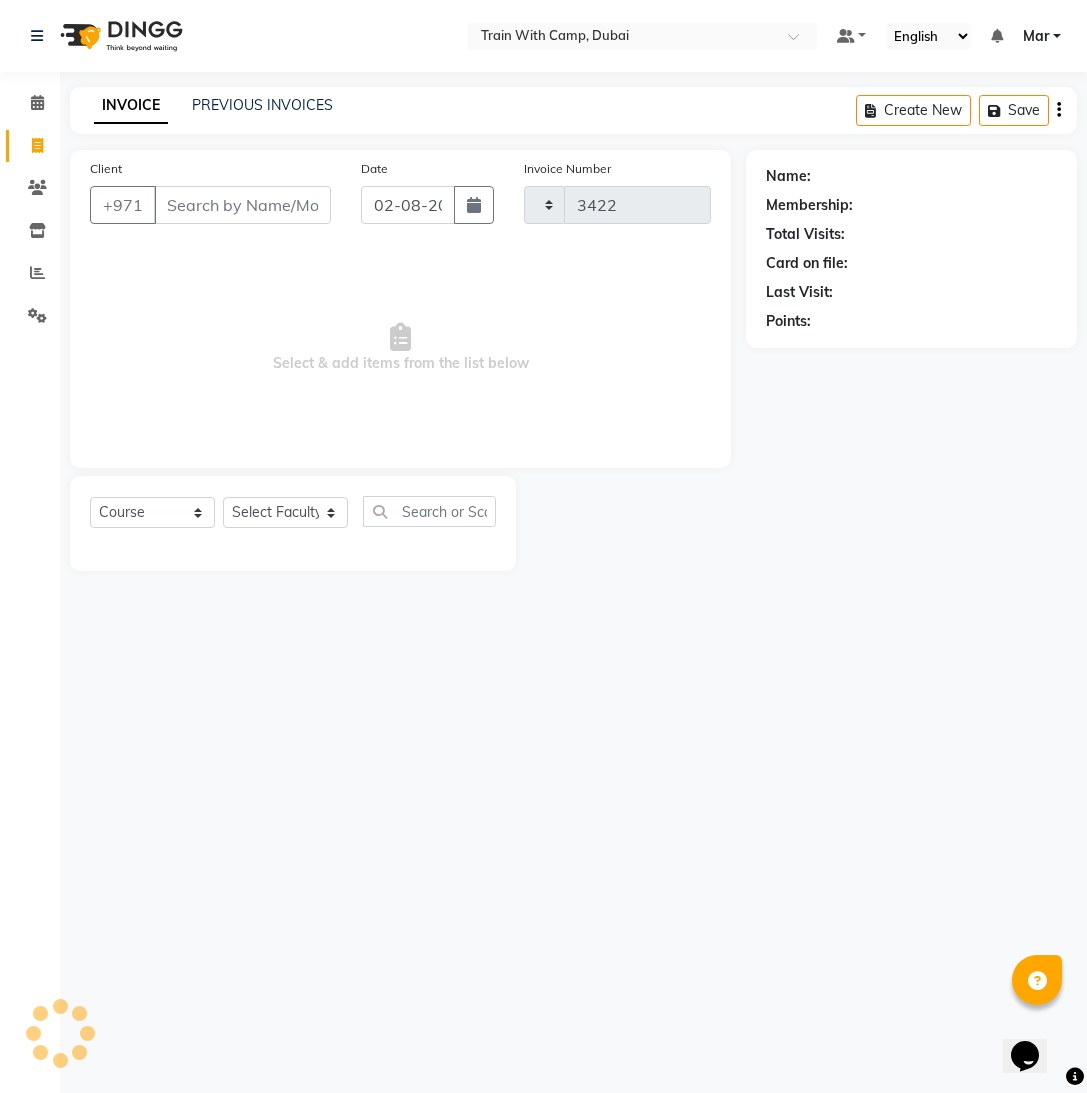 select on "910" 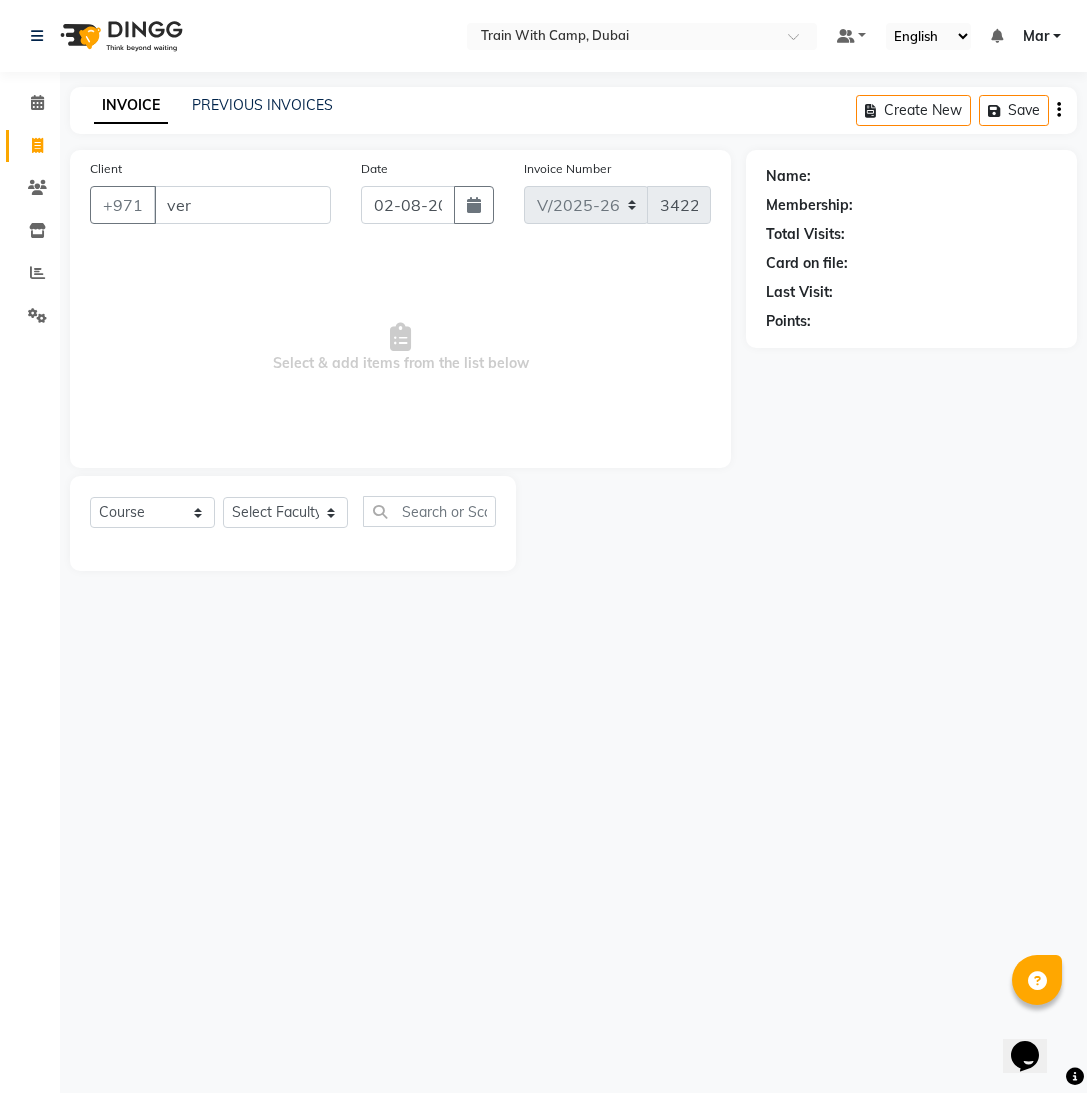 type on "very" 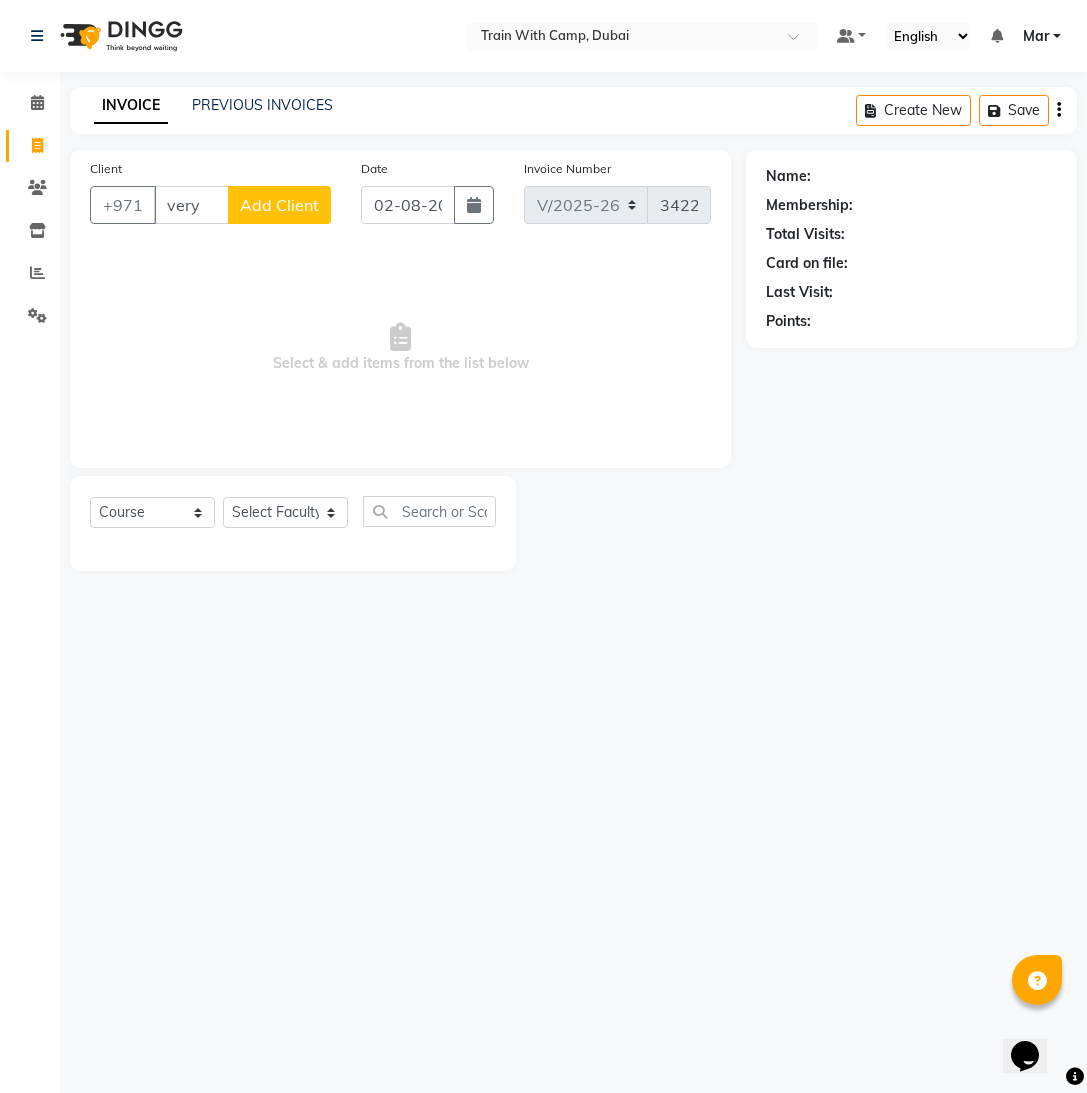 select on "14898" 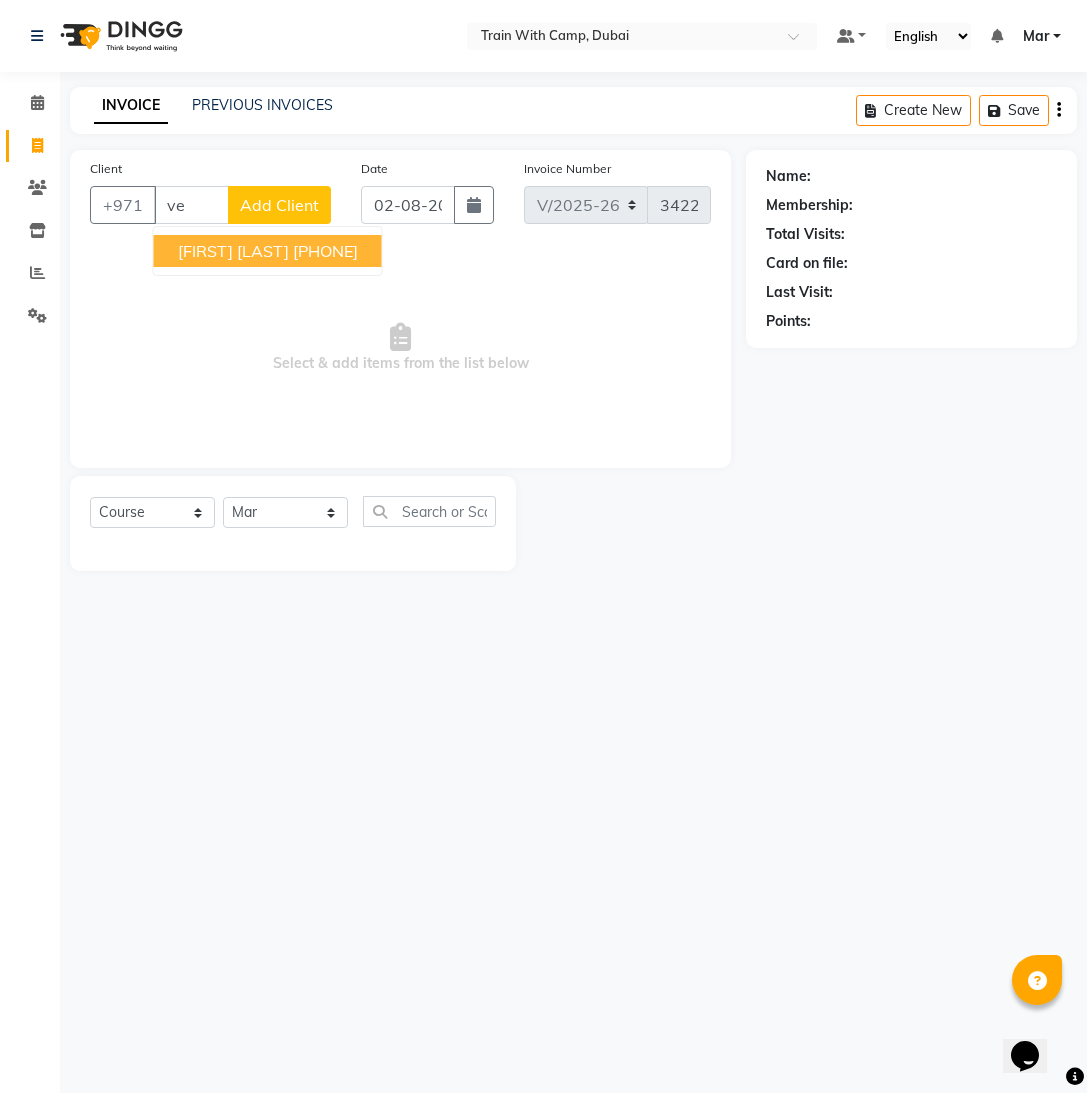 type on "v" 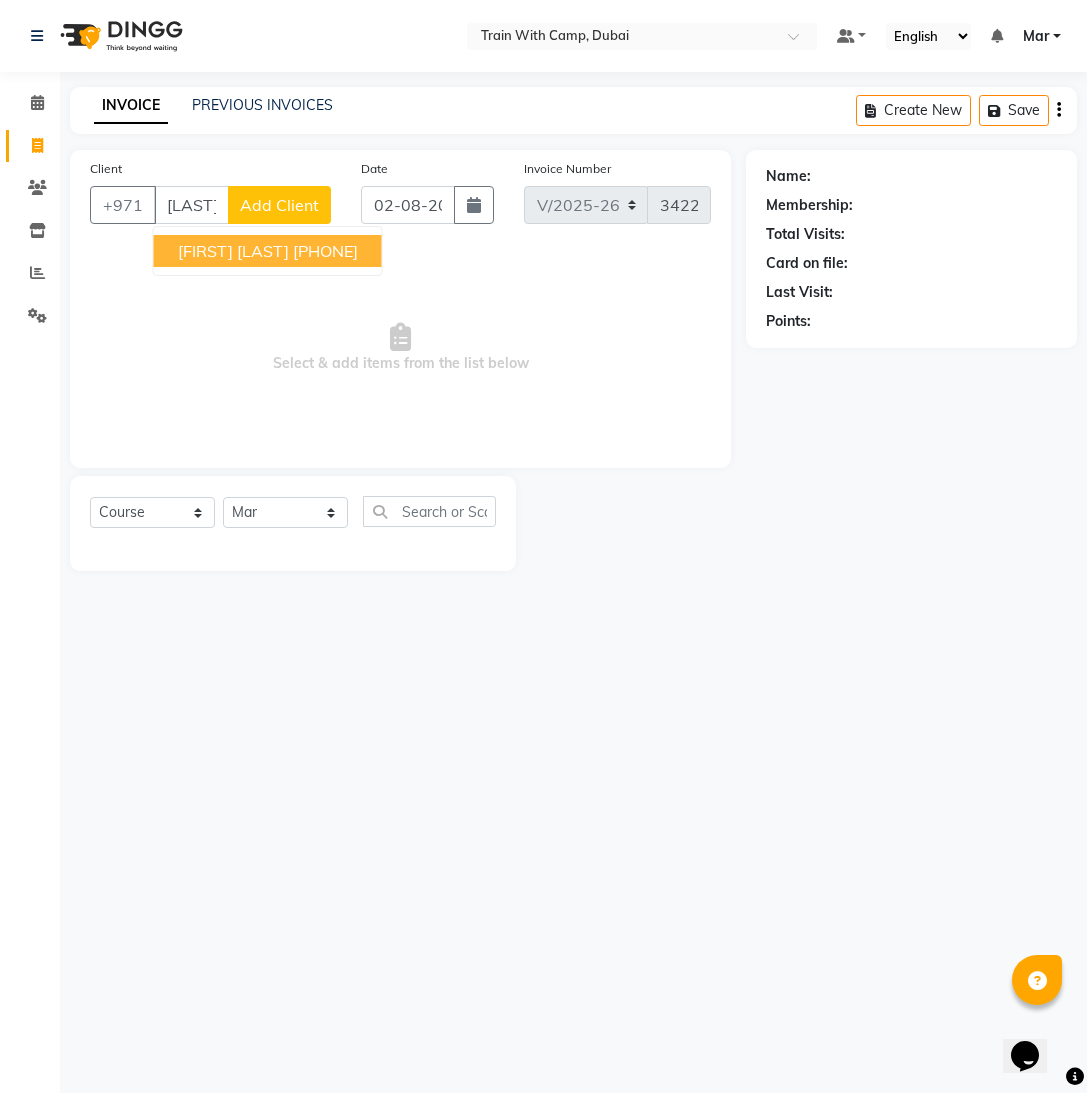 scroll, scrollTop: 0, scrollLeft: 4, axis: horizontal 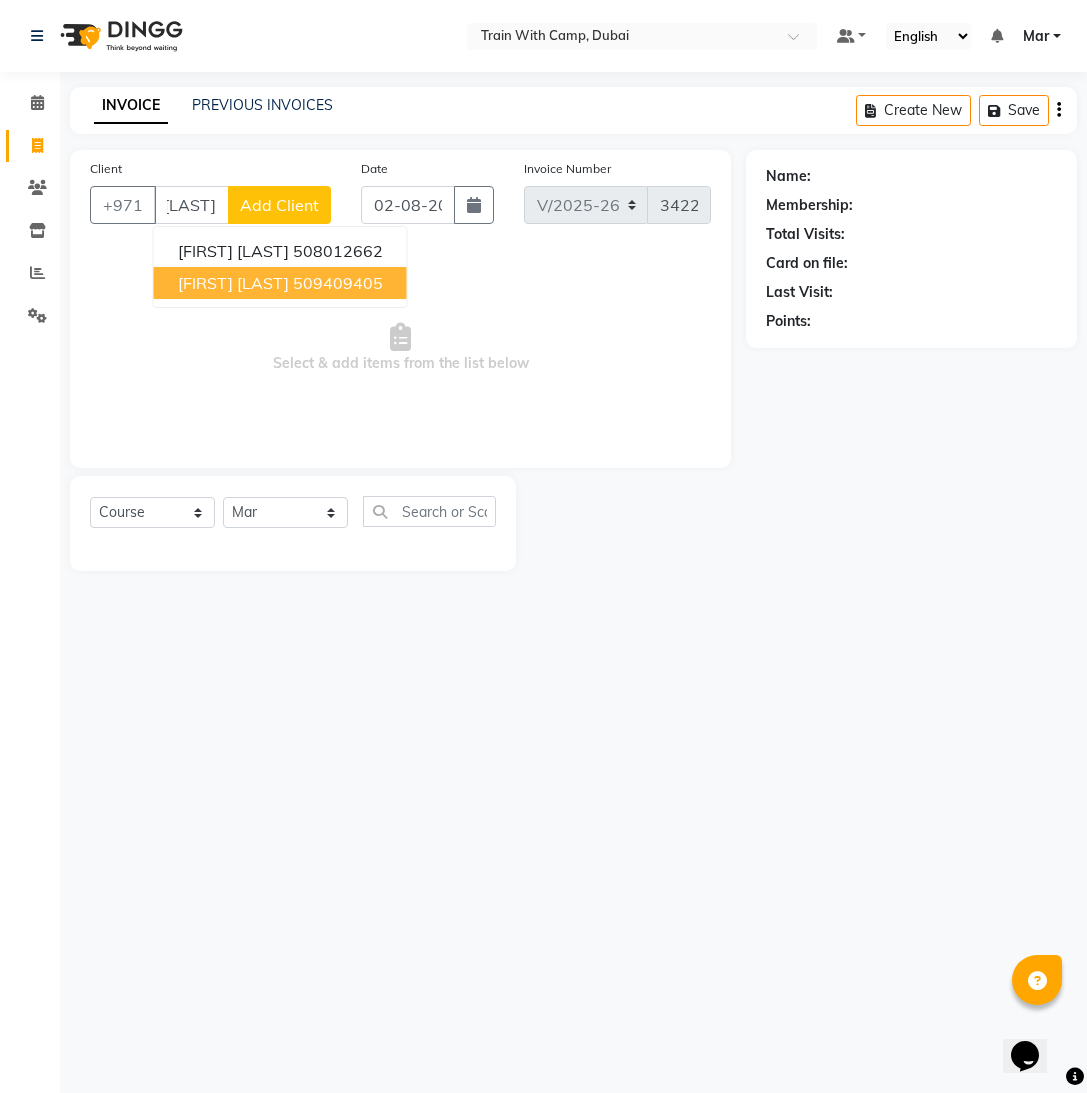 click on "[FIRST] [LAST] [PHONE]" at bounding box center (280, 283) 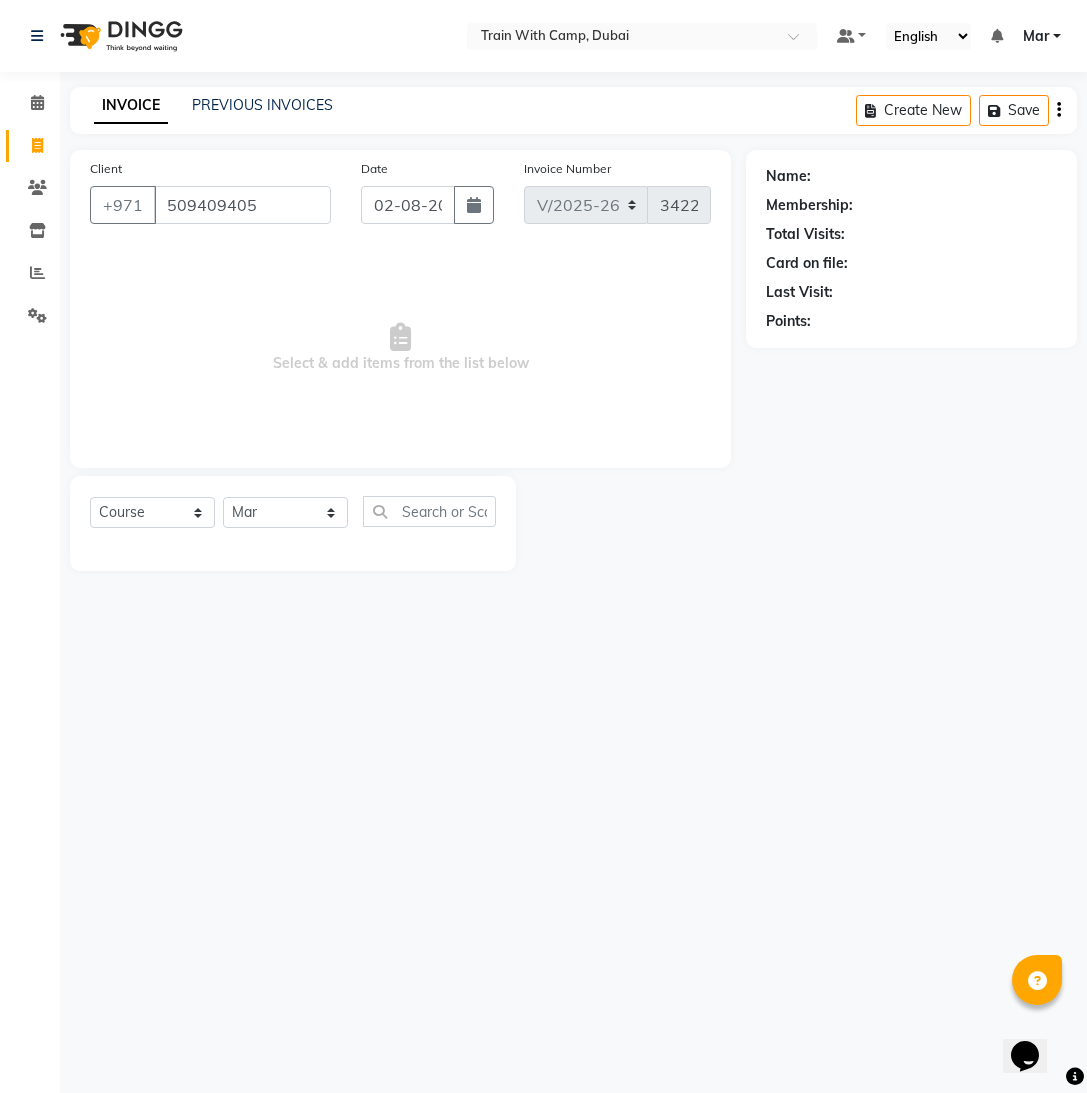 type on "509409405" 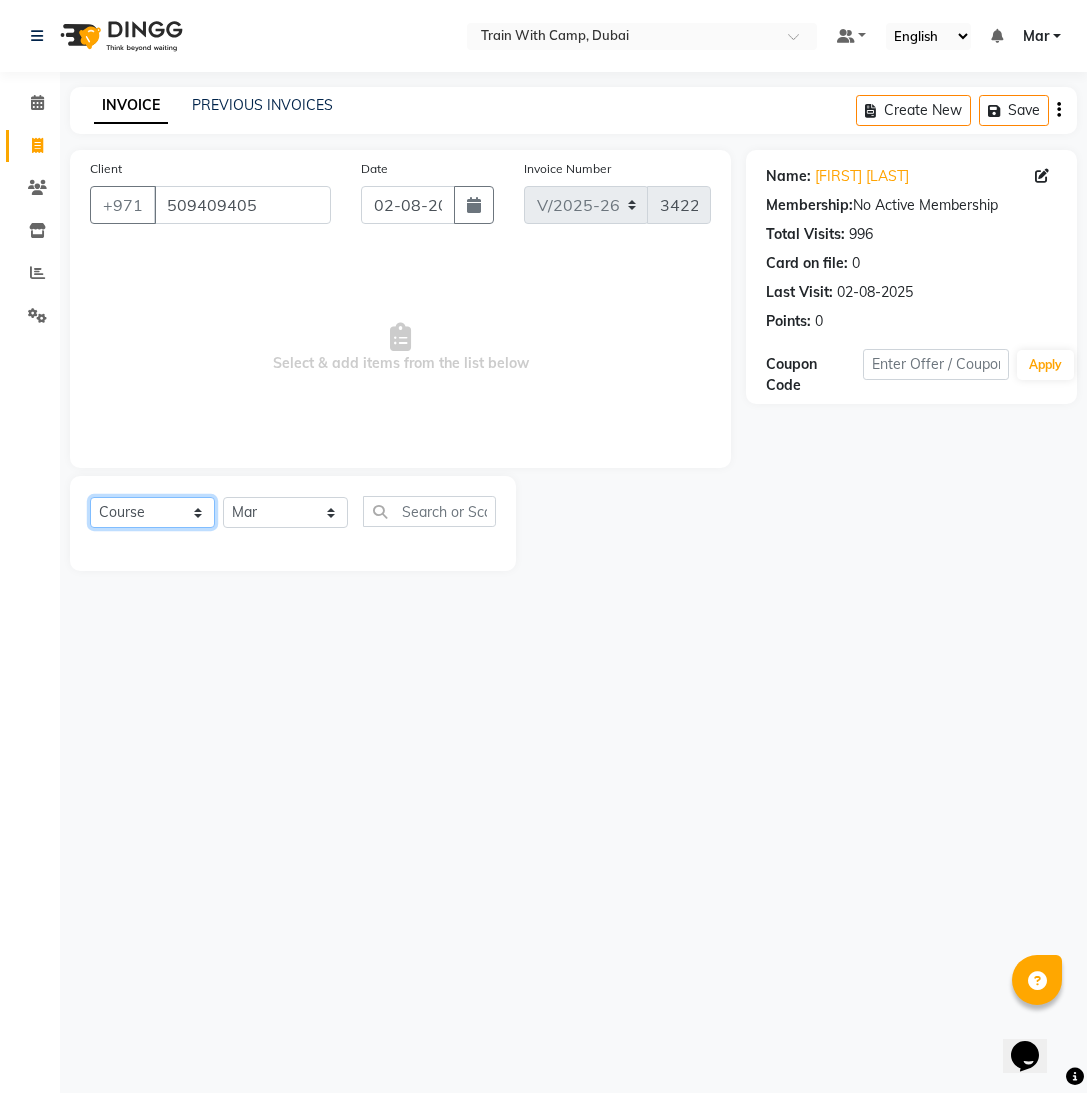 click on "Select  Course  Product  Membership  Package Voucher Prepaid Gift Card" 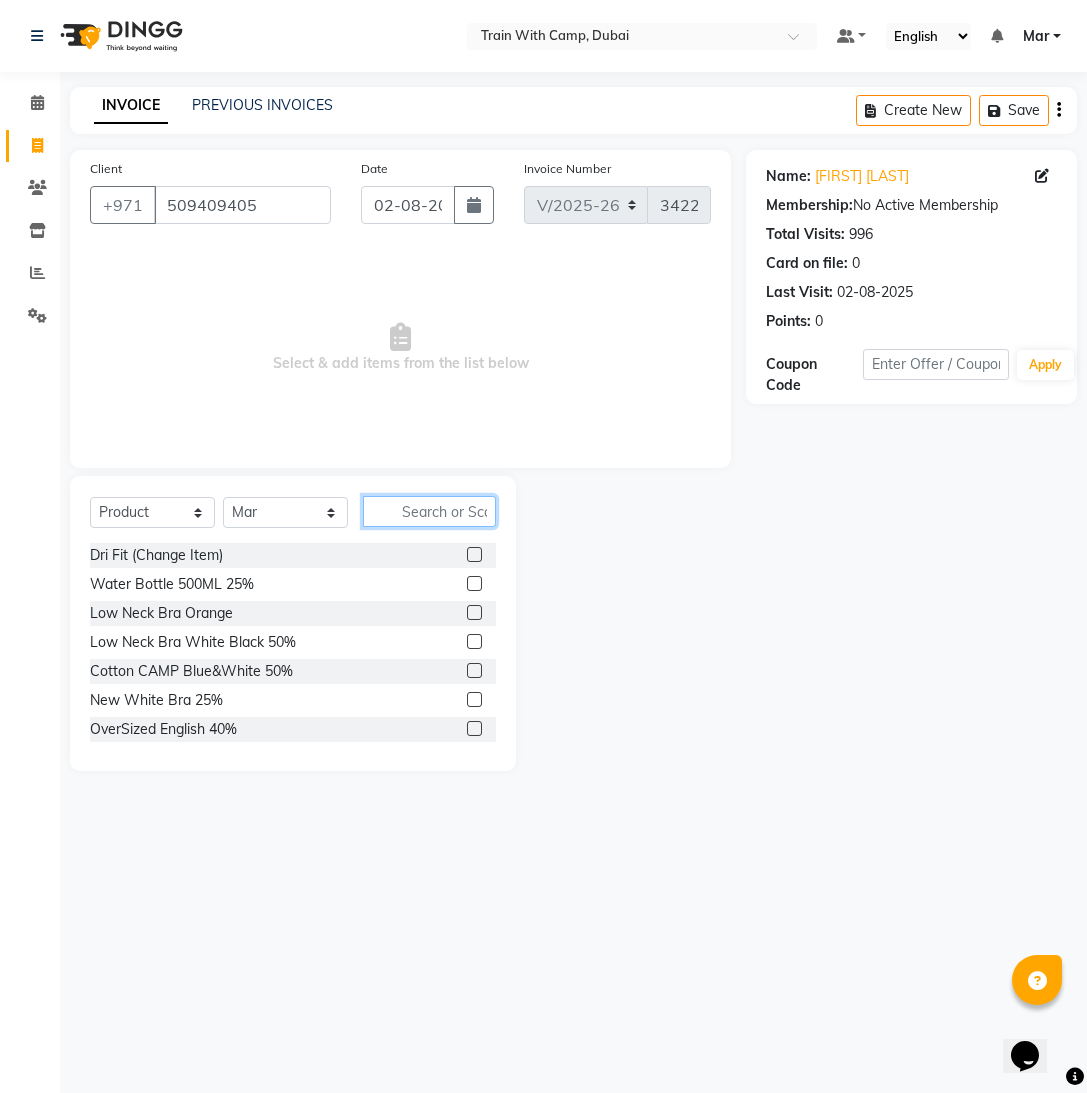 click 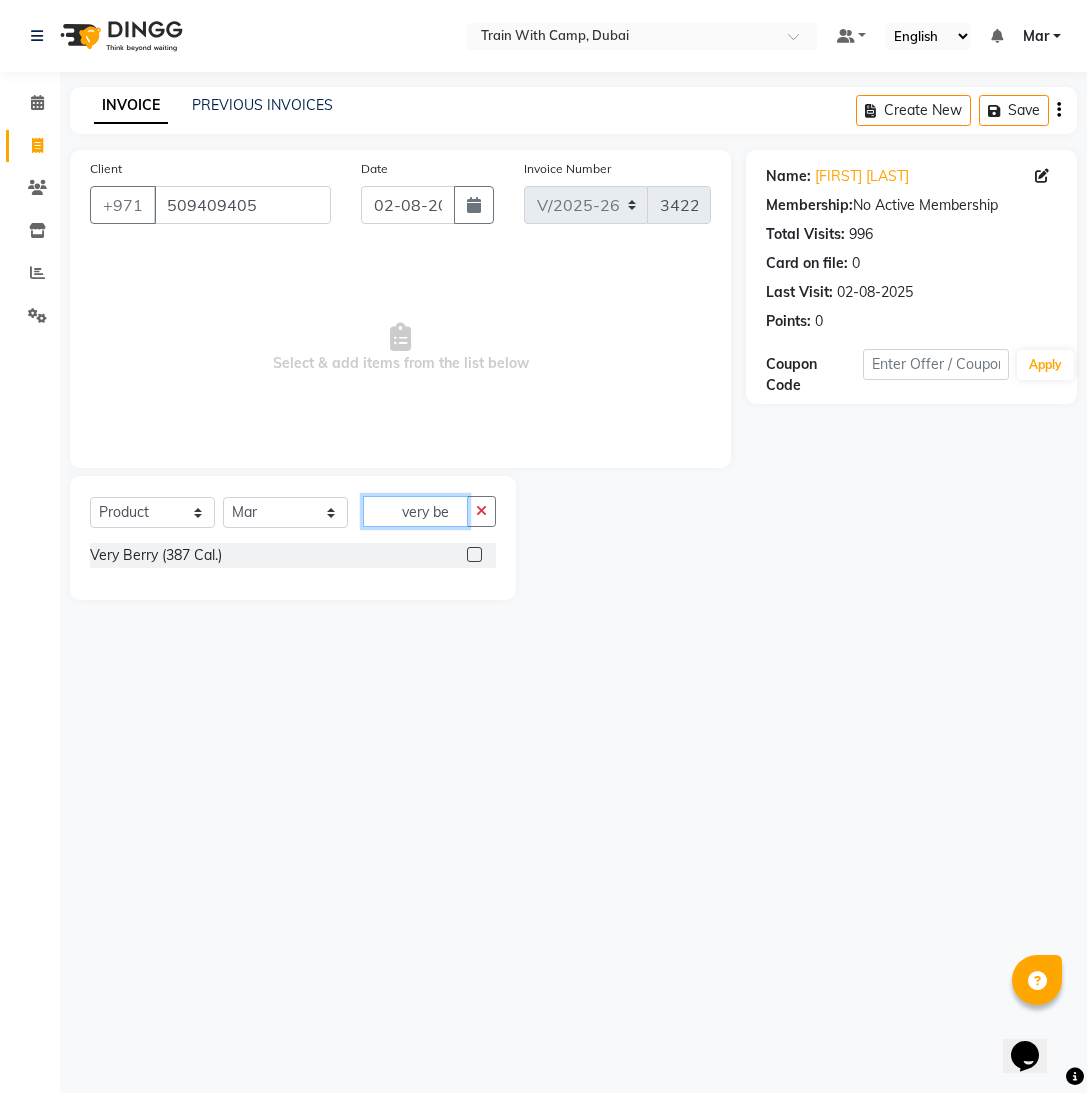 type on "very be" 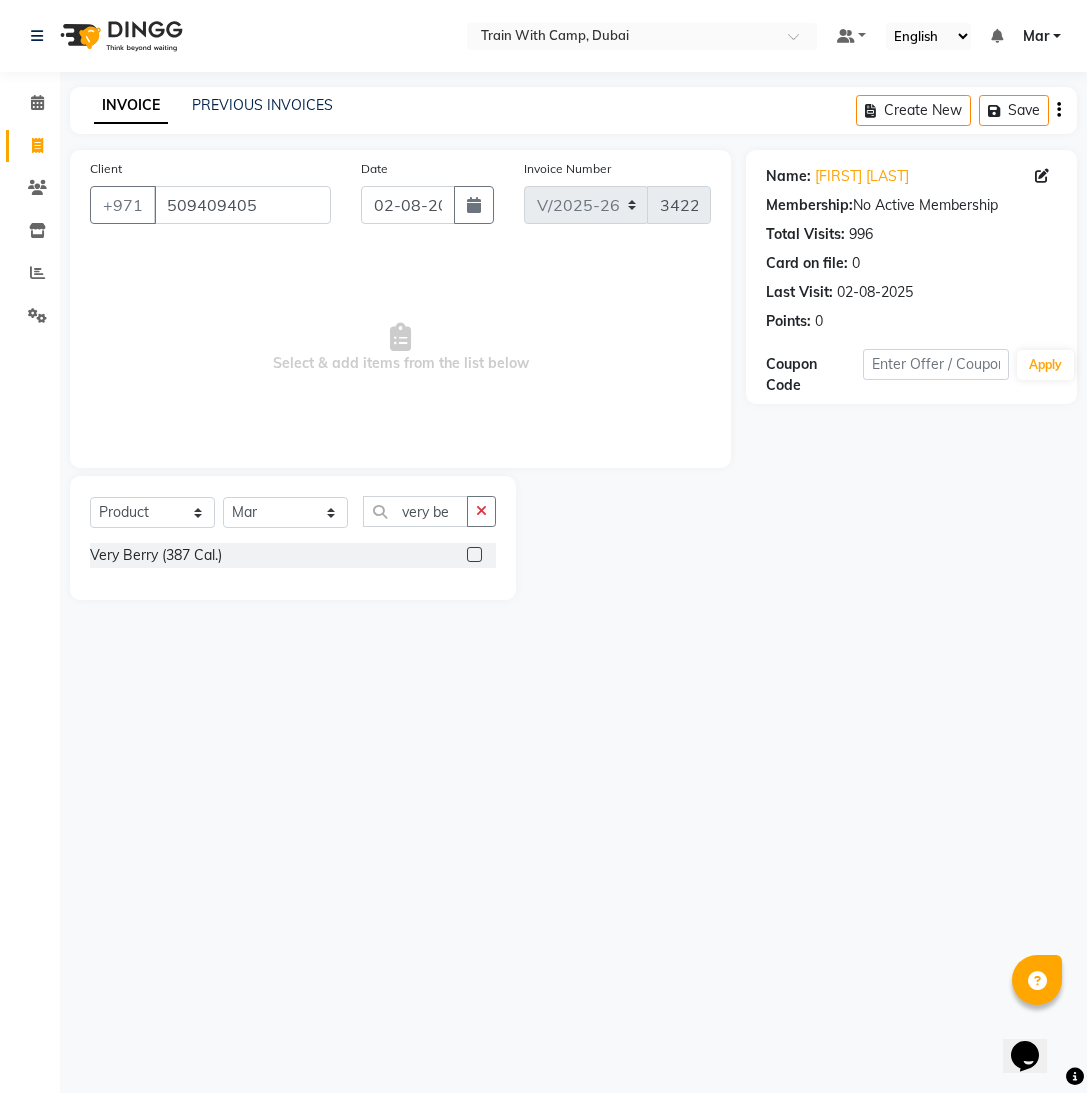 click 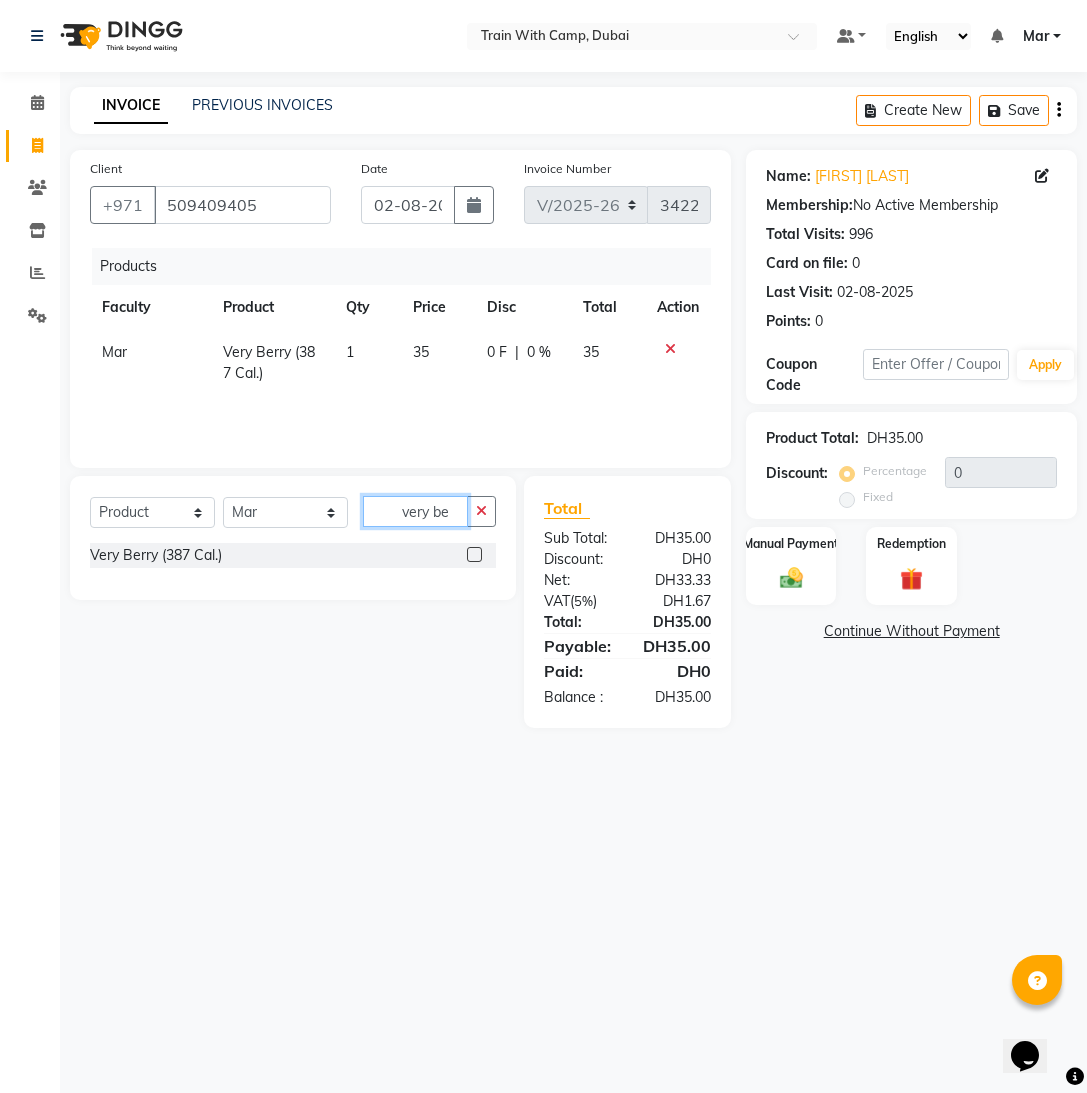 checkbox on "false" 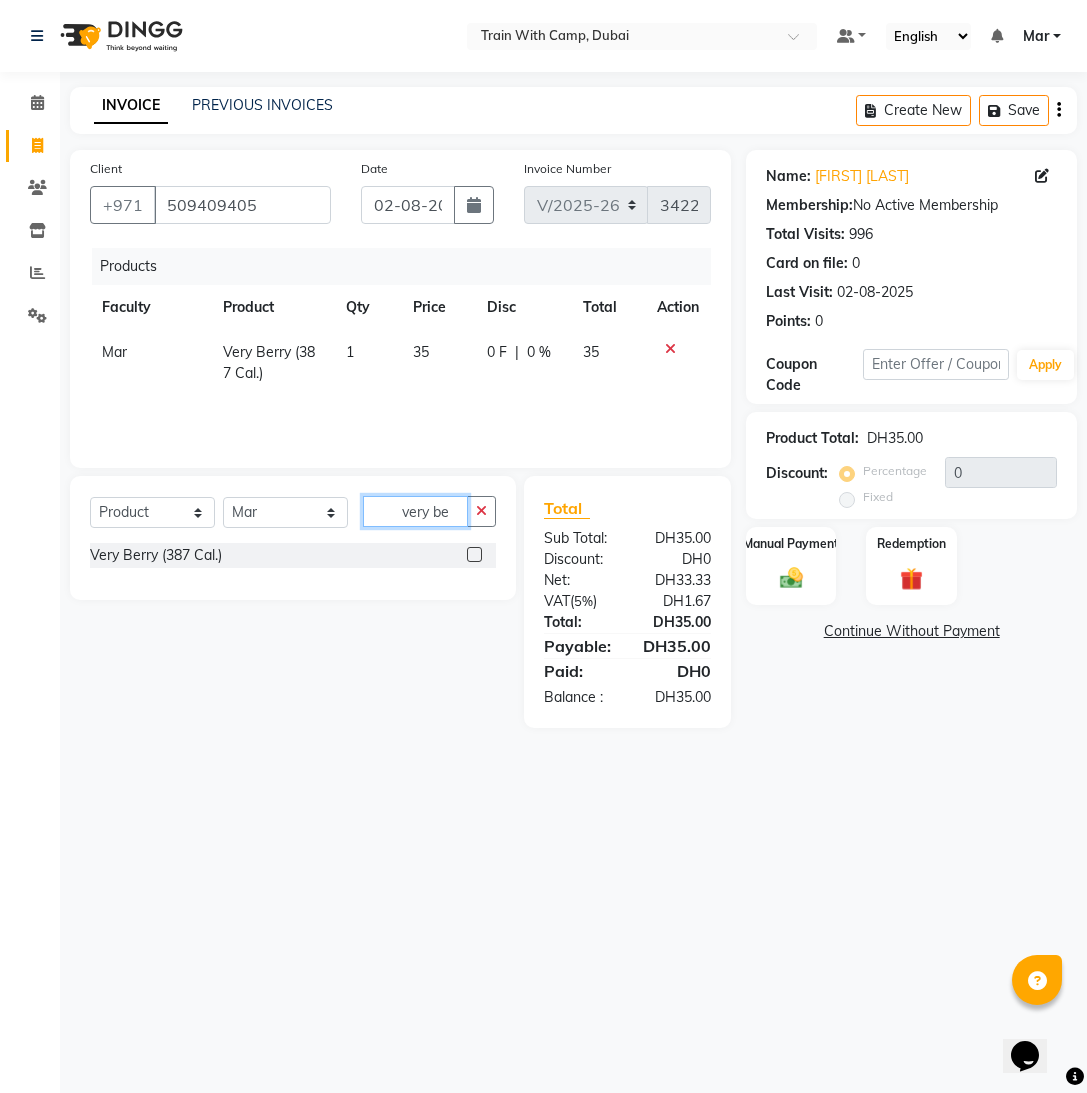 drag, startPoint x: 455, startPoint y: 514, endPoint x: 342, endPoint y: 510, distance: 113.07078 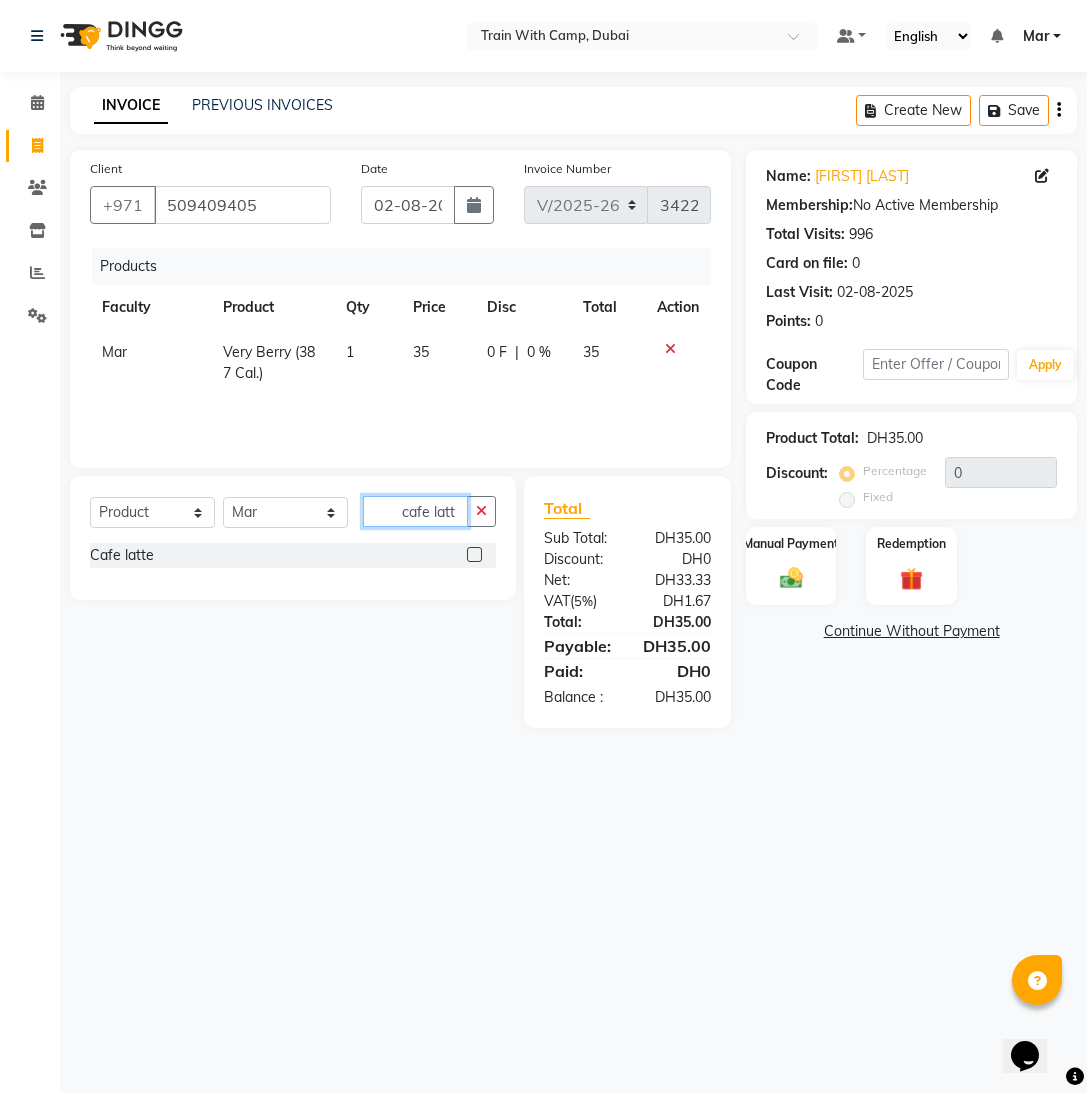 type on "cafe latt" 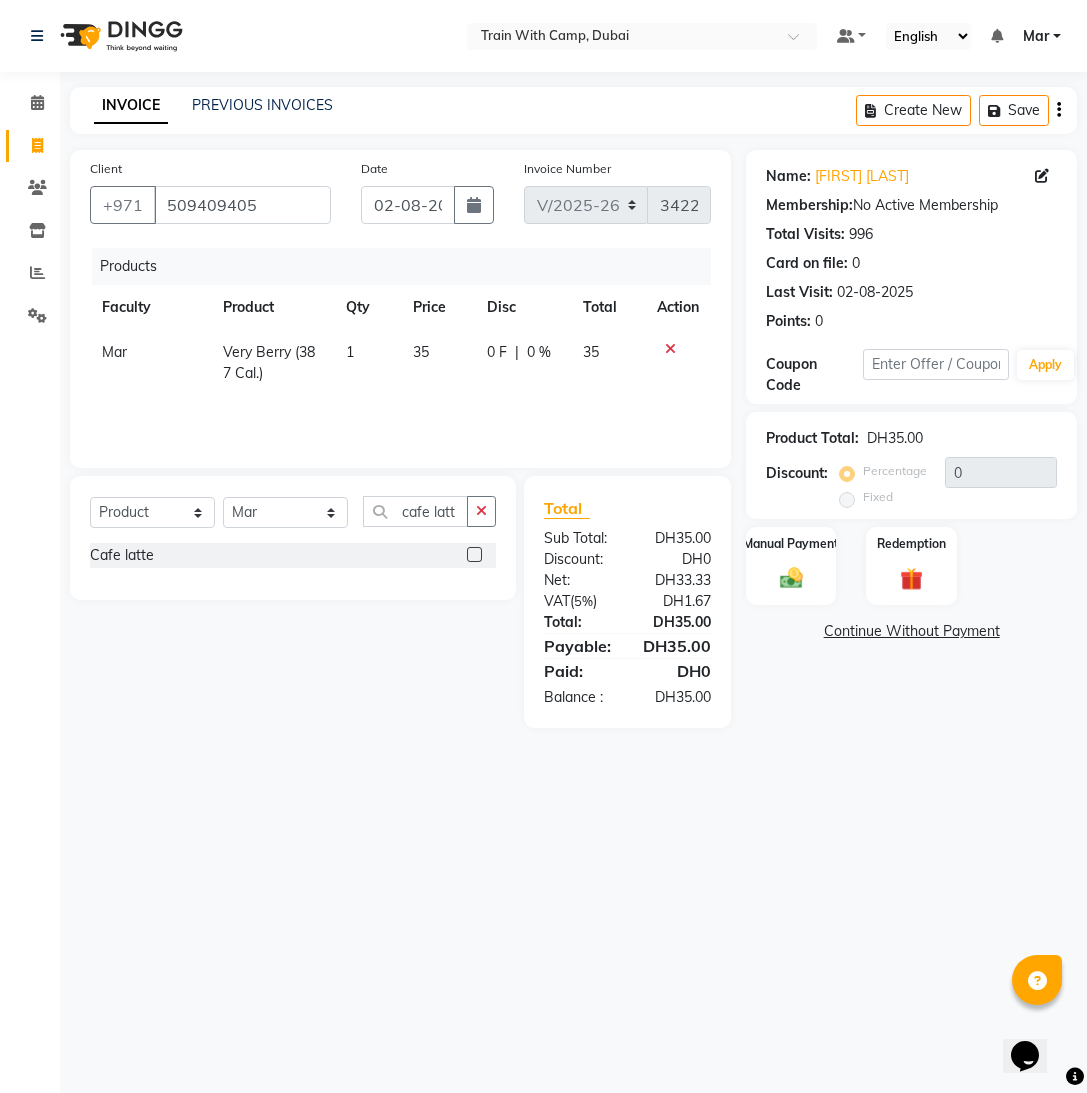 drag, startPoint x: 479, startPoint y: 552, endPoint x: 445, endPoint y: 548, distance: 34.234486 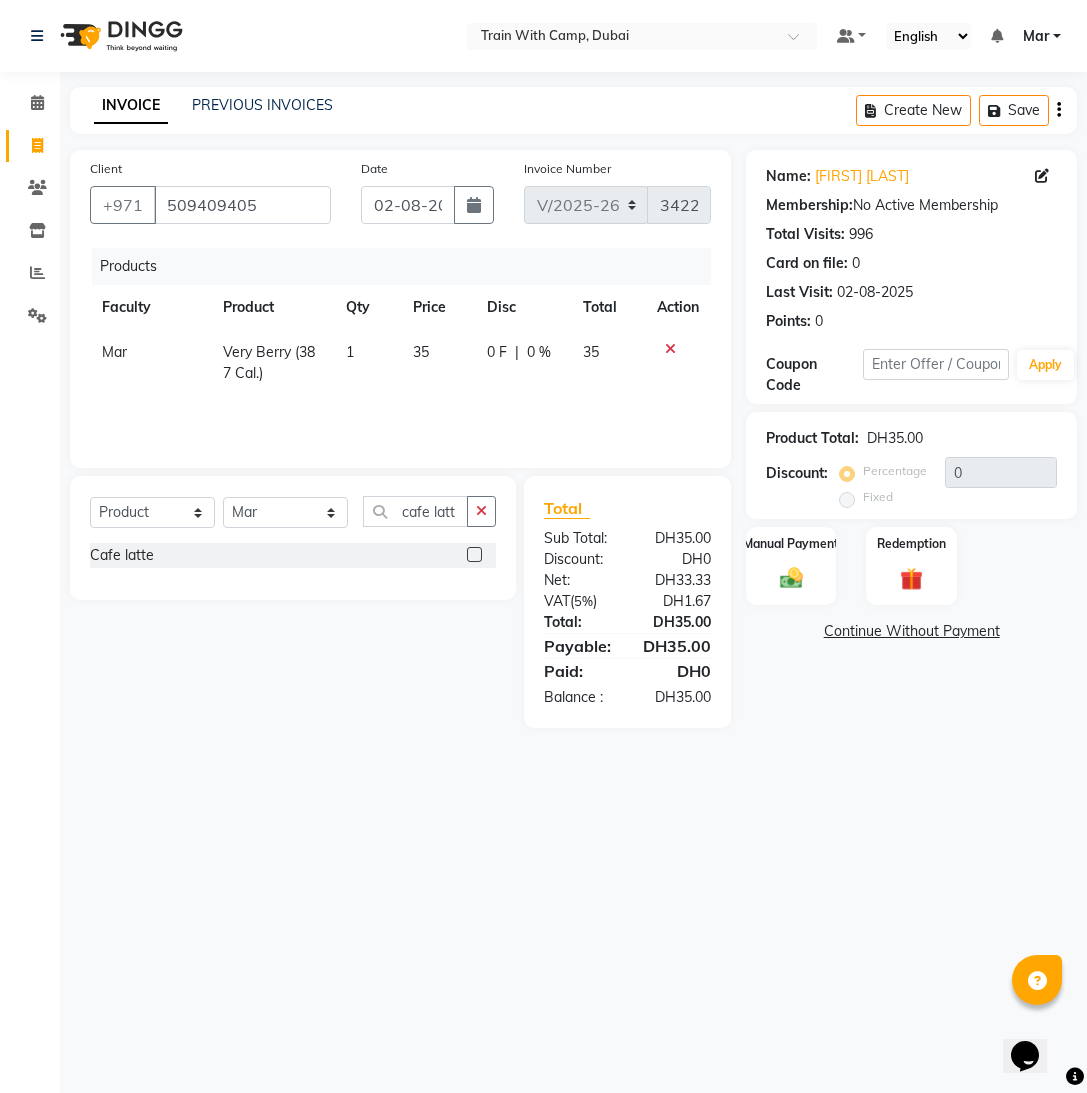 click 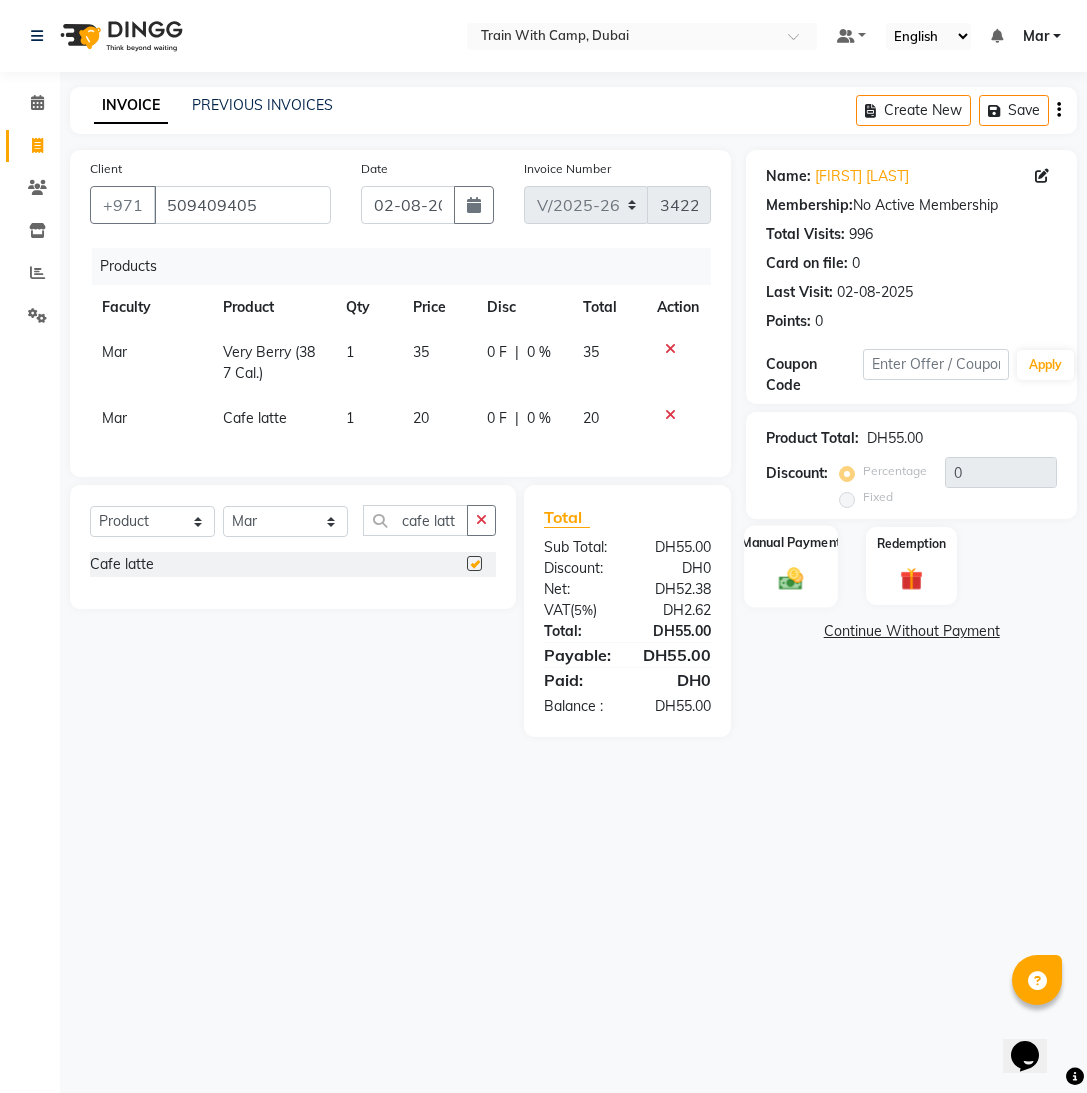 checkbox on "false" 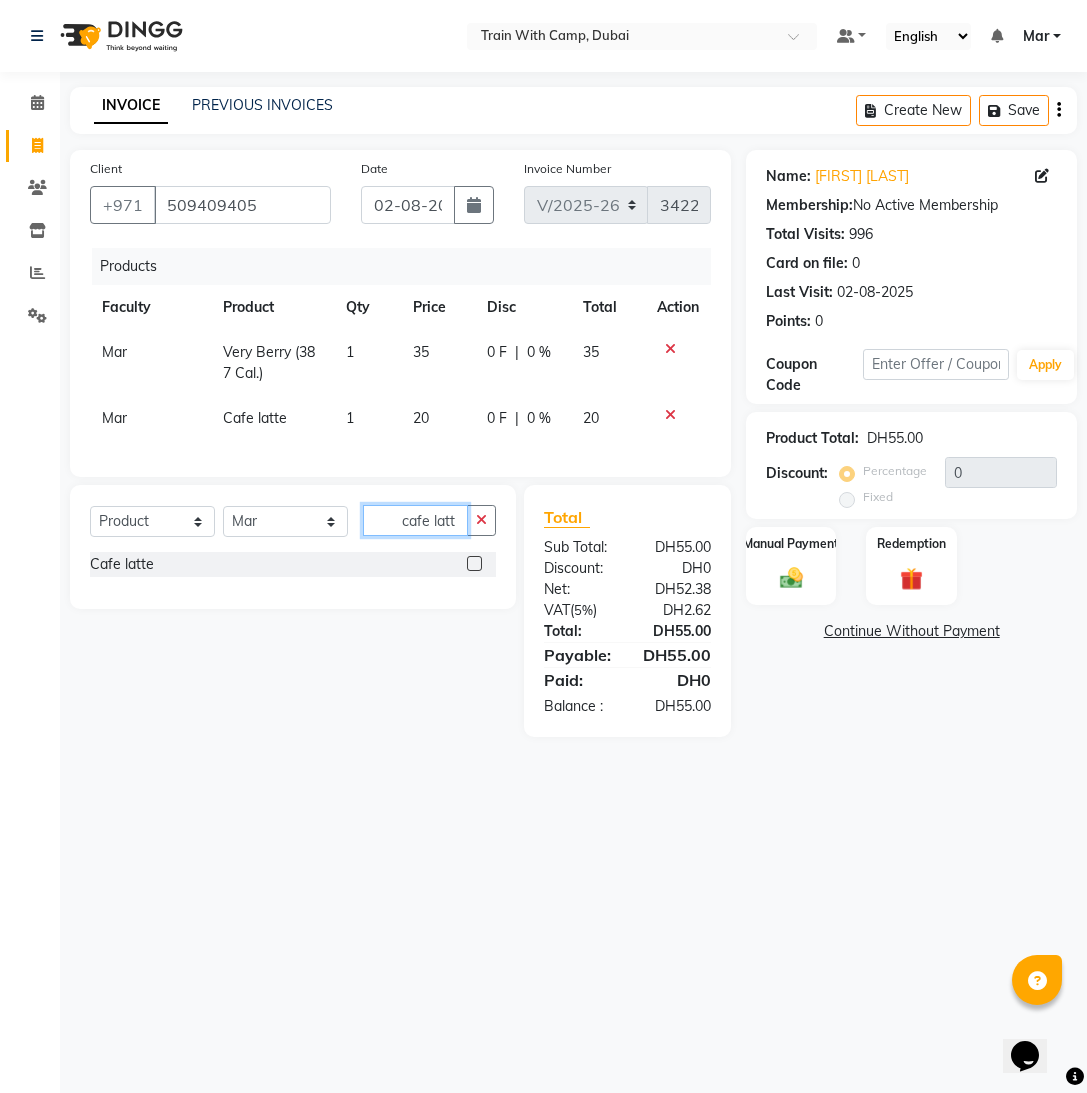 drag, startPoint x: 457, startPoint y: 519, endPoint x: 371, endPoint y: 518, distance: 86.00581 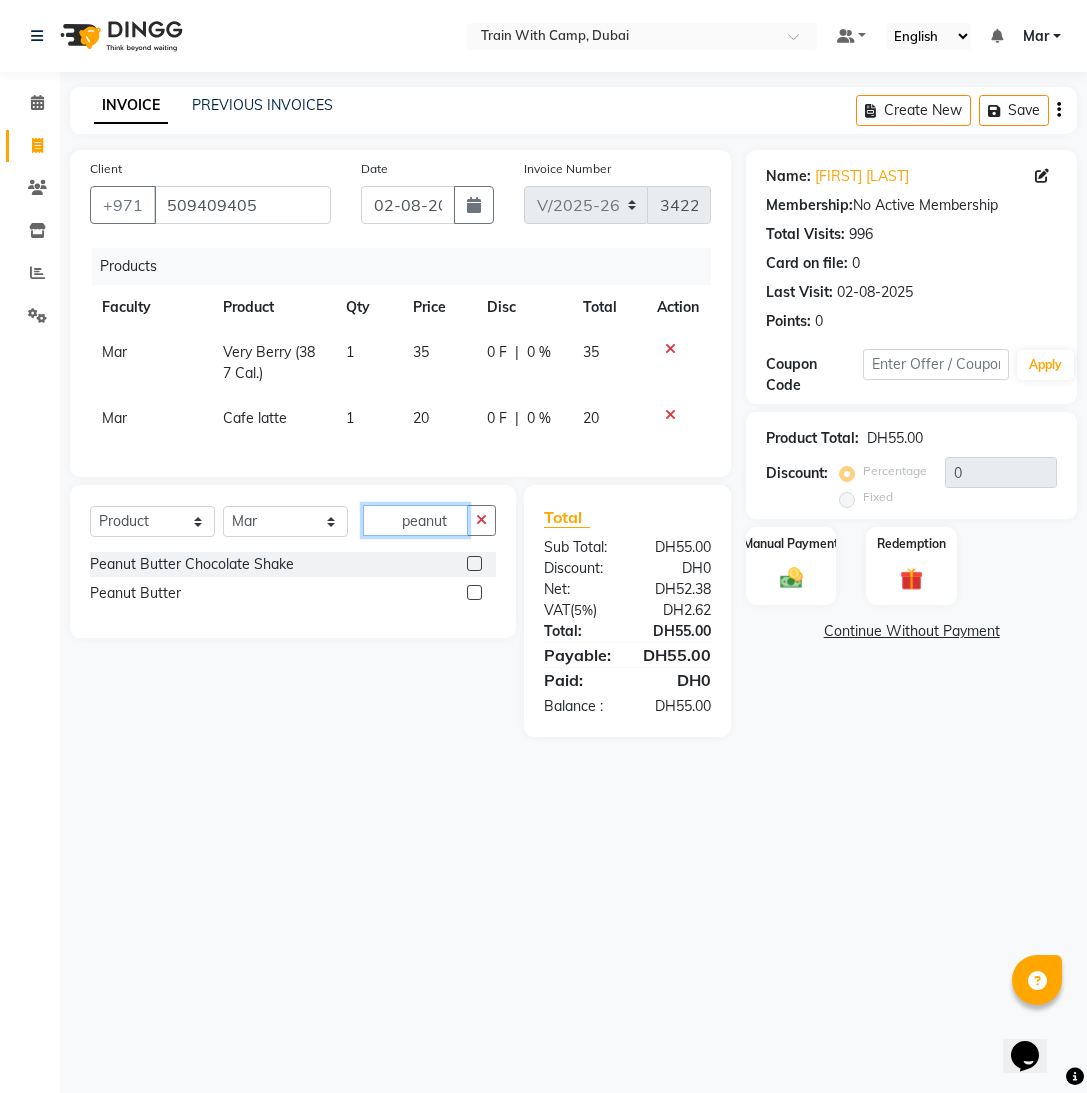 type on "peanut" 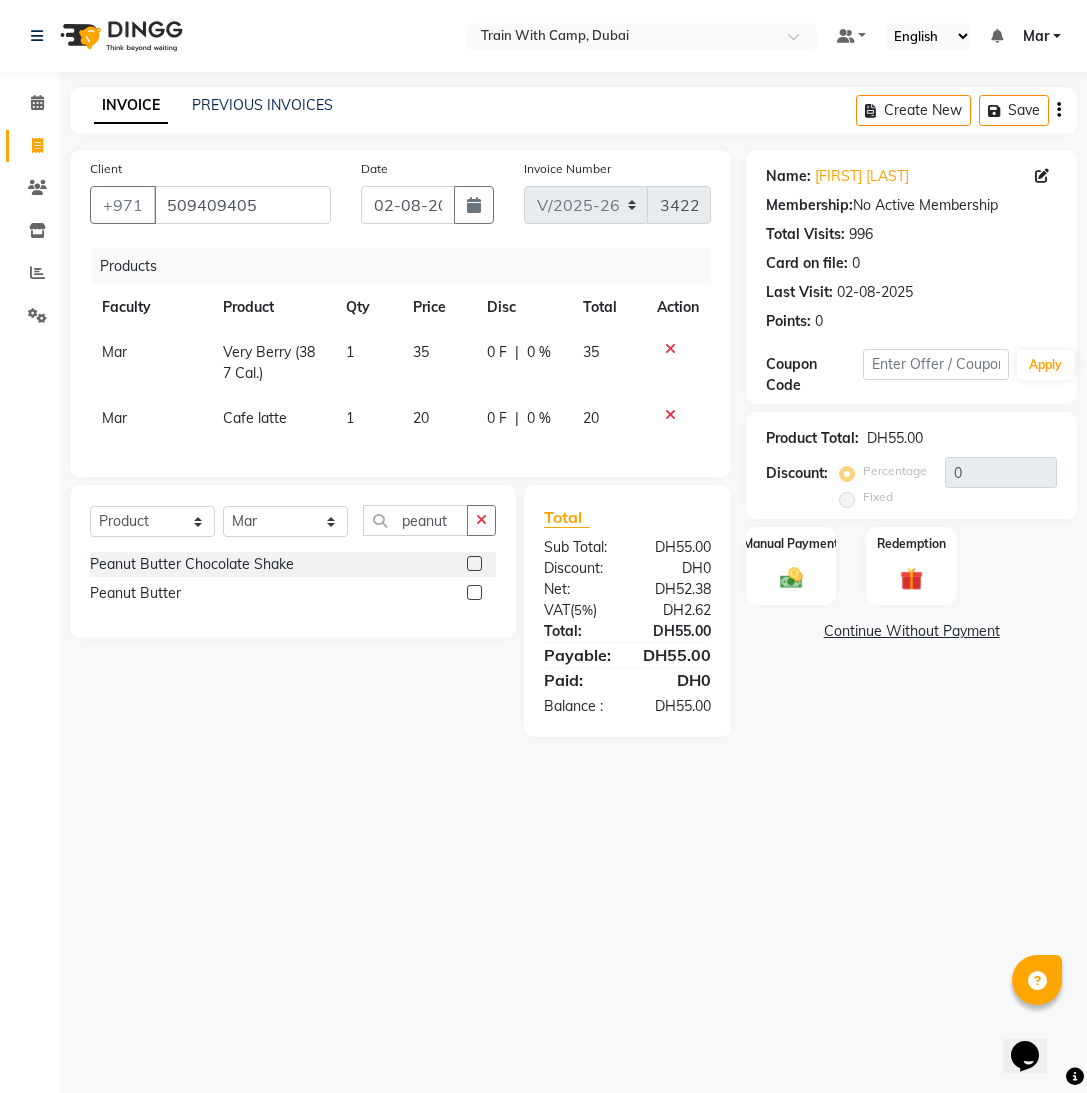 drag, startPoint x: 481, startPoint y: 592, endPoint x: 470, endPoint y: 588, distance: 11.7046995 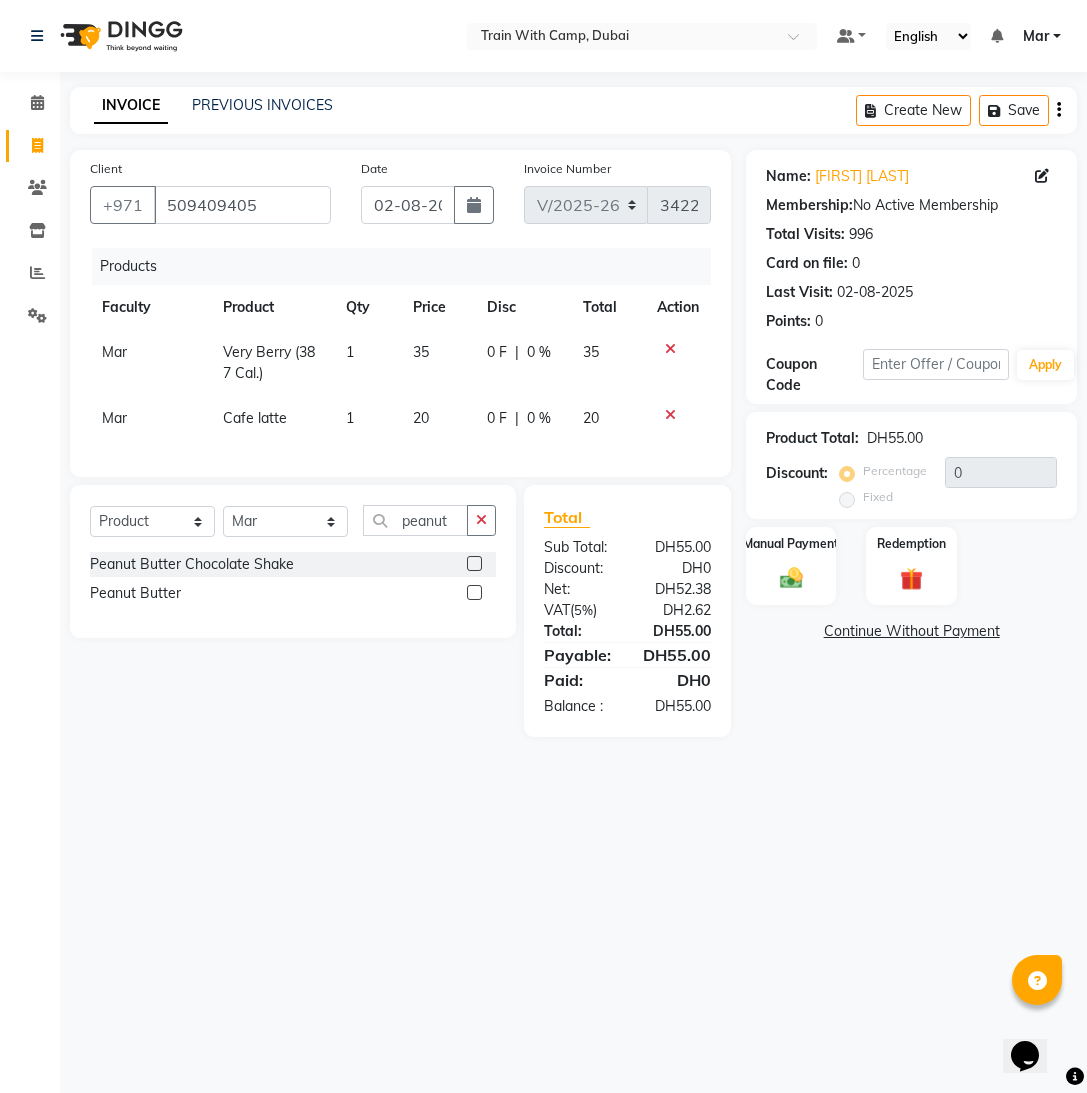 click 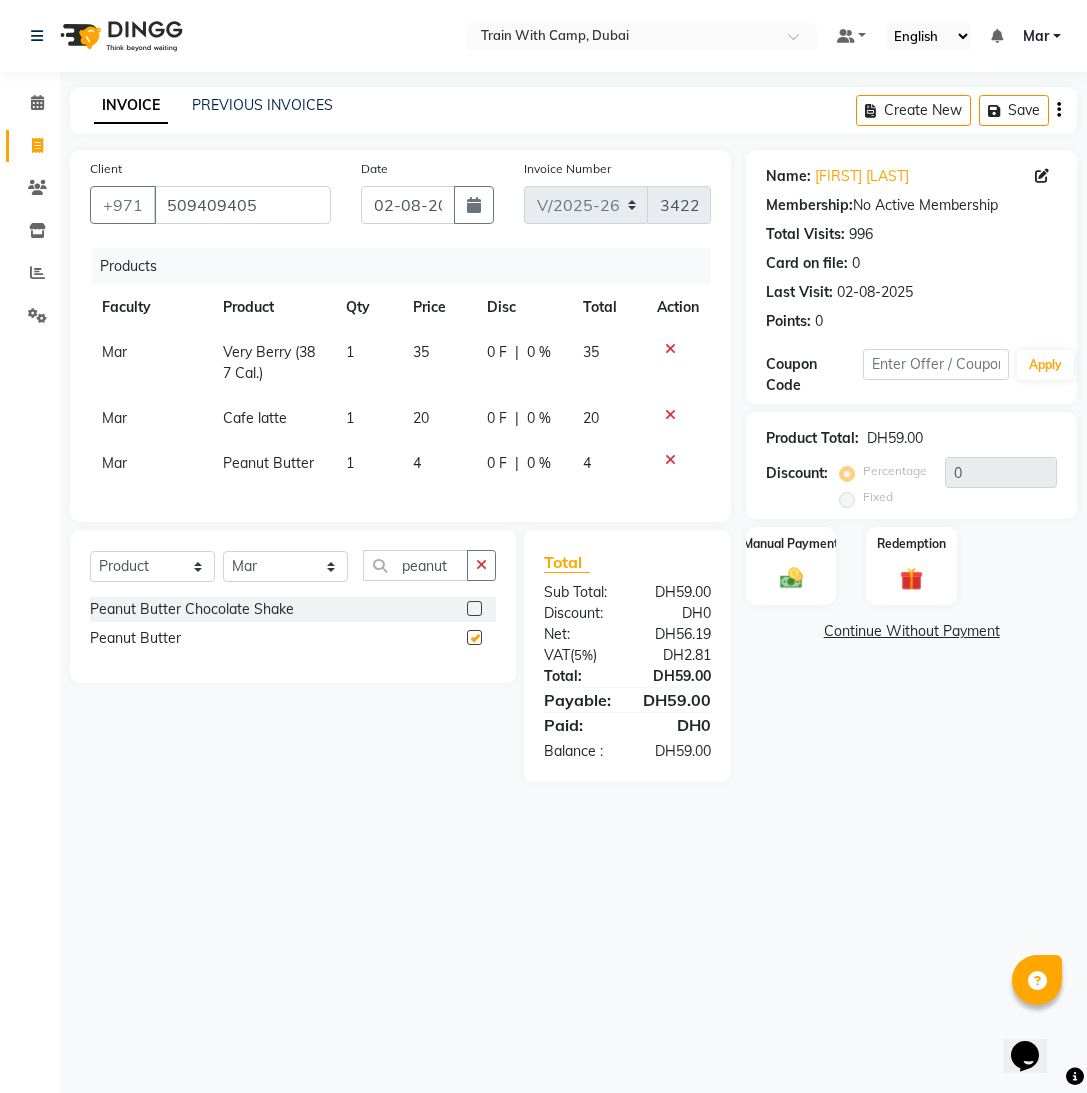 checkbox on "false" 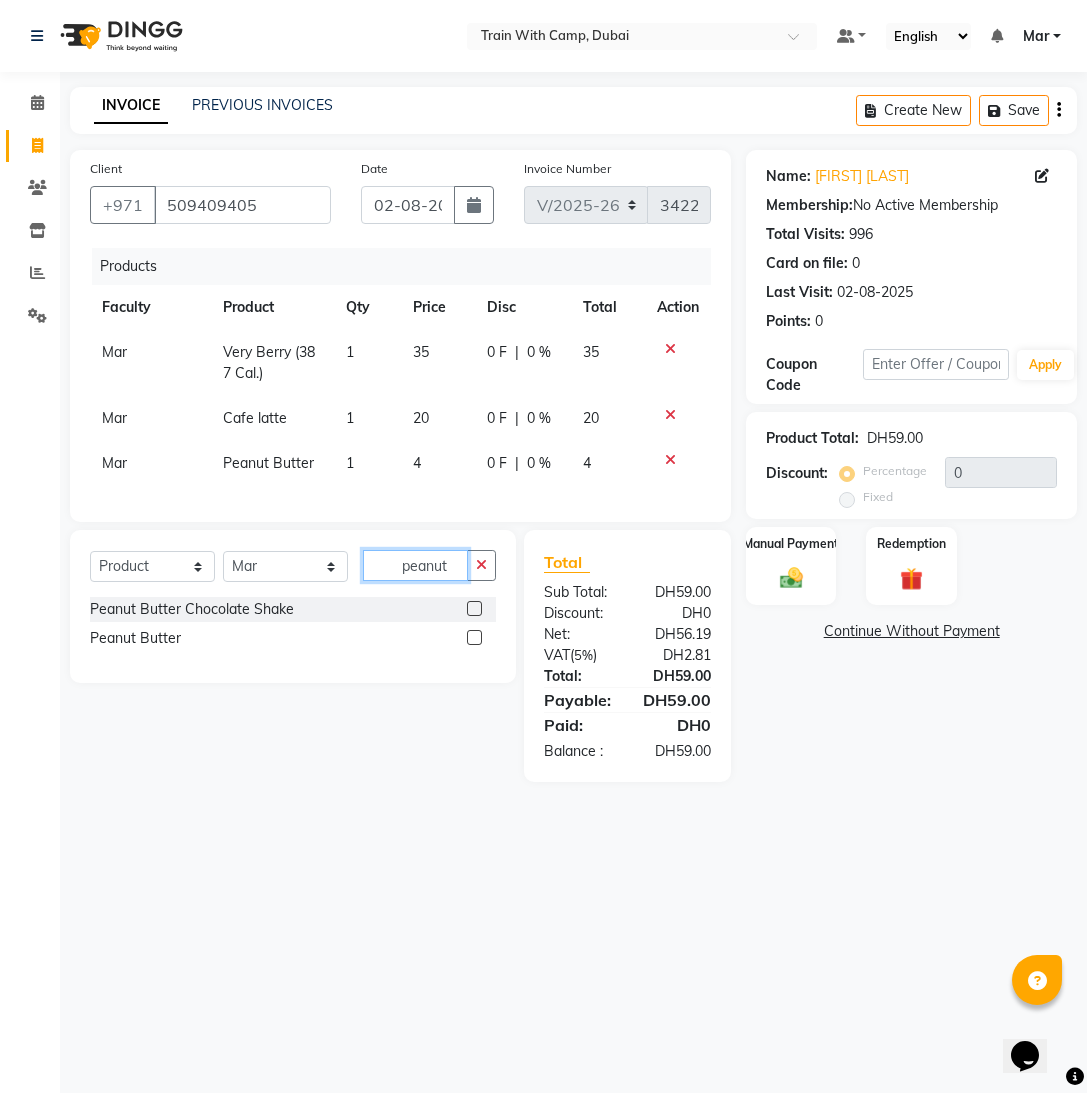 drag, startPoint x: 451, startPoint y: 567, endPoint x: 295, endPoint y: 566, distance: 156.0032 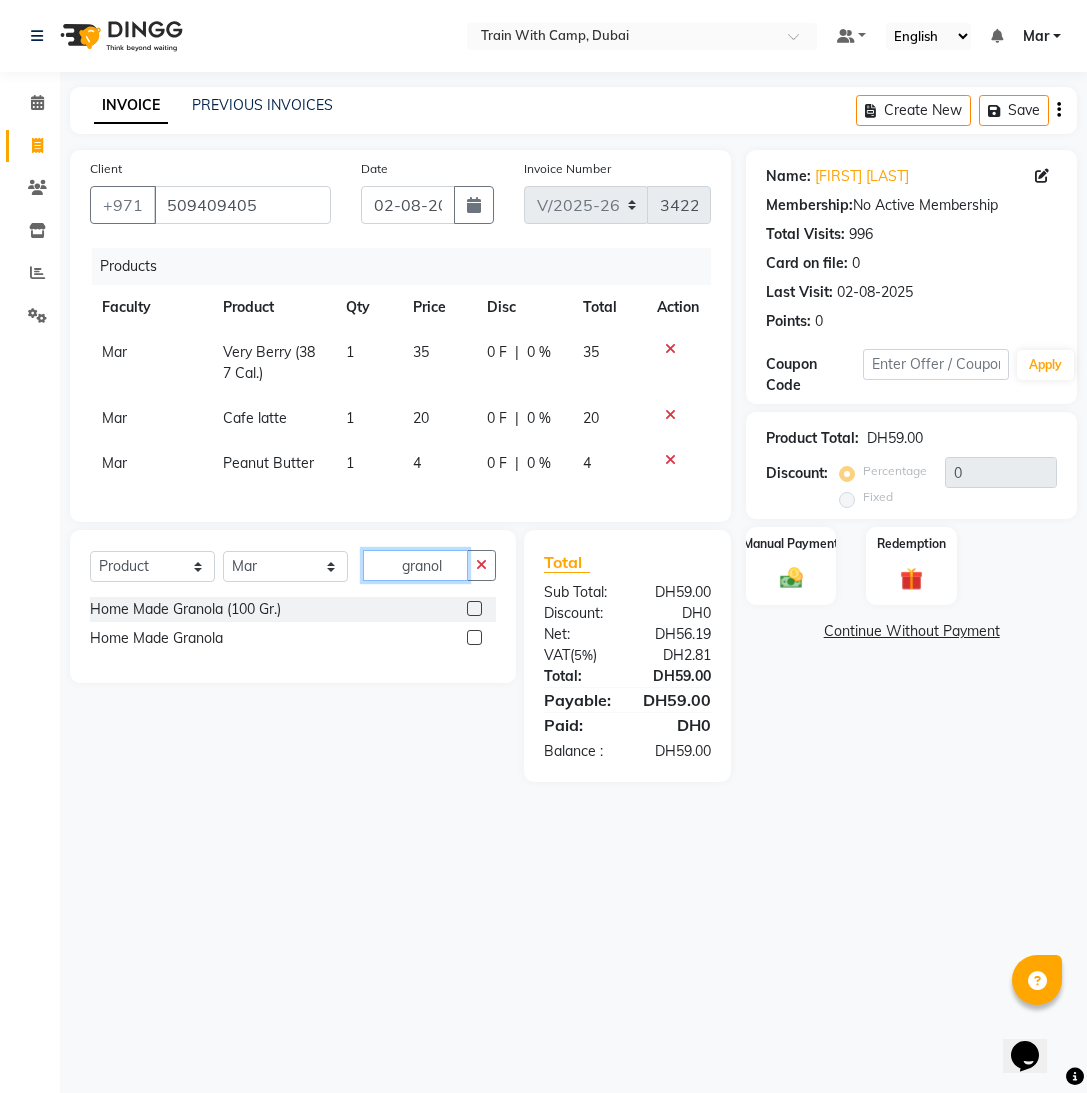 type on "granol" 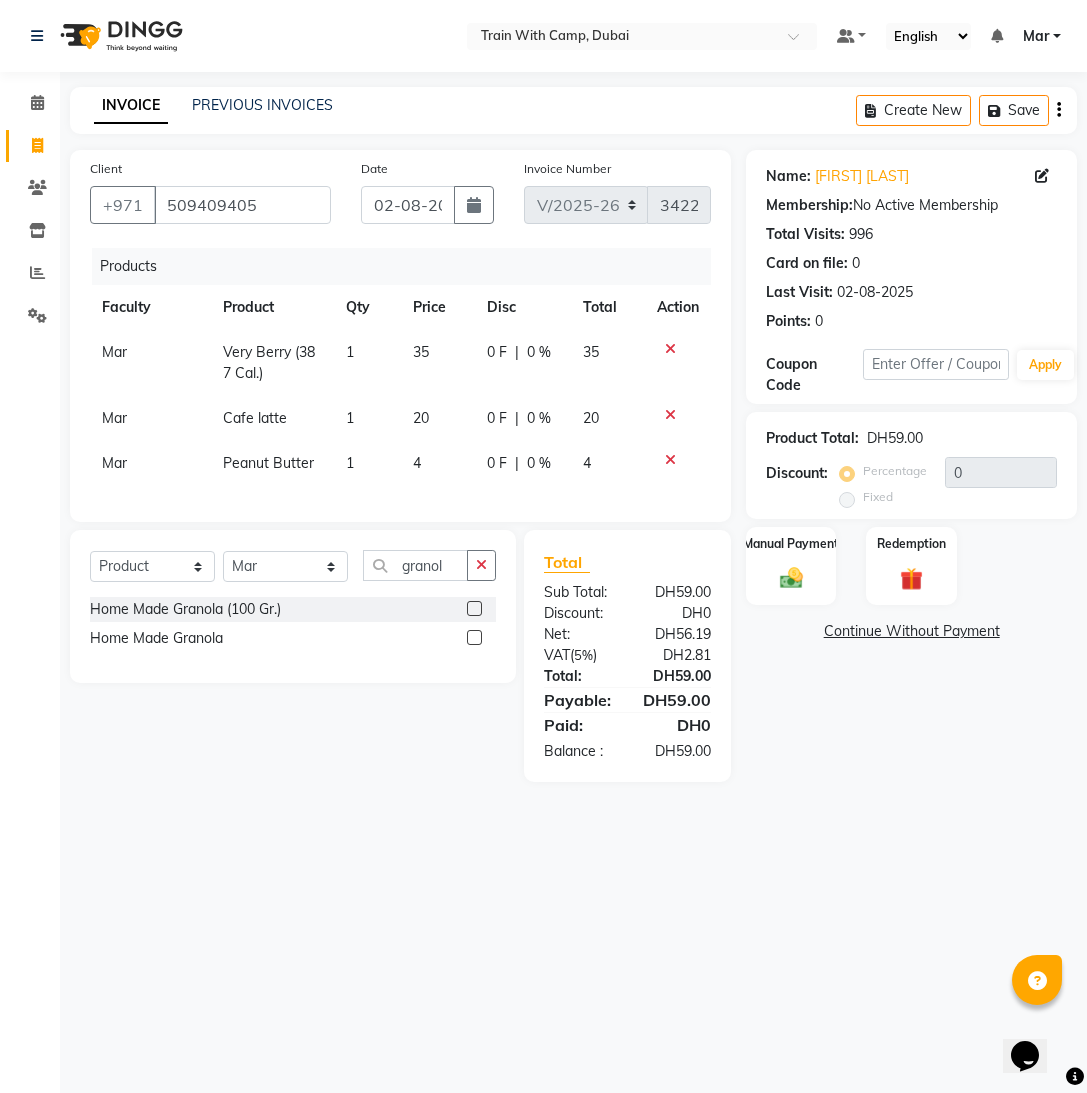 click 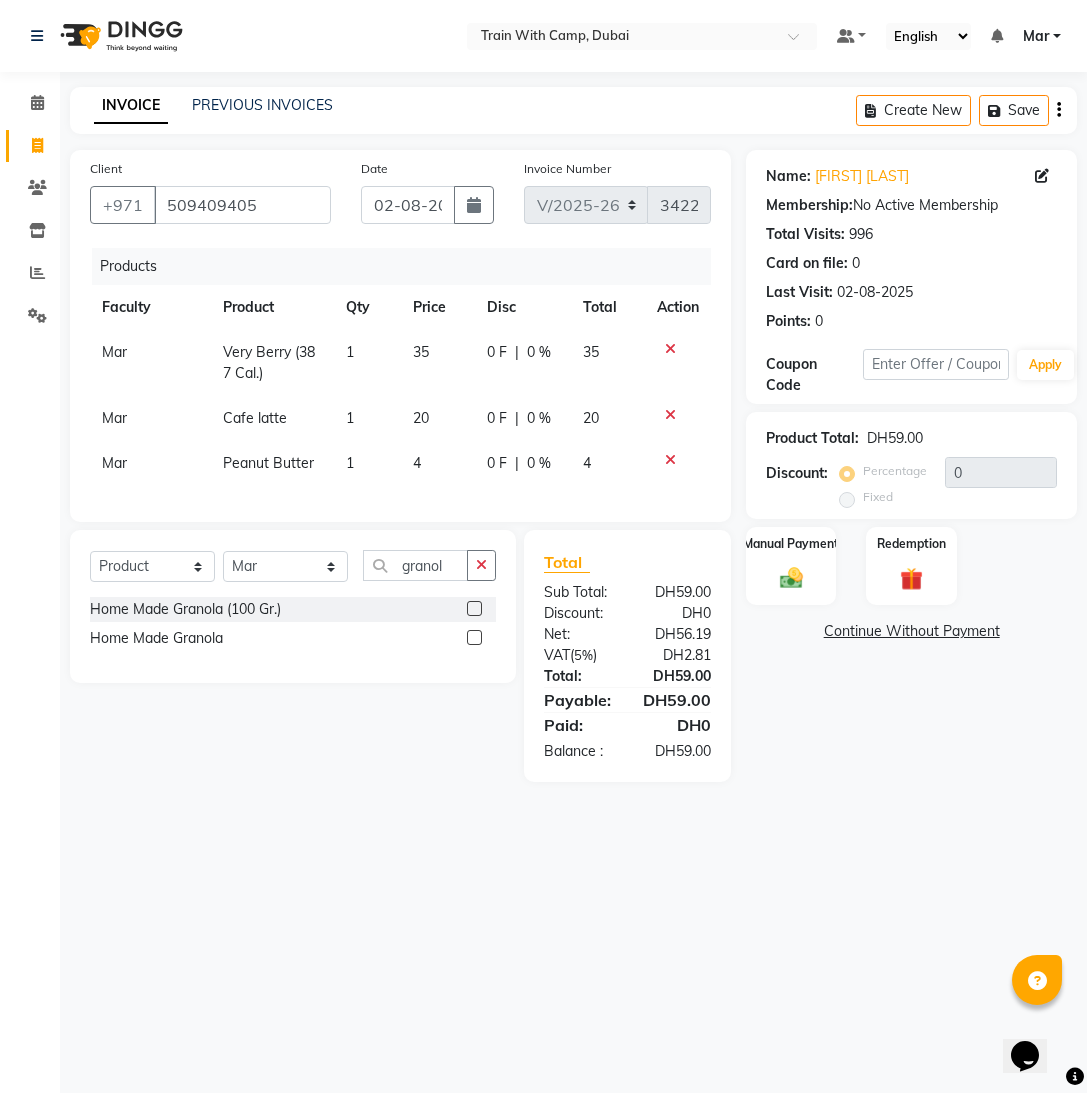 click at bounding box center (473, 638) 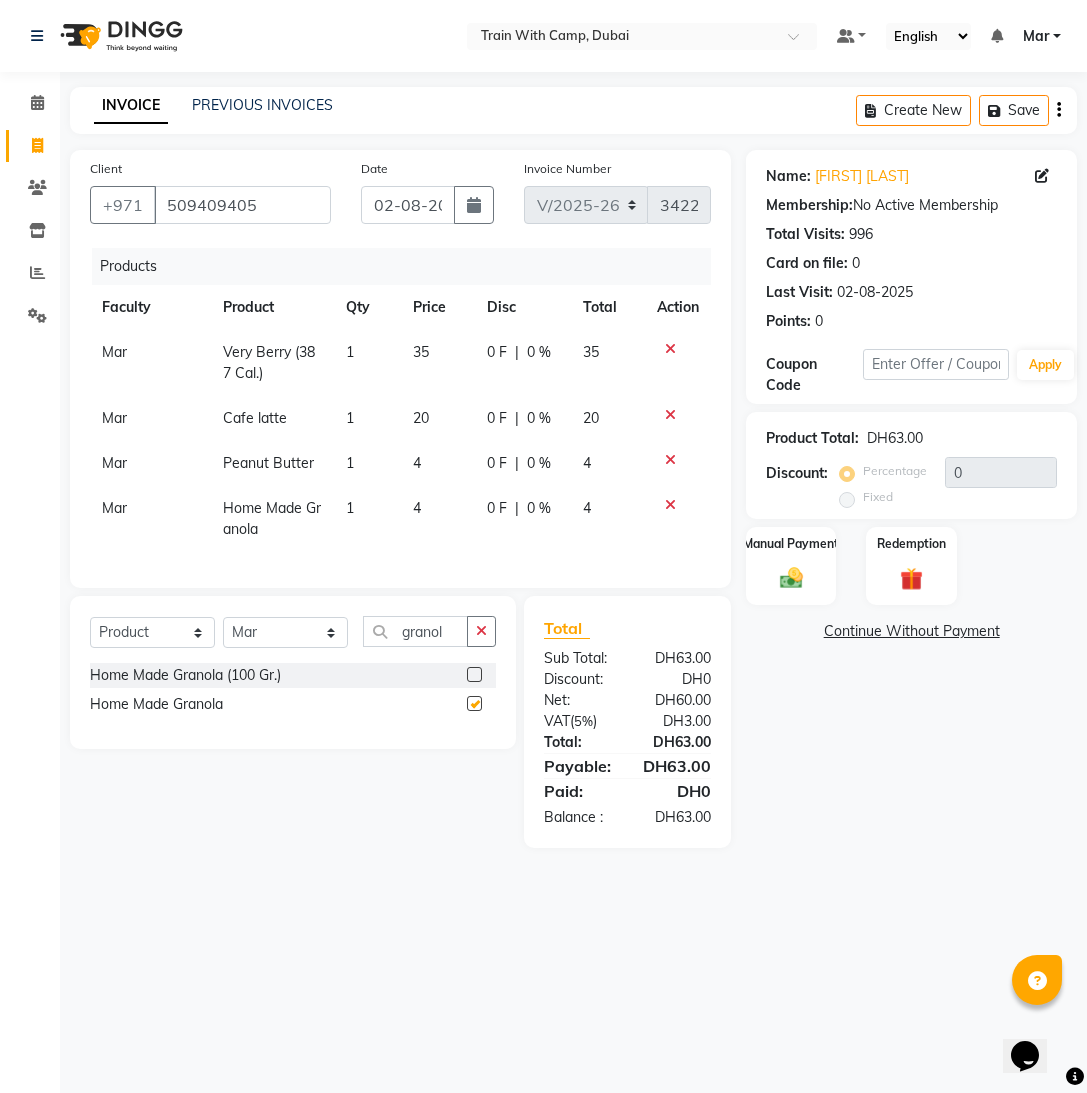 checkbox on "false" 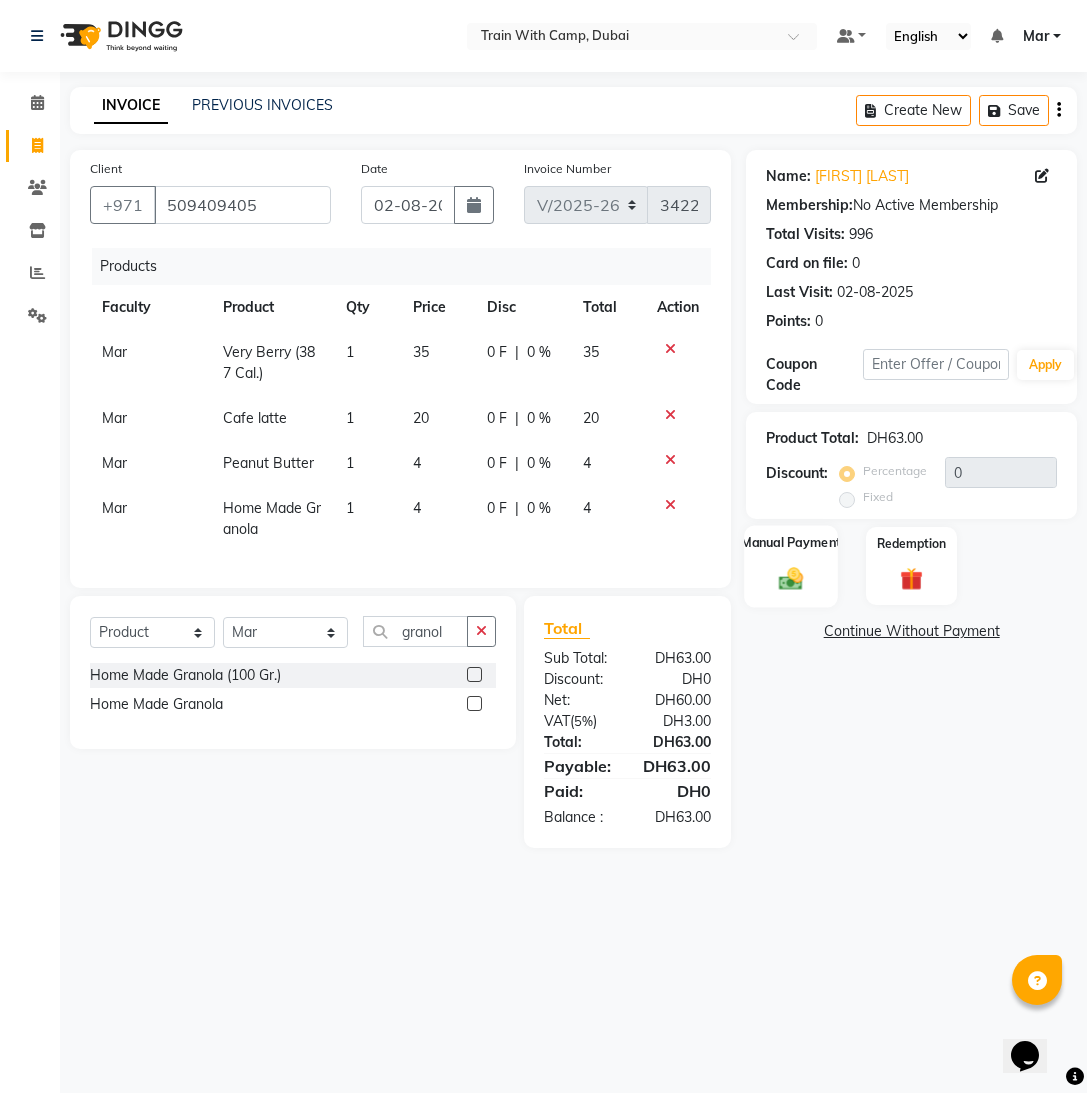 click 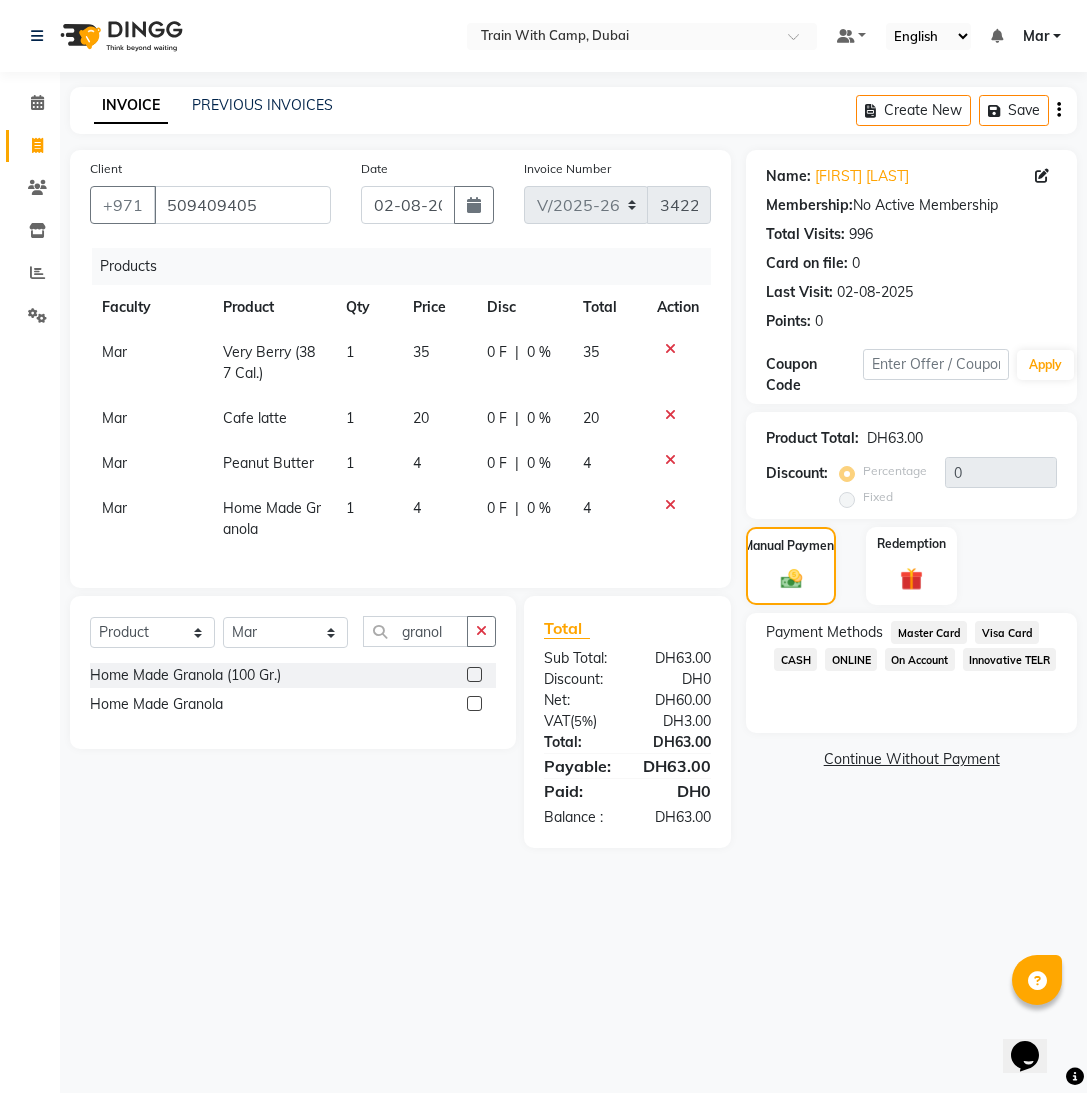click on "Master Card" 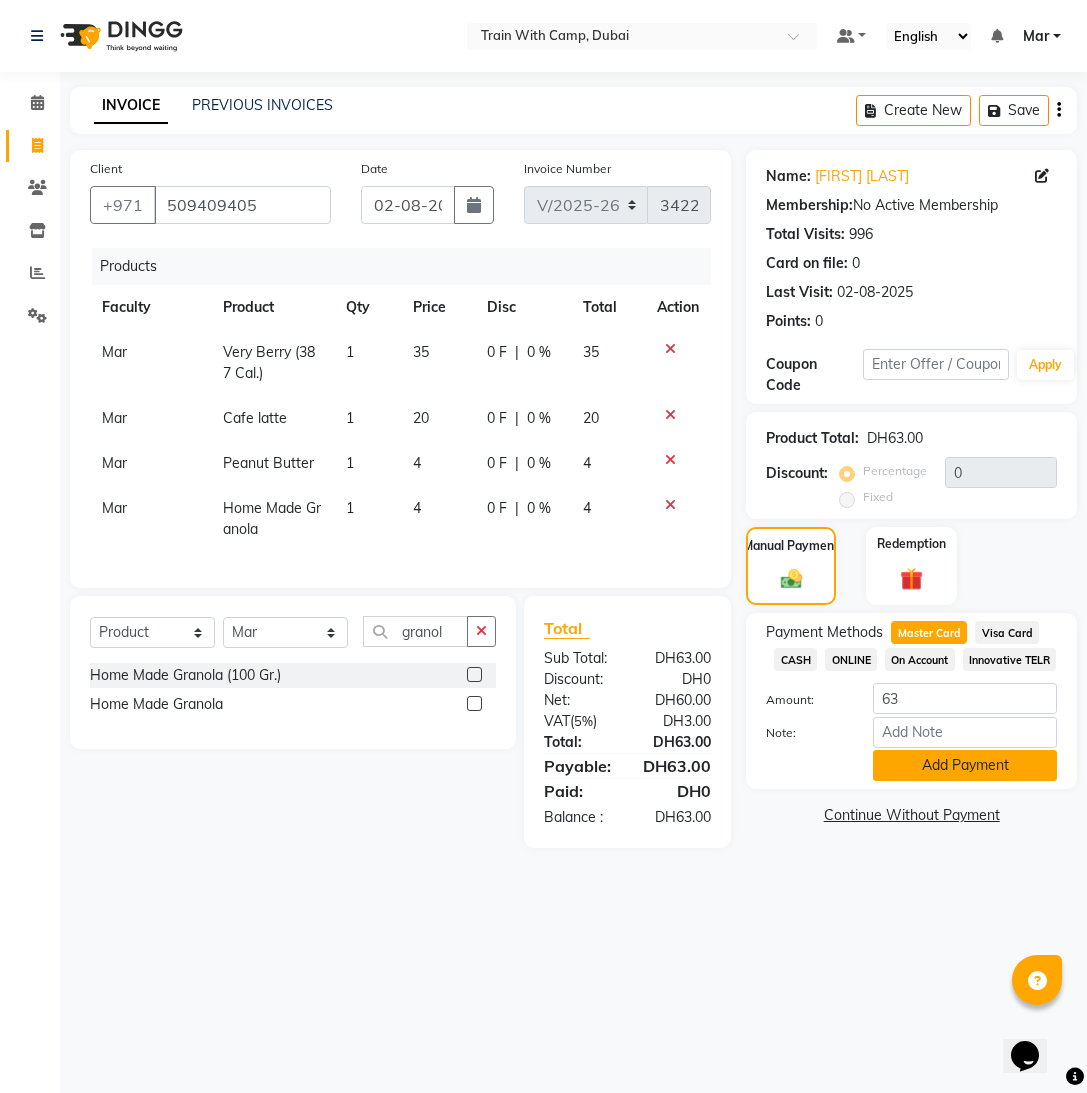 click on "Add Payment" 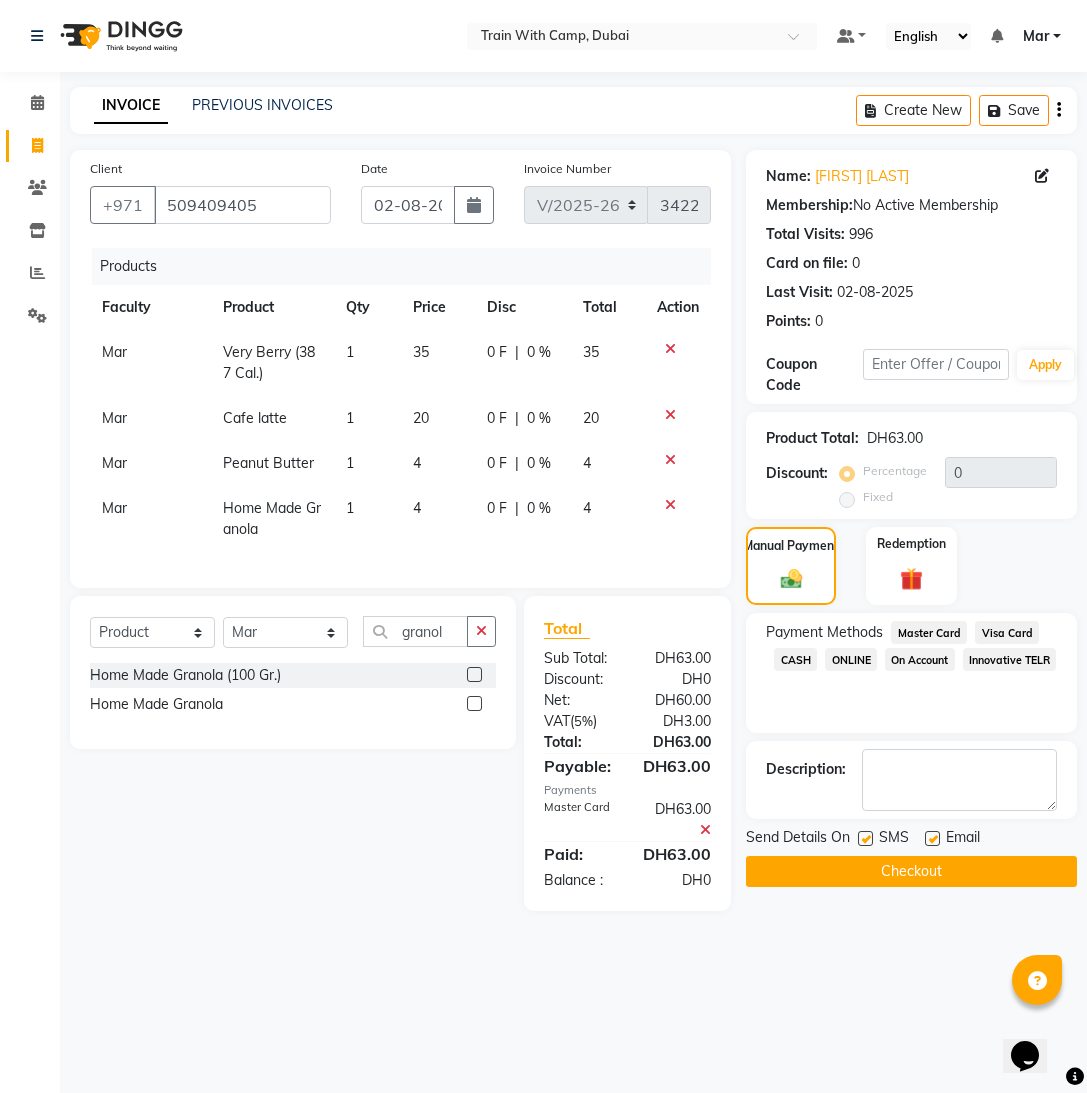 drag, startPoint x: 935, startPoint y: 838, endPoint x: 871, endPoint y: 844, distance: 64.28063 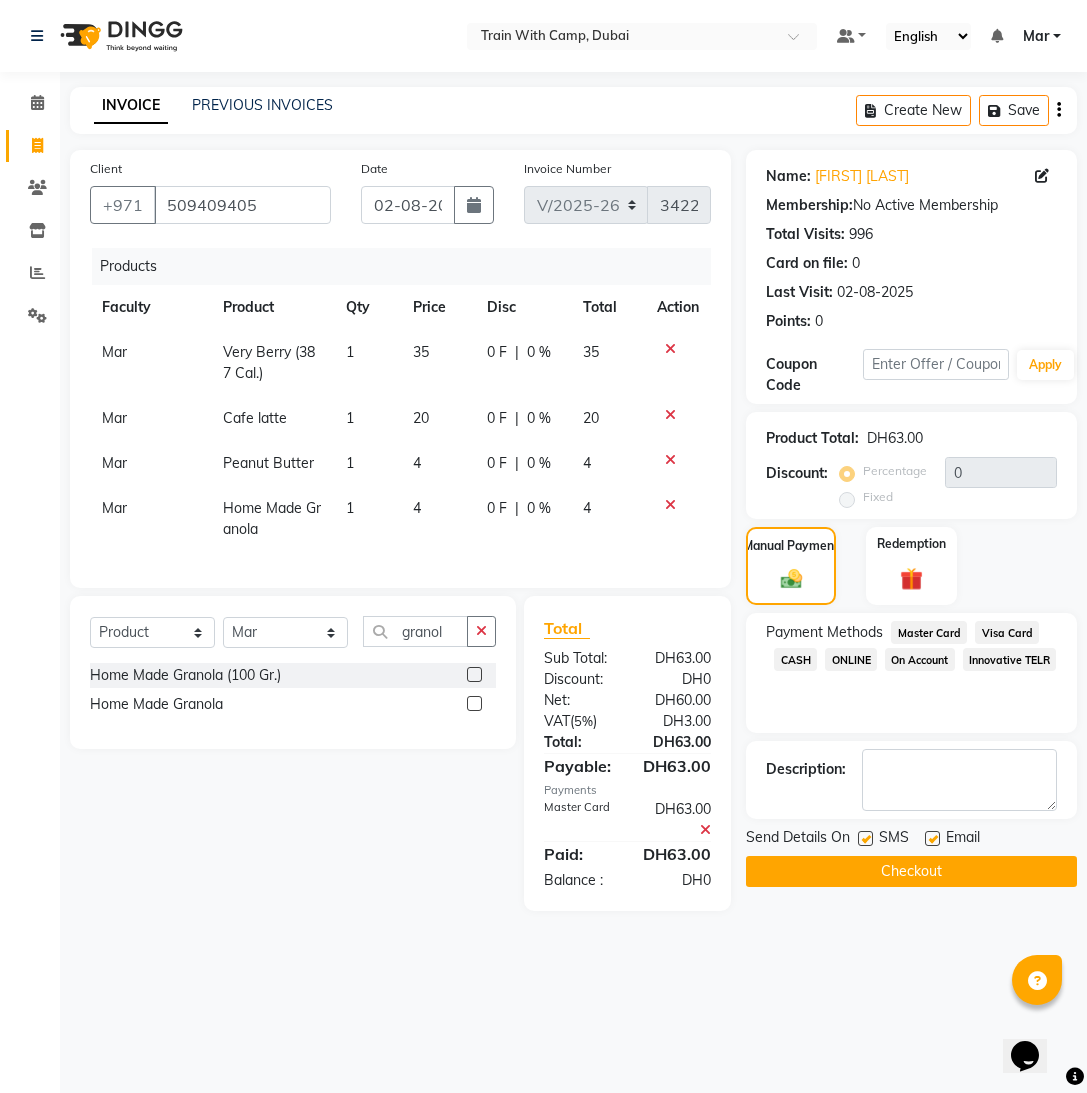 click 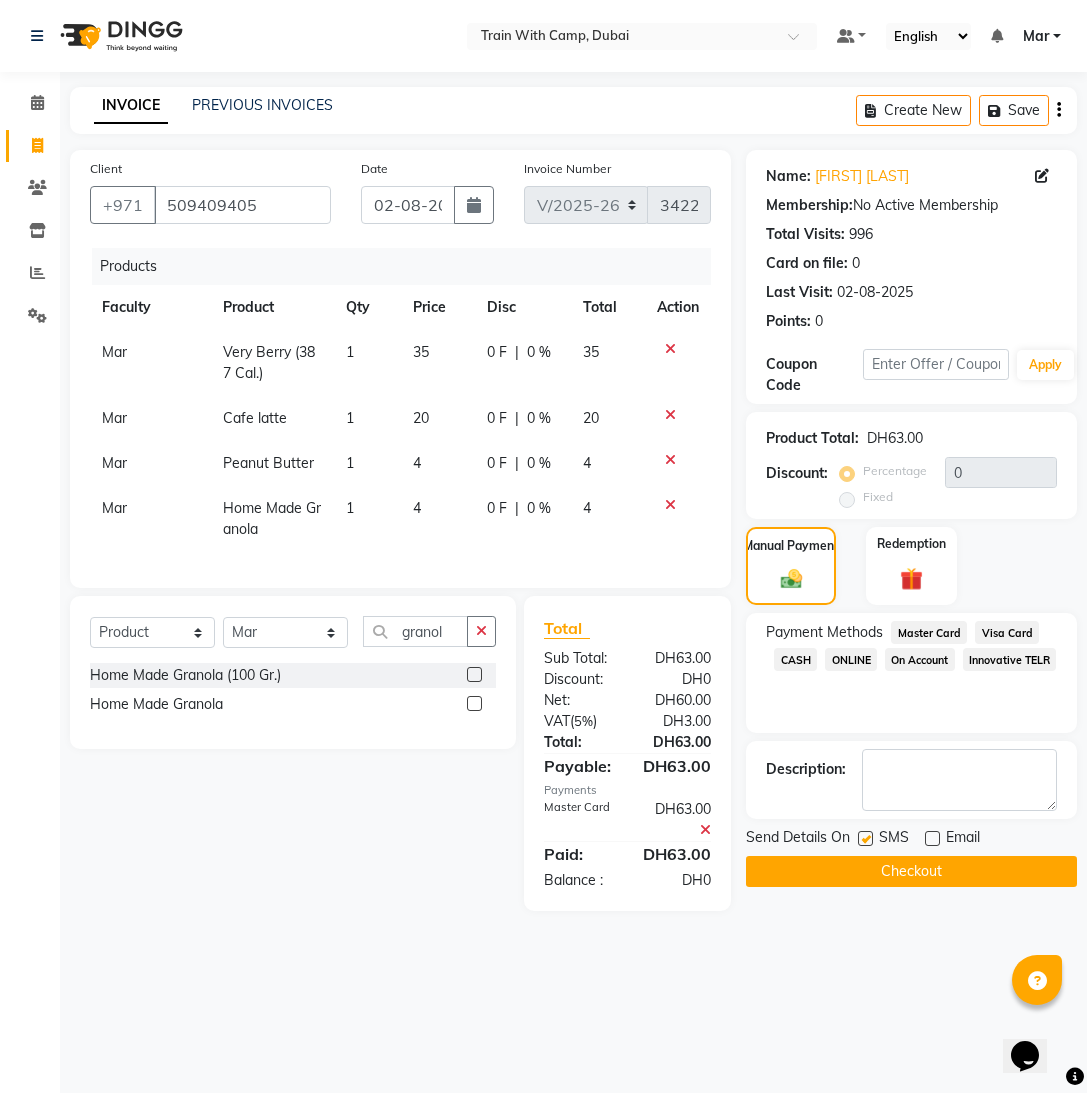 click 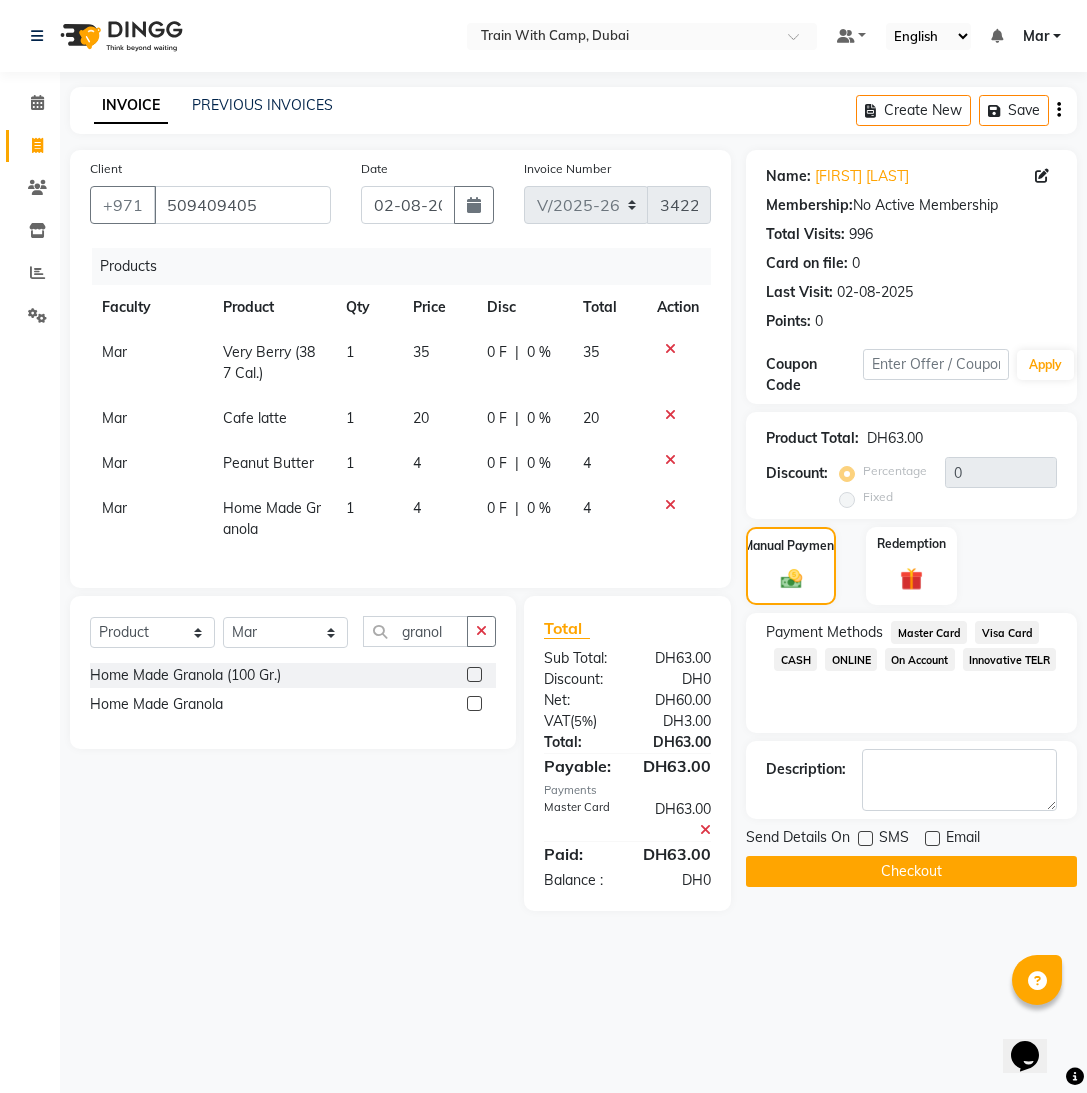 click on "Checkout" 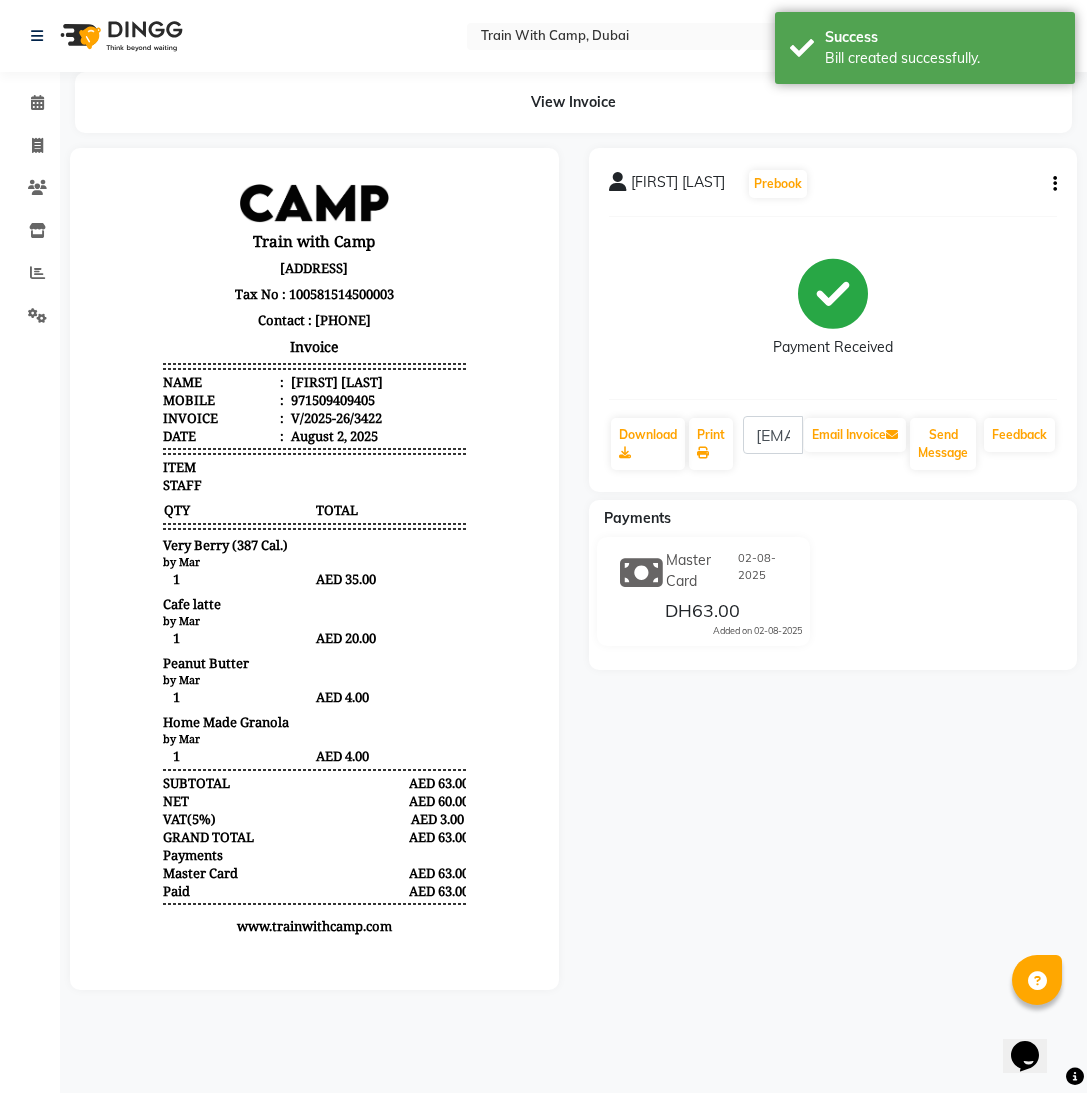 scroll, scrollTop: 0, scrollLeft: 0, axis: both 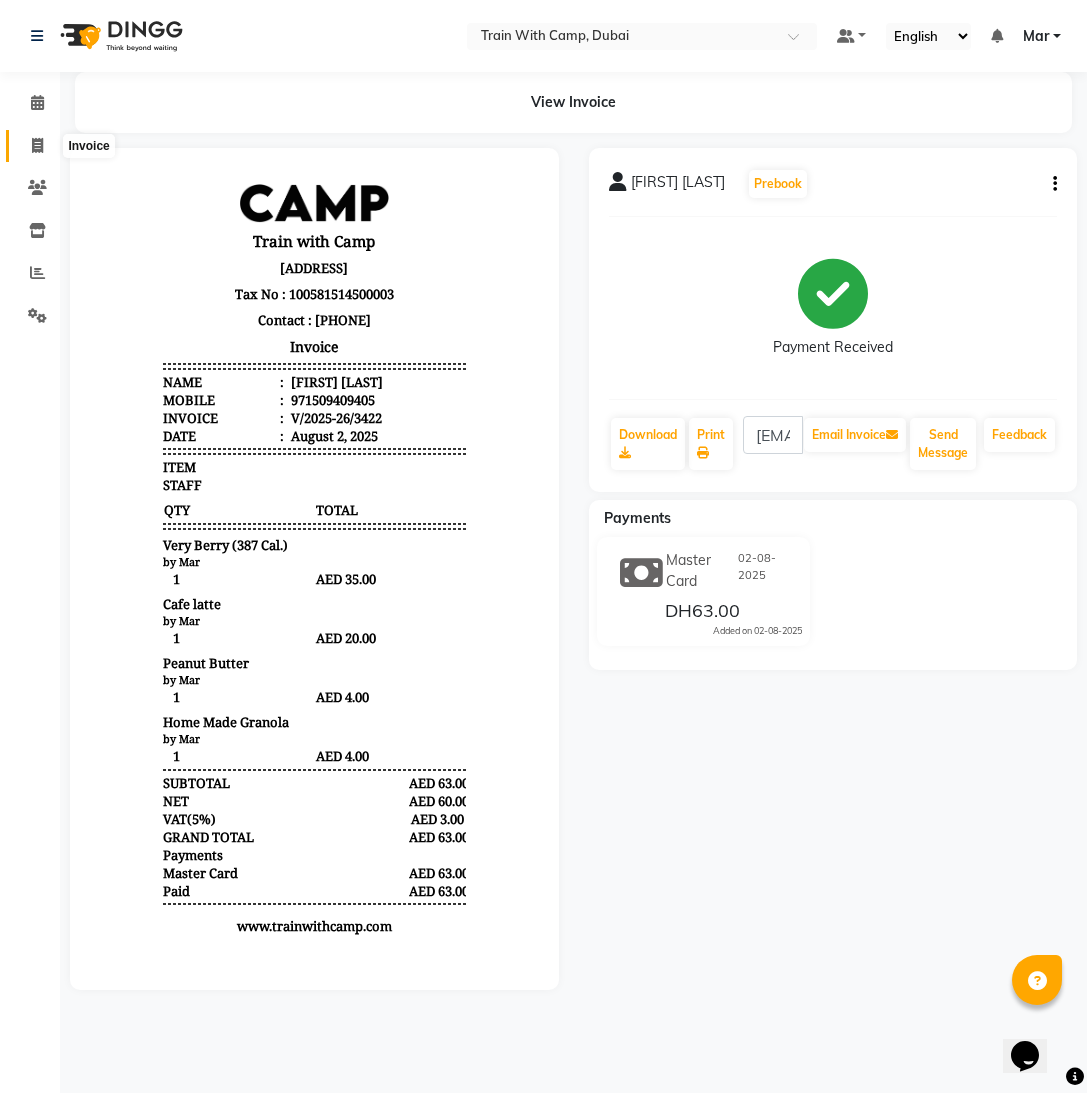 click 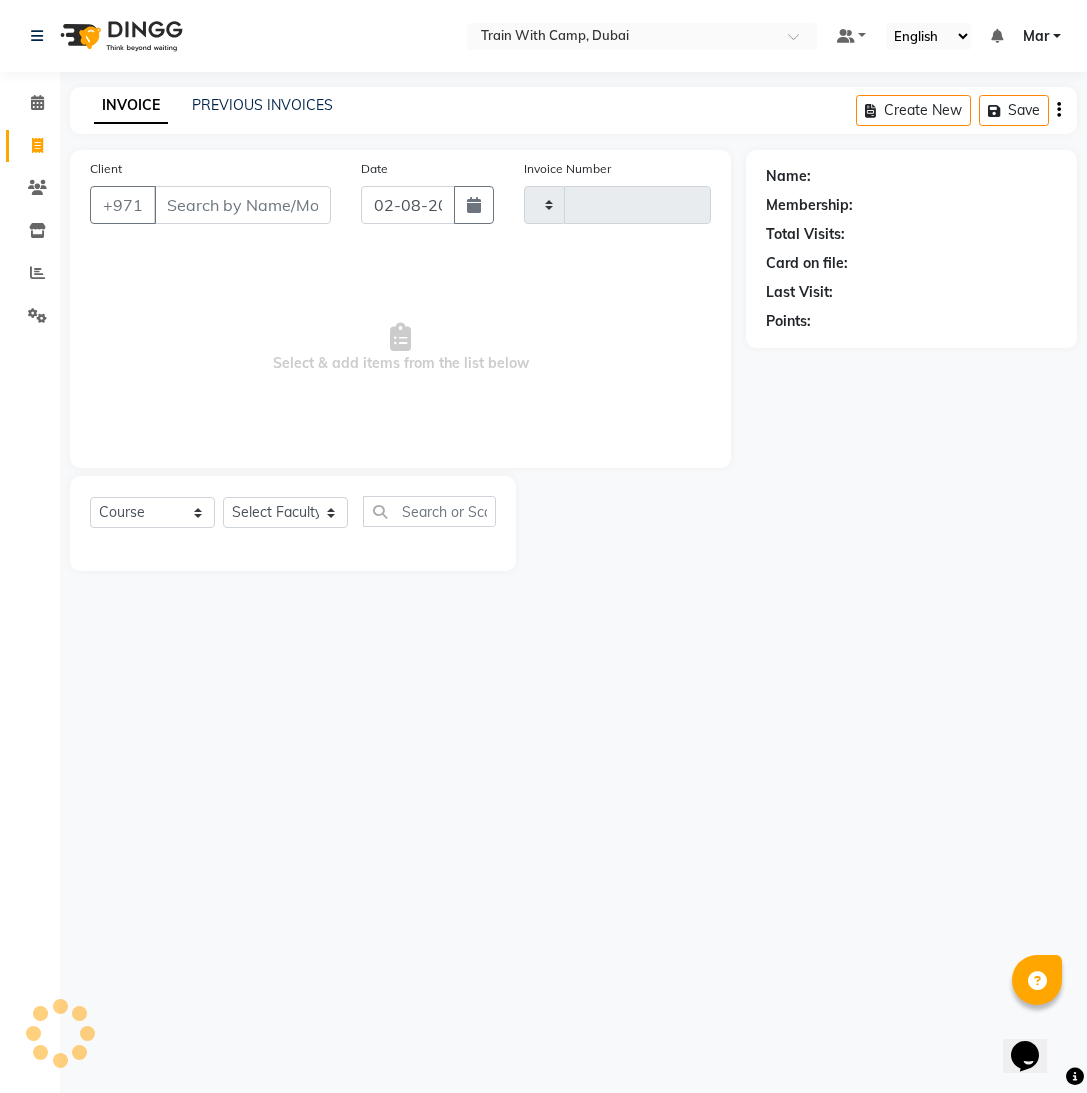 type on "3423" 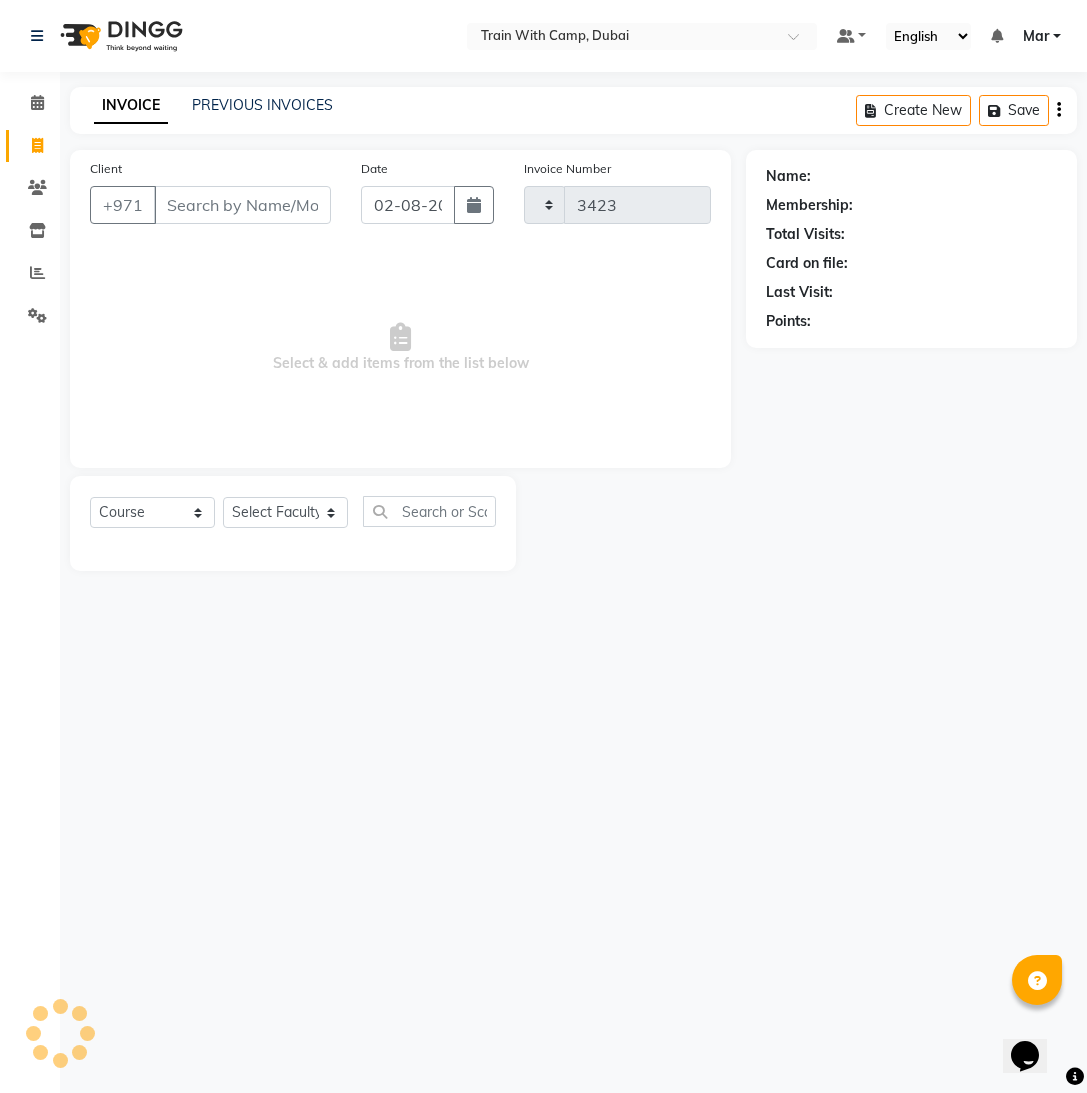 select on "910" 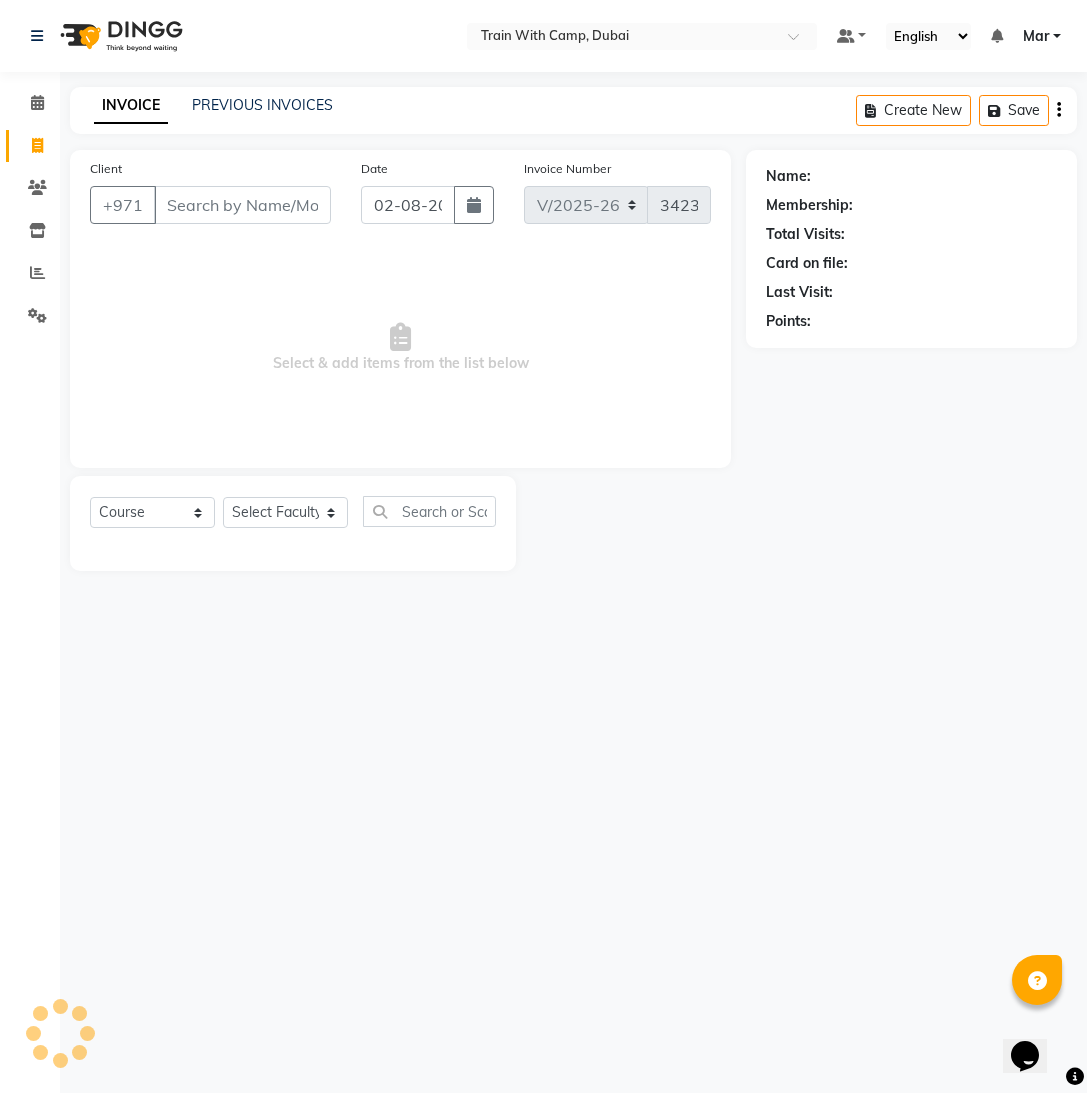 select on "14898" 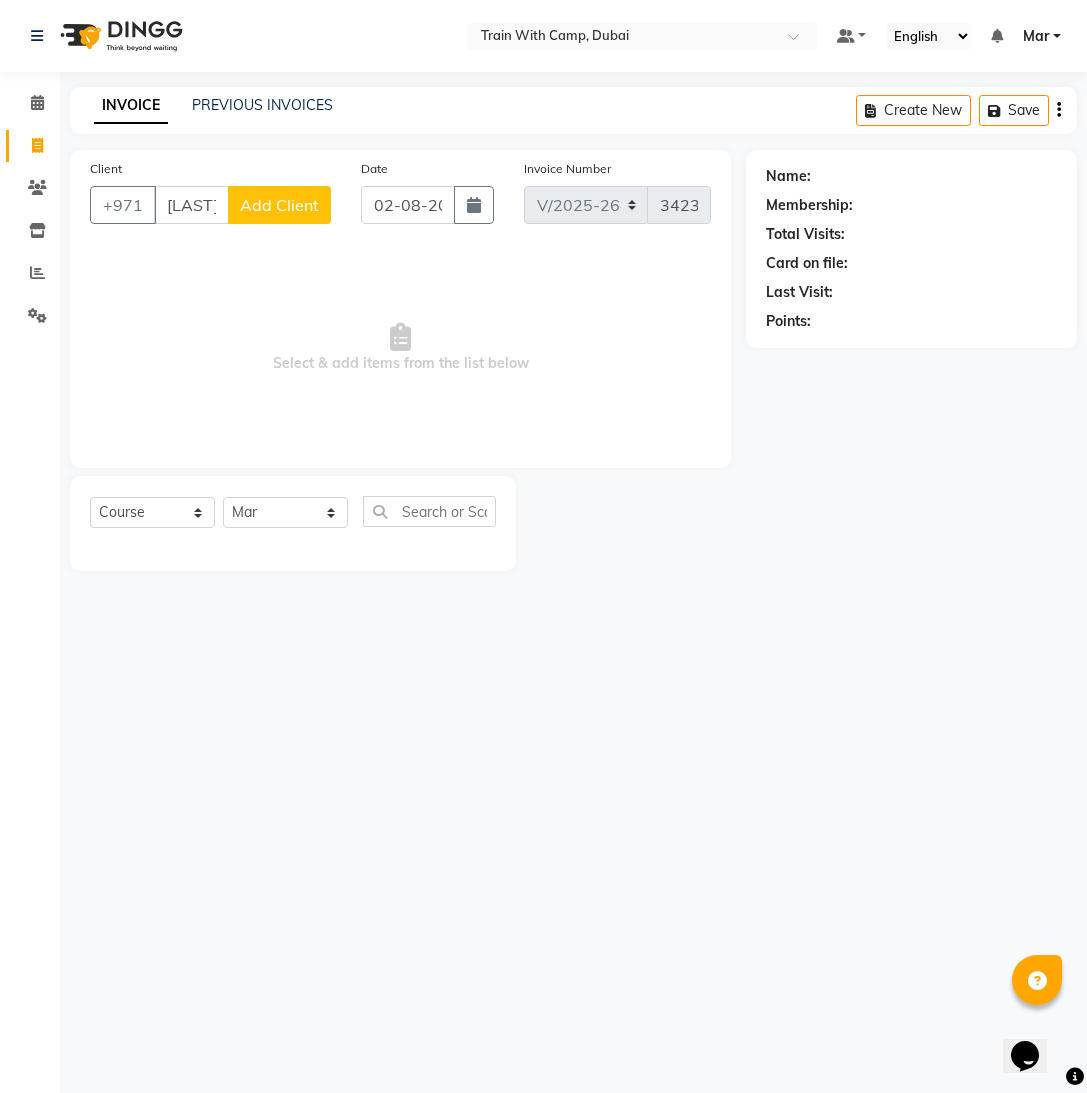 scroll, scrollTop: 0, scrollLeft: 4, axis: horizontal 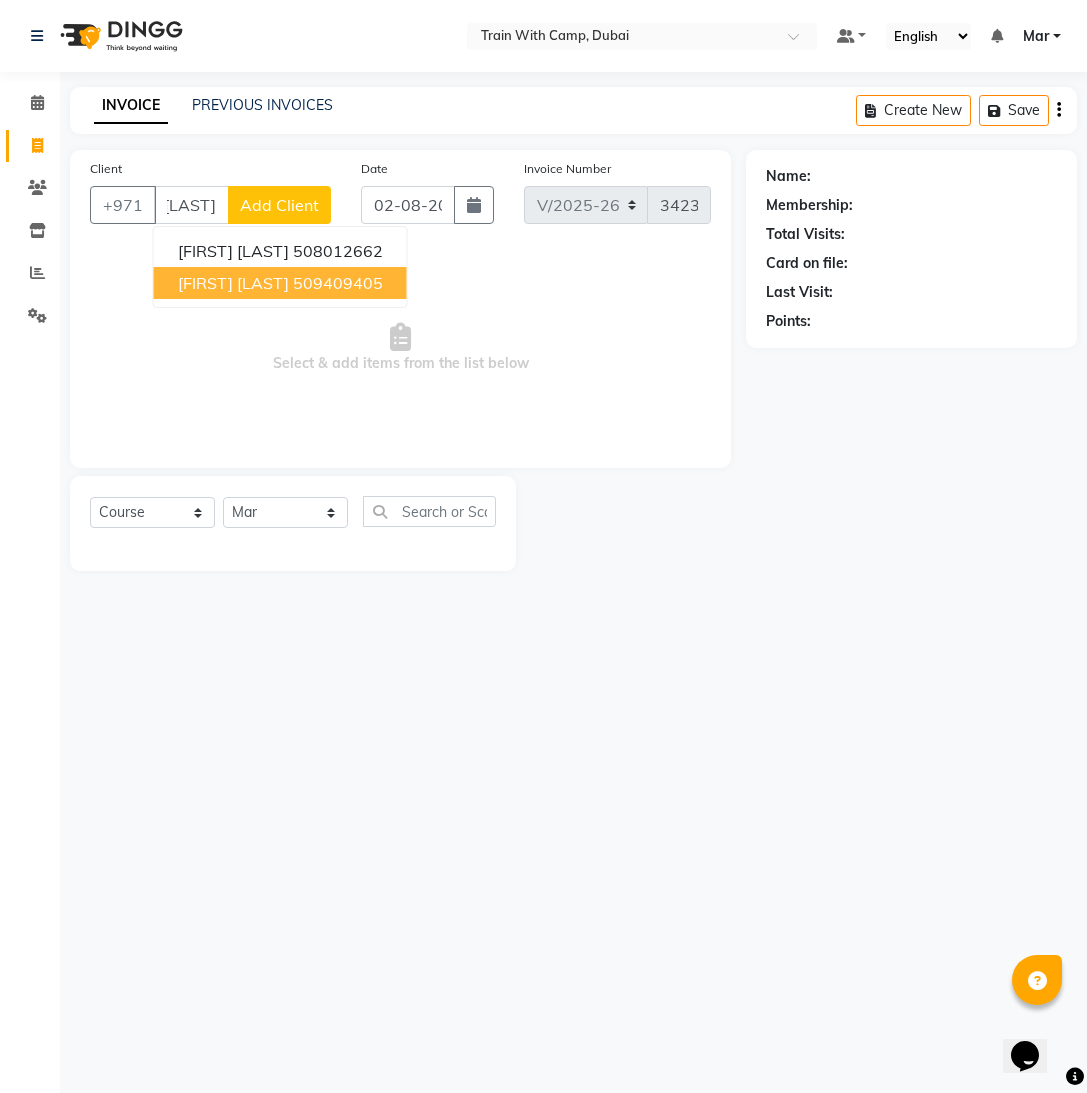 click on "[FIRST] [LAST]" at bounding box center [233, 283] 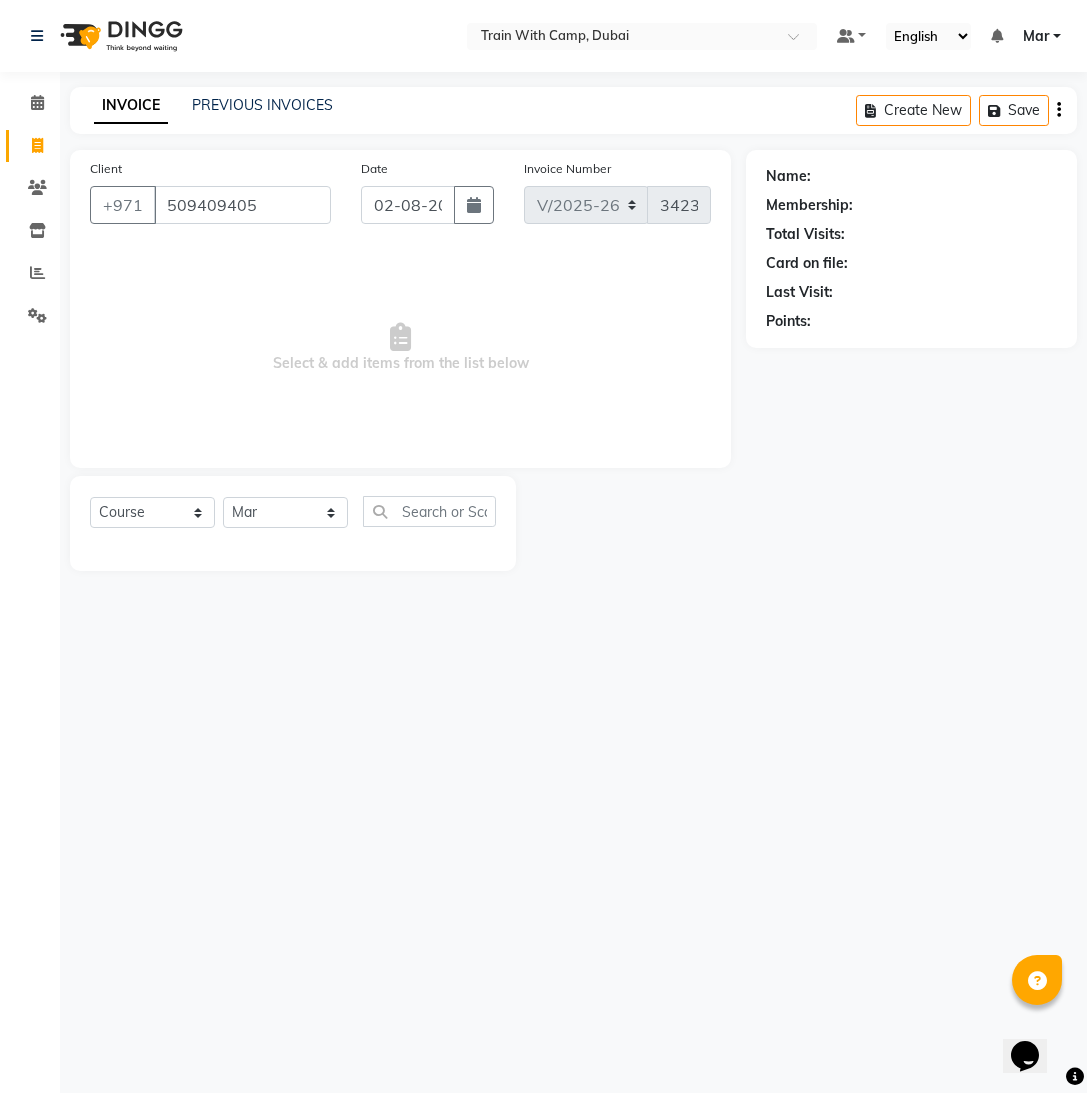 scroll, scrollTop: 0, scrollLeft: 0, axis: both 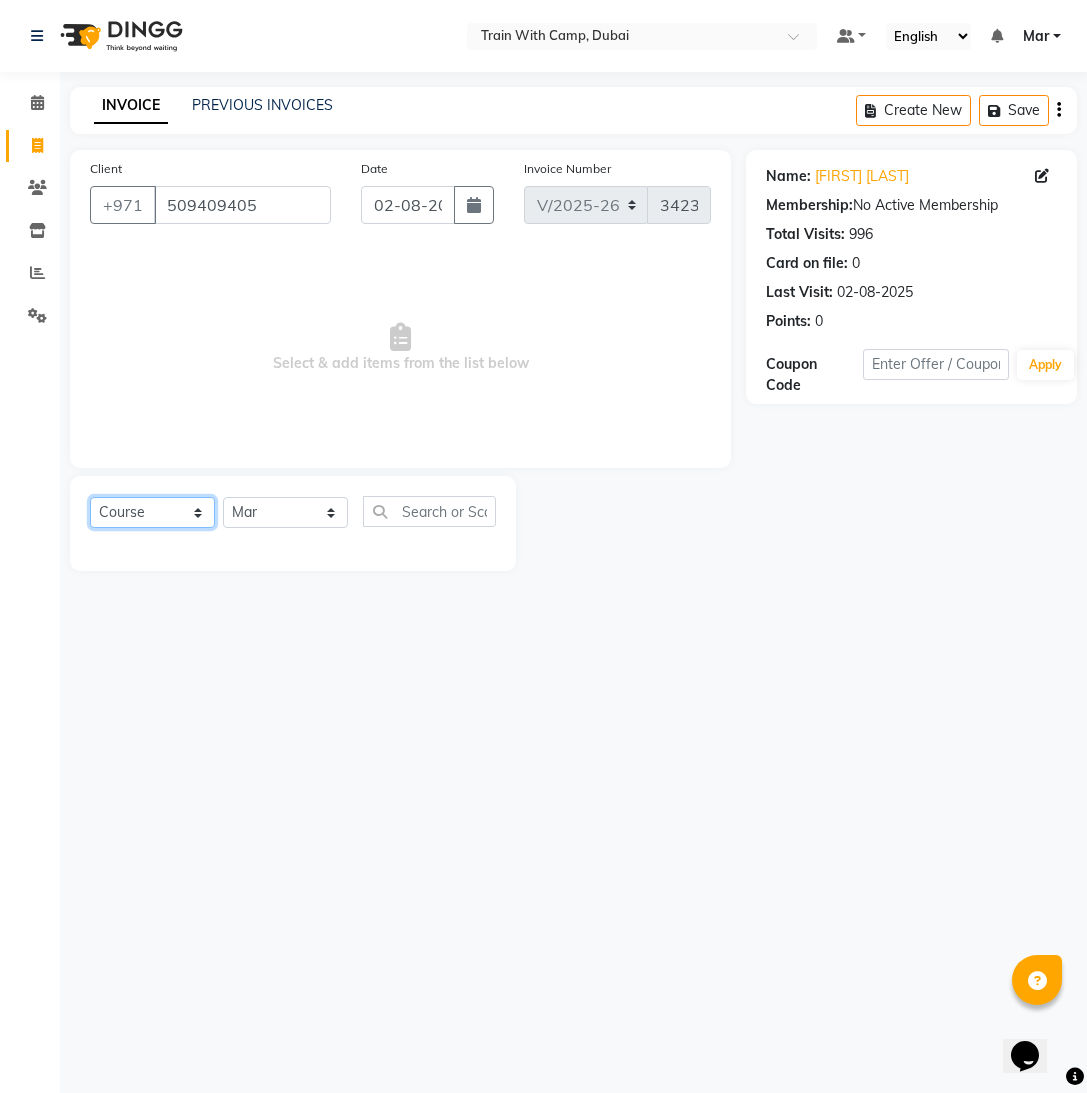 click on "Select  Course  Product  Membership  Package Voucher Prepaid Gift Card" 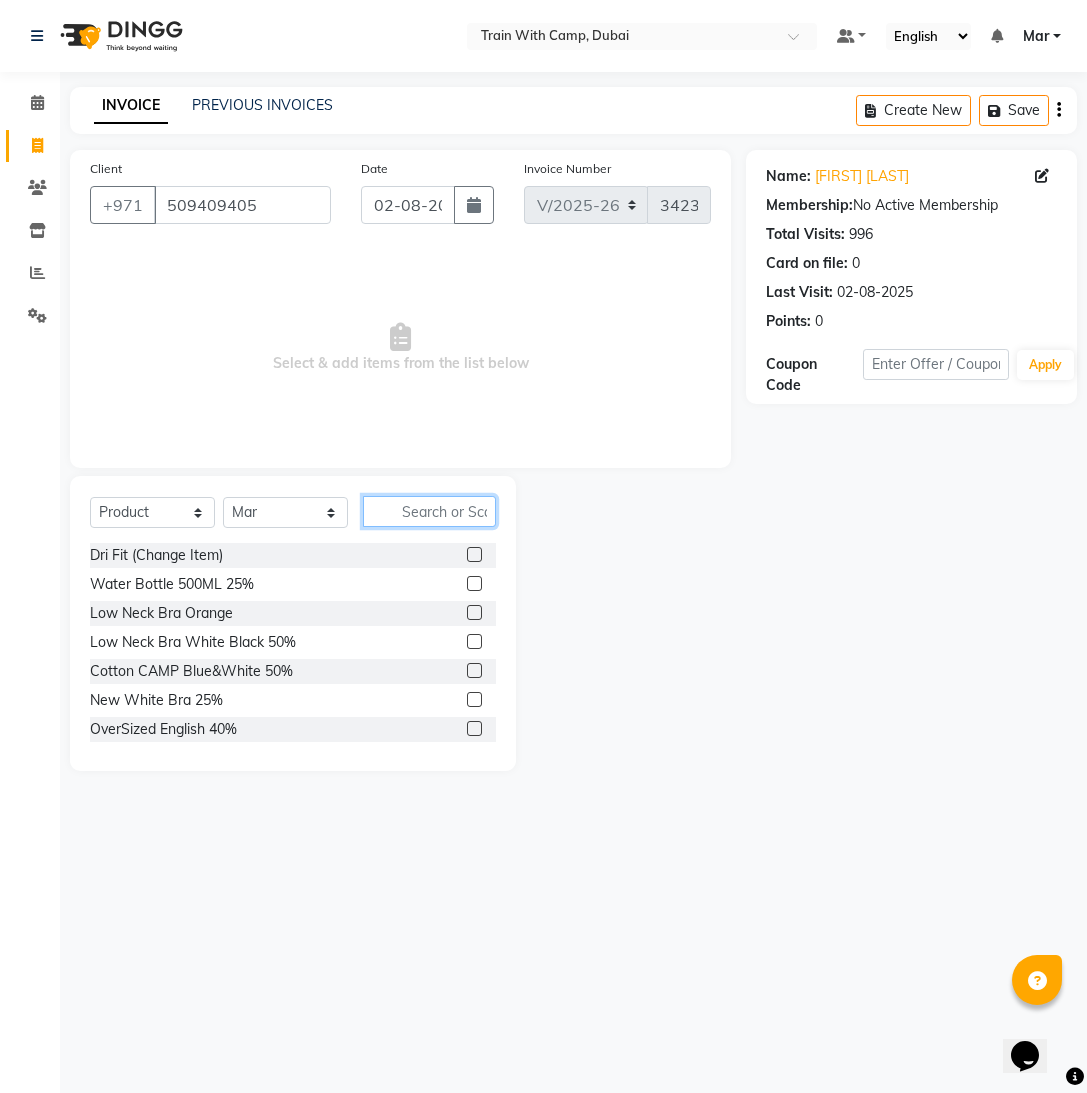 click 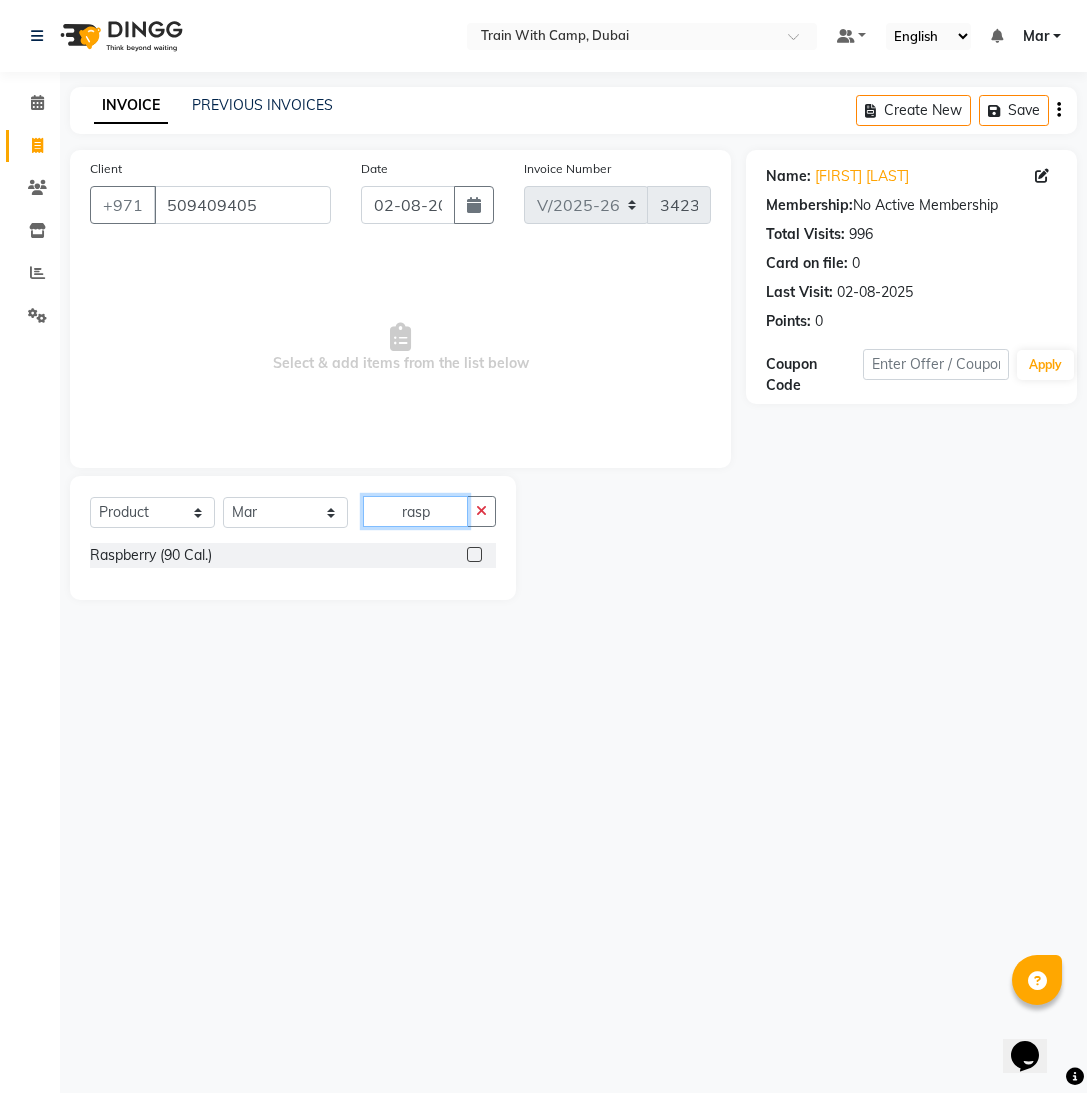 type on "rasp" 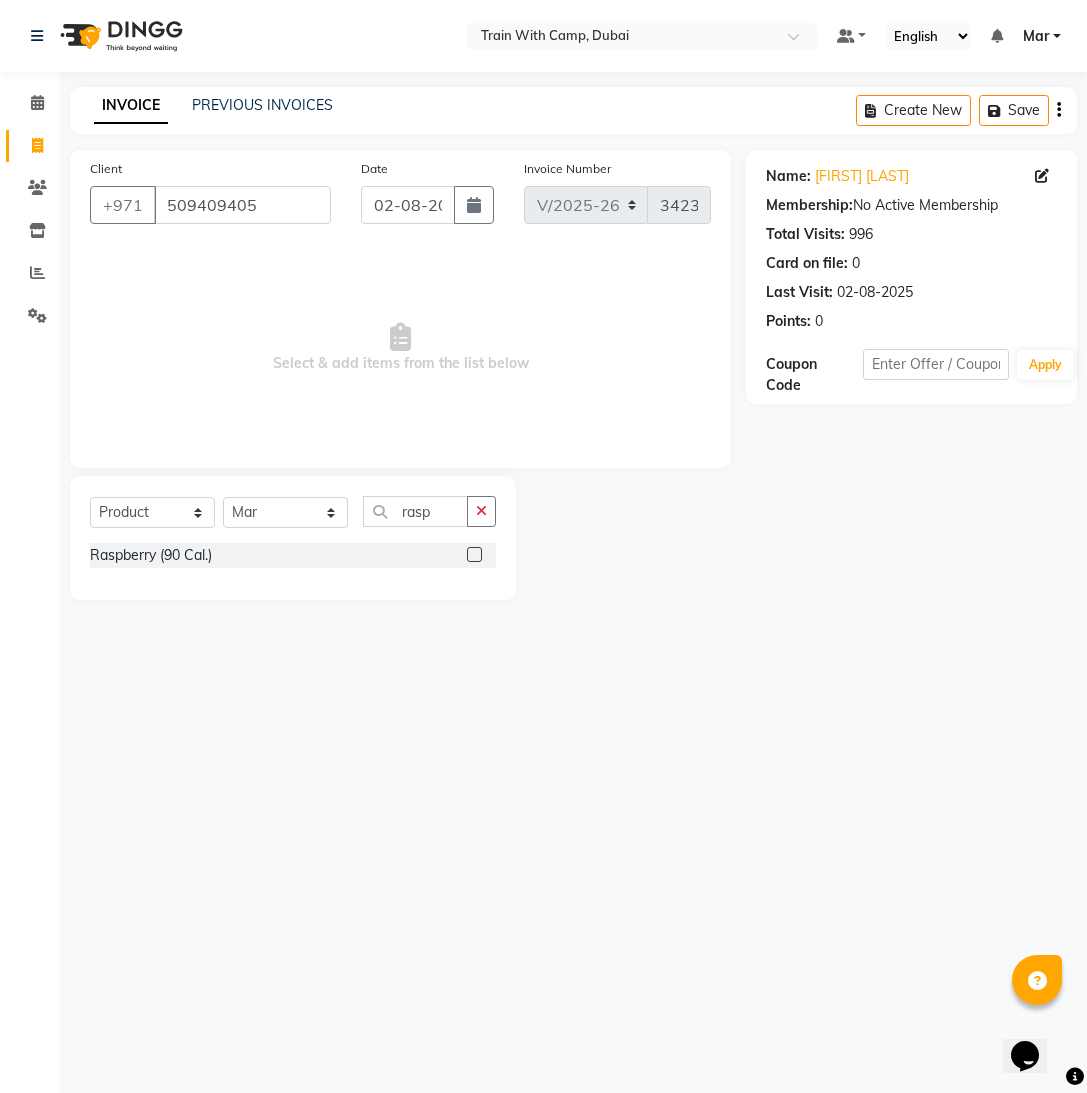 drag, startPoint x: 475, startPoint y: 553, endPoint x: 461, endPoint y: 559, distance: 15.231546 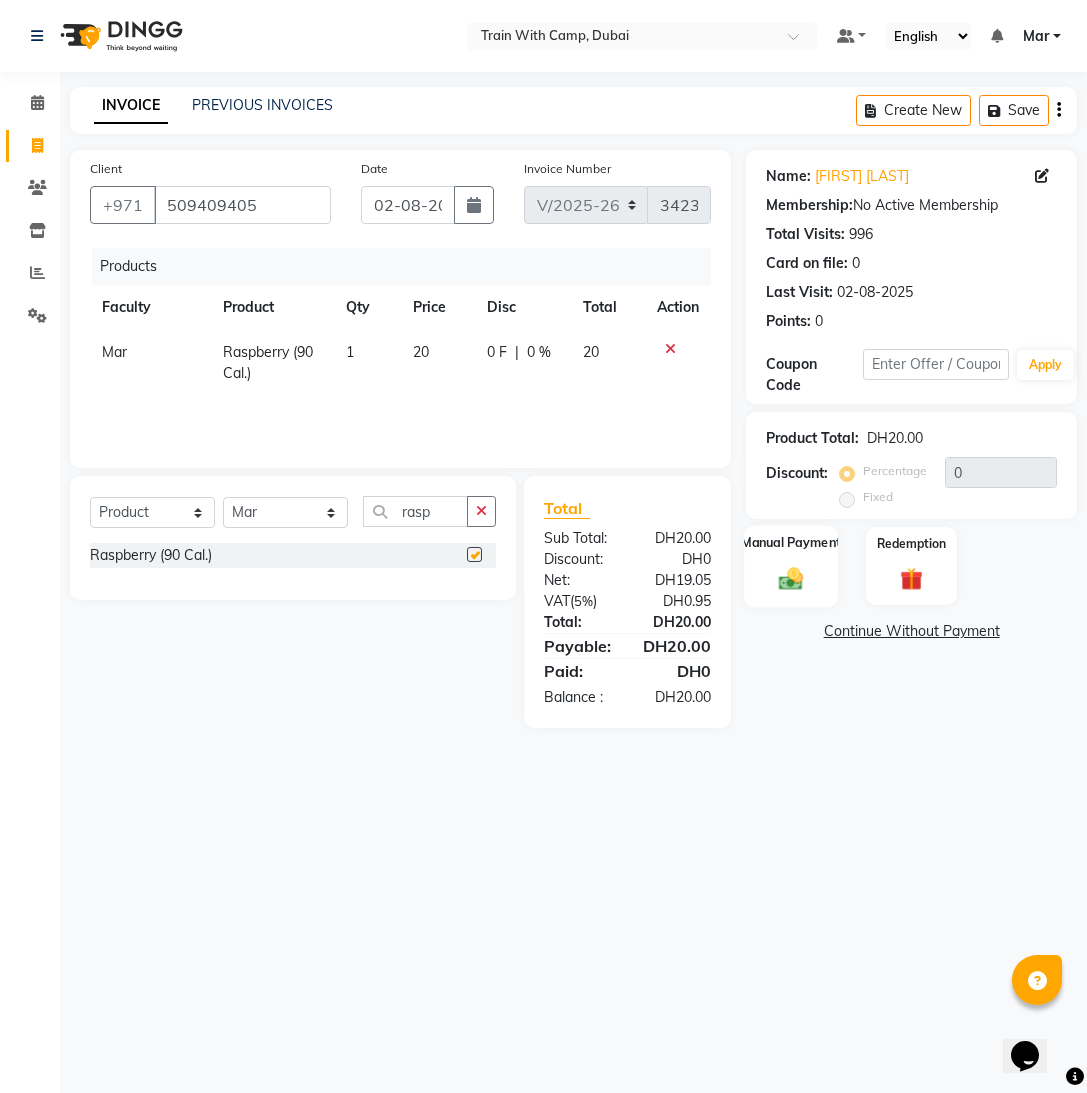 checkbox on "false" 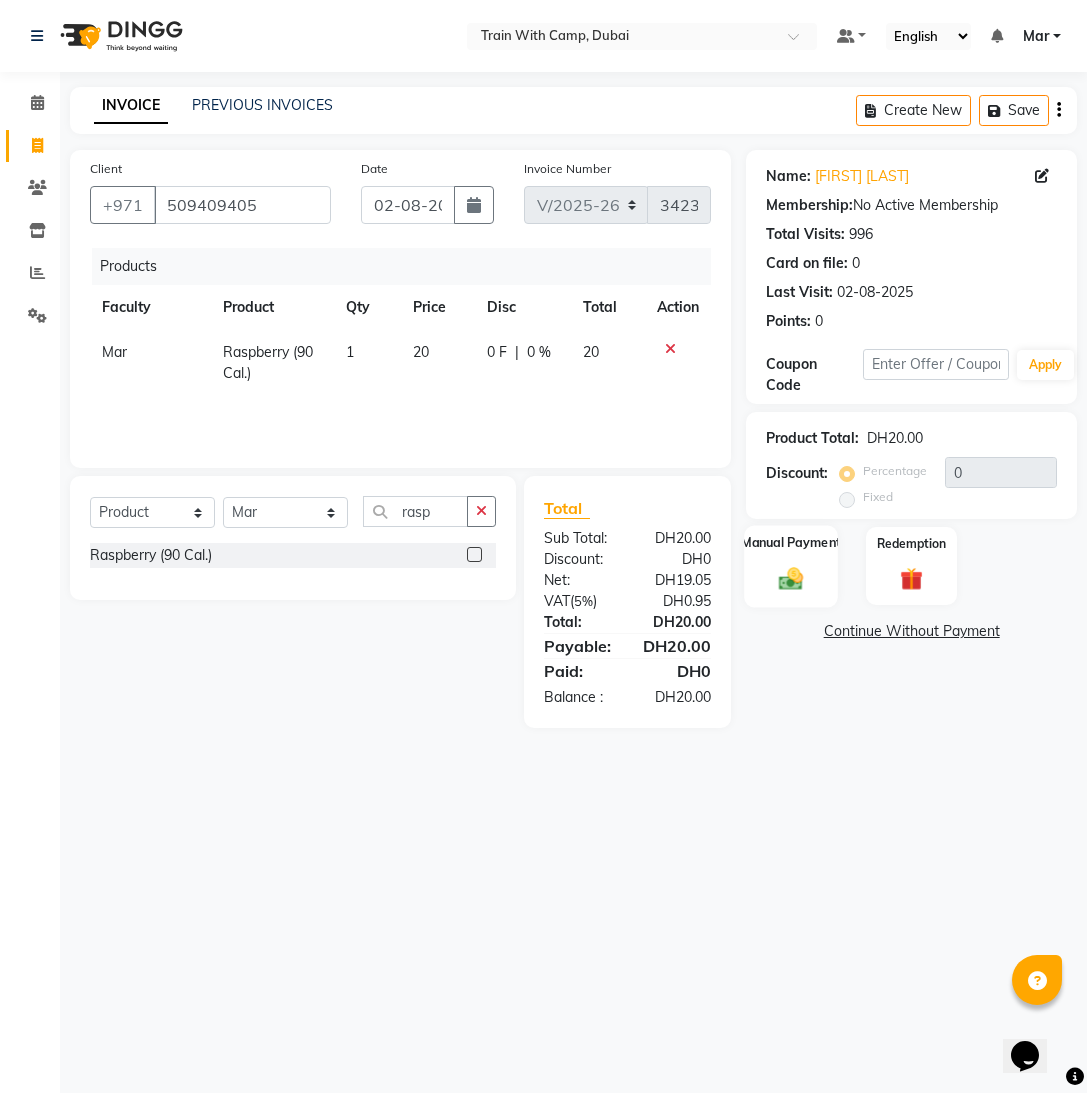 click 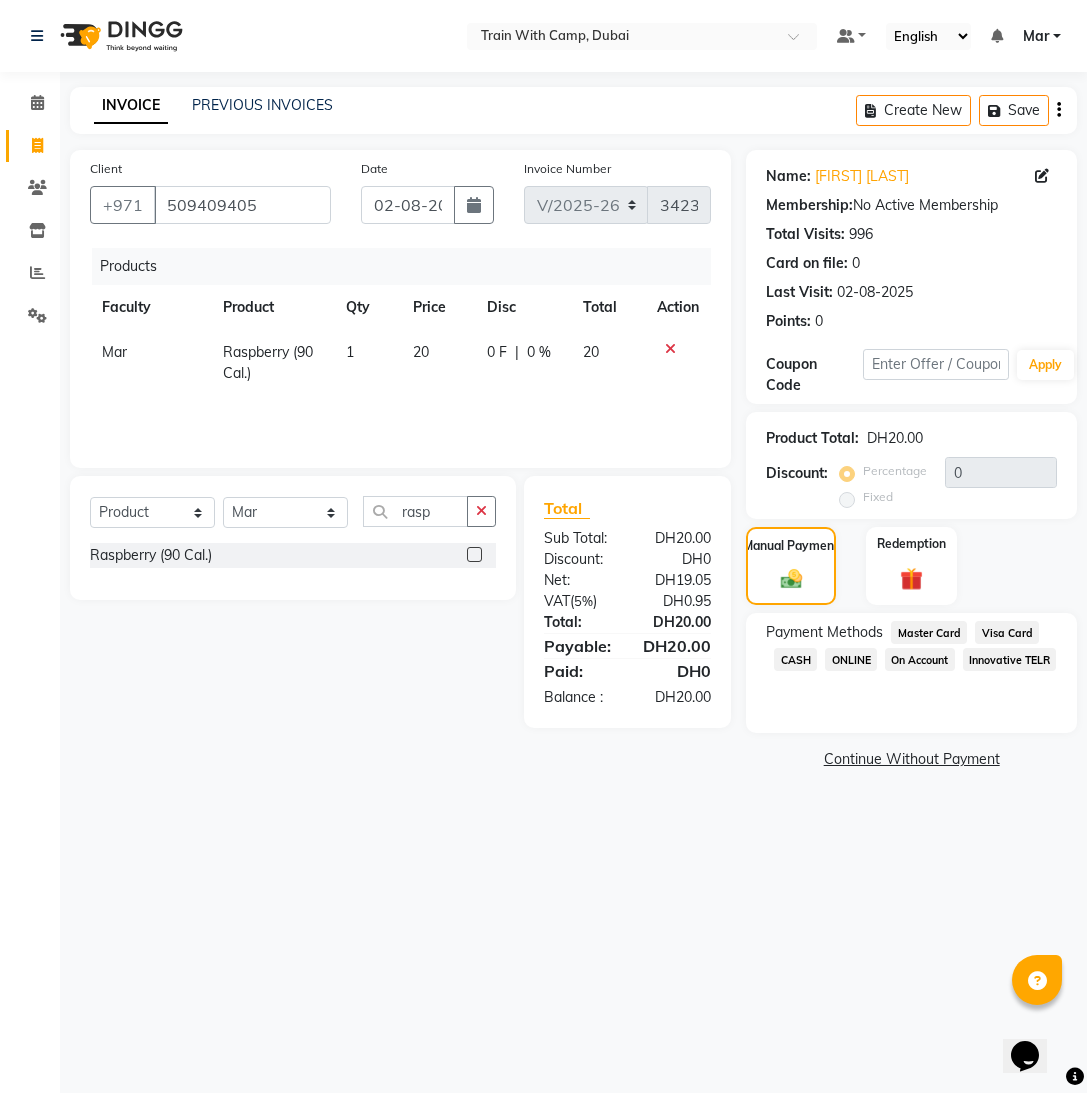 click on "Visa Card" 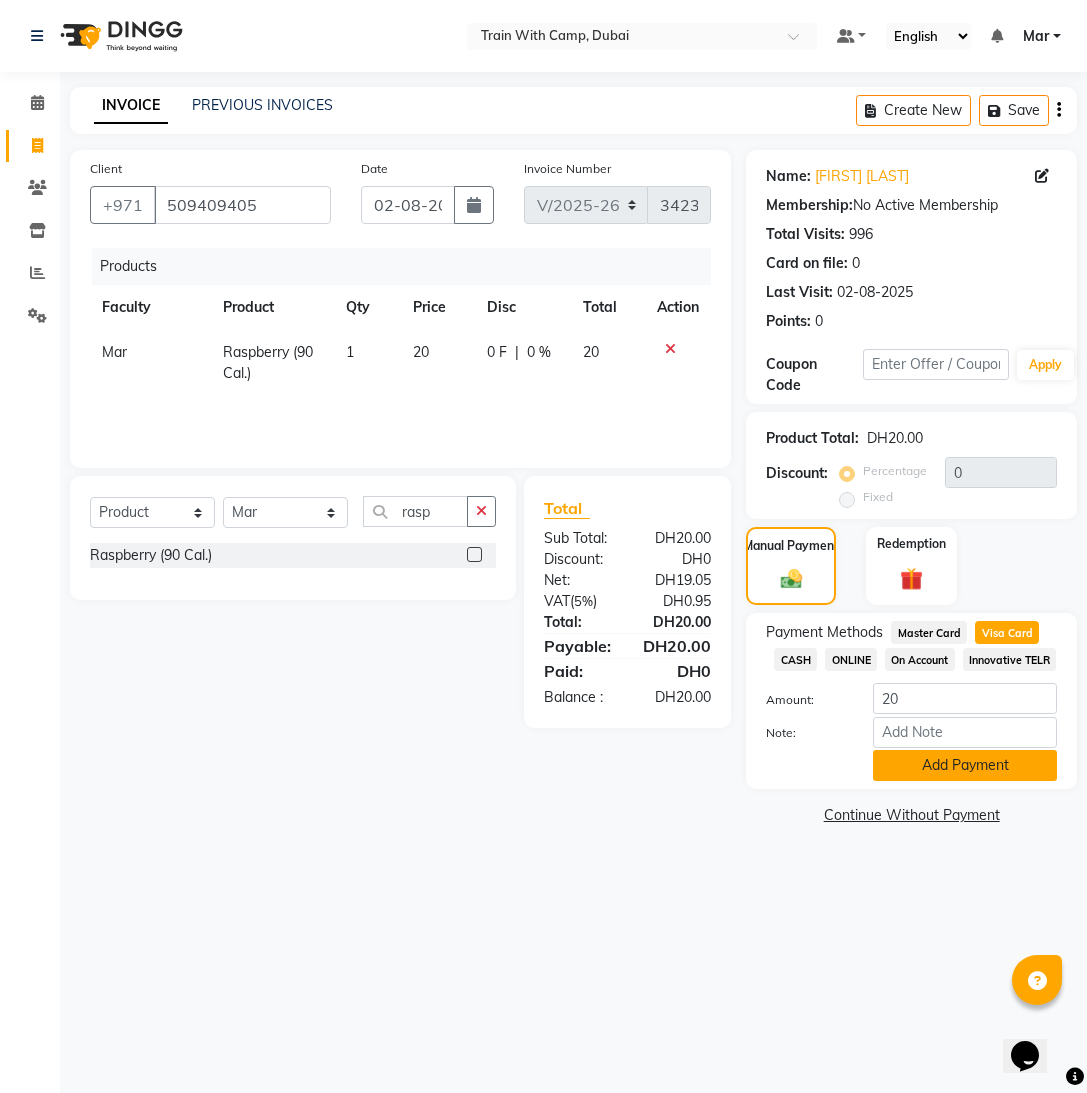 click on "Add Payment" 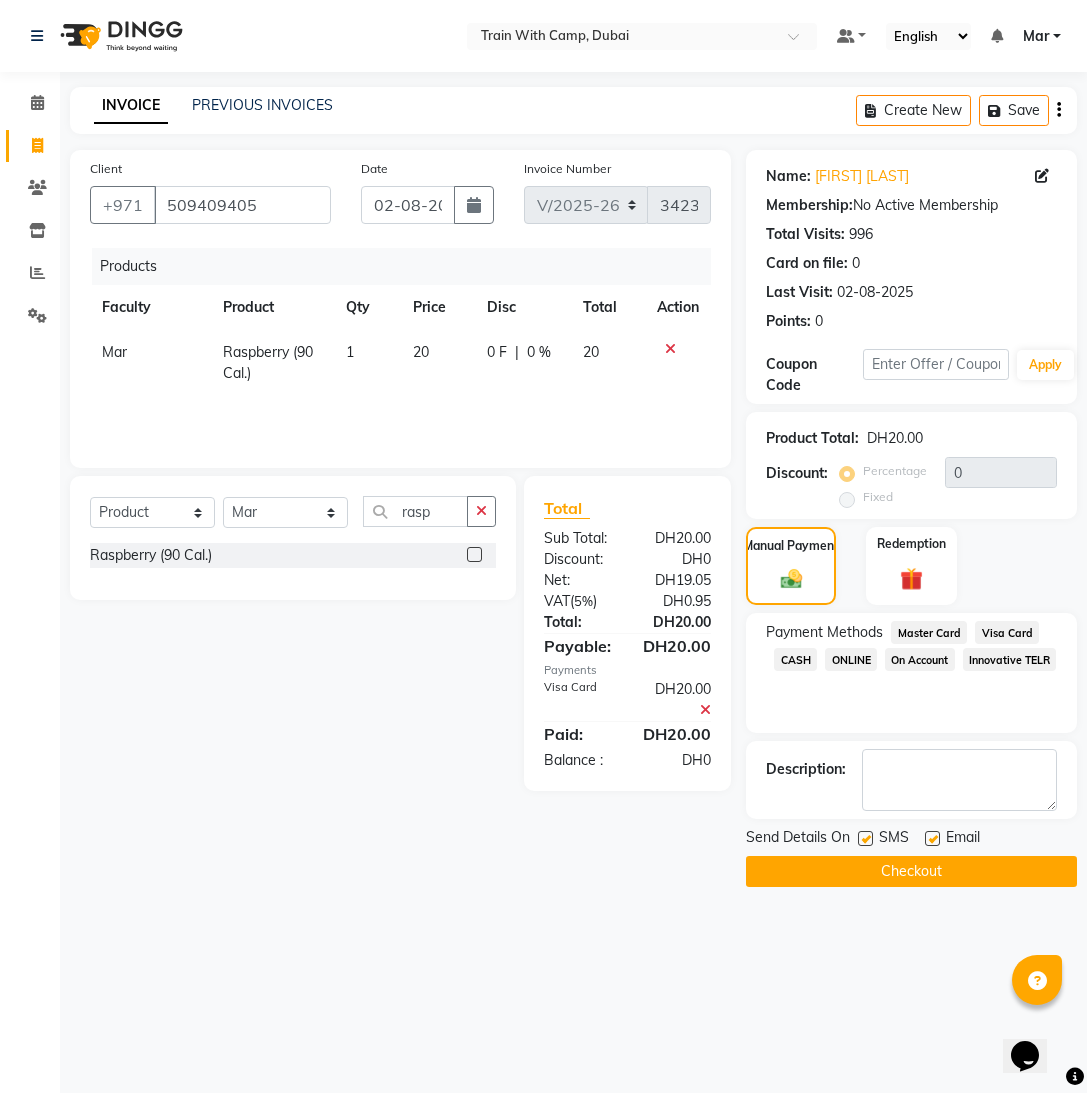 click 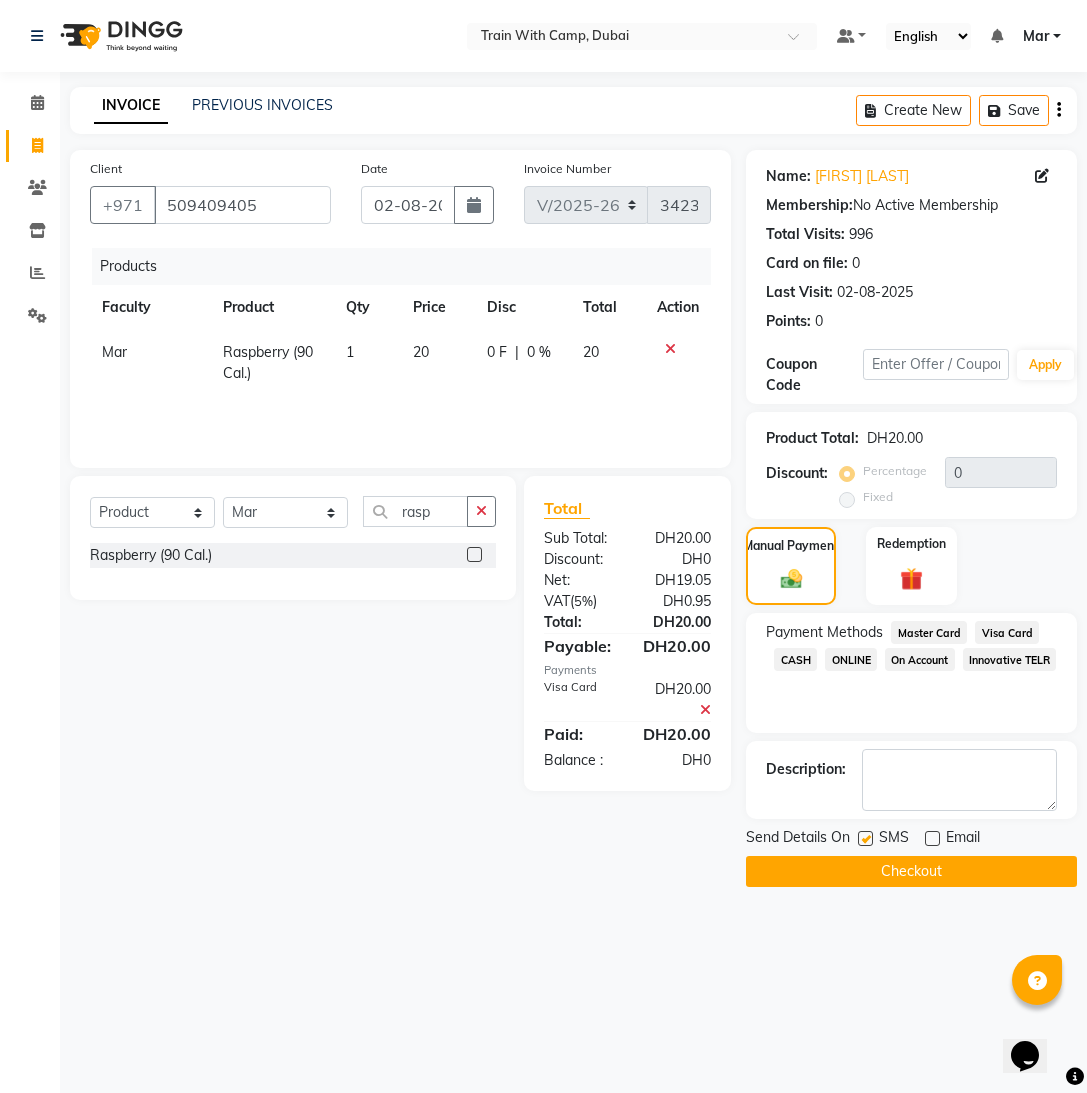 click 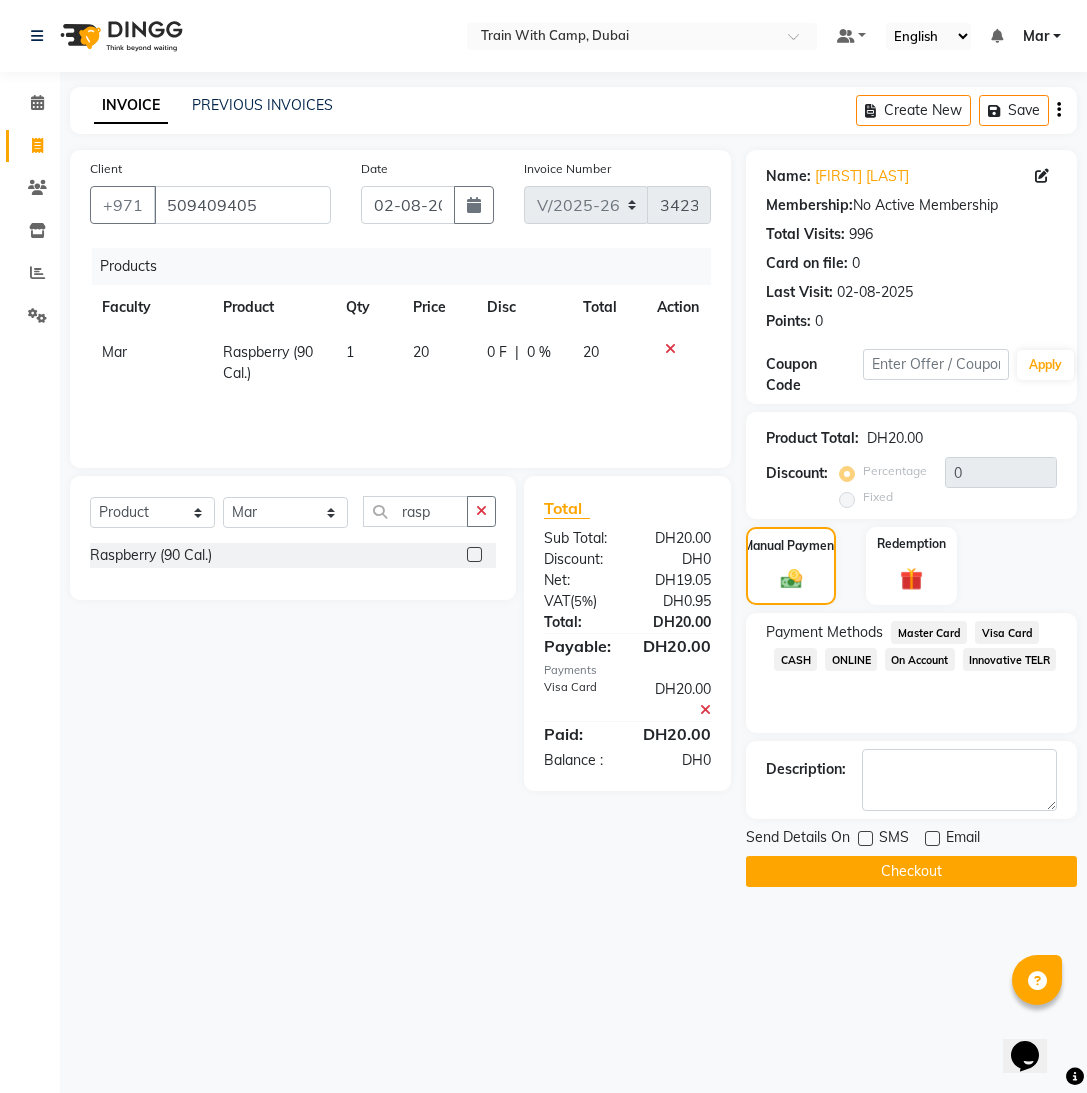 click on "Checkout" 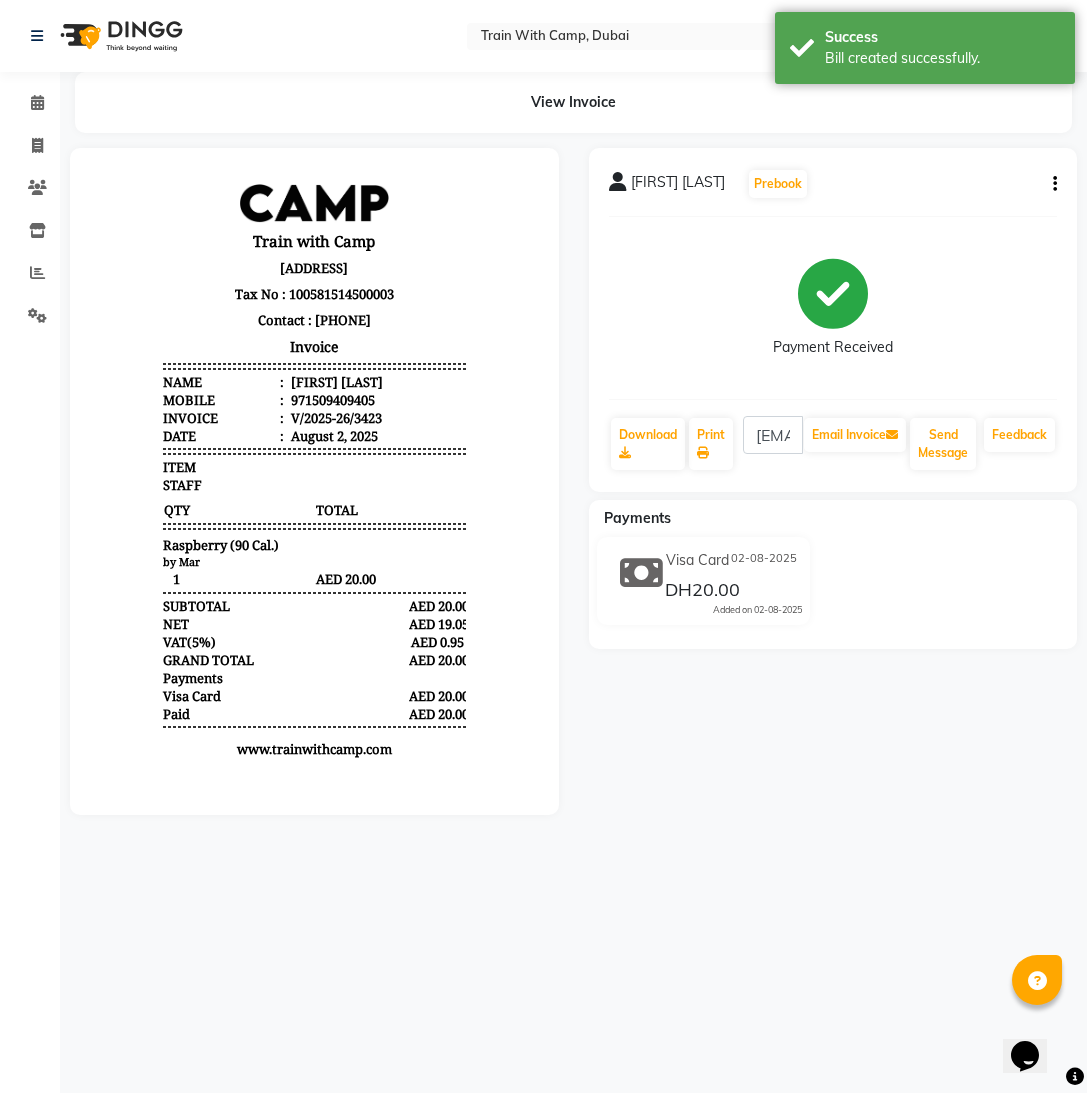 scroll, scrollTop: 0, scrollLeft: 0, axis: both 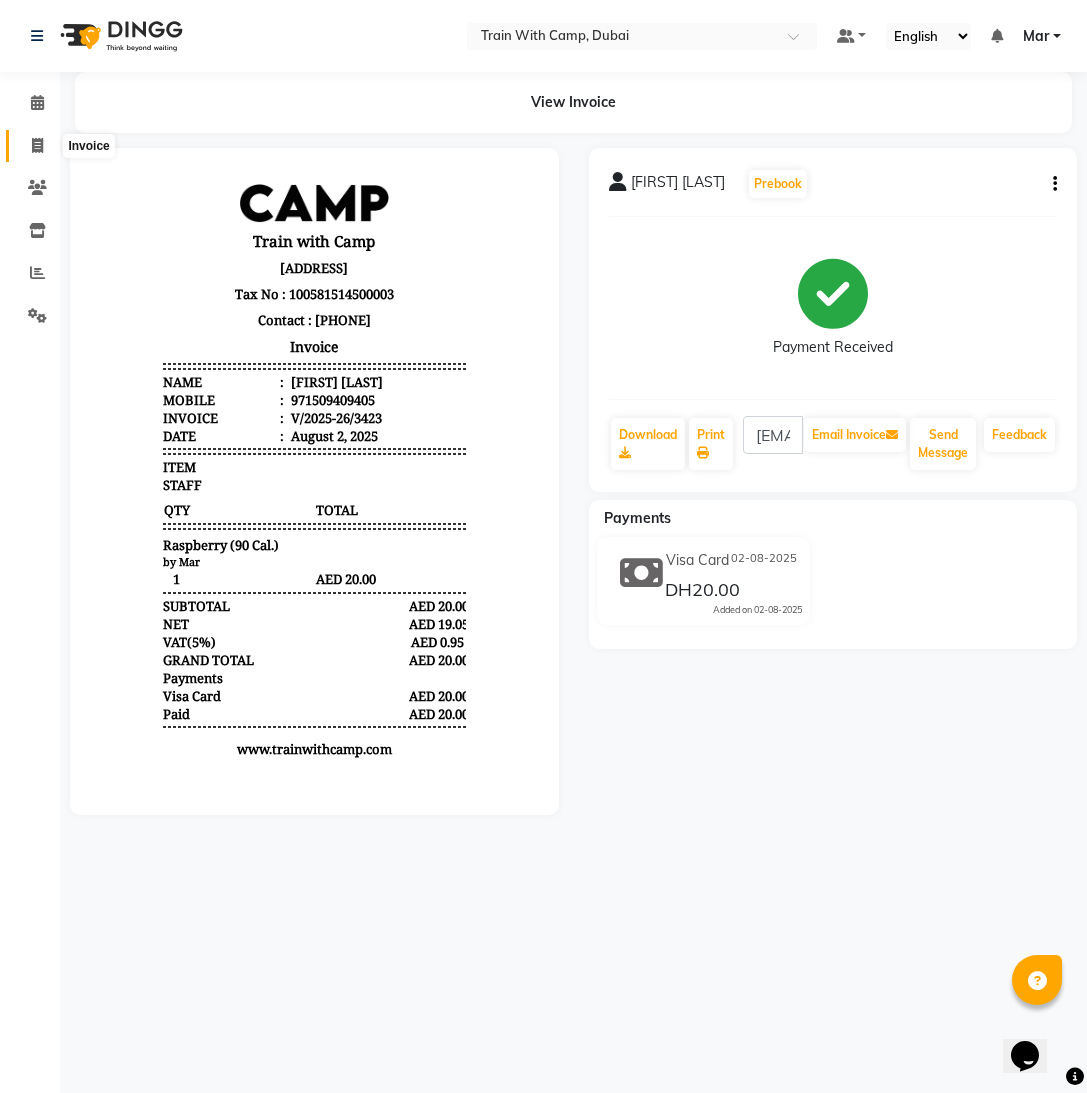 click 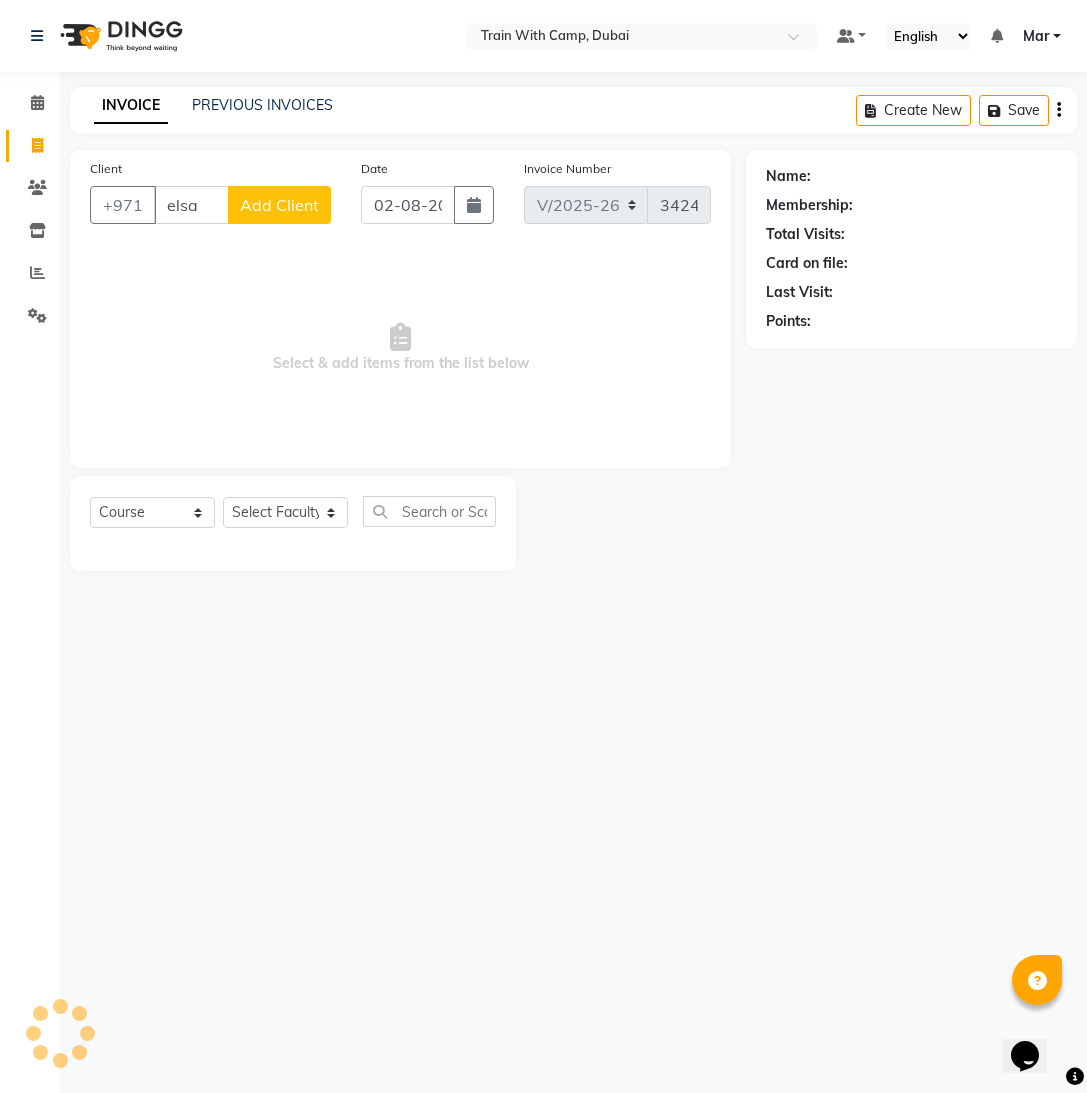 type on "elsay" 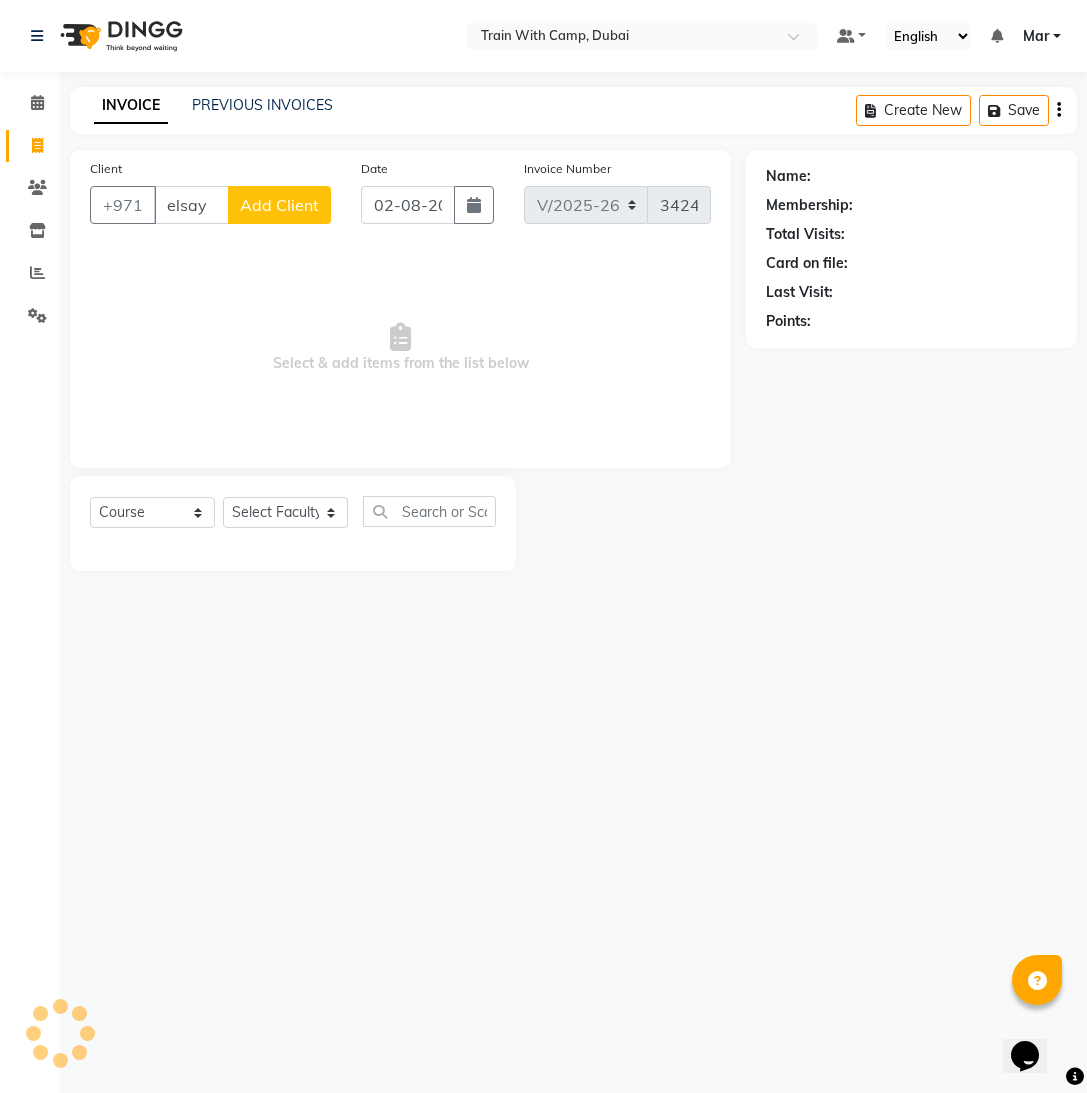 select on "14898" 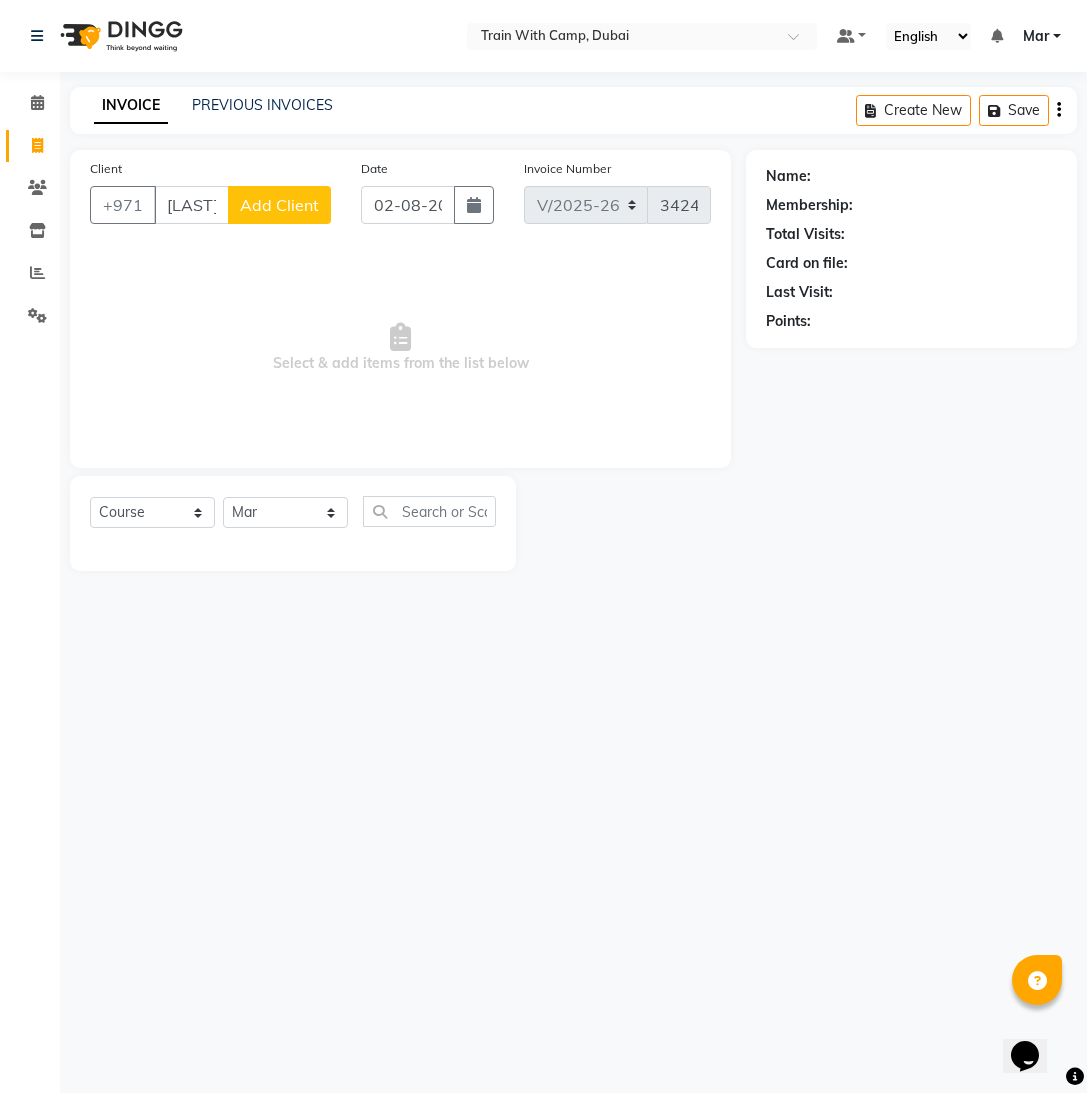 scroll, scrollTop: 0, scrollLeft: 4, axis: horizontal 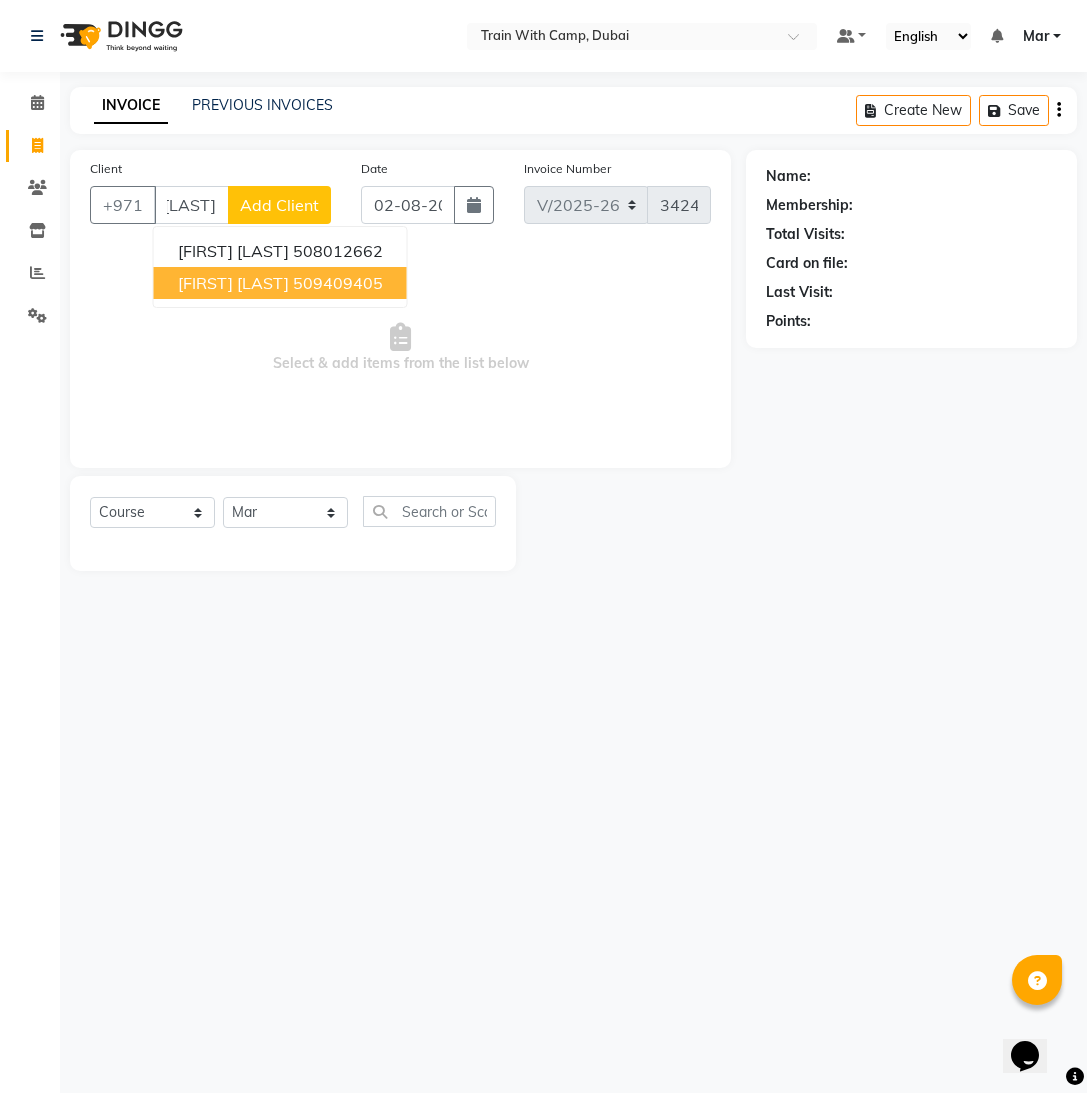 click on "[FIRST] [LAST]" at bounding box center (233, 283) 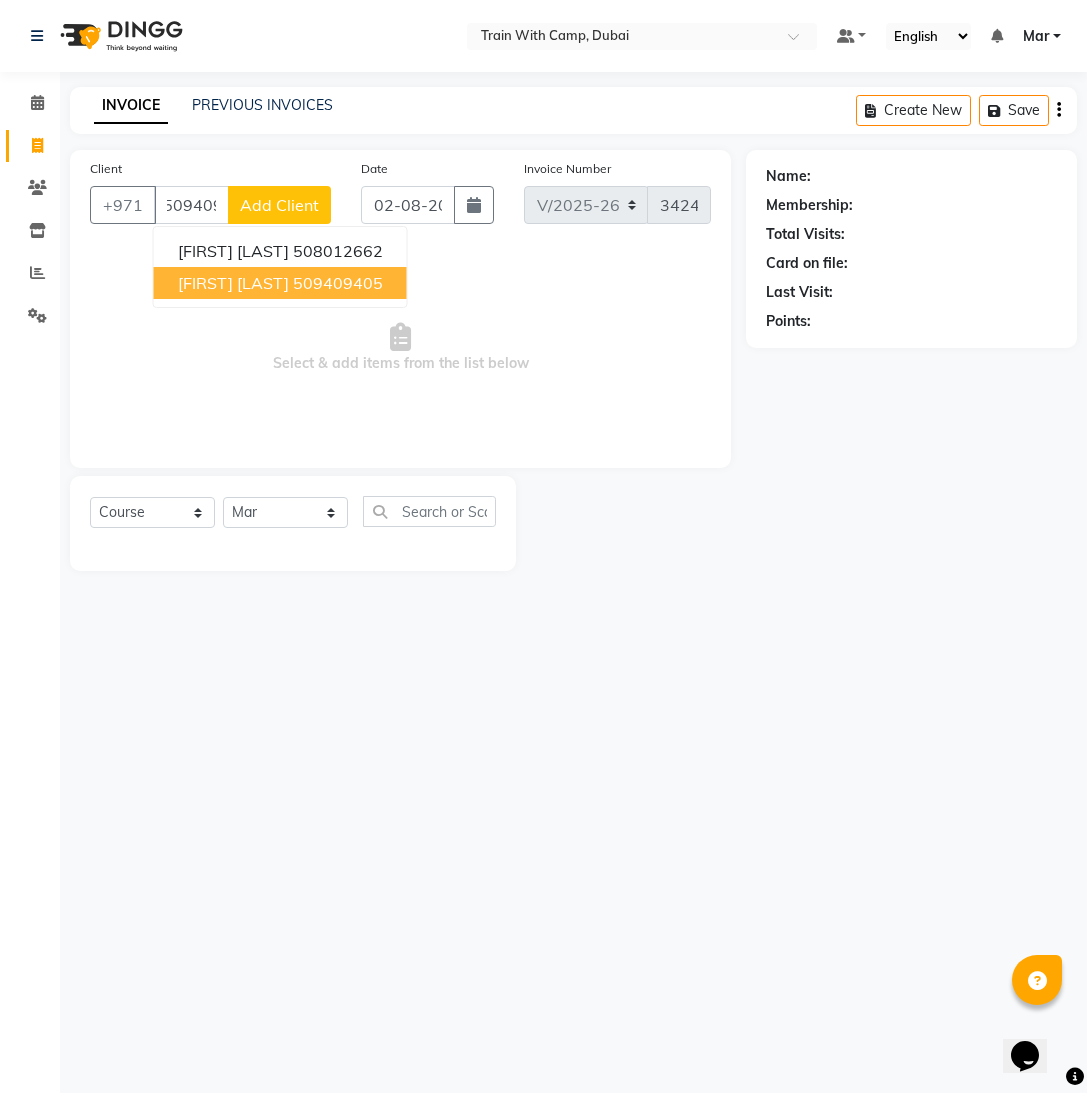 scroll, scrollTop: 0, scrollLeft: 0, axis: both 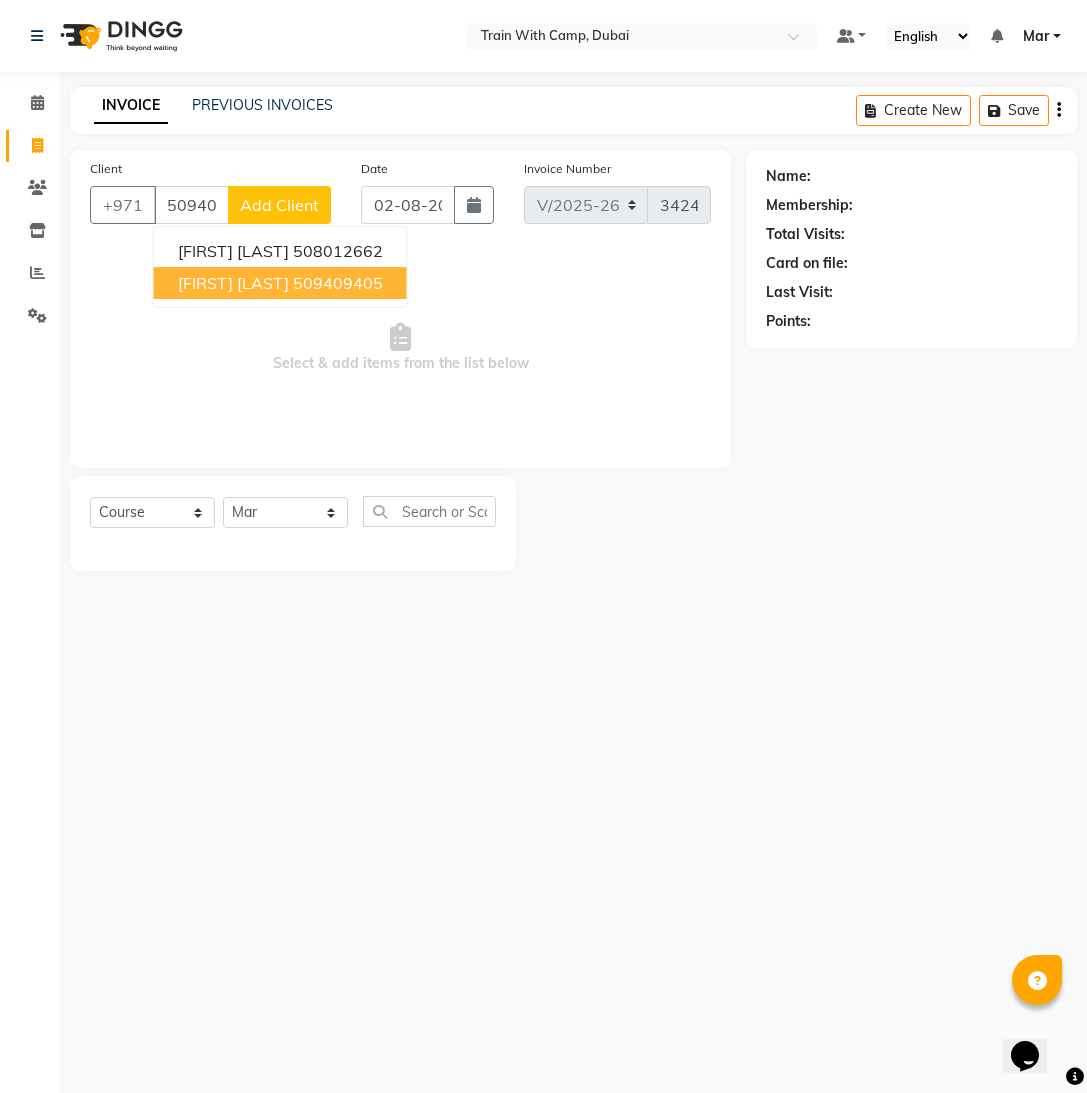 type on "509409405" 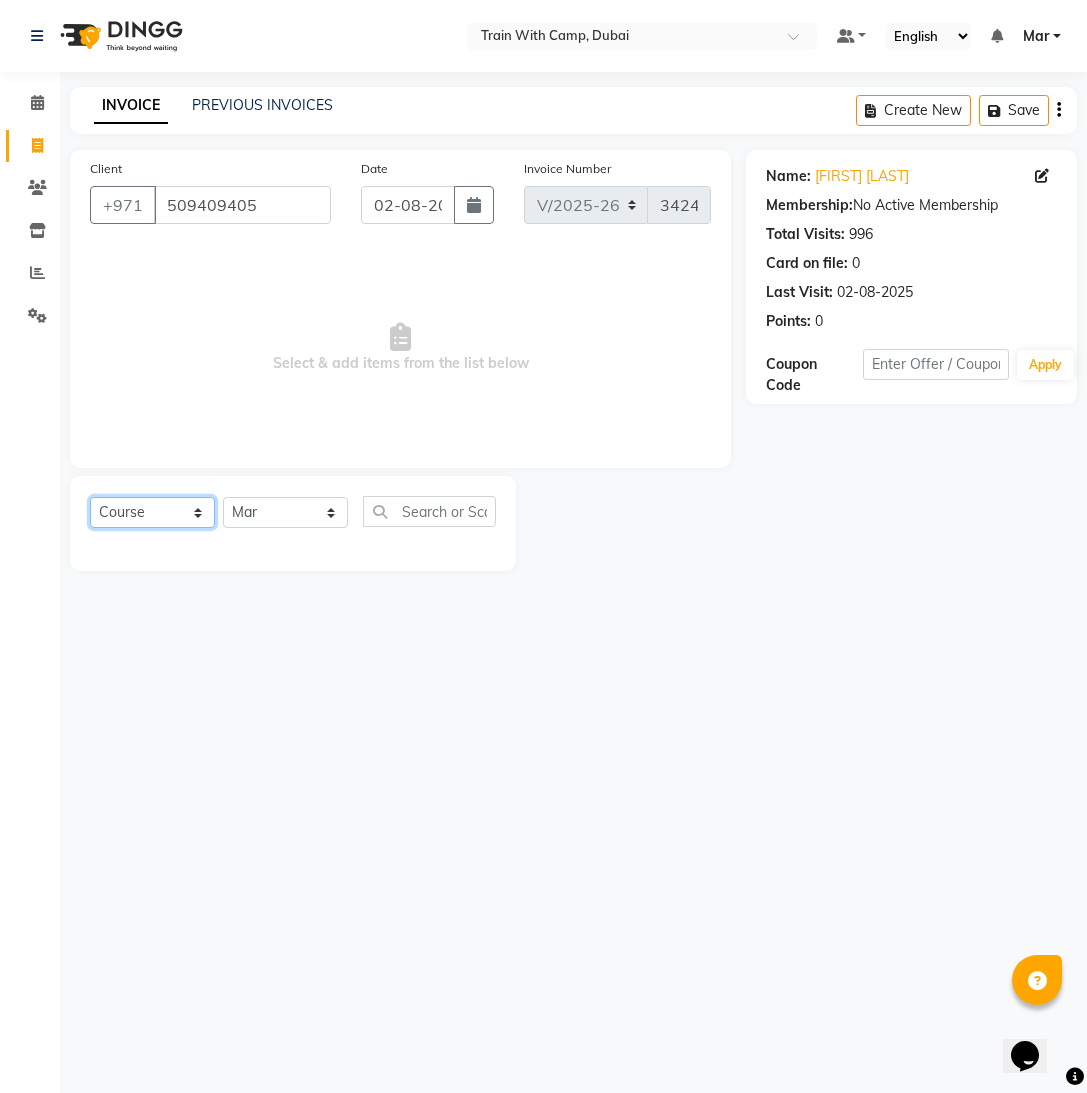 click on "Select  Course  Product  Membership  Package Voucher Prepaid Gift Card" 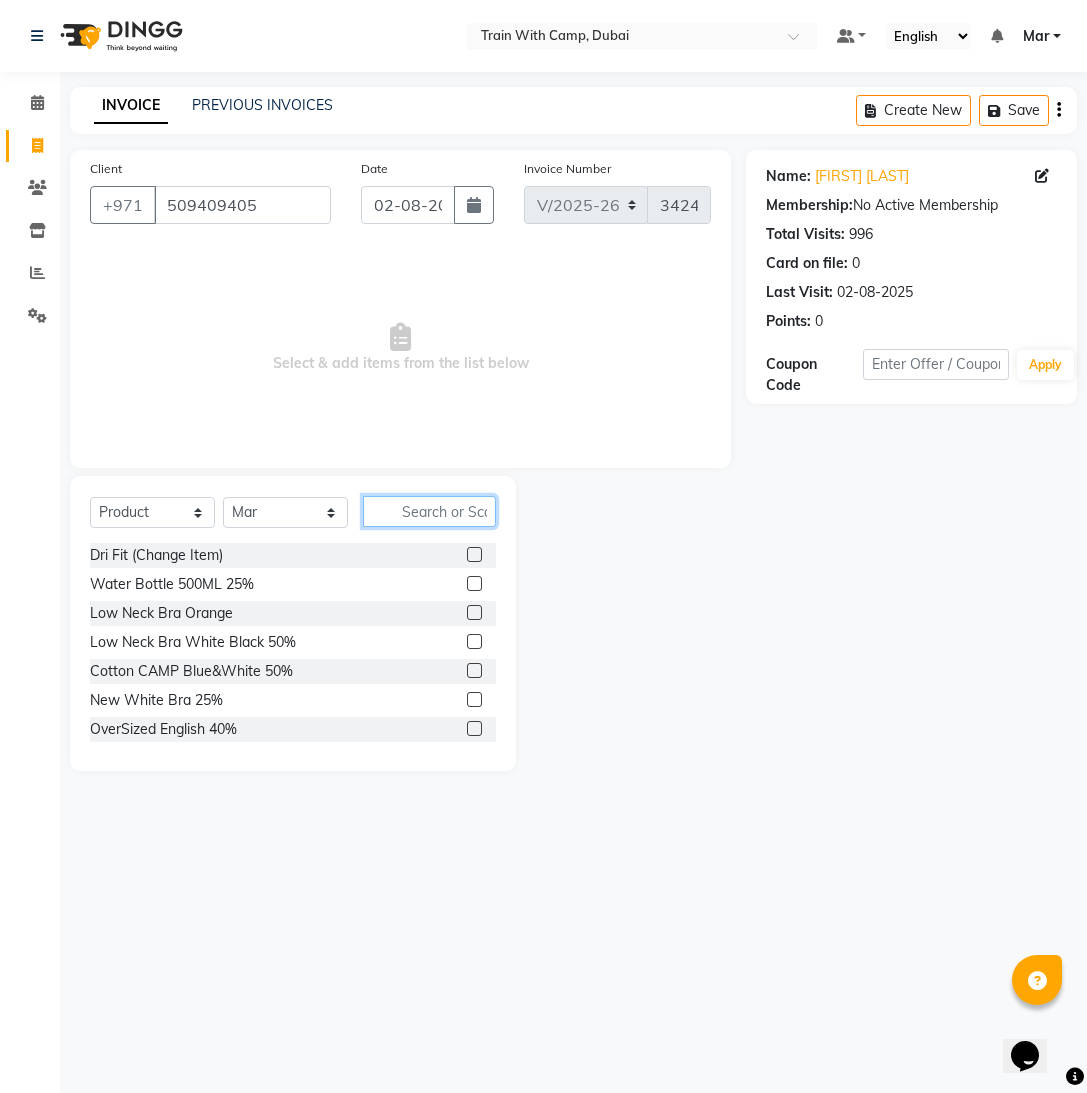 click 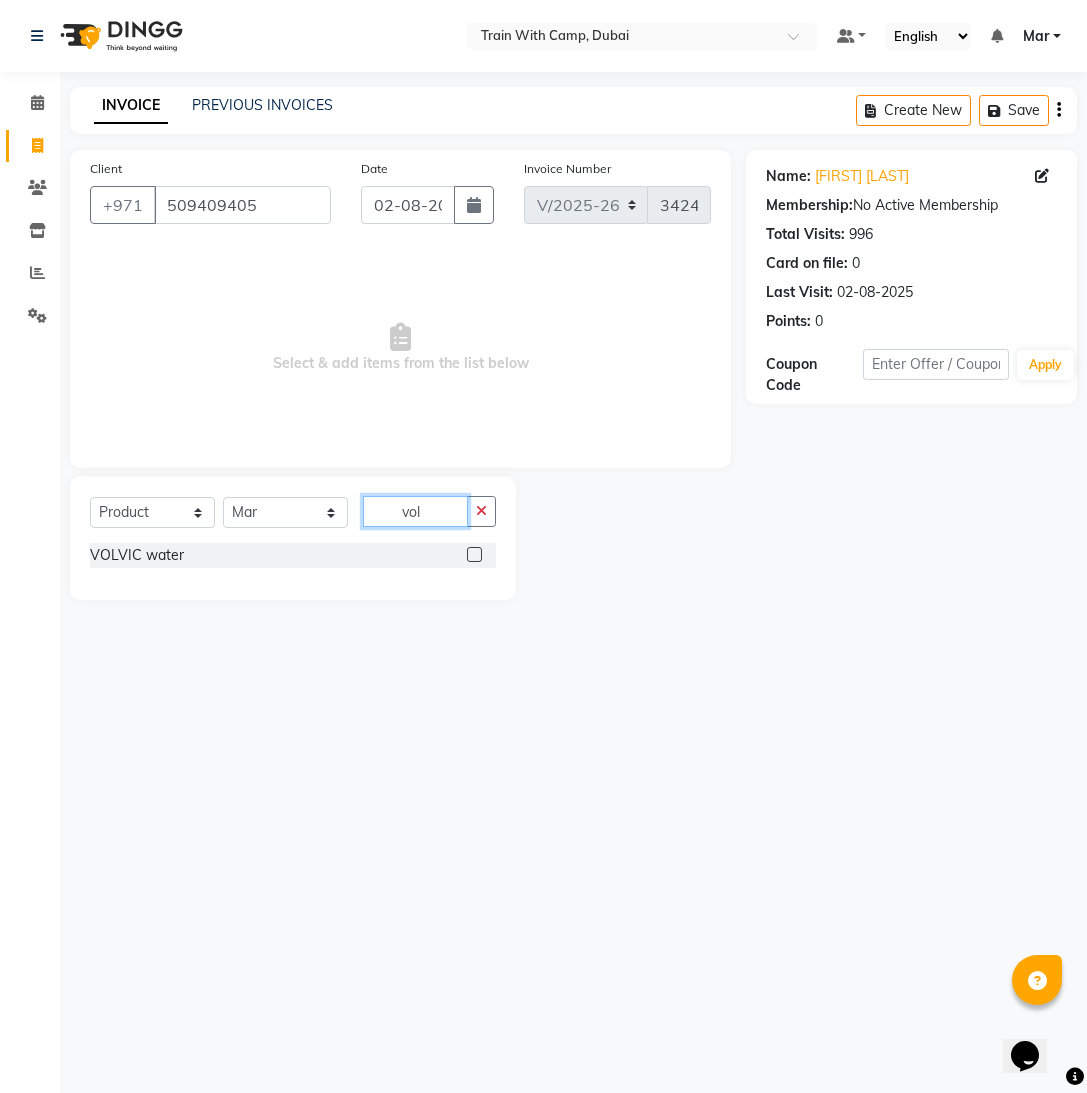 type on "vol" 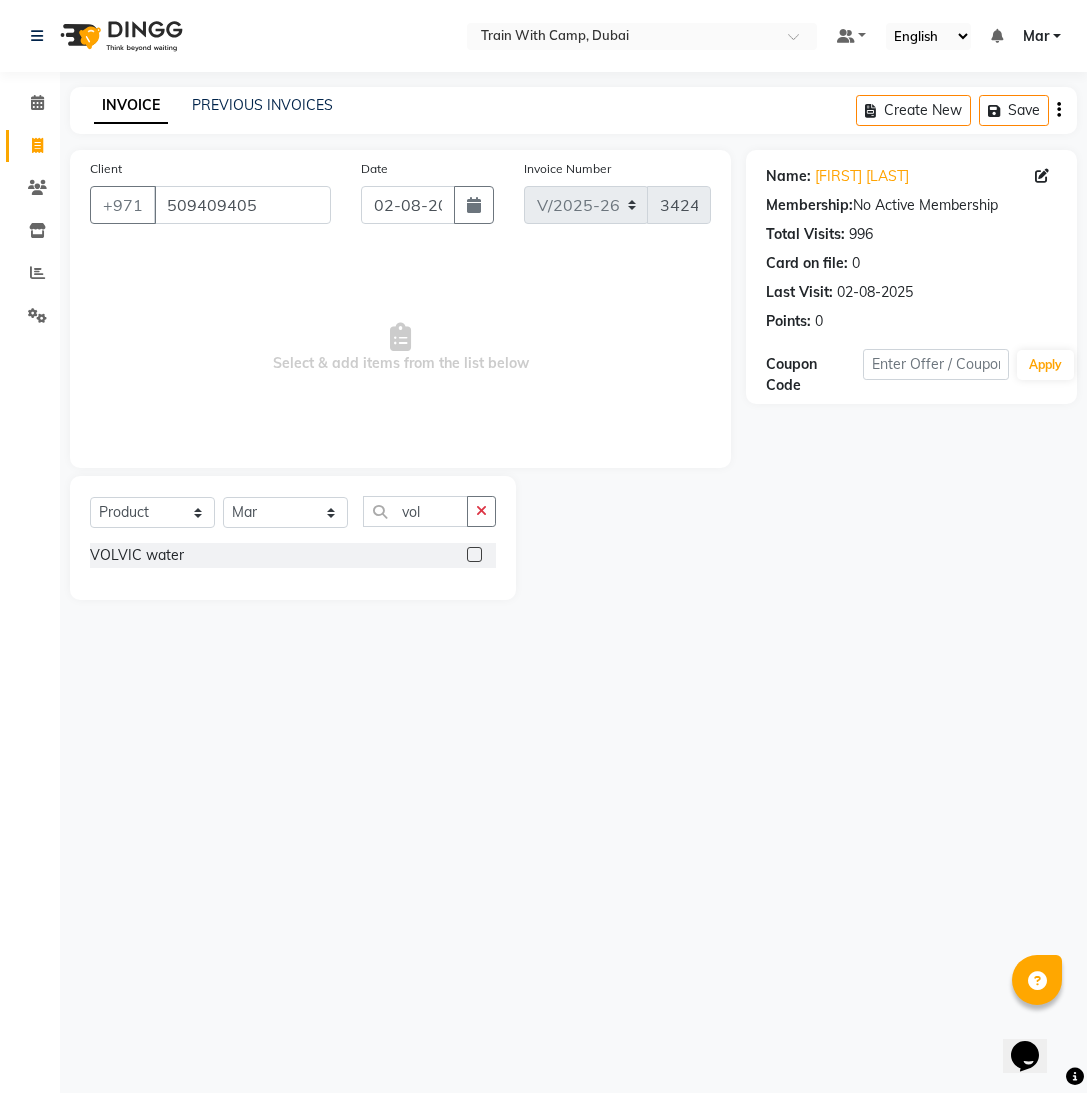 click 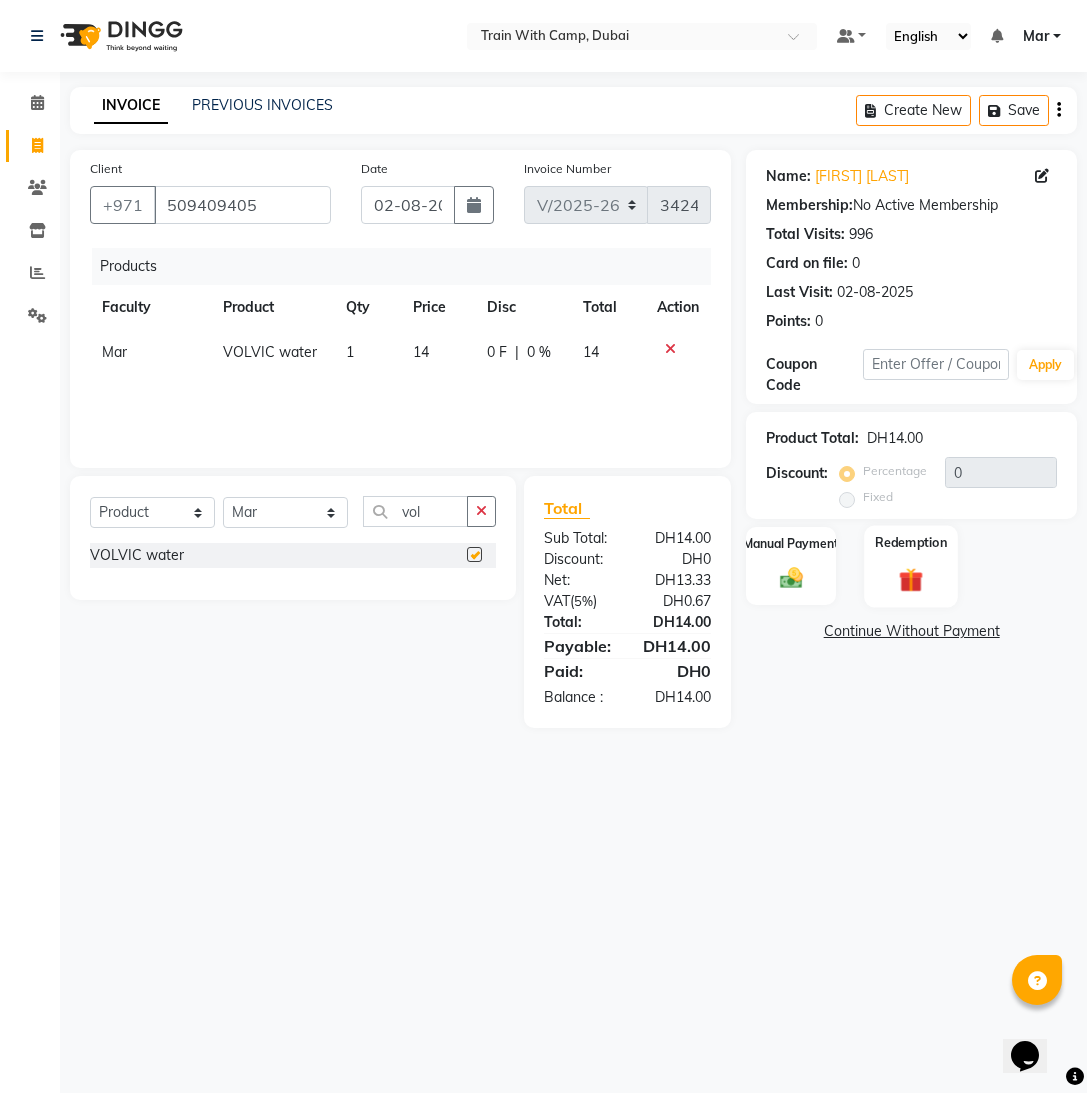 checkbox on "false" 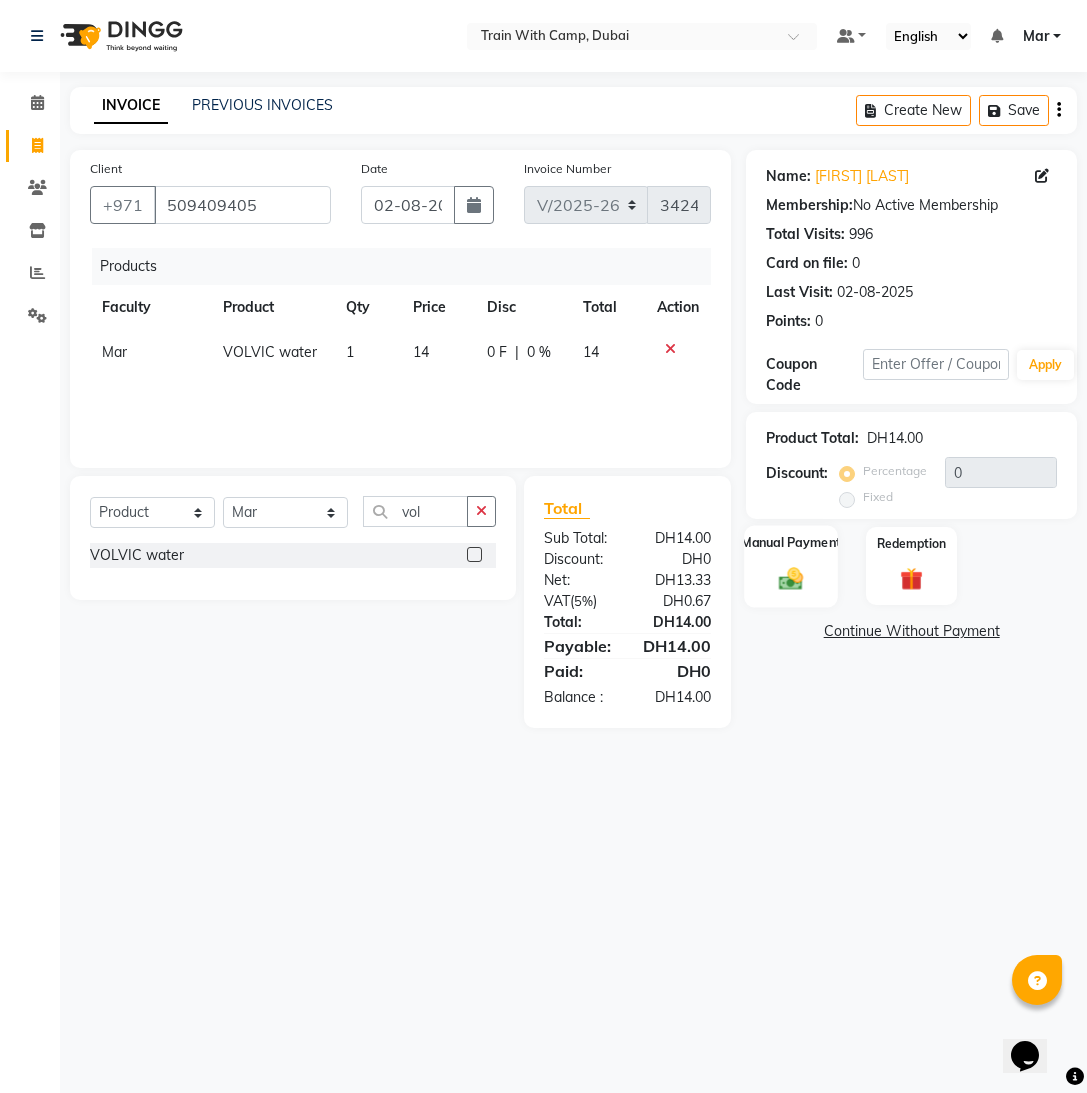 click on "Manual Payment" 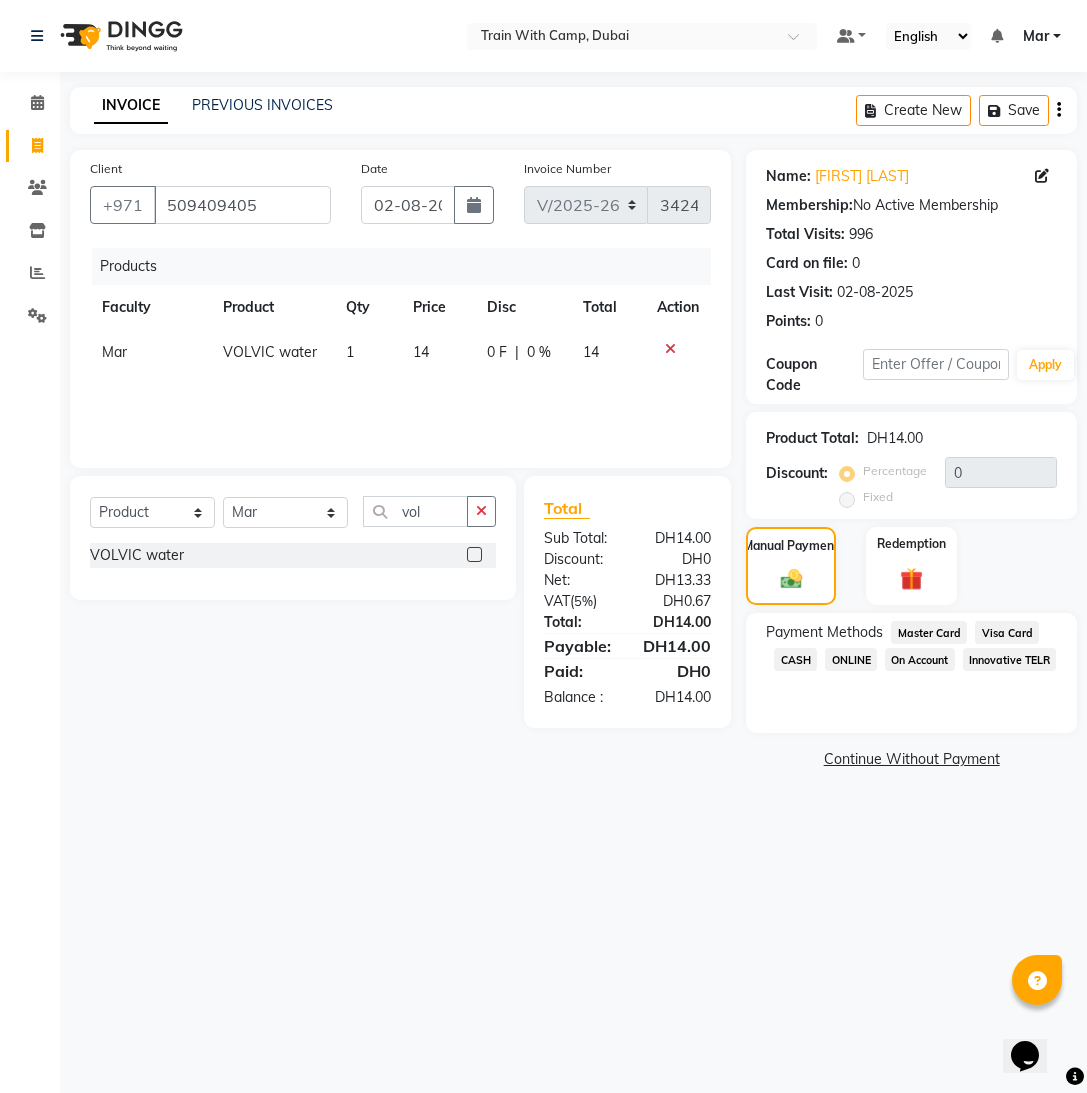 click on "Visa Card" 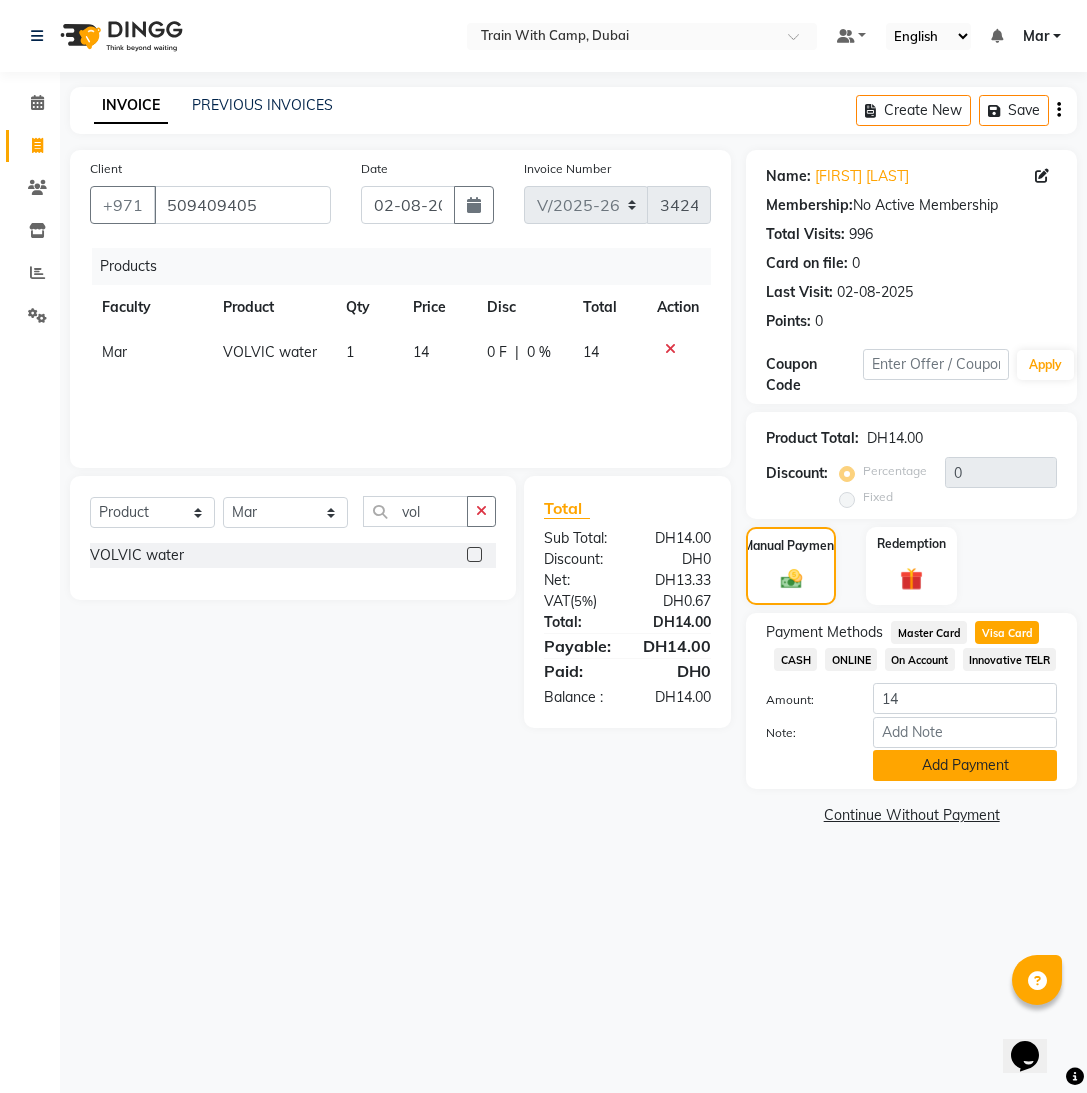 click on "Add Payment" 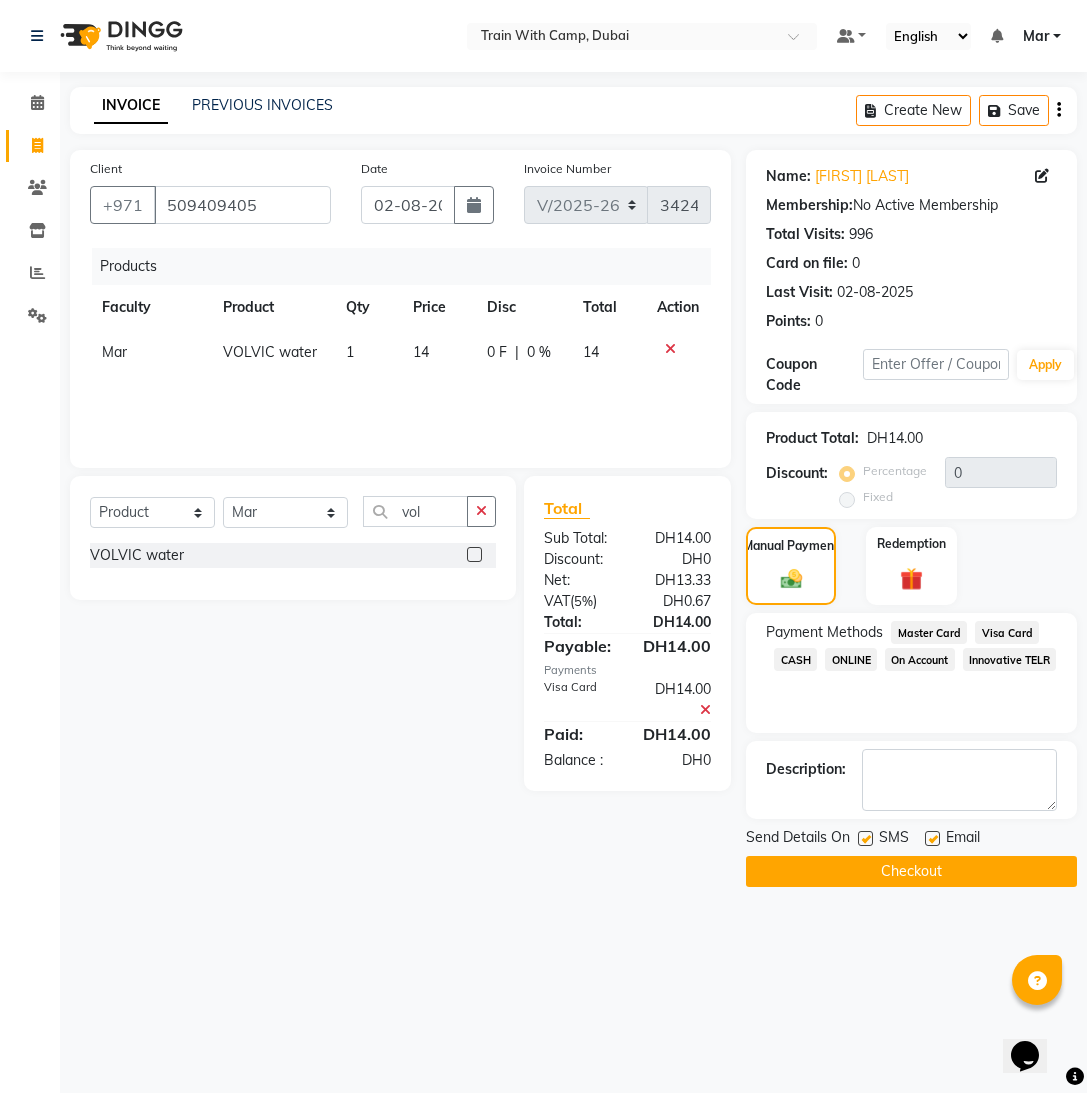 drag, startPoint x: 931, startPoint y: 843, endPoint x: 910, endPoint y: 844, distance: 21.023796 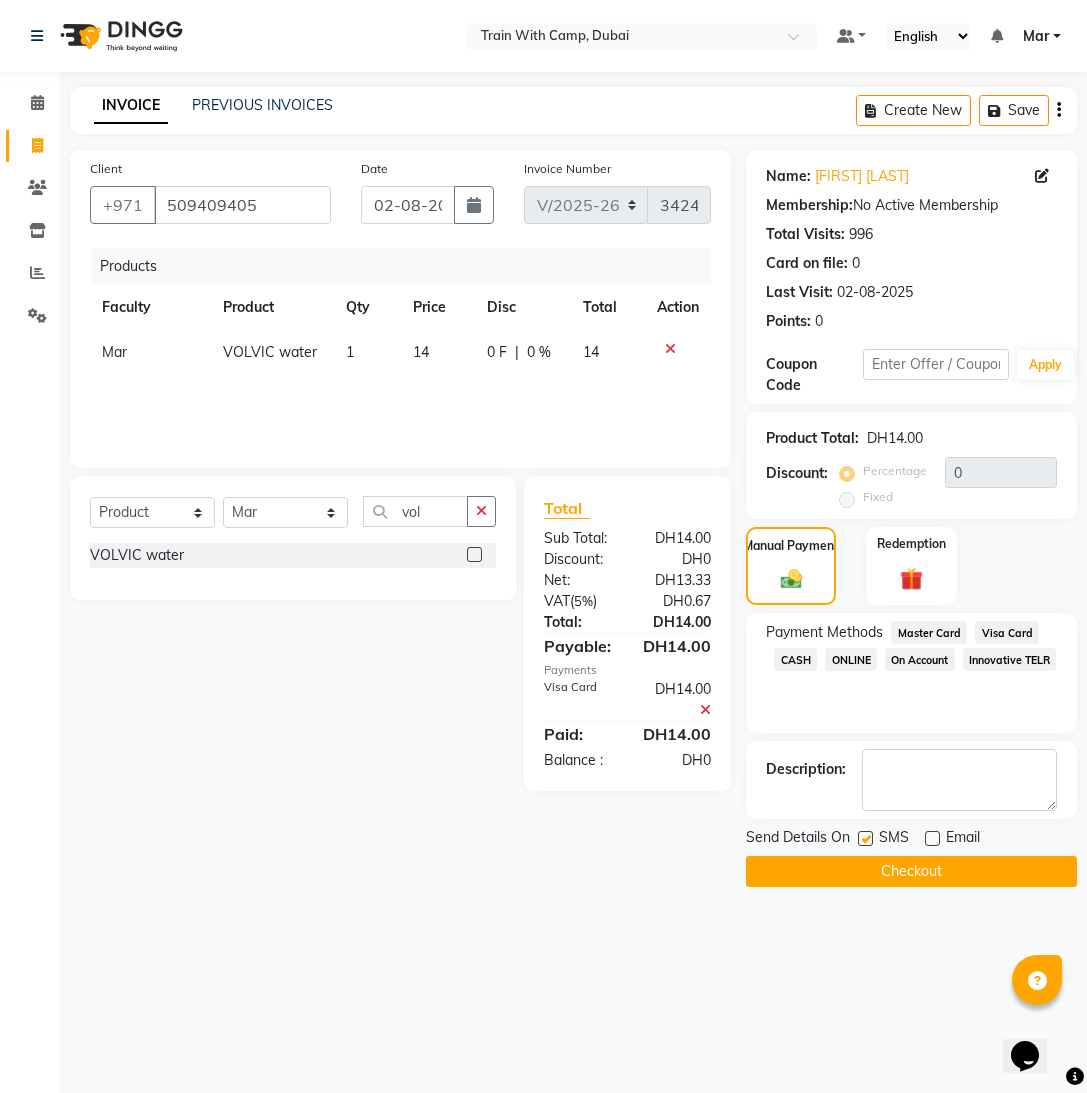 drag, startPoint x: 868, startPoint y: 845, endPoint x: 885, endPoint y: 858, distance: 21.400934 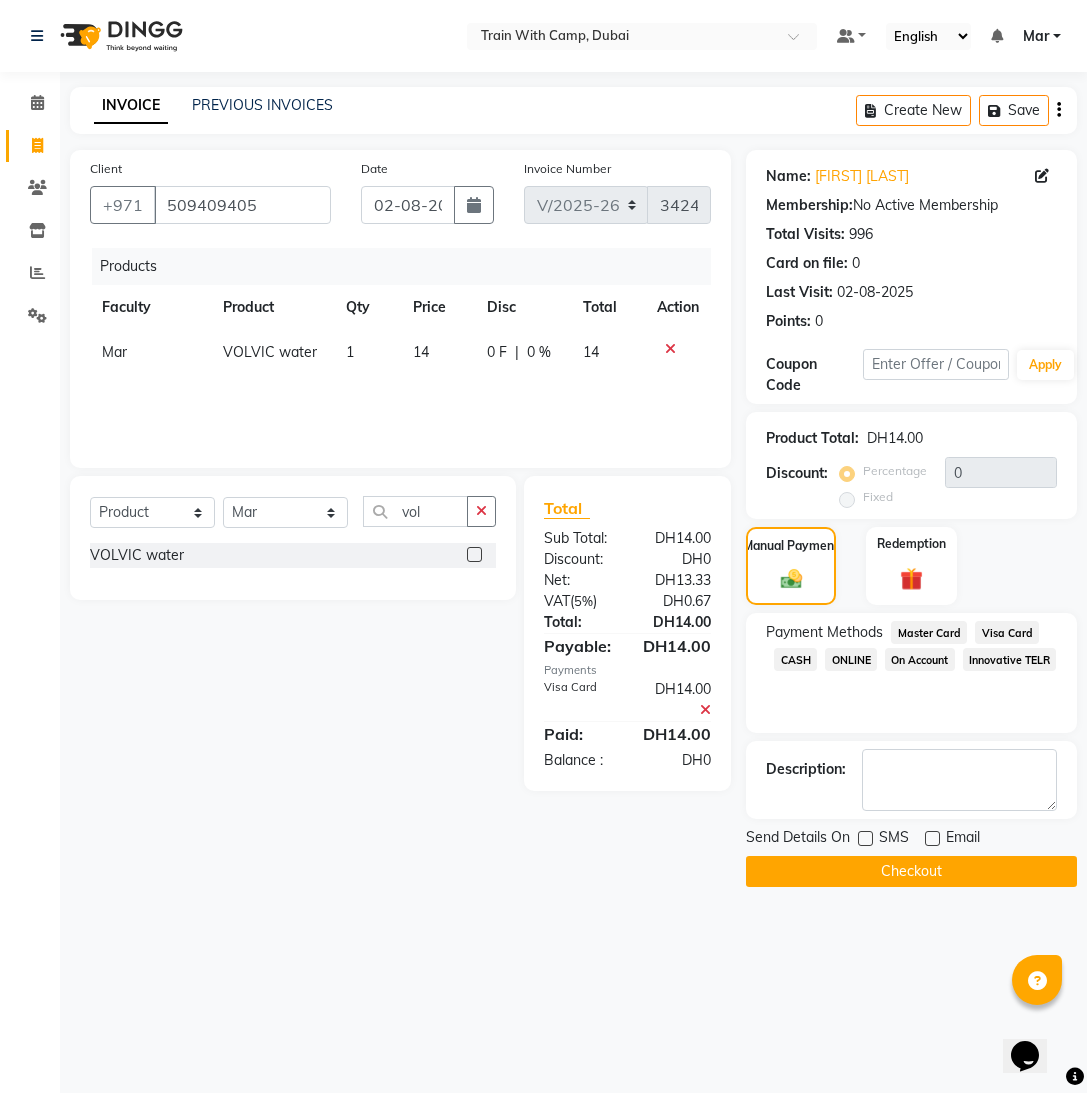 click on "Checkout" 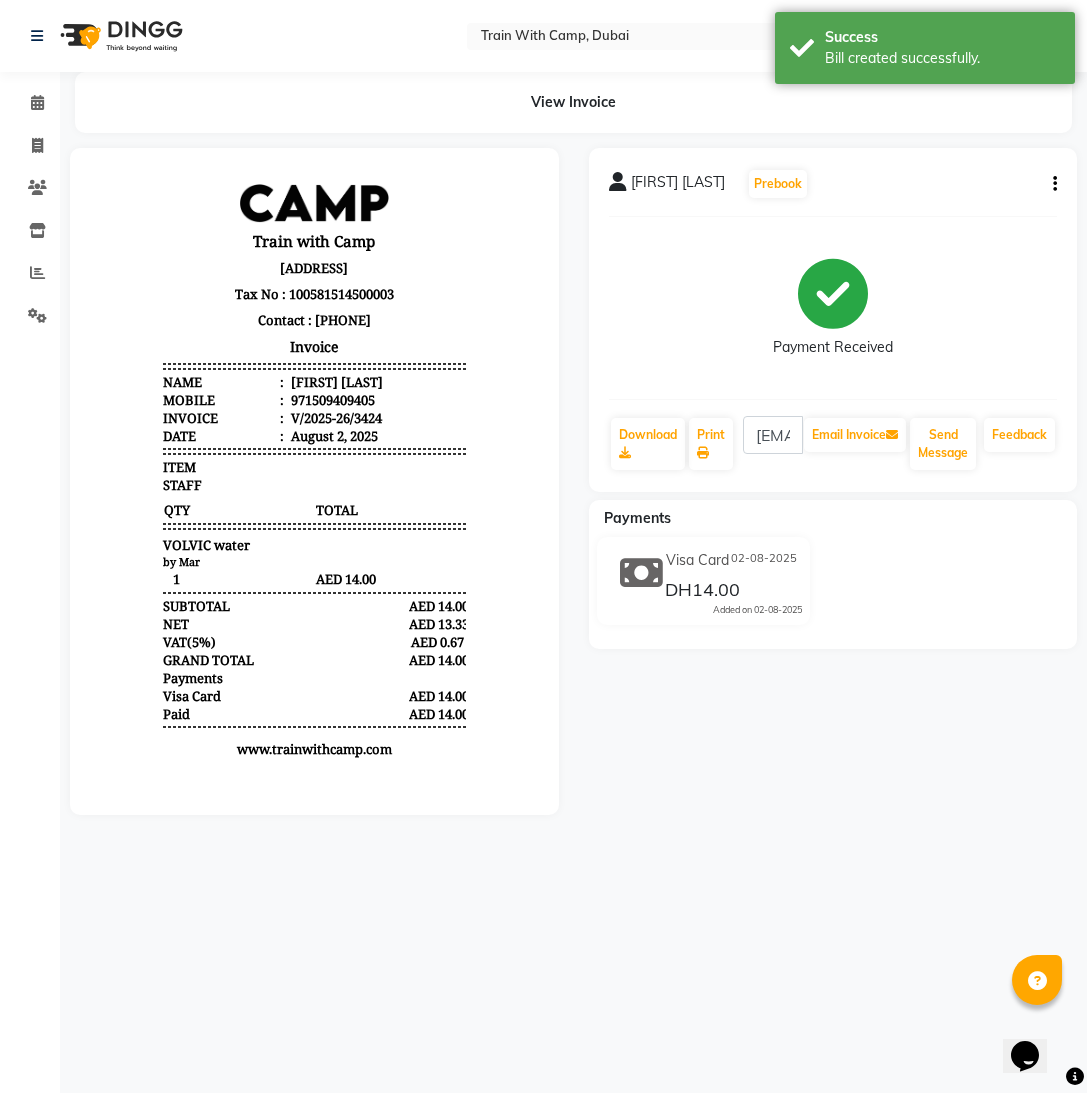 scroll, scrollTop: 0, scrollLeft: 0, axis: both 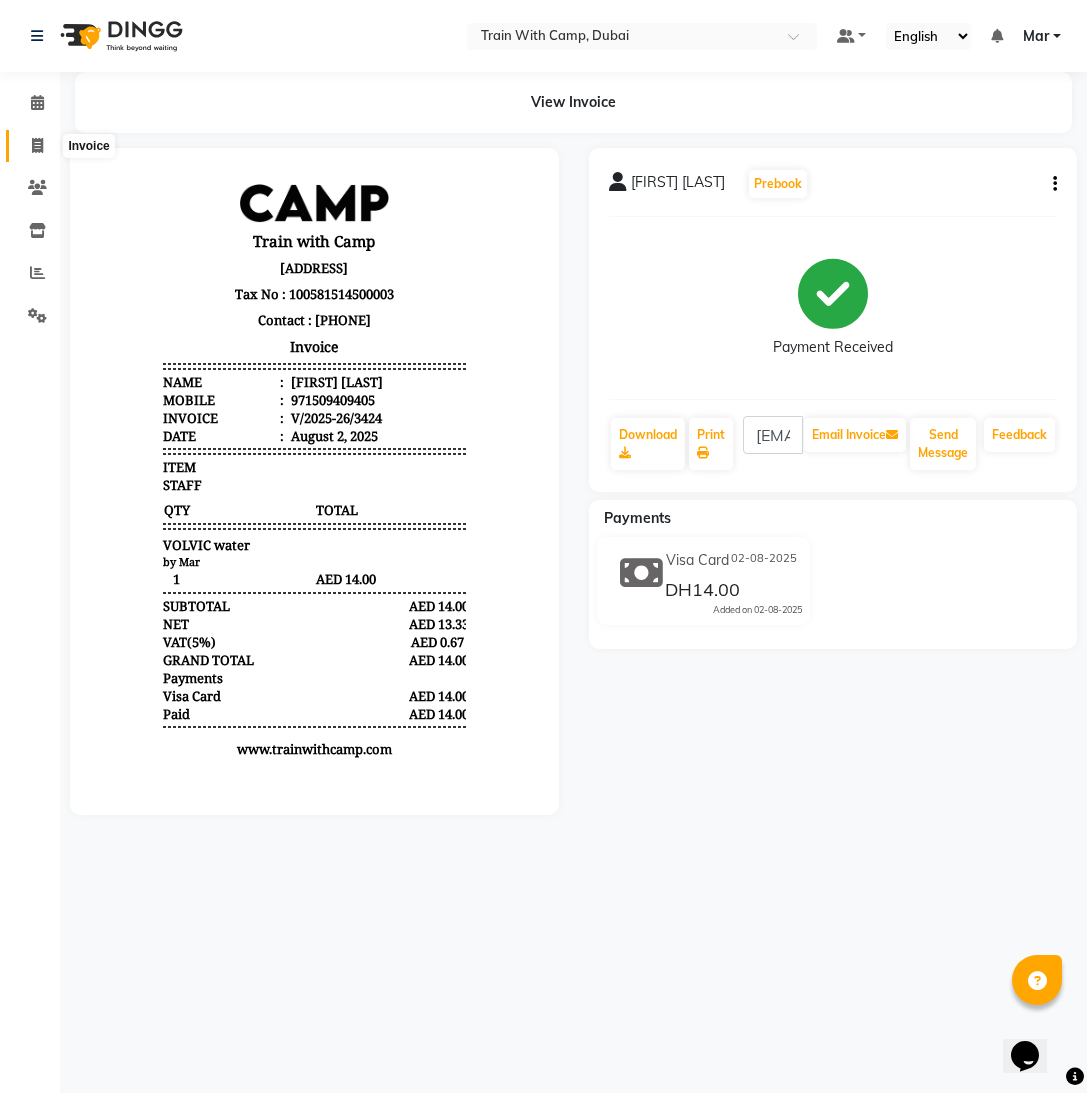 click 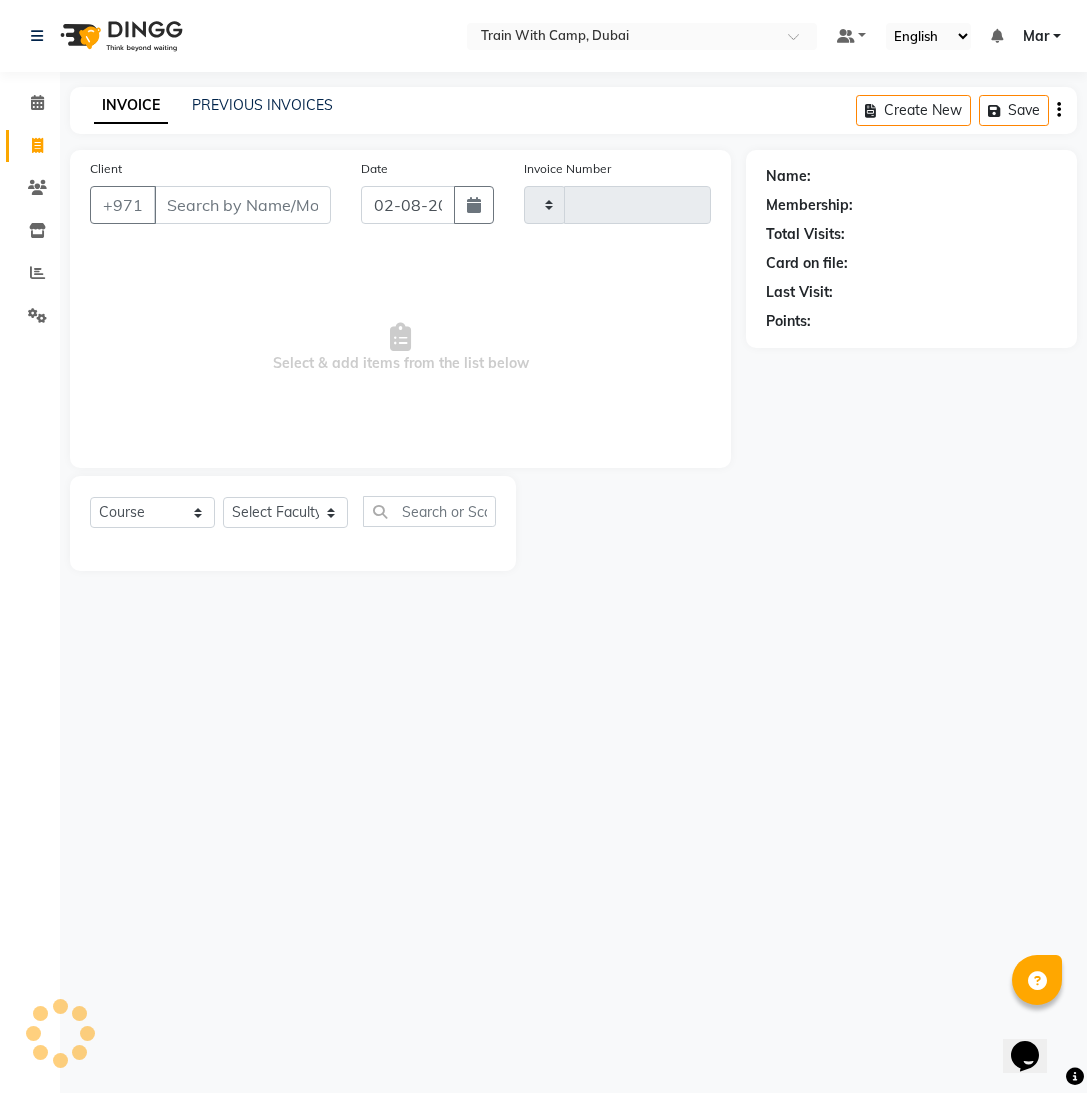 type on "3425" 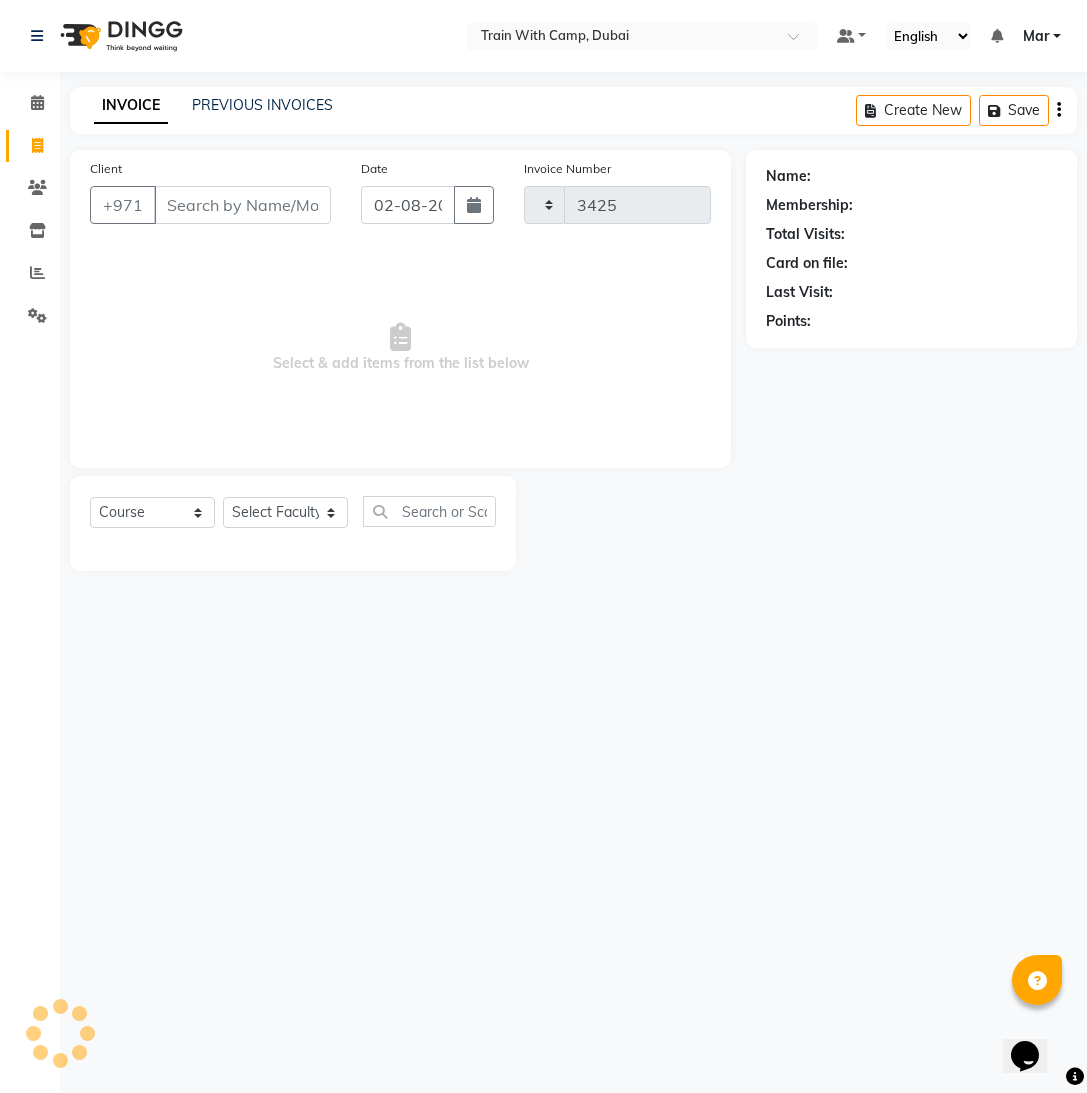 select on "910" 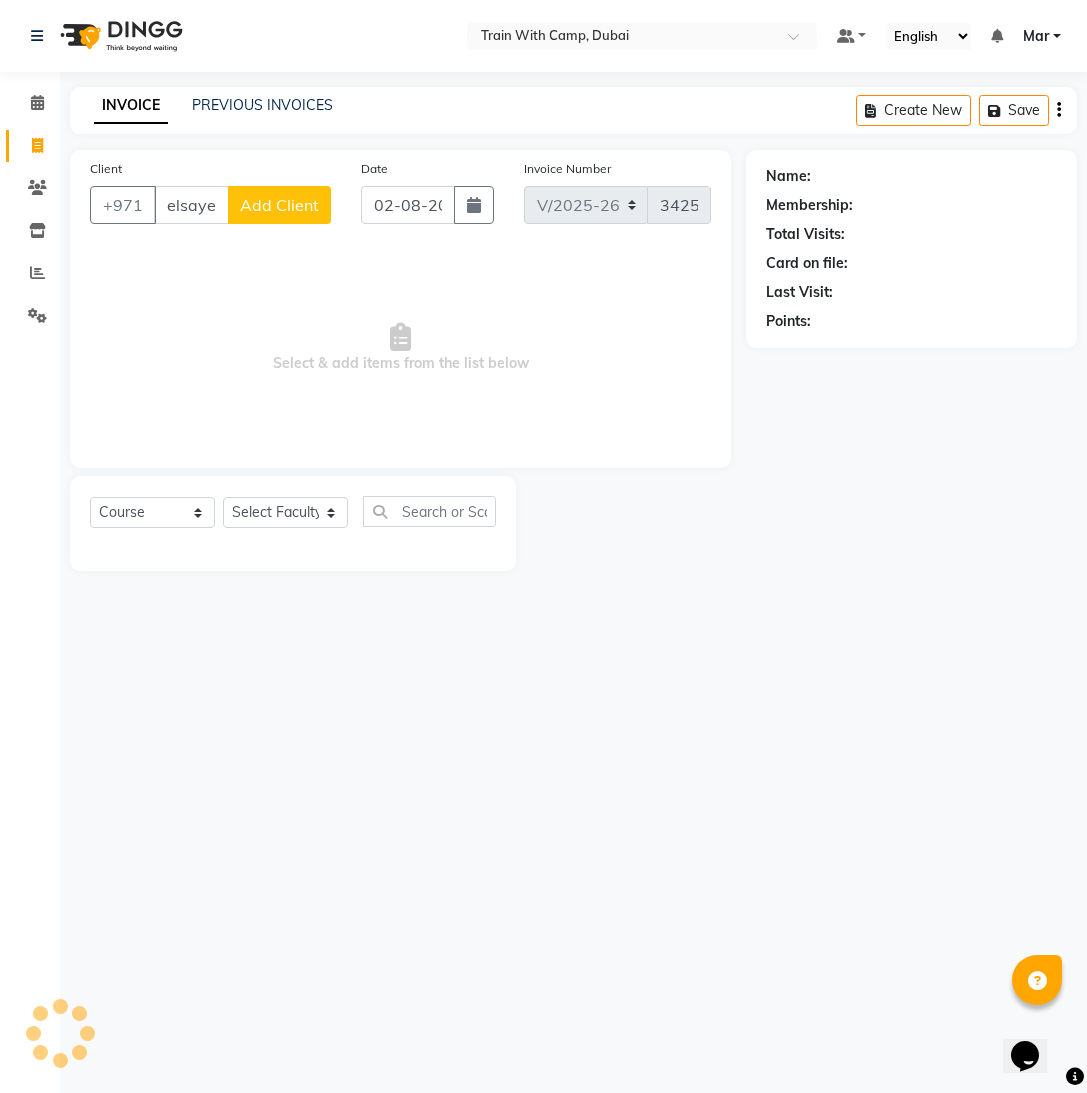 type on "[LAST]" 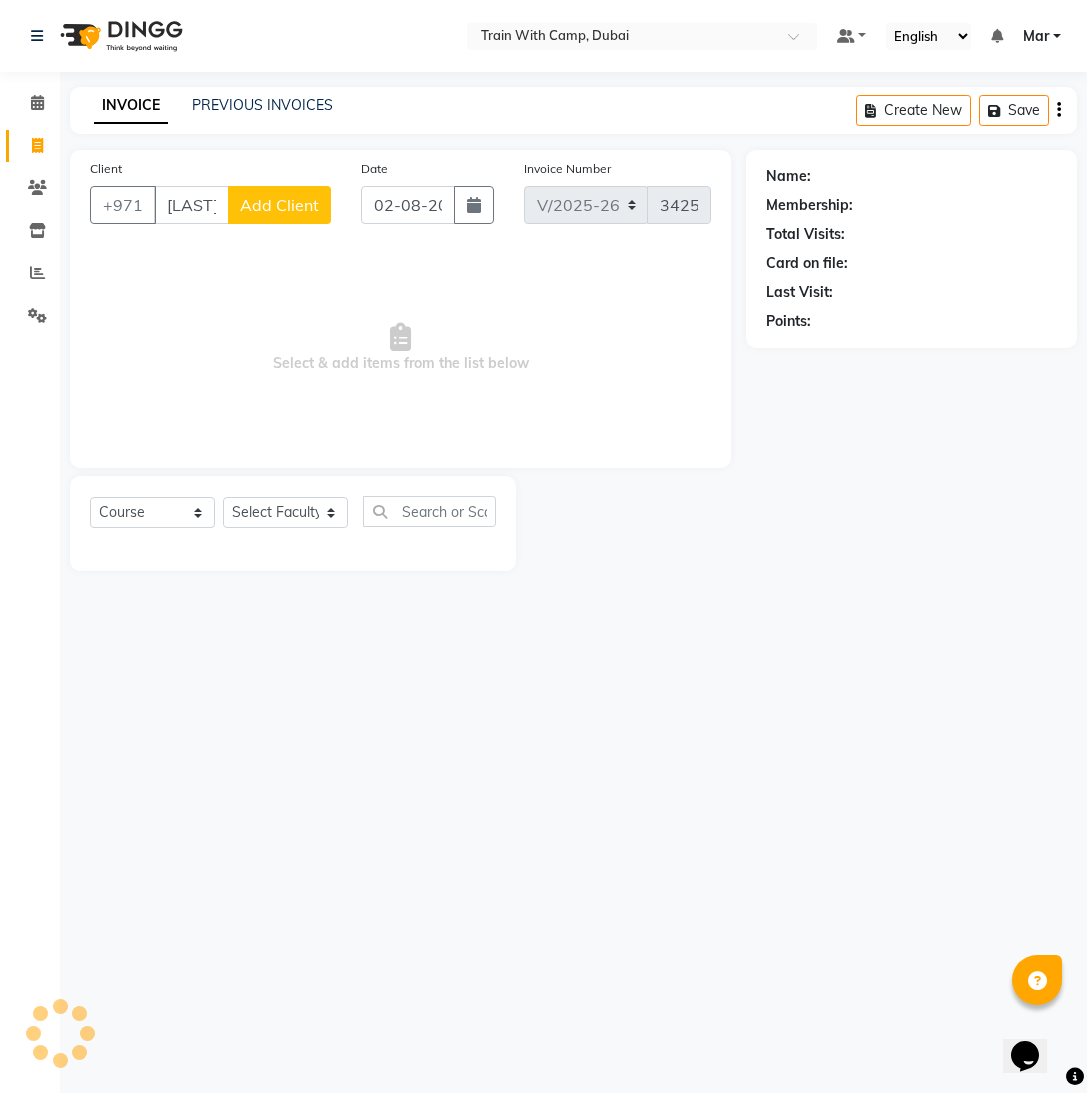 scroll, scrollTop: 0, scrollLeft: 4, axis: horizontal 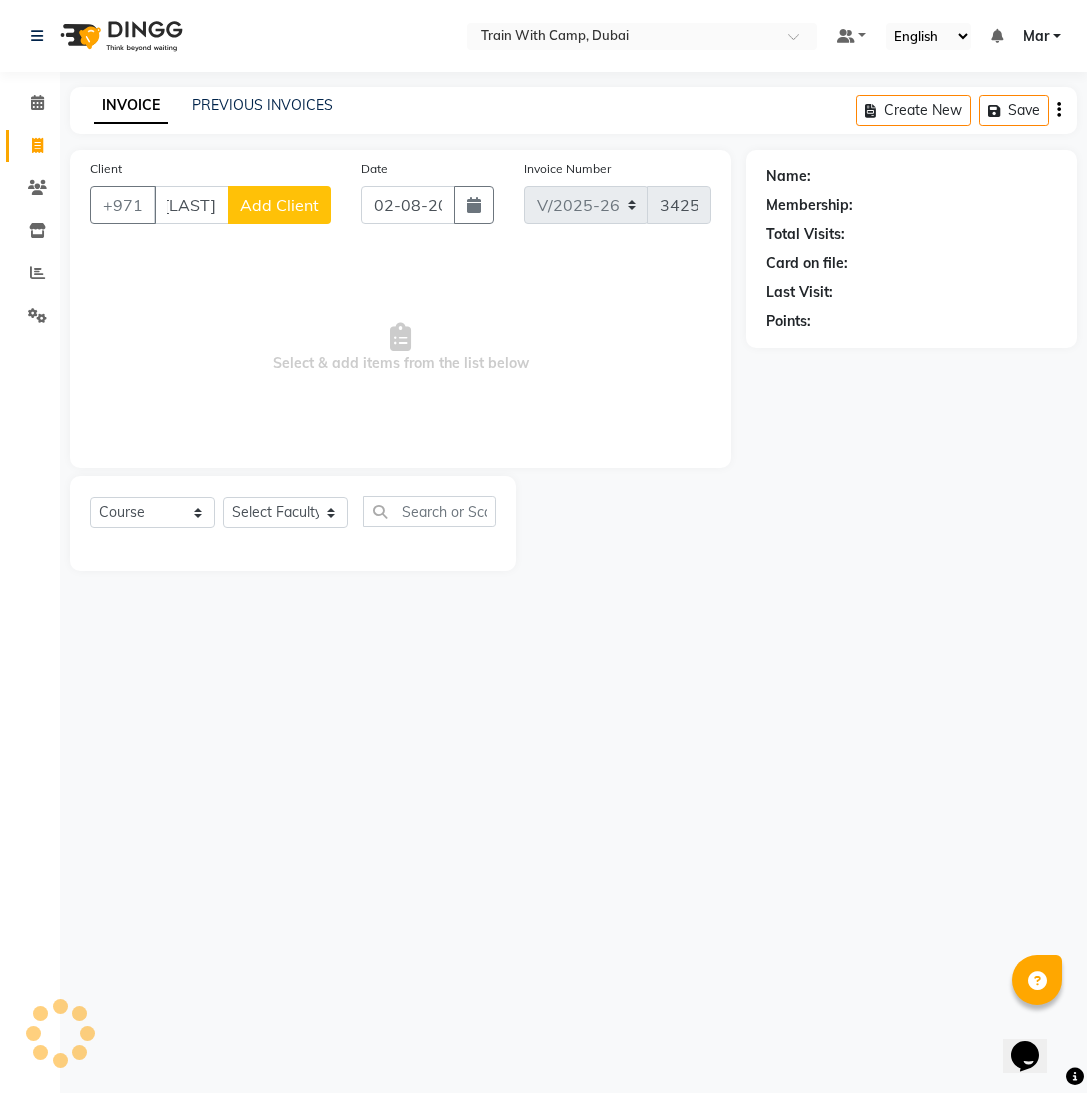 select on "14898" 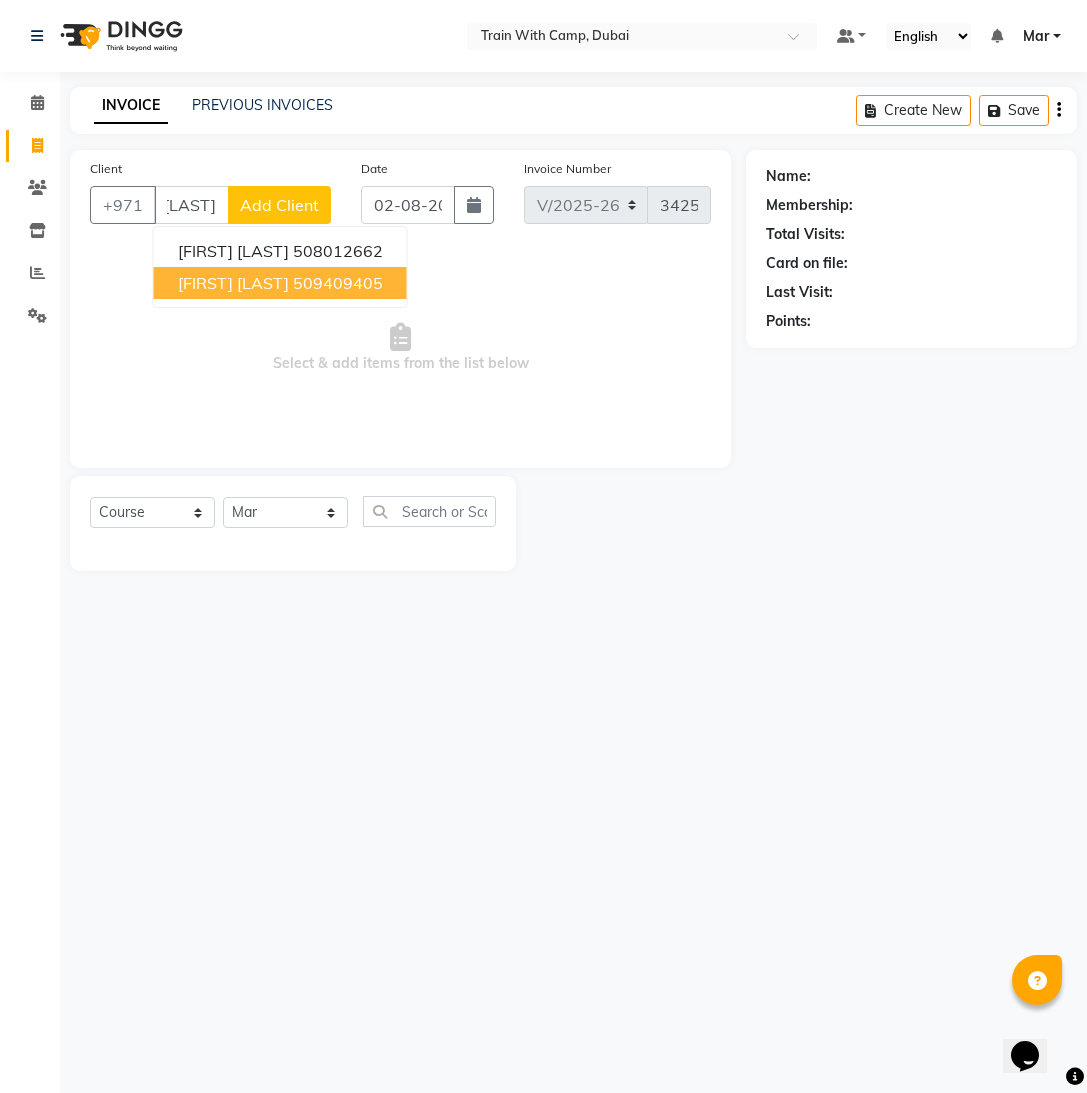 click on "[FIRST] [LAST]" at bounding box center (233, 283) 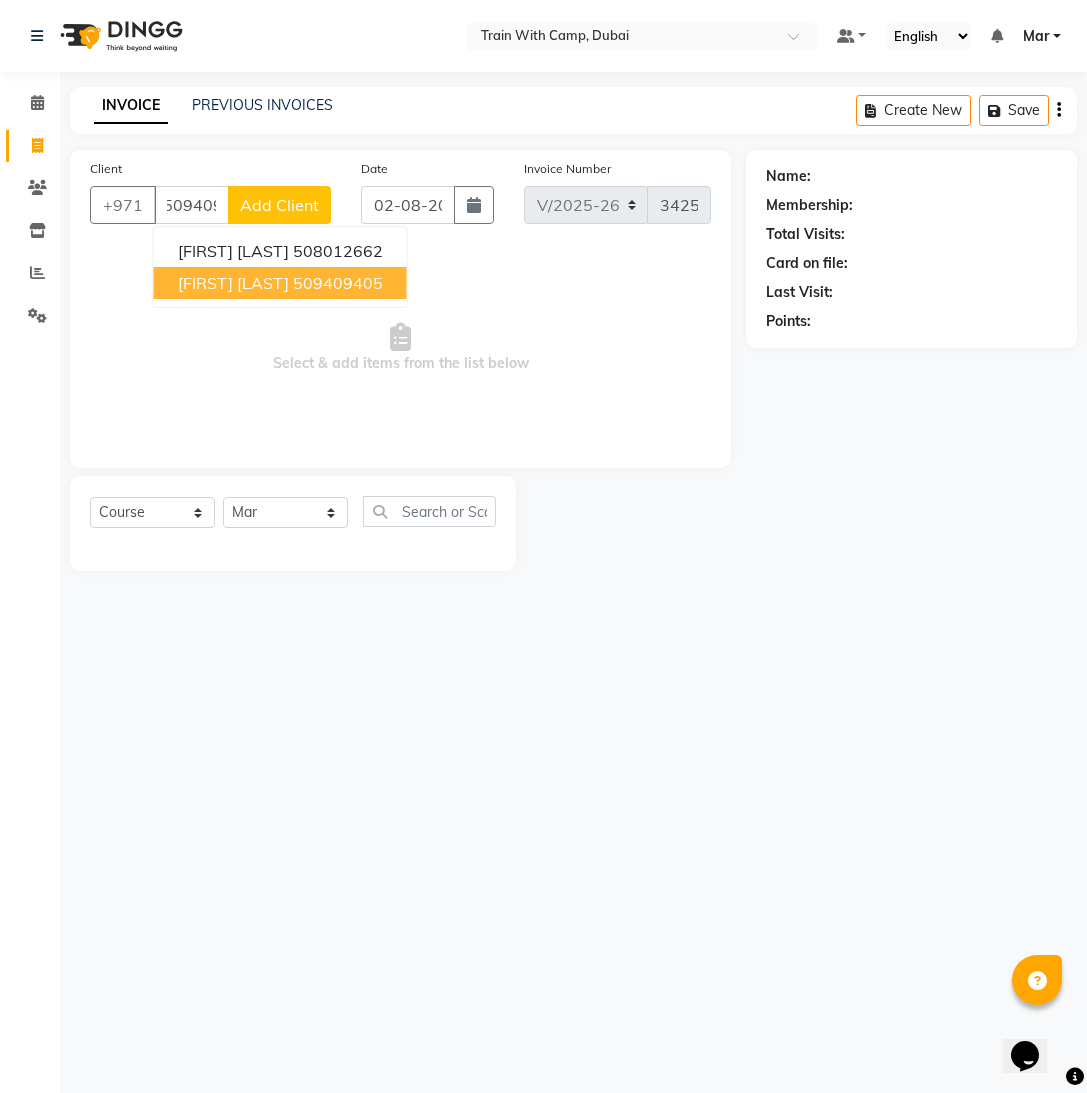 scroll, scrollTop: 0, scrollLeft: 0, axis: both 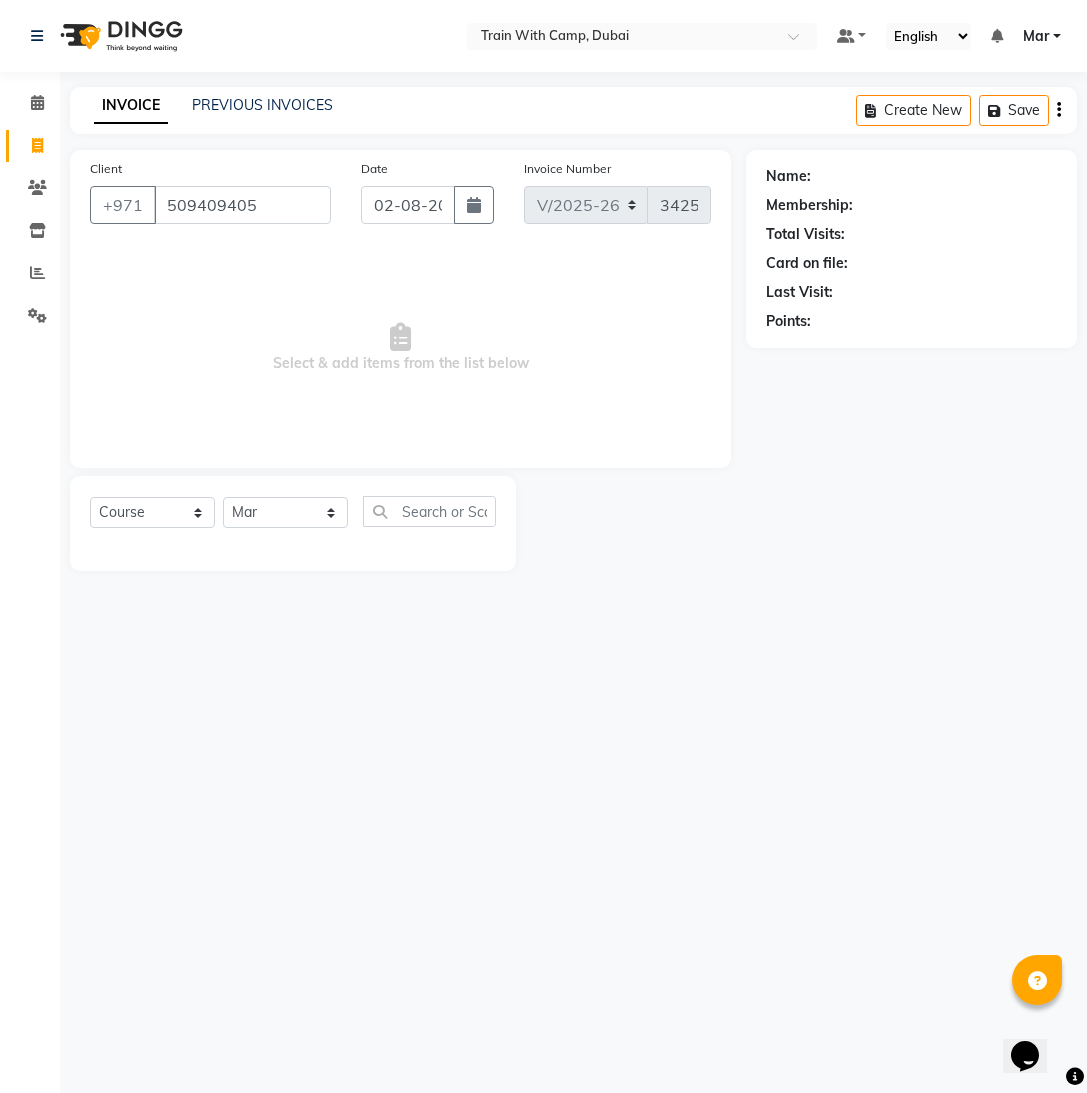 type on "509409405" 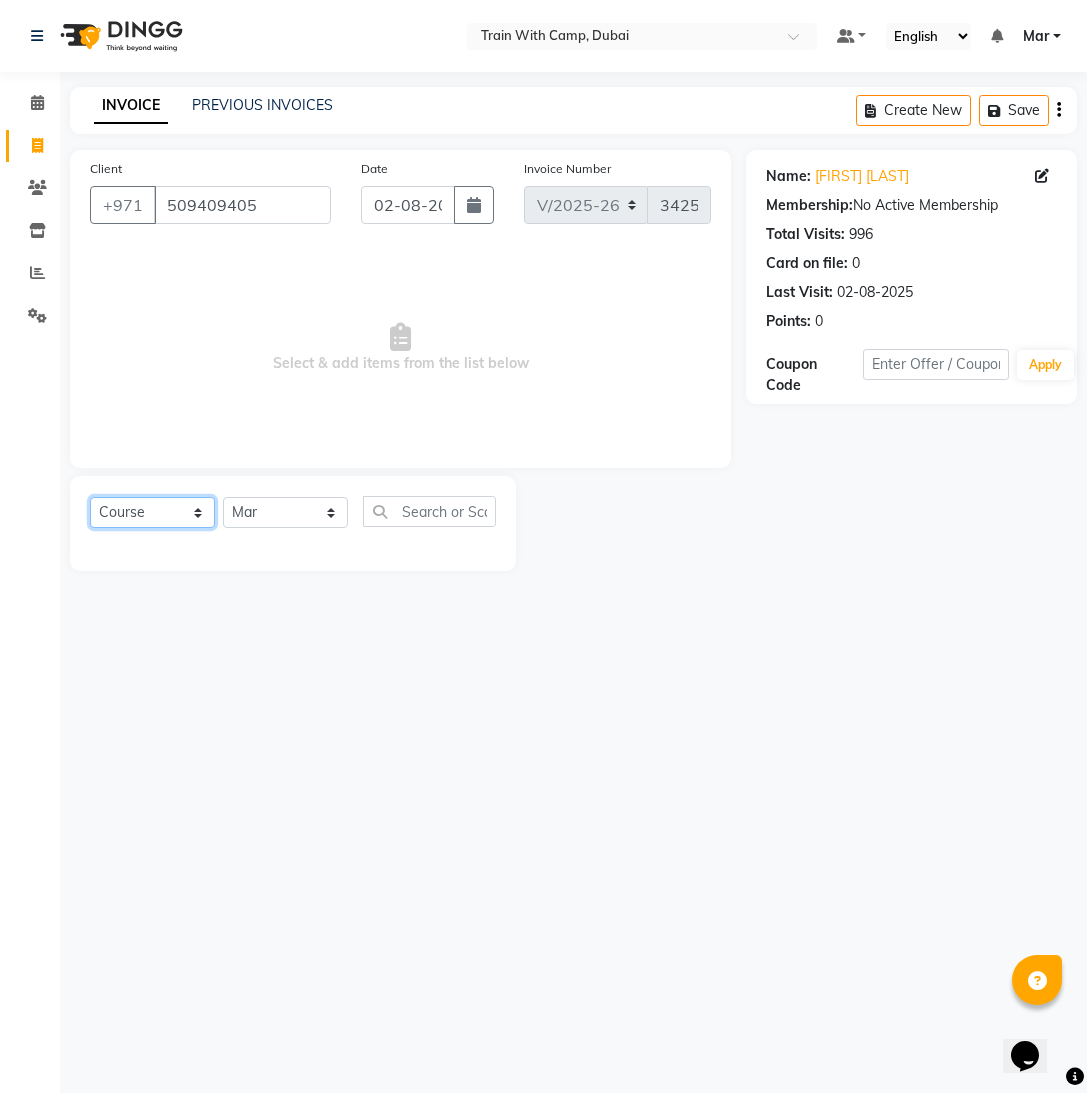 click on "Select  Course  Product  Membership  Package Voucher Prepaid Gift Card" 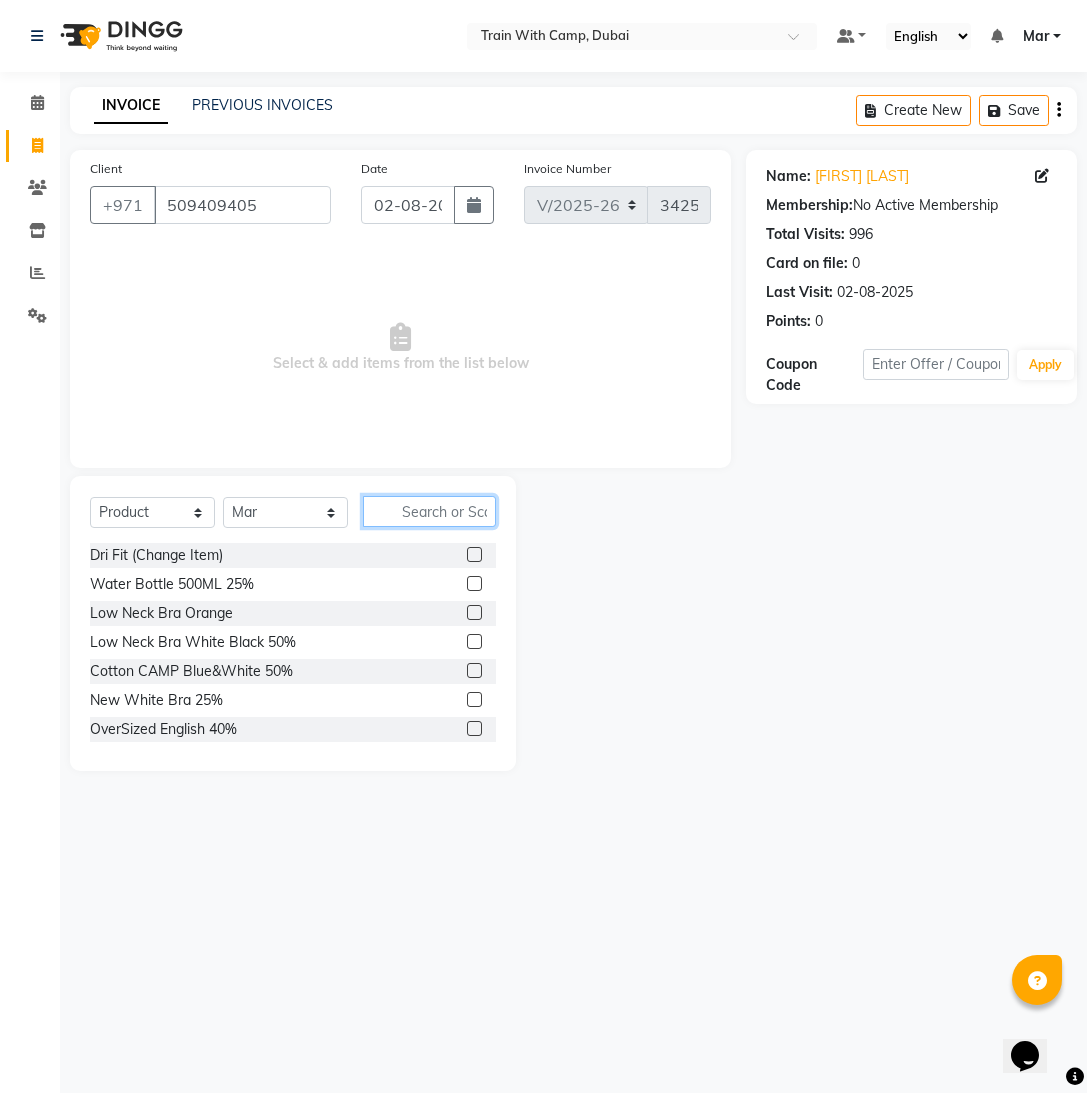 click 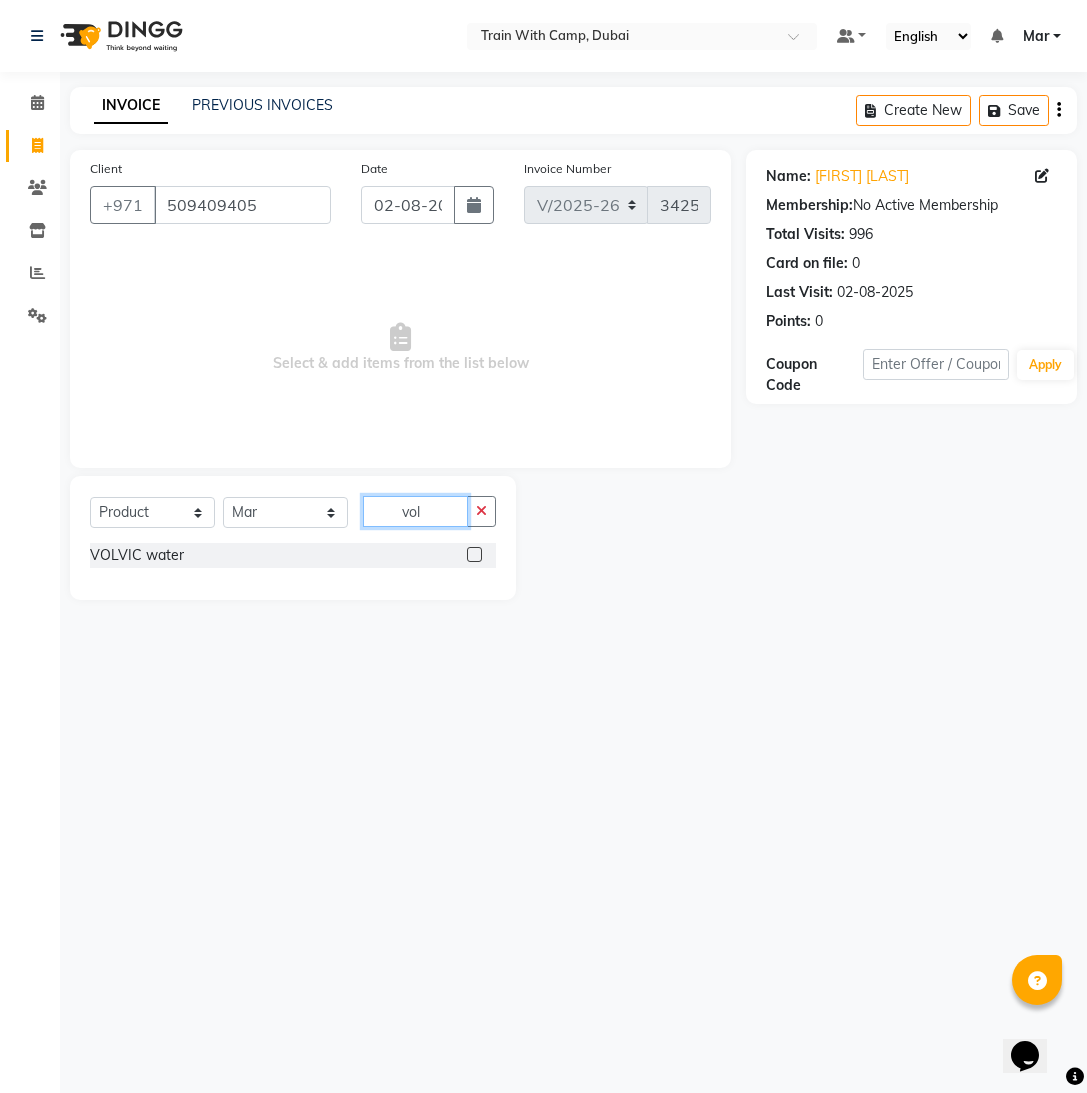 type on "vol" 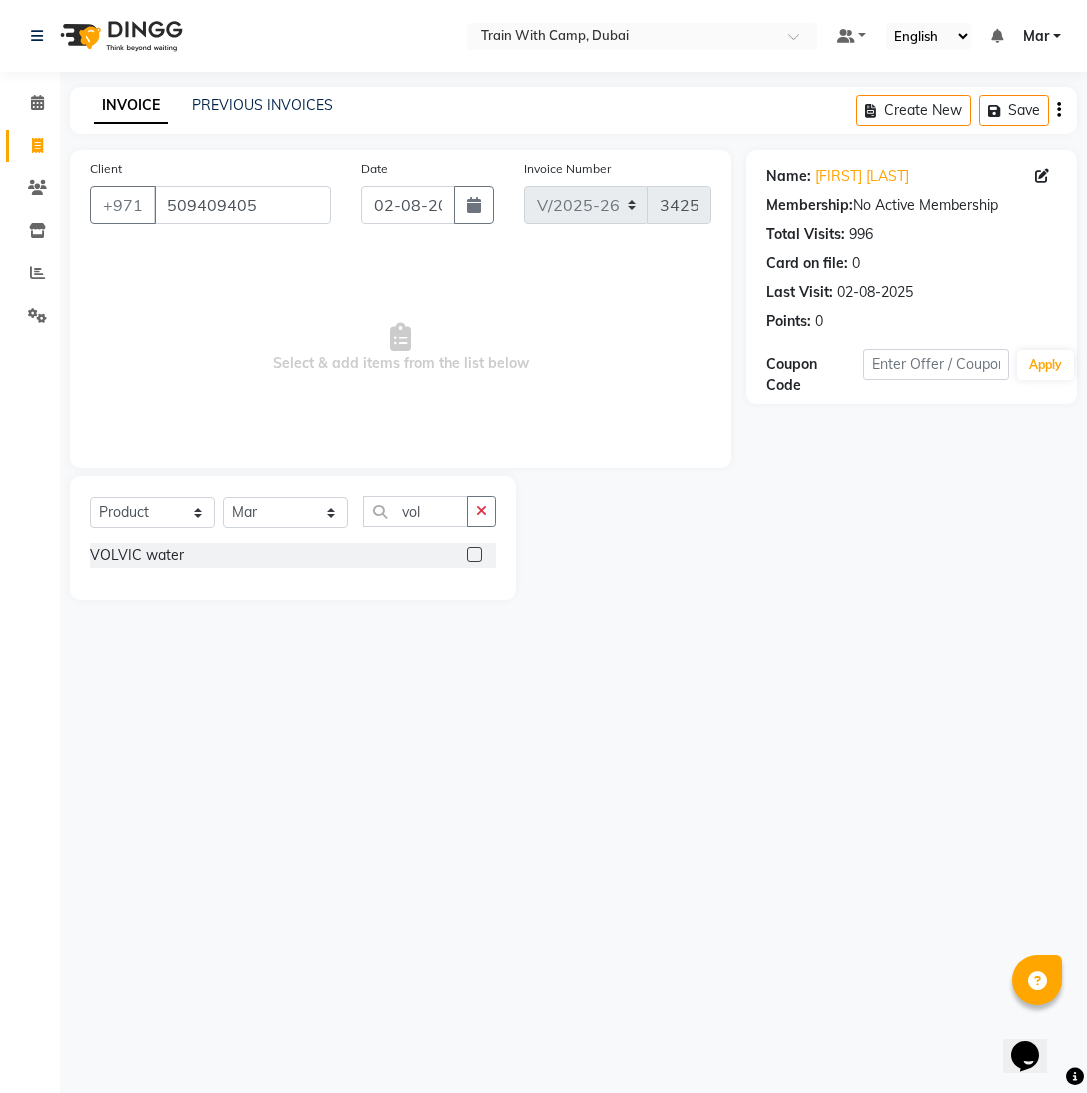 click 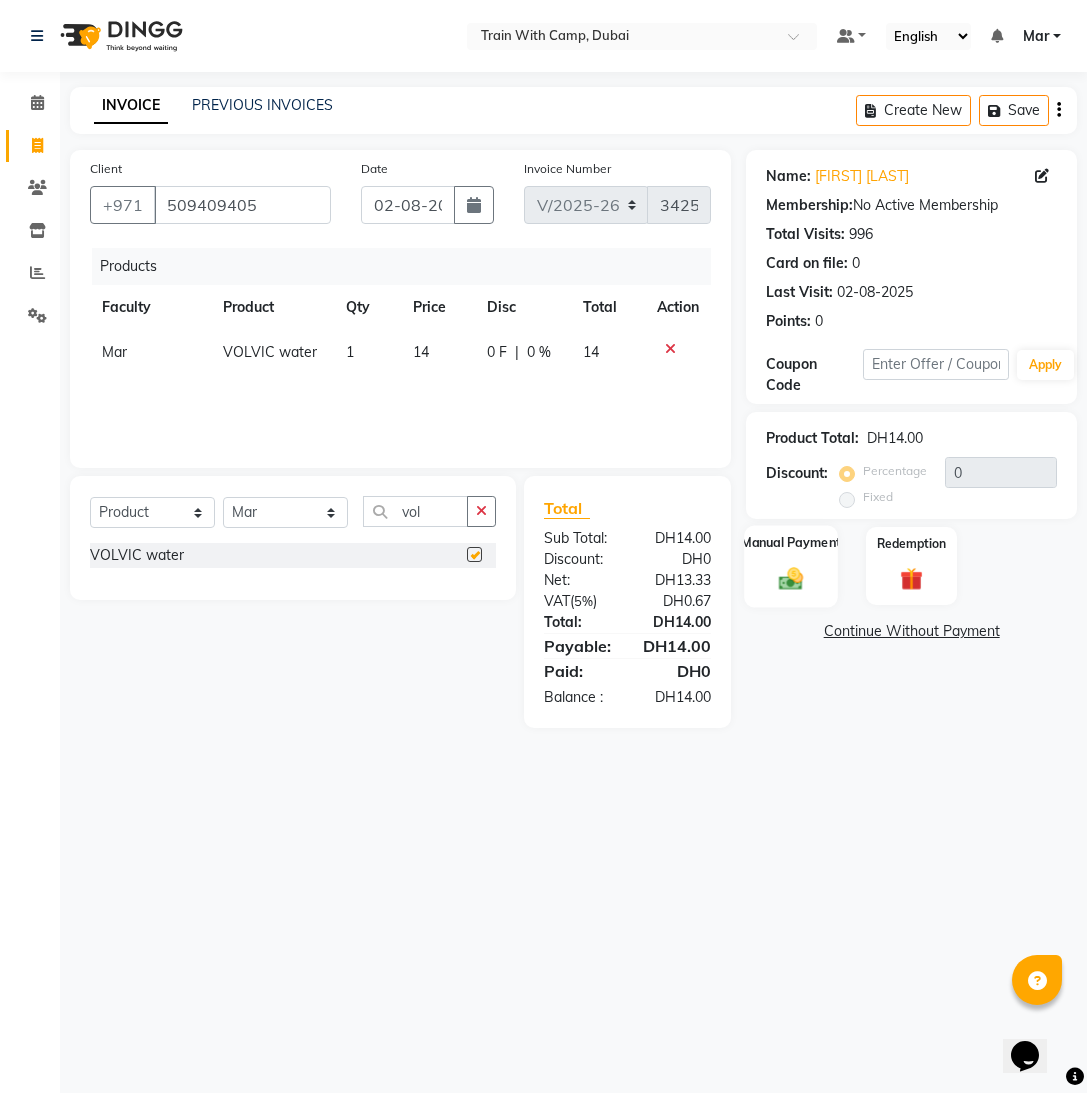 checkbox on "false" 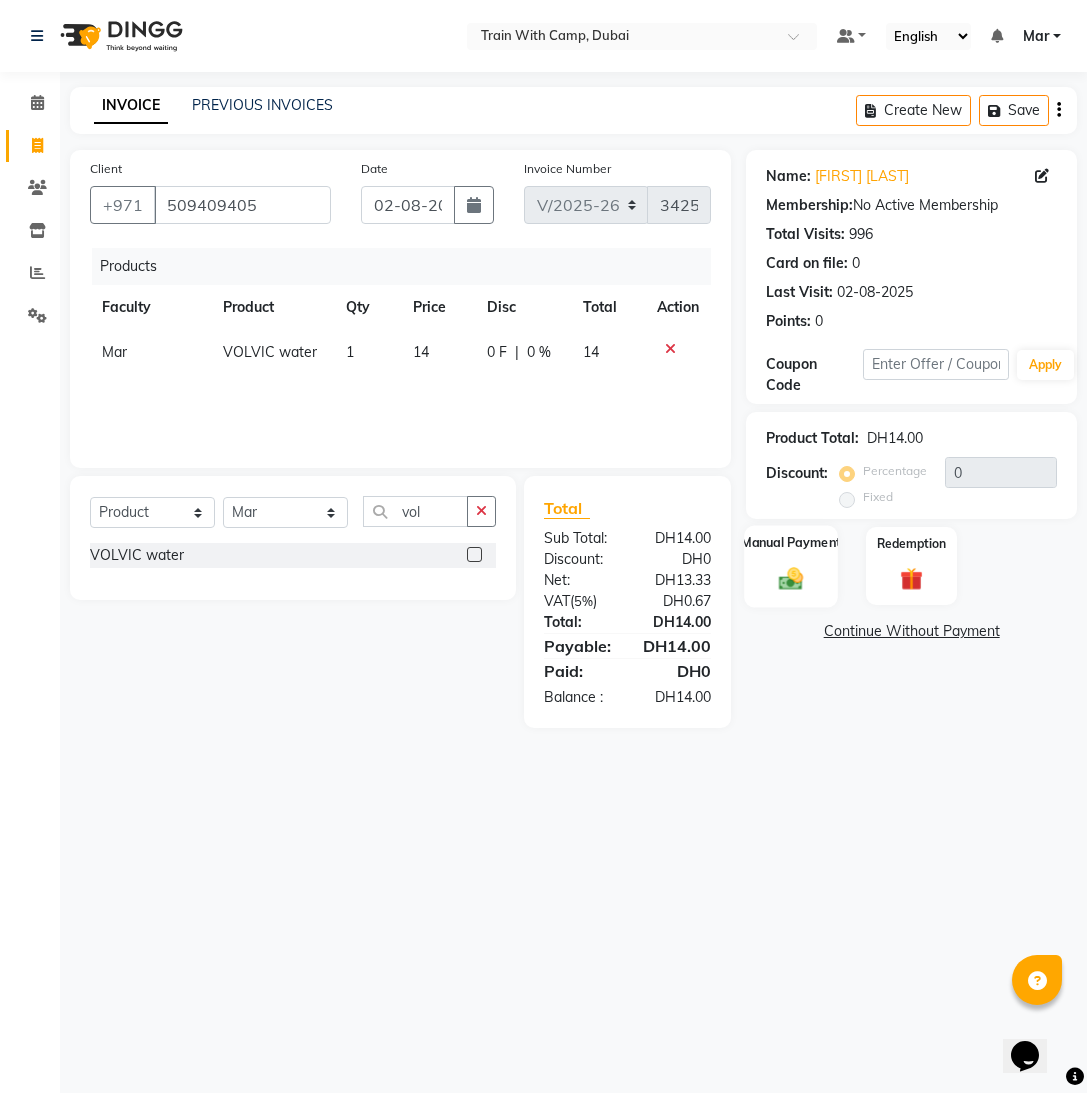 click 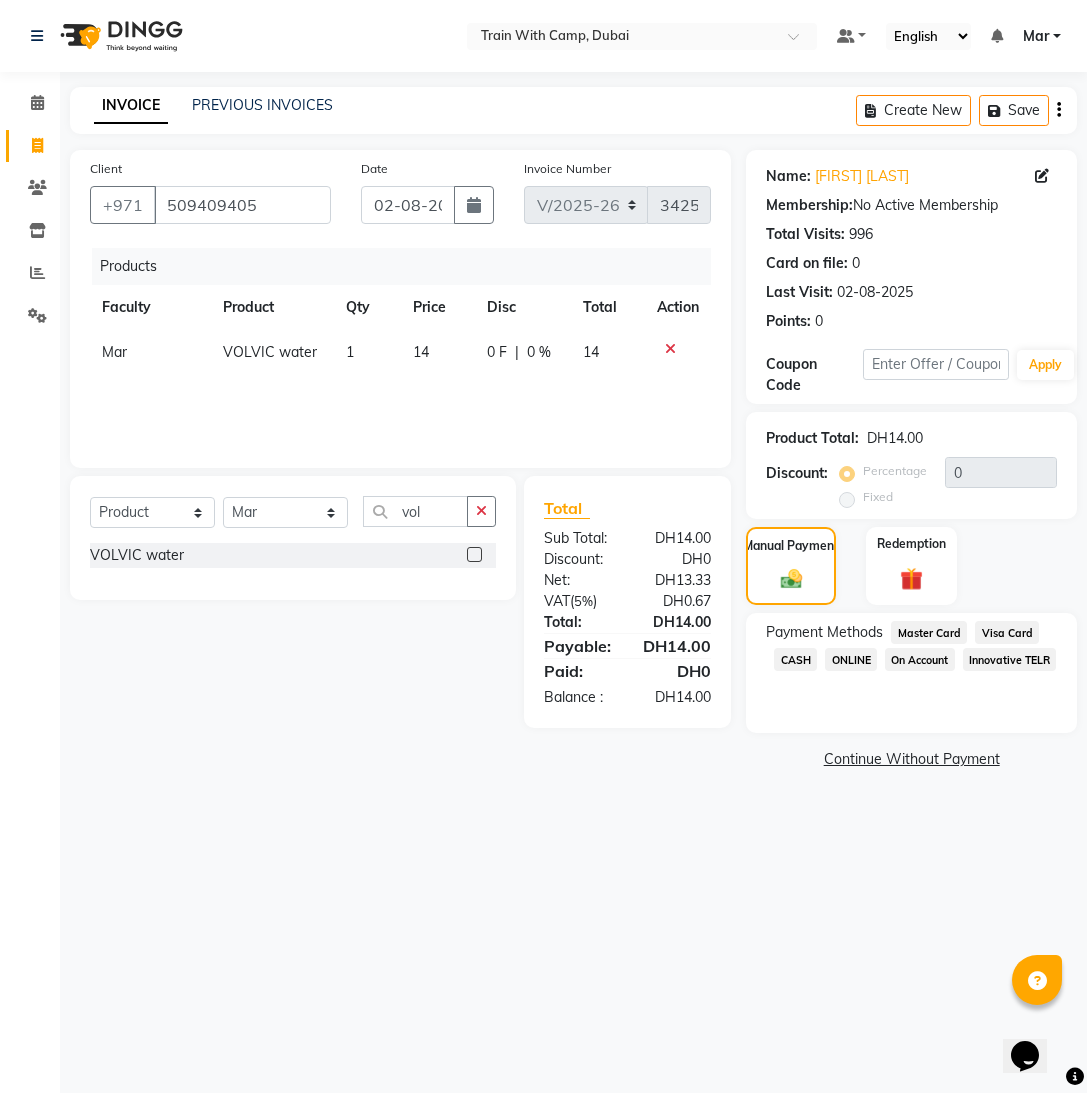 click on "Visa Card" 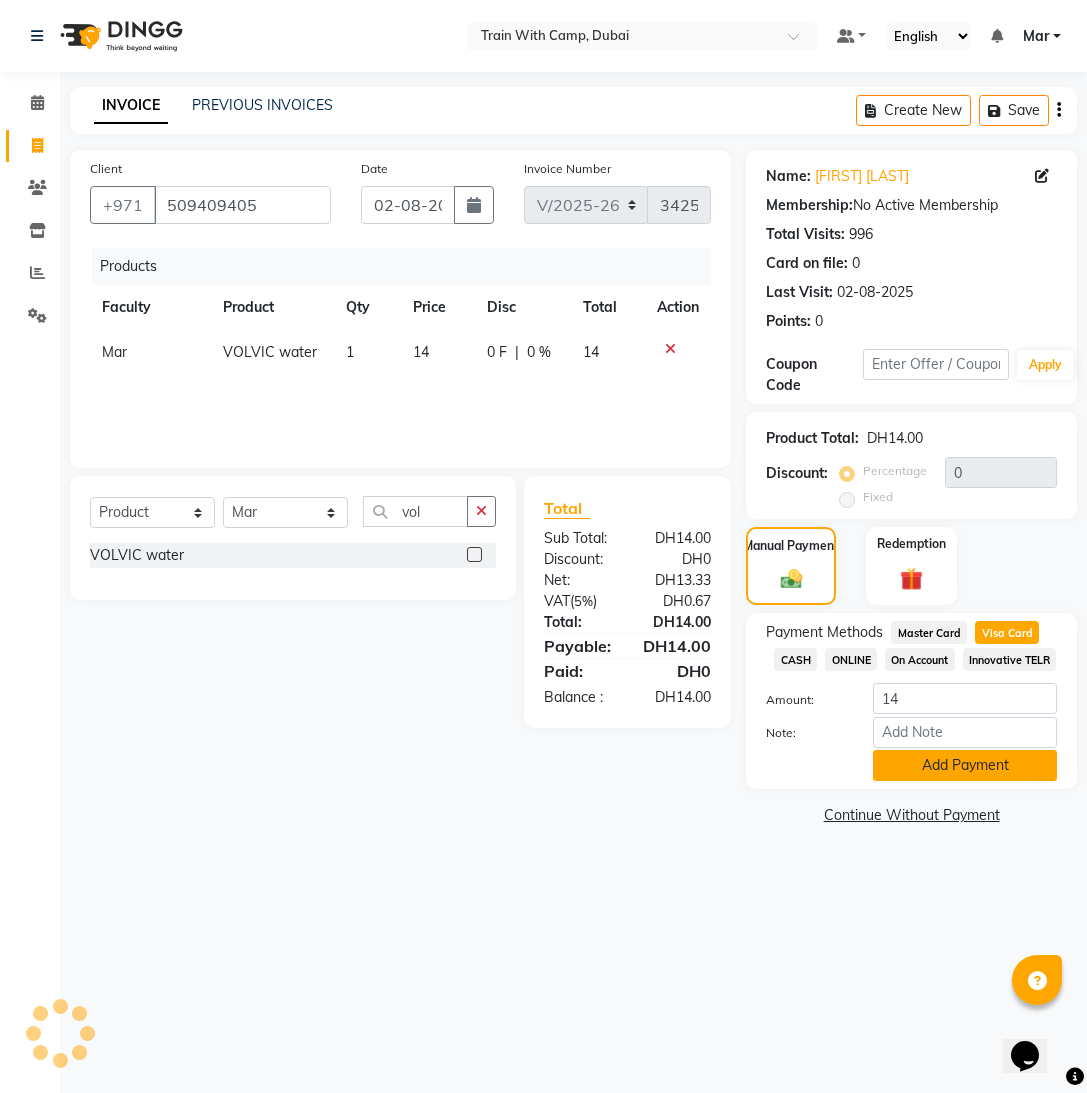 click on "Add Payment" 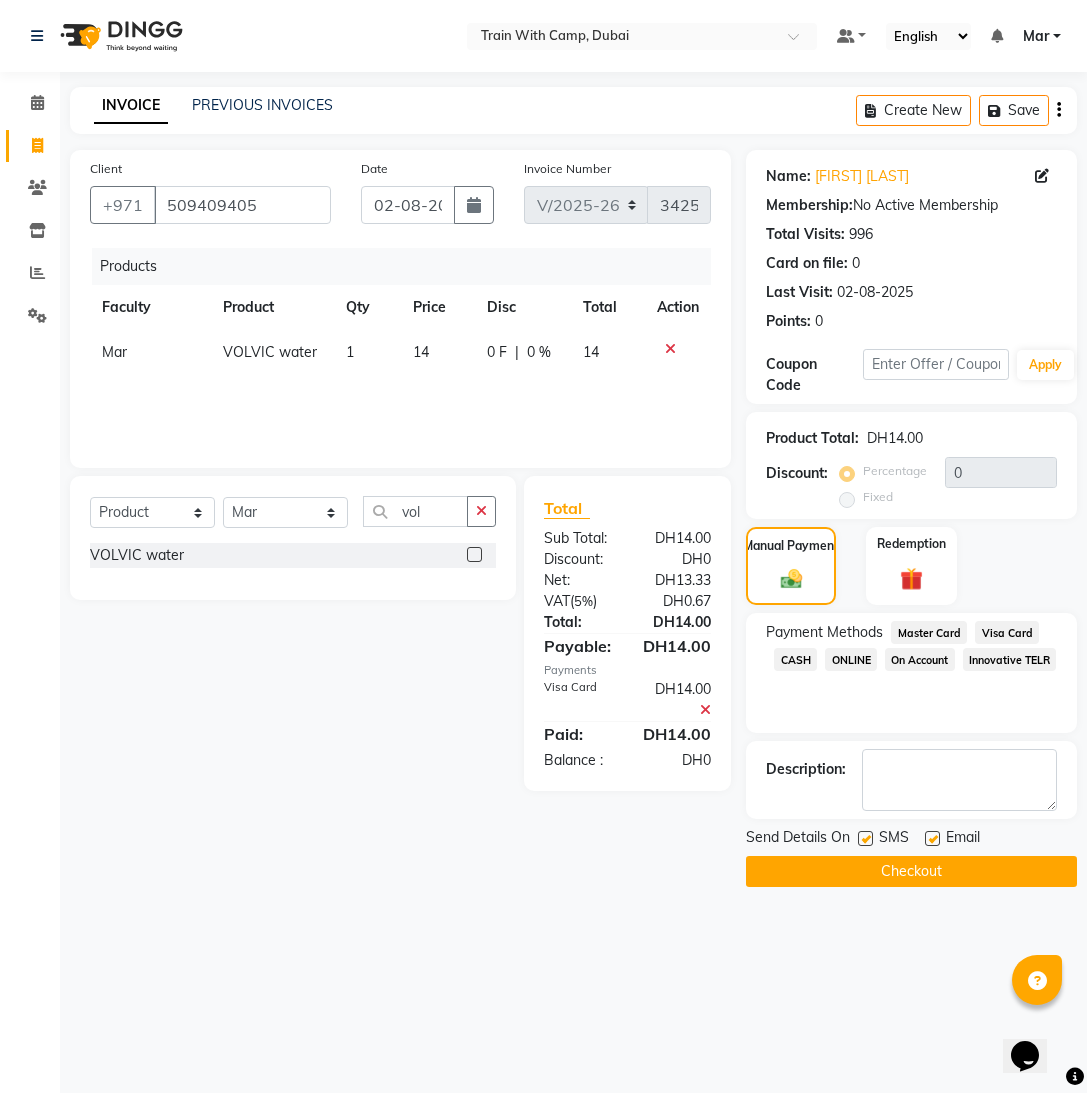 click 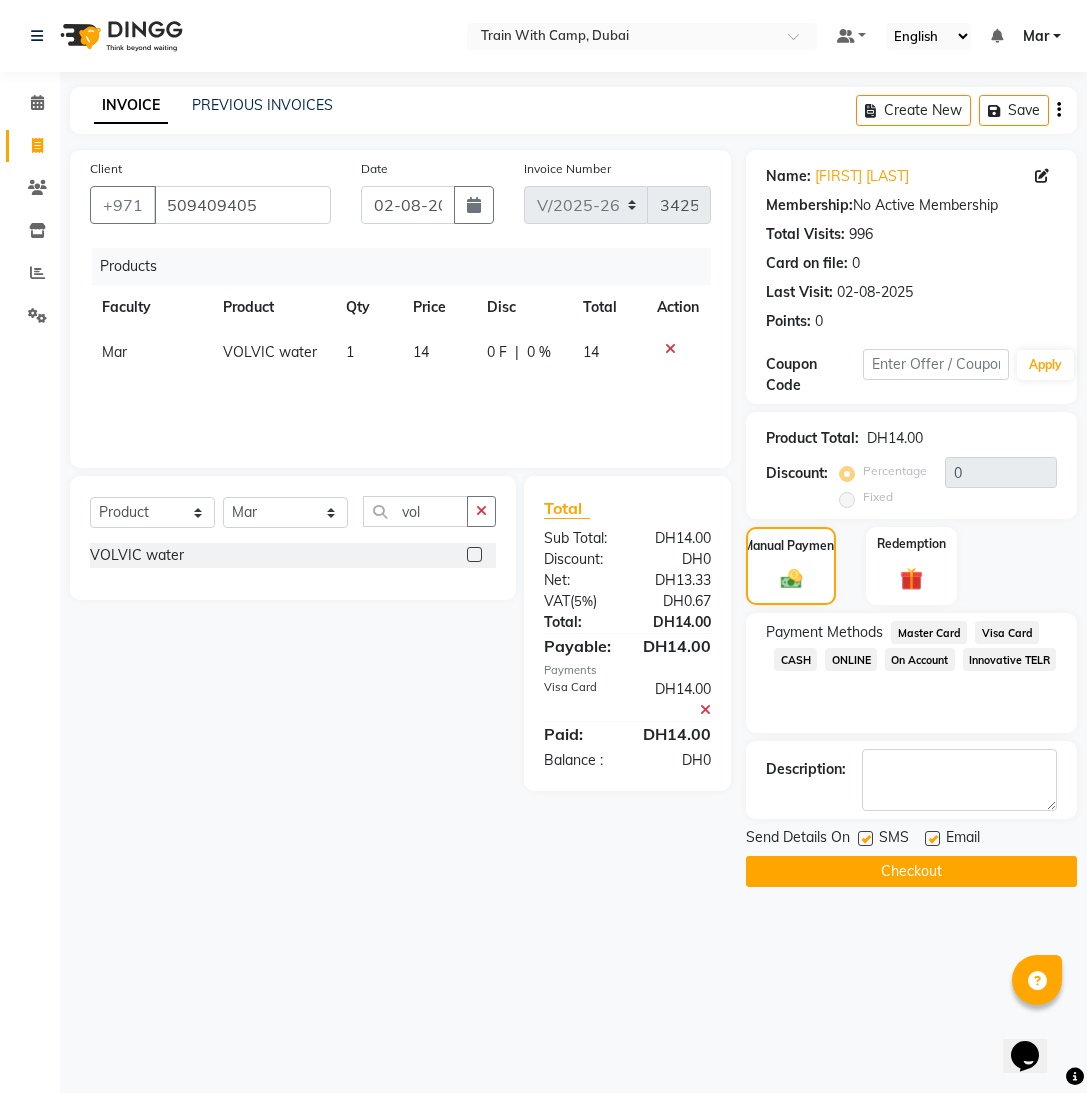 click at bounding box center (931, 839) 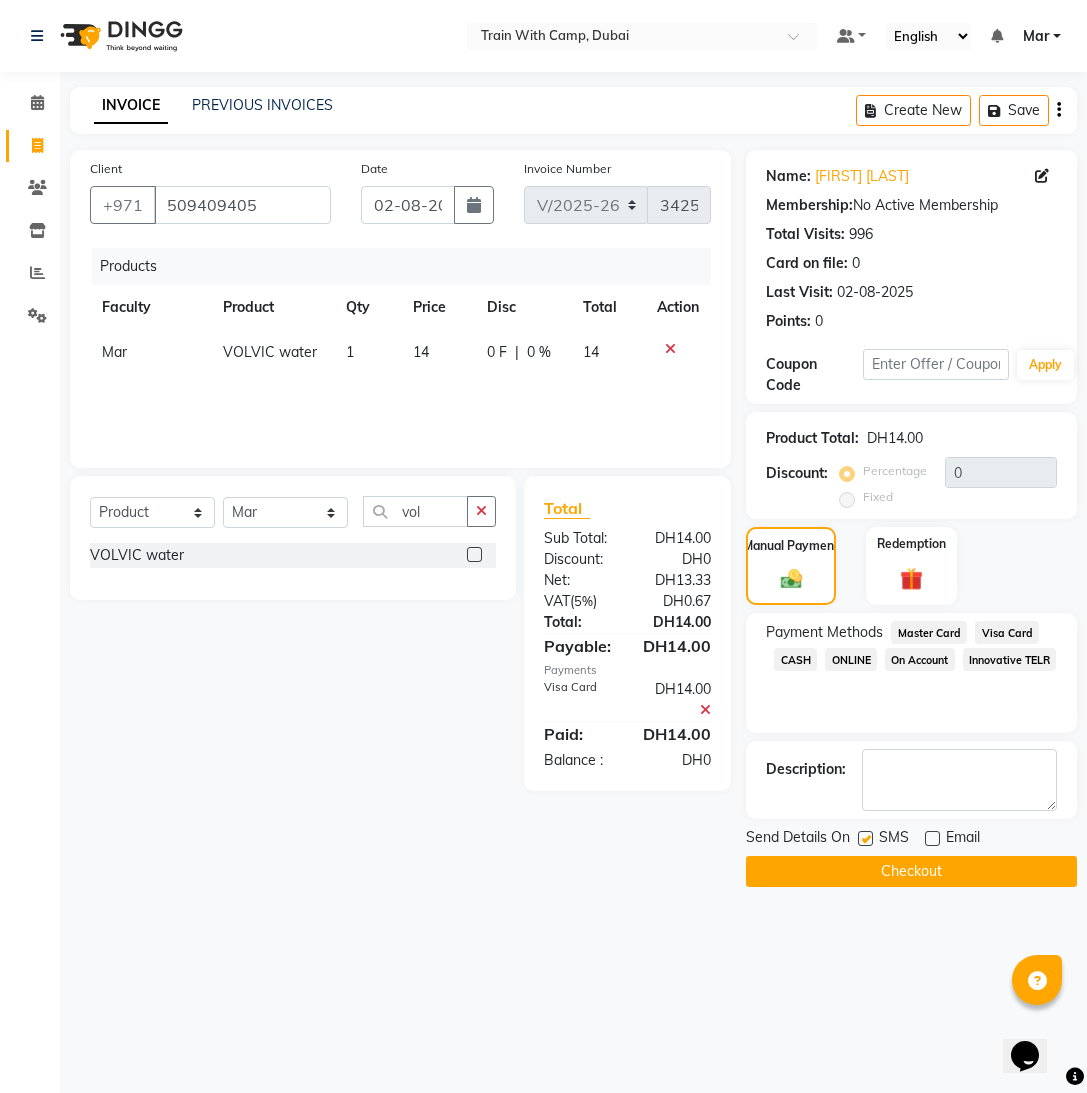 drag, startPoint x: 867, startPoint y: 836, endPoint x: 893, endPoint y: 854, distance: 31.622776 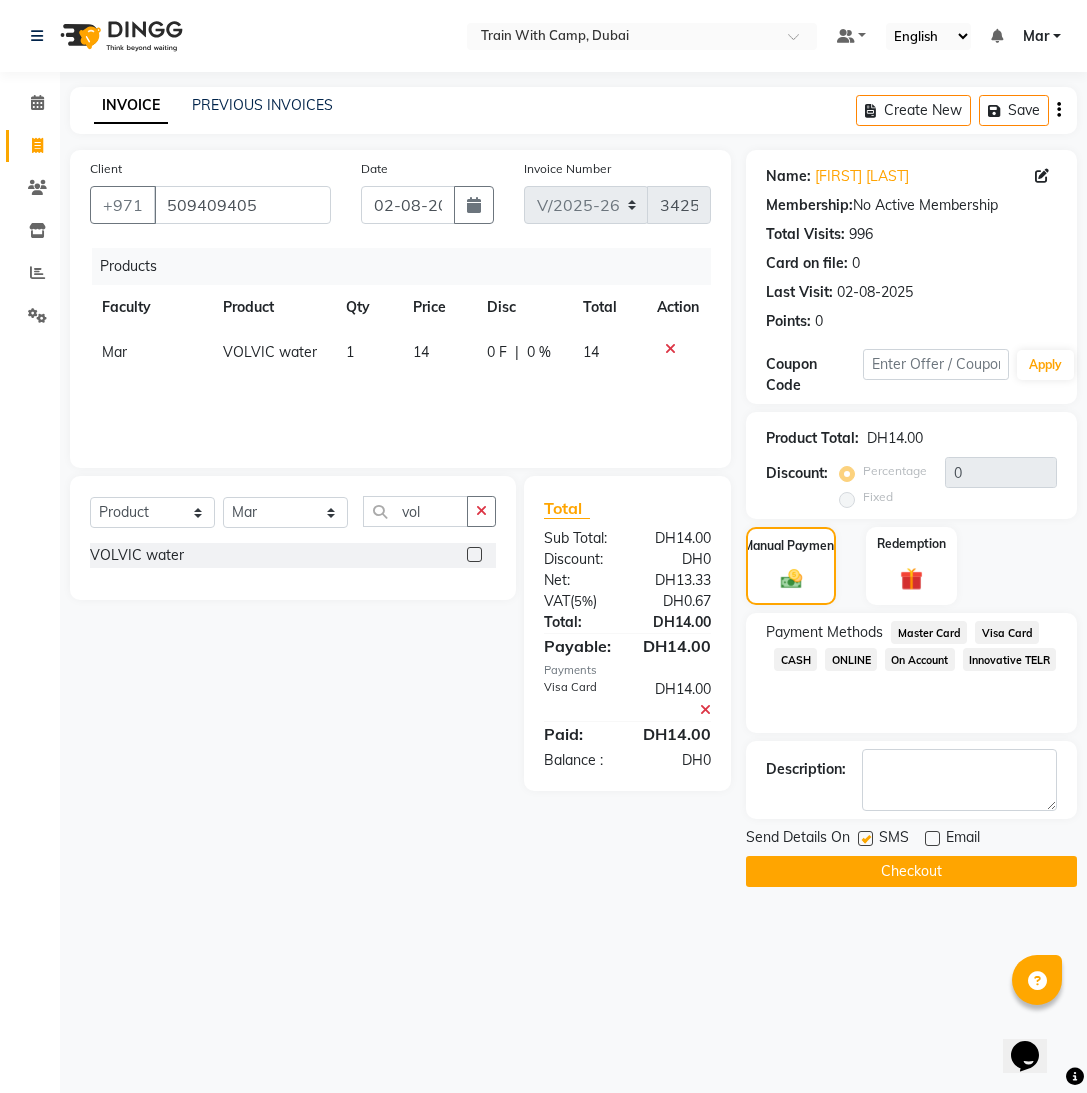 click 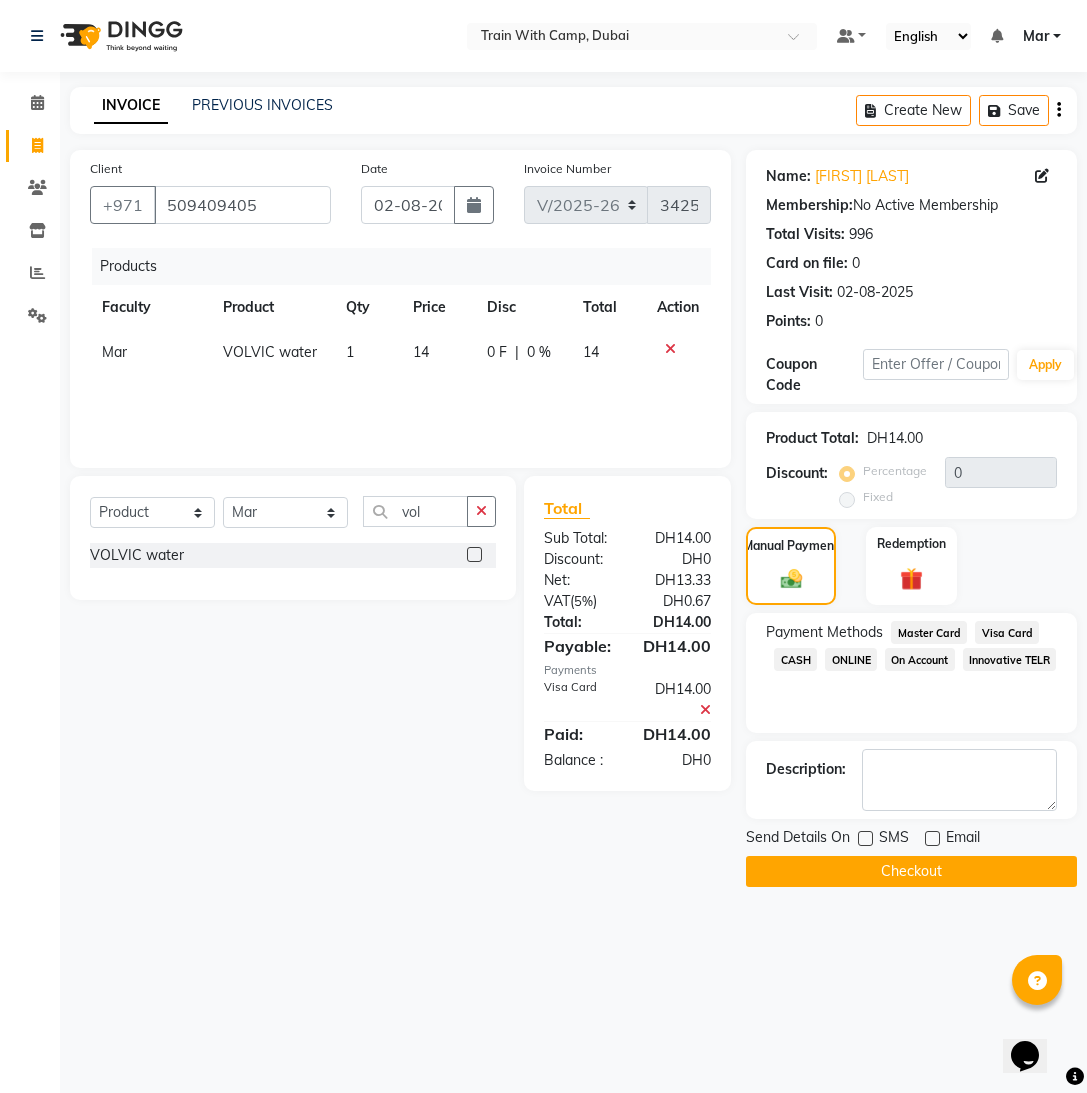 click on "Checkout" 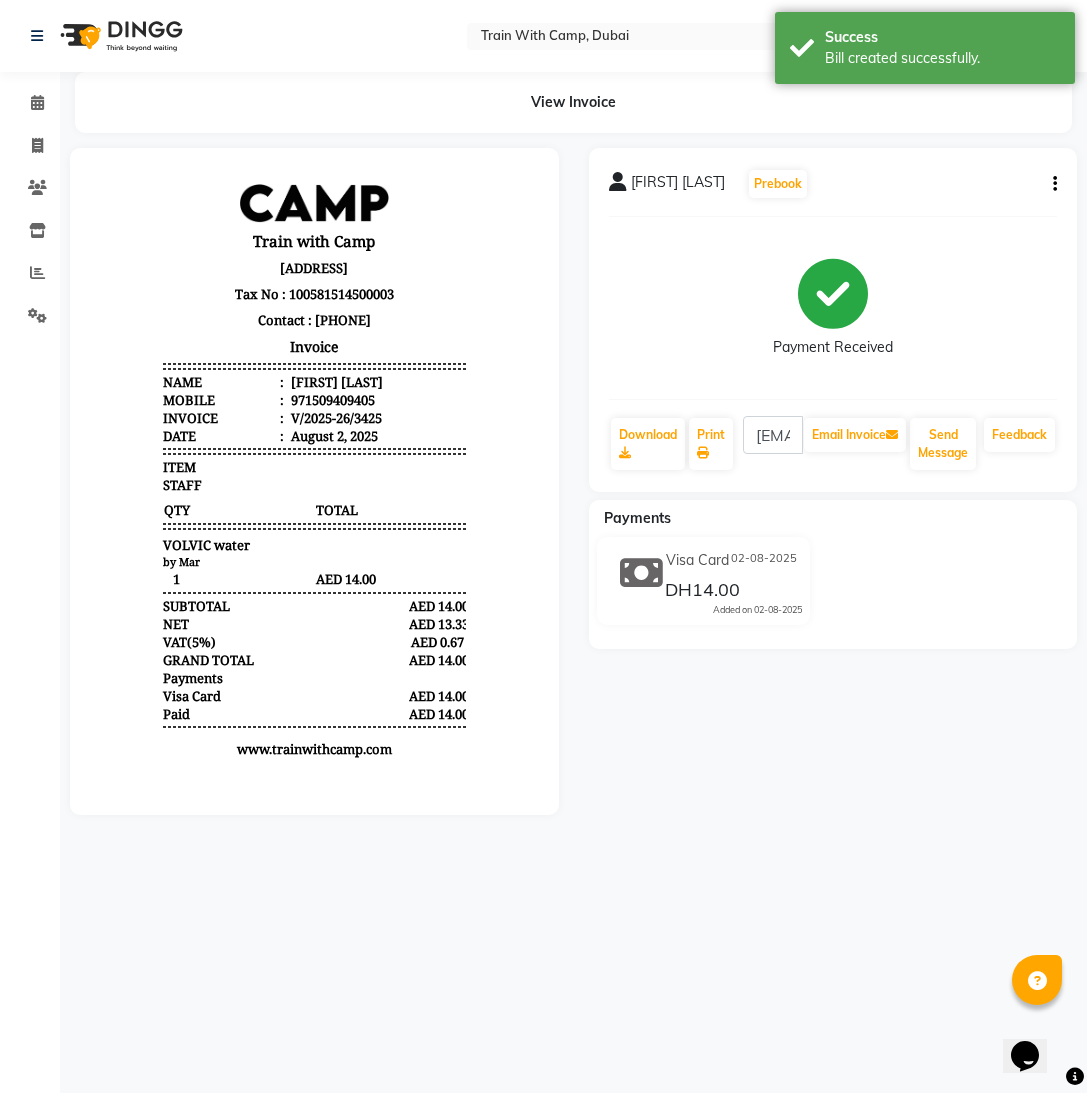 scroll, scrollTop: 0, scrollLeft: 0, axis: both 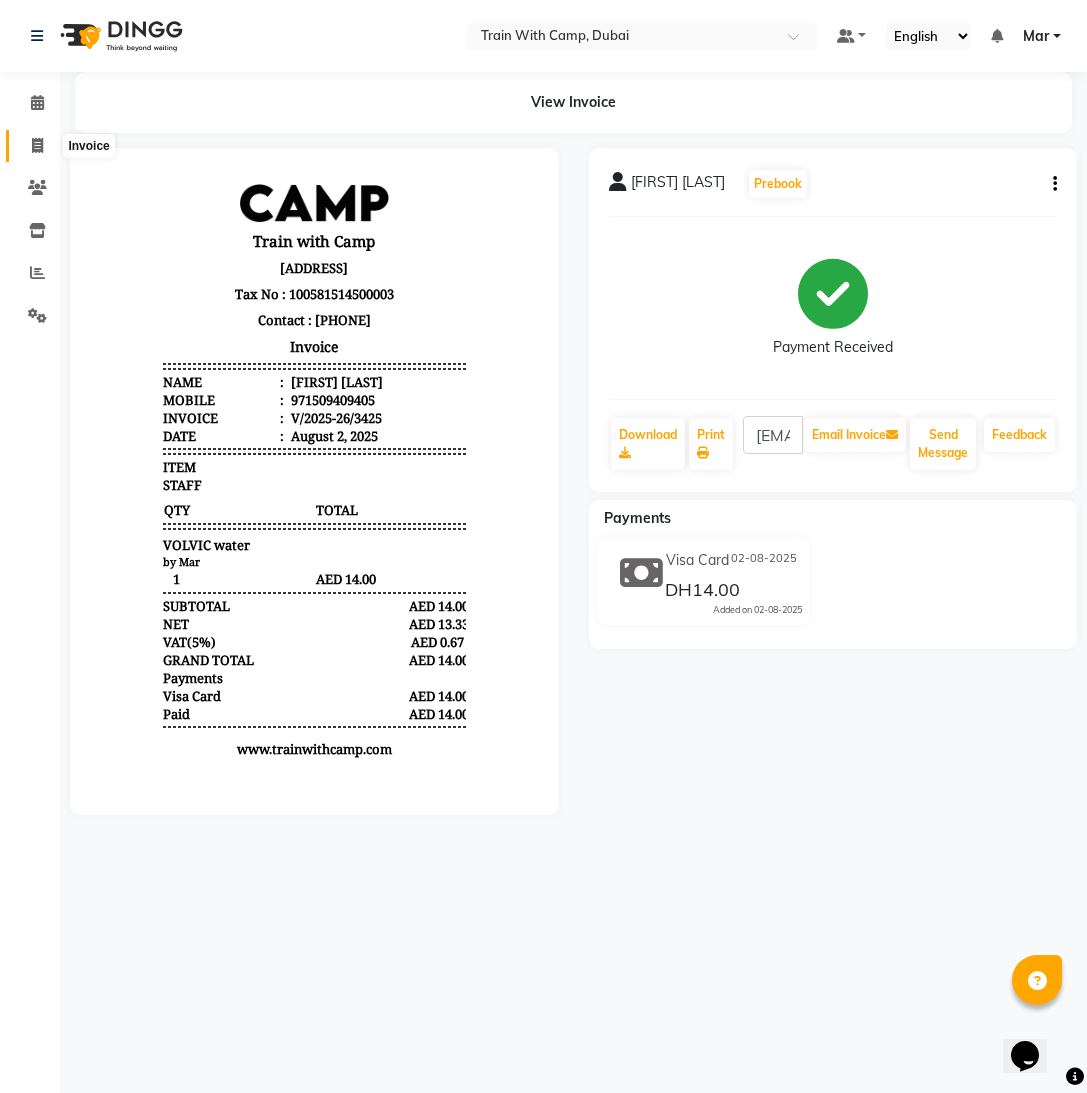 click 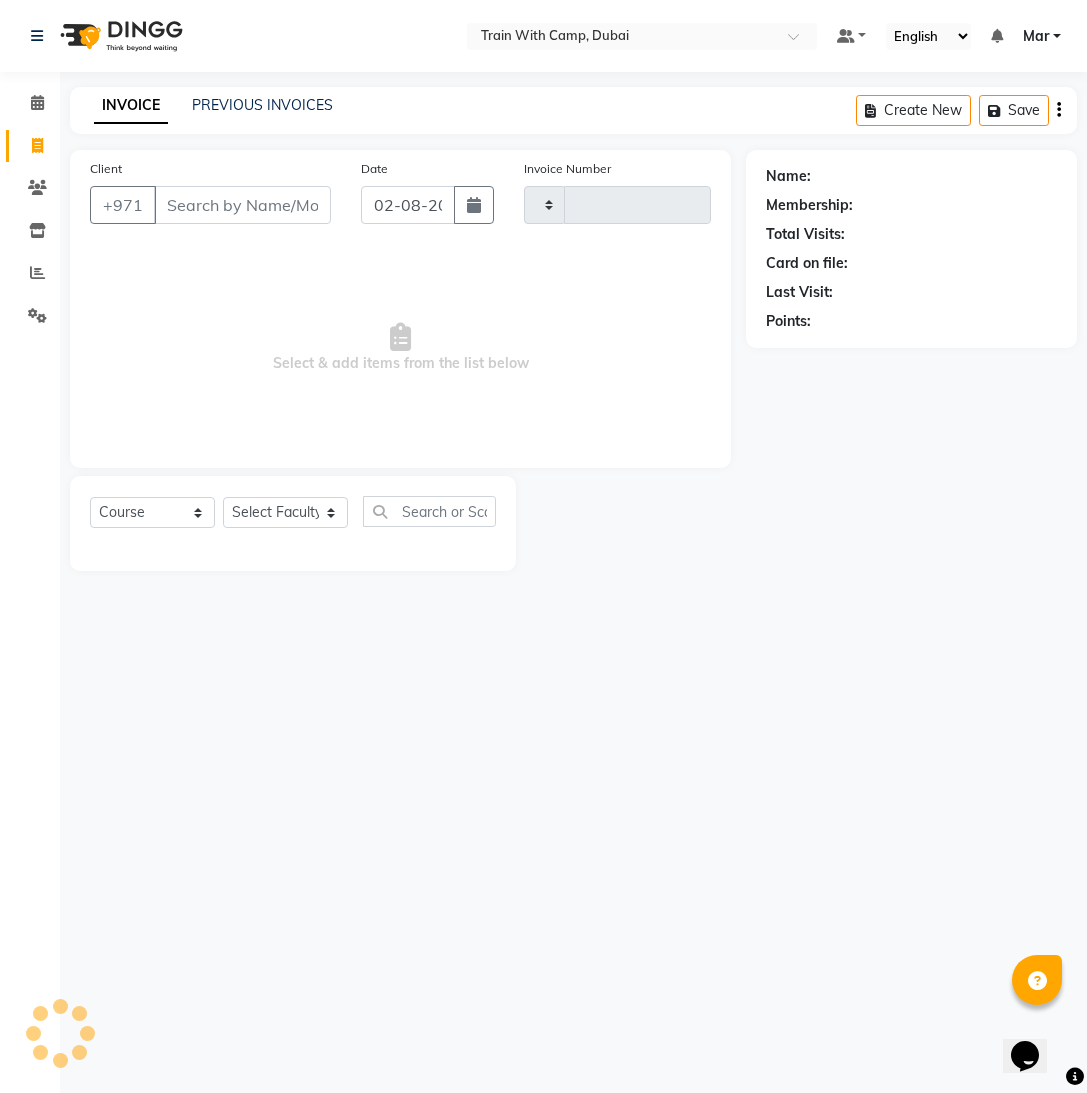 type on "3426" 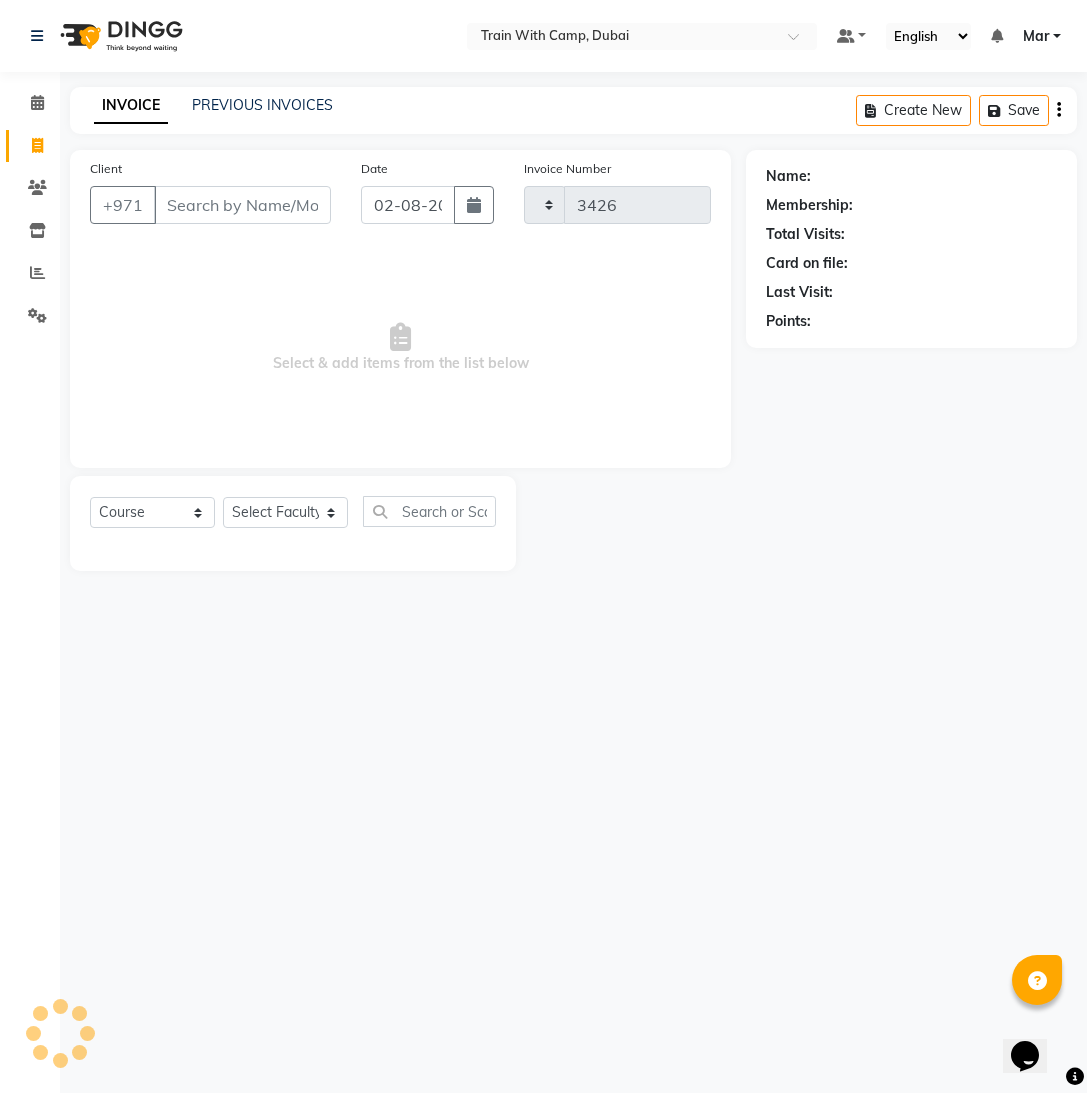 select on "910" 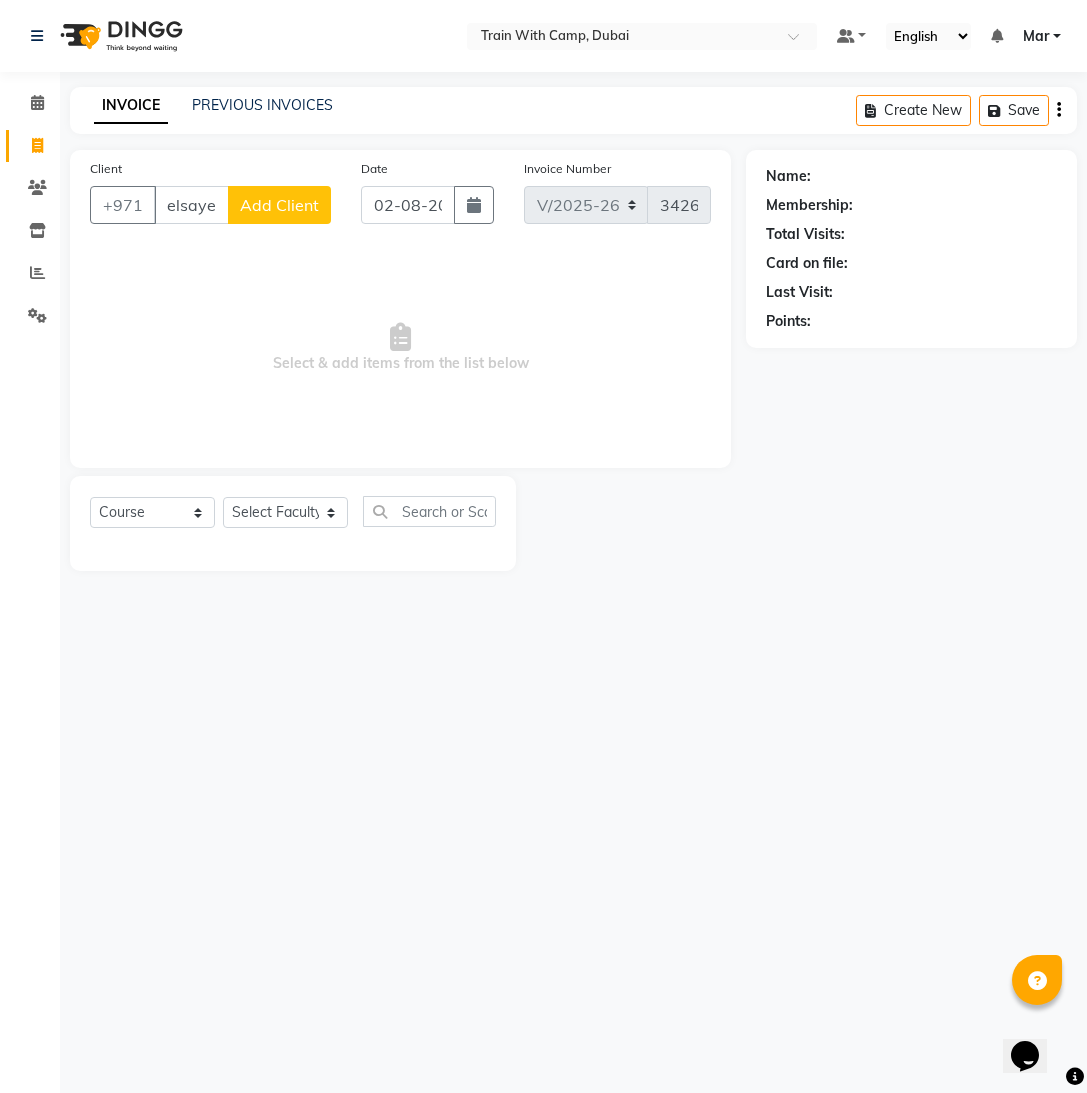 type on "[LAST]" 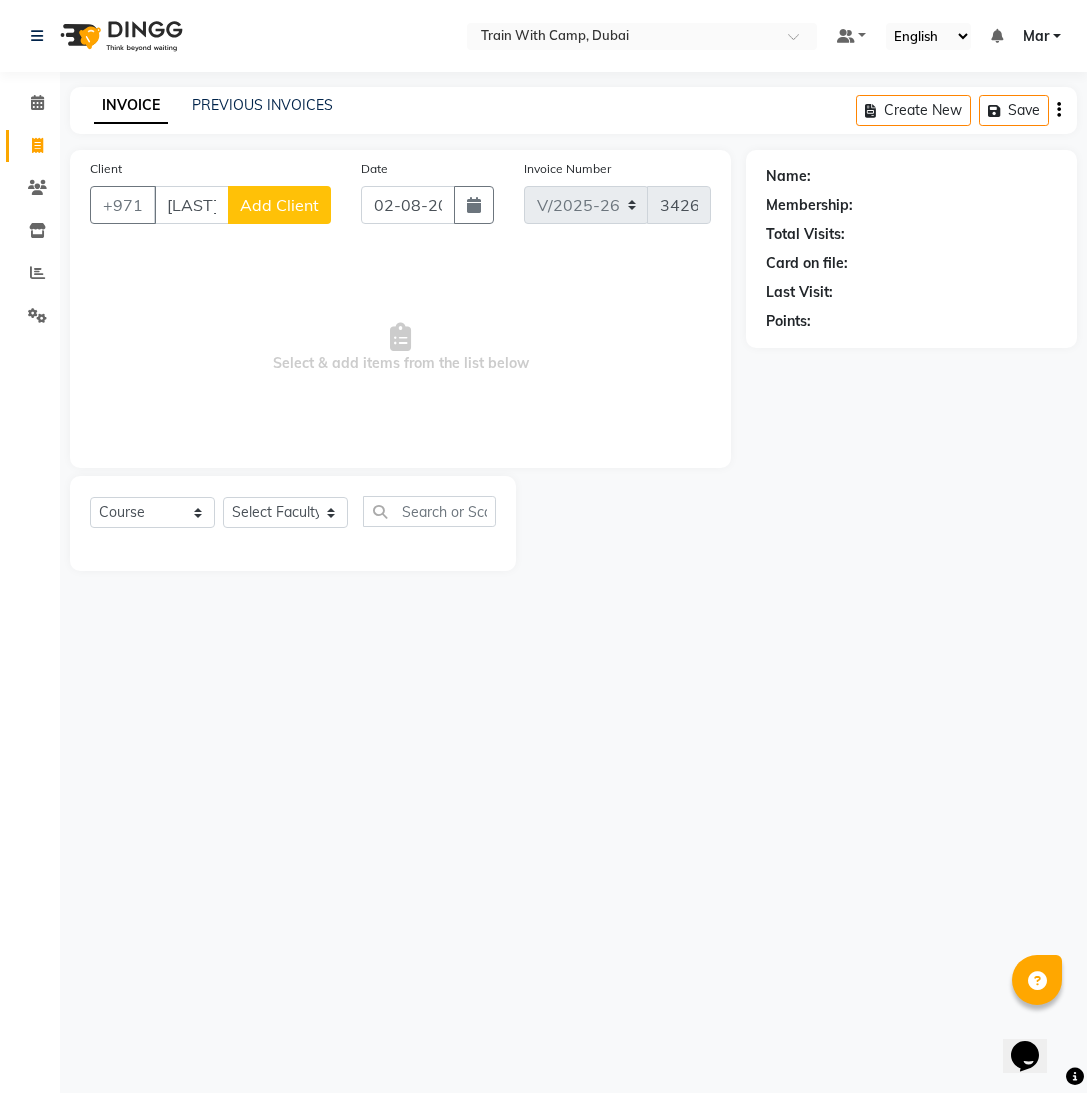 select on "14898" 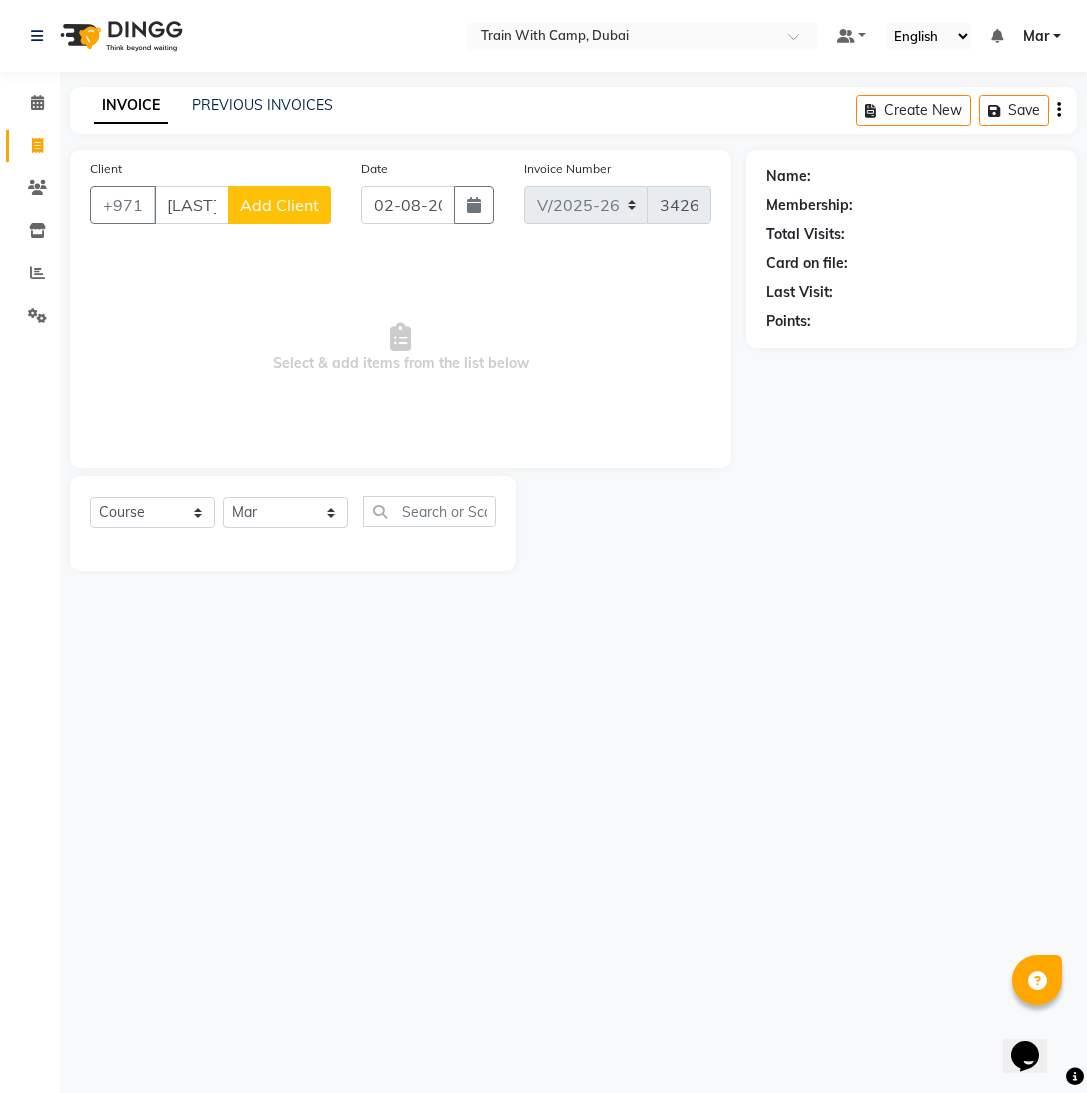 scroll, scrollTop: 0, scrollLeft: 4, axis: horizontal 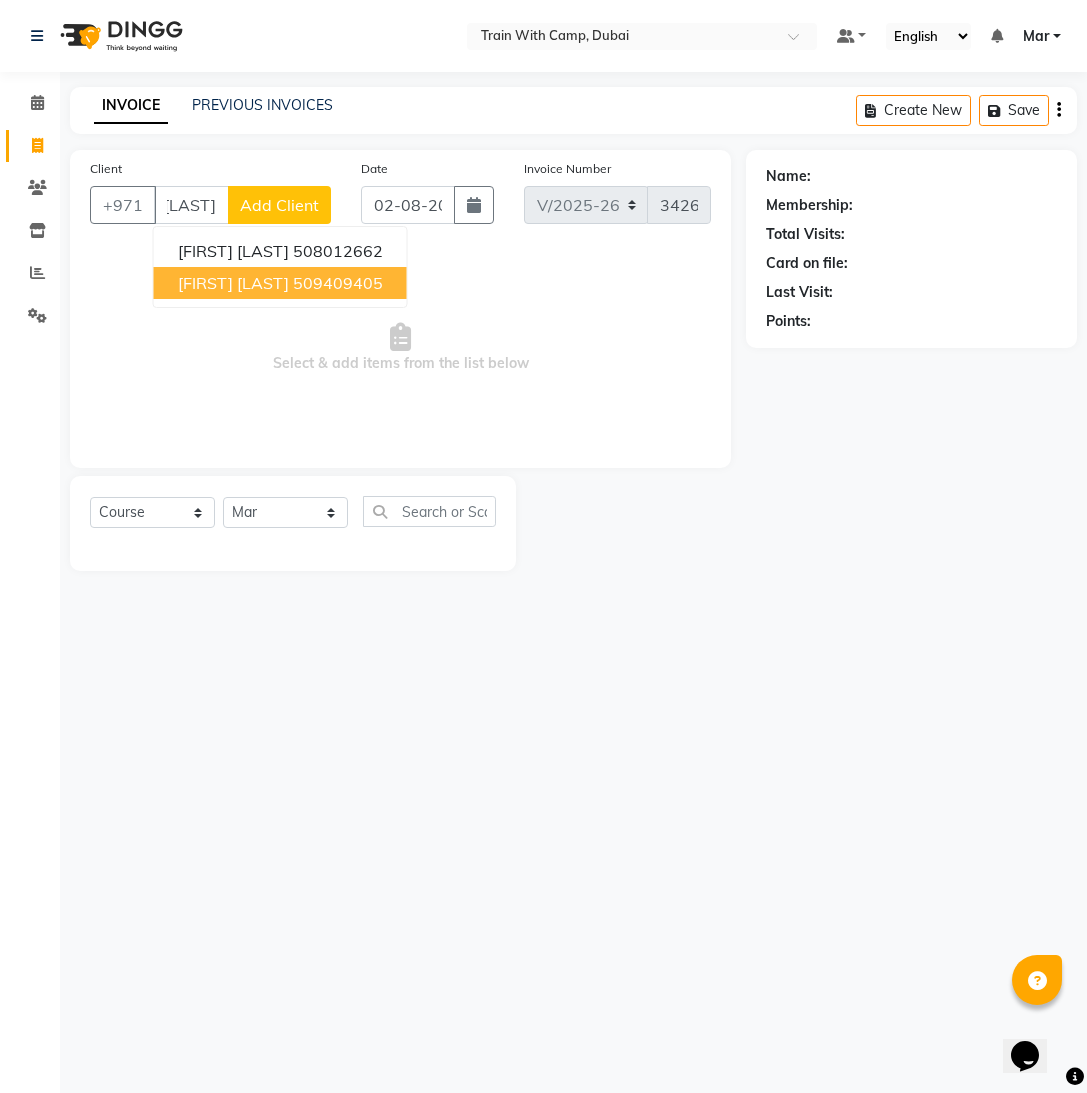 click on "[FIRST] [LAST]" at bounding box center (233, 283) 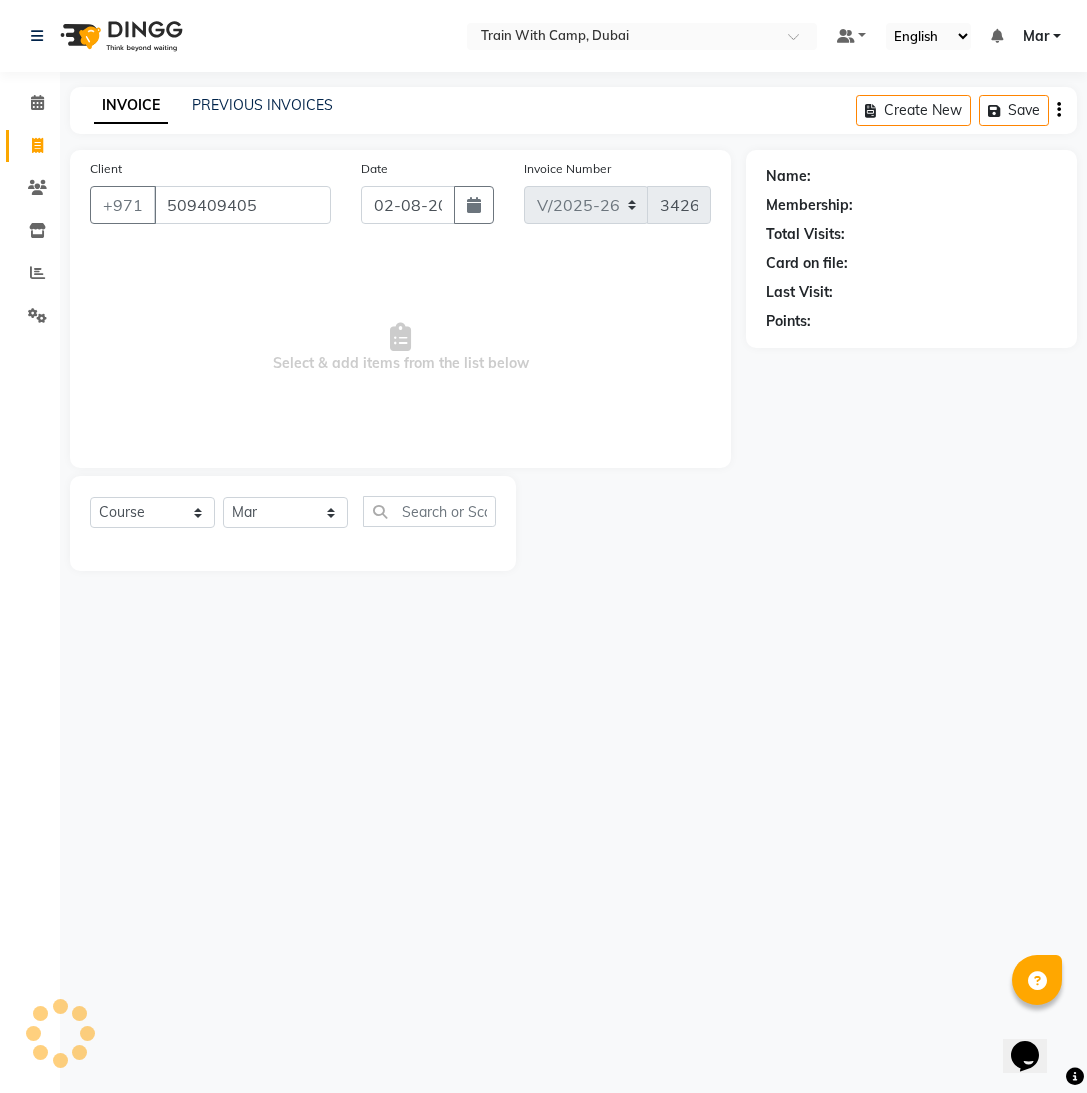 scroll, scrollTop: 0, scrollLeft: 0, axis: both 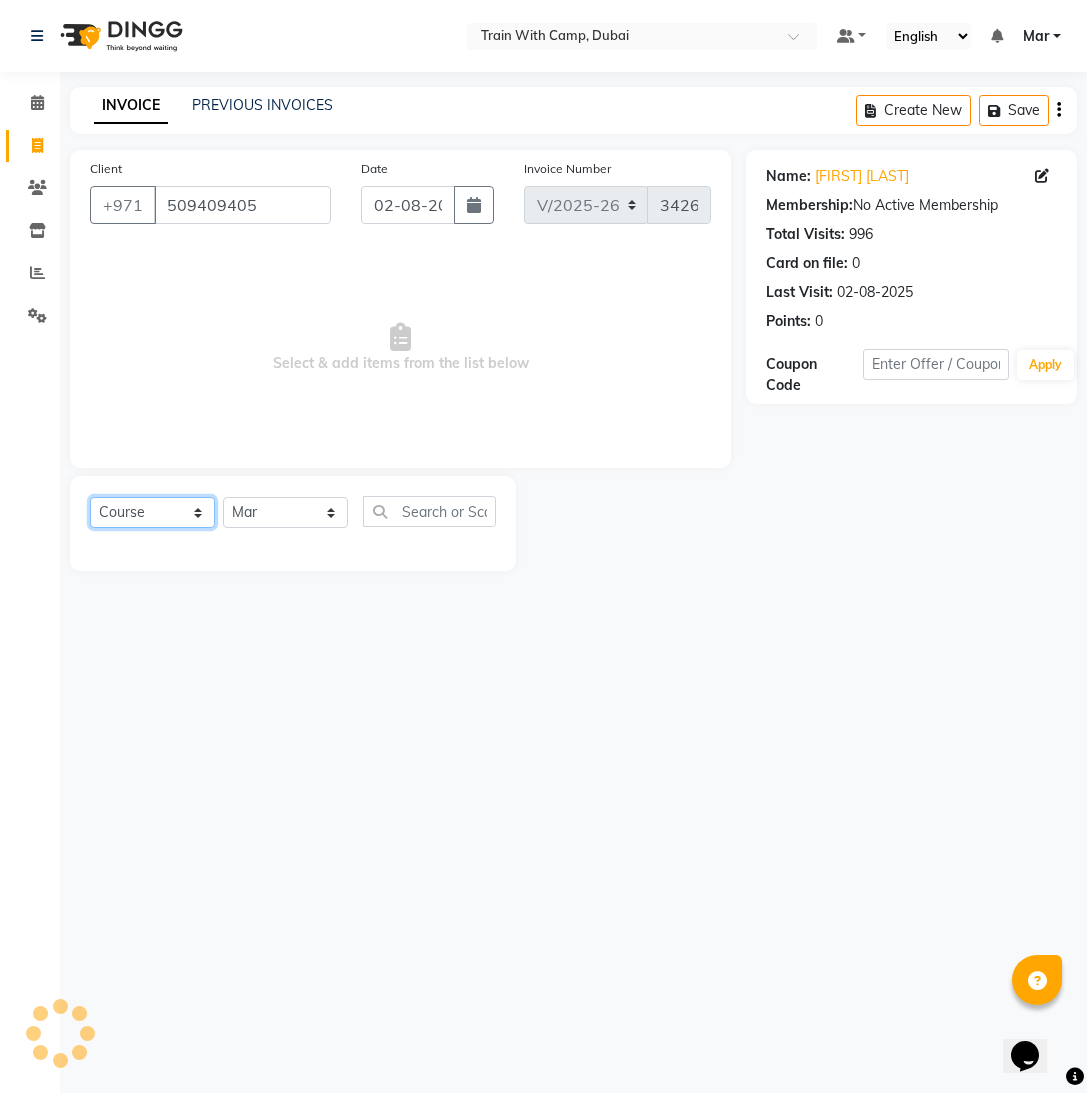 click on "Select  Course  Product  Membership  Package Voucher Prepaid Gift Card" 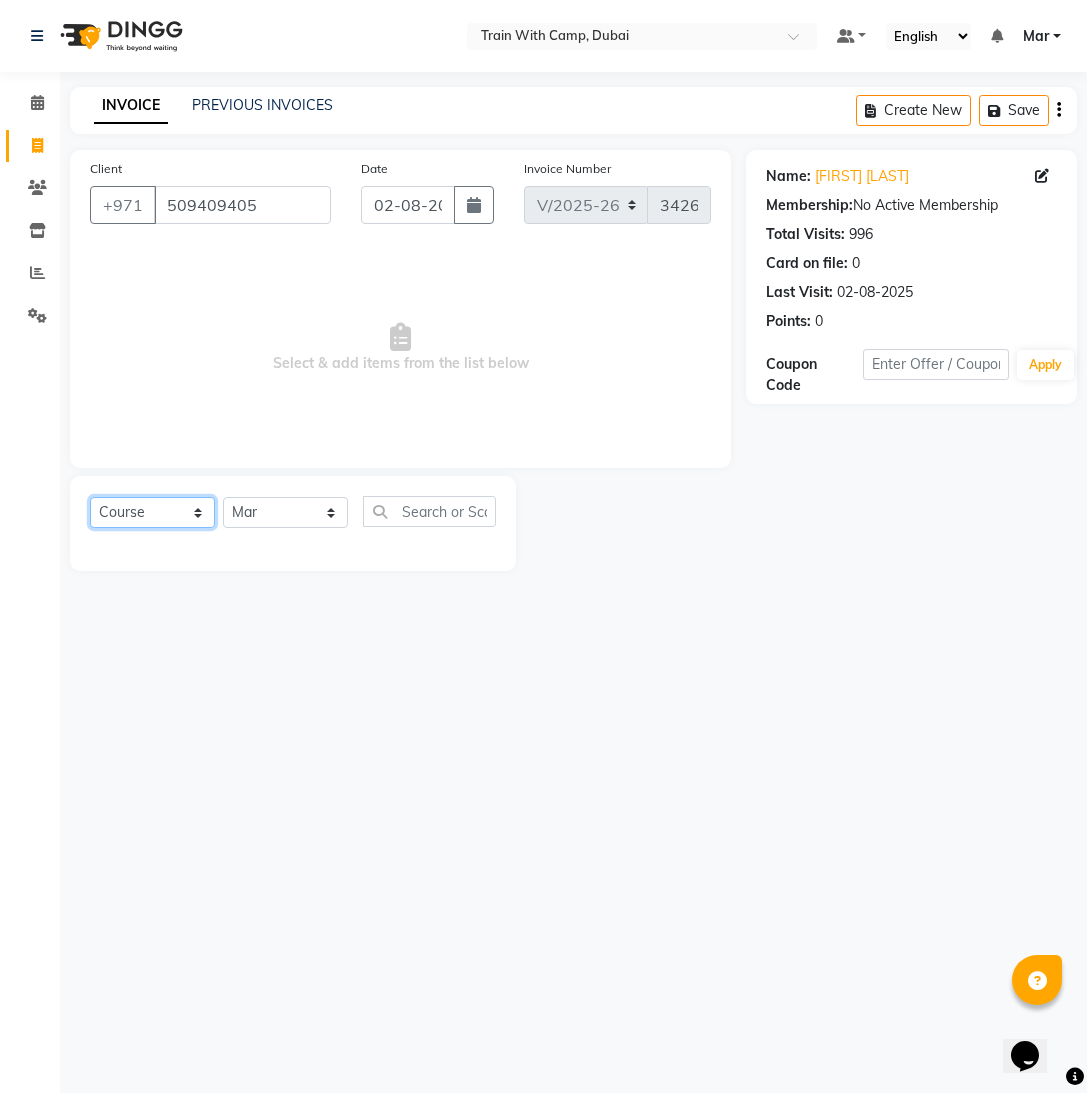 select on "product" 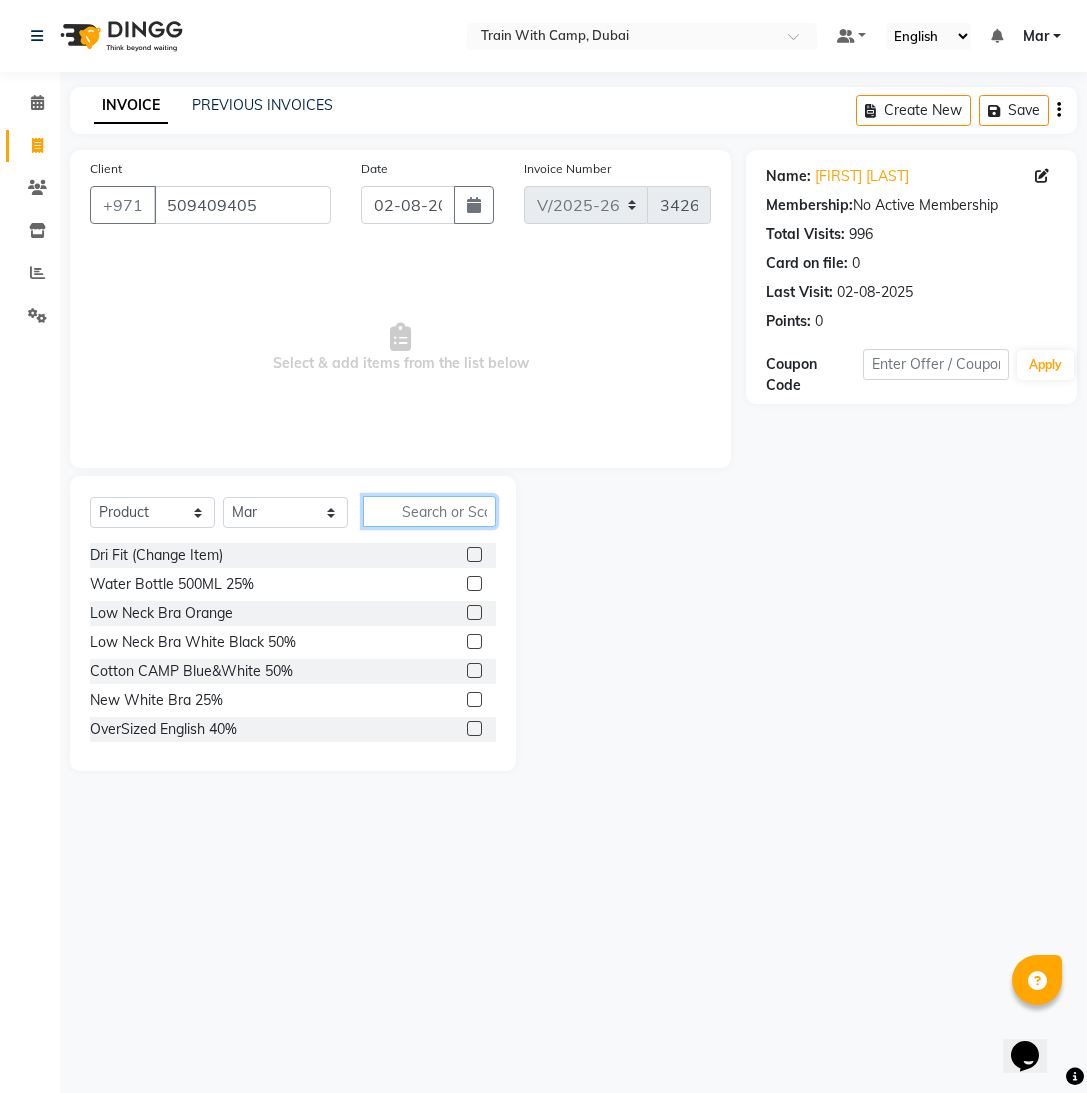 click 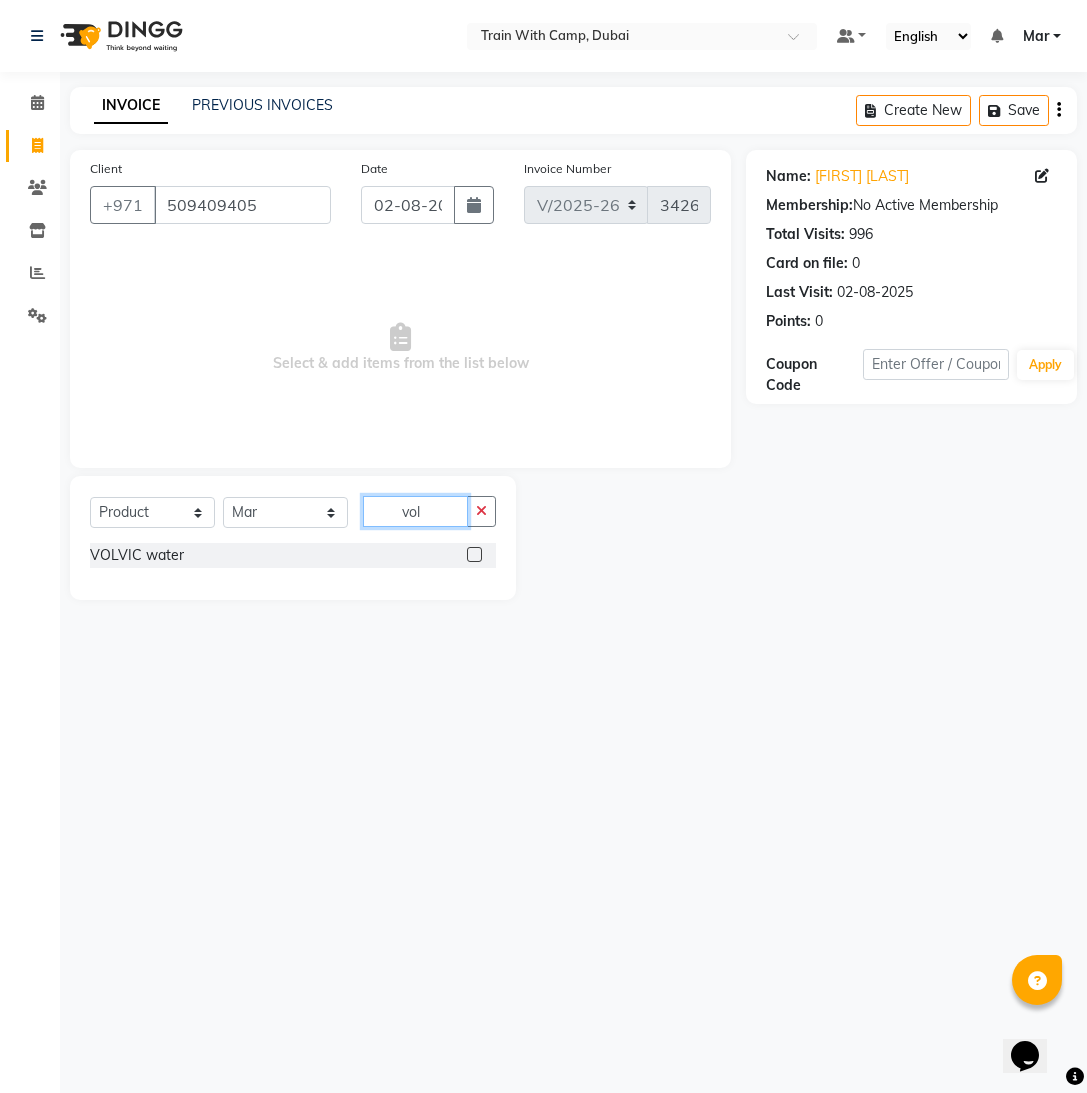 type on "vol" 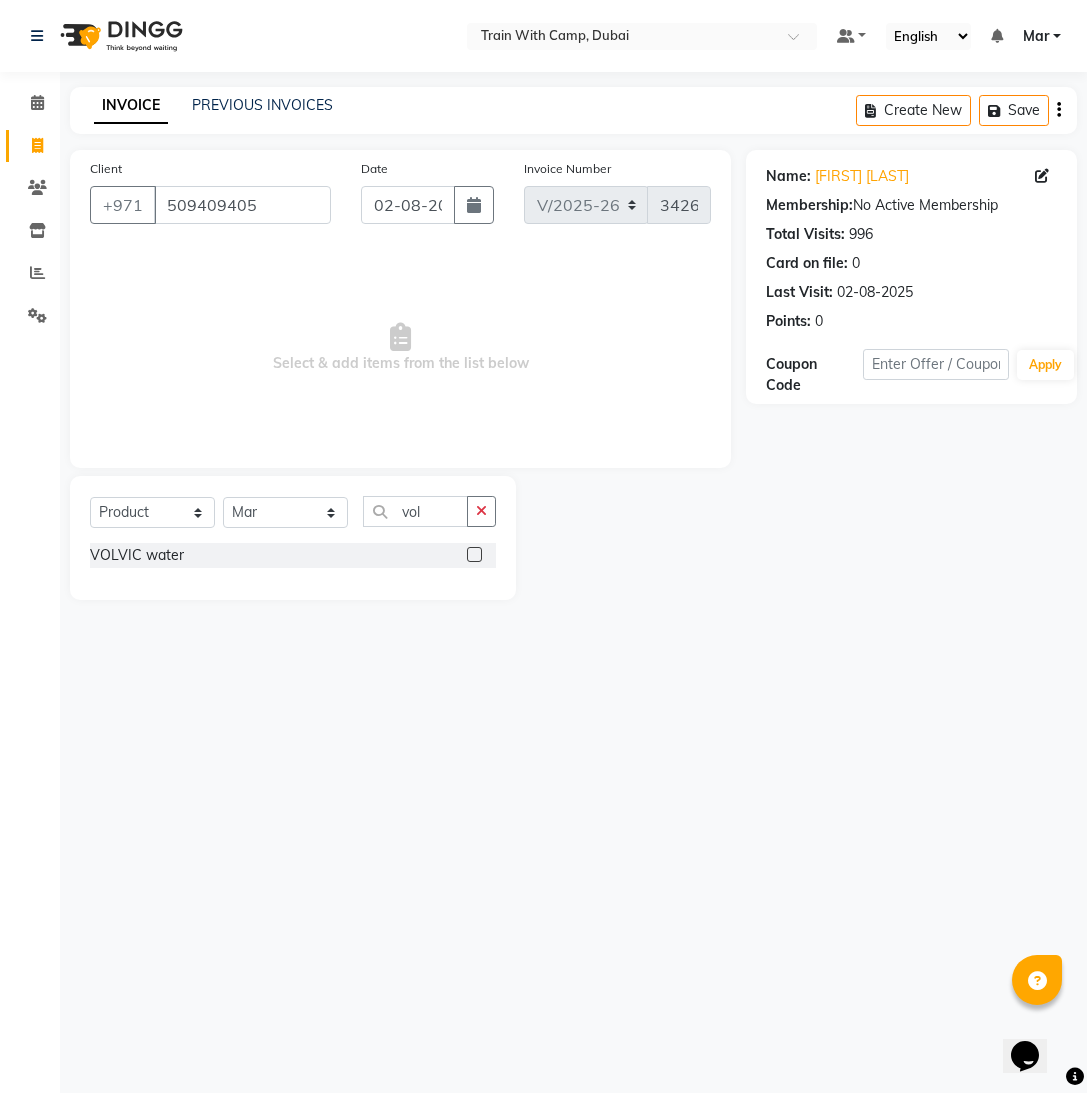 drag, startPoint x: 477, startPoint y: 556, endPoint x: 466, endPoint y: 550, distance: 12.529964 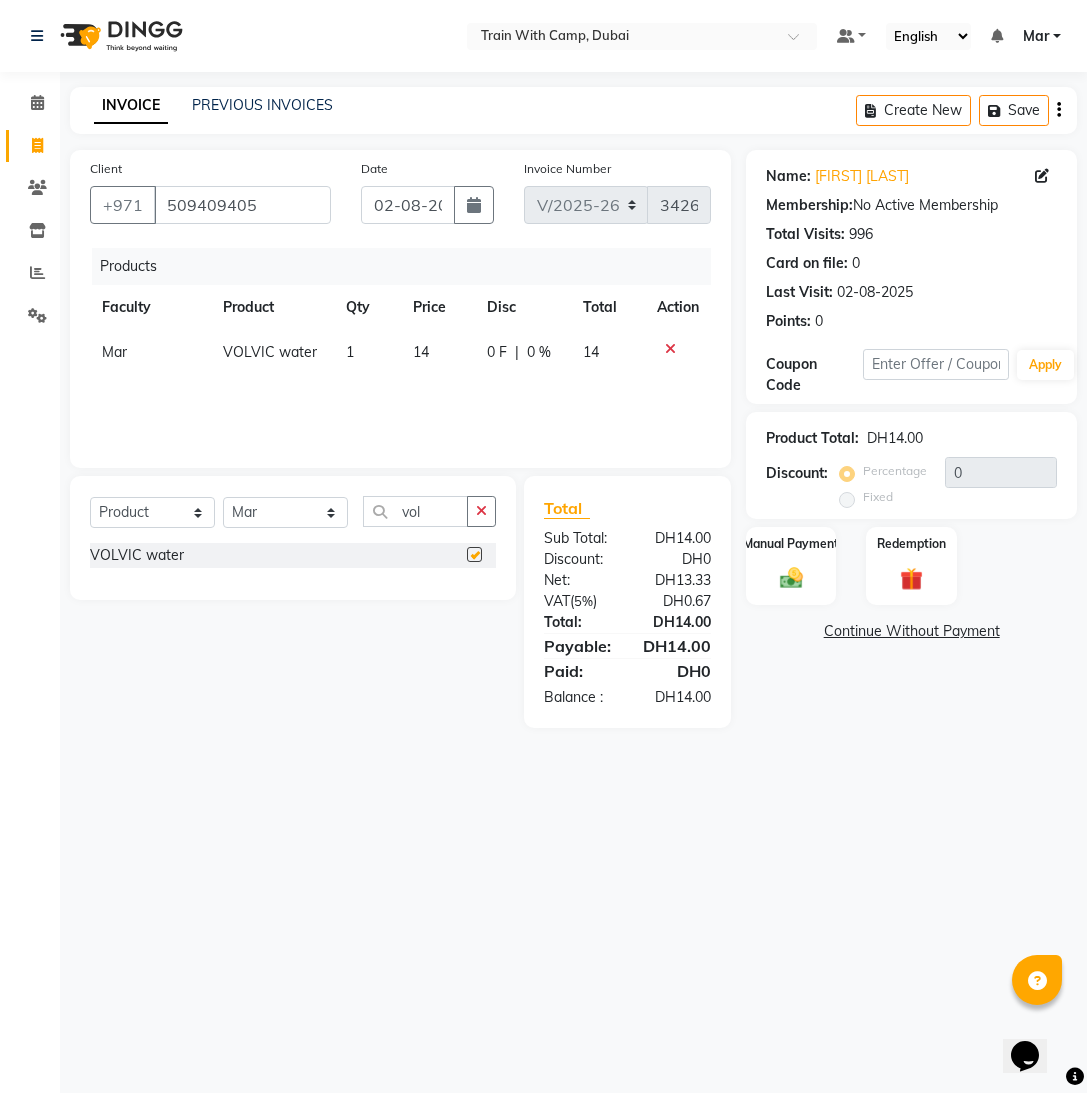 checkbox on "false" 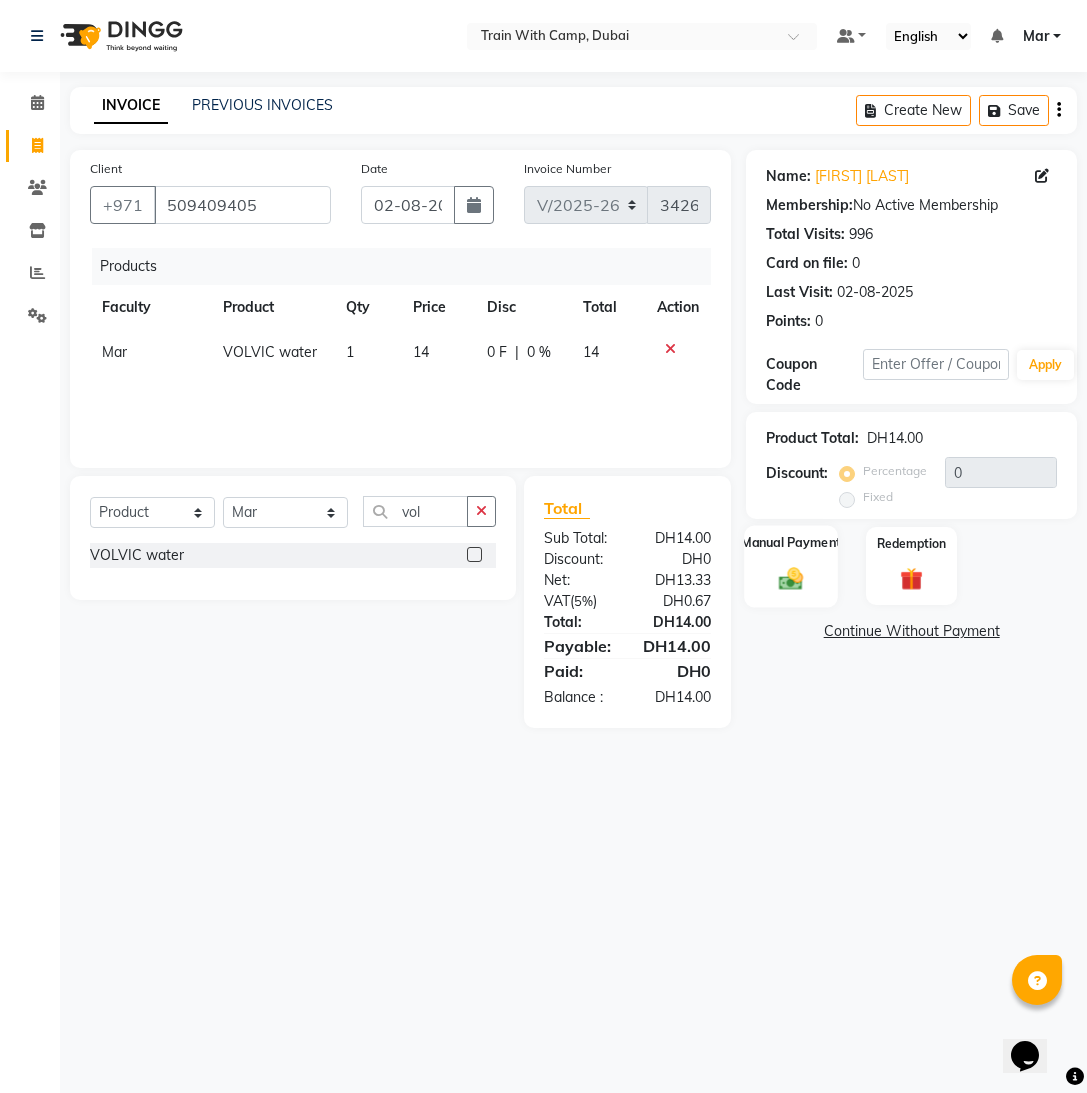 click 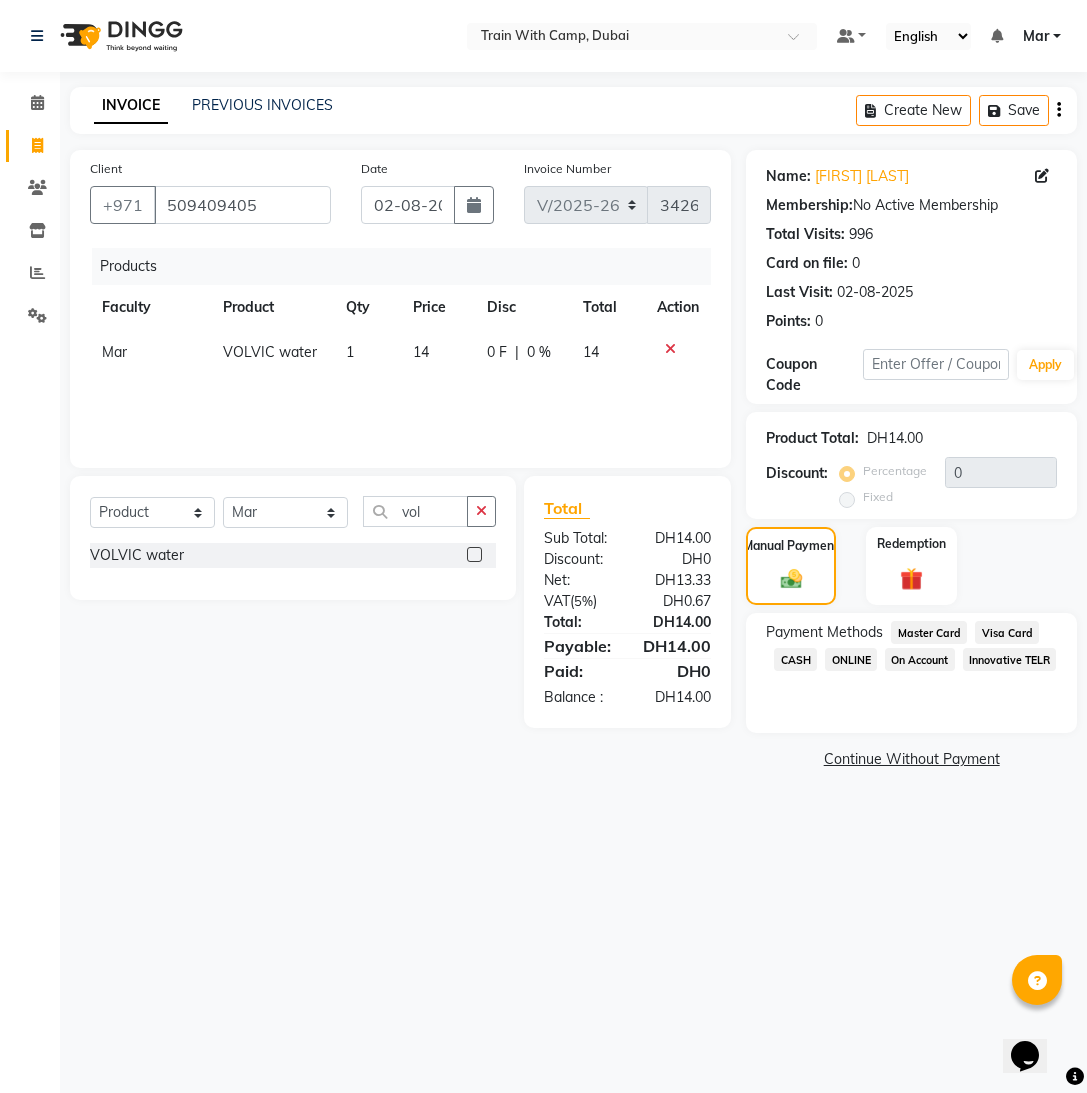 click on "Visa Card" 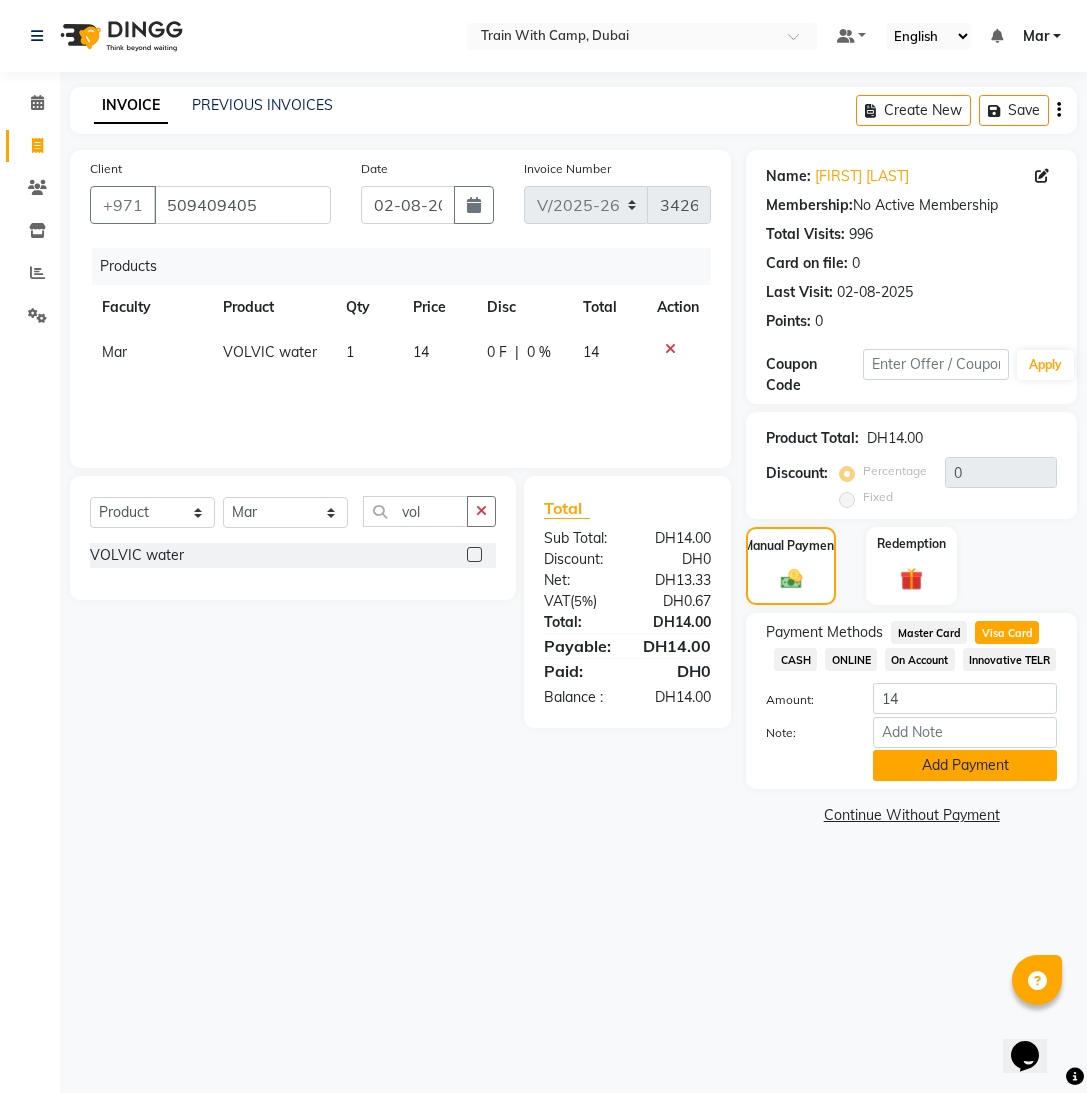 click on "Add Payment" 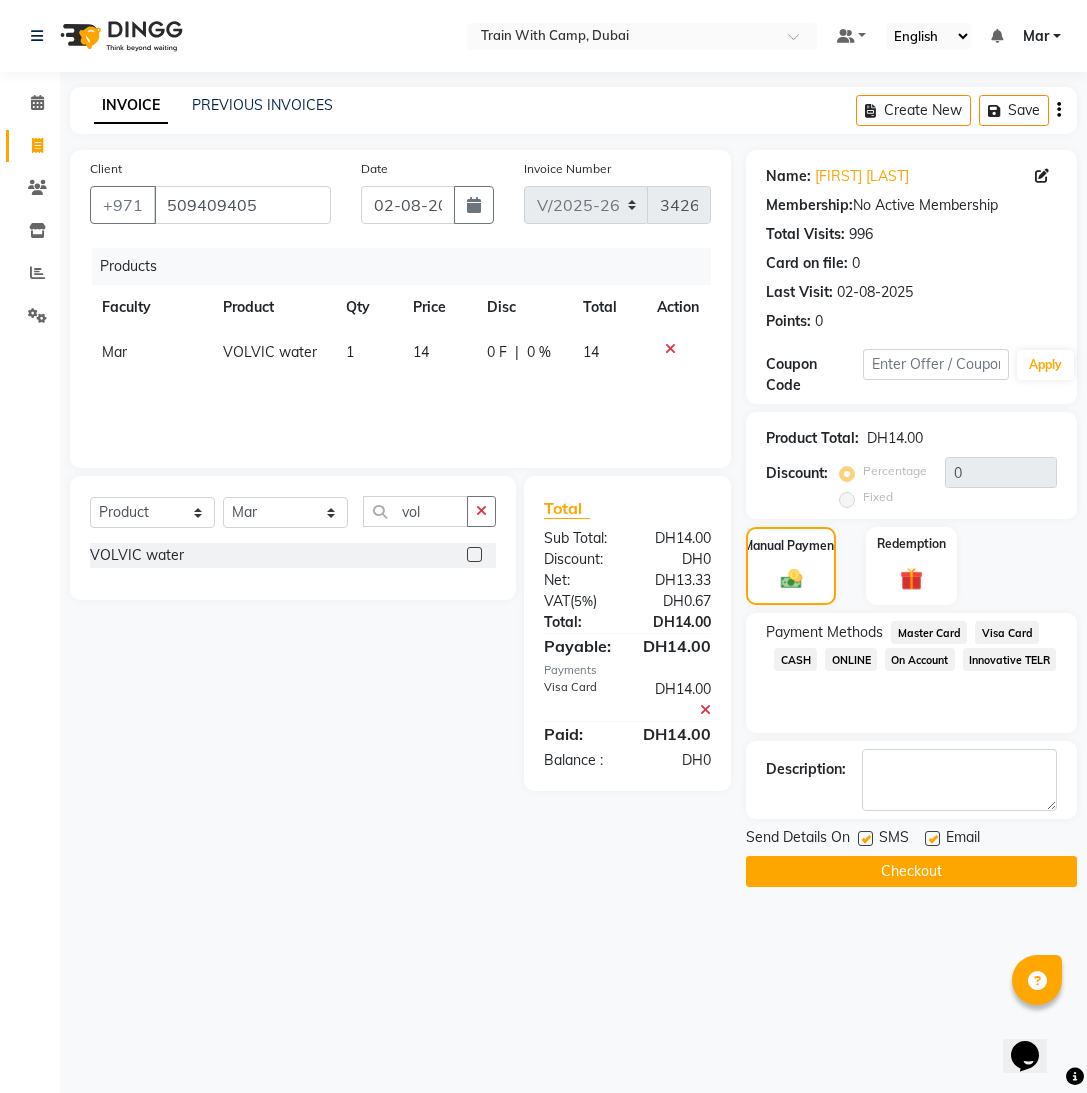 click 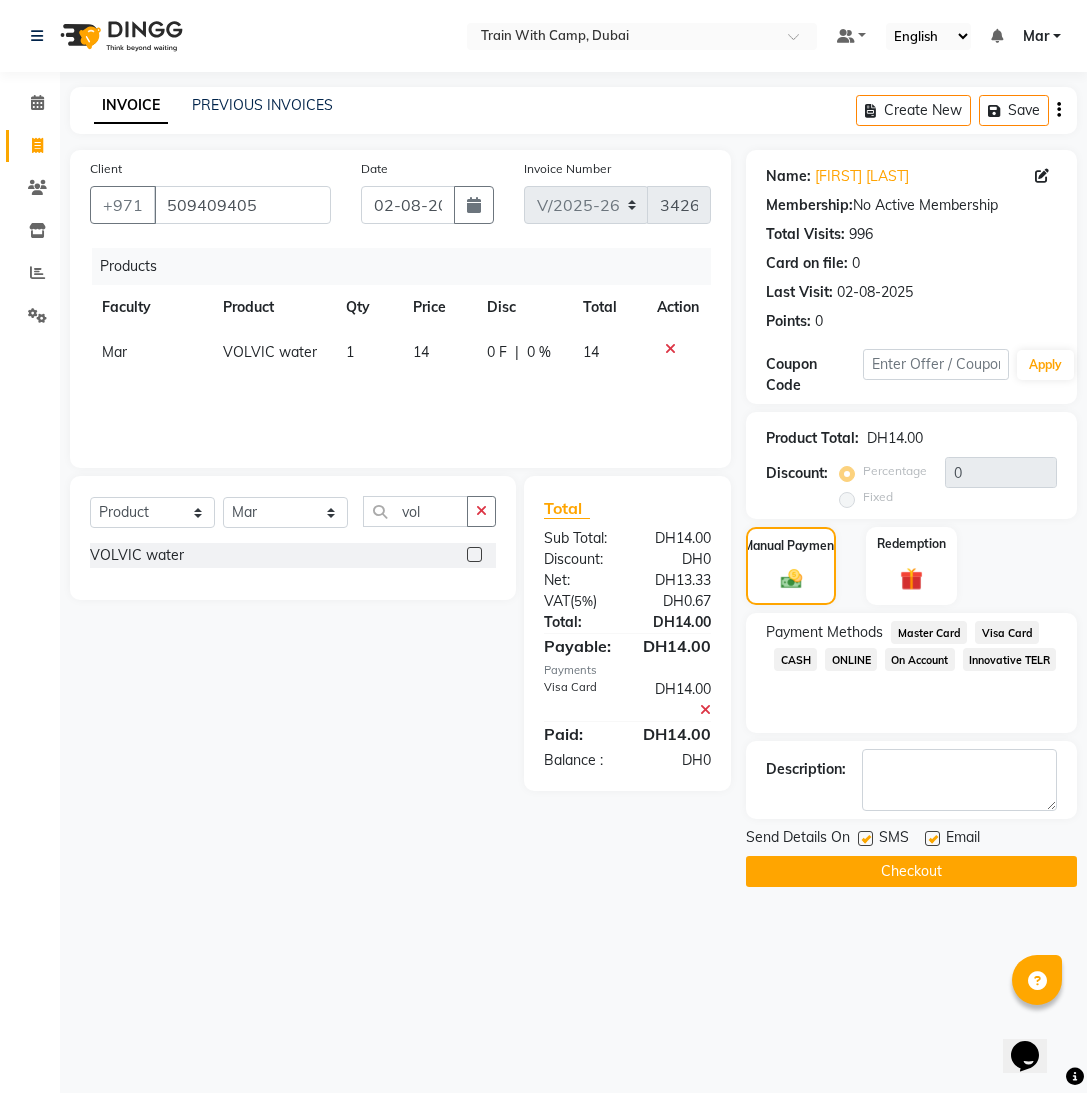 click at bounding box center (931, 839) 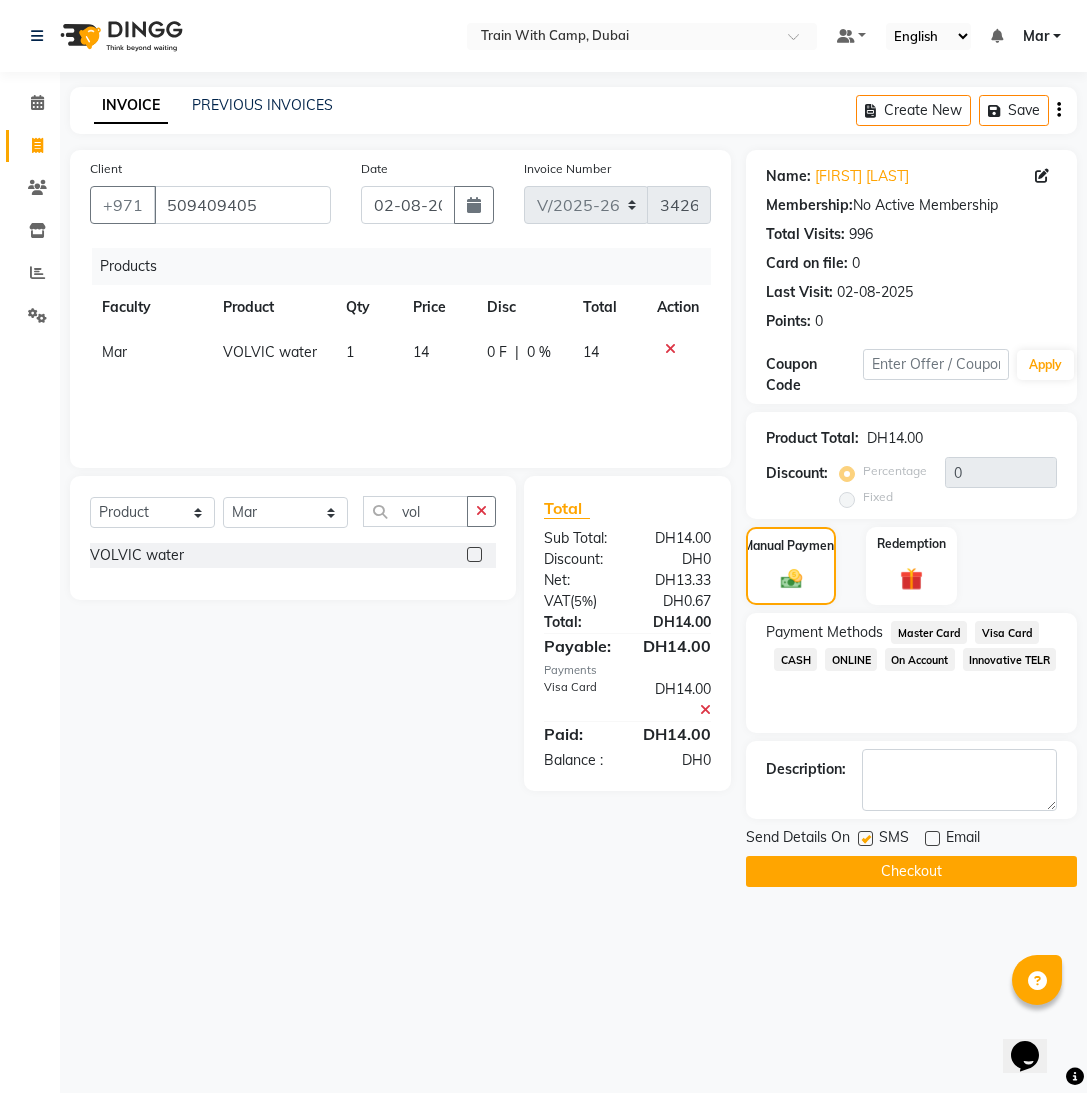click 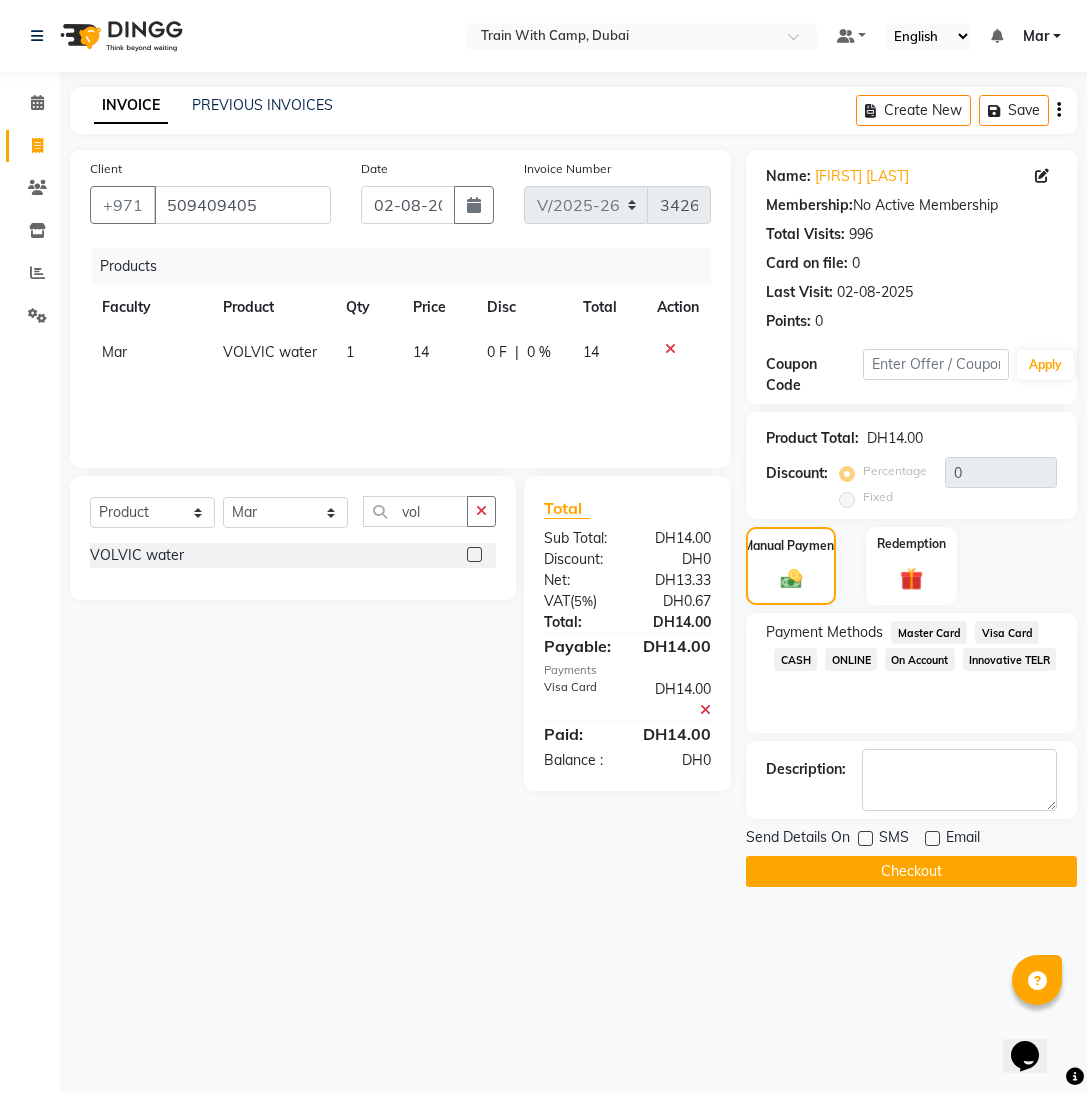 click on "Checkout" 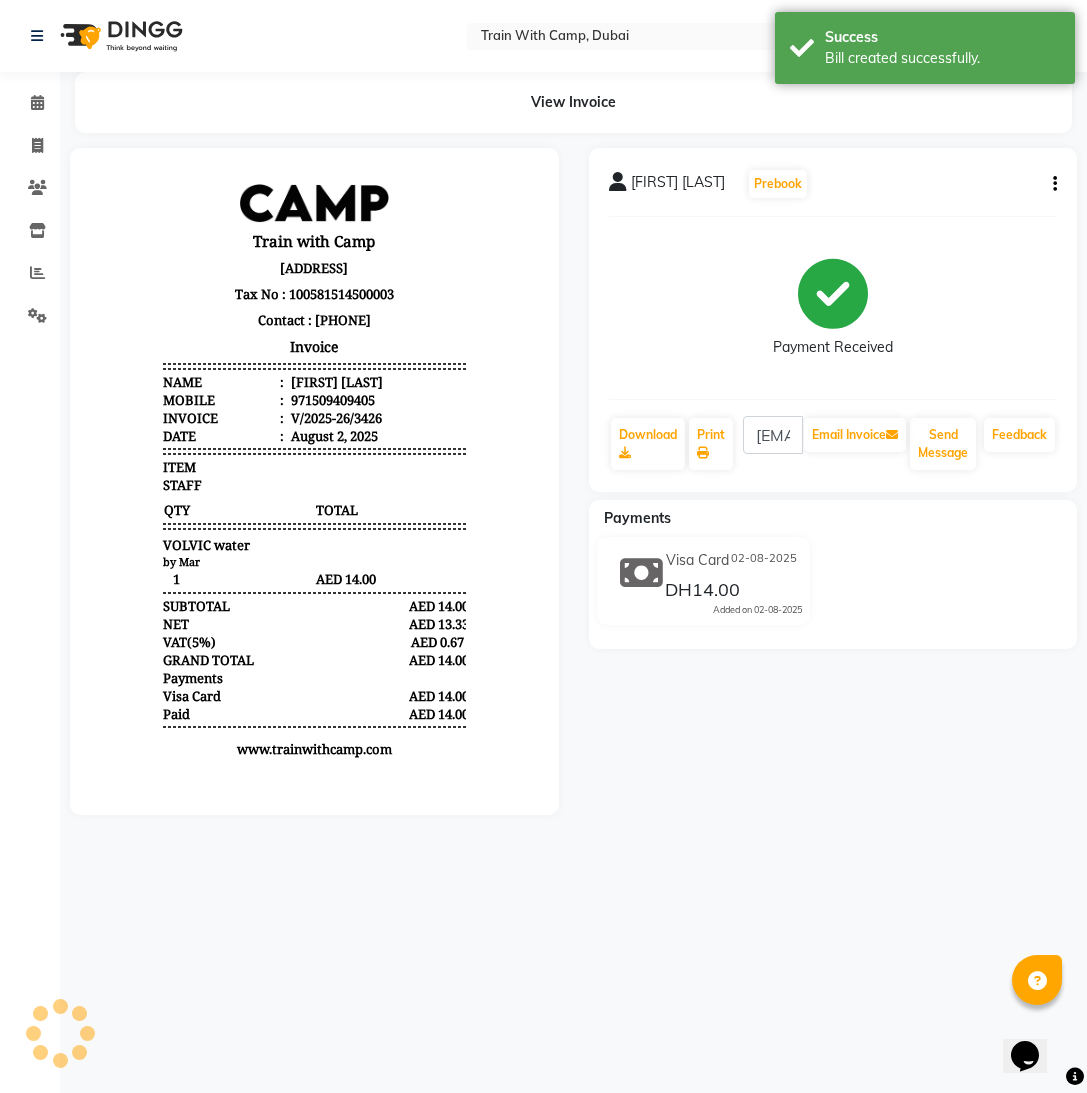 scroll, scrollTop: 0, scrollLeft: 0, axis: both 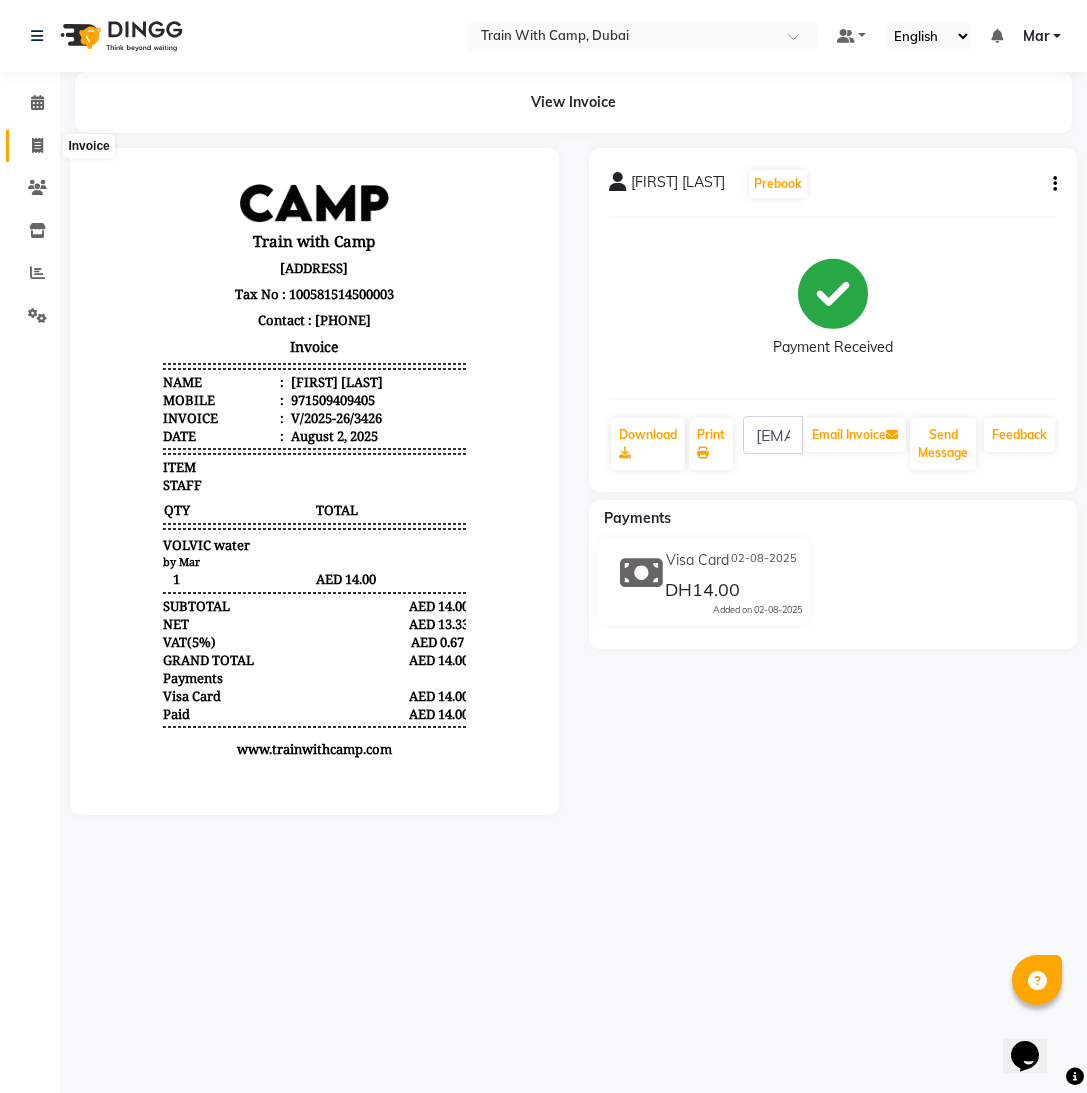 click 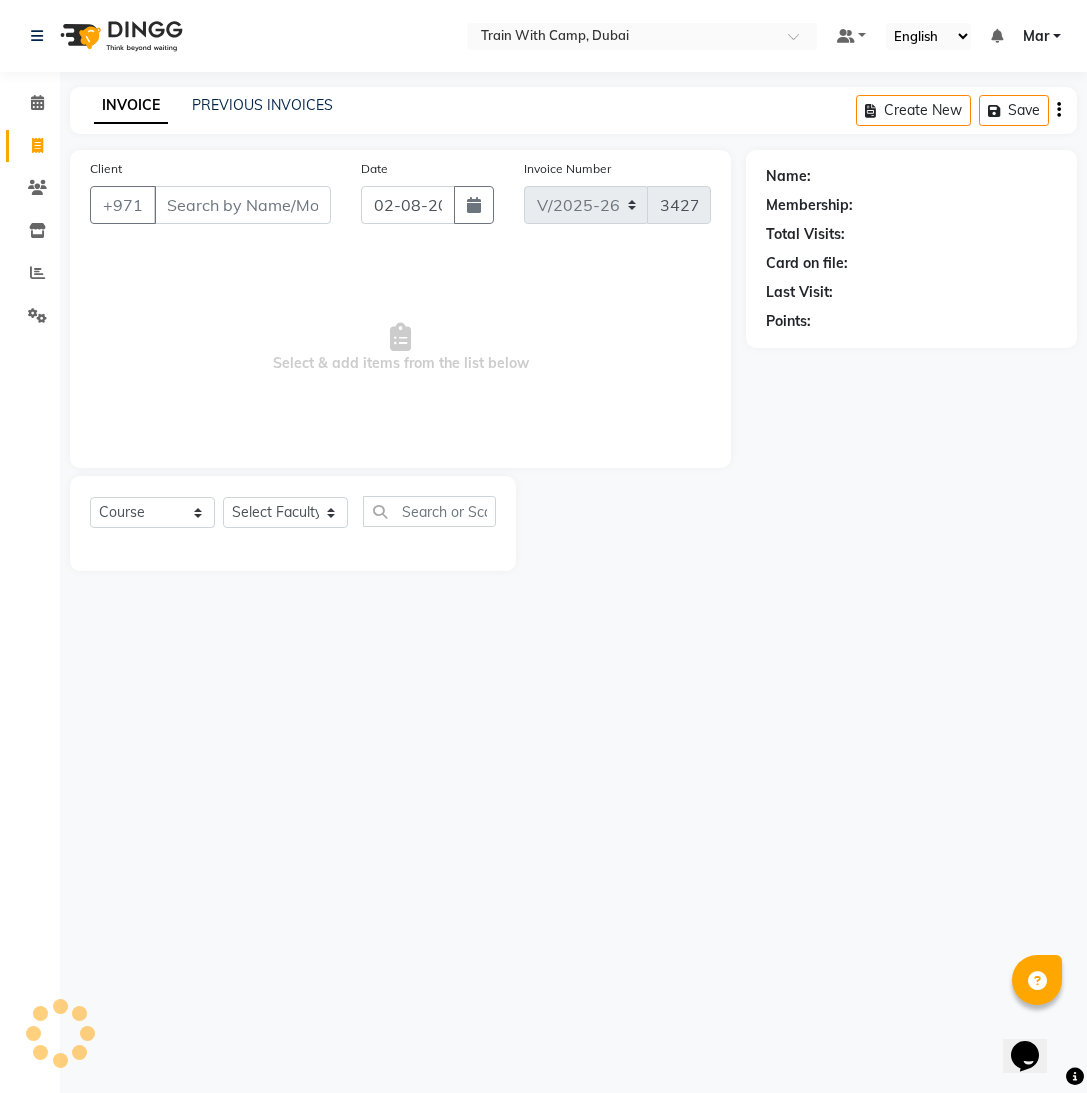 drag, startPoint x: 33, startPoint y: 148, endPoint x: 52, endPoint y: 149, distance: 19.026299 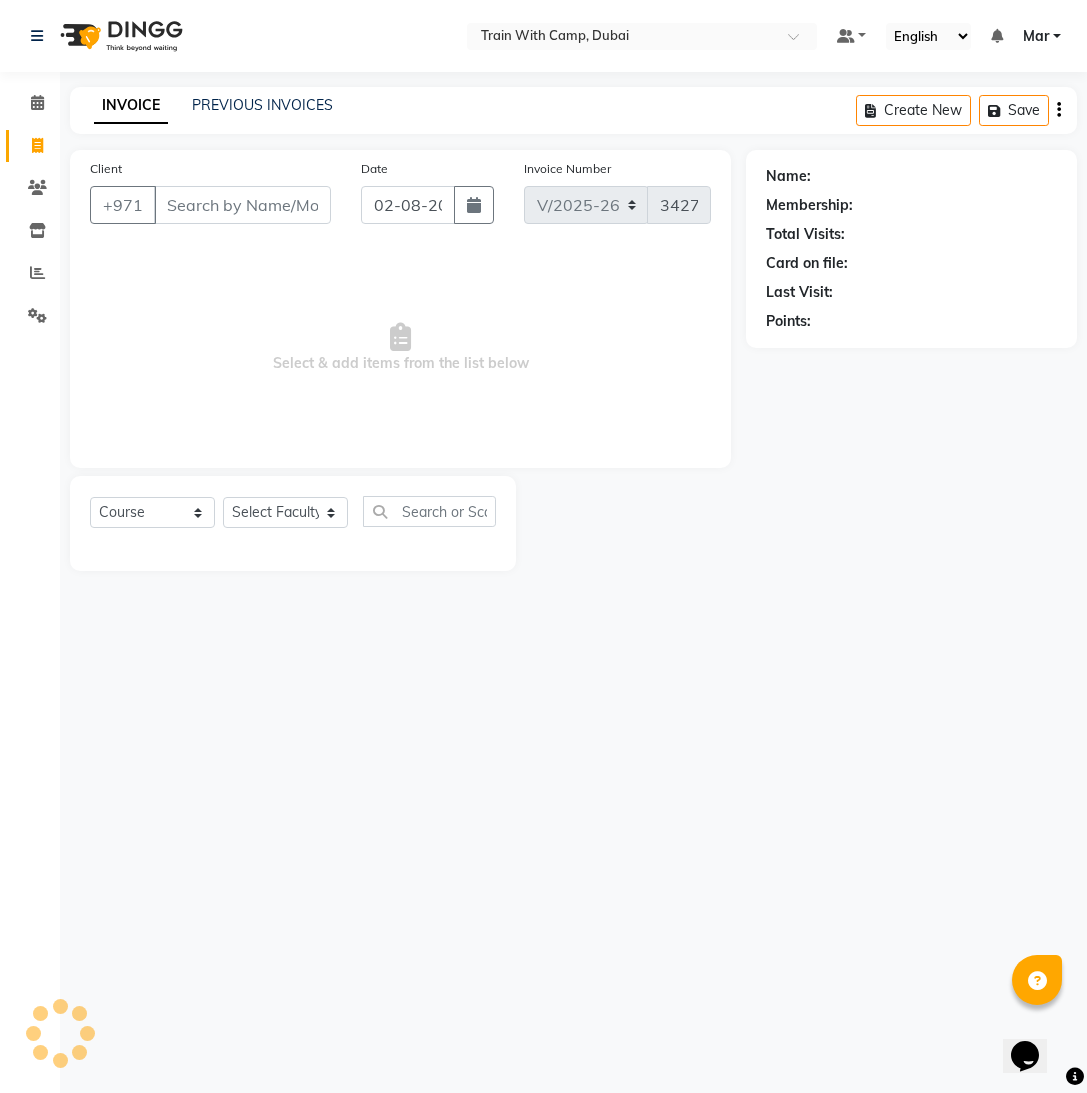 select on "14898" 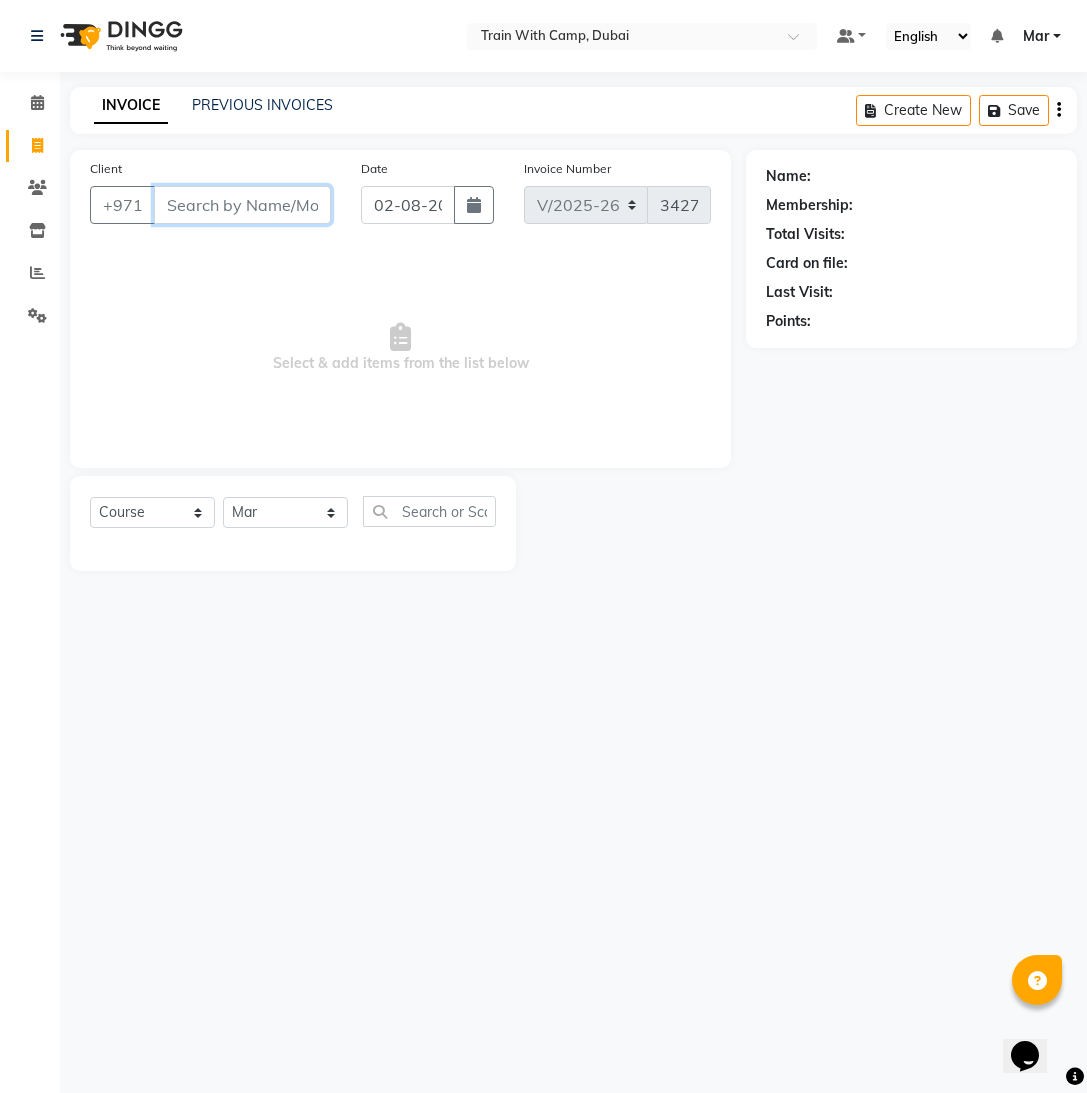 click on "Client" at bounding box center (242, 205) 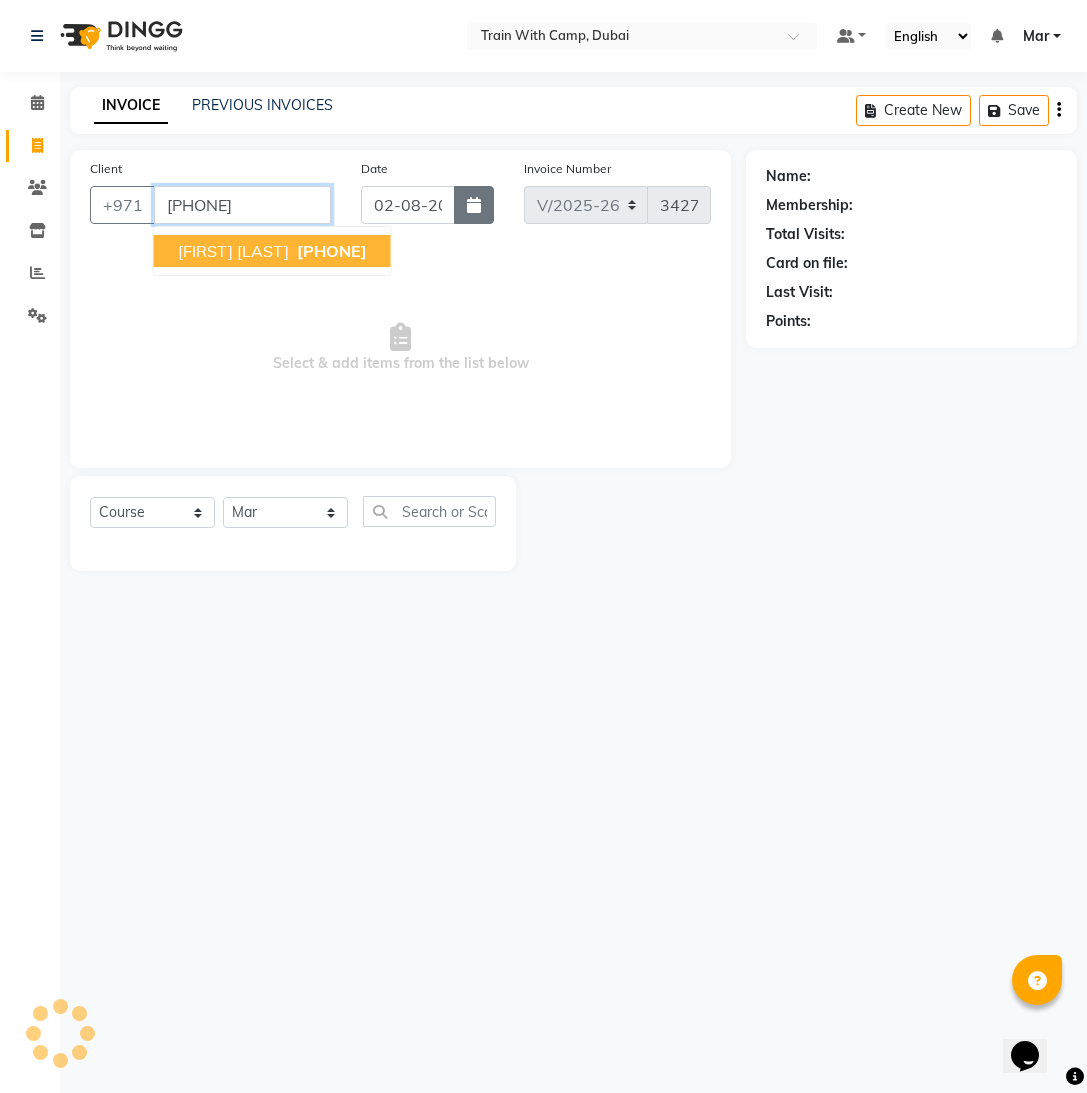 type on "[PHONE]" 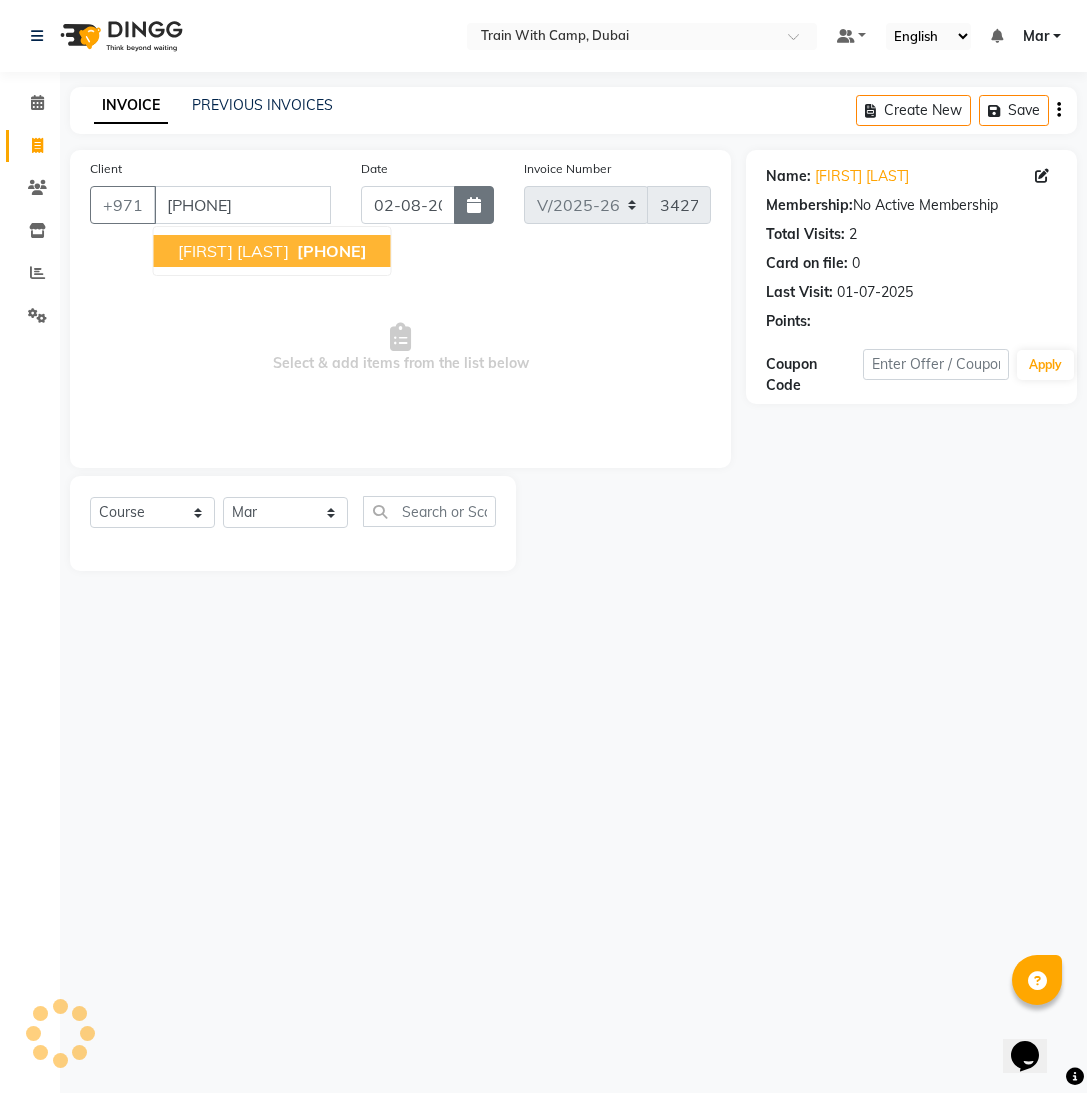 click 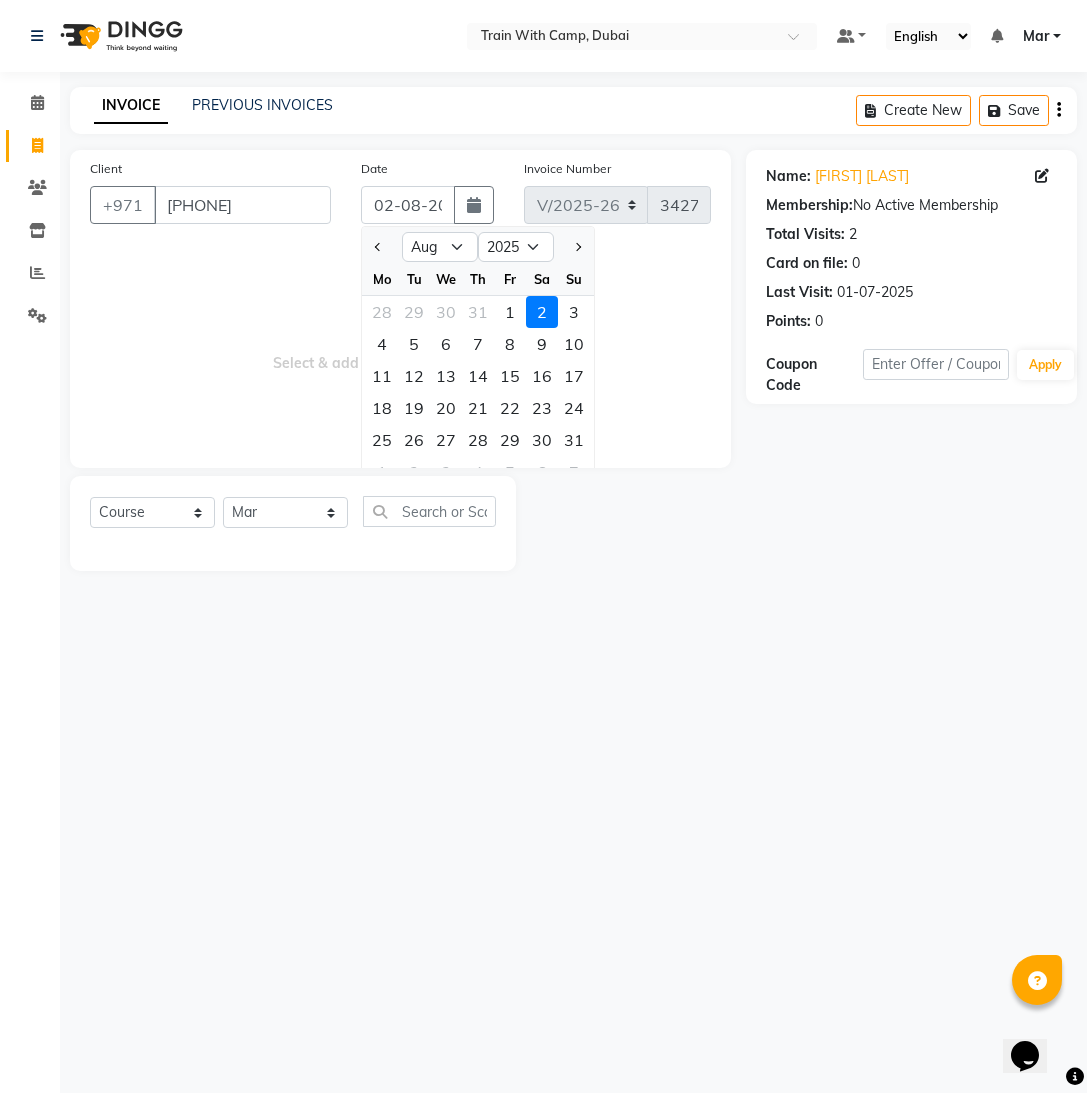 click on "1" 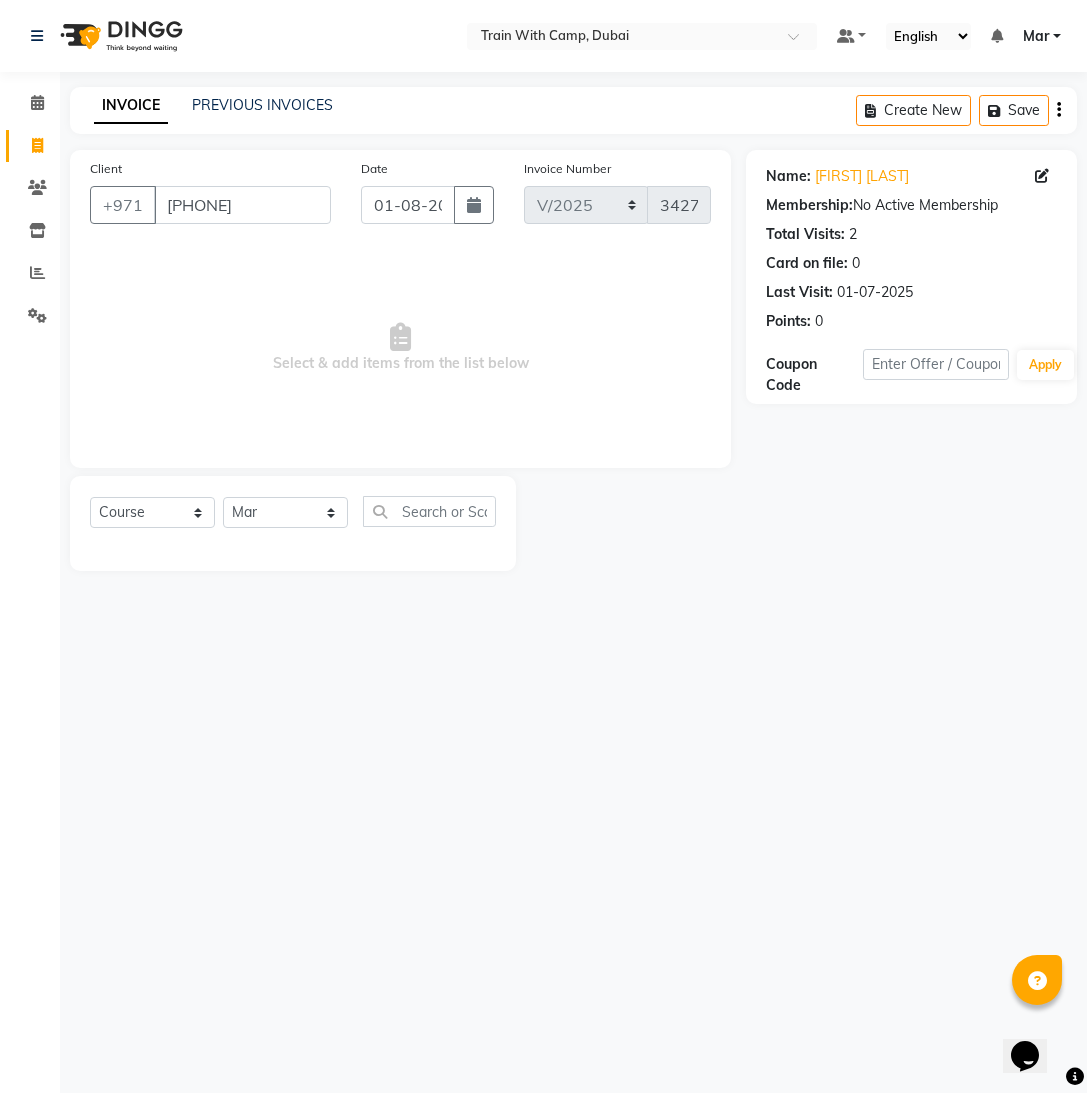 click on "Select & add items from the list below" at bounding box center (400, 348) 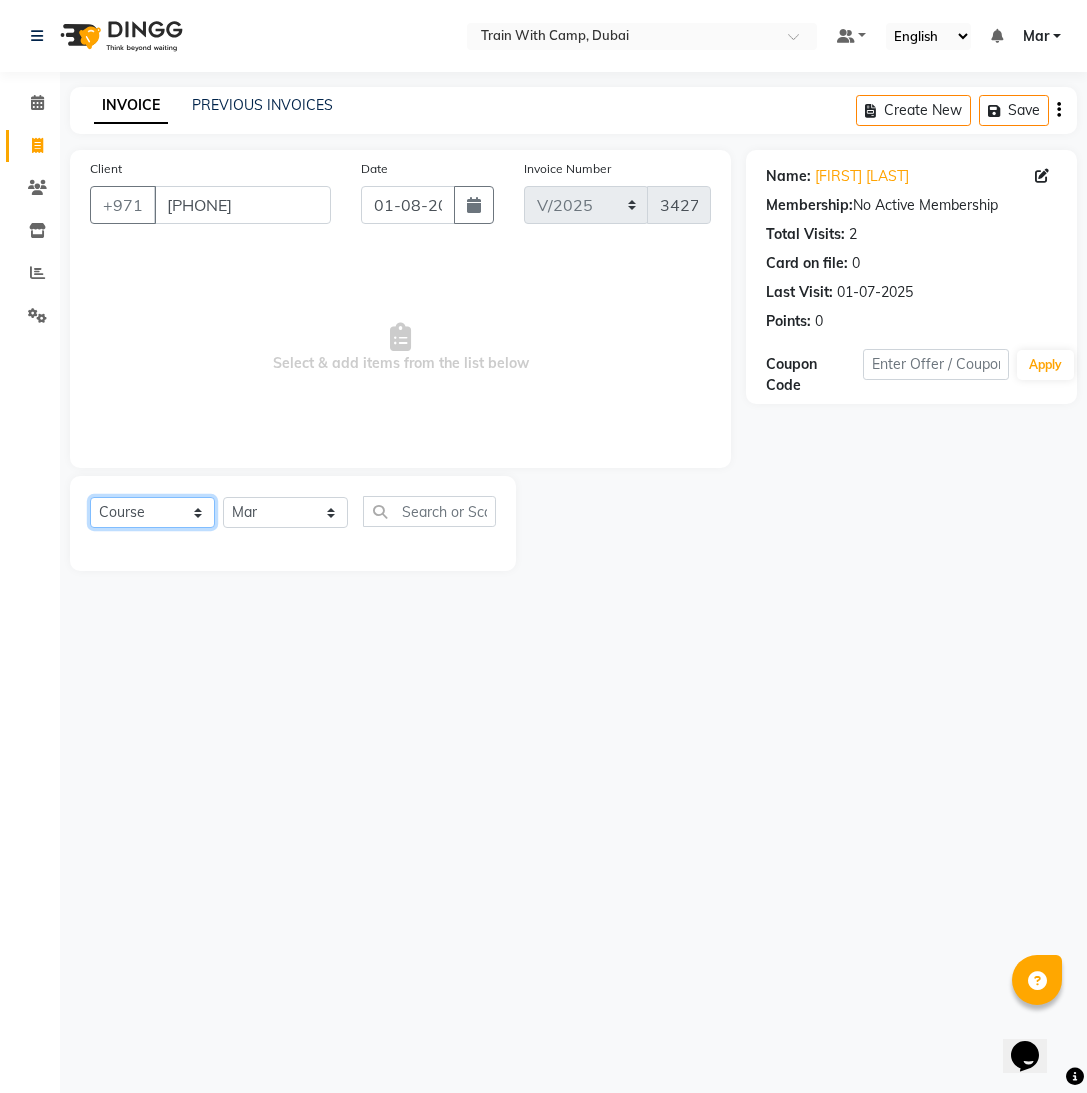 click on "Select  Course  Product  Membership  Package Voucher Prepaid Gift Card" 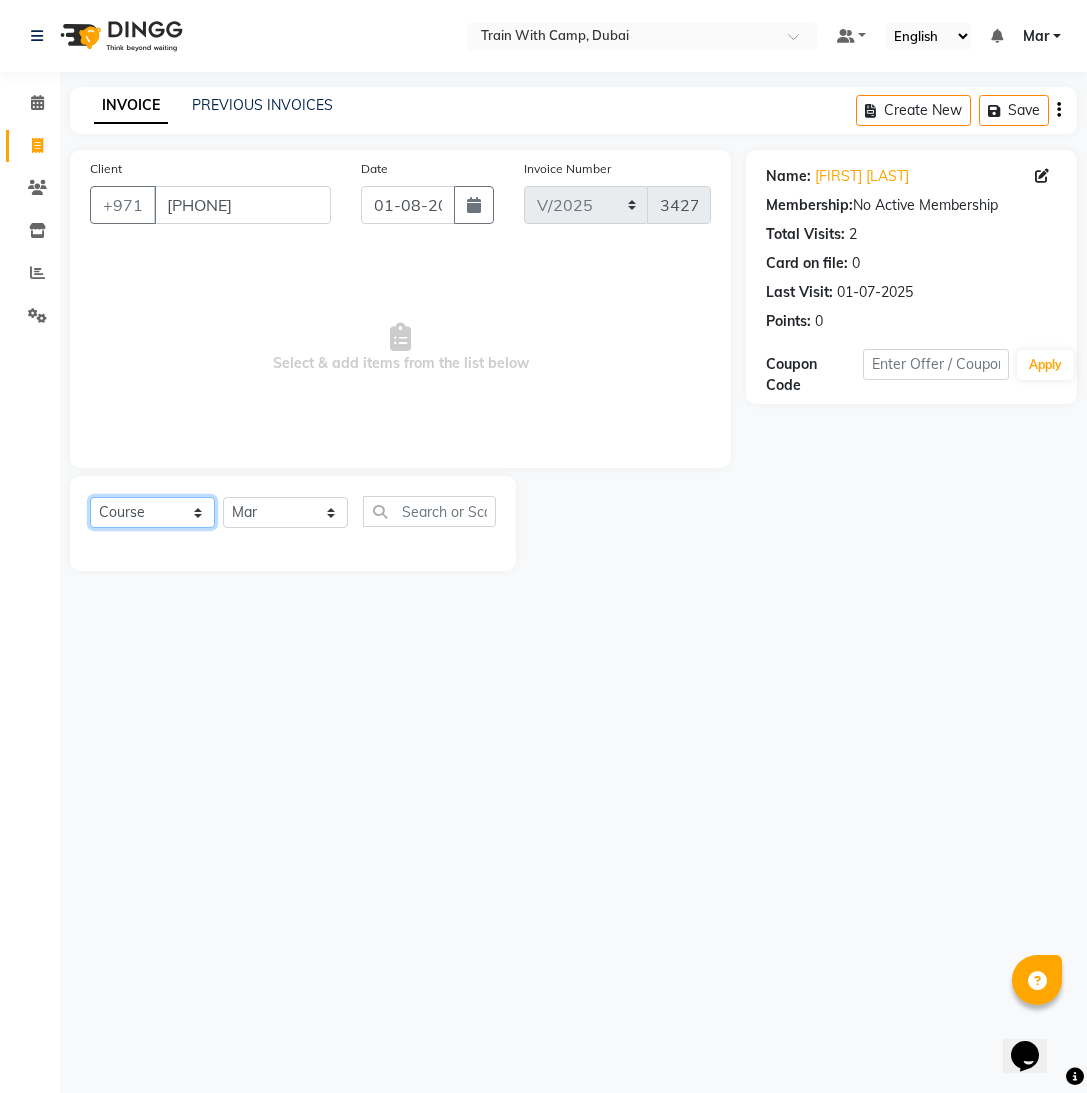 select on "package" 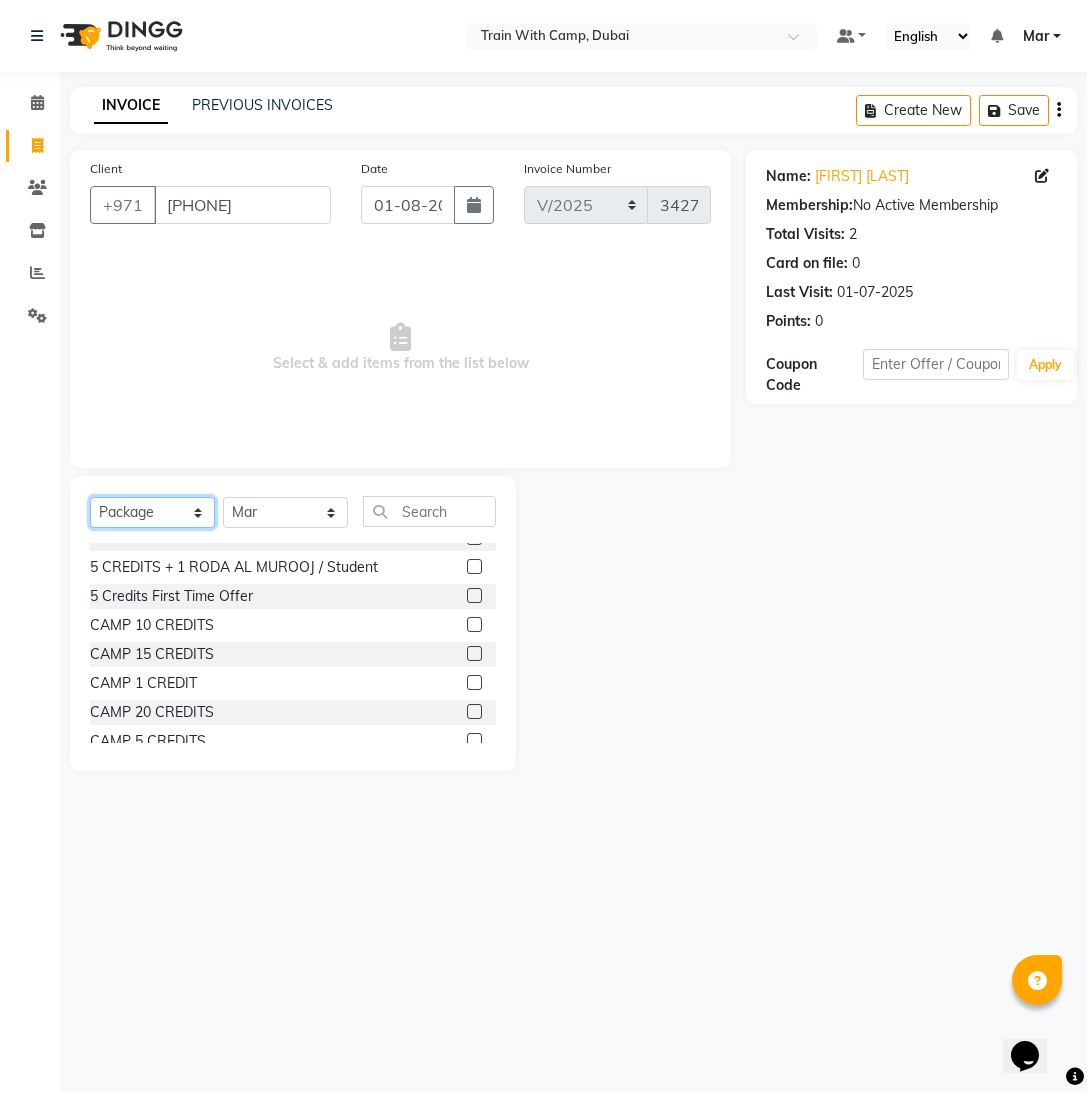 scroll, scrollTop: 82, scrollLeft: 0, axis: vertical 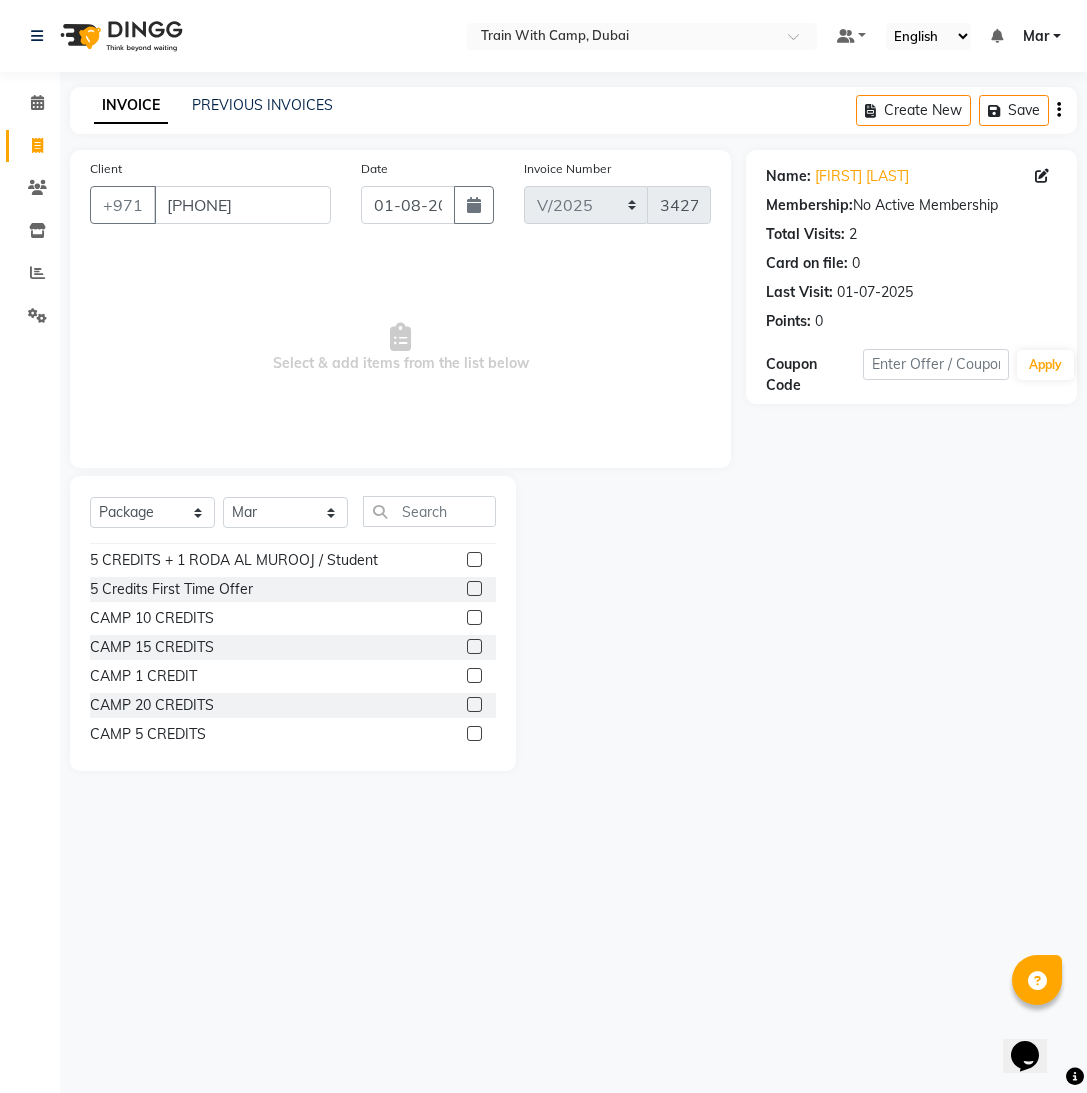 click 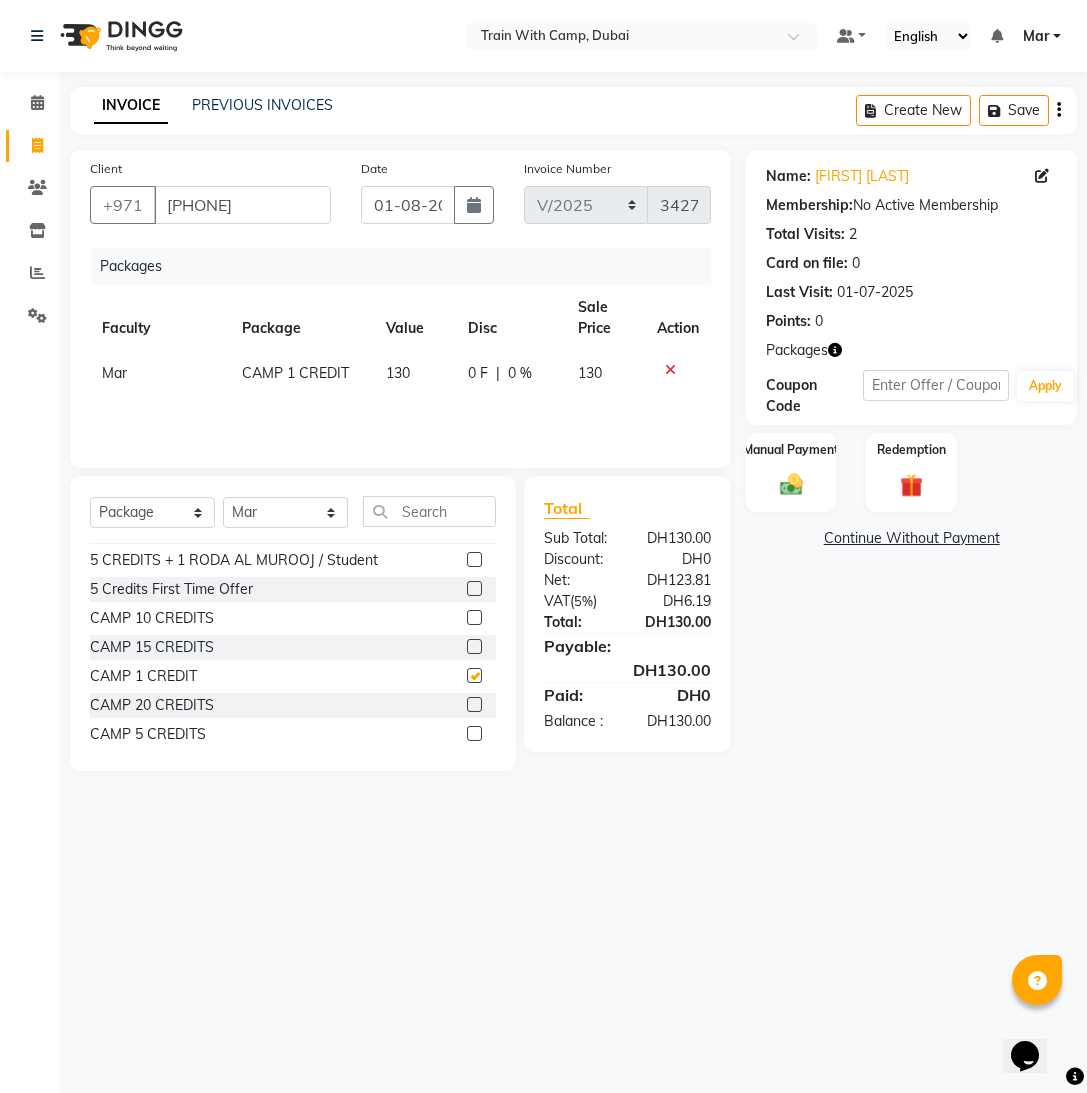 checkbox on "false" 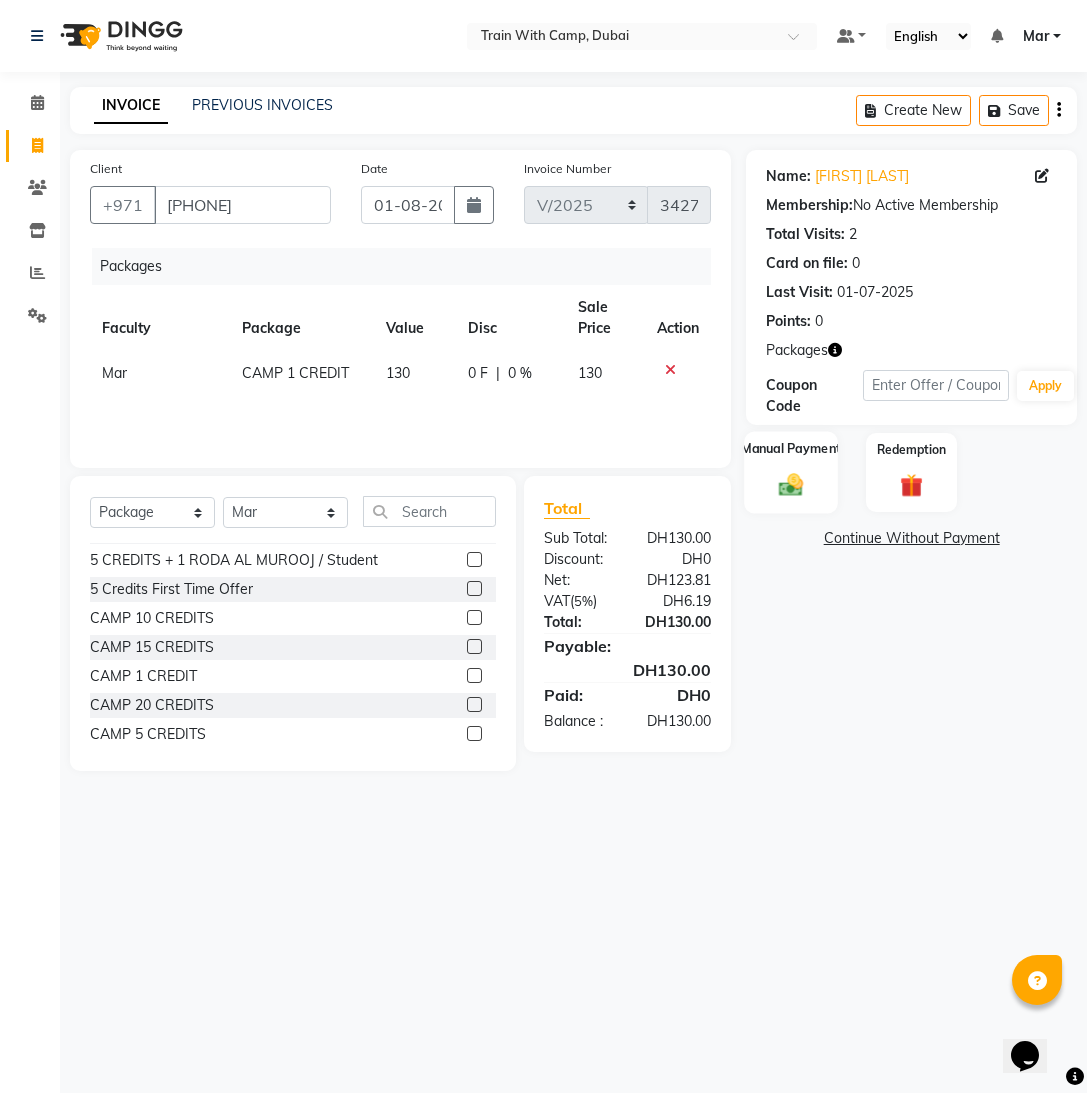 click on "Manual Payment" 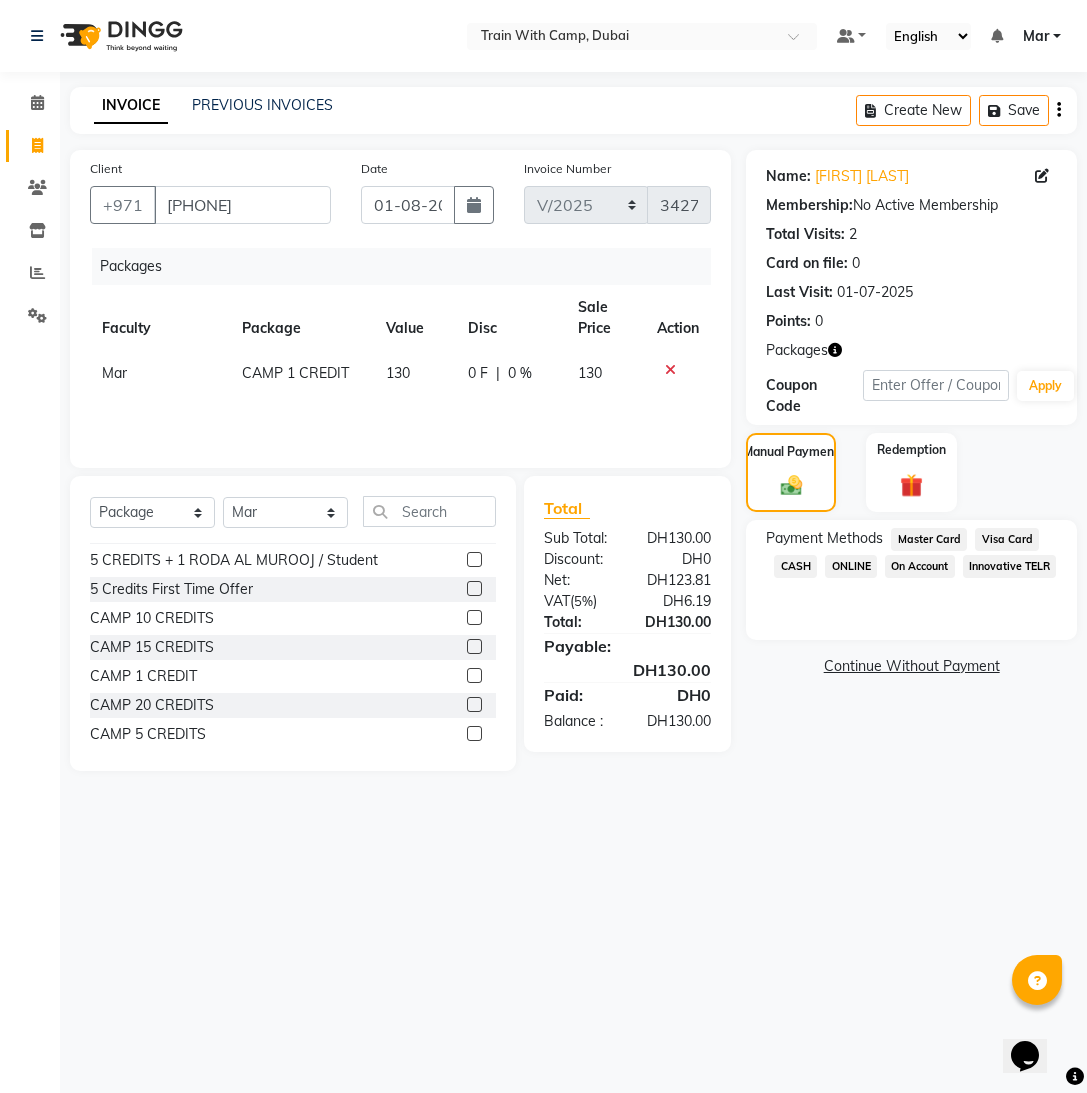click on "Innovative TELR" 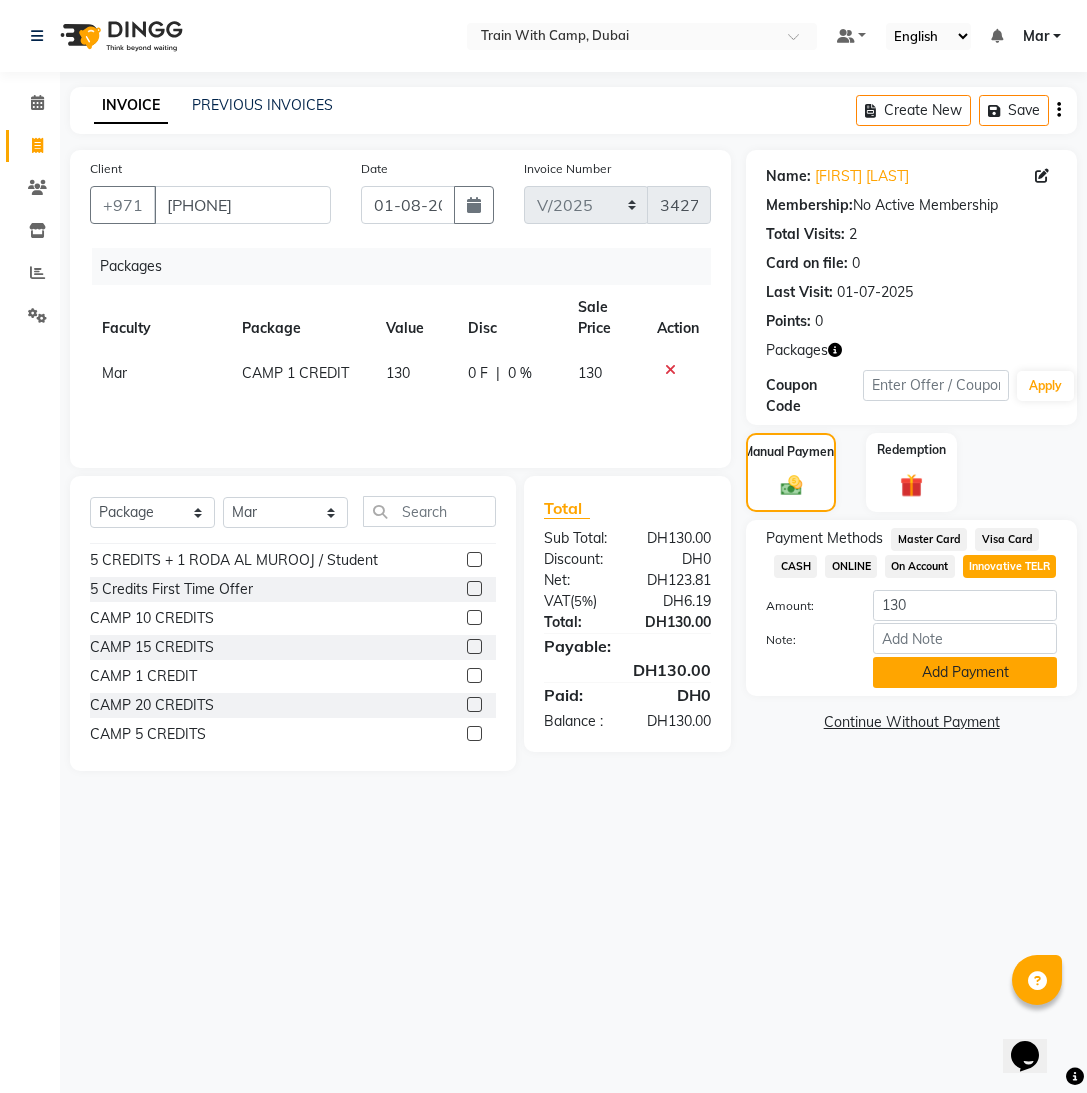 click on "Add Payment" 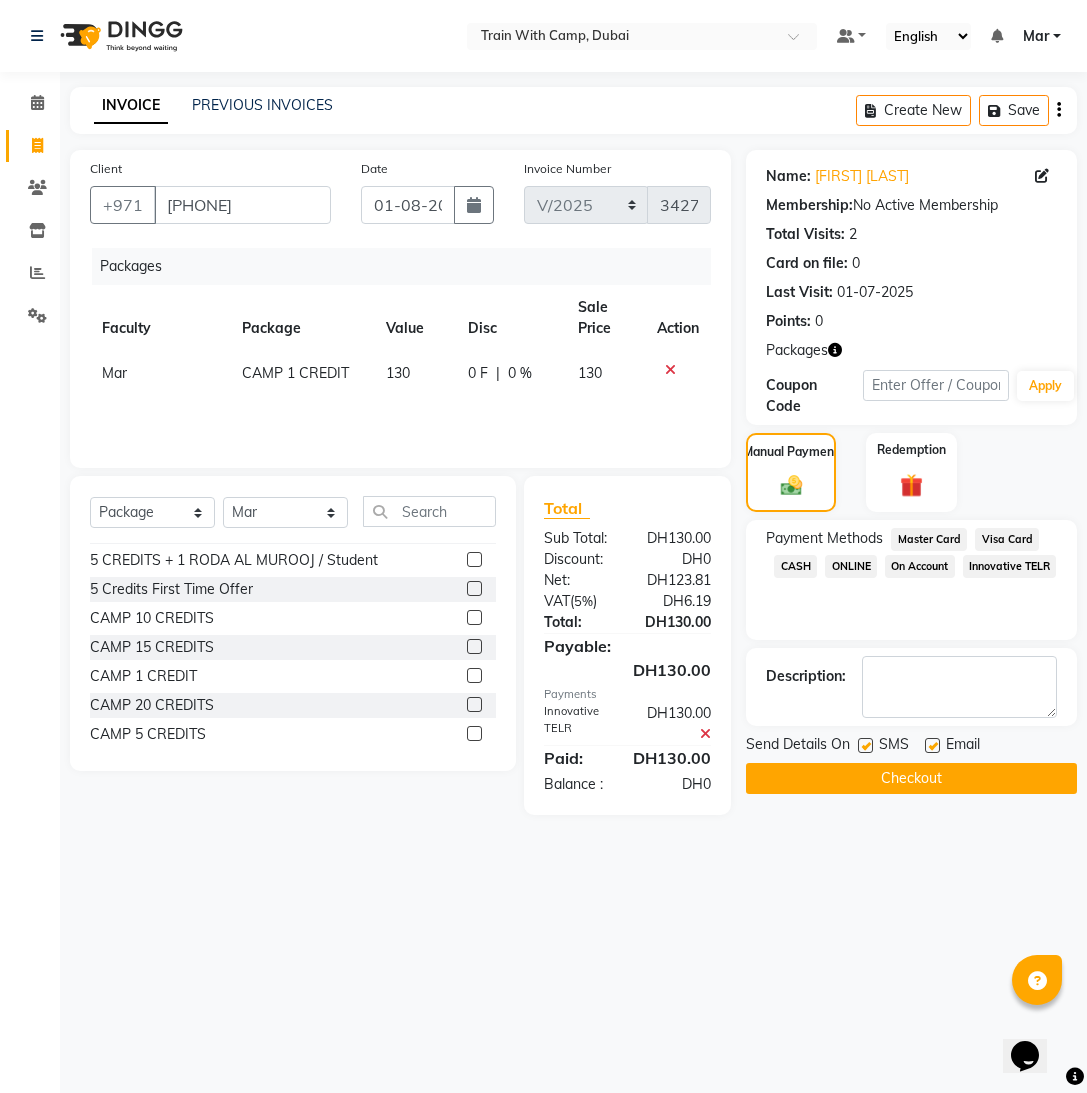 click 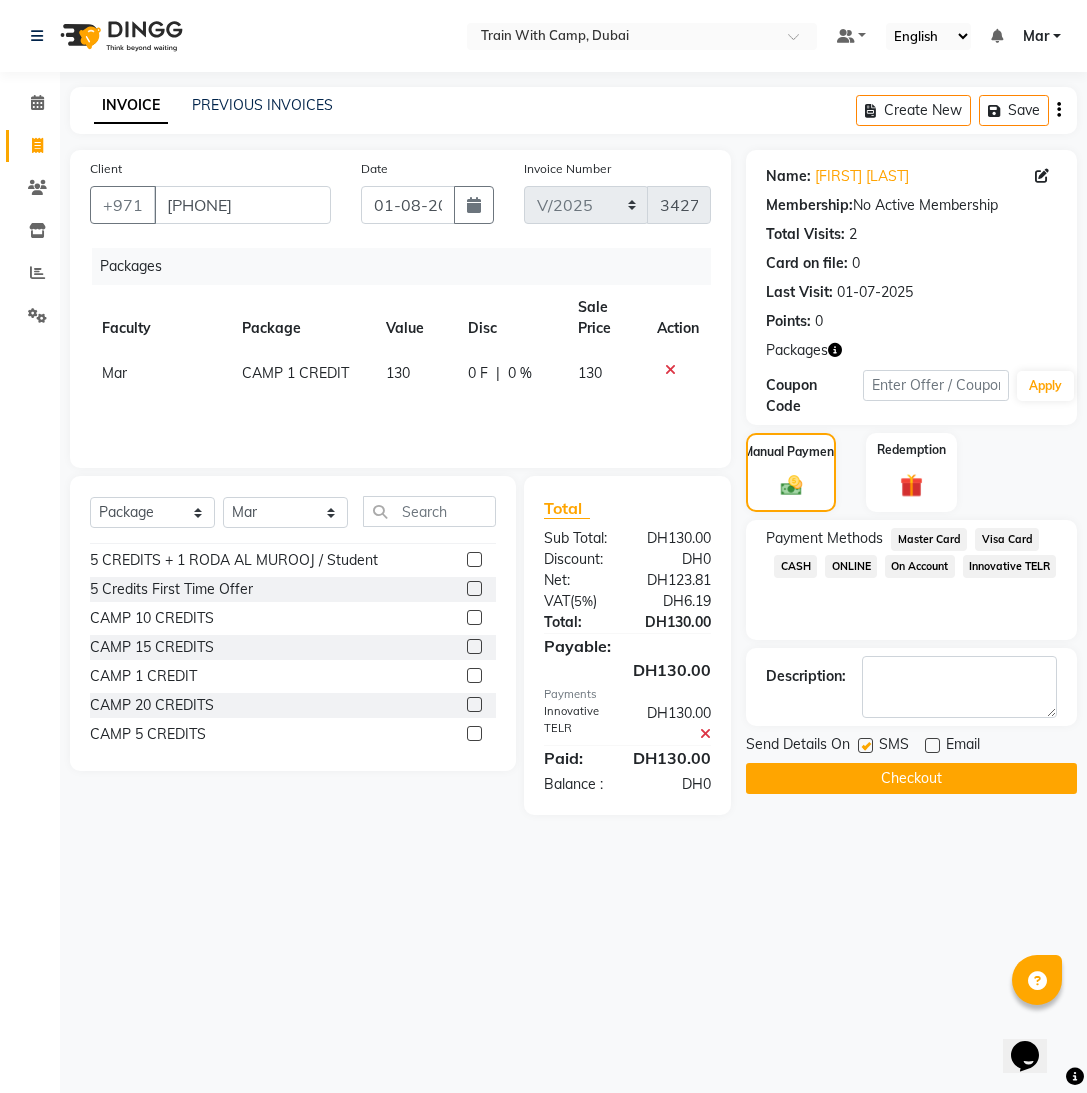 click 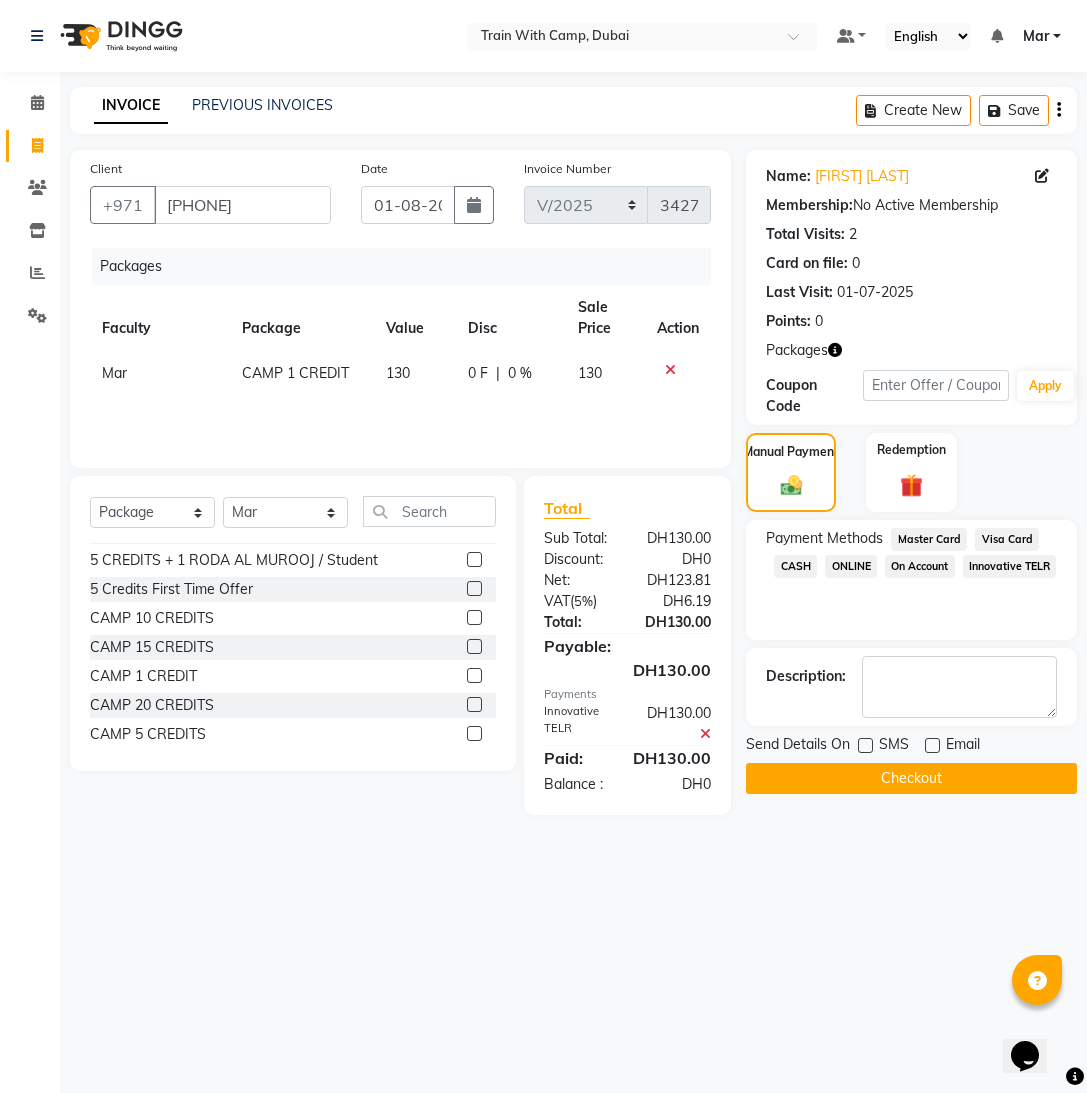 click on "Checkout" 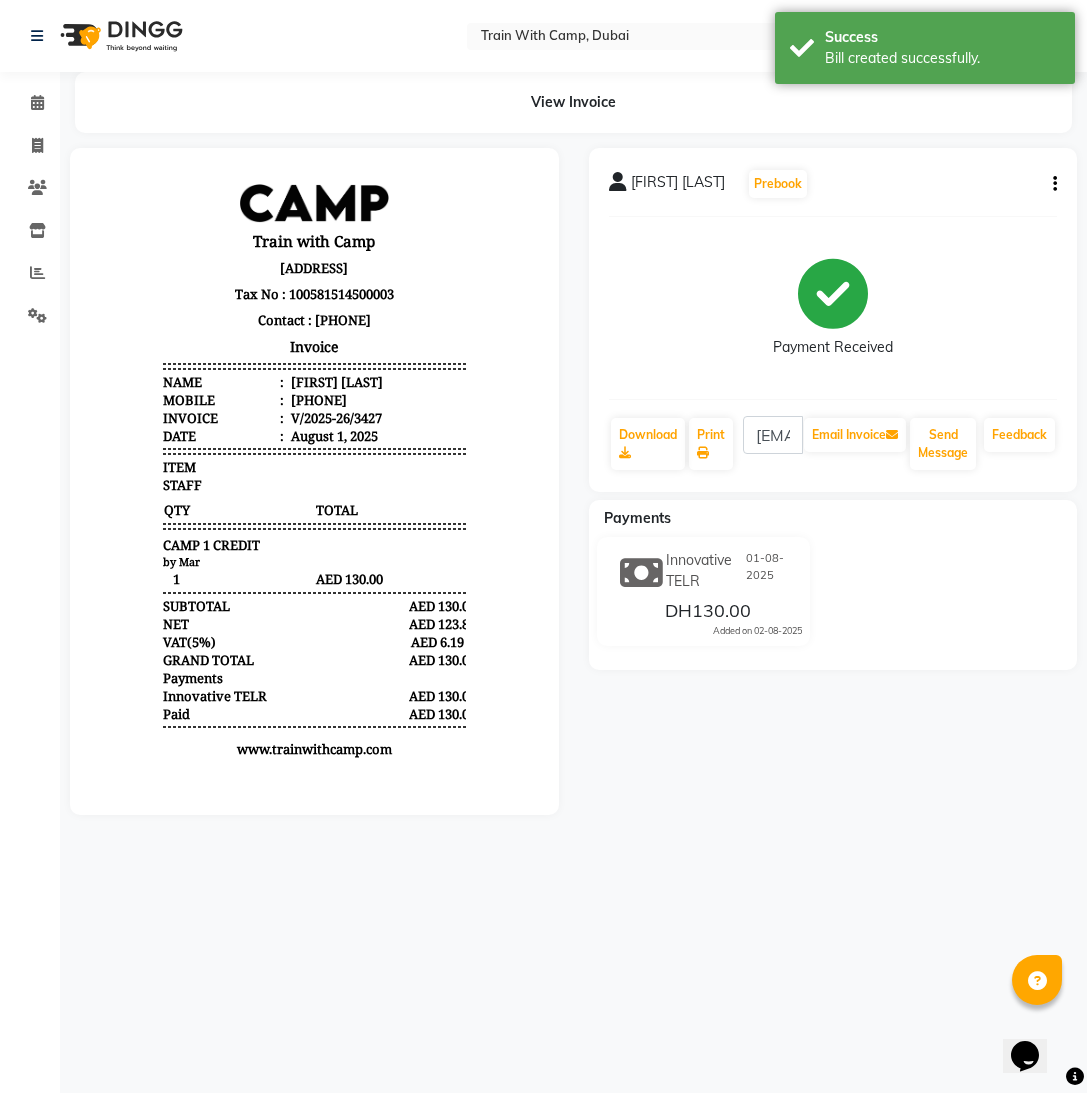 scroll, scrollTop: 0, scrollLeft: 0, axis: both 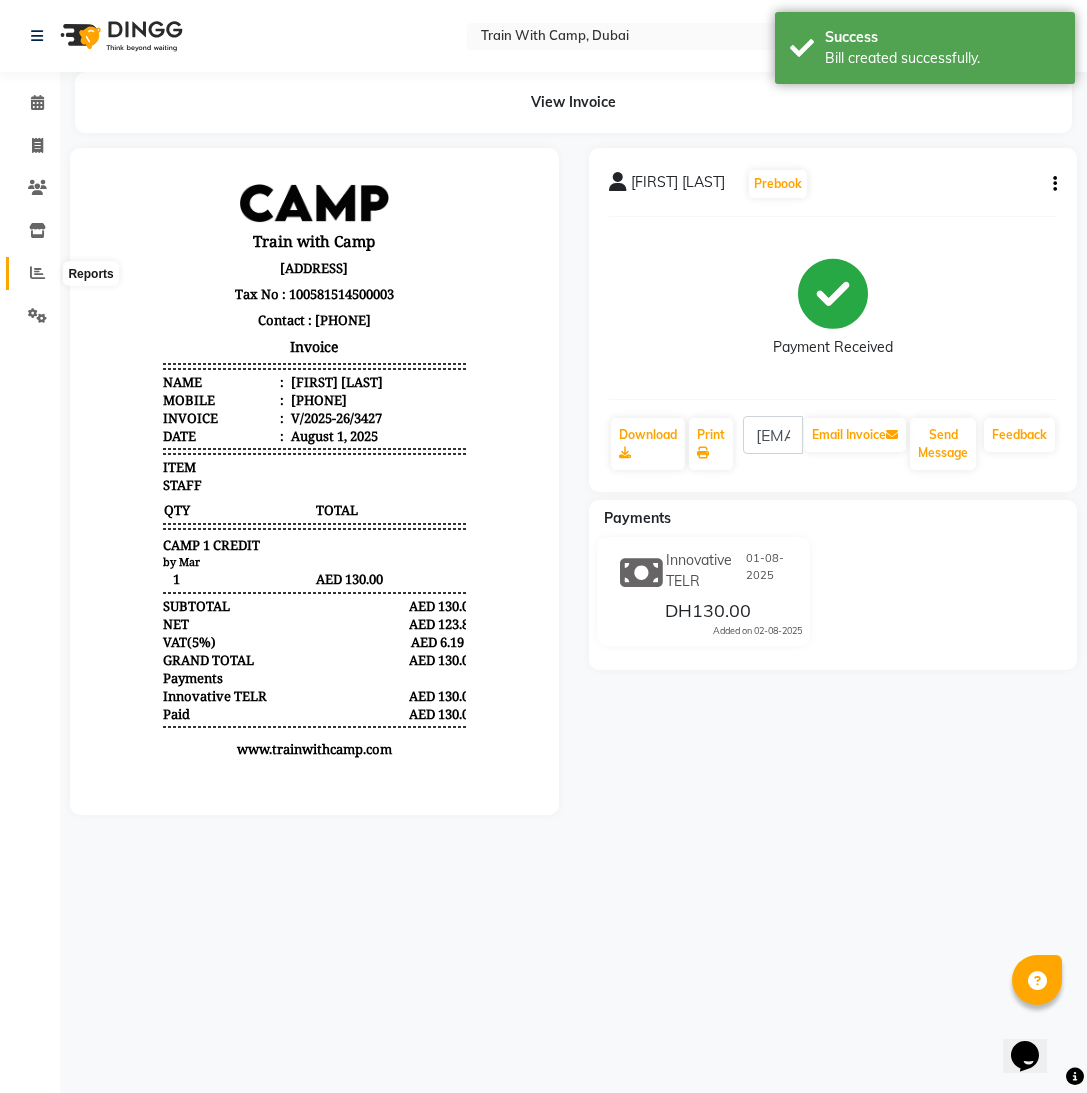 click 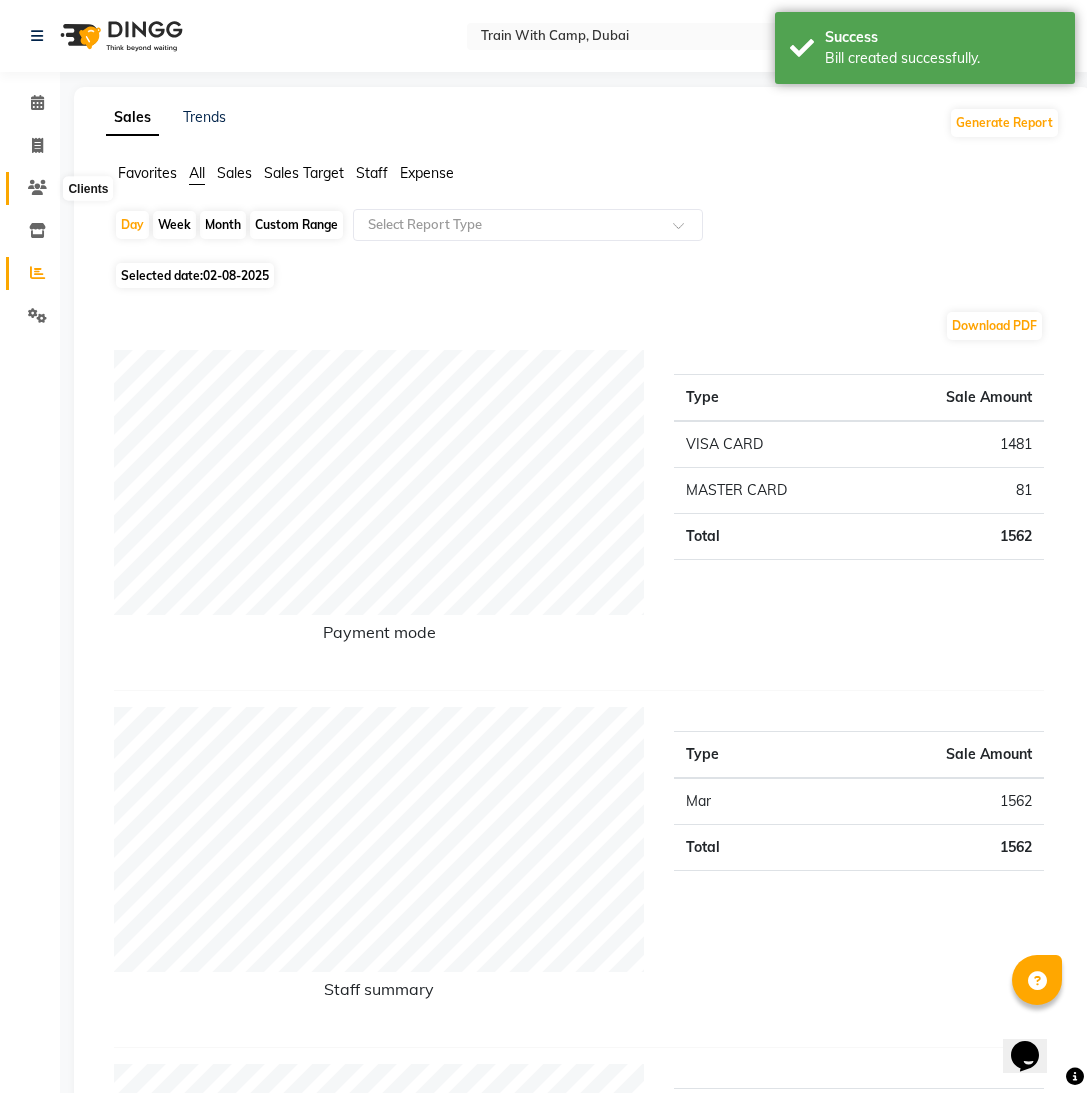 click 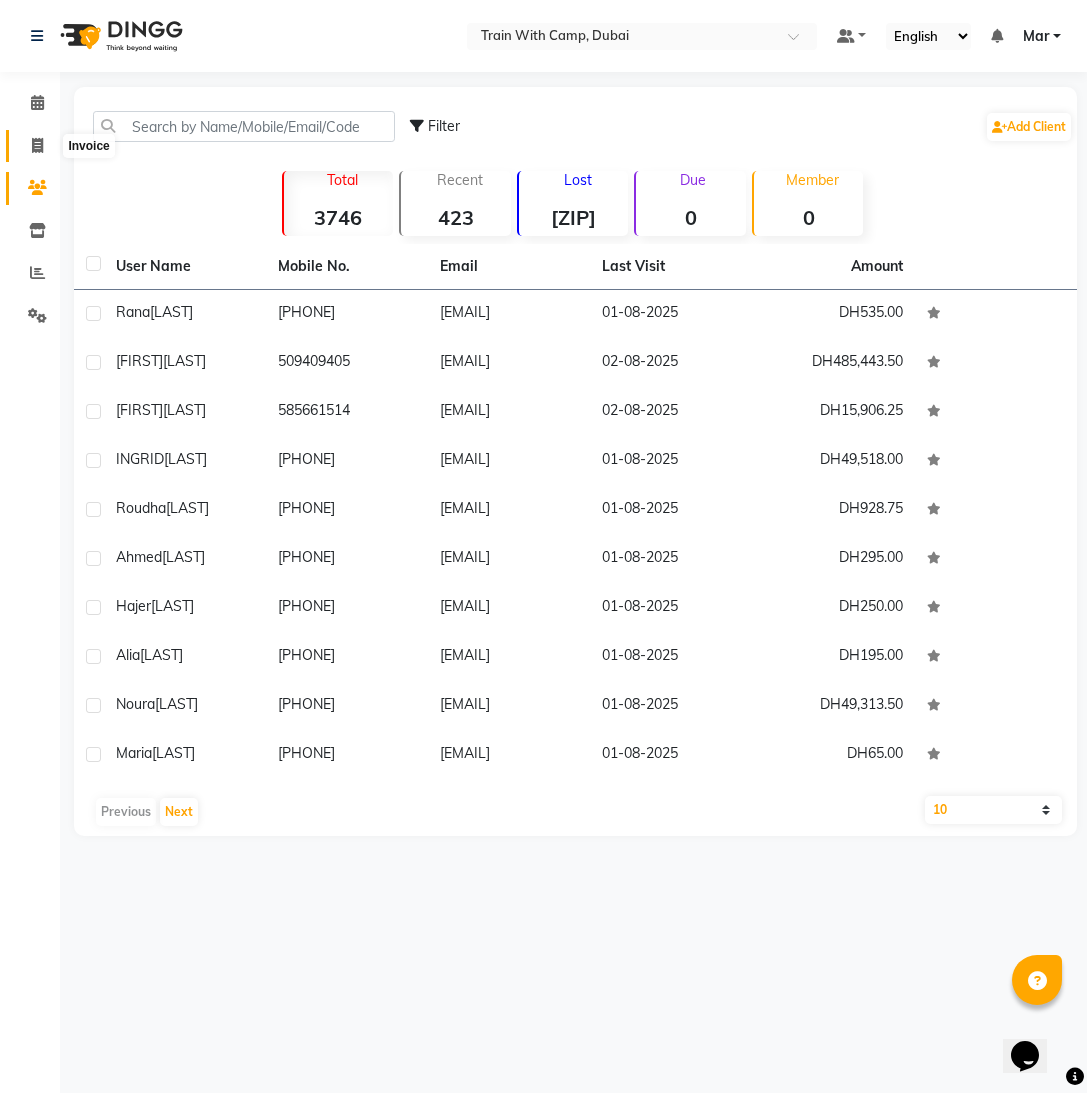 click 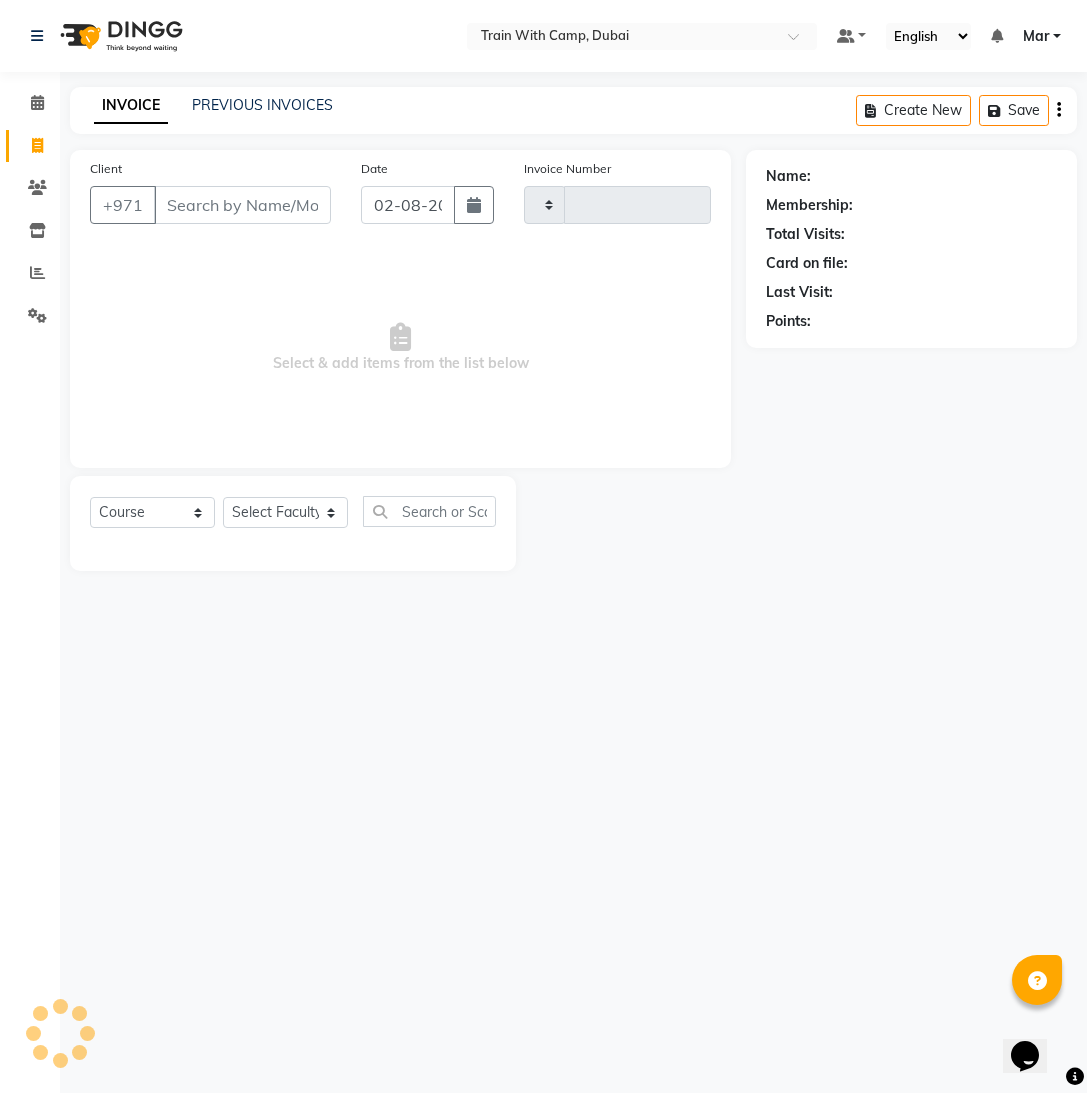 type on "3428" 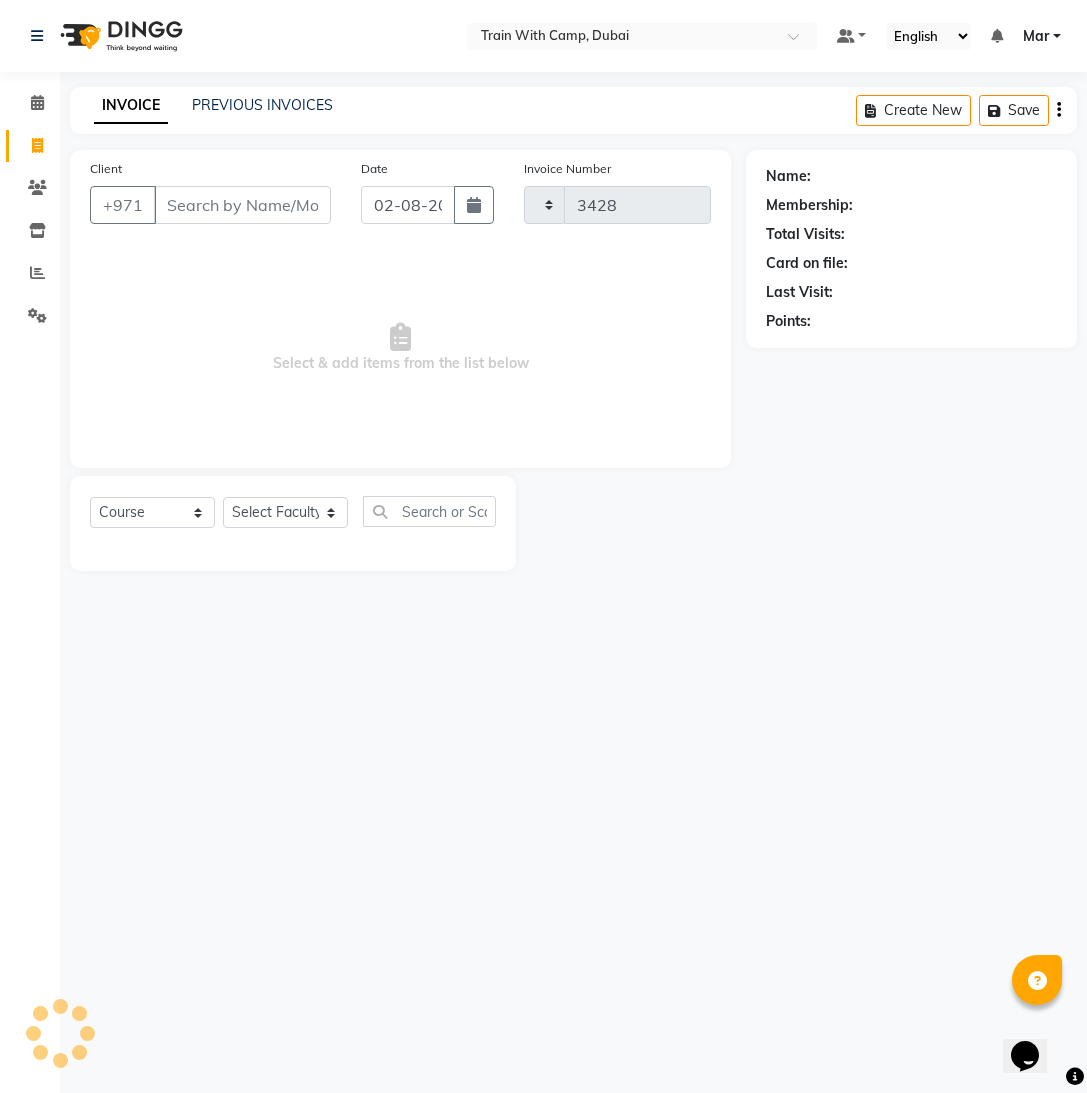 select on "910" 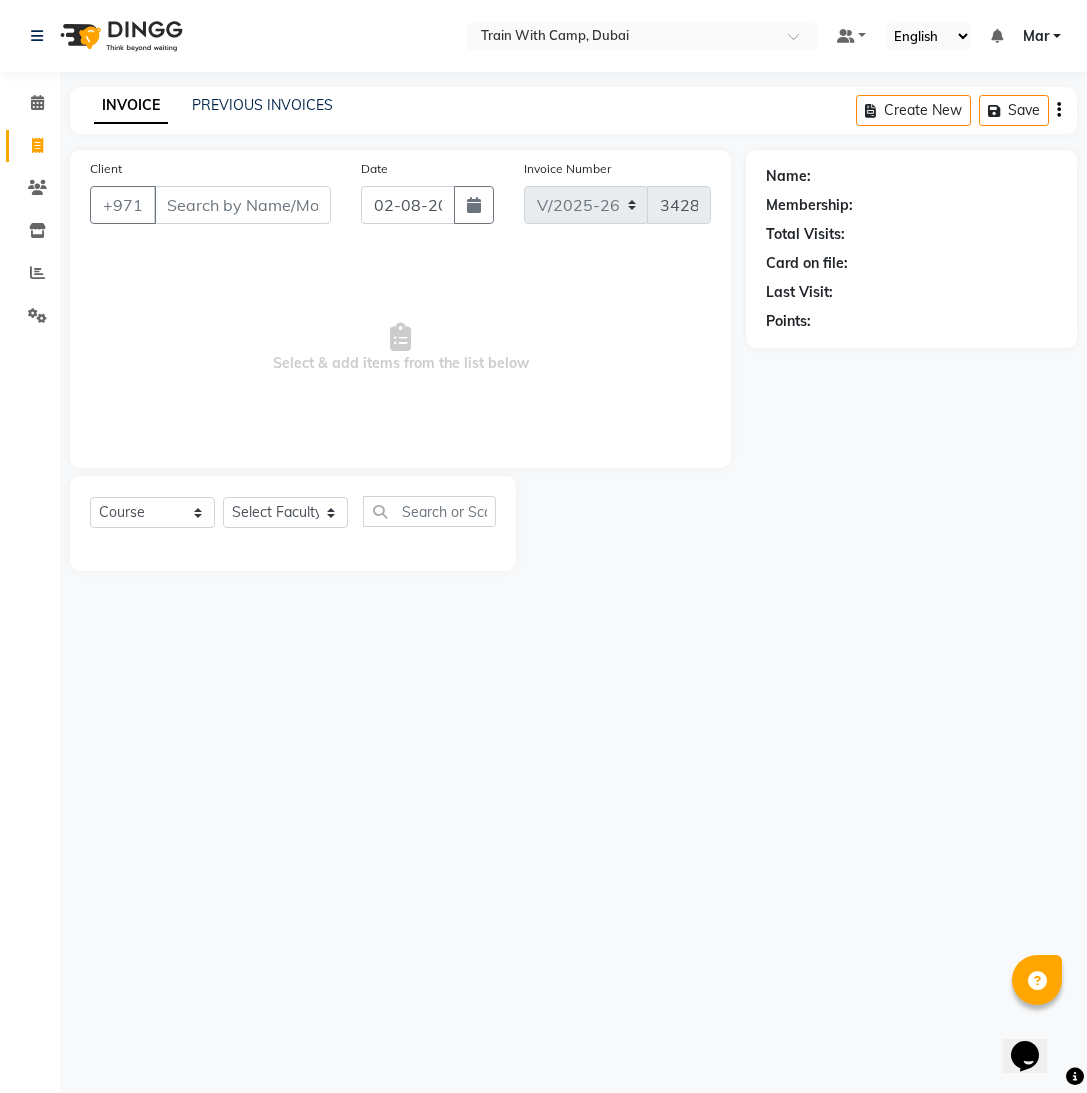 select on "14898" 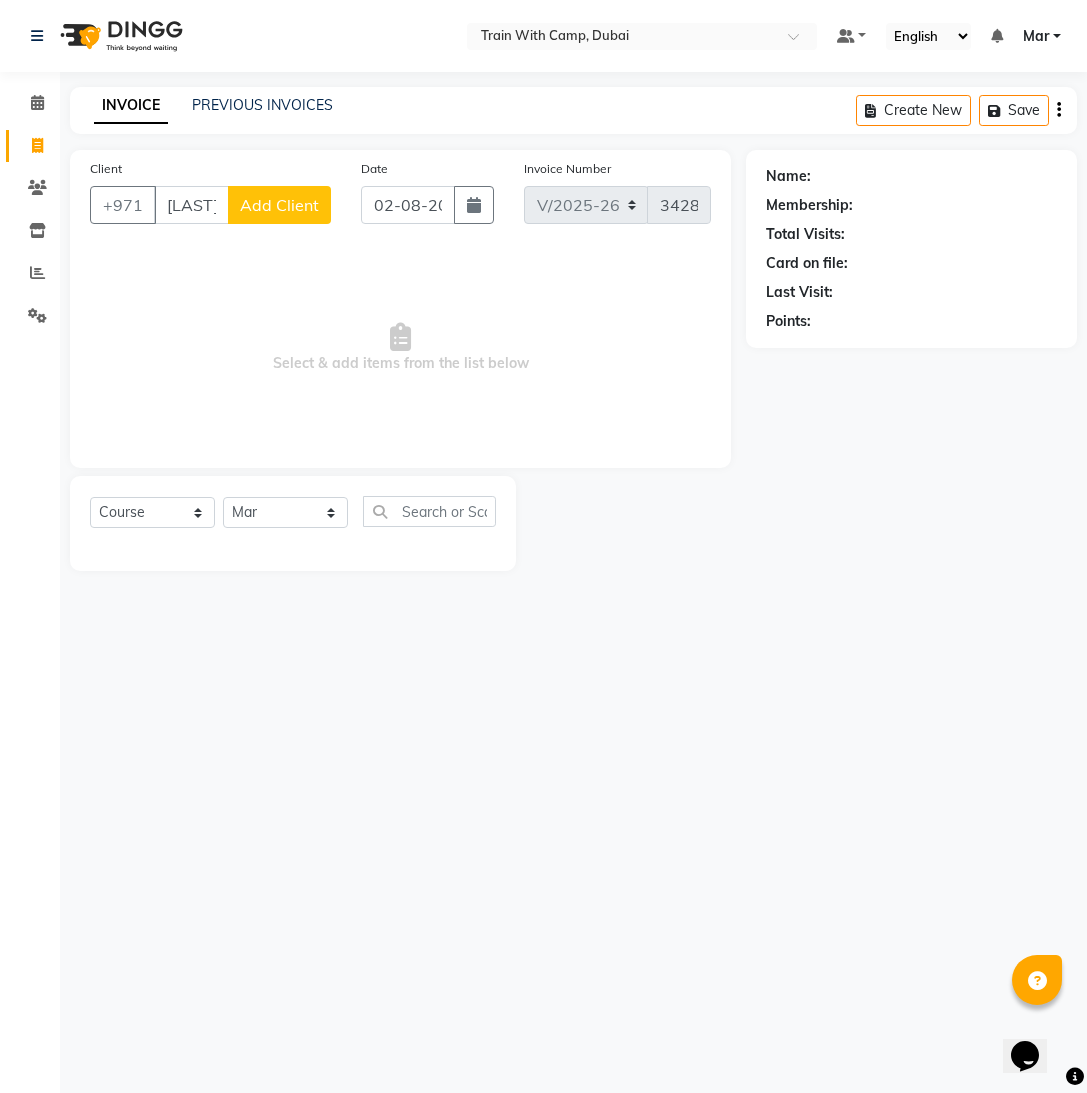 scroll, scrollTop: 0, scrollLeft: 4, axis: horizontal 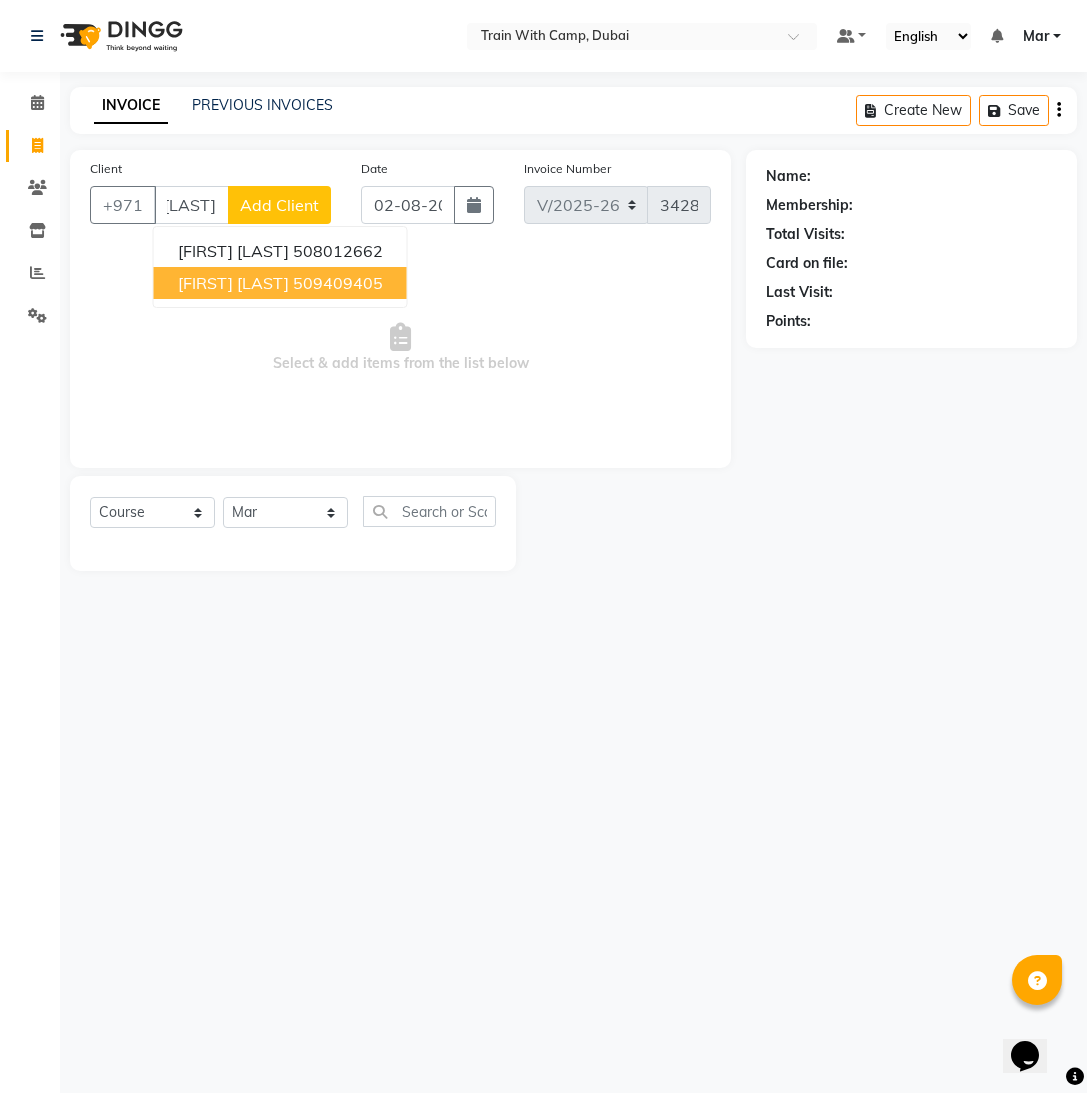 click on "[FIRST] [LAST]" at bounding box center (233, 283) 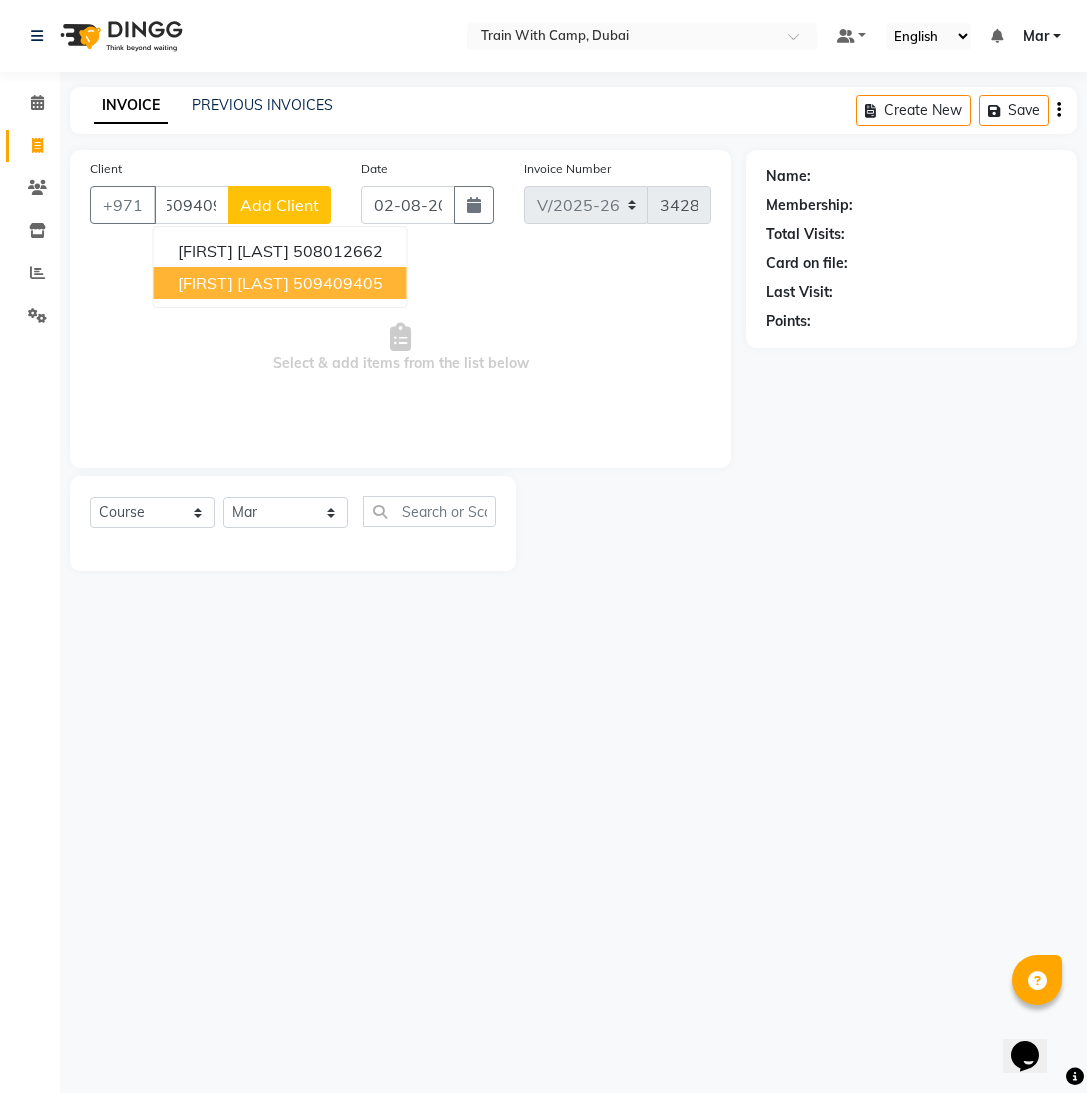 scroll, scrollTop: 0, scrollLeft: 0, axis: both 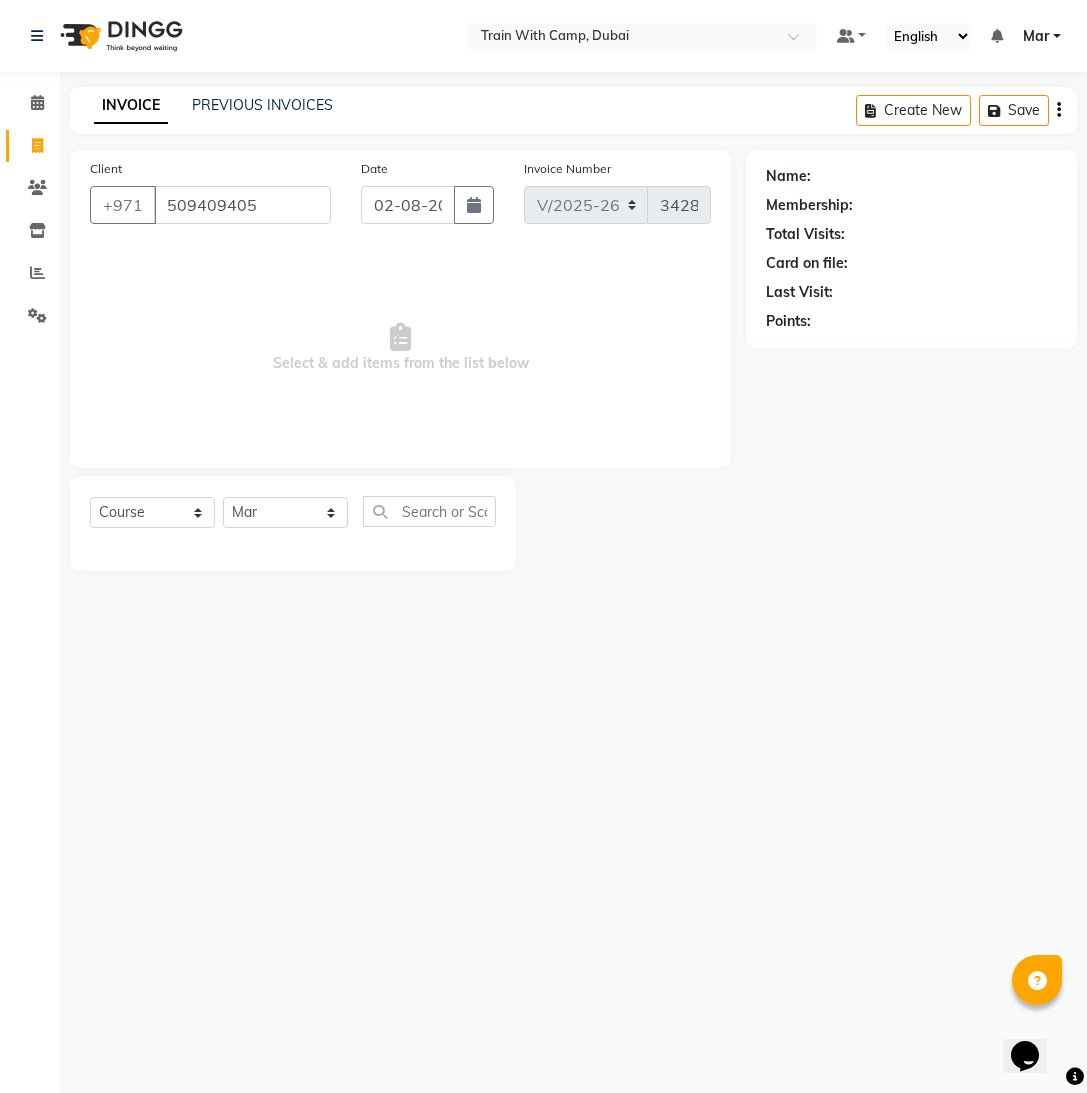 type on "509409405" 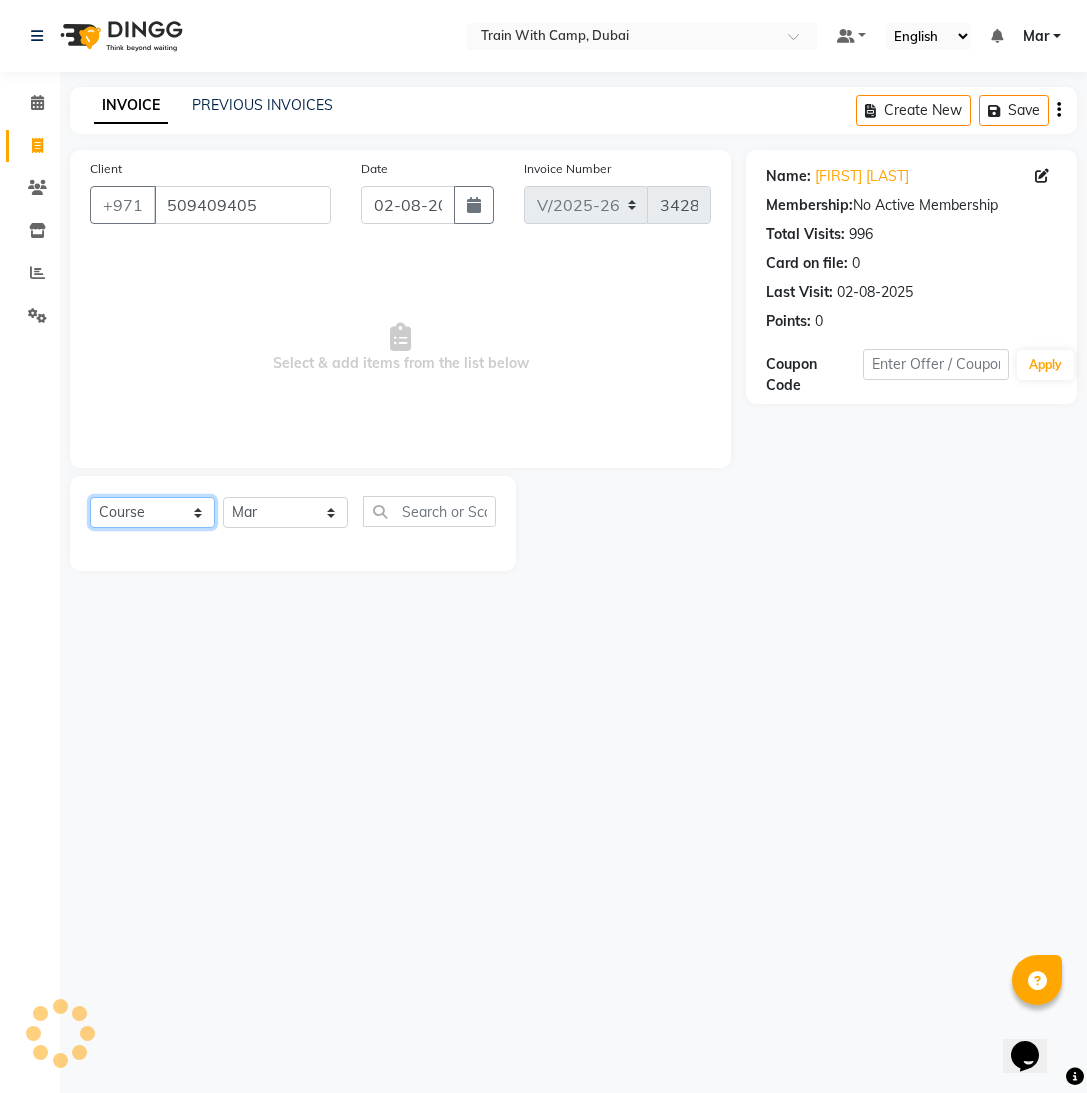 click on "Select  Course  Product  Membership  Package Voucher Prepaid Gift Card" 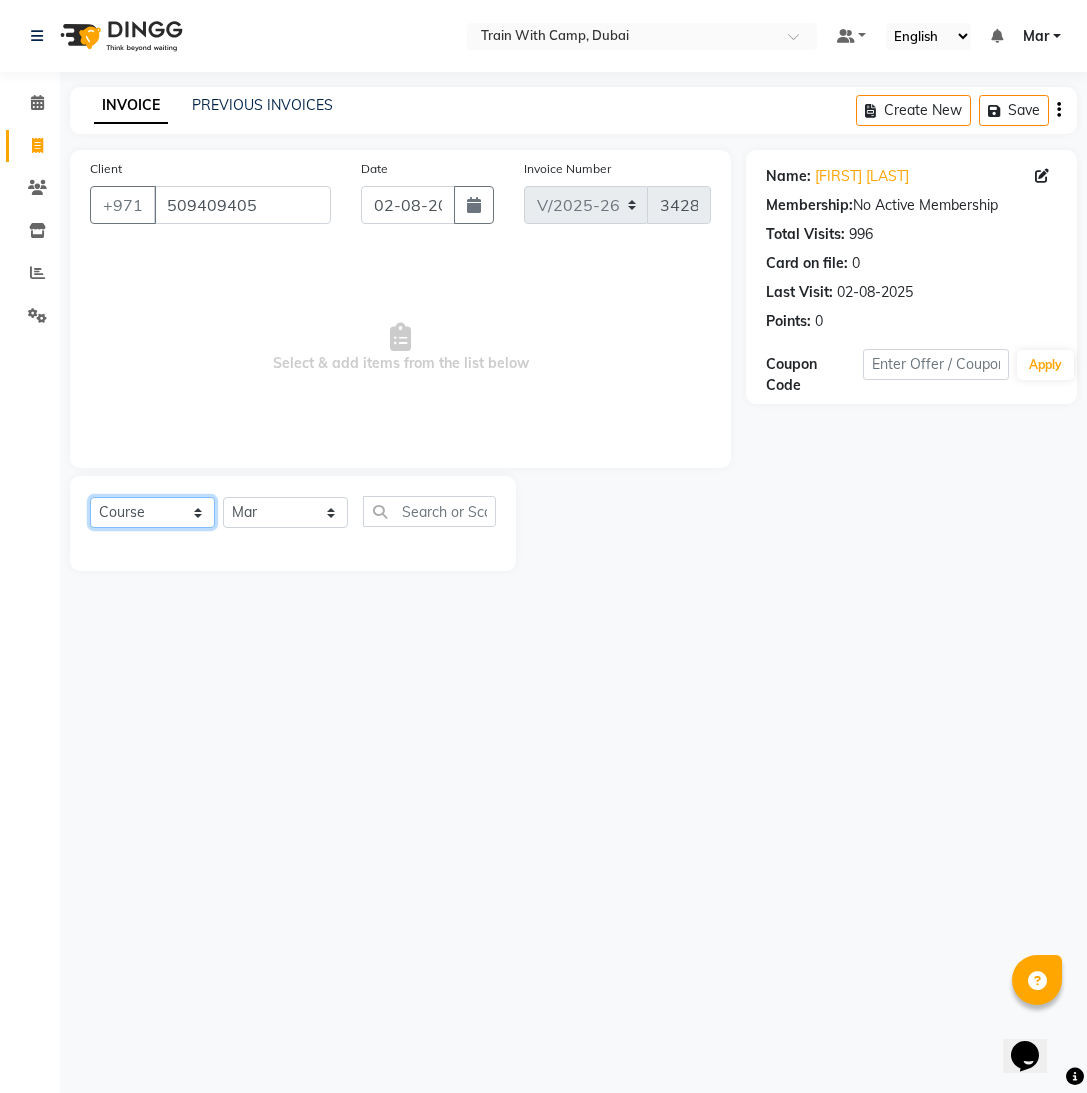 select on "product" 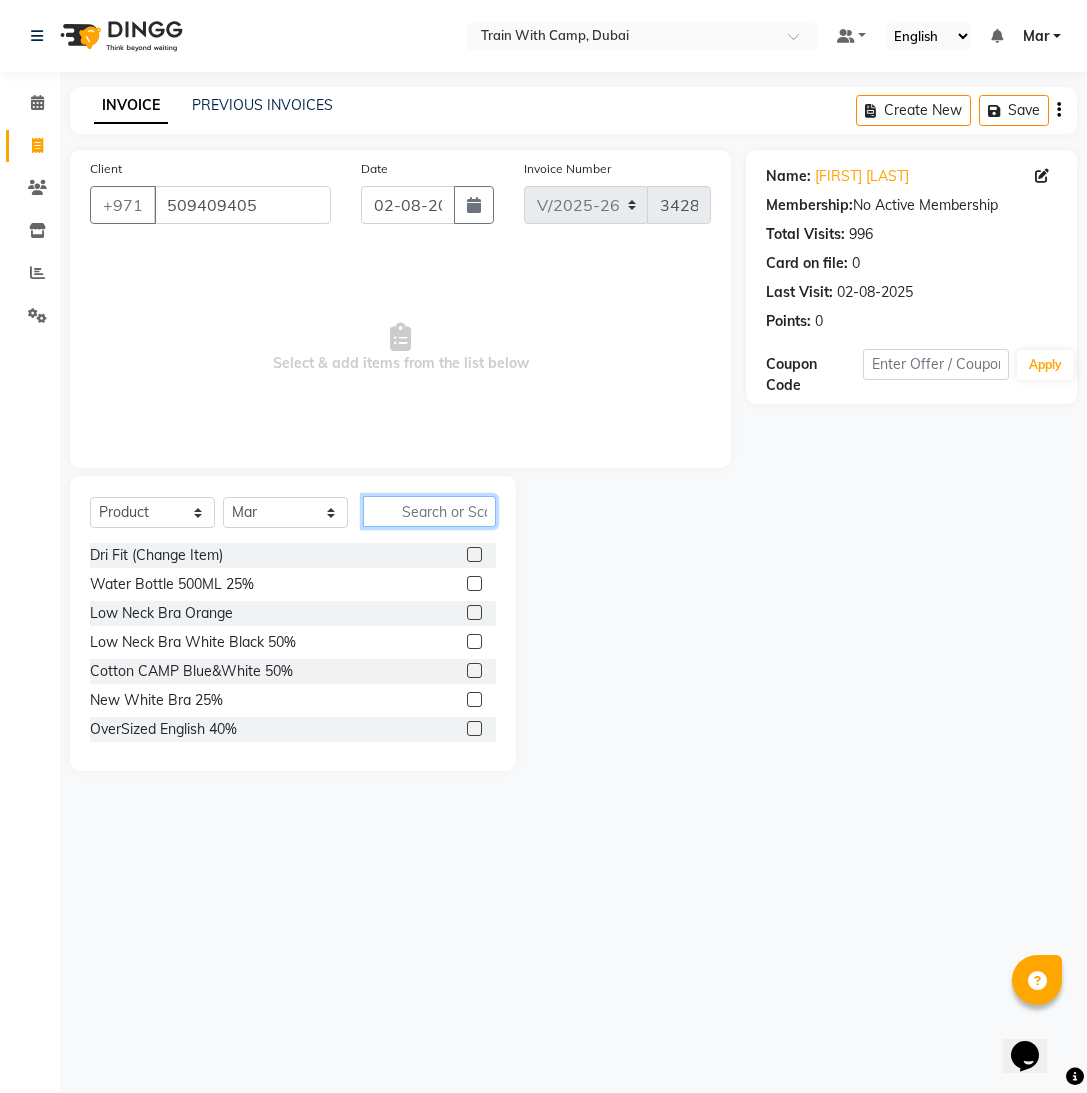 click 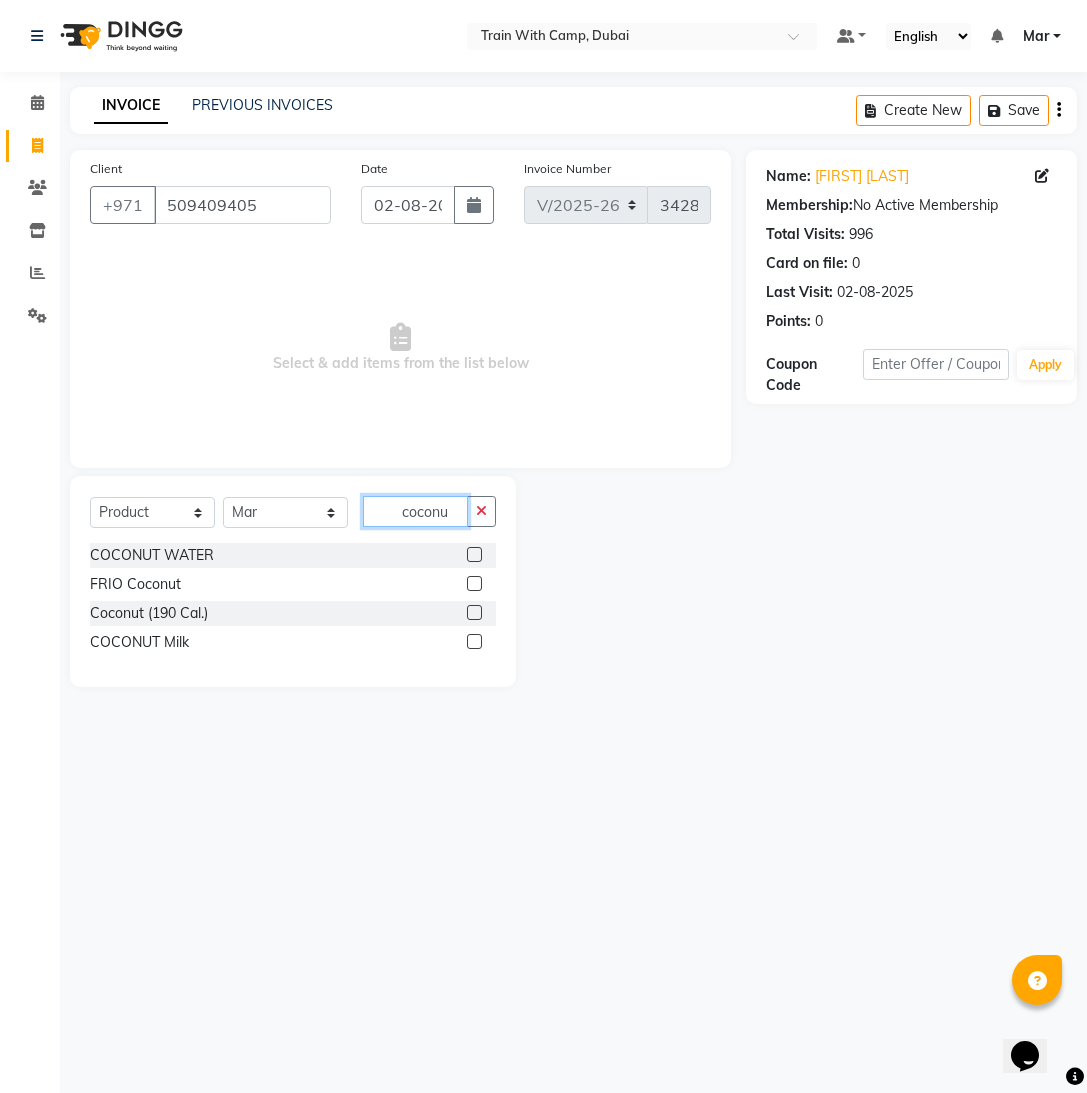 type on "coconu" 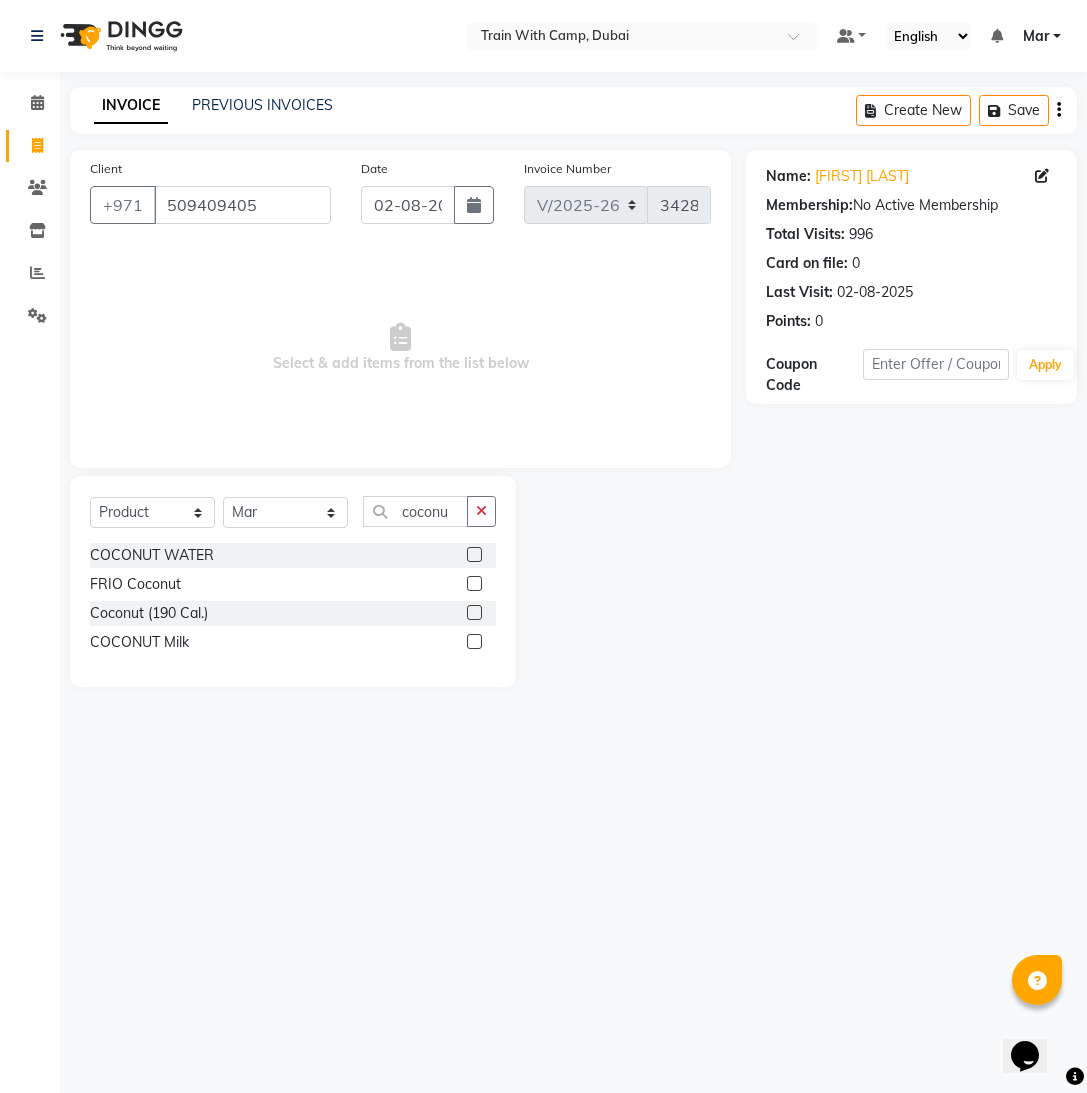 click 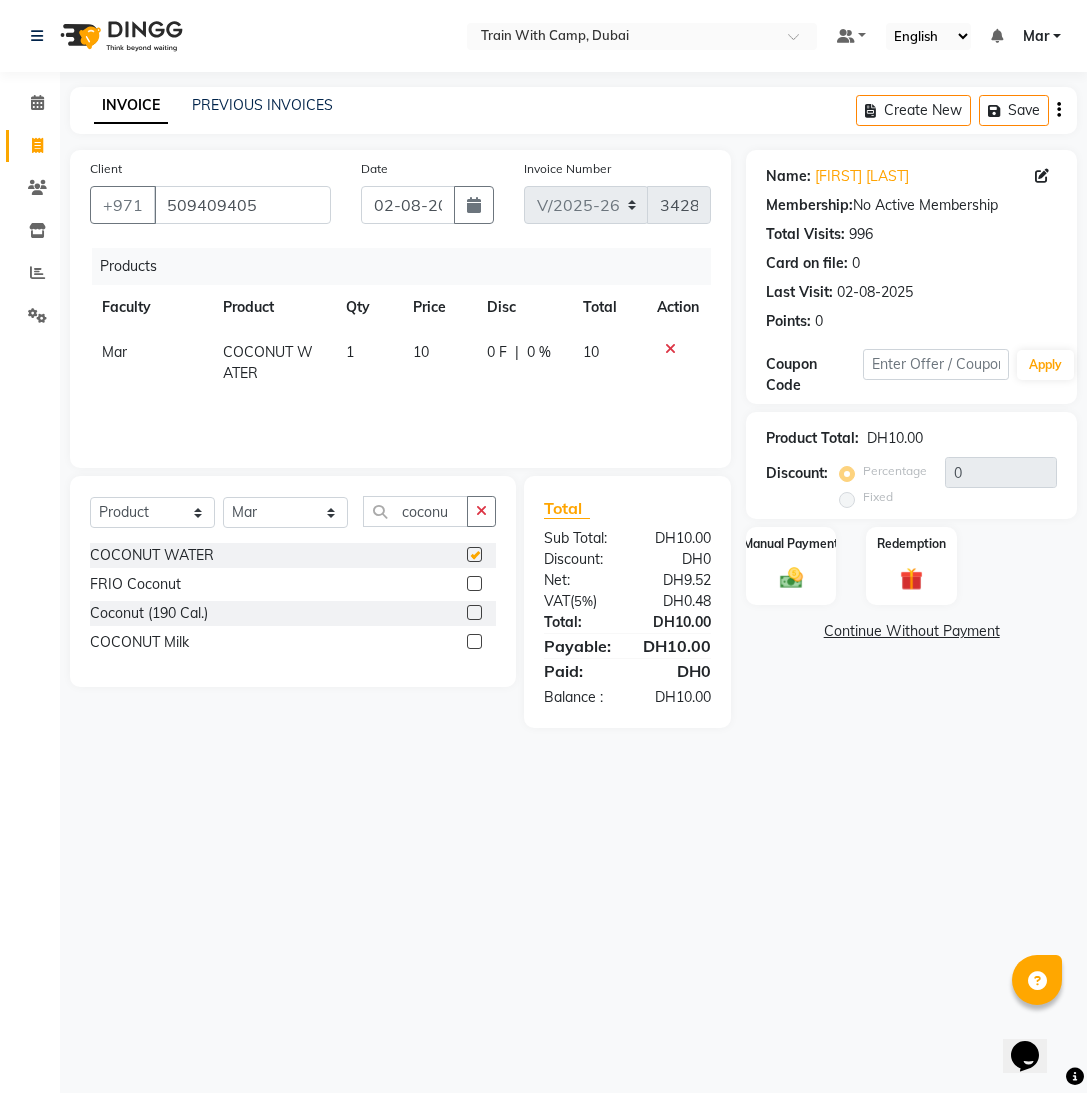 checkbox on "false" 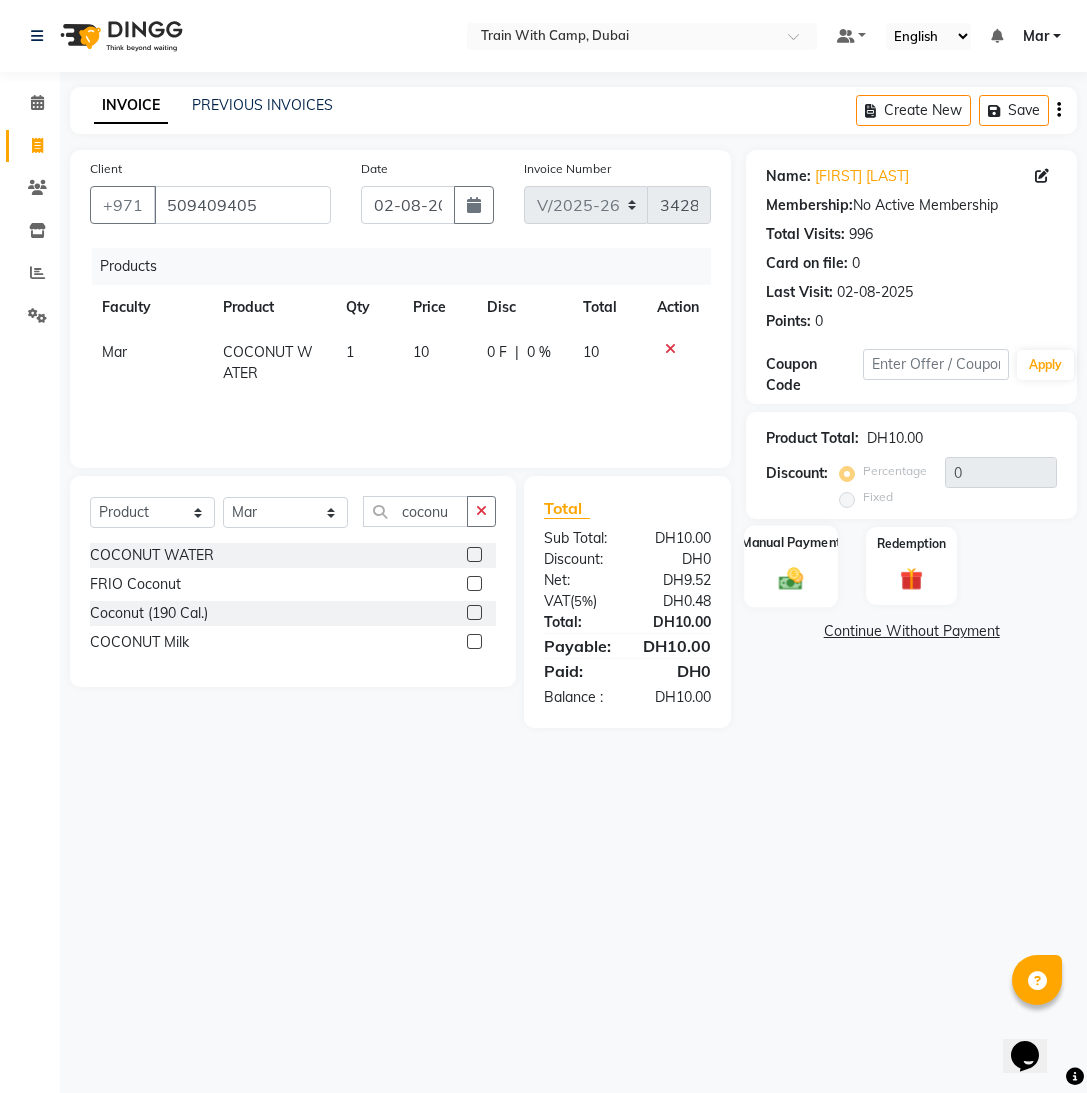 click 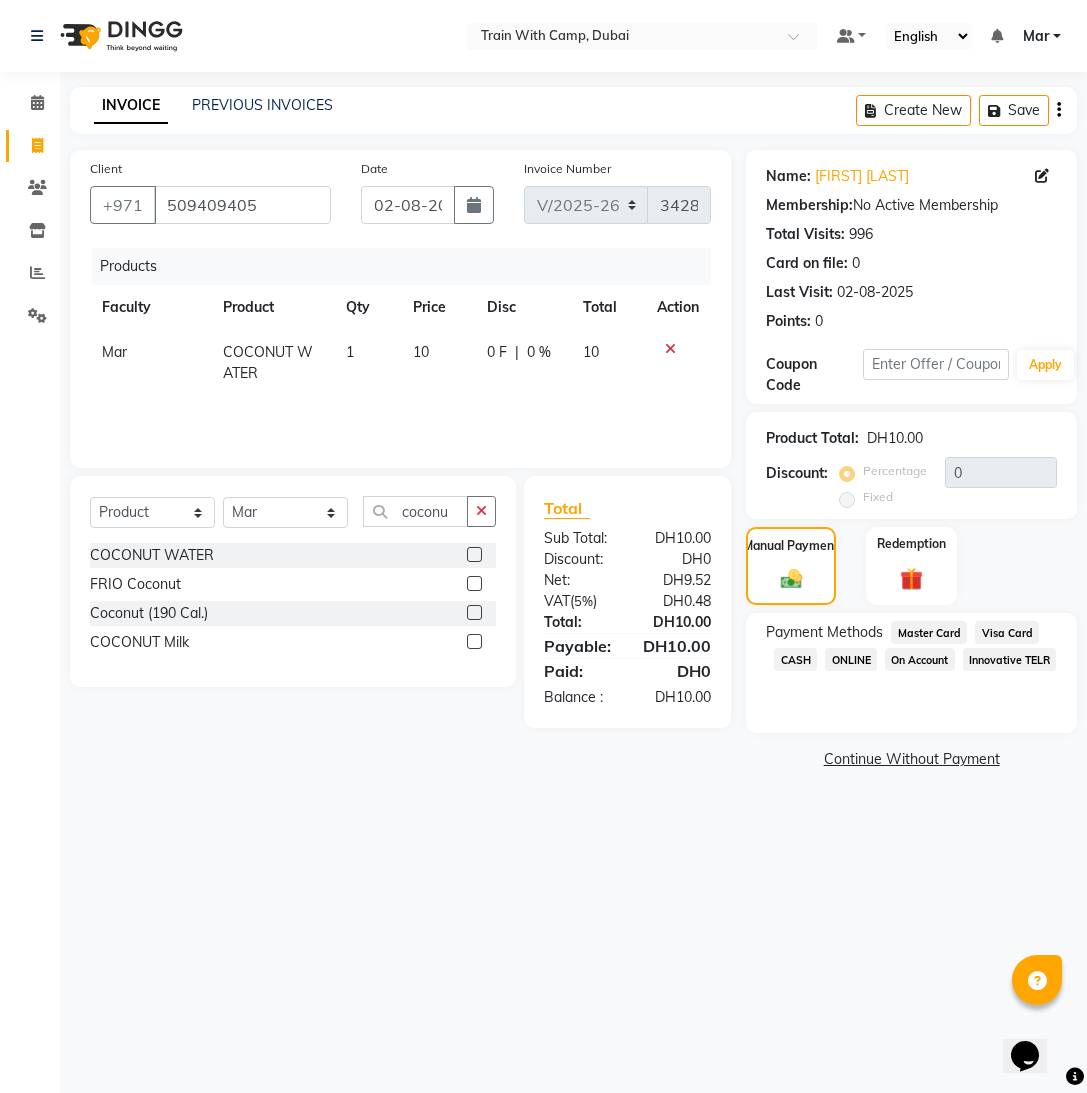 click on "Visa Card" 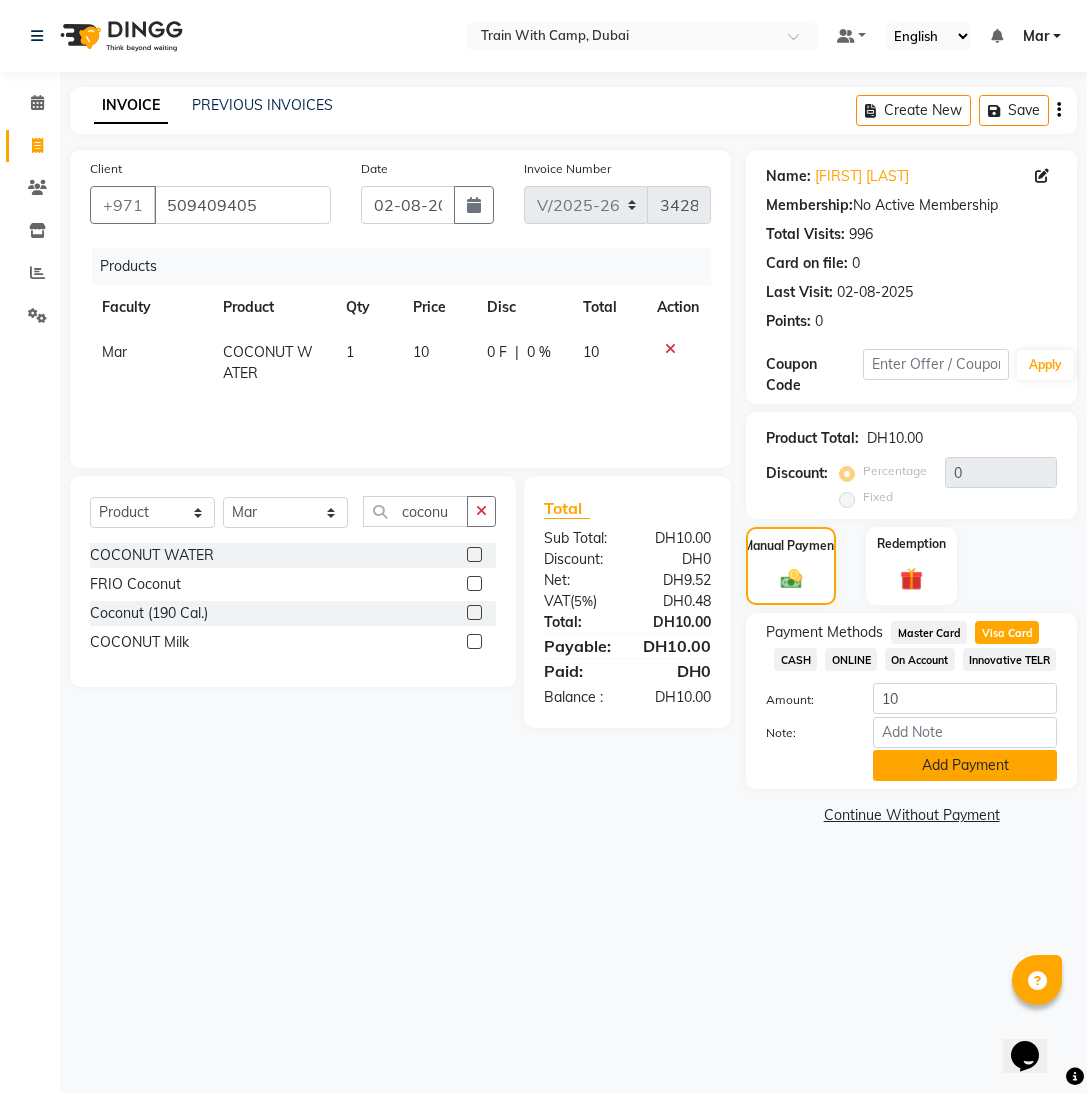 click on "Add Payment" 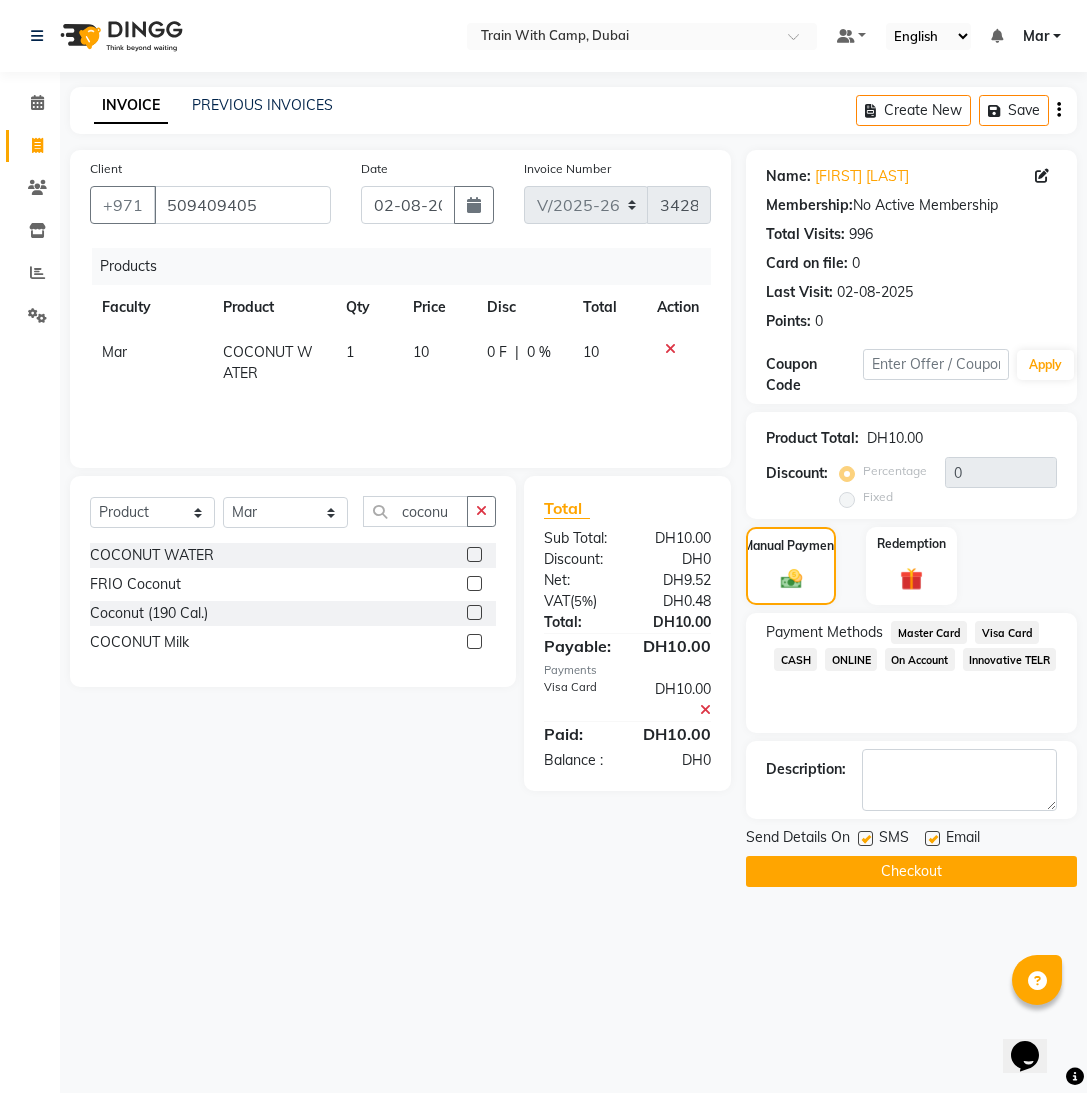 drag, startPoint x: 929, startPoint y: 836, endPoint x: 891, endPoint y: 846, distance: 39.293766 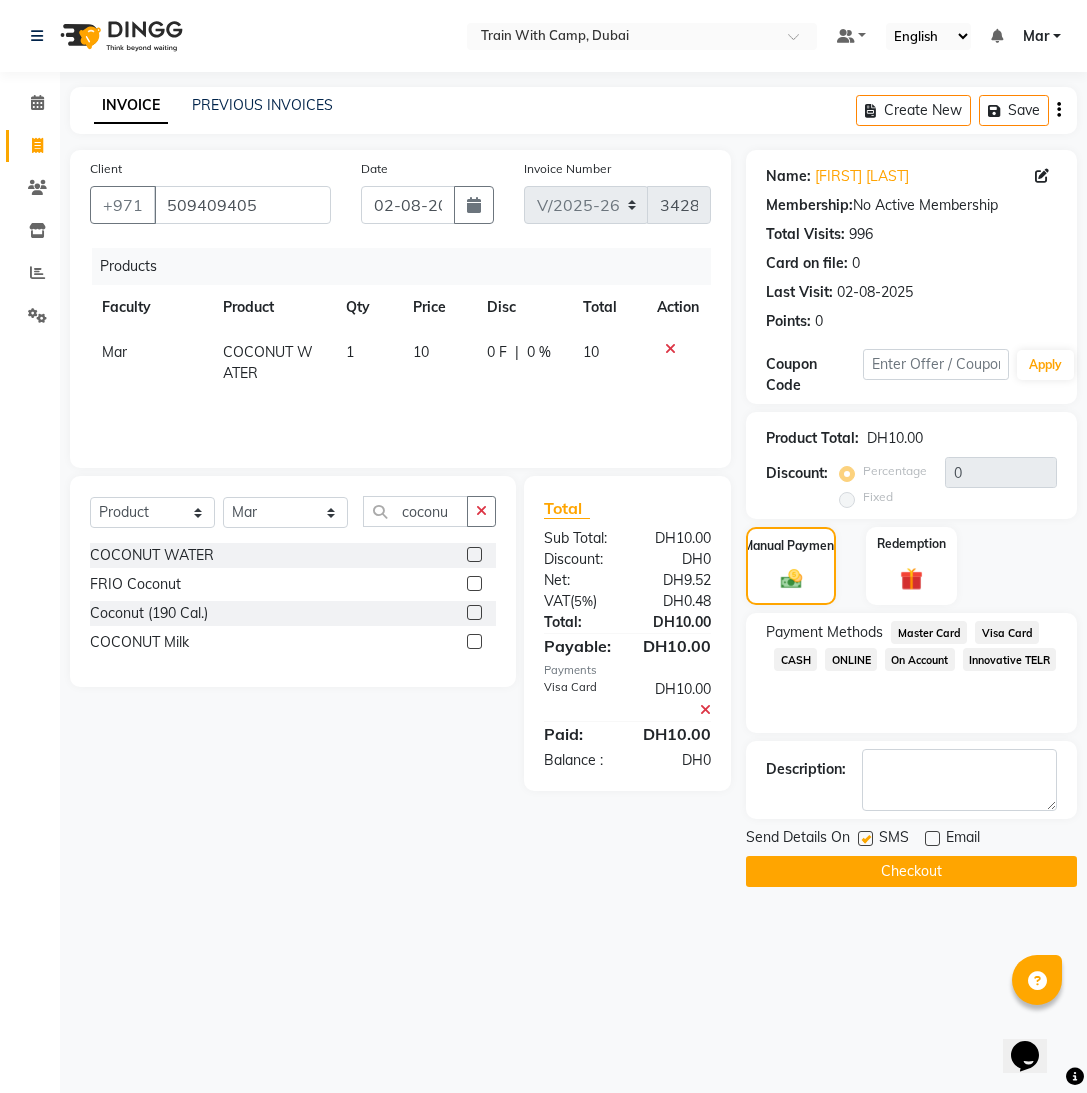 click 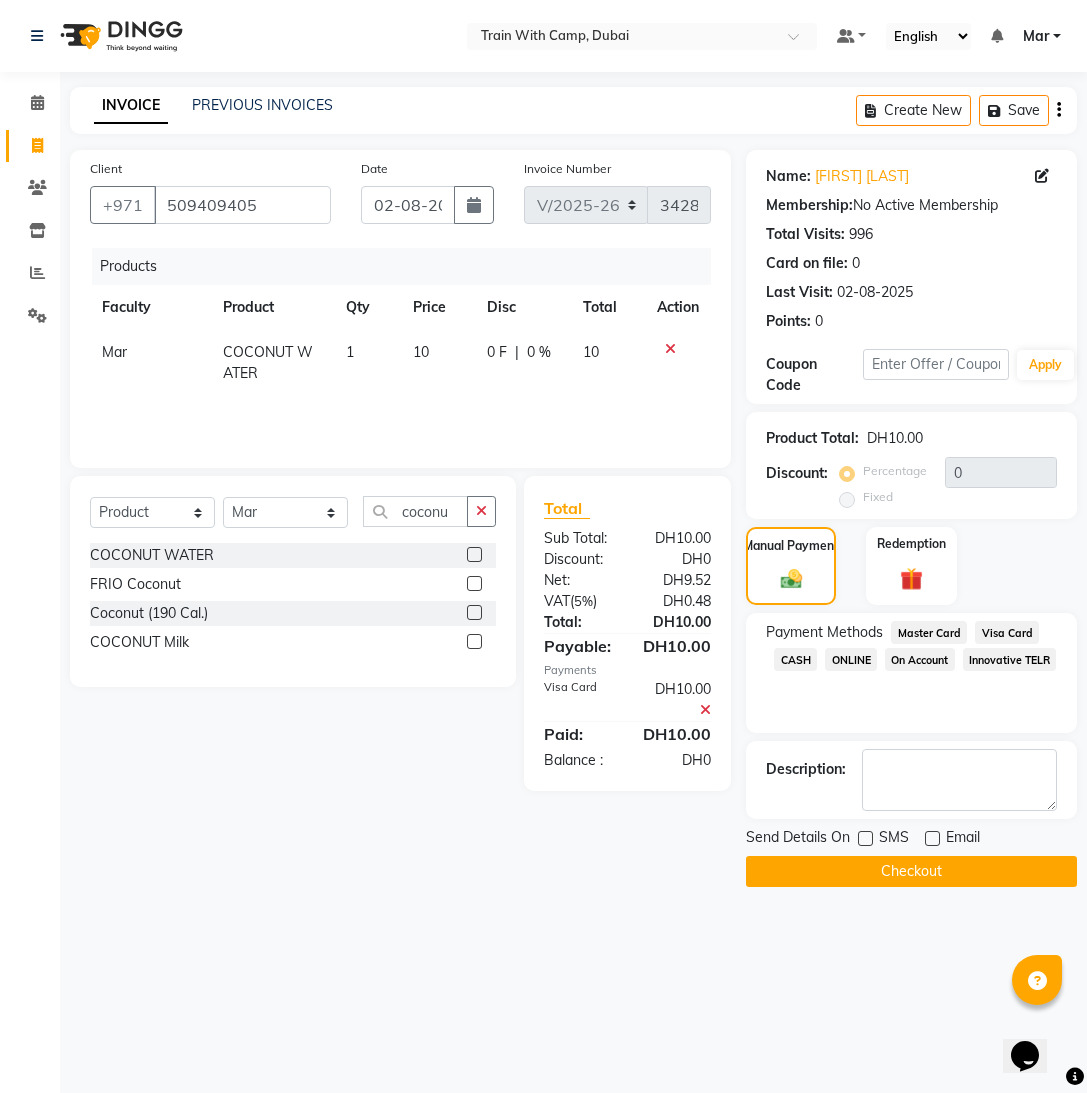 click on "Checkout" 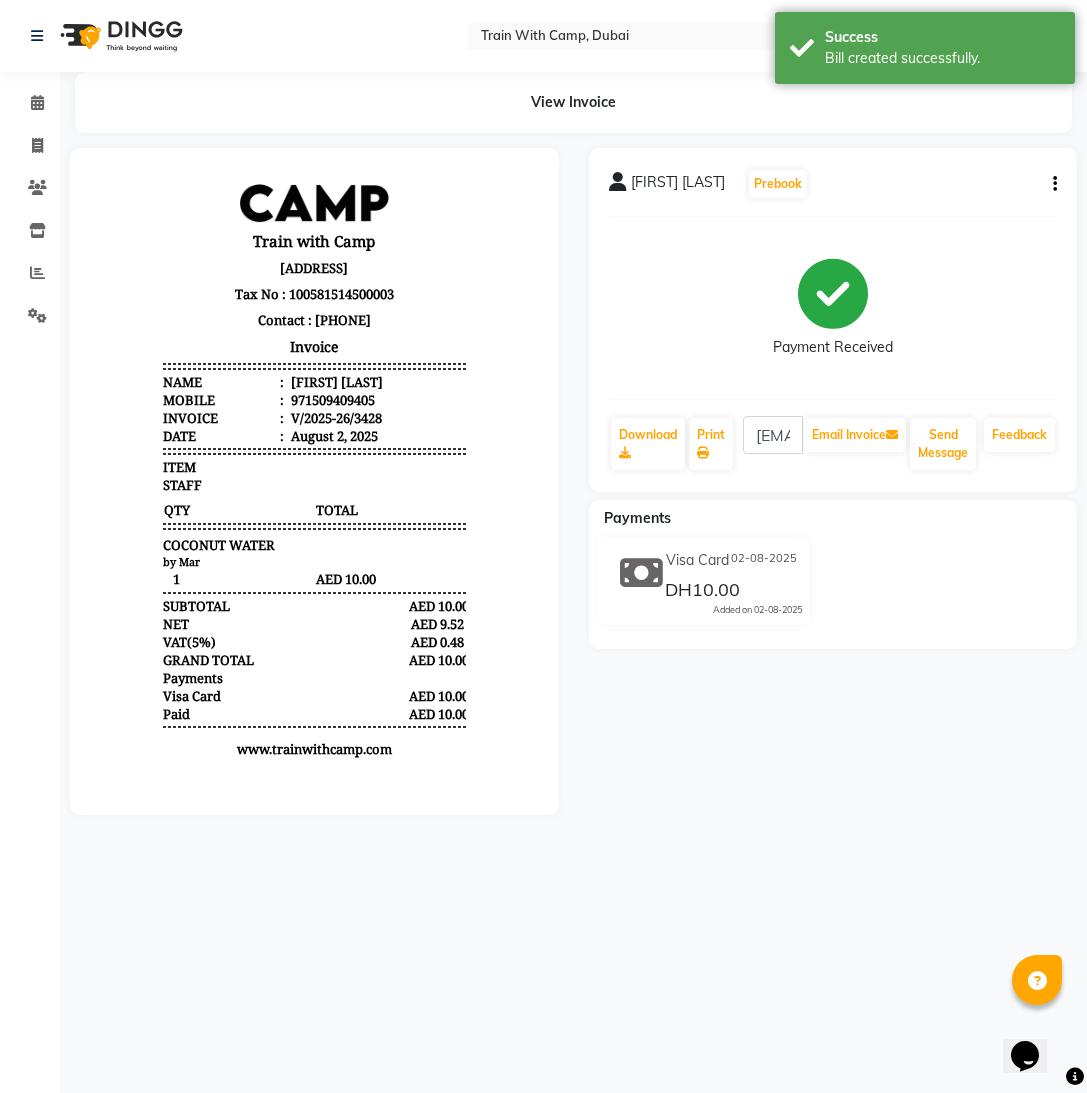 scroll, scrollTop: 0, scrollLeft: 0, axis: both 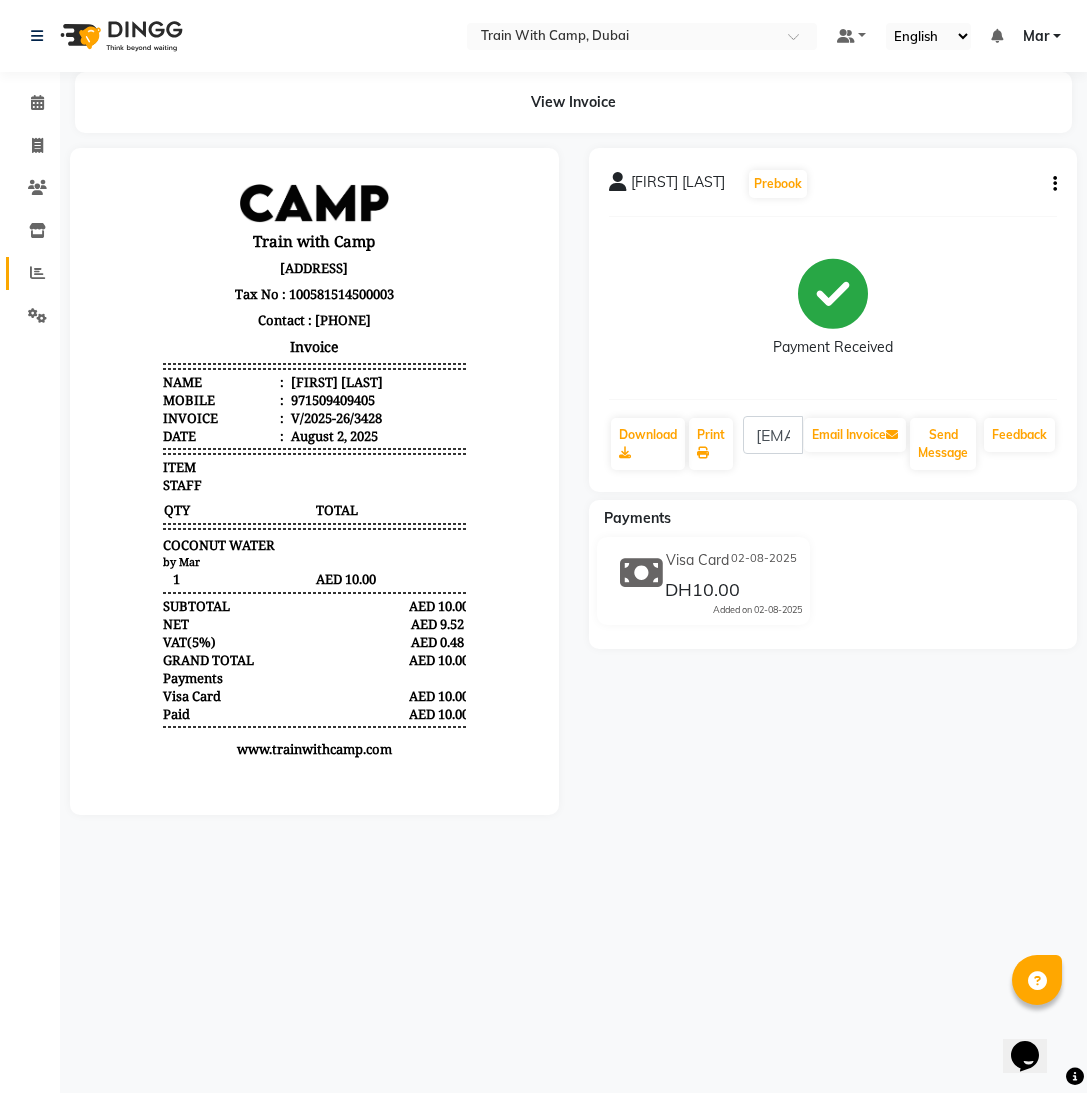 click 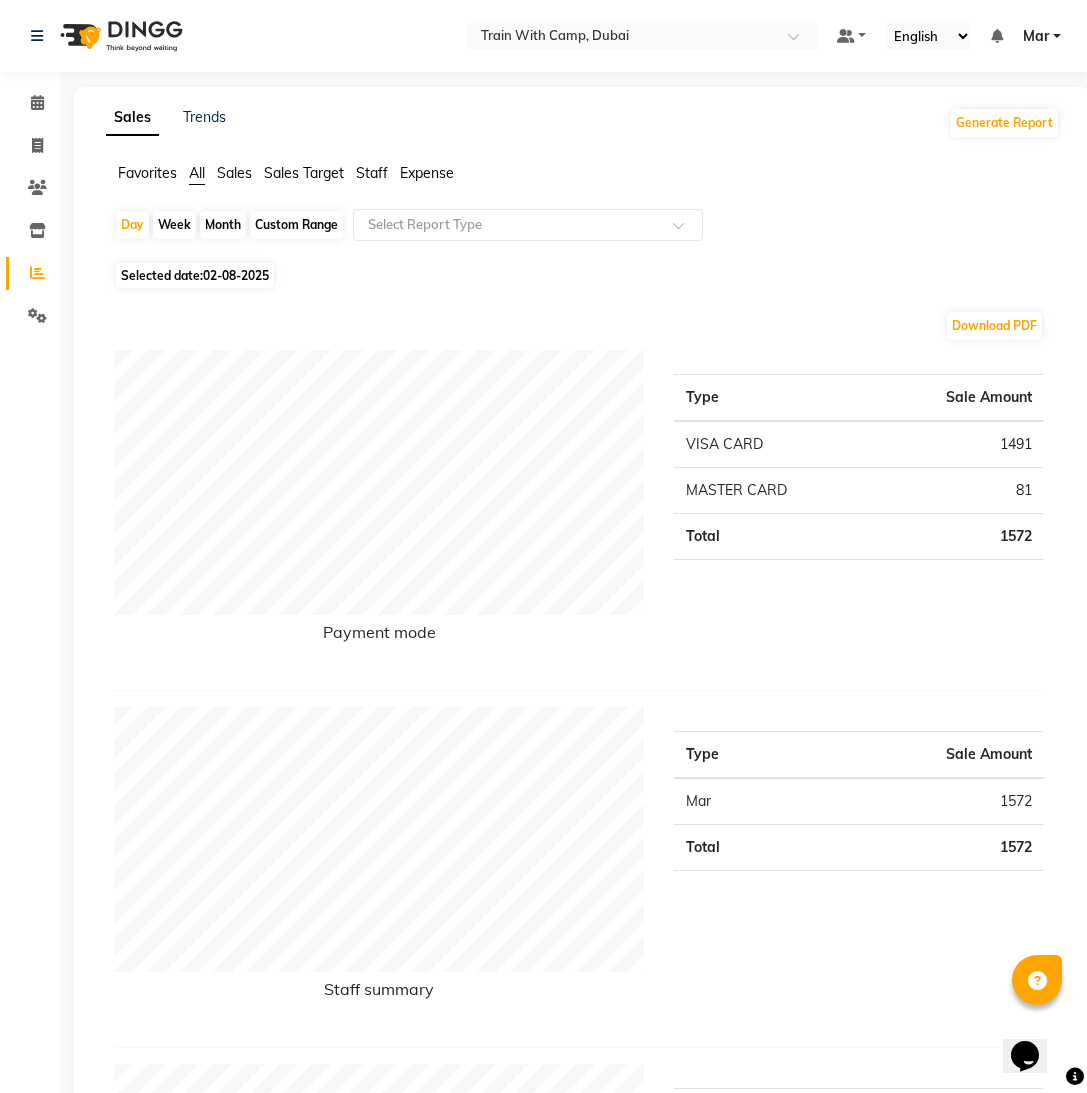 click on "Custom Range" 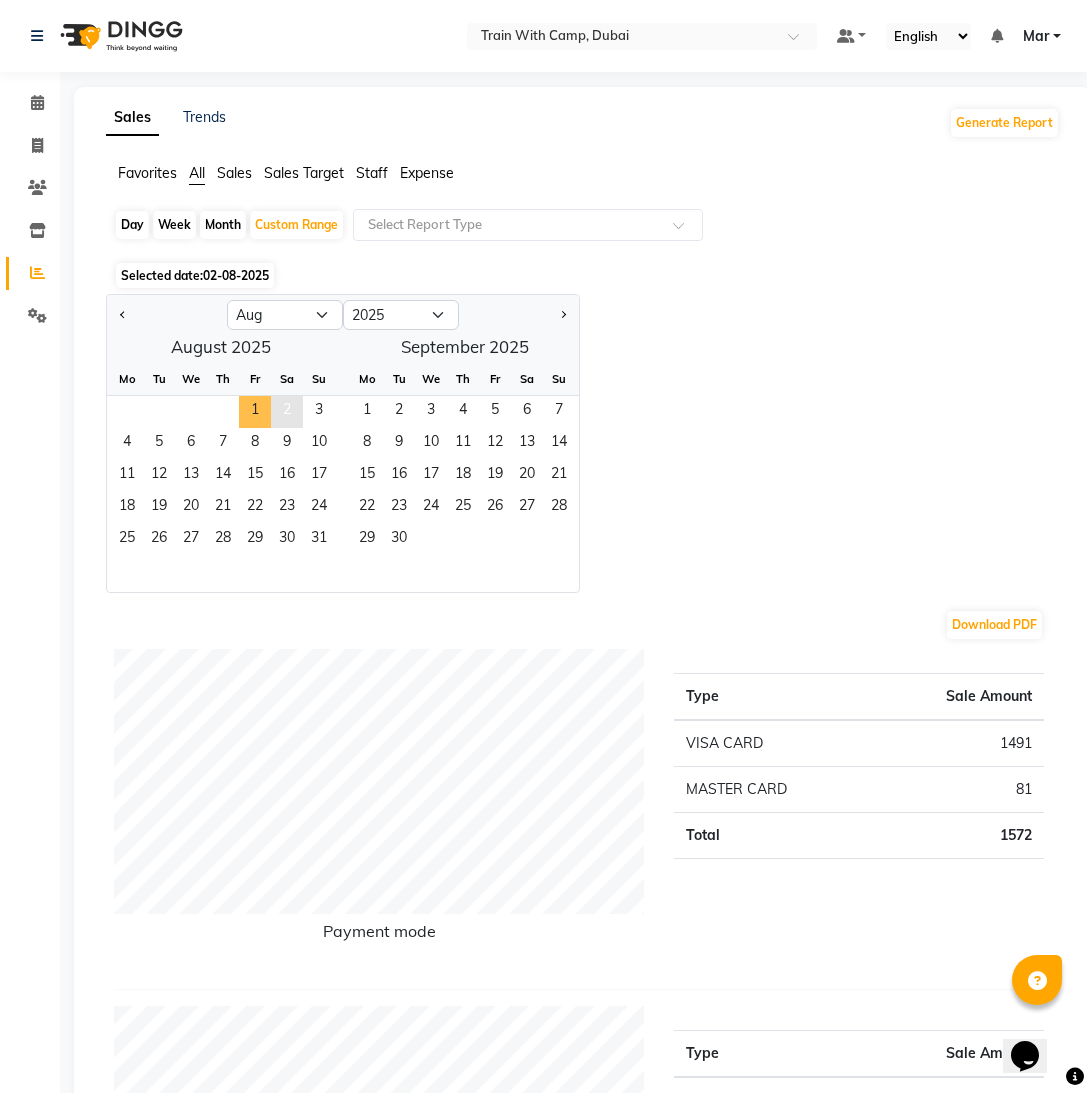 drag, startPoint x: 249, startPoint y: 401, endPoint x: 276, endPoint y: 404, distance: 27.166155 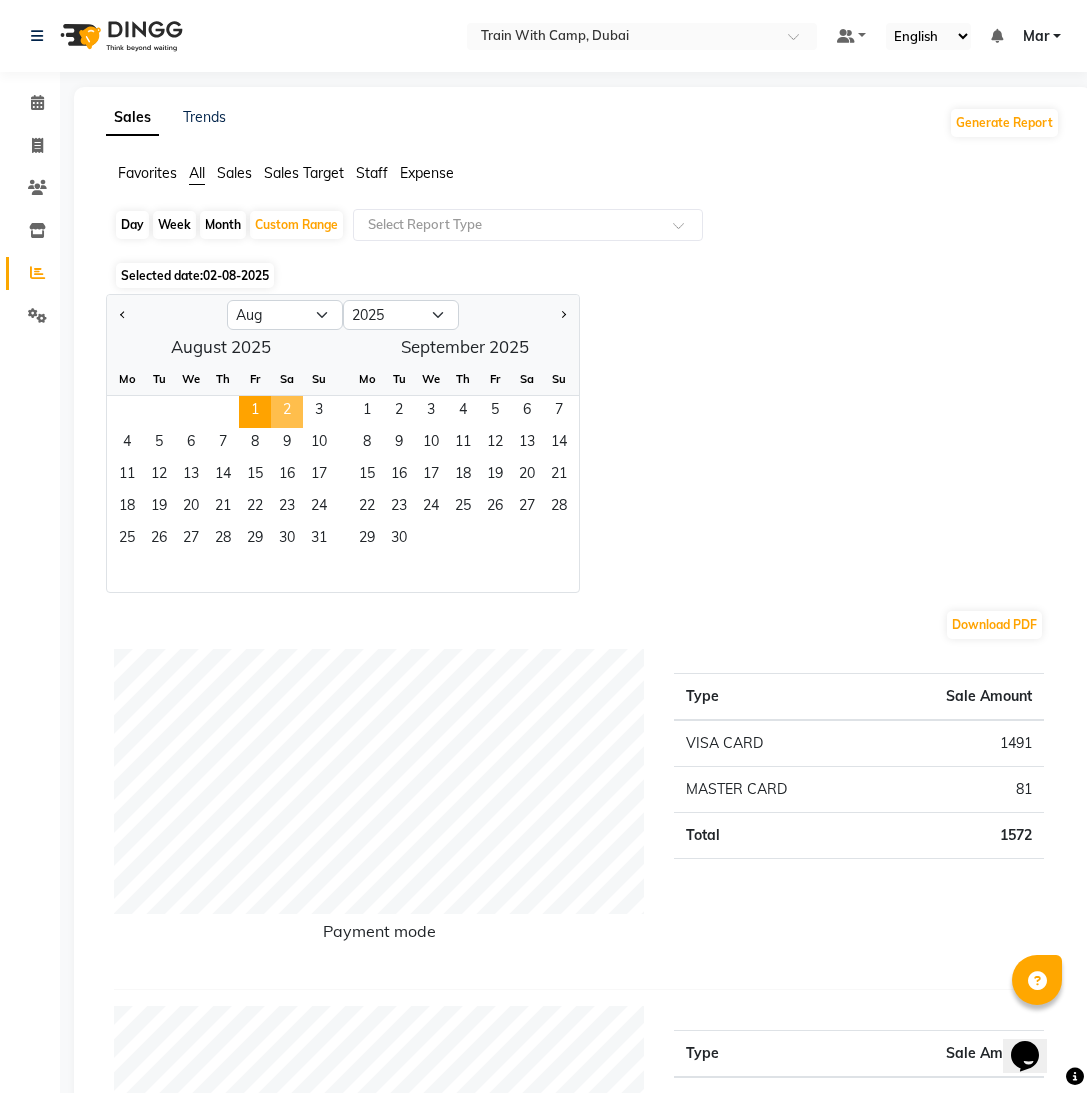 click on "2" 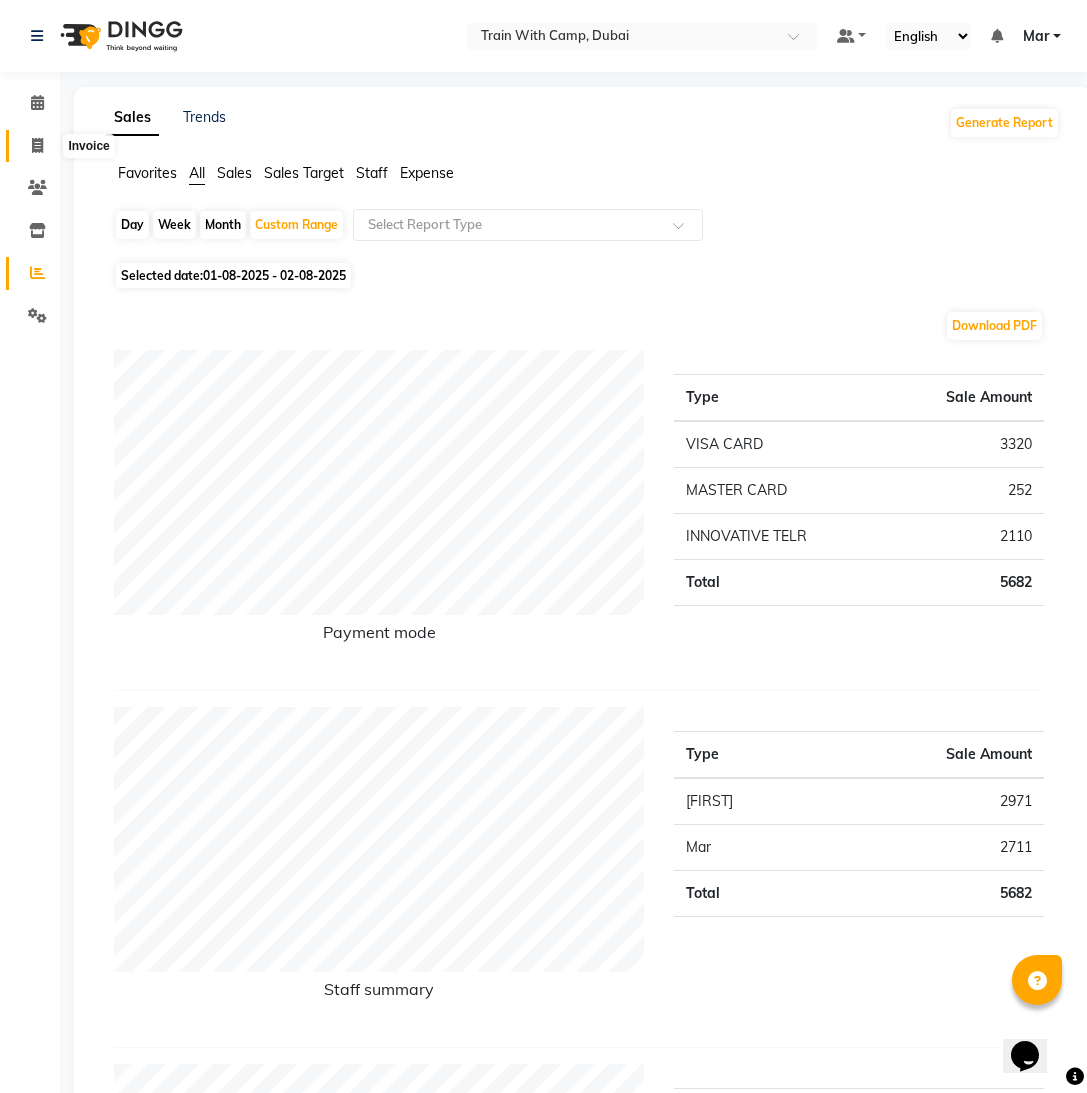click 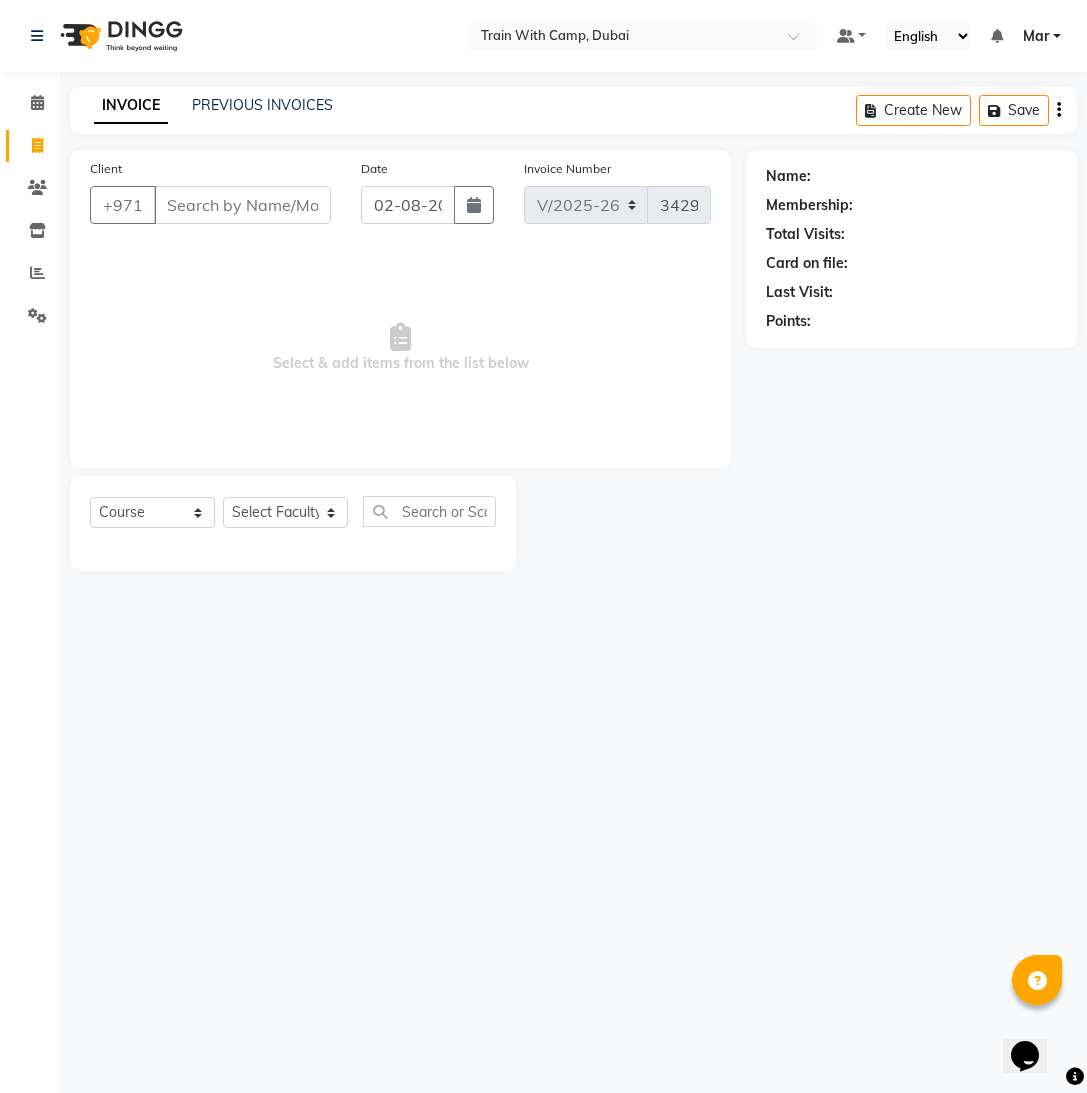 select on "14898" 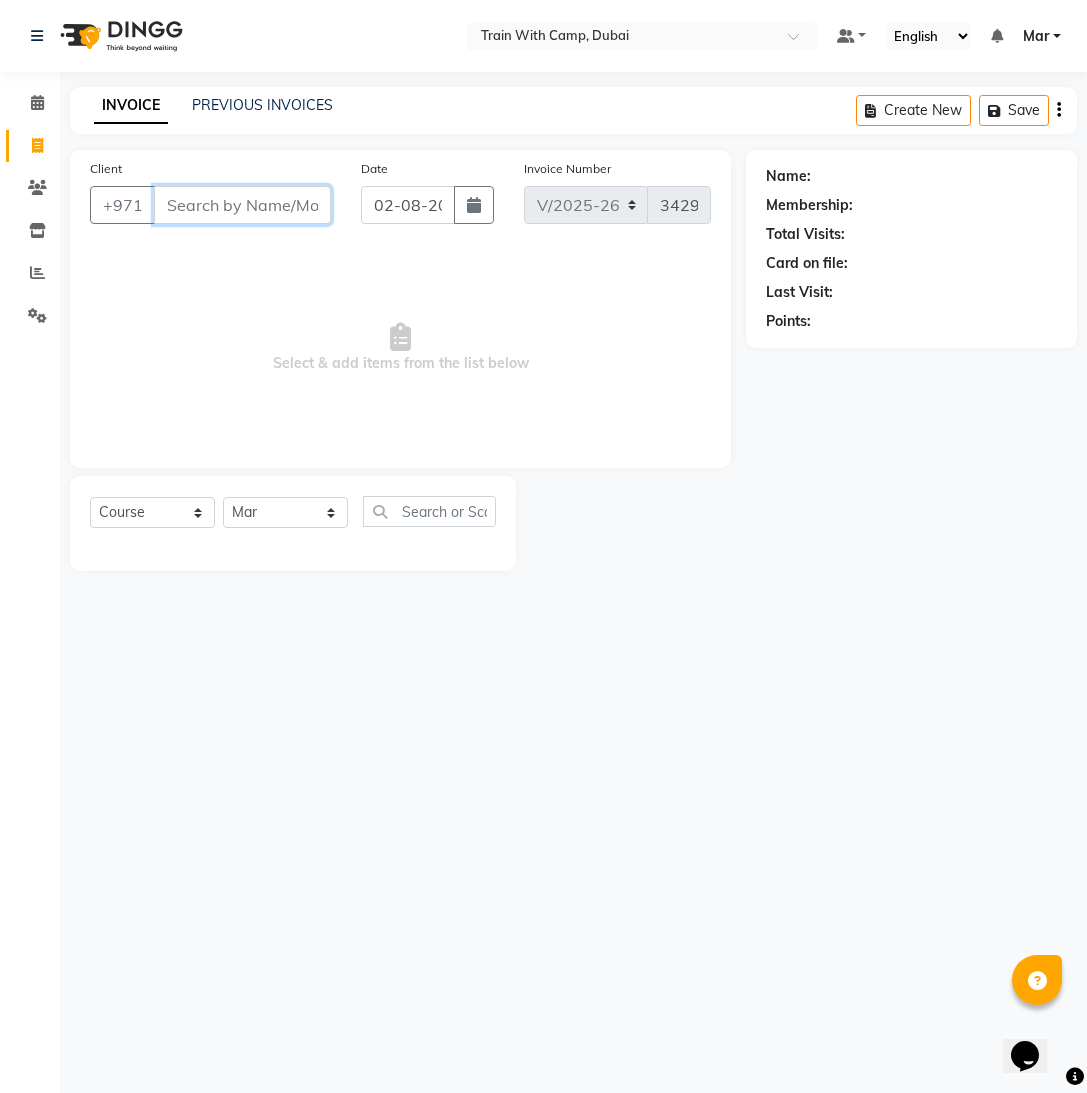click on "Client" at bounding box center (242, 205) 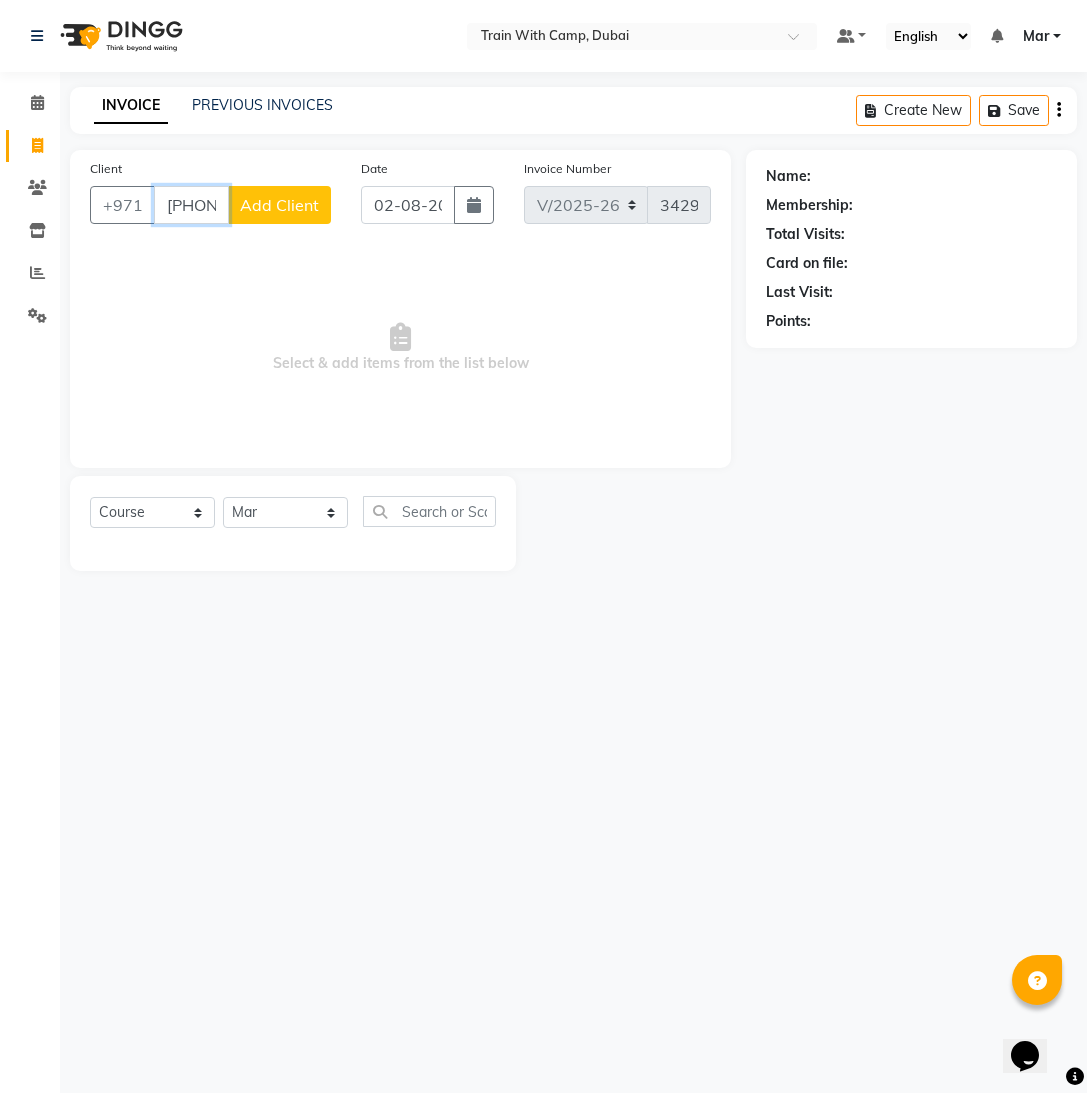 type on "[PHONE]" 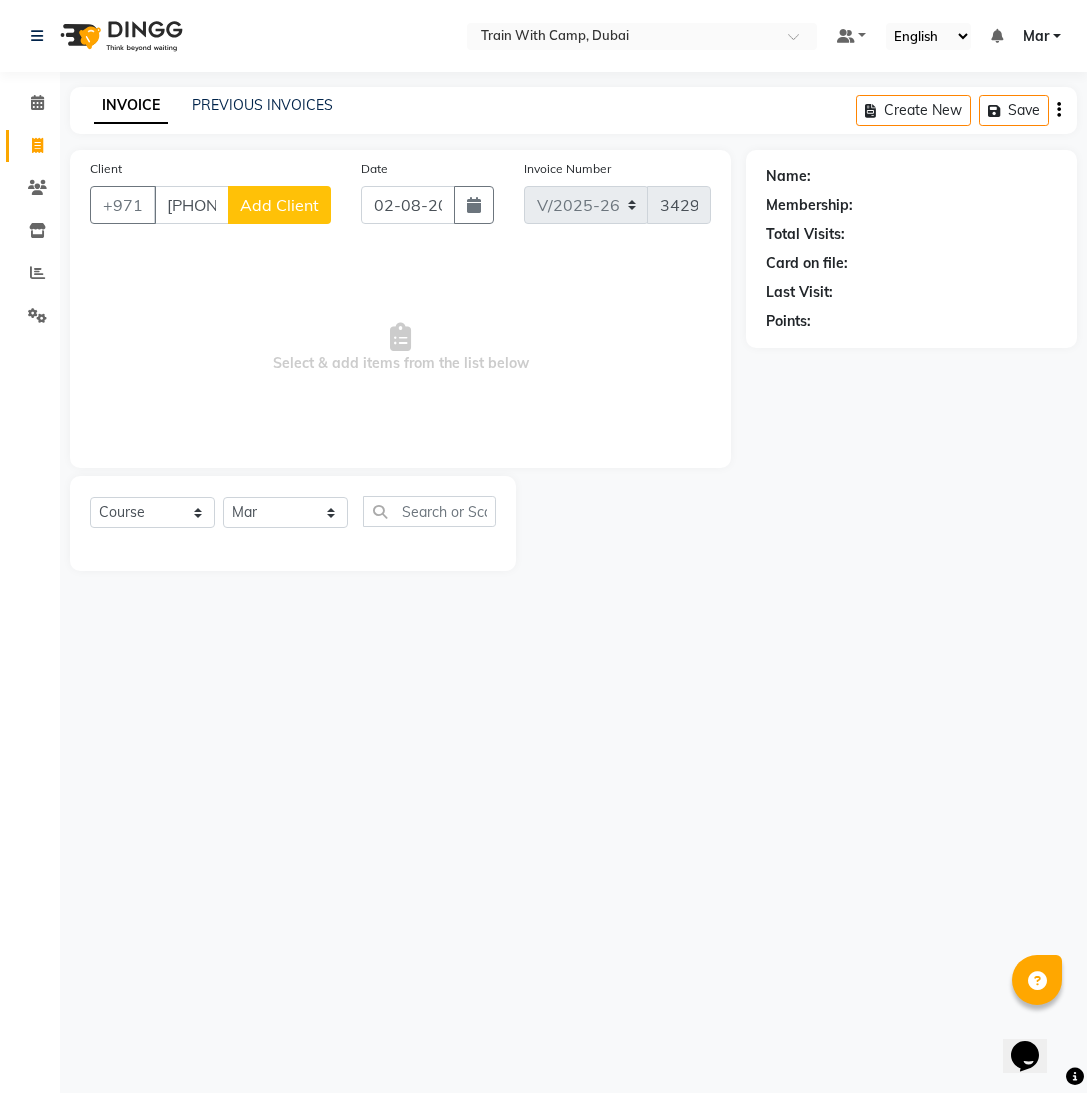 click on "Add Client" 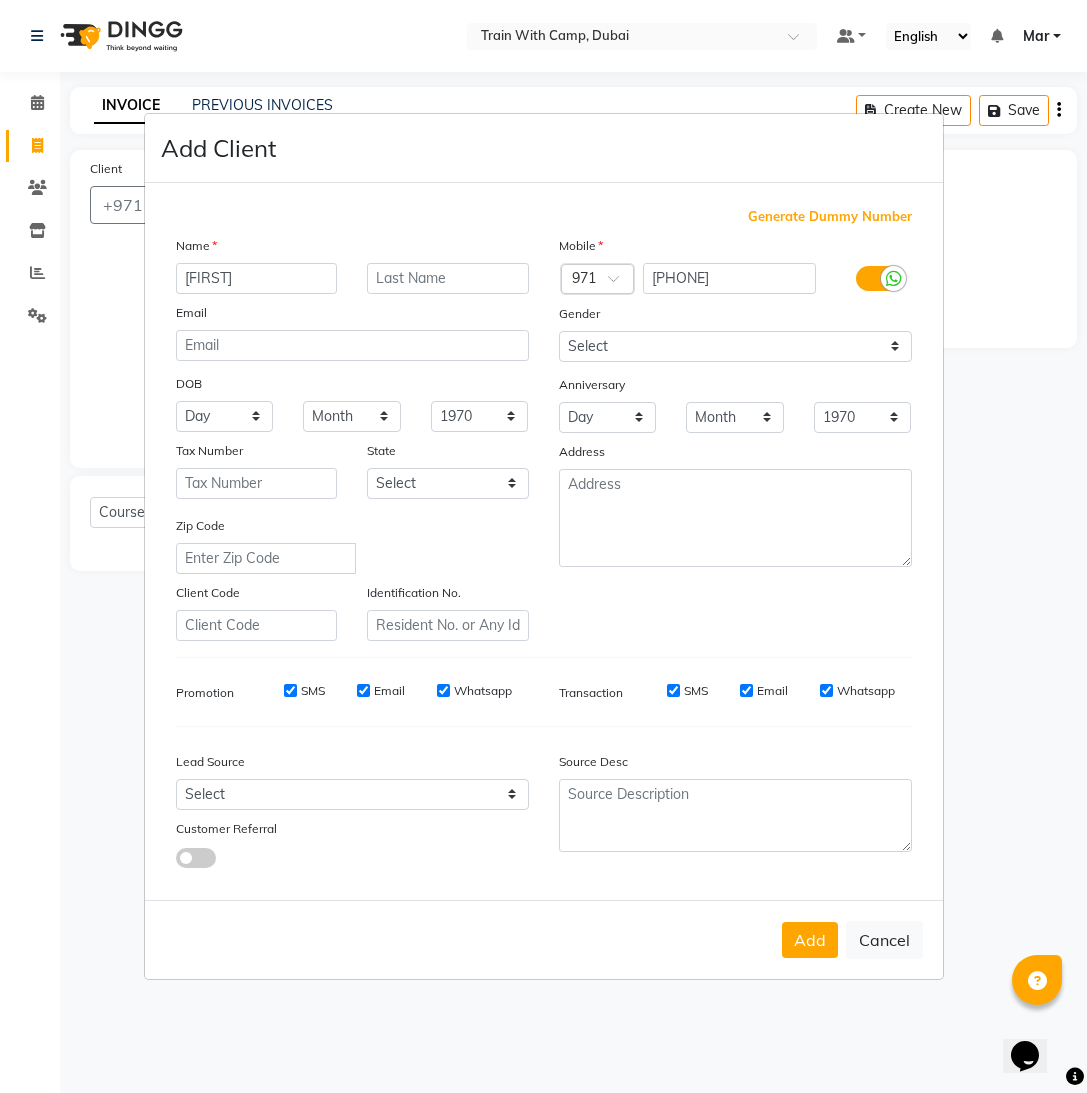 type on "[FIRST]" 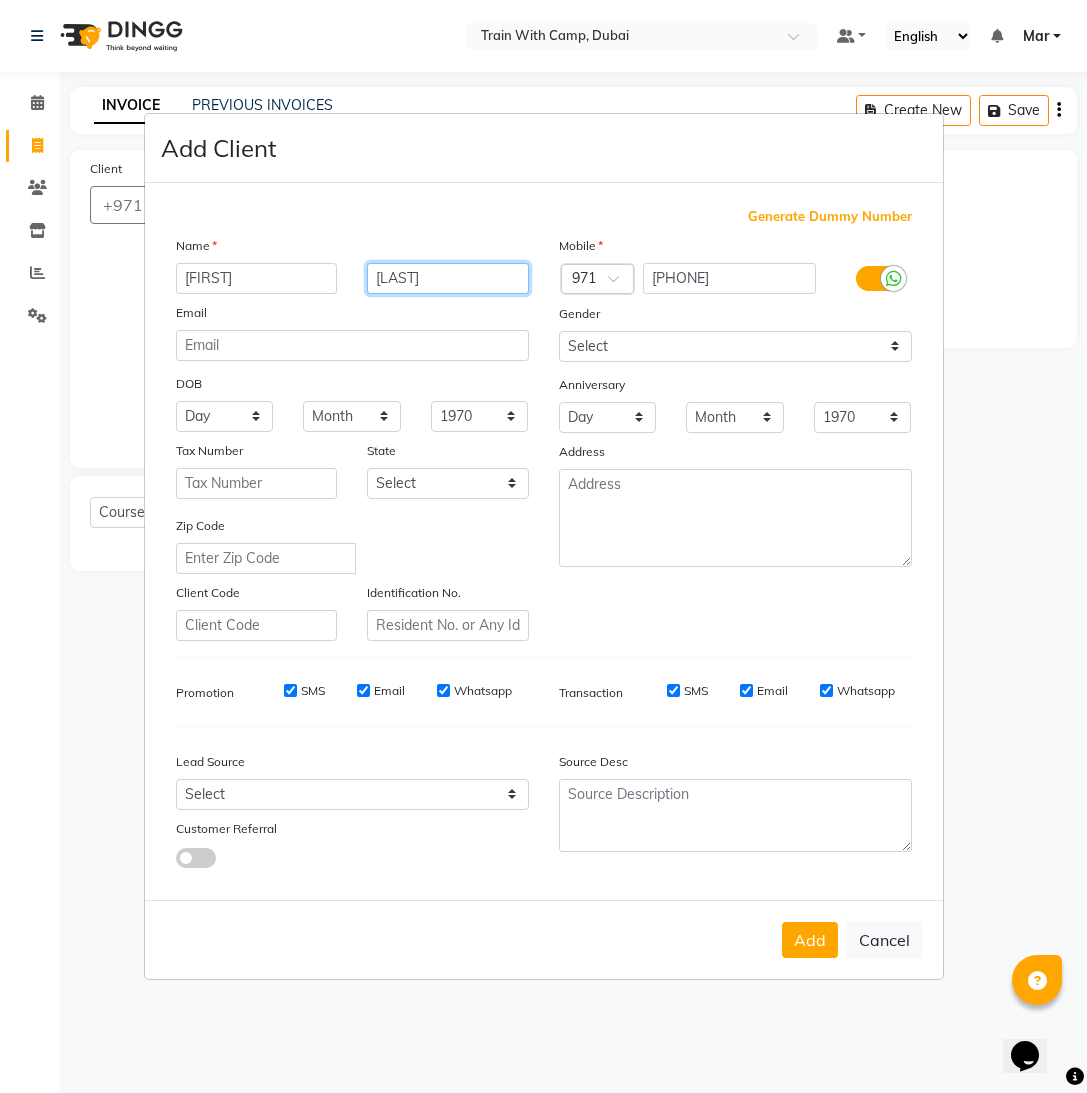 type on "[LAST]" 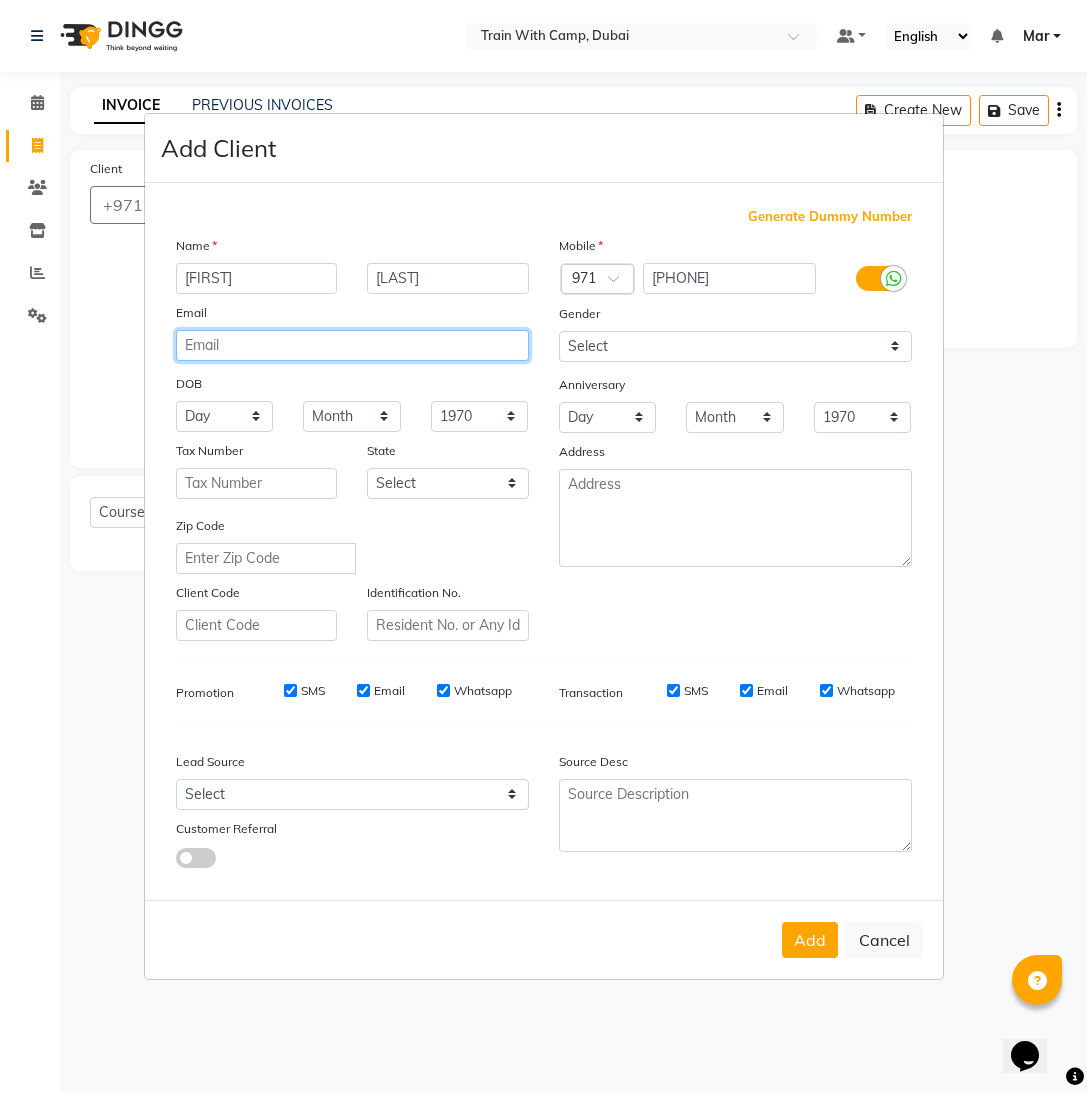 click at bounding box center (352, 345) 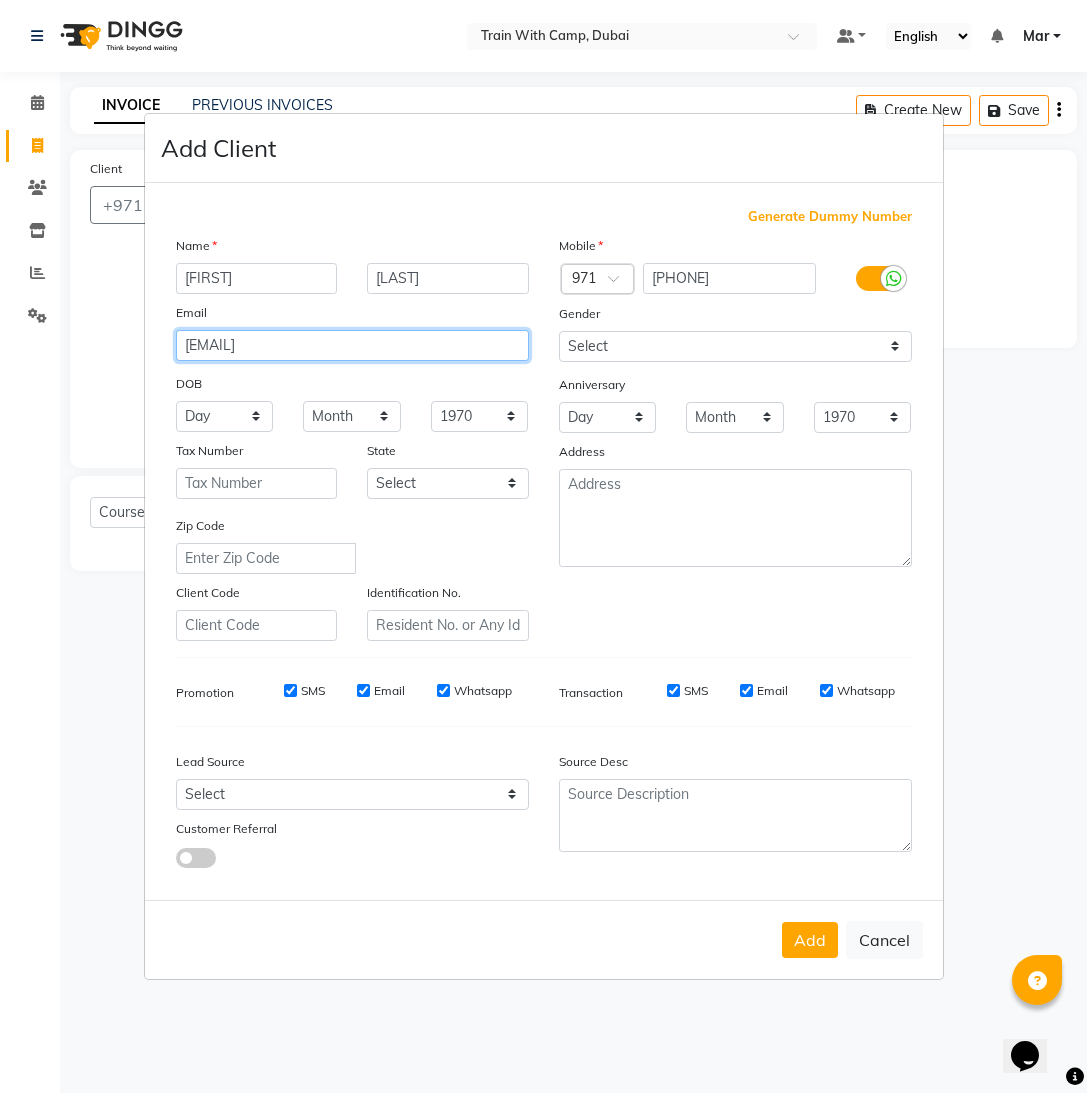 type on "[EMAIL]" 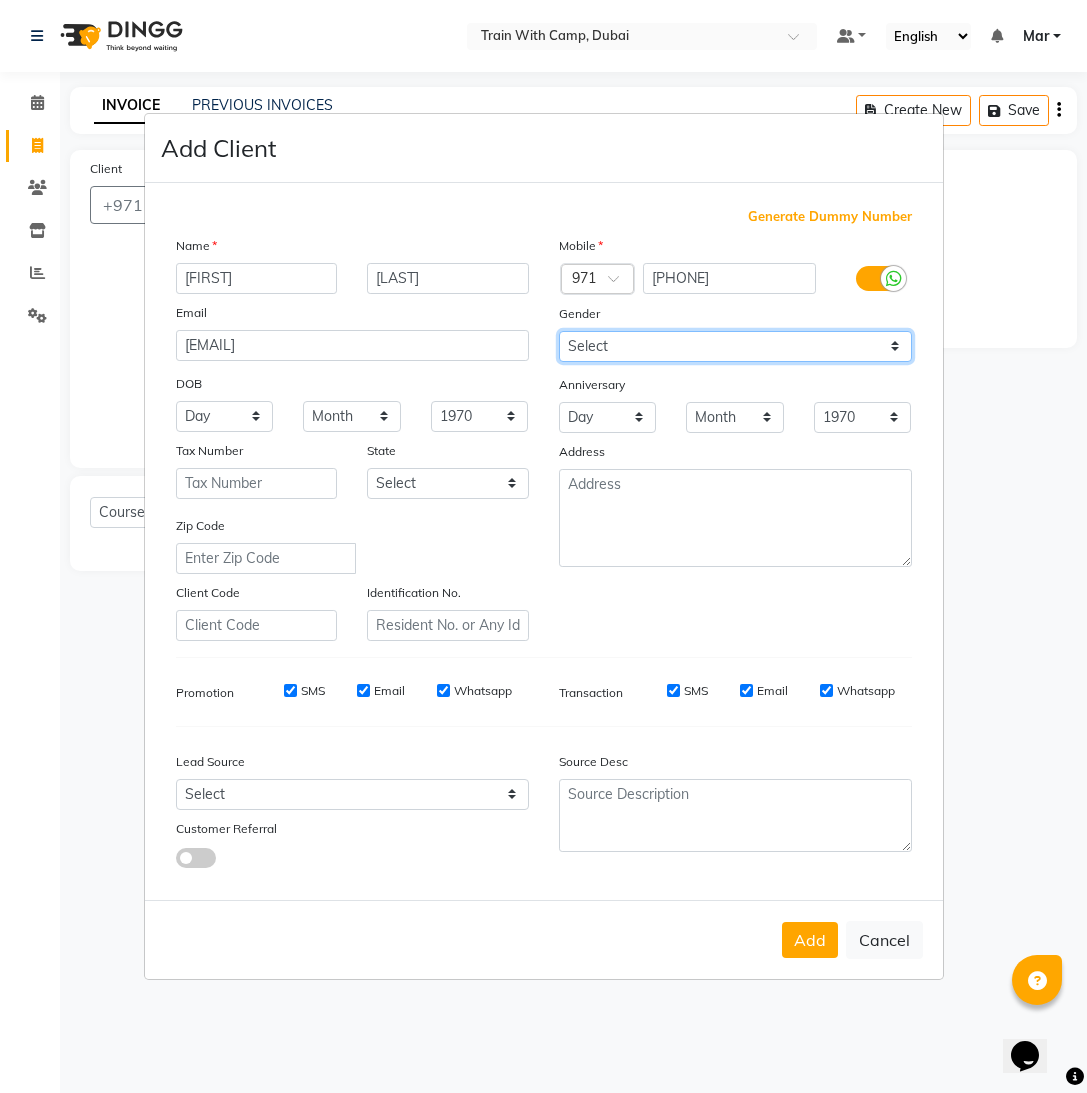 click on "Select Male Female Other Prefer Not To Say" at bounding box center (735, 346) 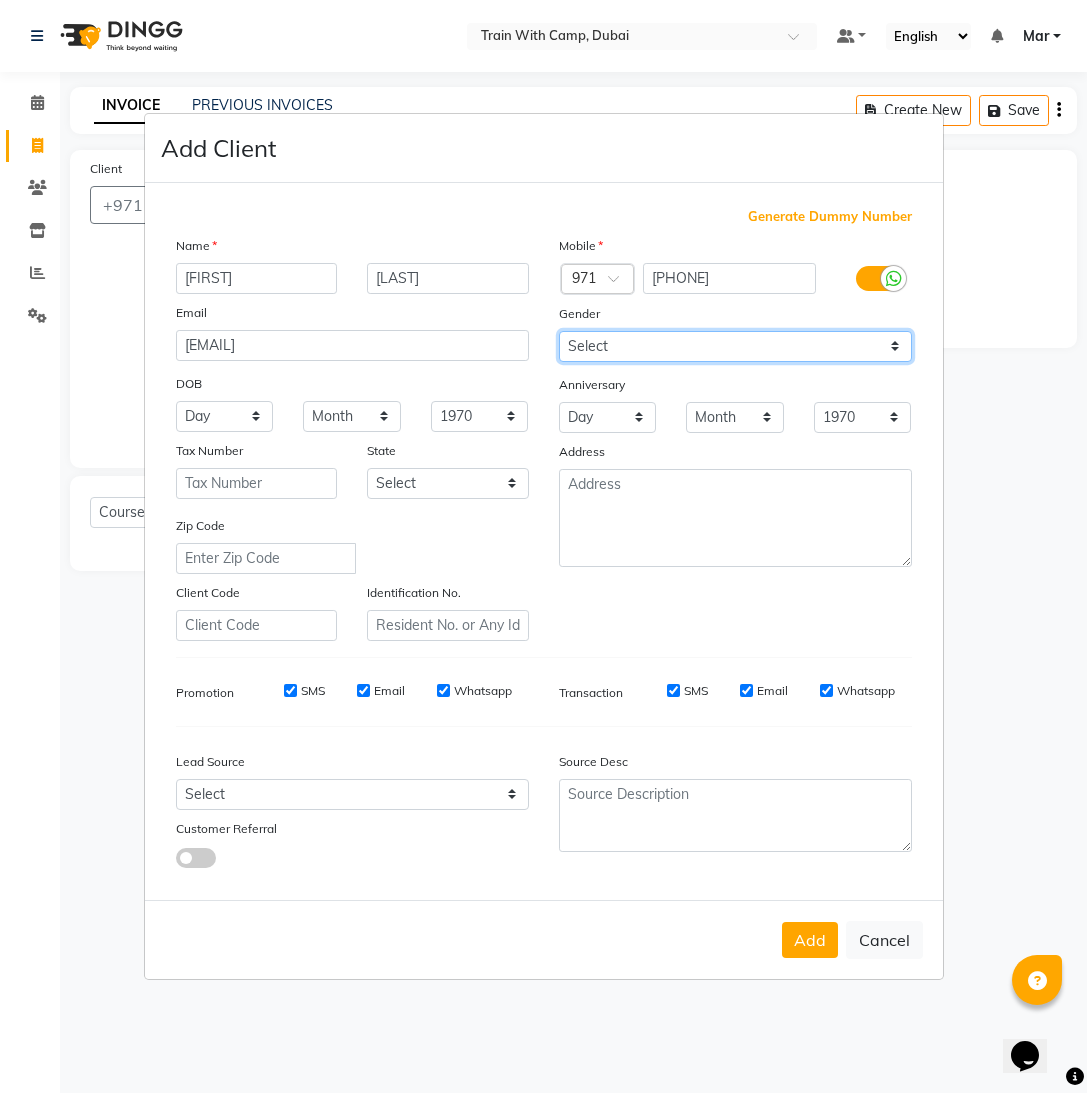 select on "female" 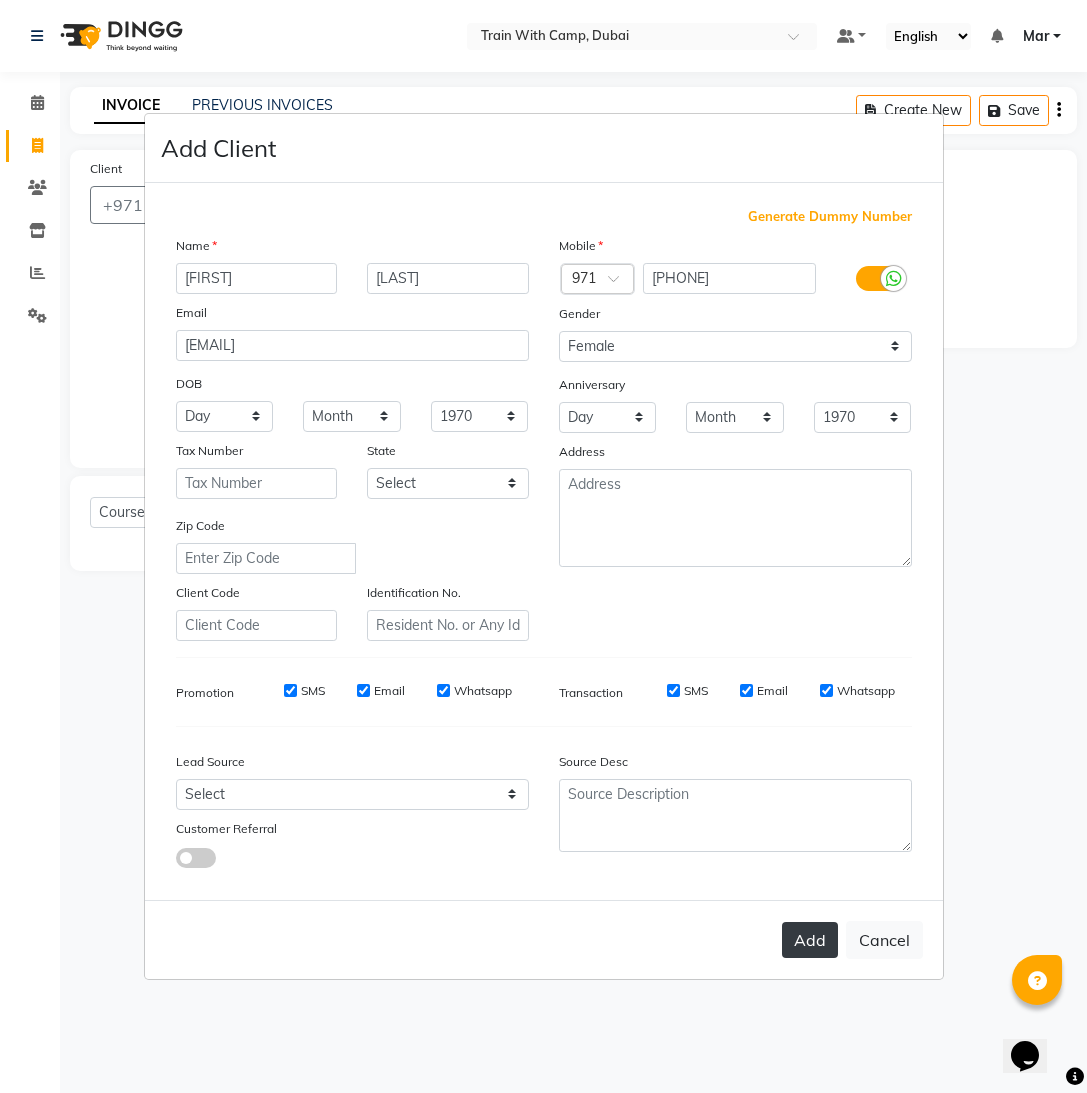 click on "Add" at bounding box center (810, 940) 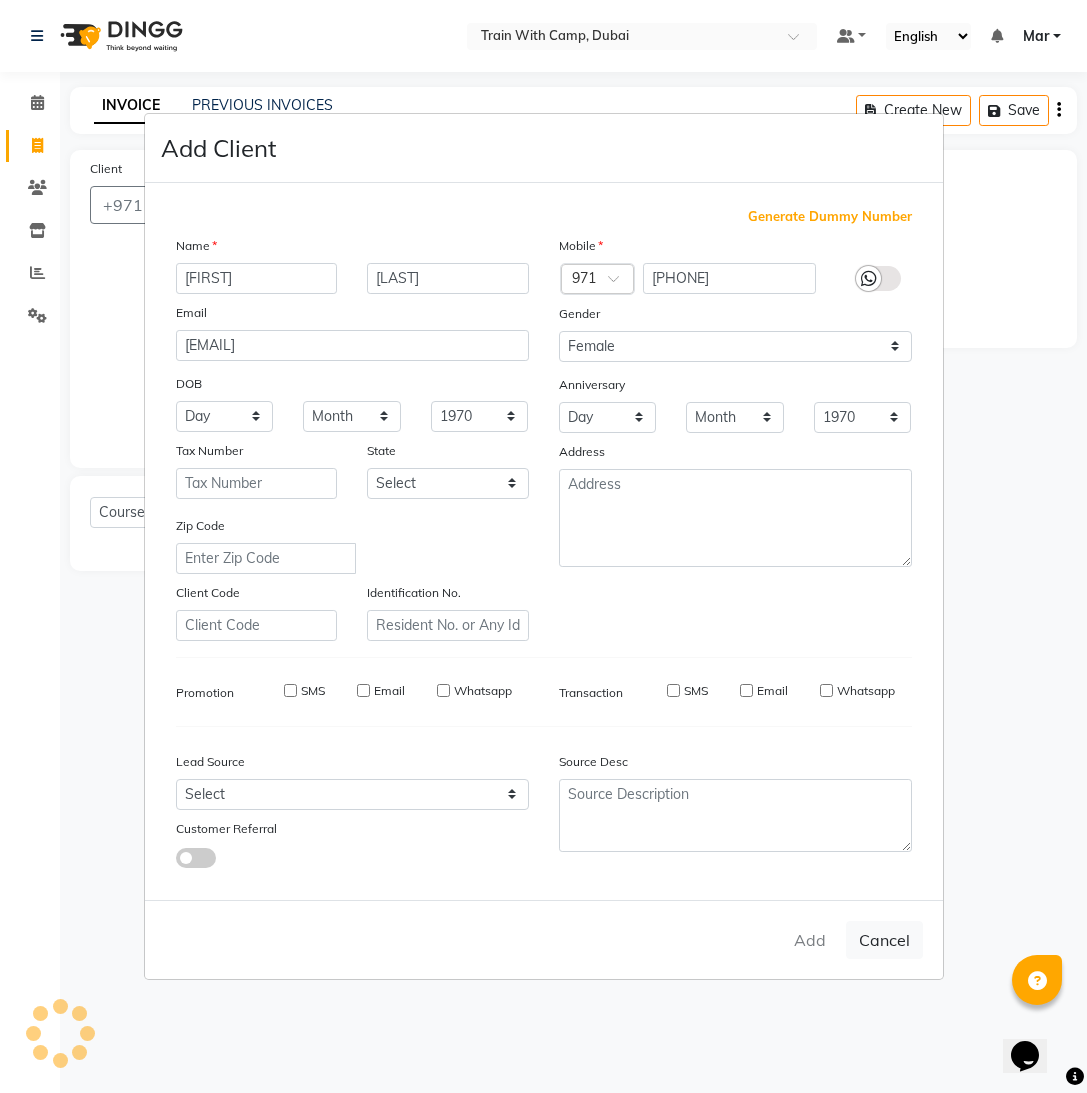 type 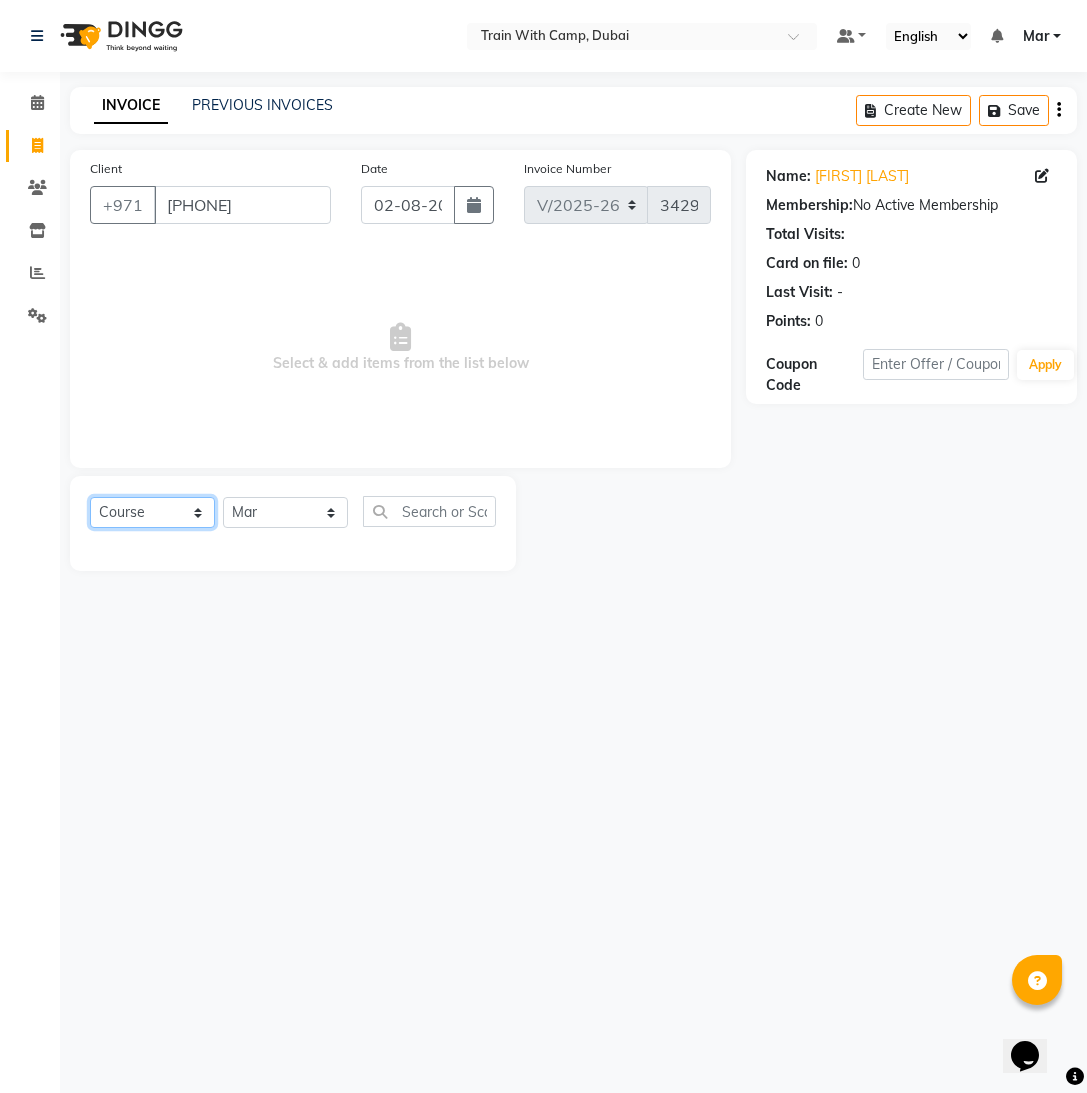click on "Select  Course  Product  Membership  Package Voucher Prepaid Gift Card" 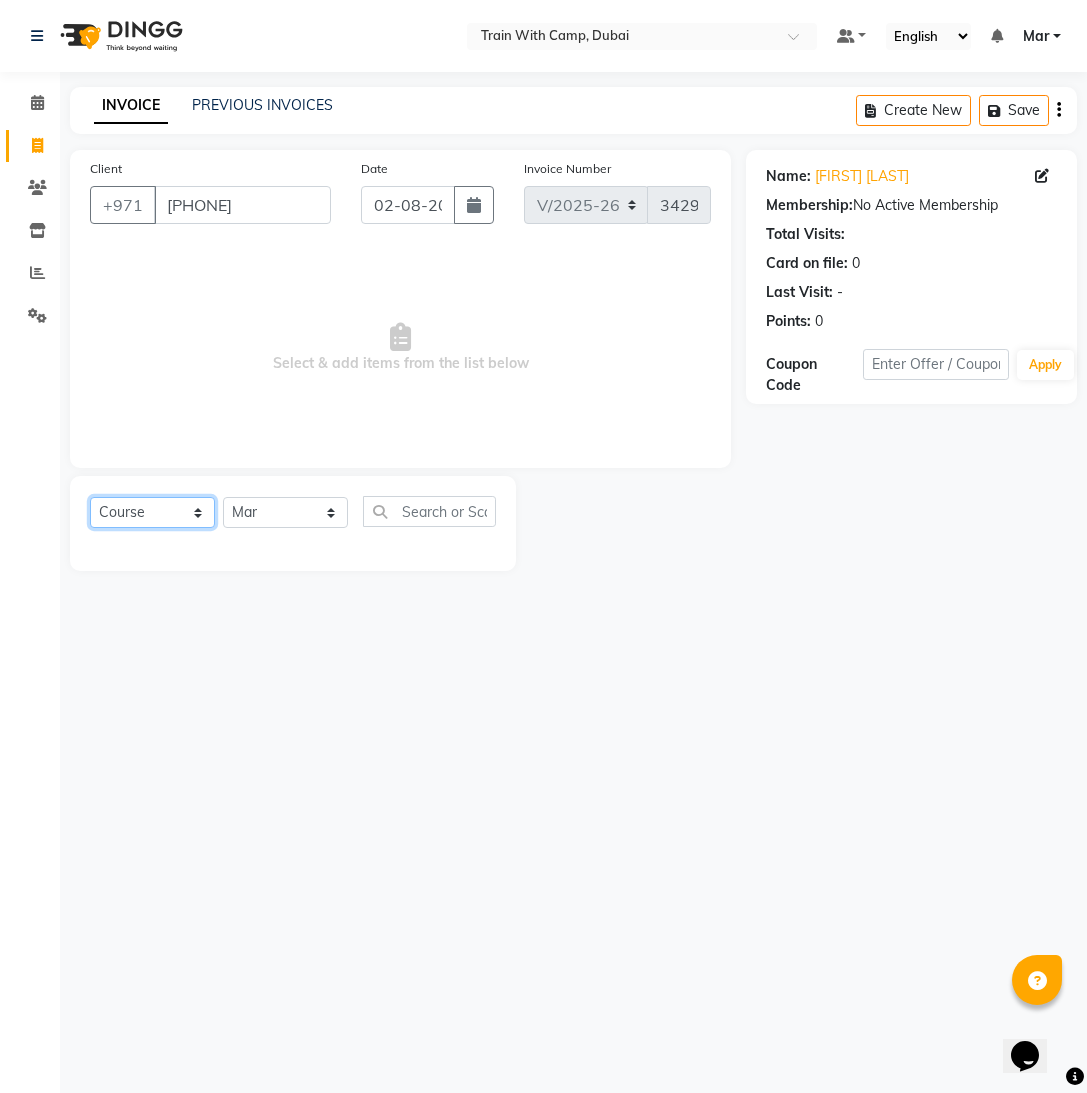 select on "package" 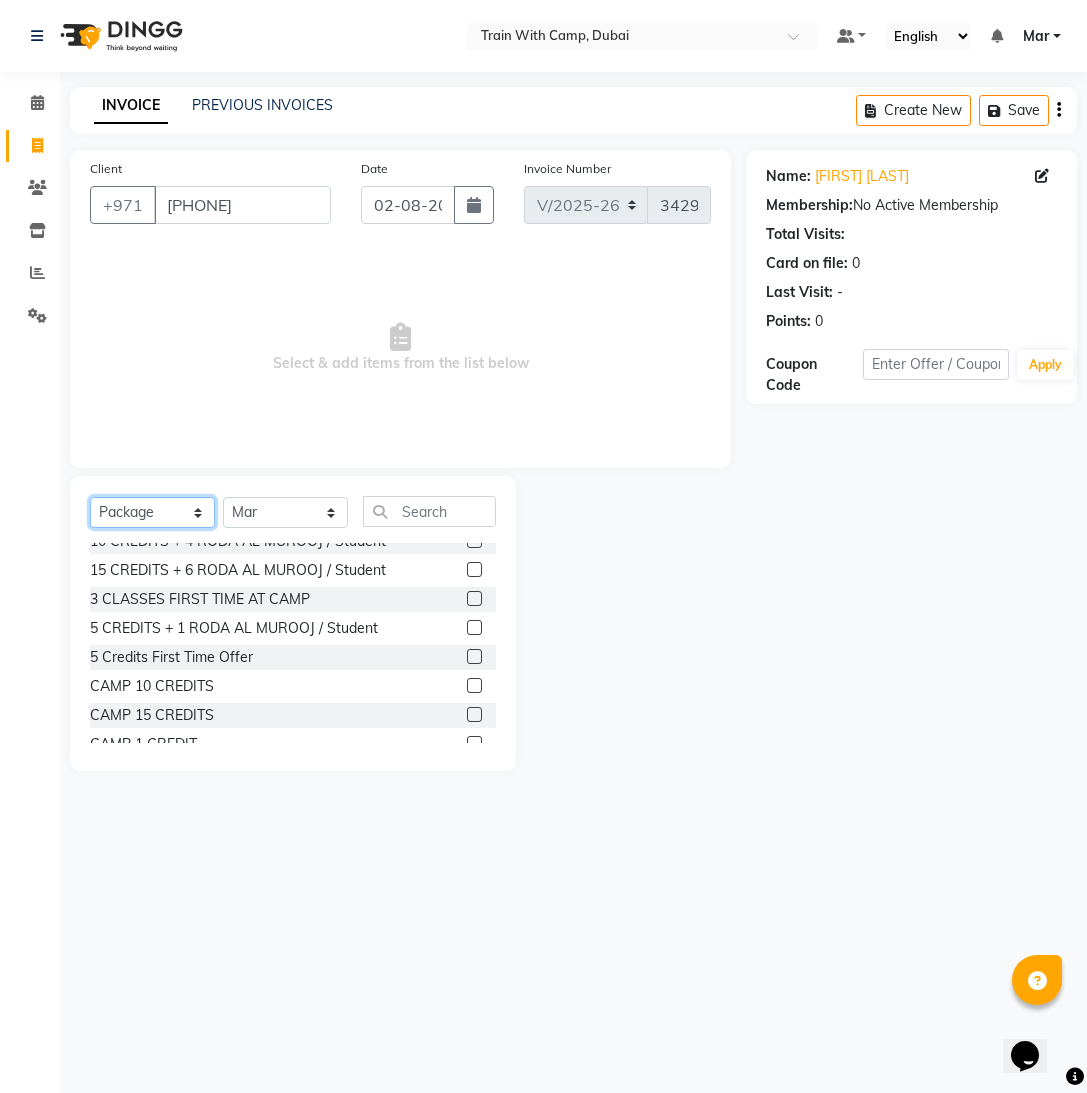 scroll, scrollTop: 0, scrollLeft: 0, axis: both 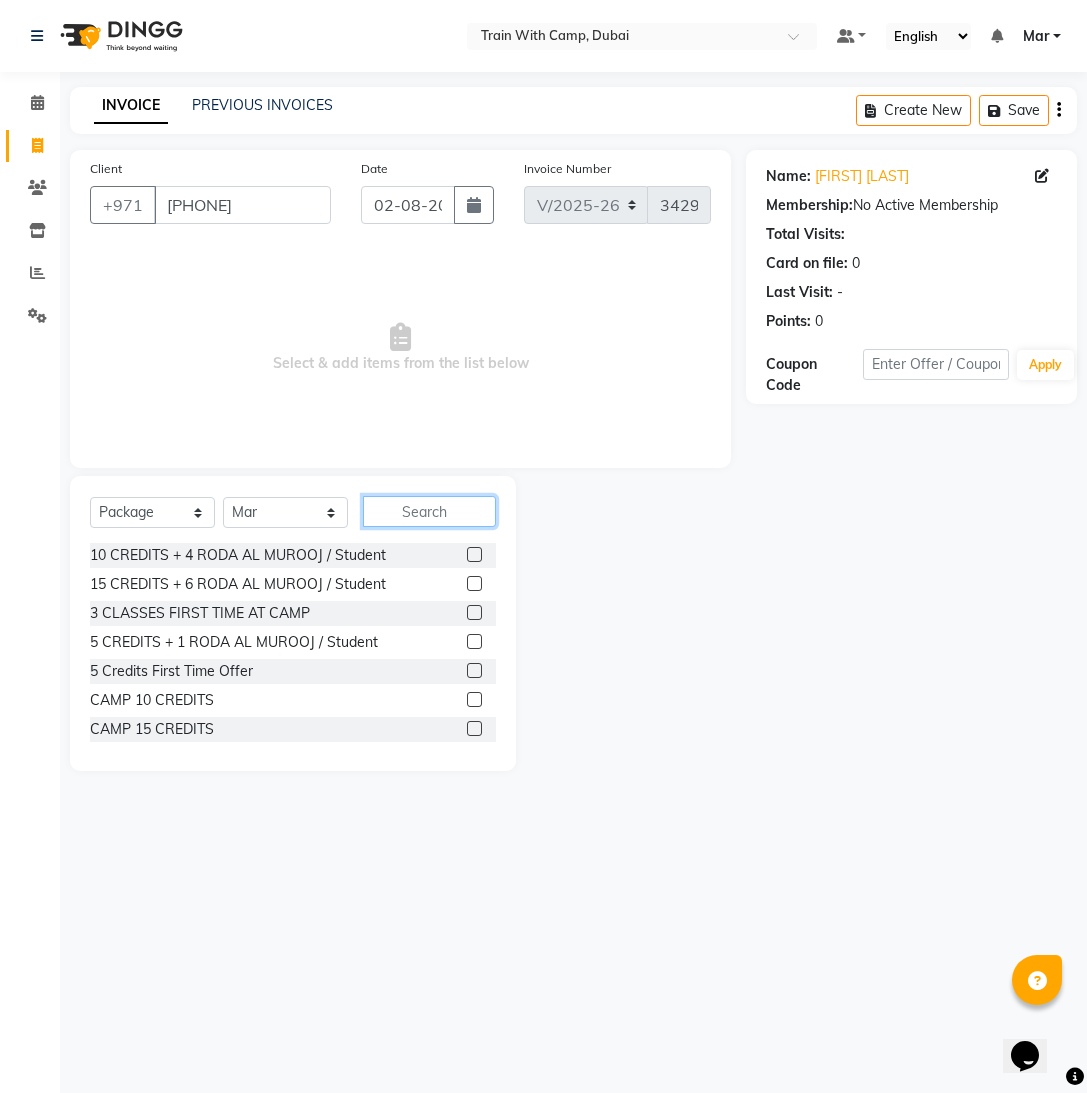 click 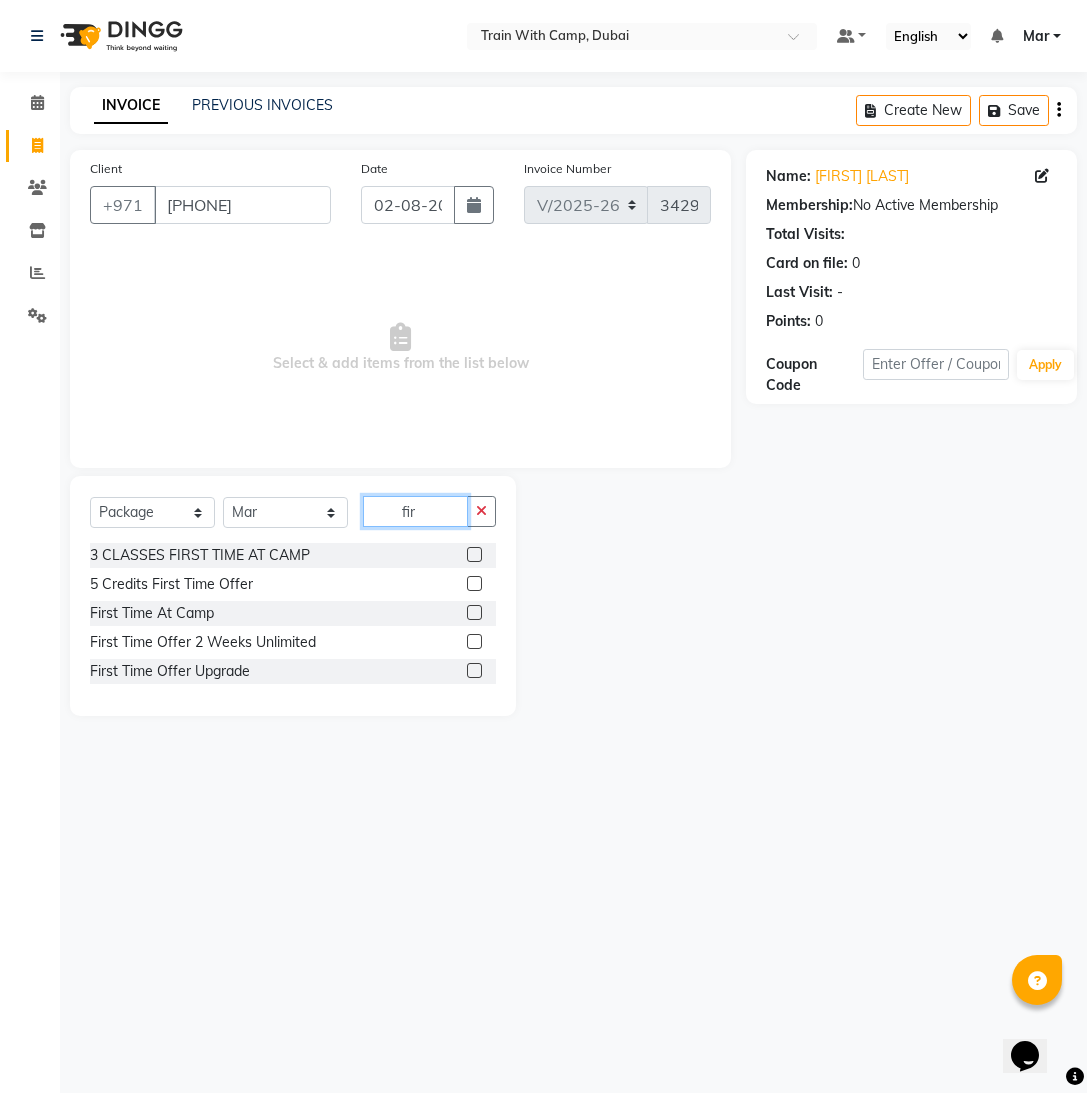 type on "fir" 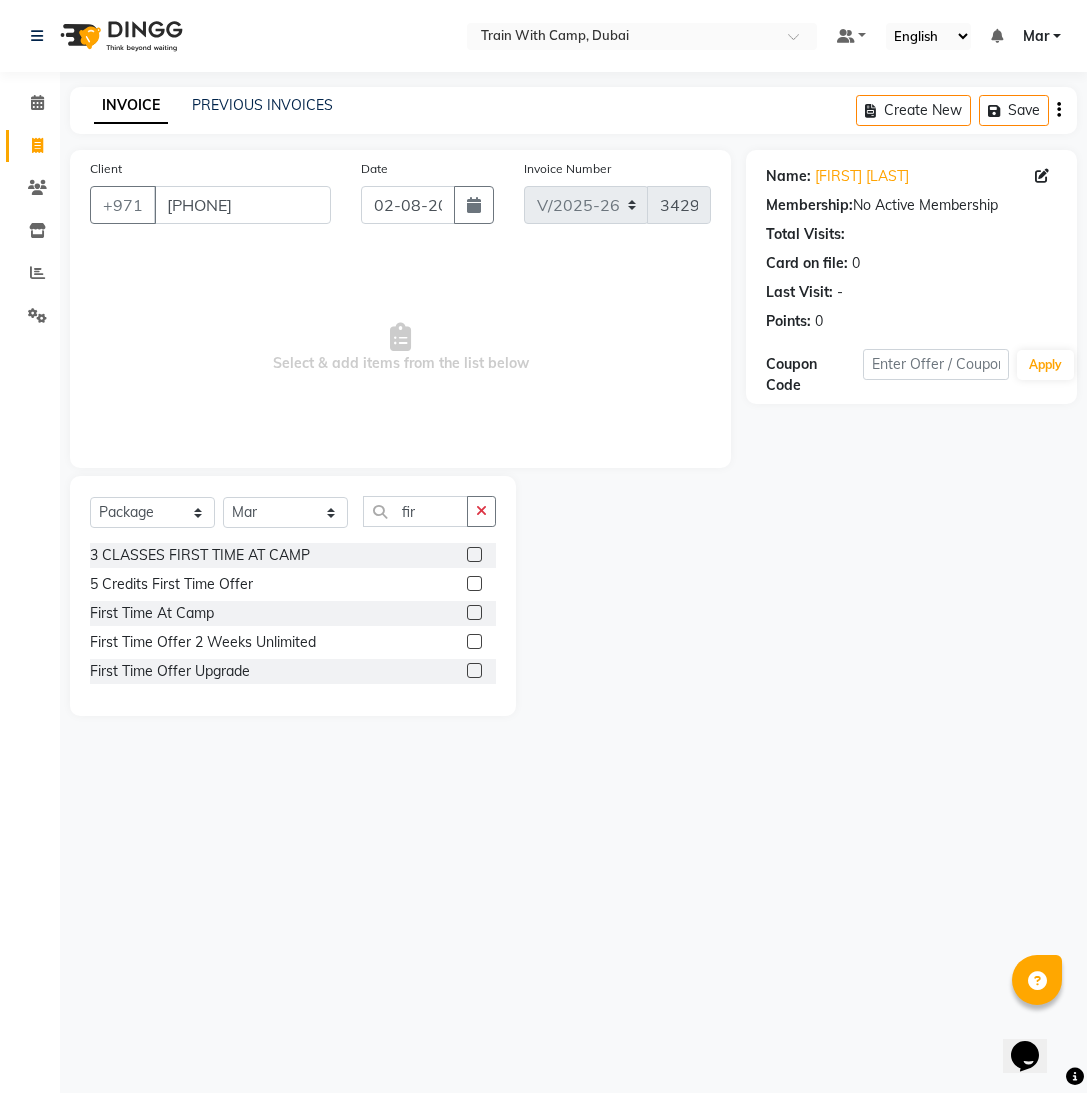 click 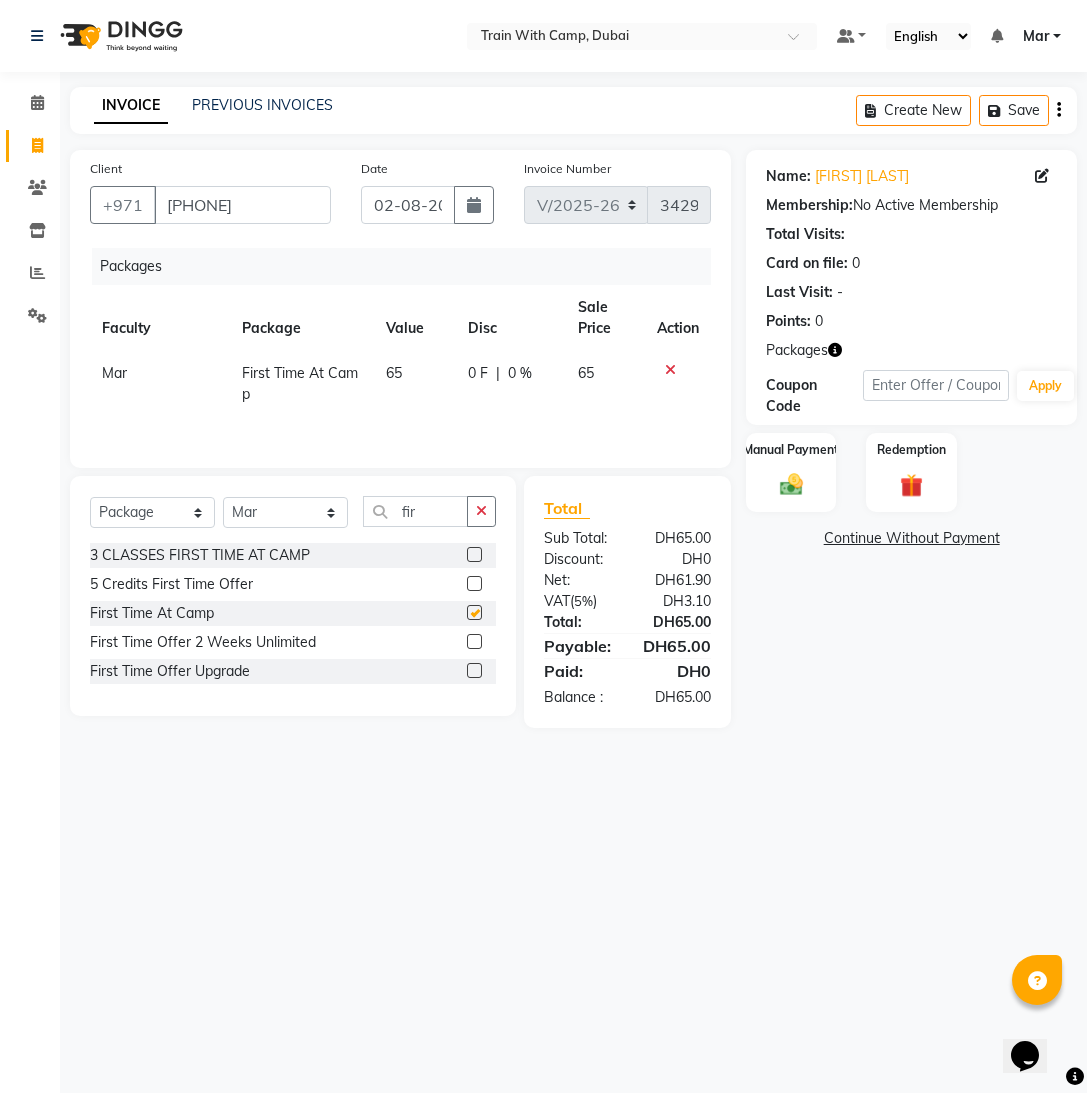 checkbox on "false" 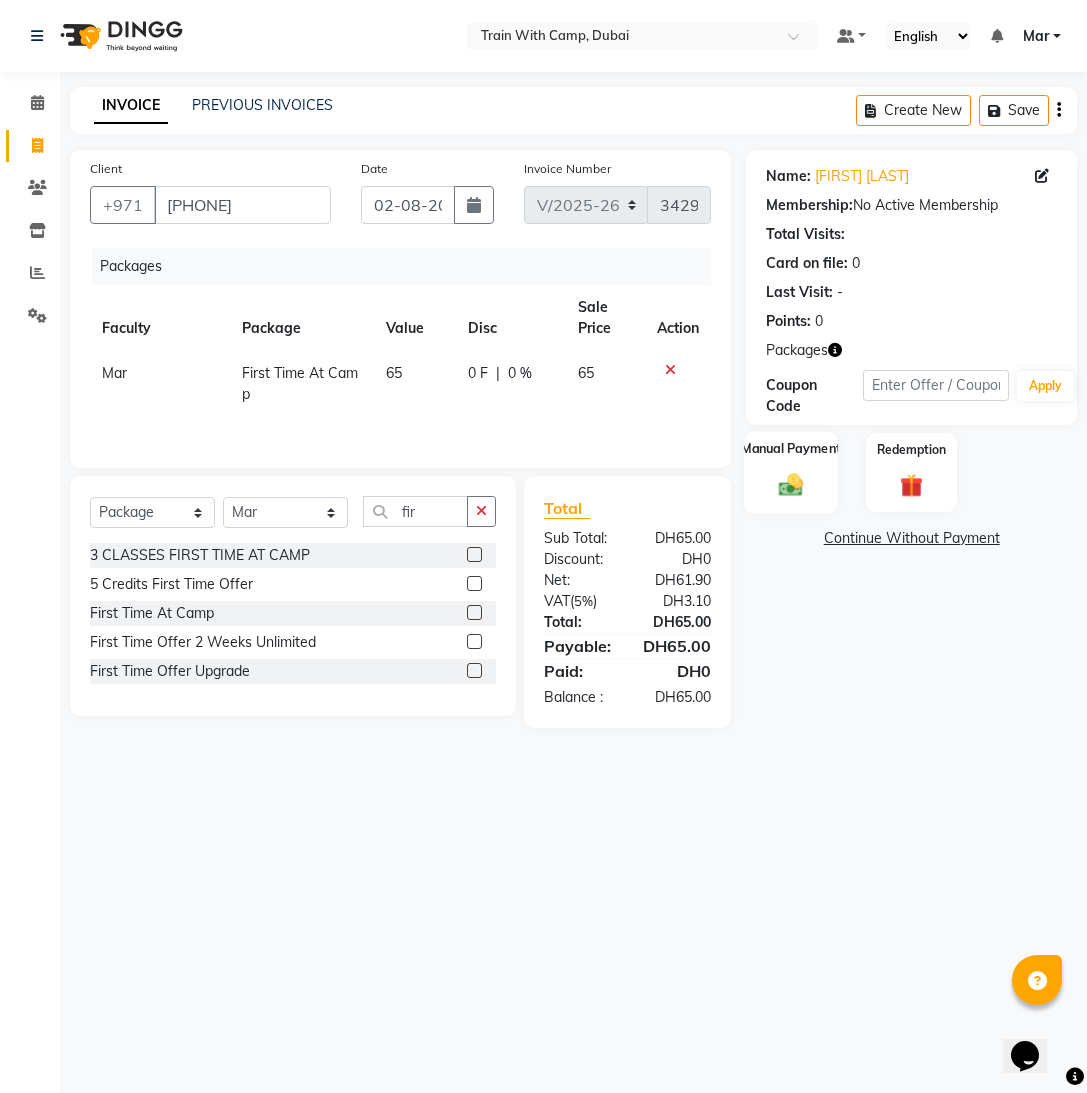 click 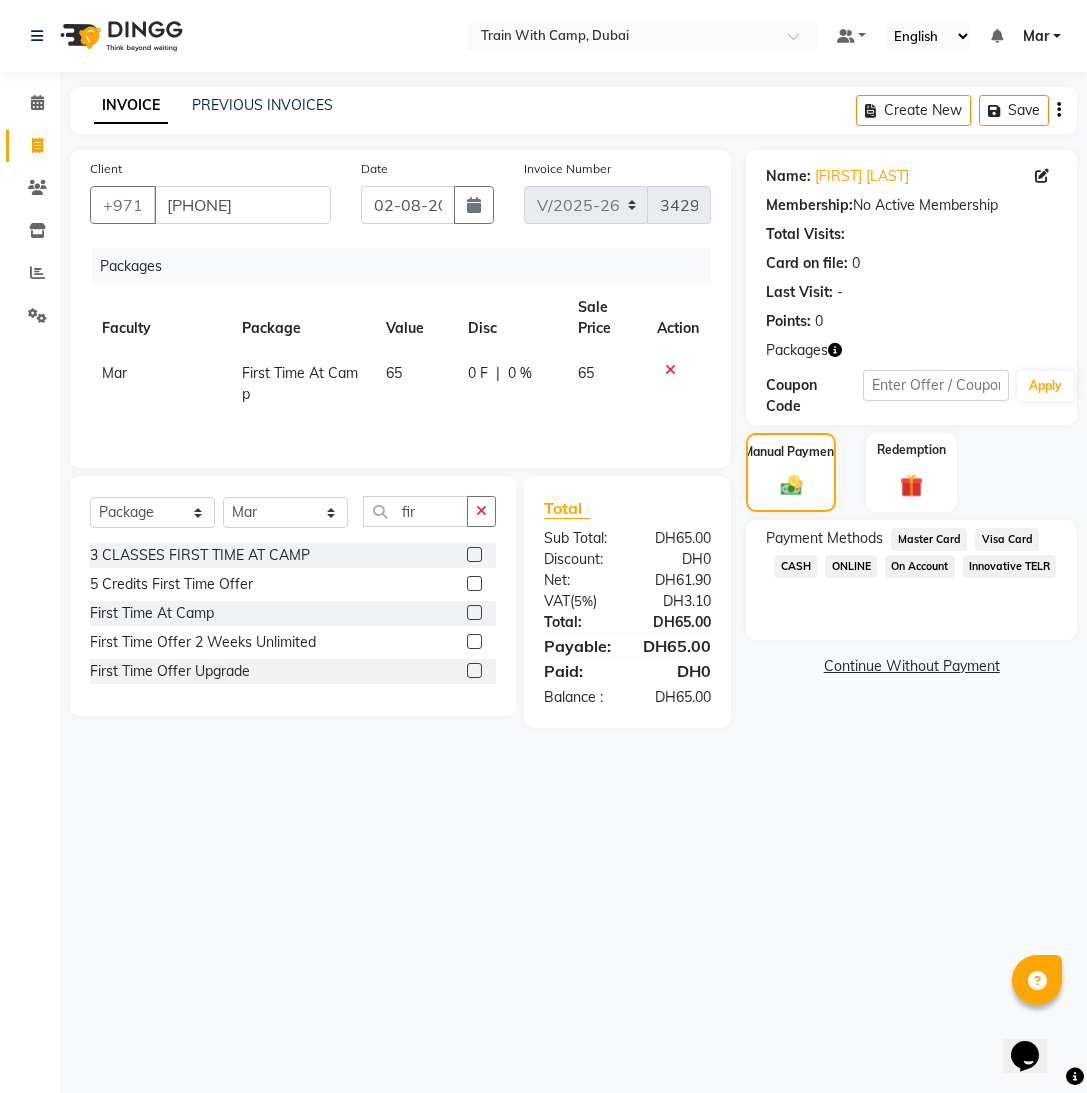 click on "Master Card" 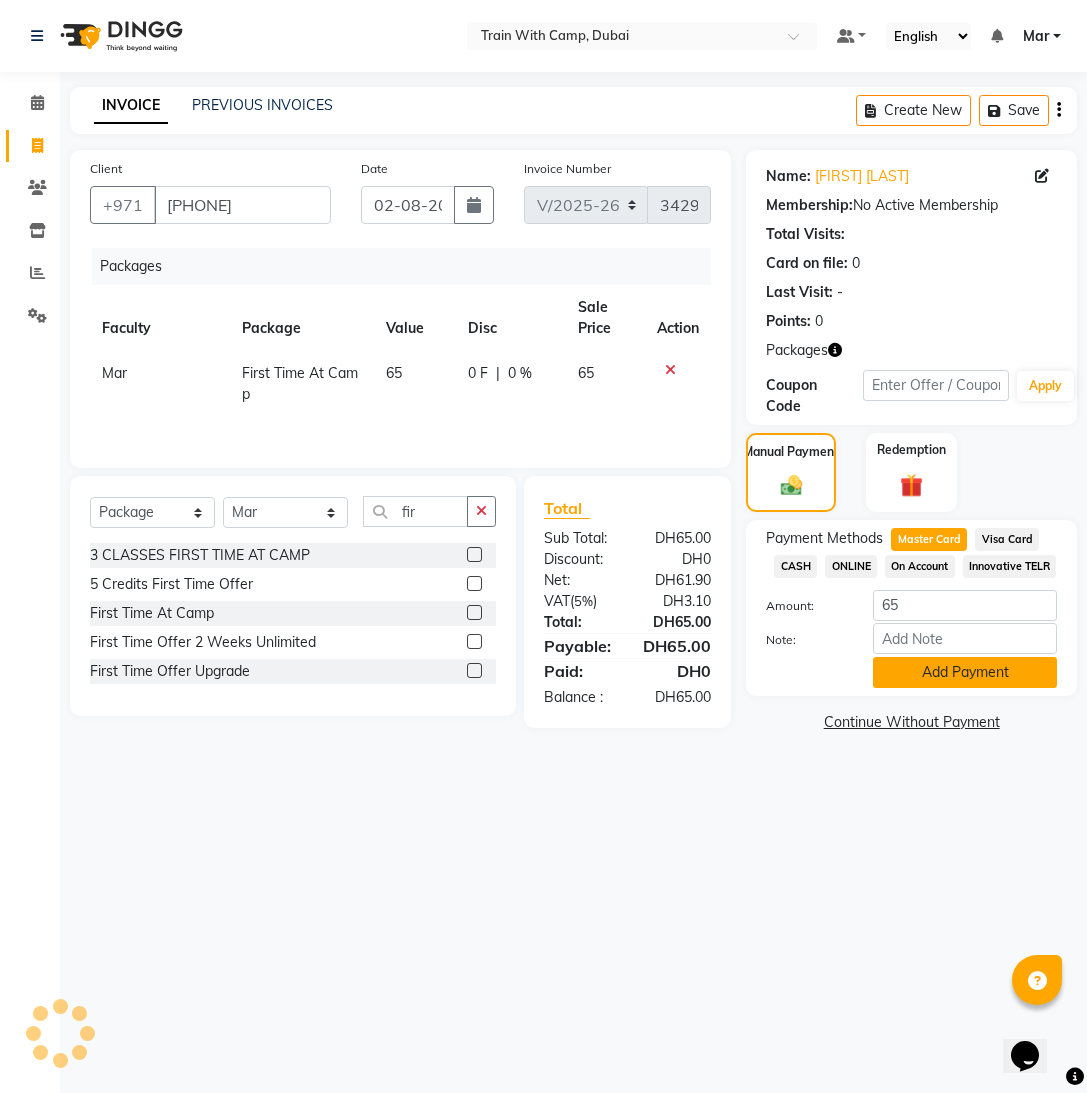 click on "Add Payment" 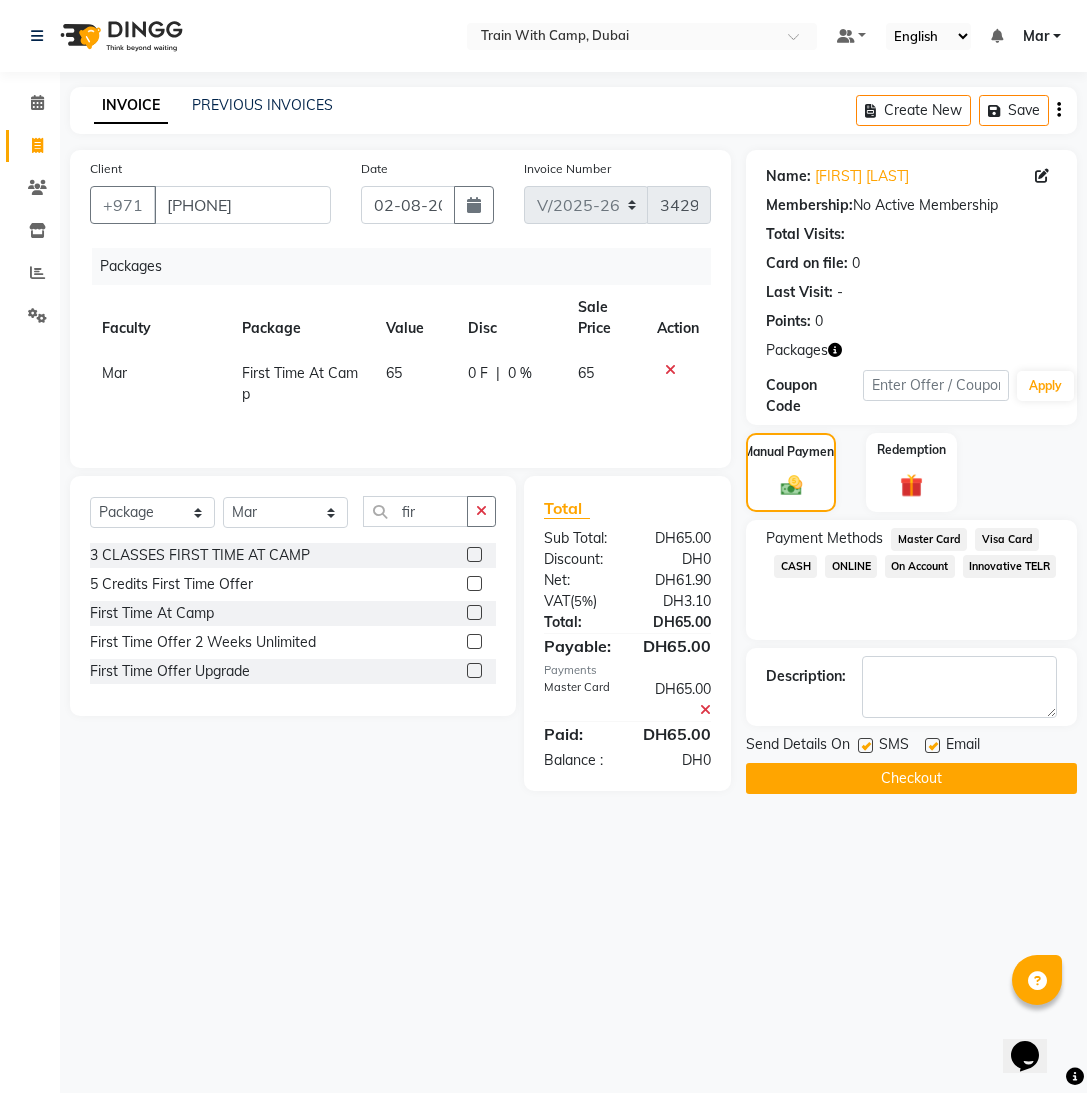 click 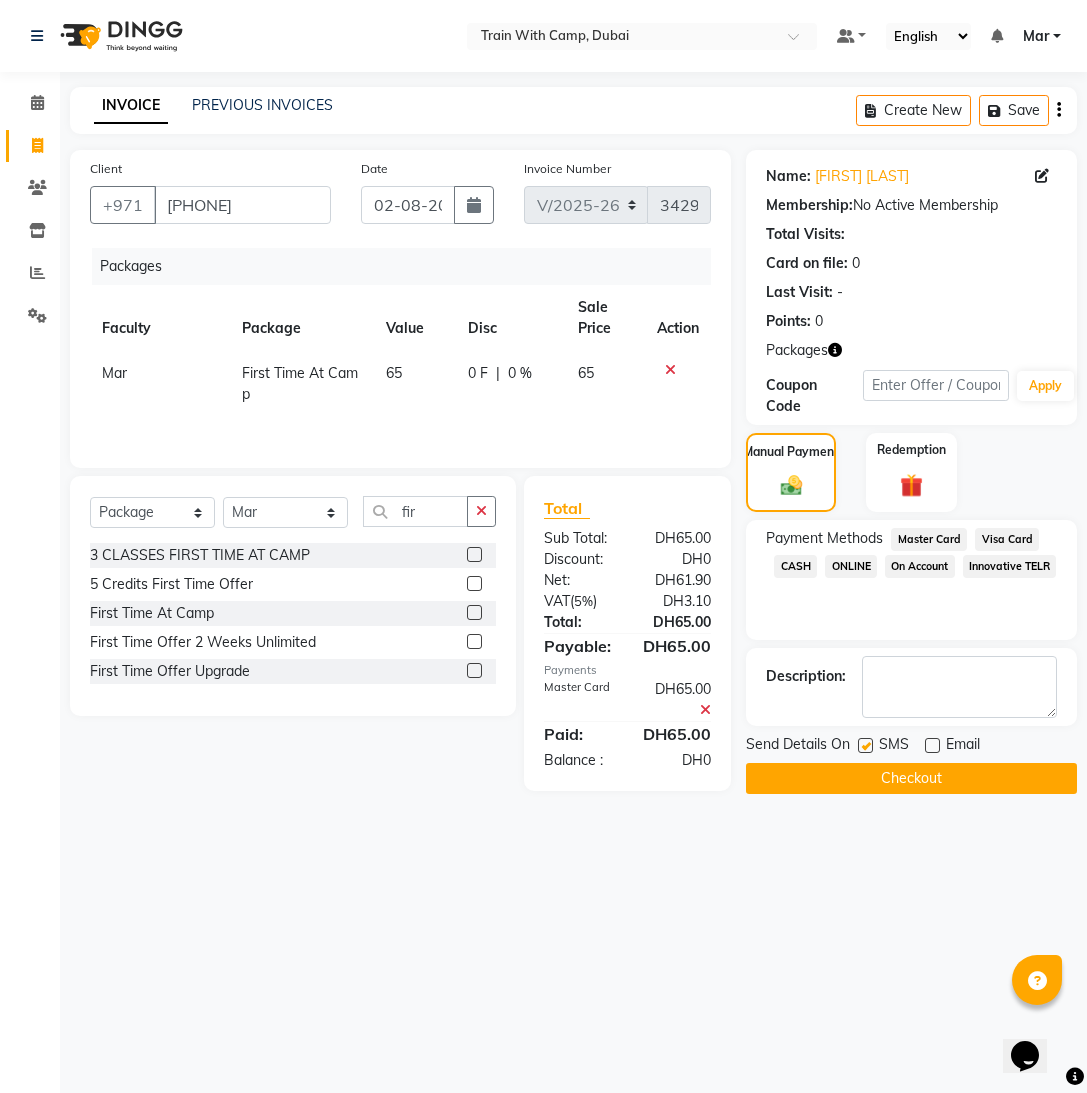 click 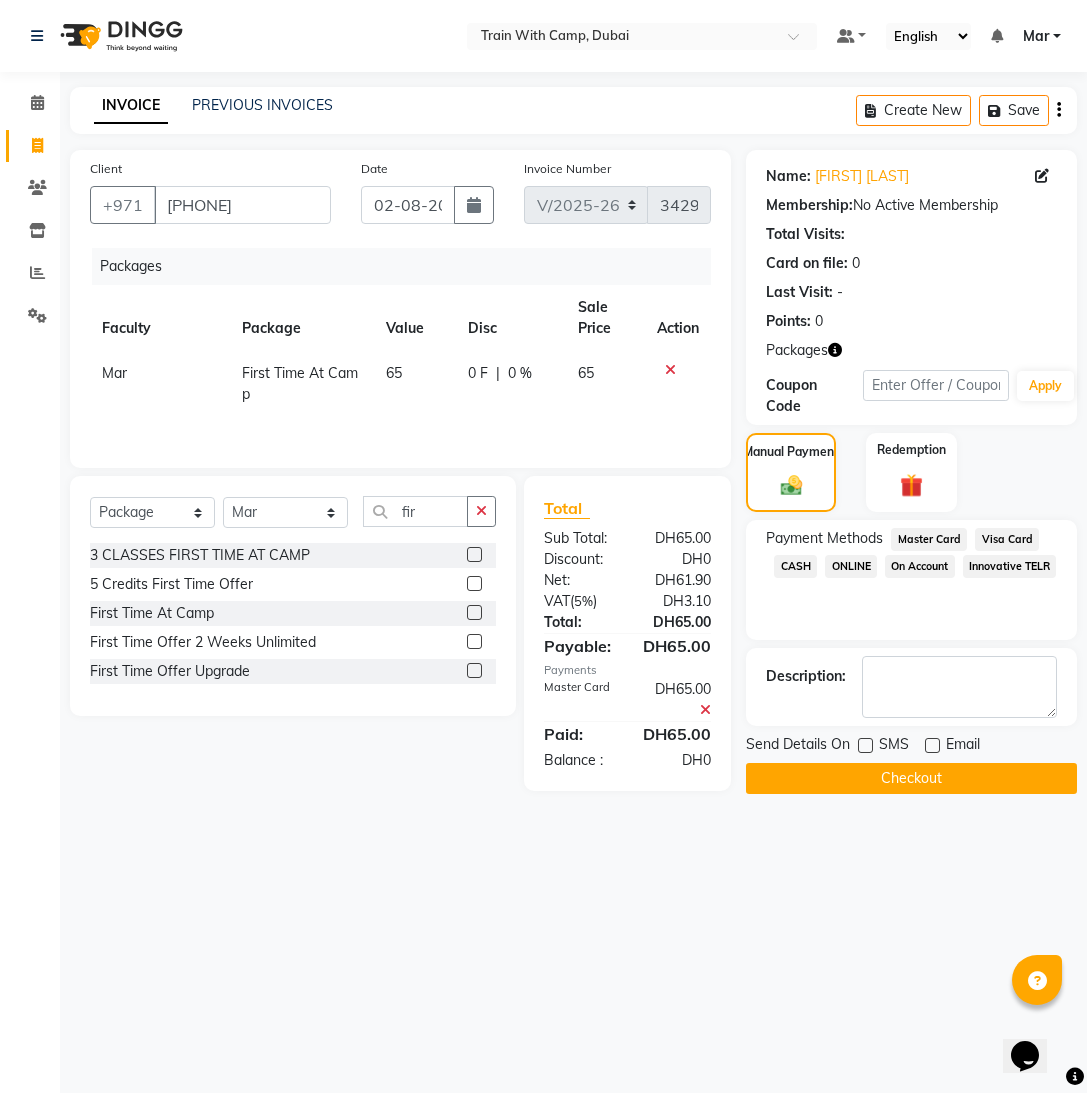 click on "Checkout" 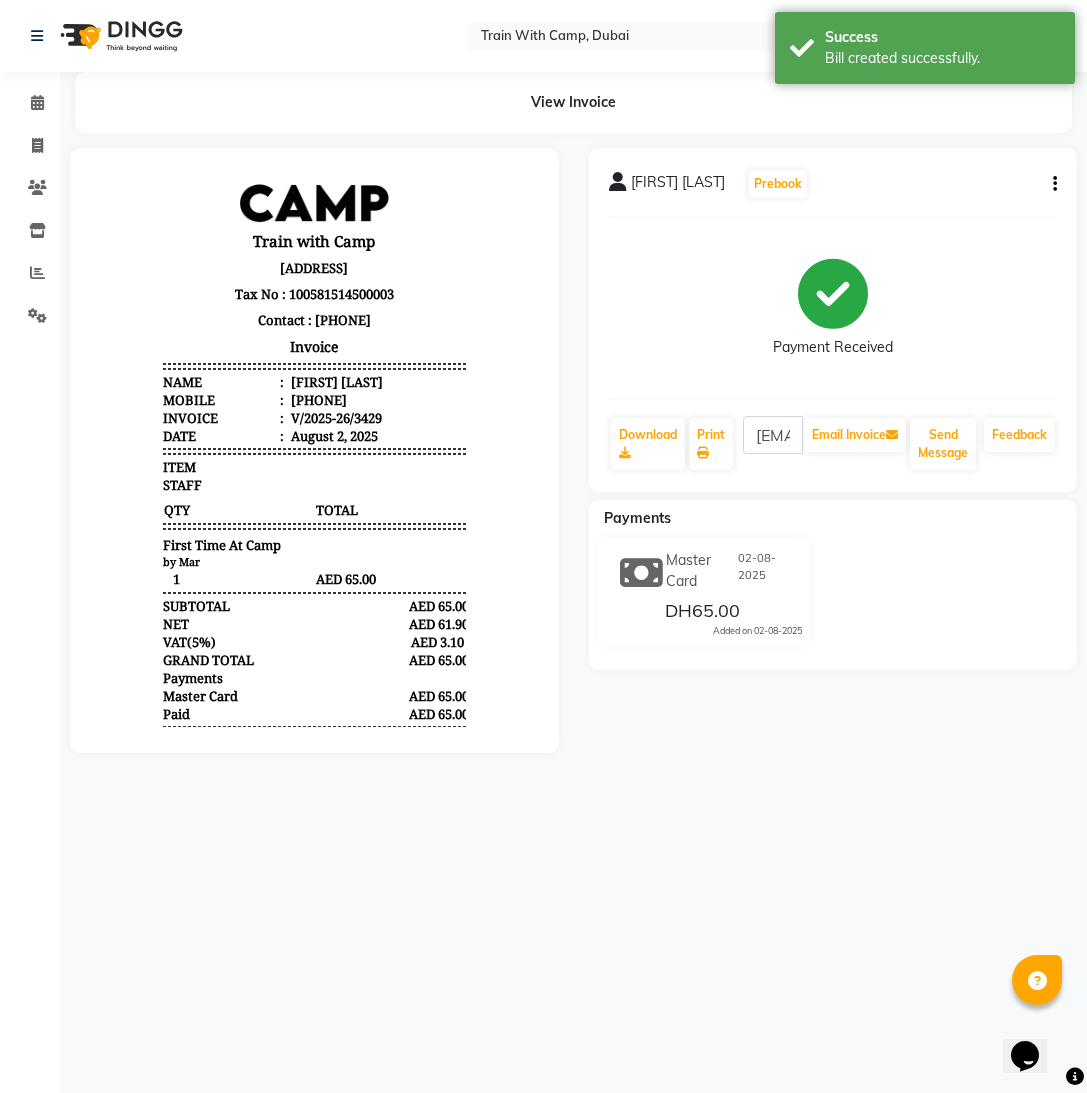 scroll, scrollTop: 0, scrollLeft: 0, axis: both 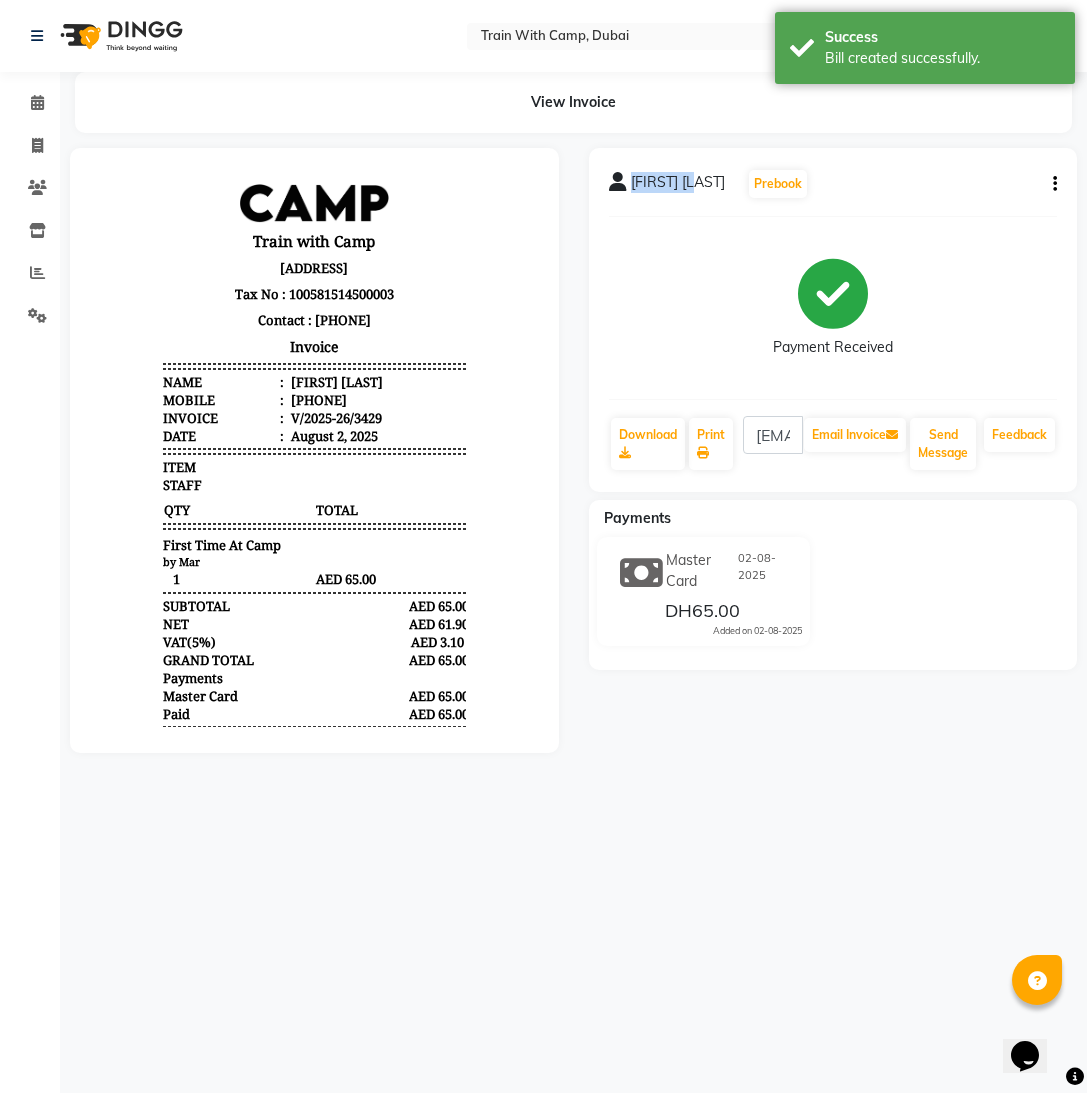 drag, startPoint x: 630, startPoint y: 185, endPoint x: 710, endPoint y: 187, distance: 80.024994 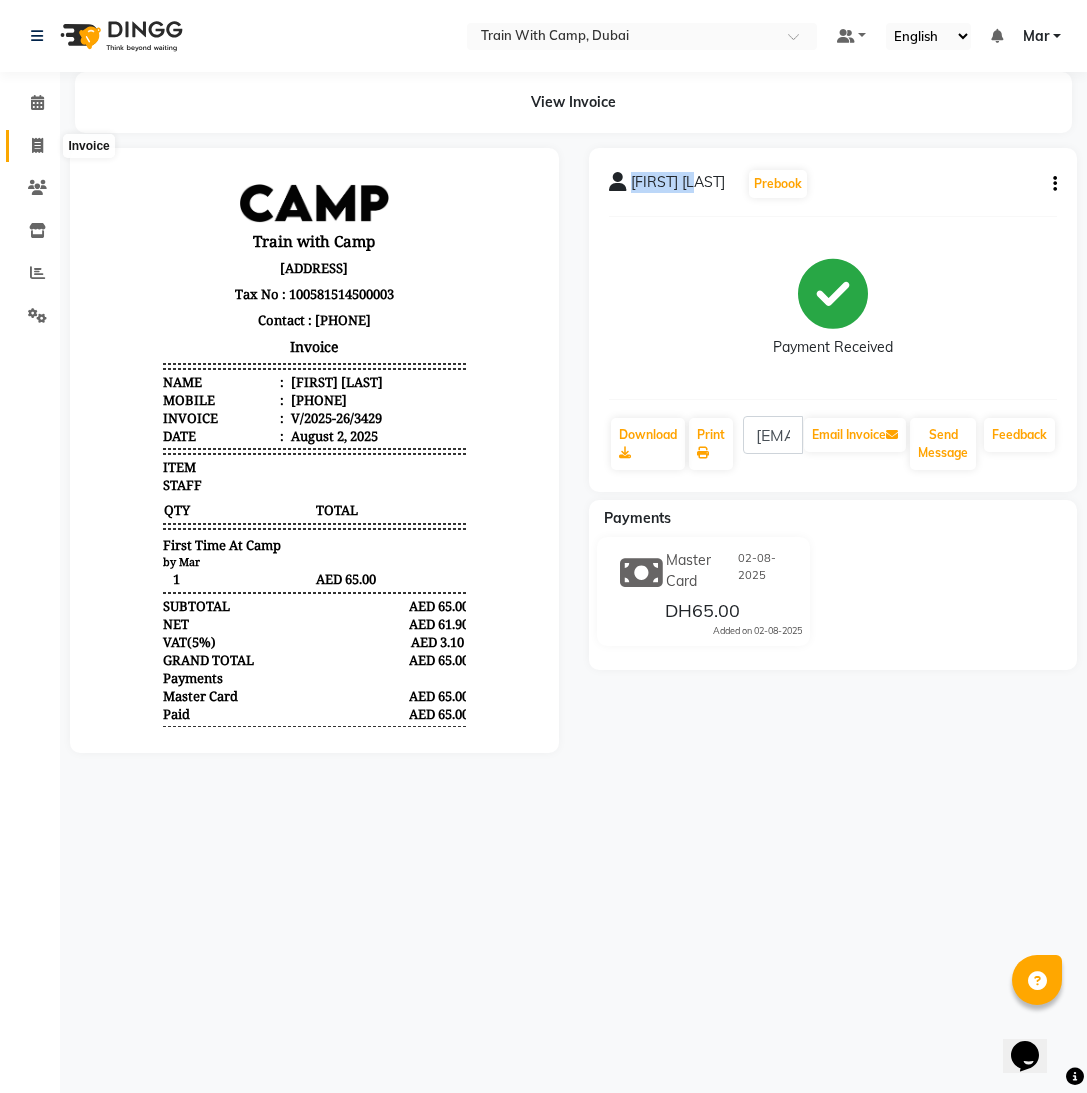 click 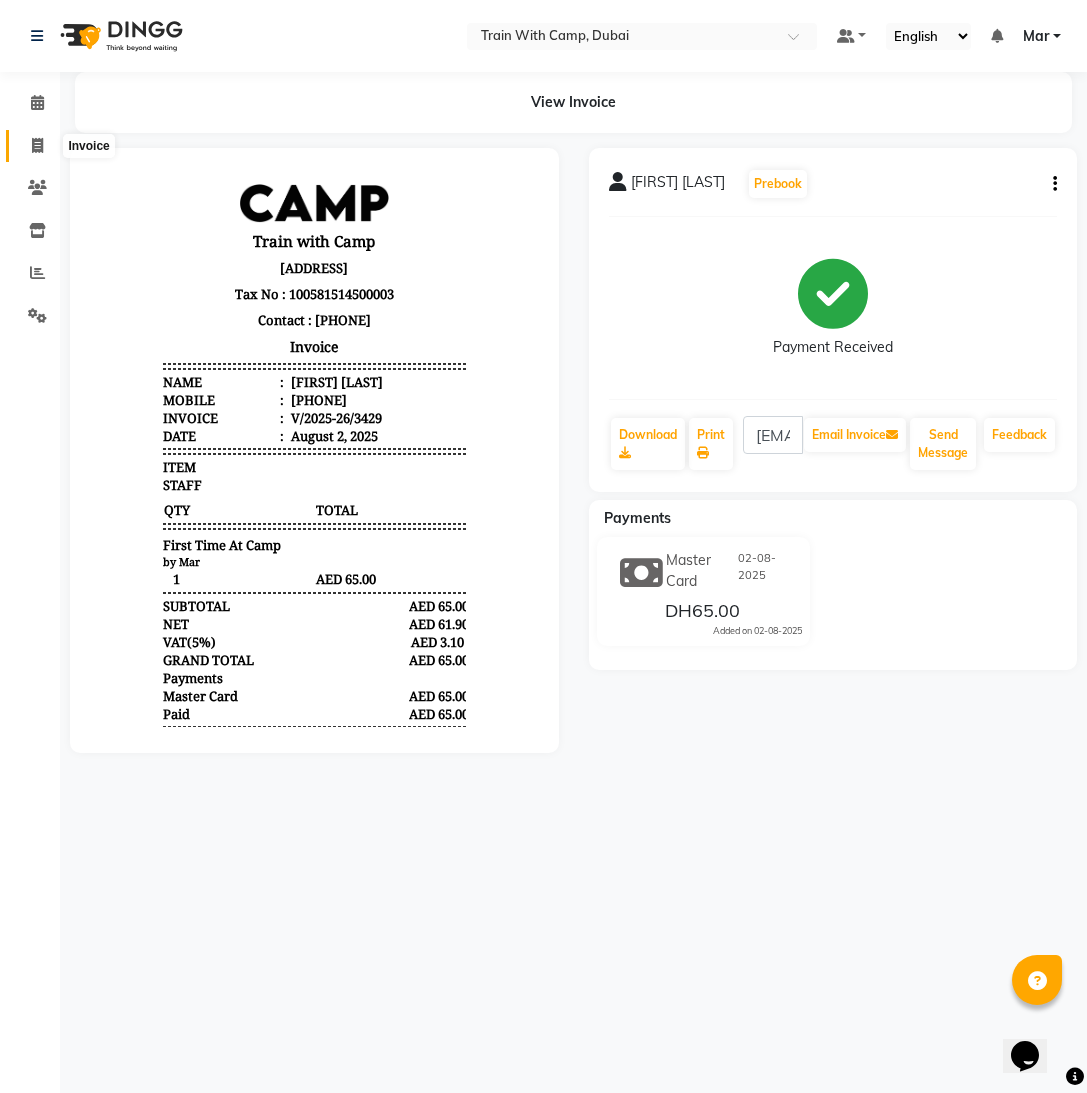 select on "service" 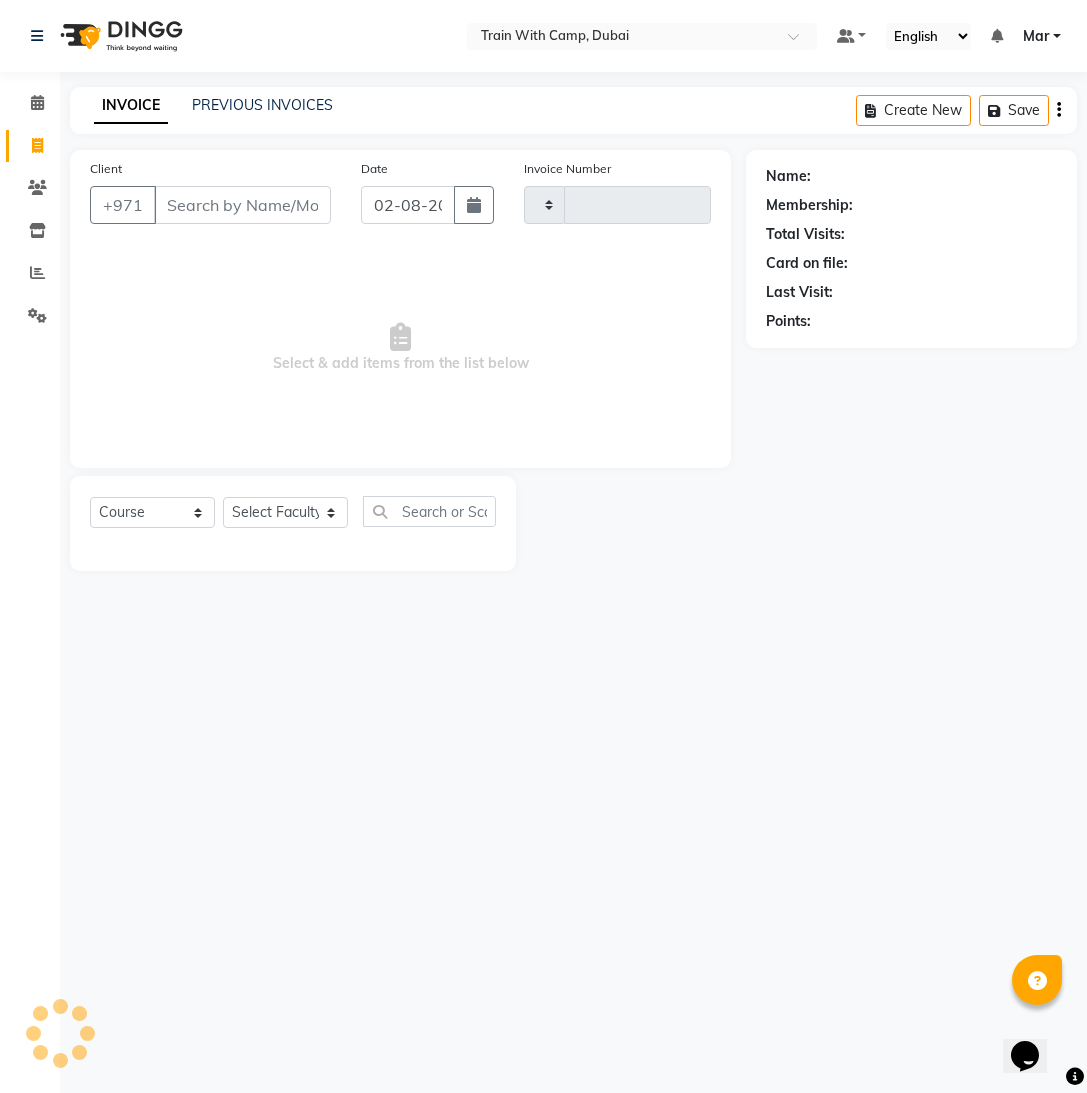 type on "3430" 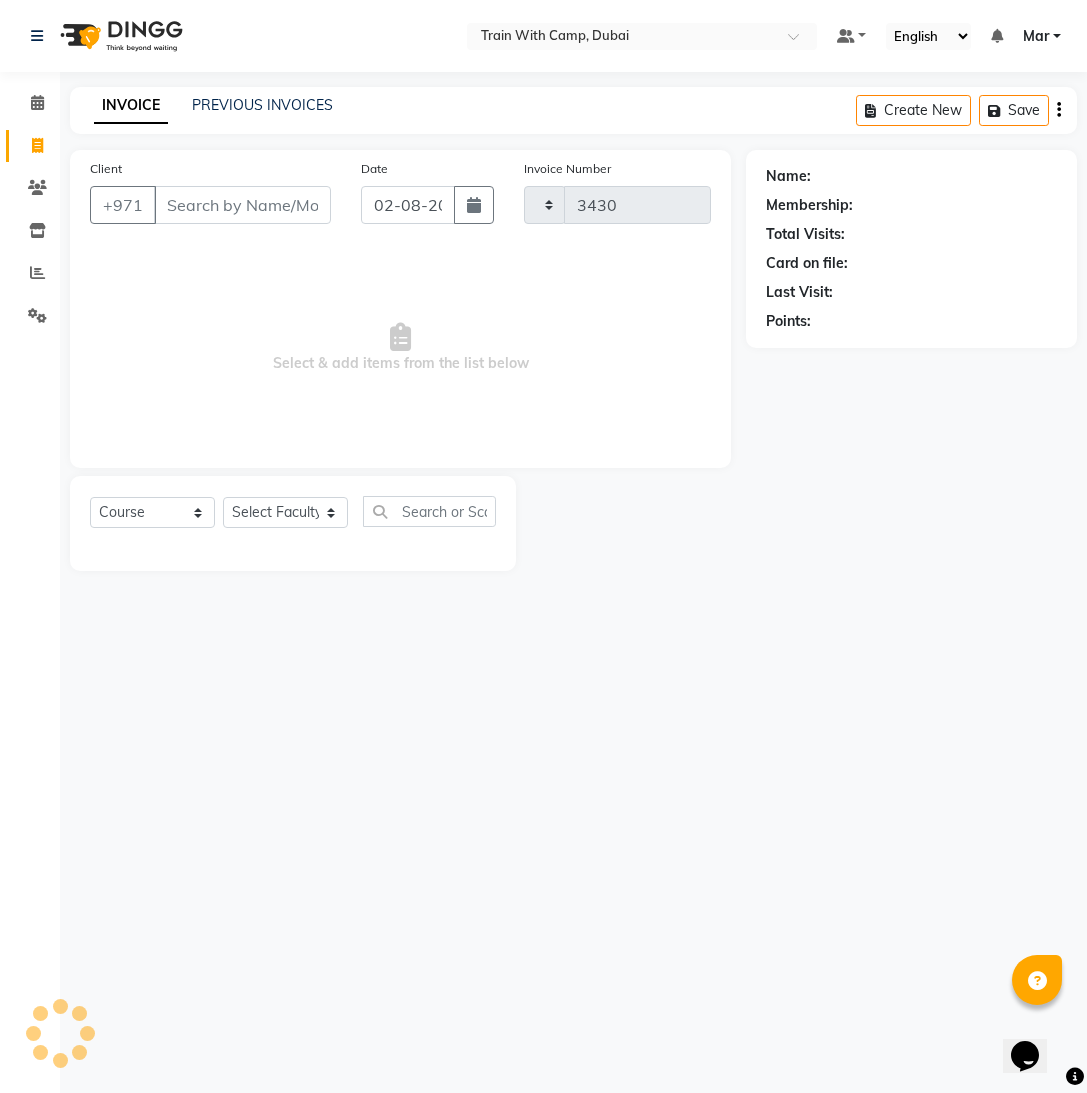 select on "910" 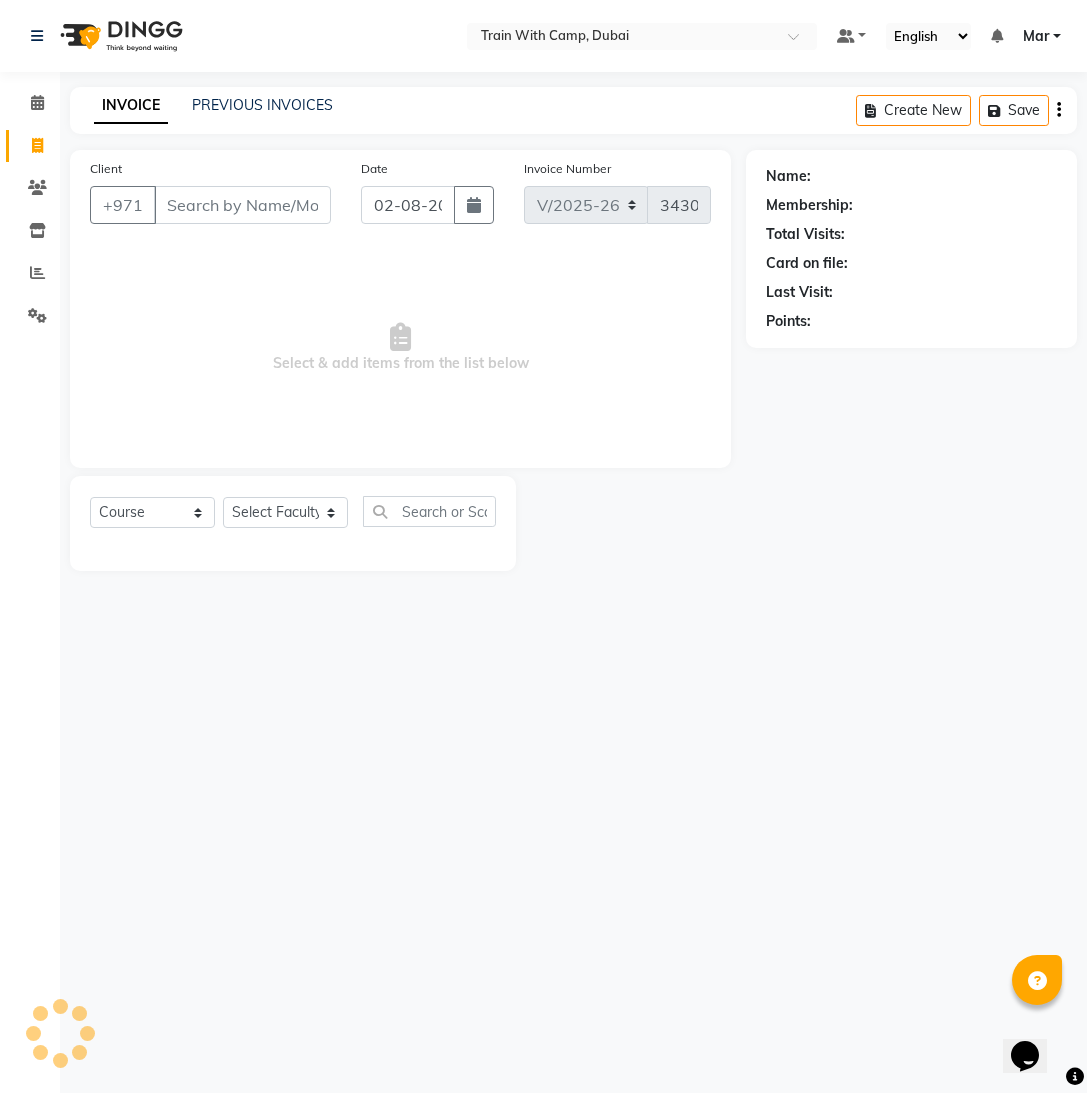 select on "14898" 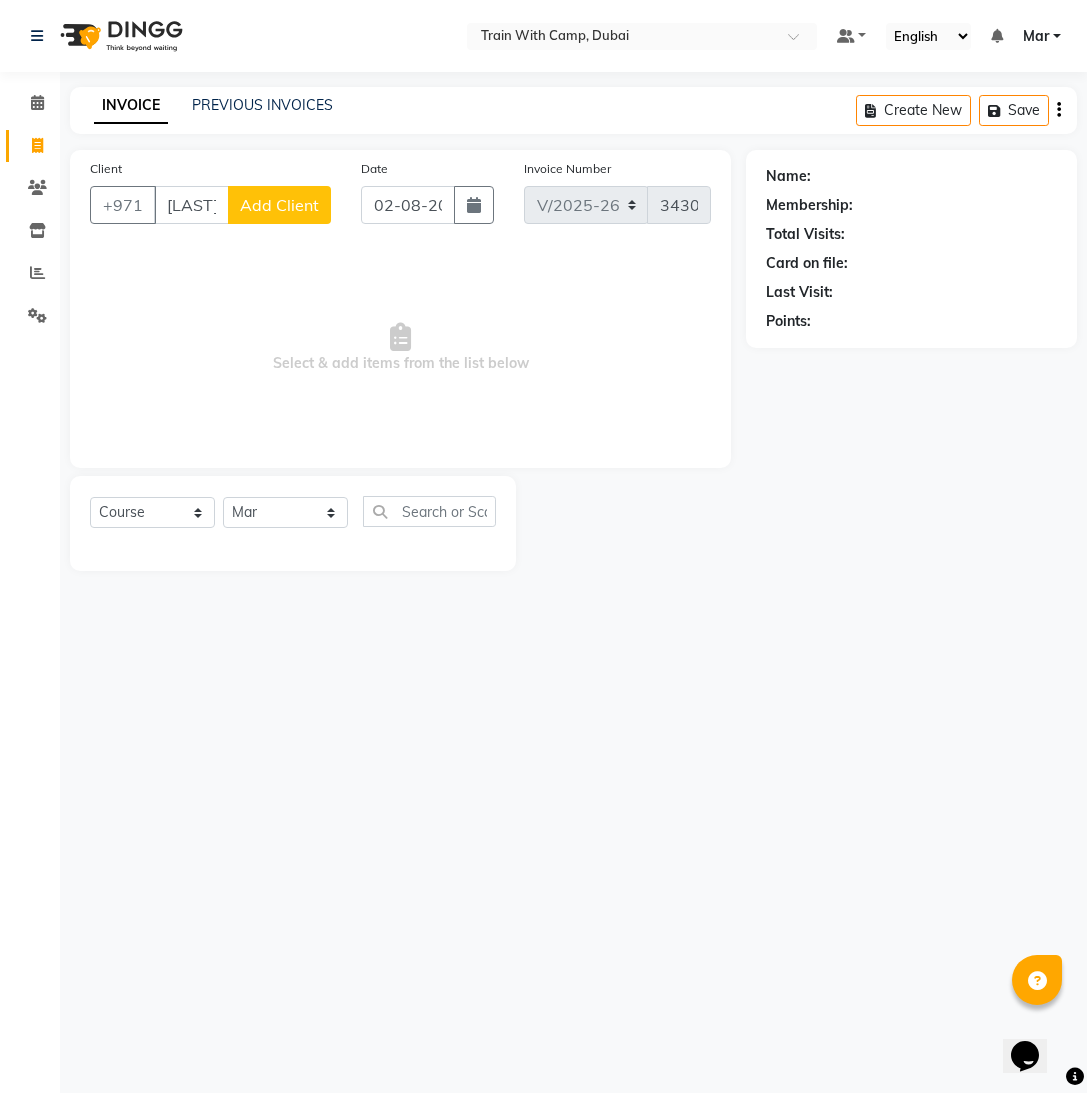 scroll, scrollTop: 0, scrollLeft: 4, axis: horizontal 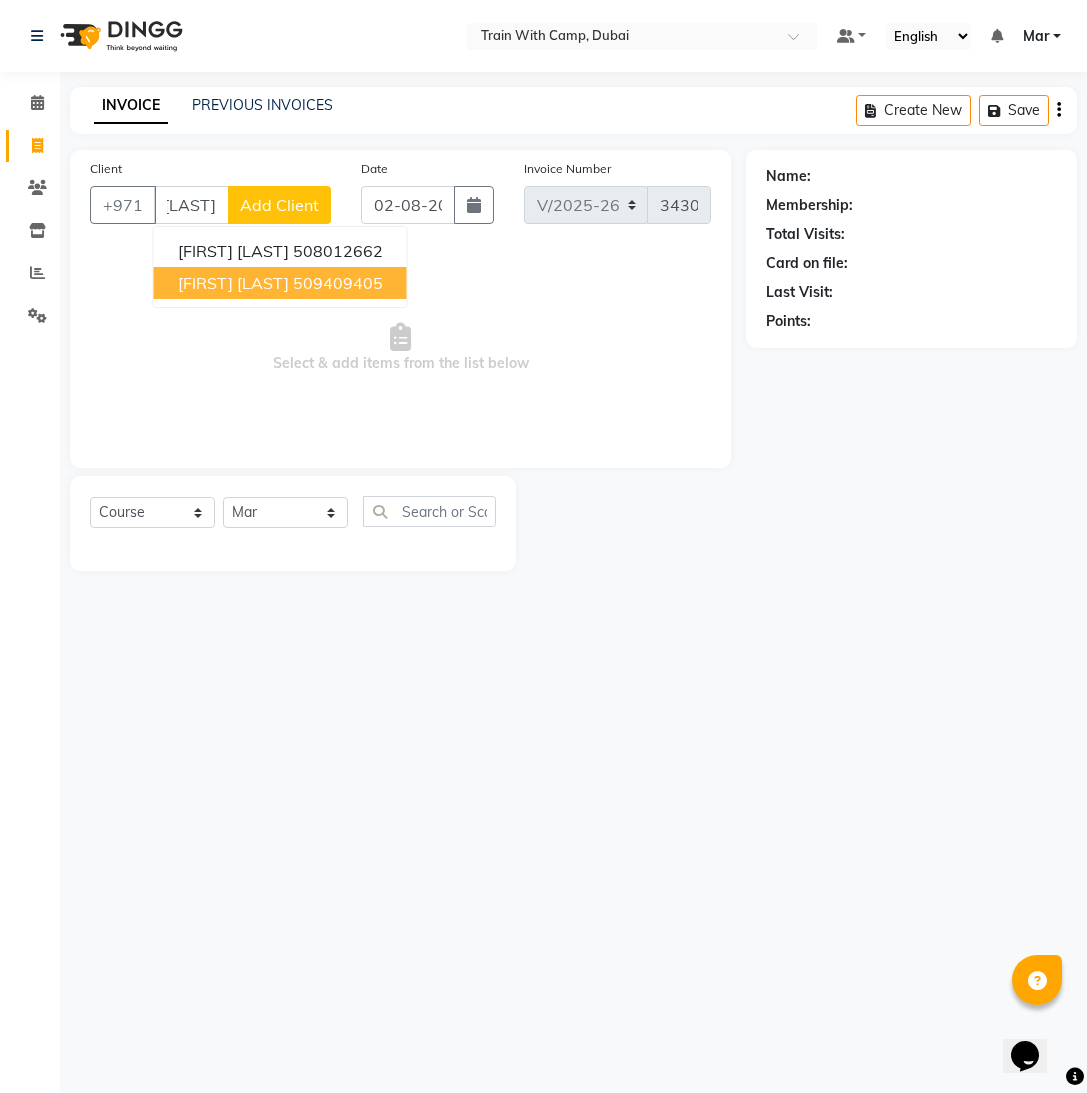 click on "[FIRST] [LAST]" at bounding box center (233, 283) 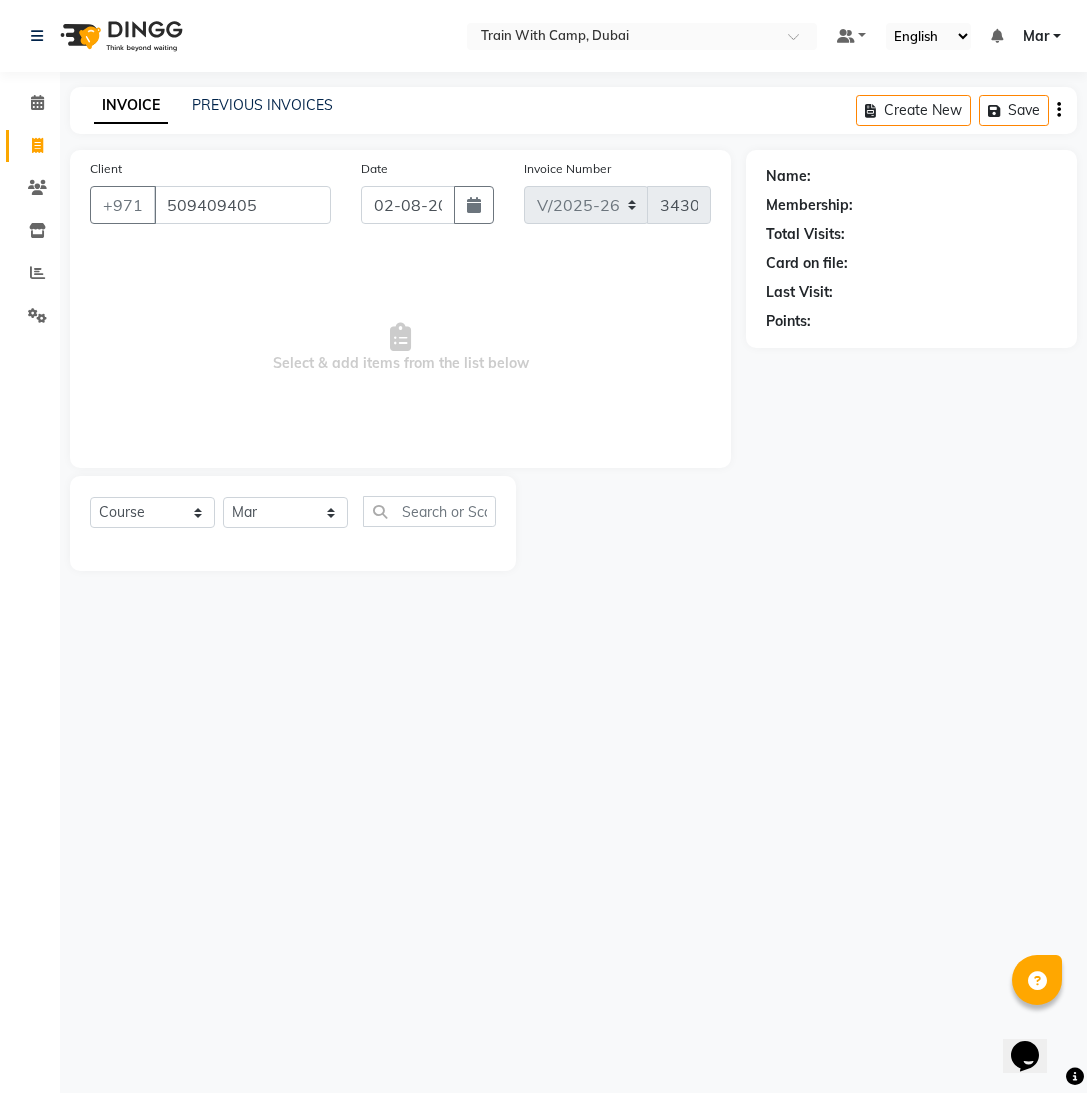 scroll, scrollTop: 0, scrollLeft: 0, axis: both 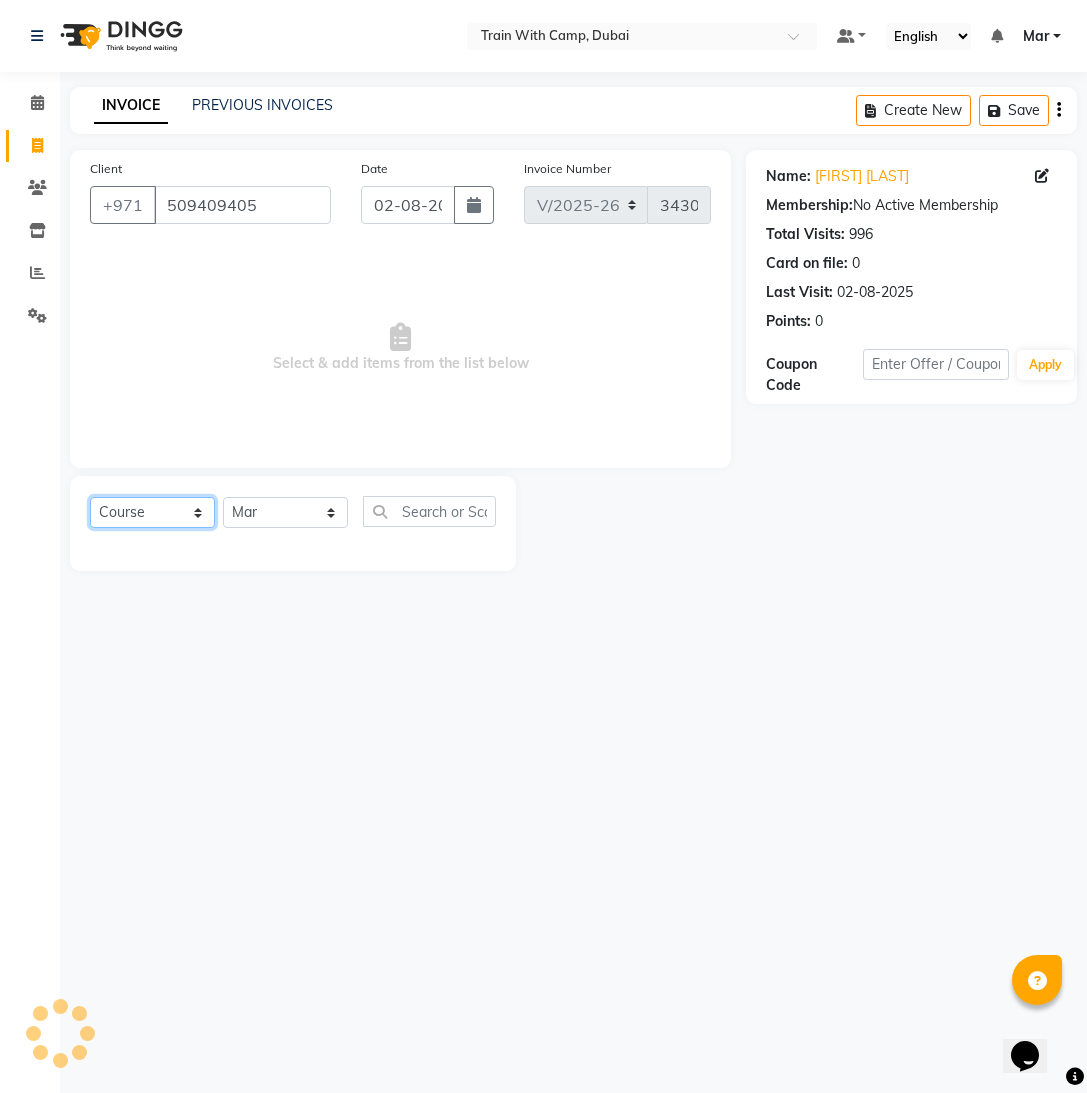 click on "Select  Course  Product  Membership  Package Voucher Prepaid Gift Card" 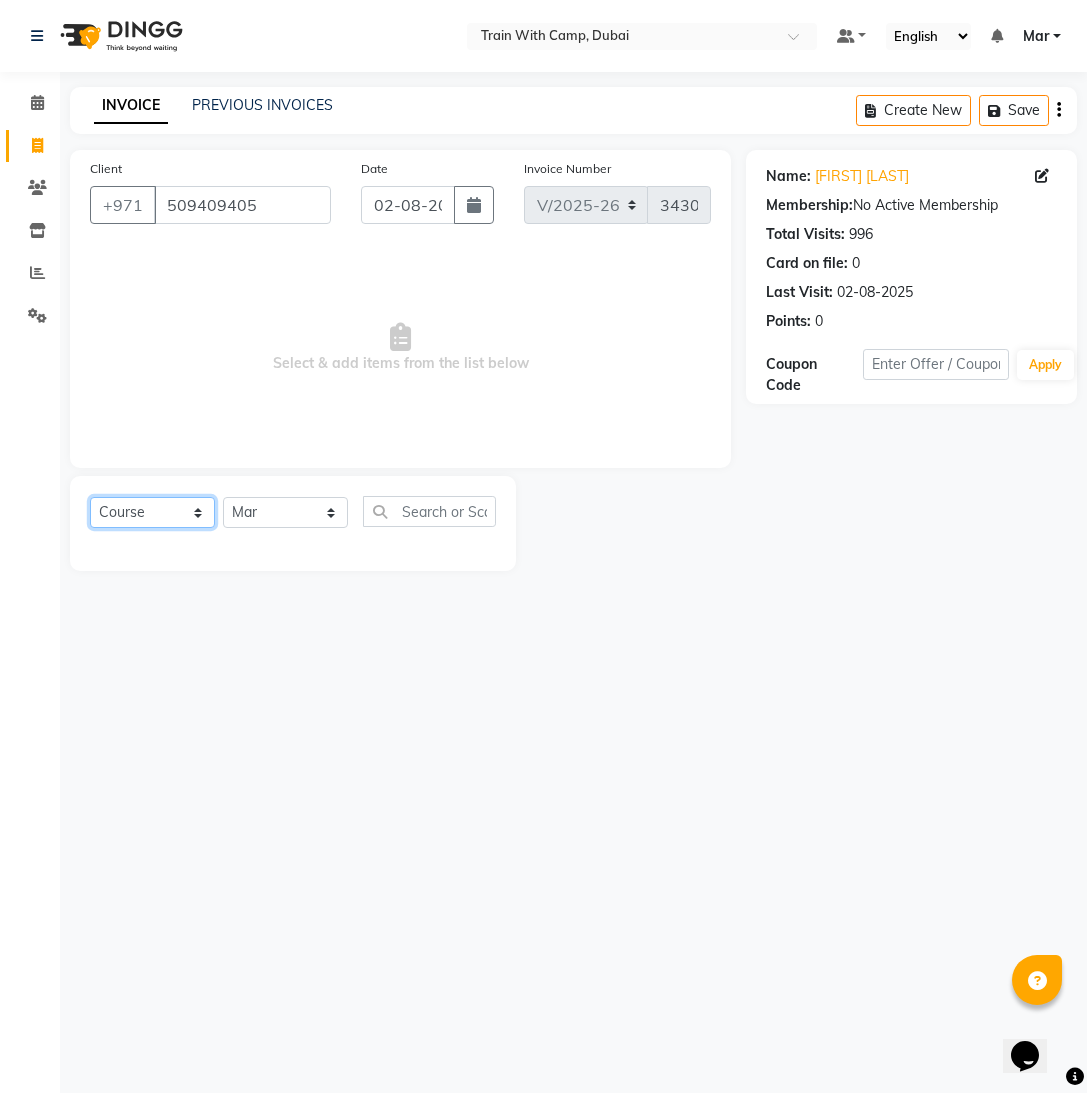 select on "product" 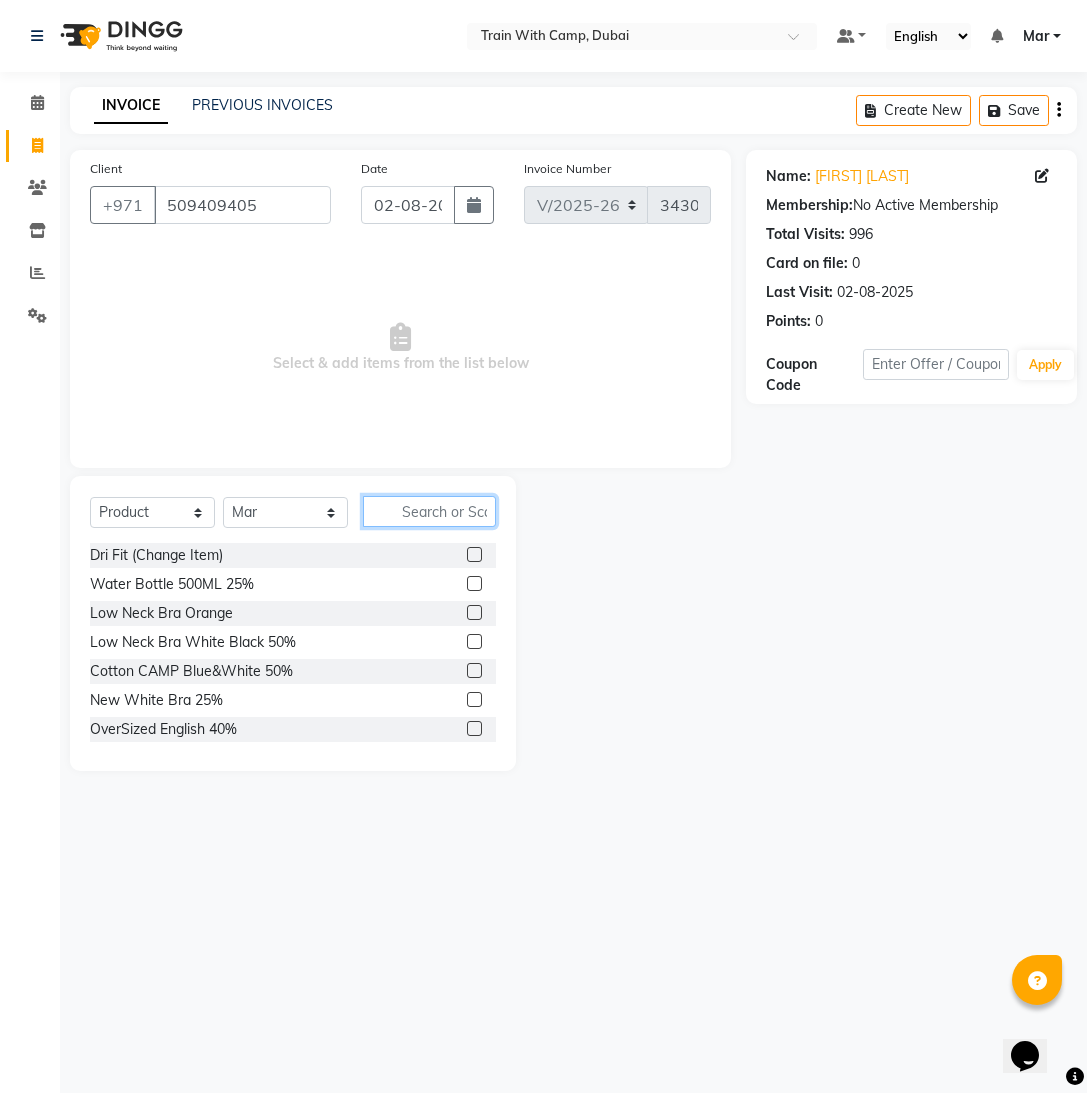 click 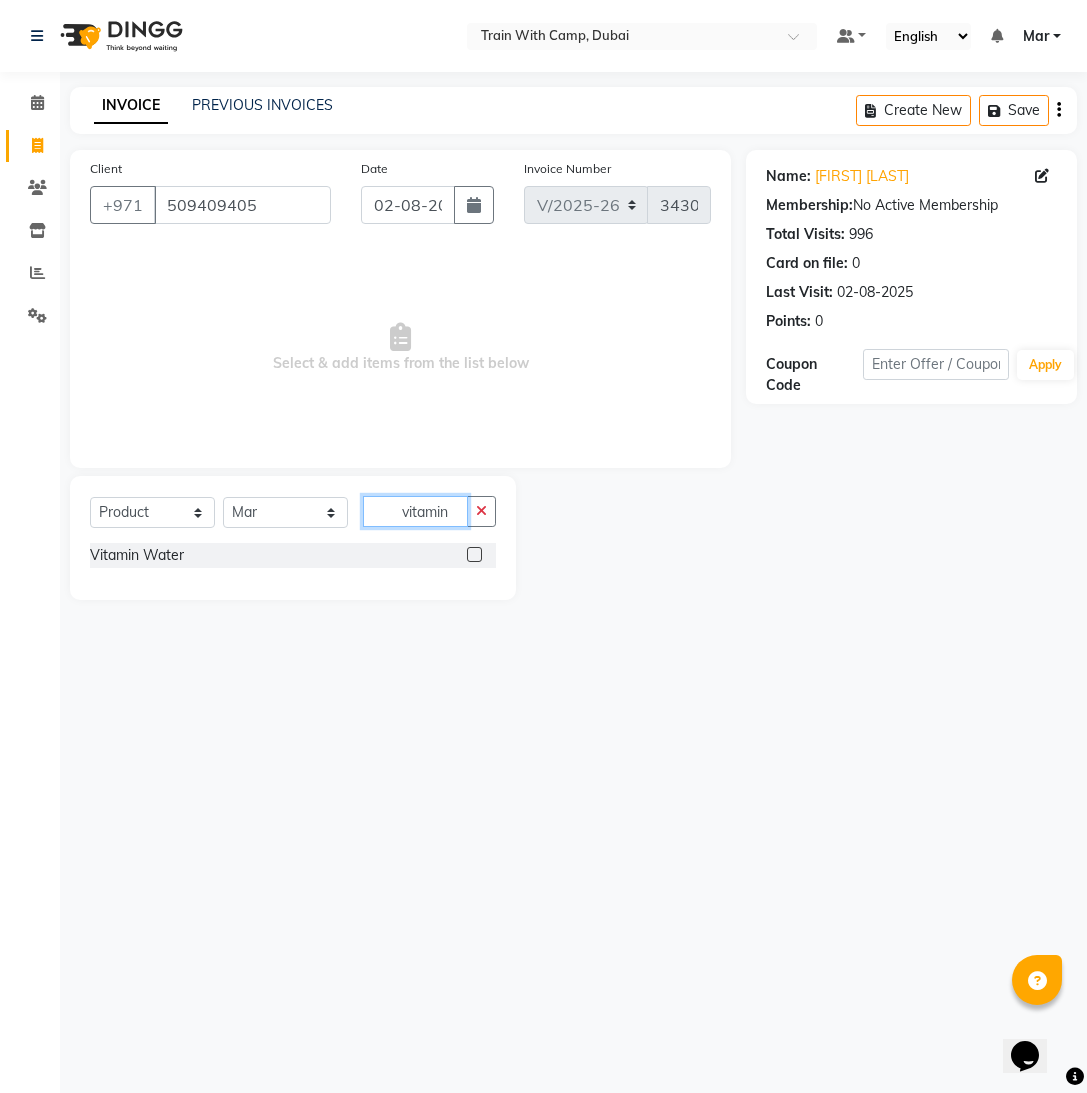 type on "vitamin" 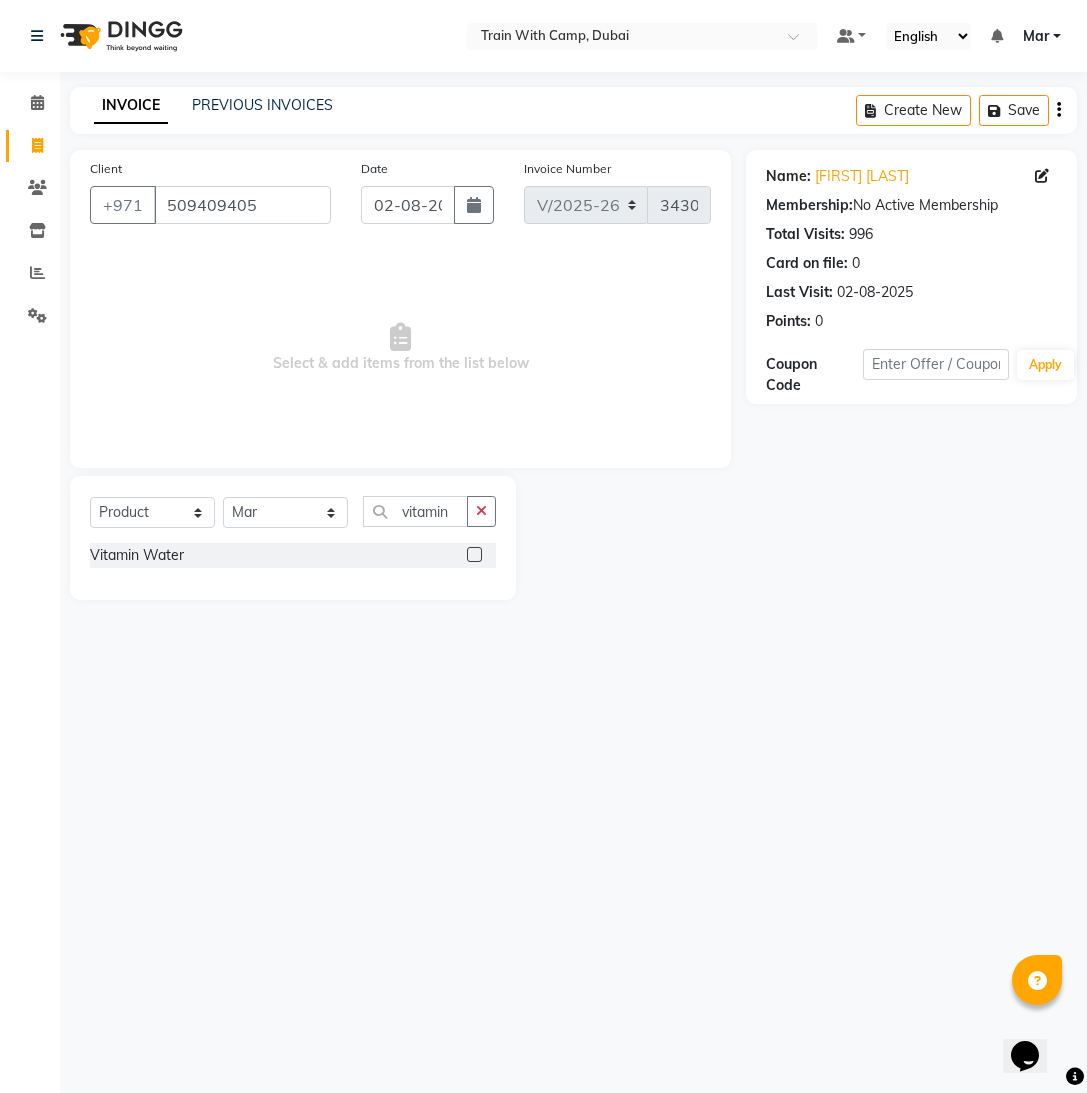 click 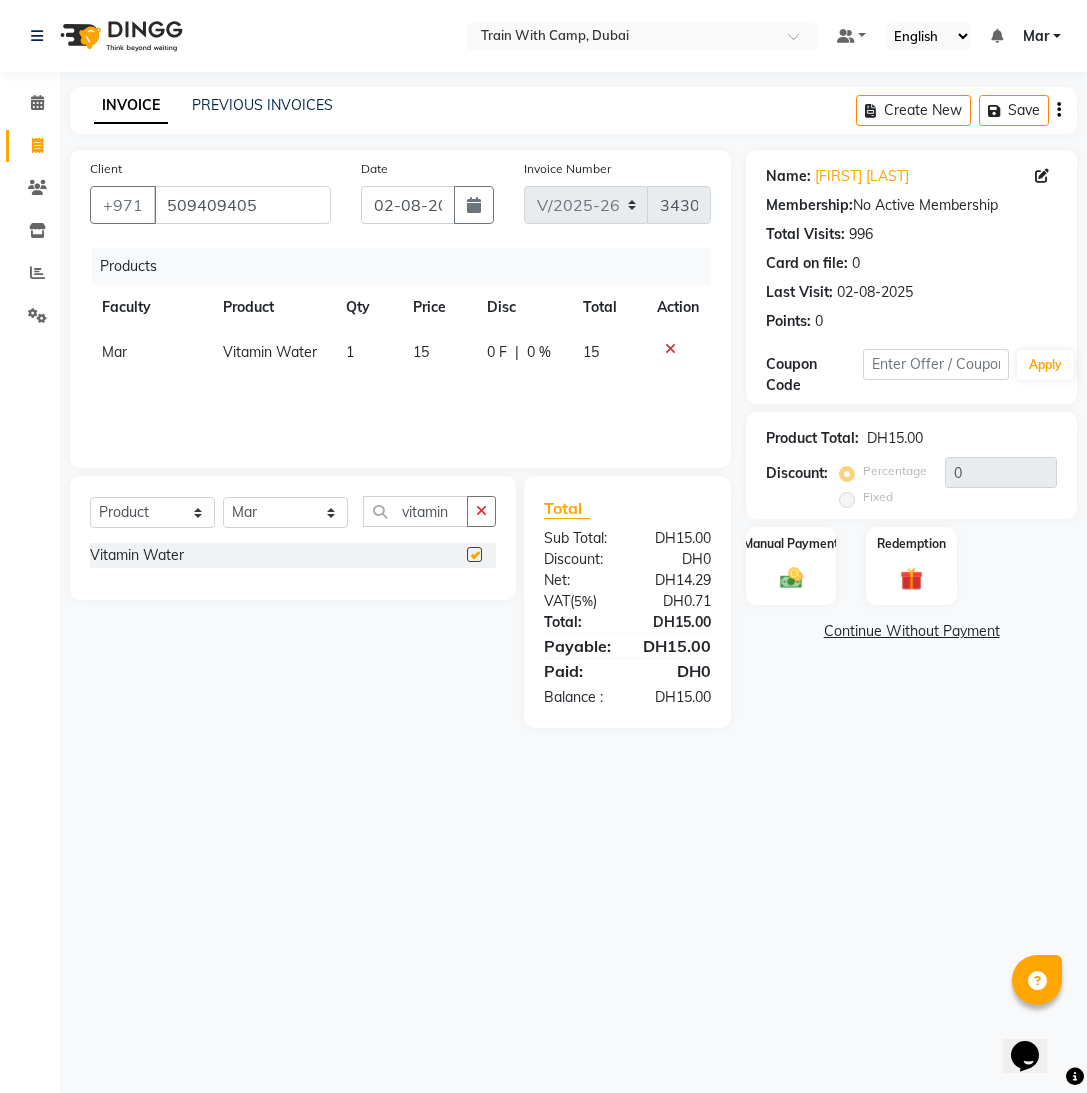 checkbox on "false" 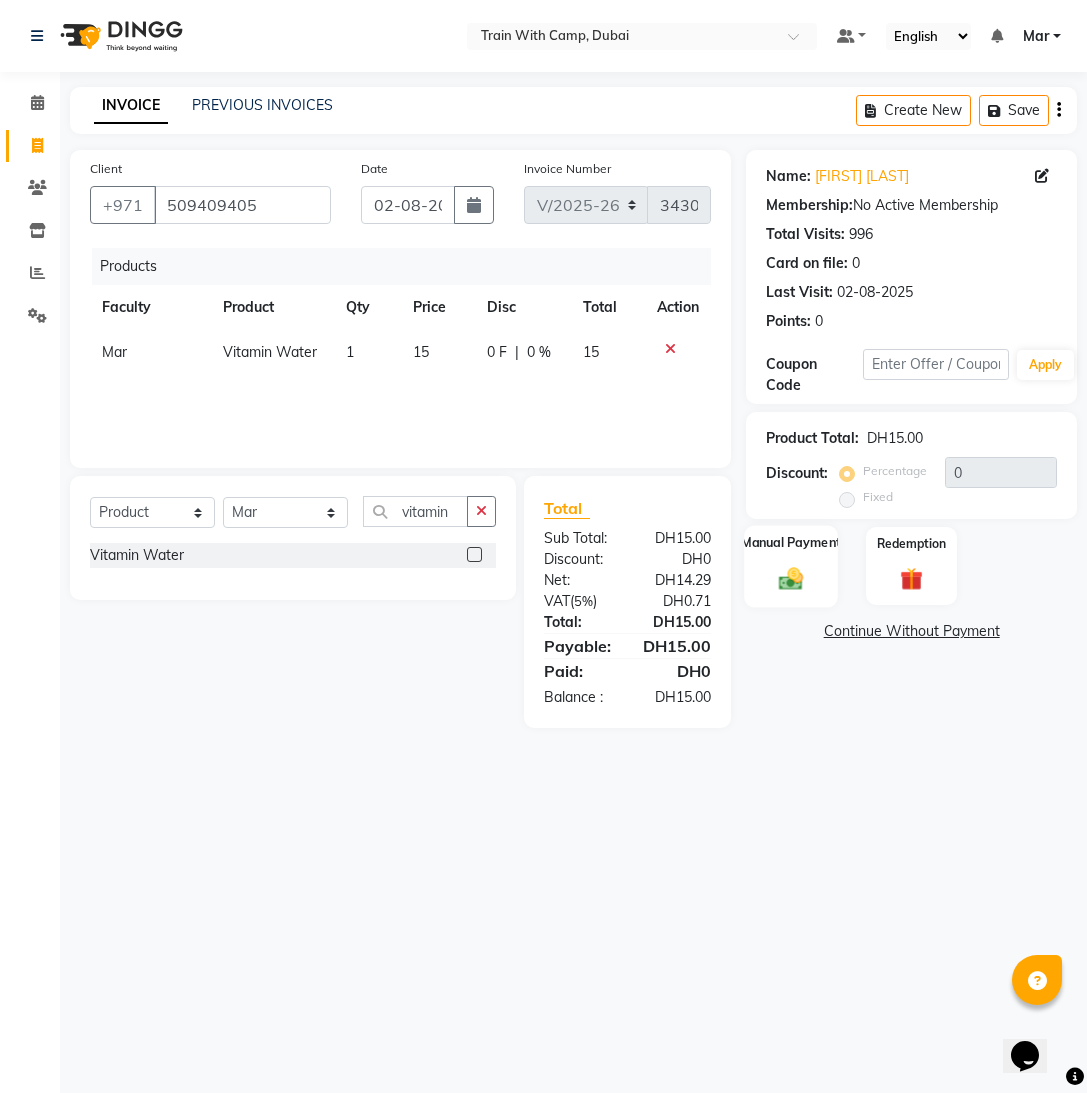 click 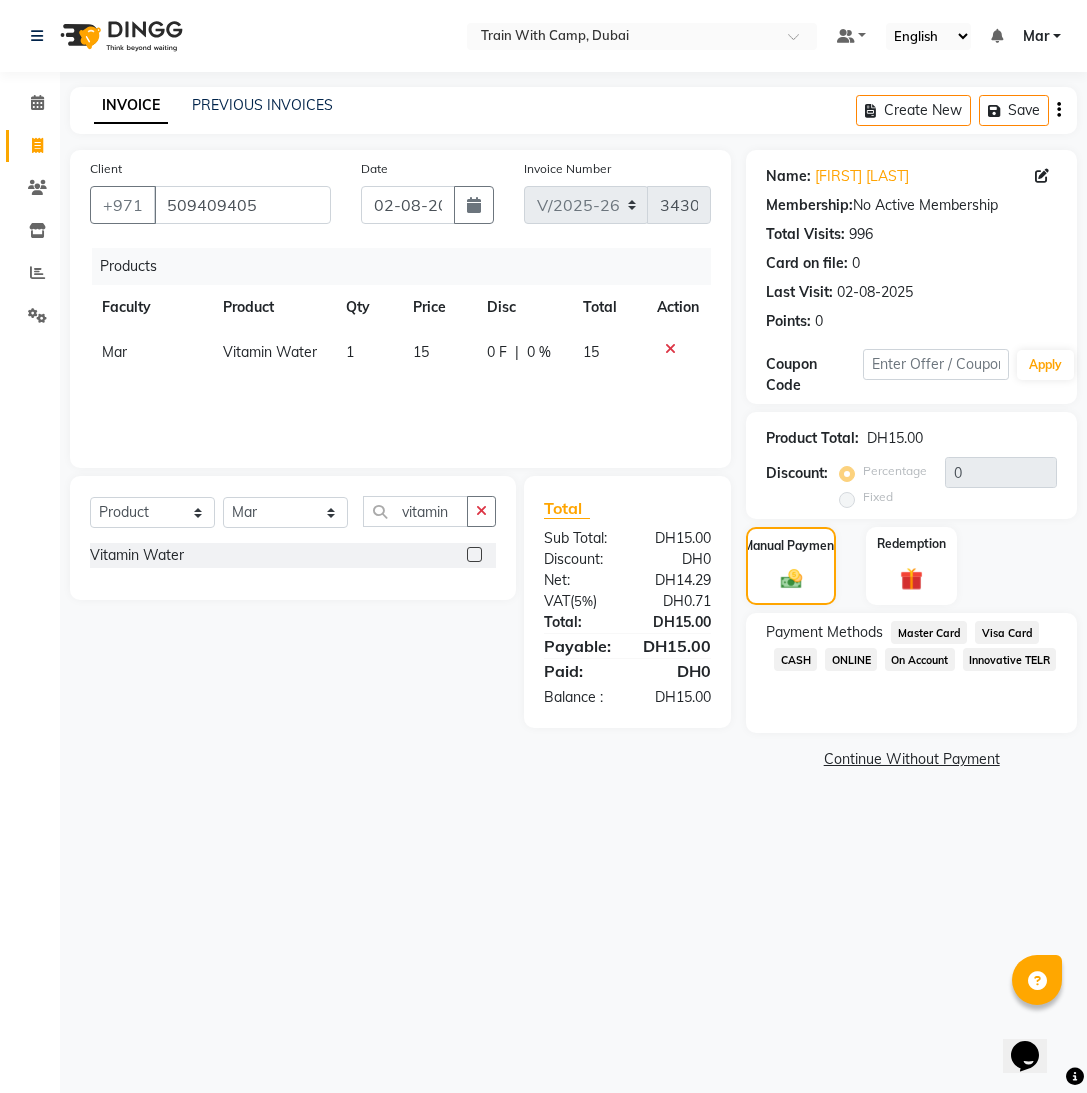 click on "Visa Card" 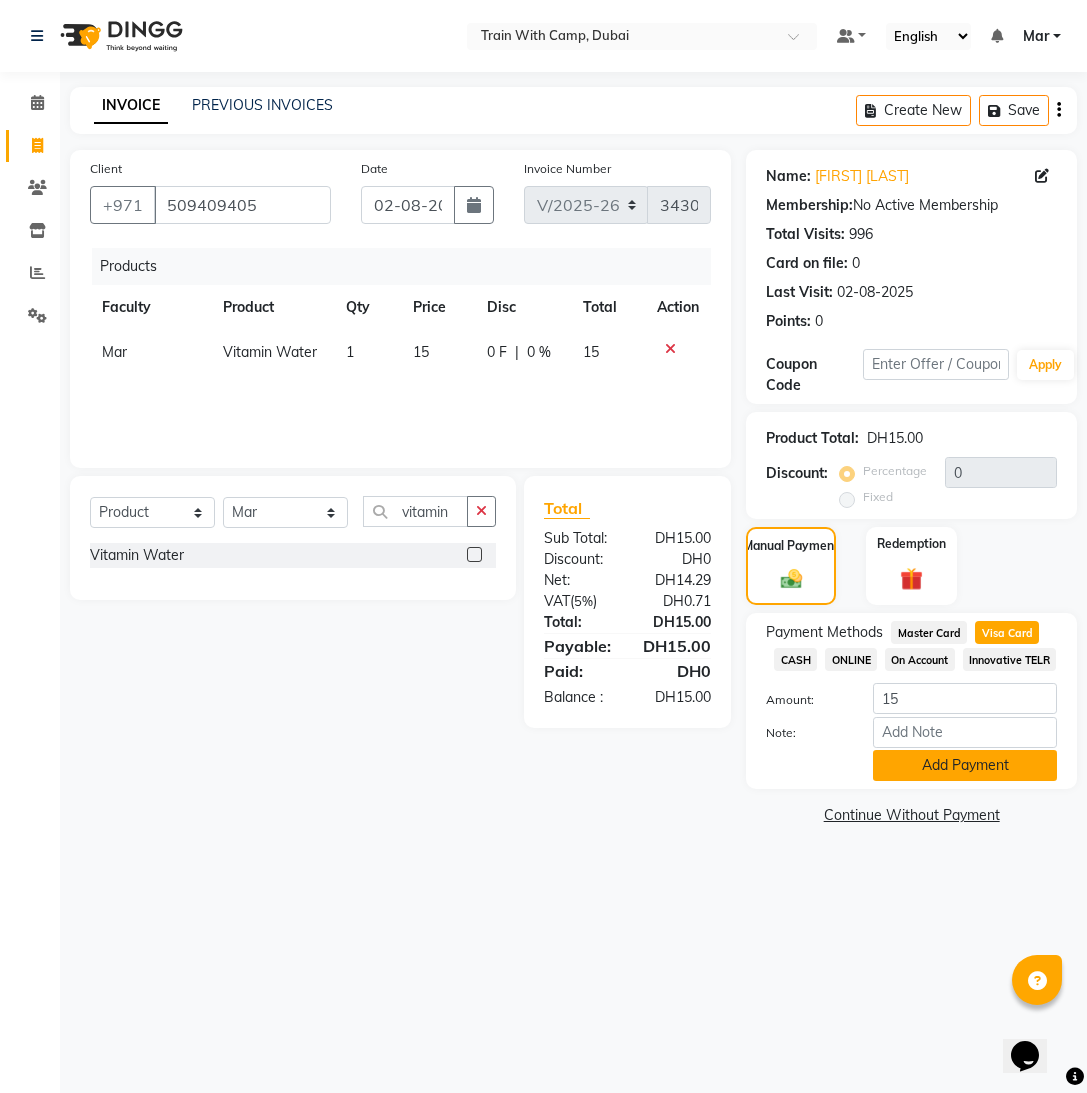 click on "Add Payment" 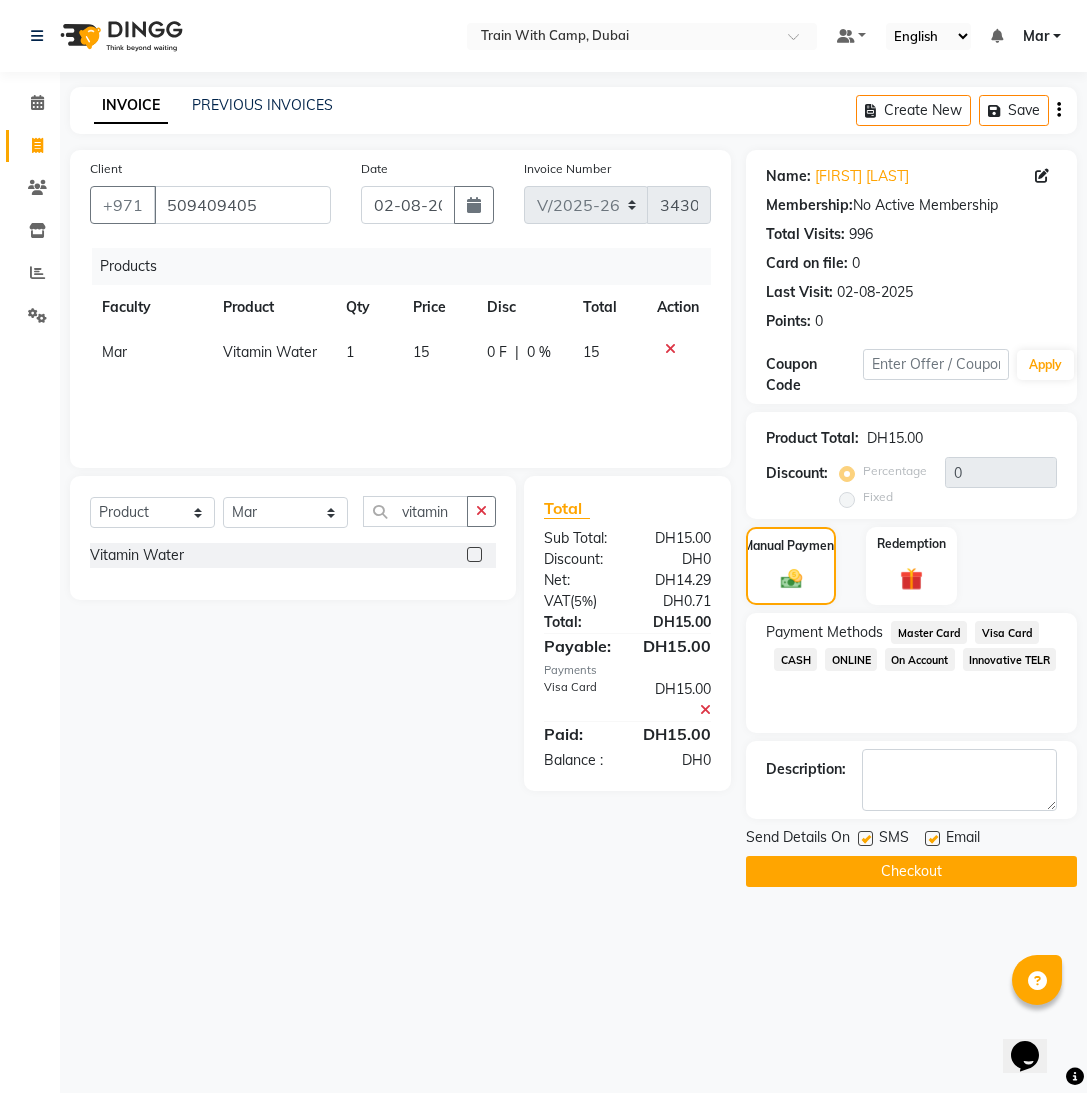 click 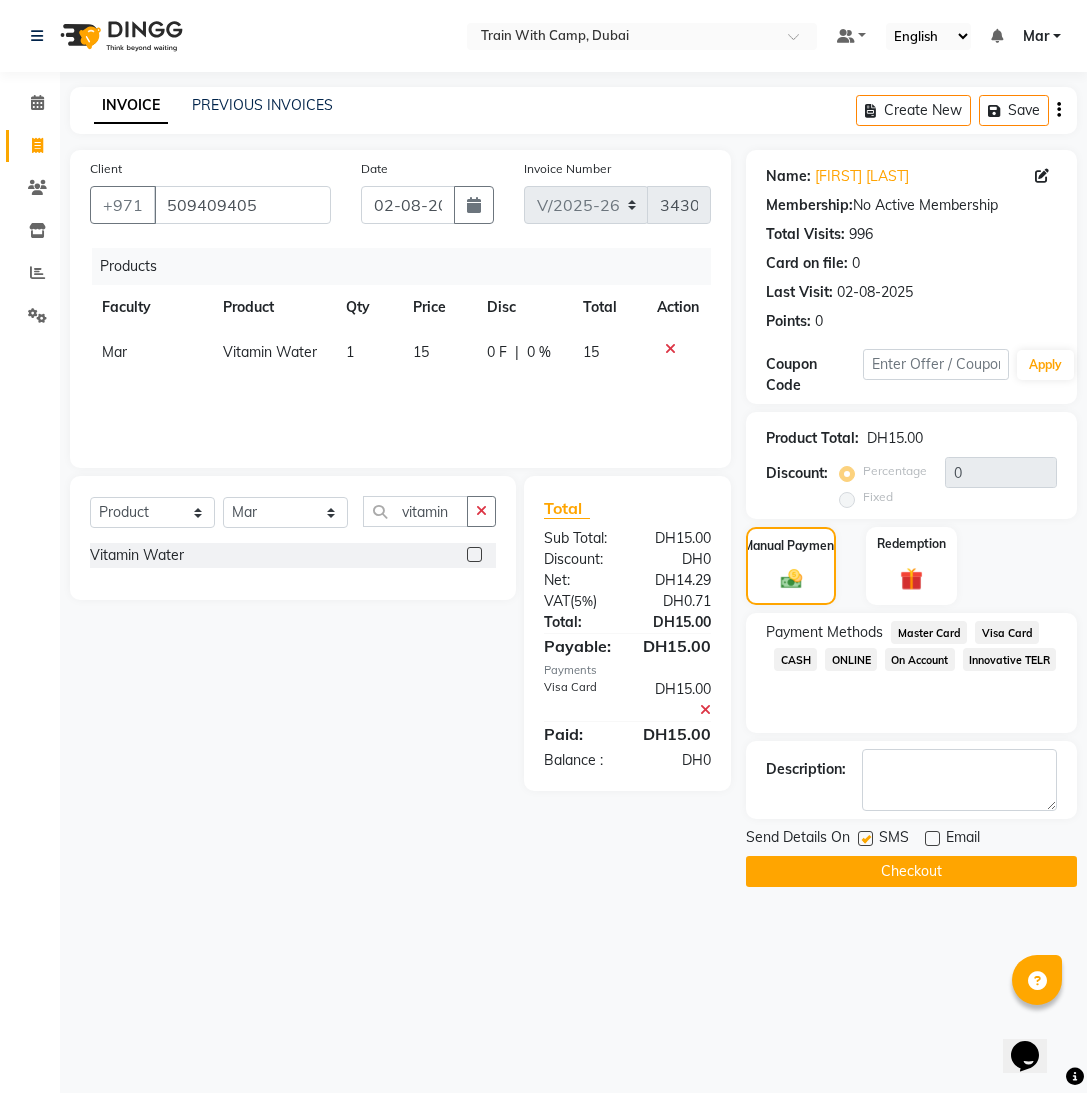 click 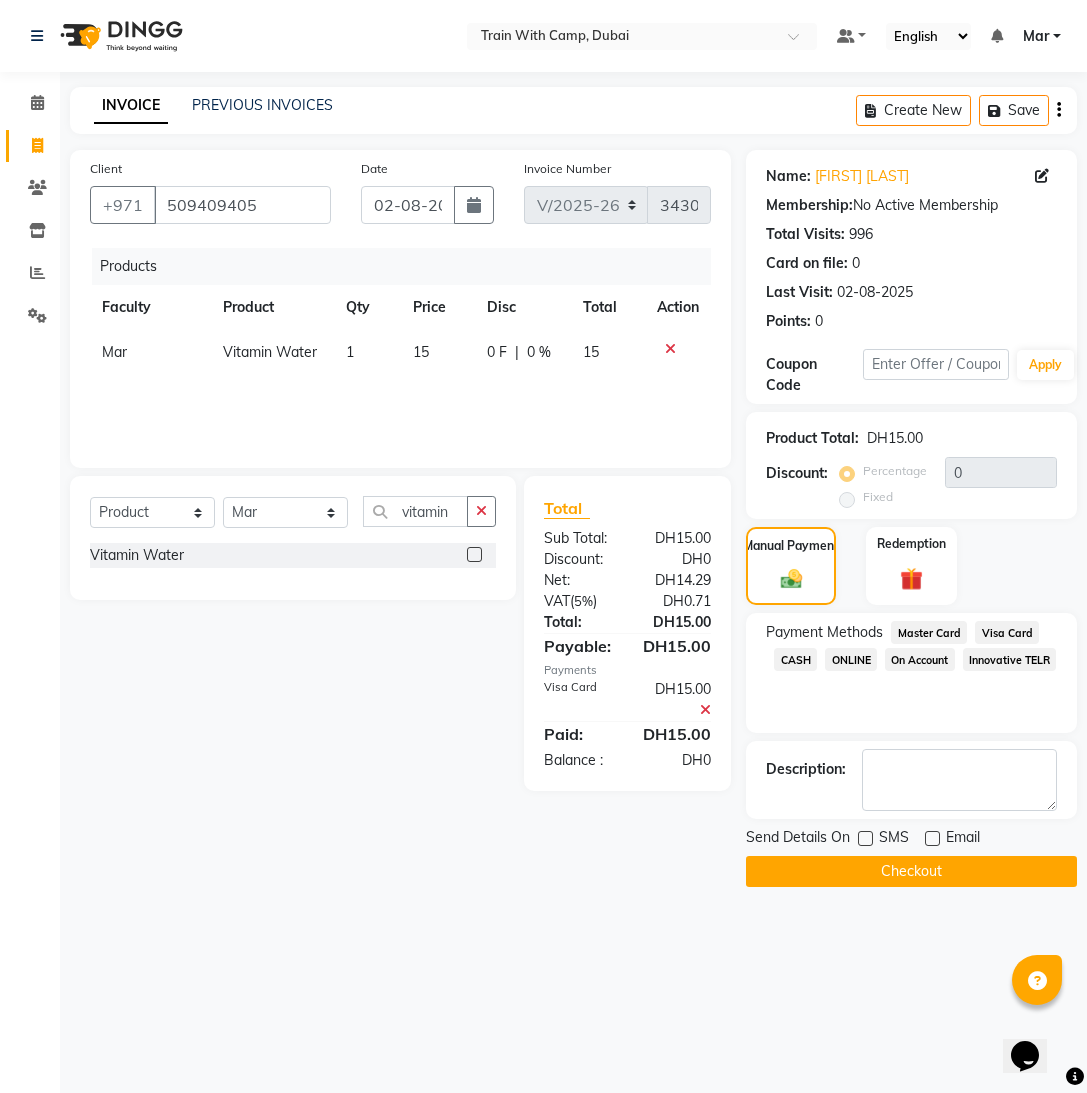 click on "Checkout" 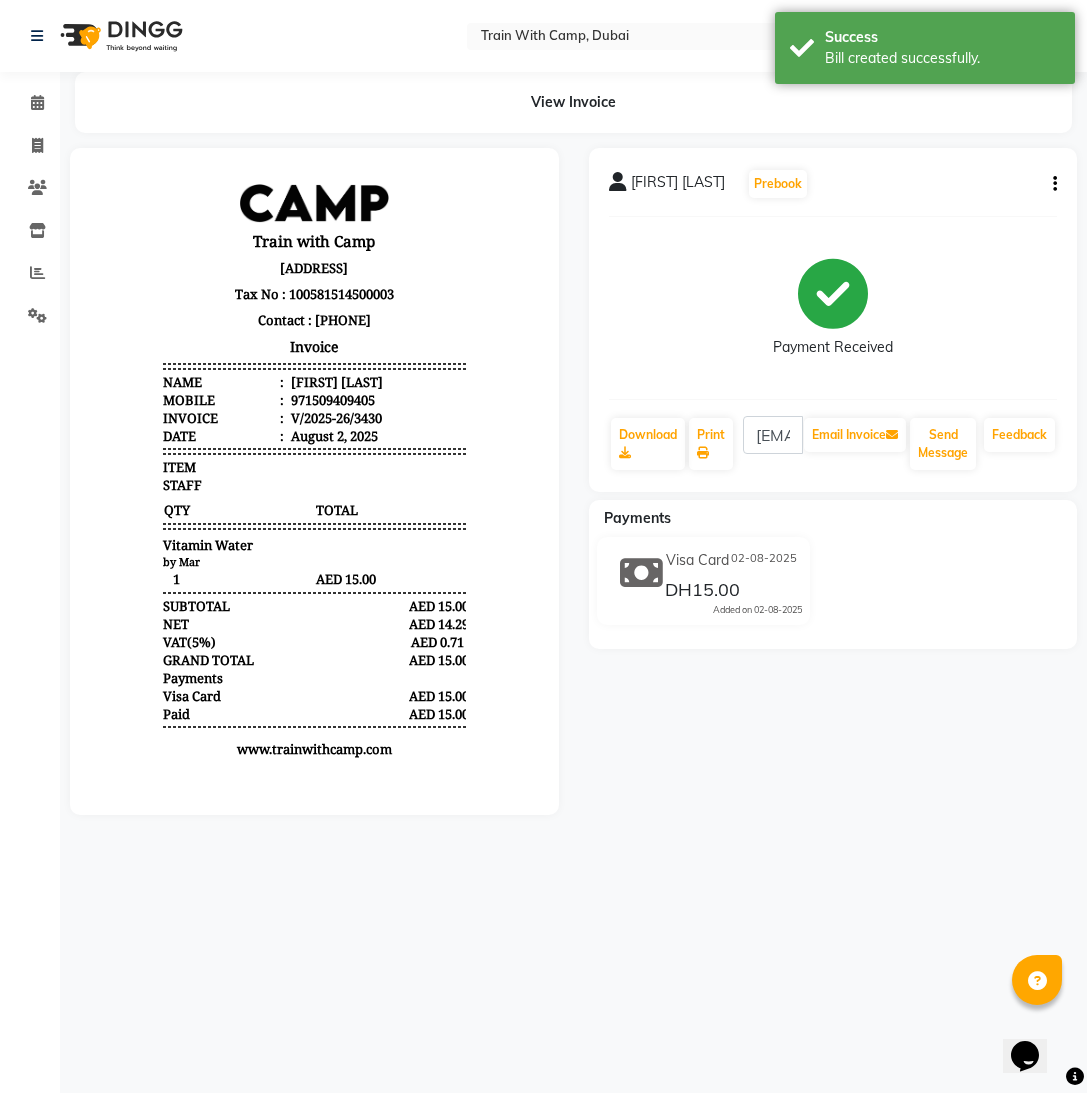 scroll, scrollTop: 0, scrollLeft: 0, axis: both 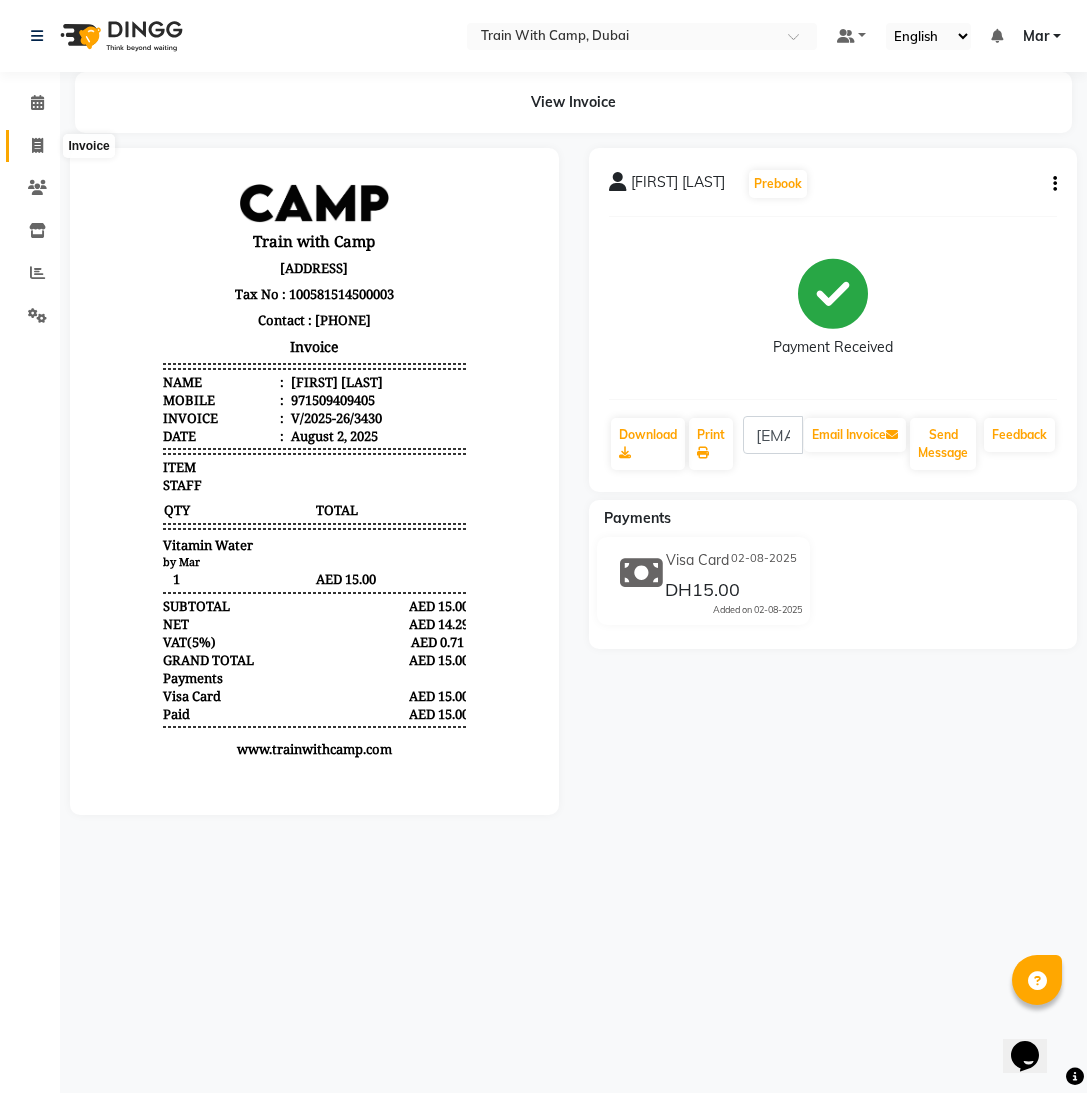 click 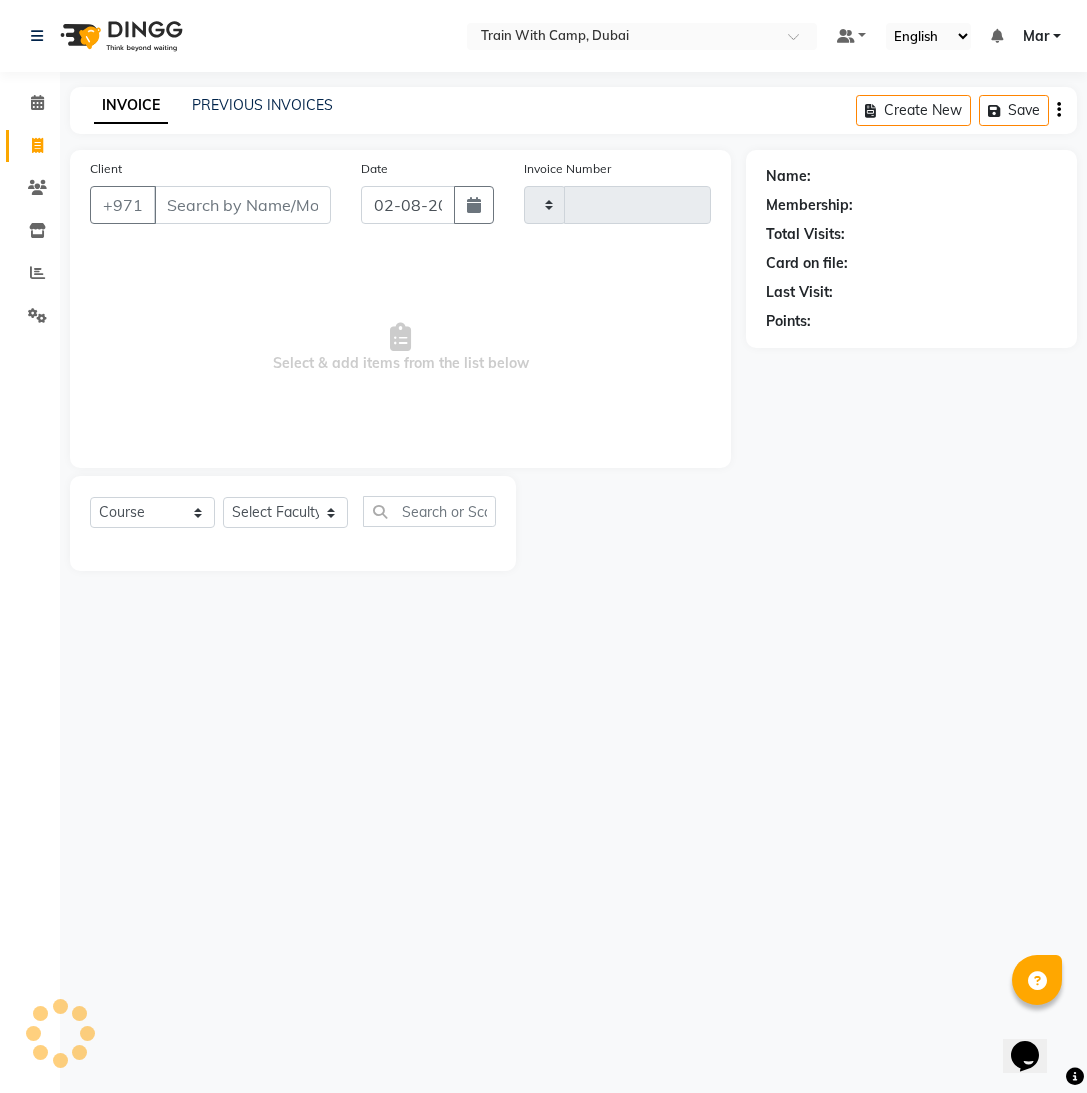 type on "3431" 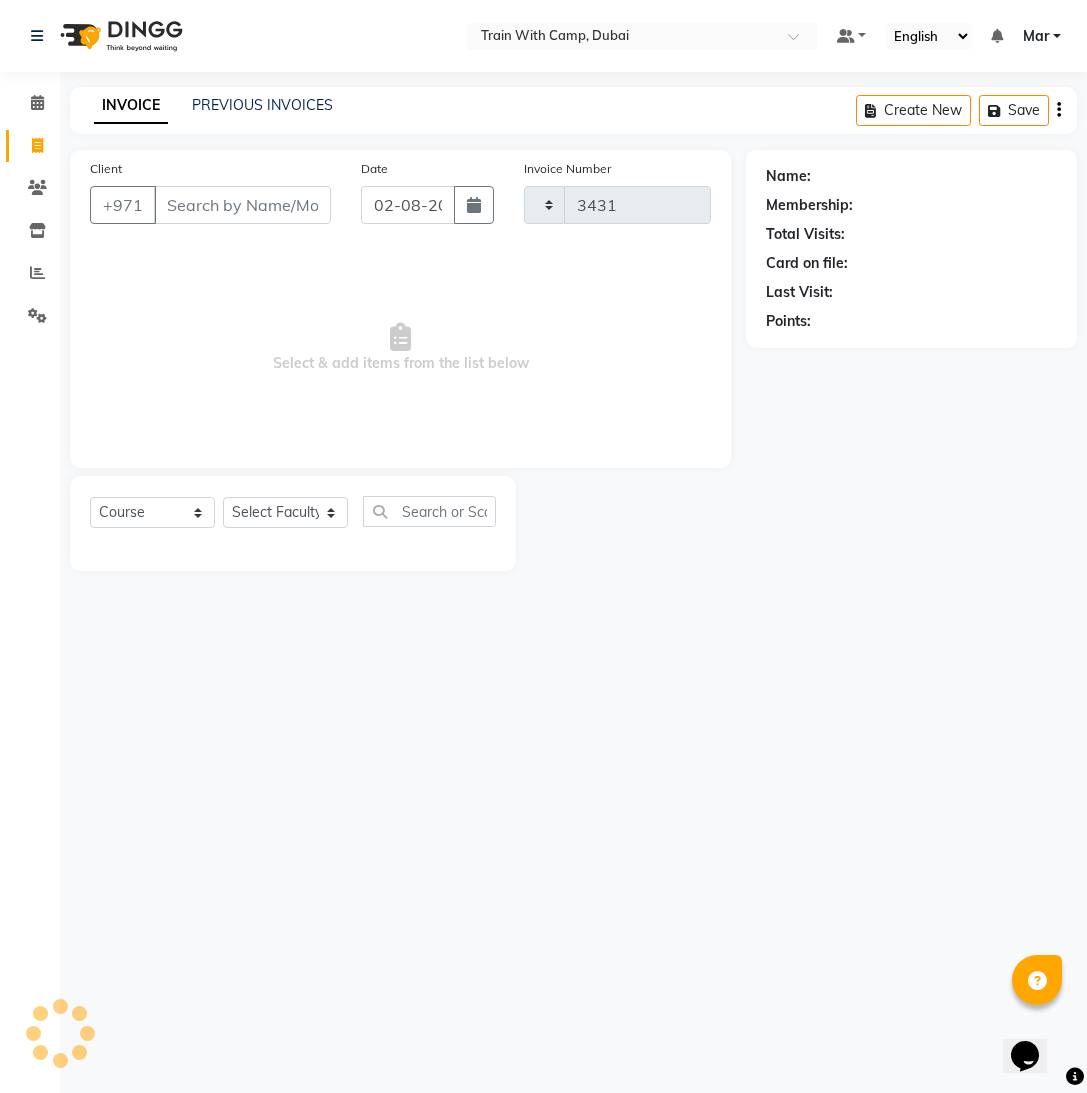 select on "910" 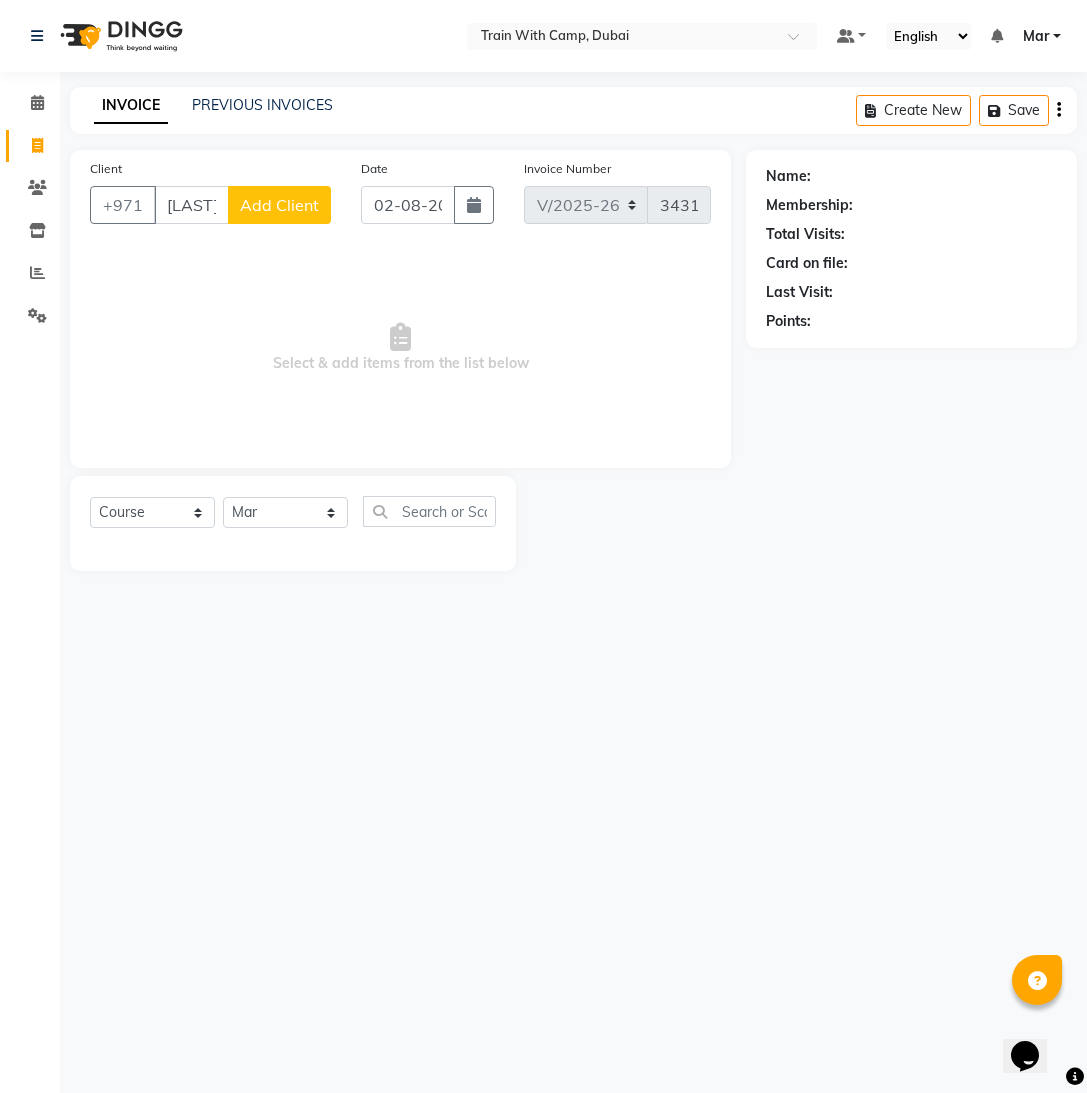 scroll, scrollTop: 0, scrollLeft: 4, axis: horizontal 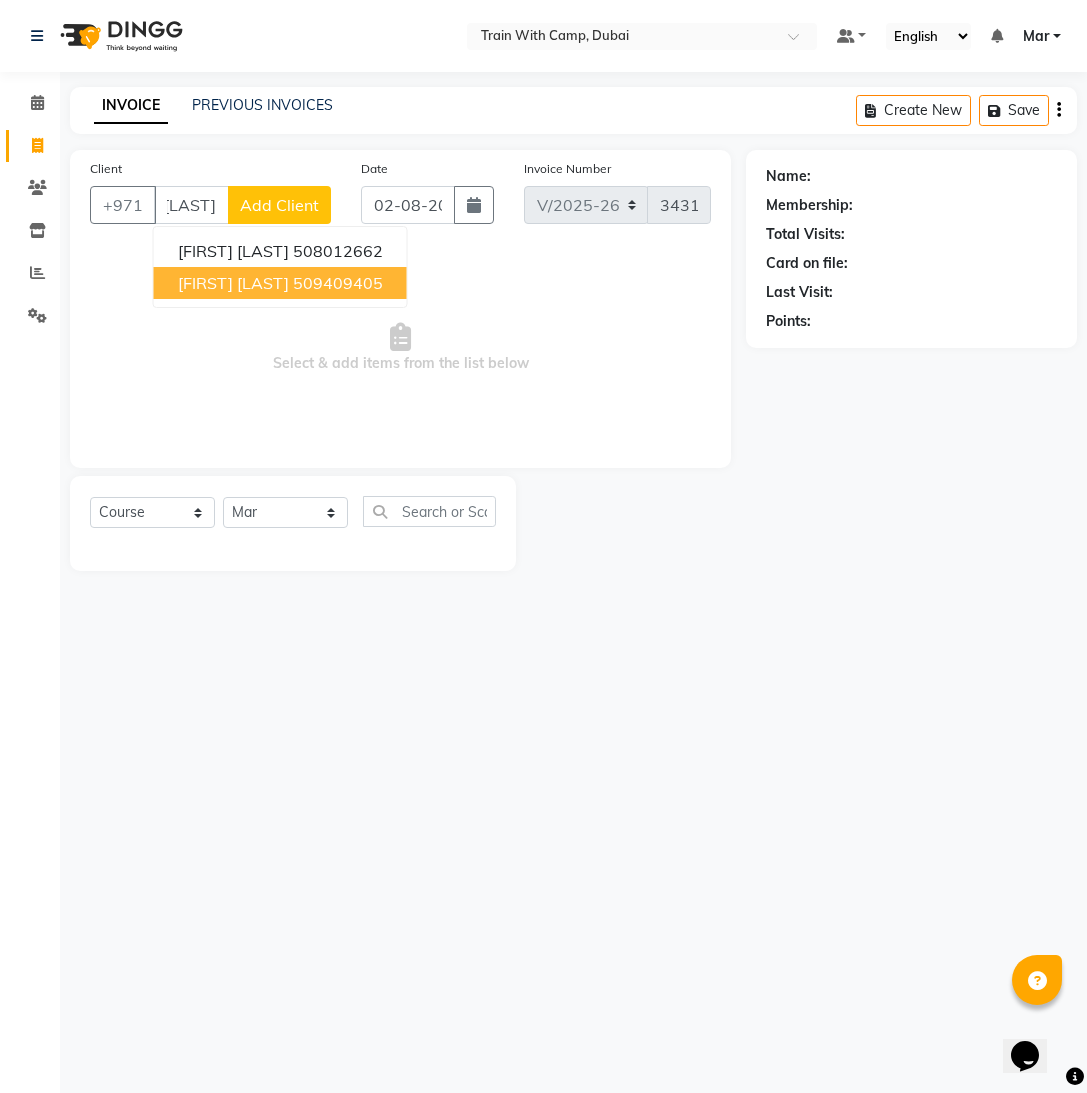 click on "509409405" at bounding box center [338, 283] 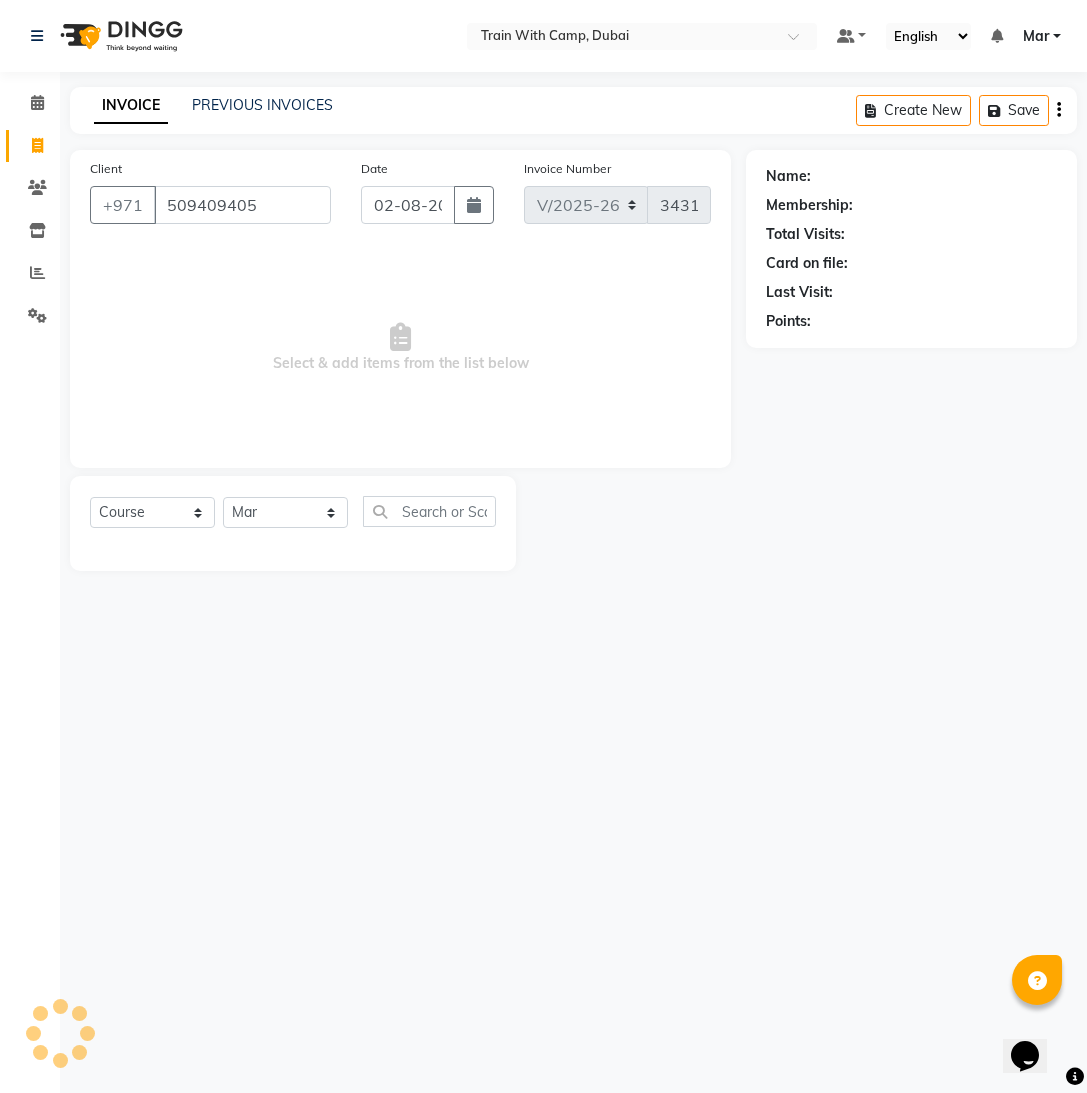scroll, scrollTop: 0, scrollLeft: 0, axis: both 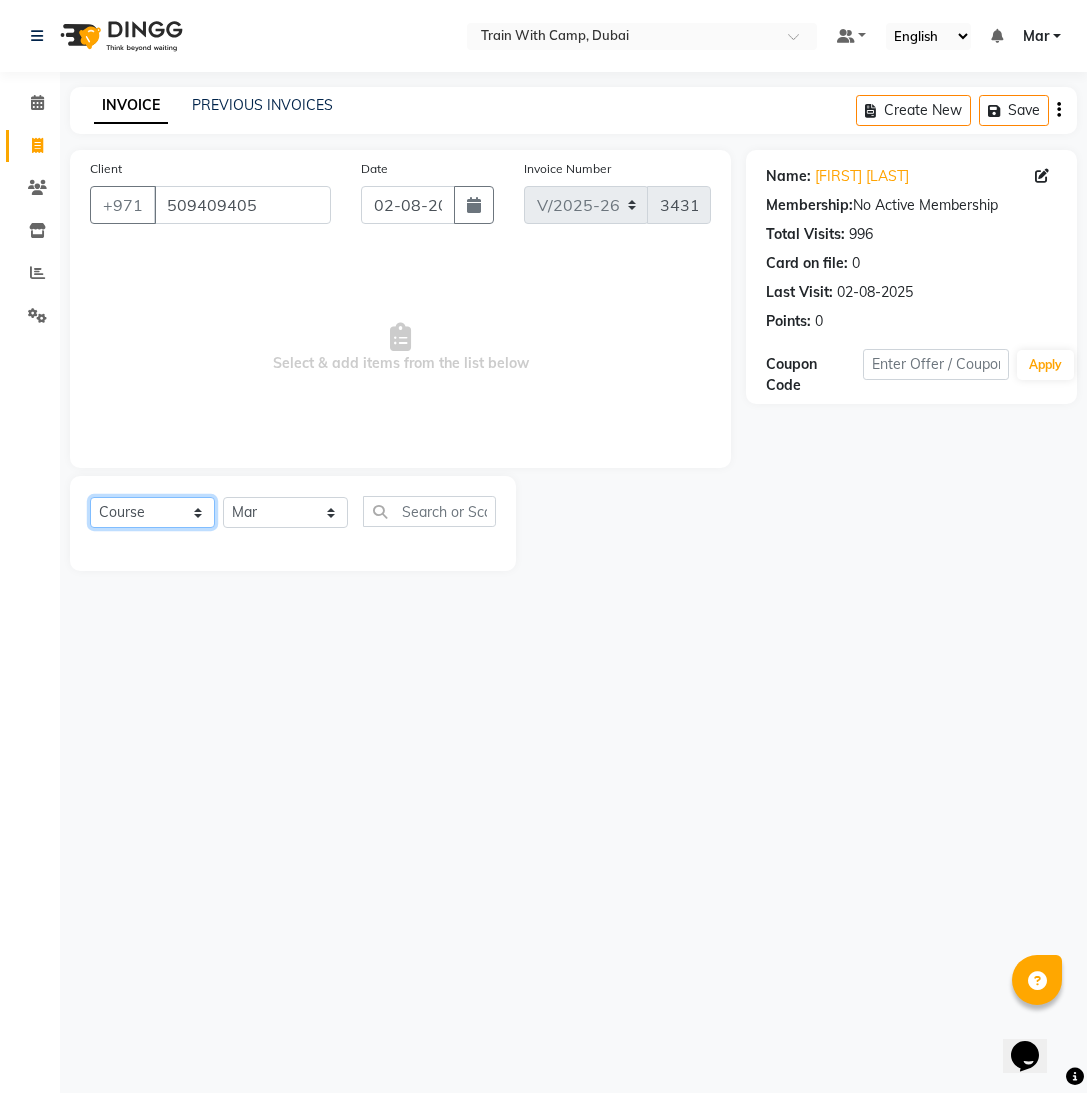 click on "Select  Course  Product  Membership  Package Voucher Prepaid Gift Card" 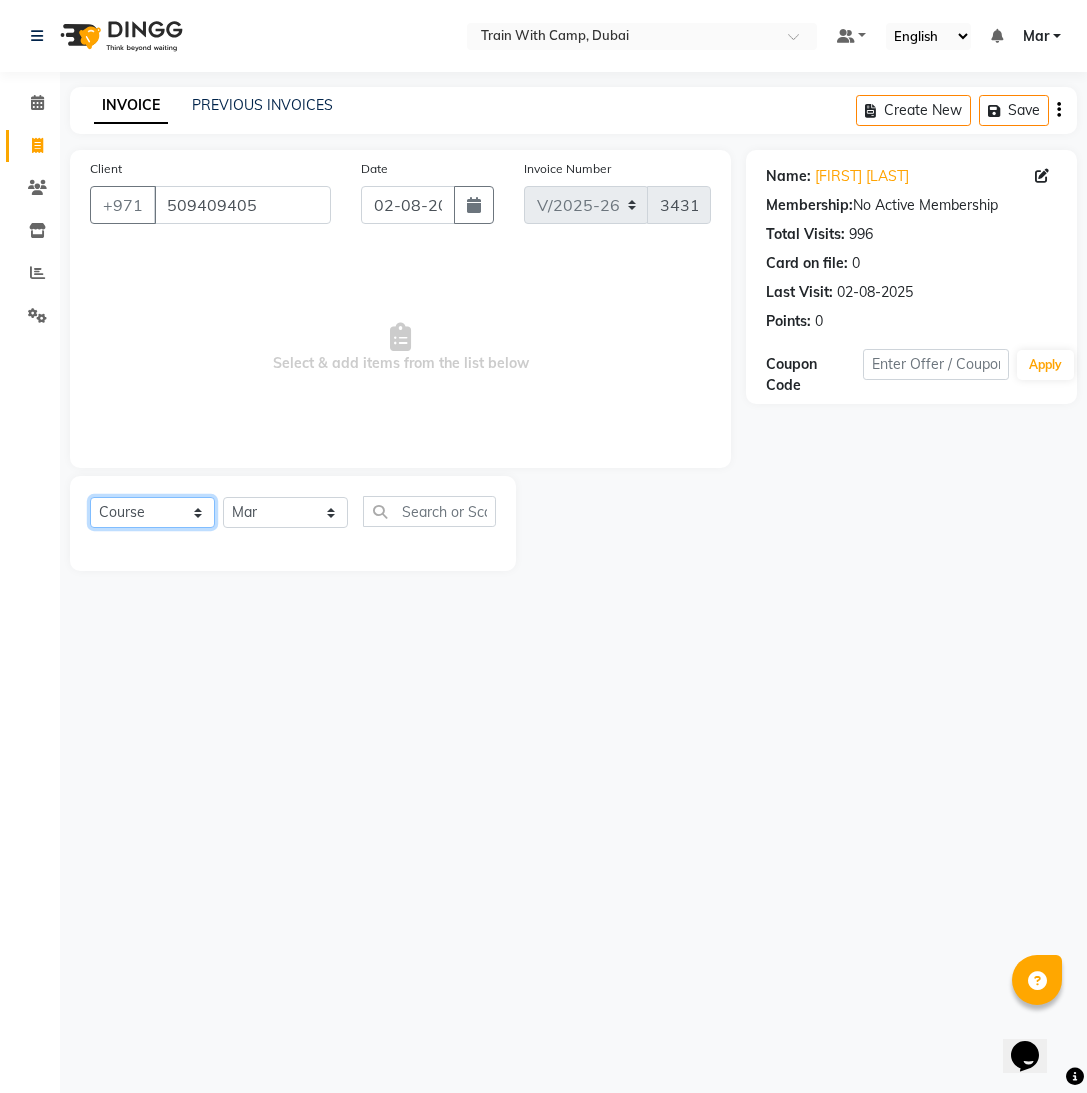 select on "product" 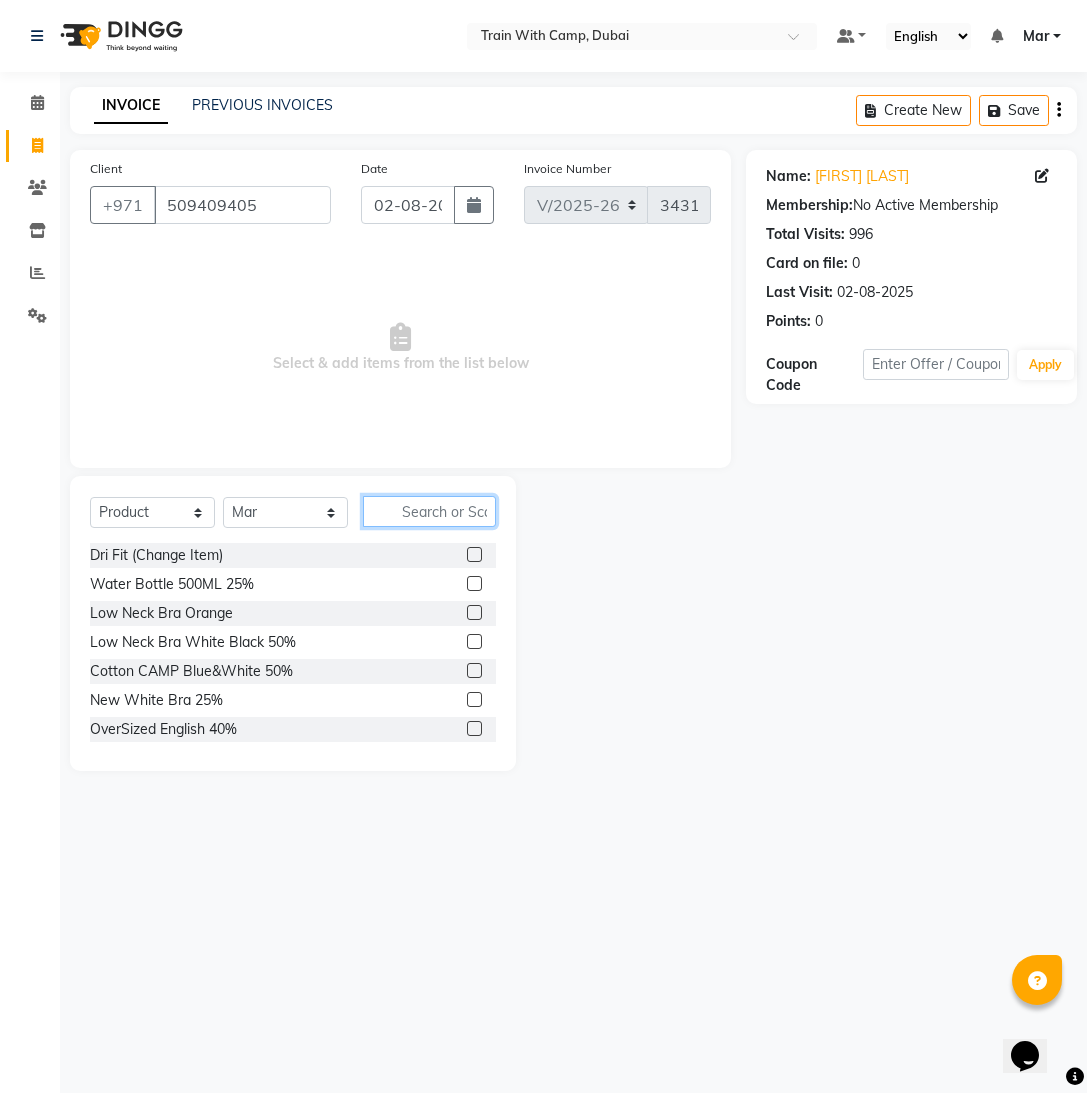 click 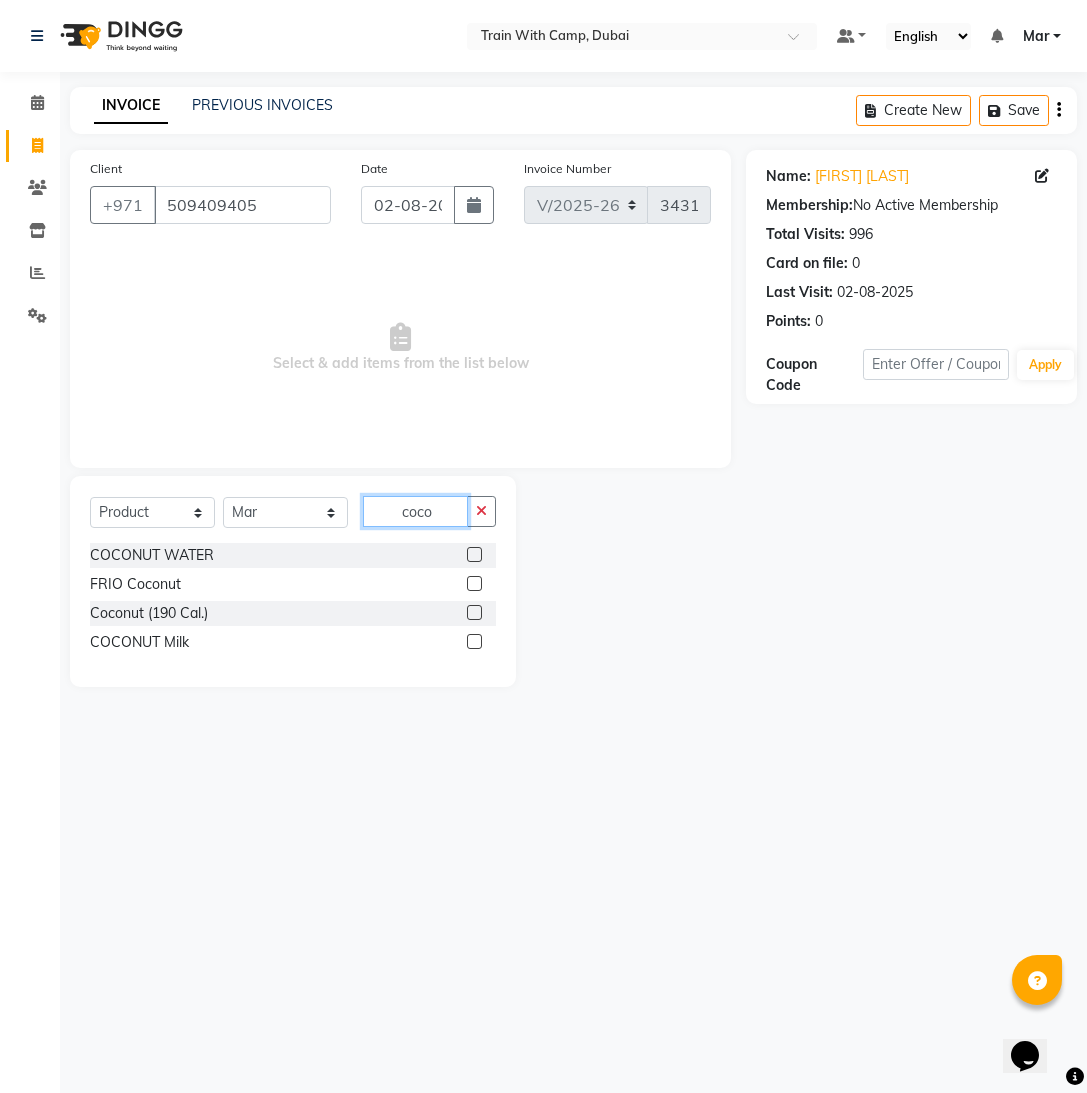 type on "coco" 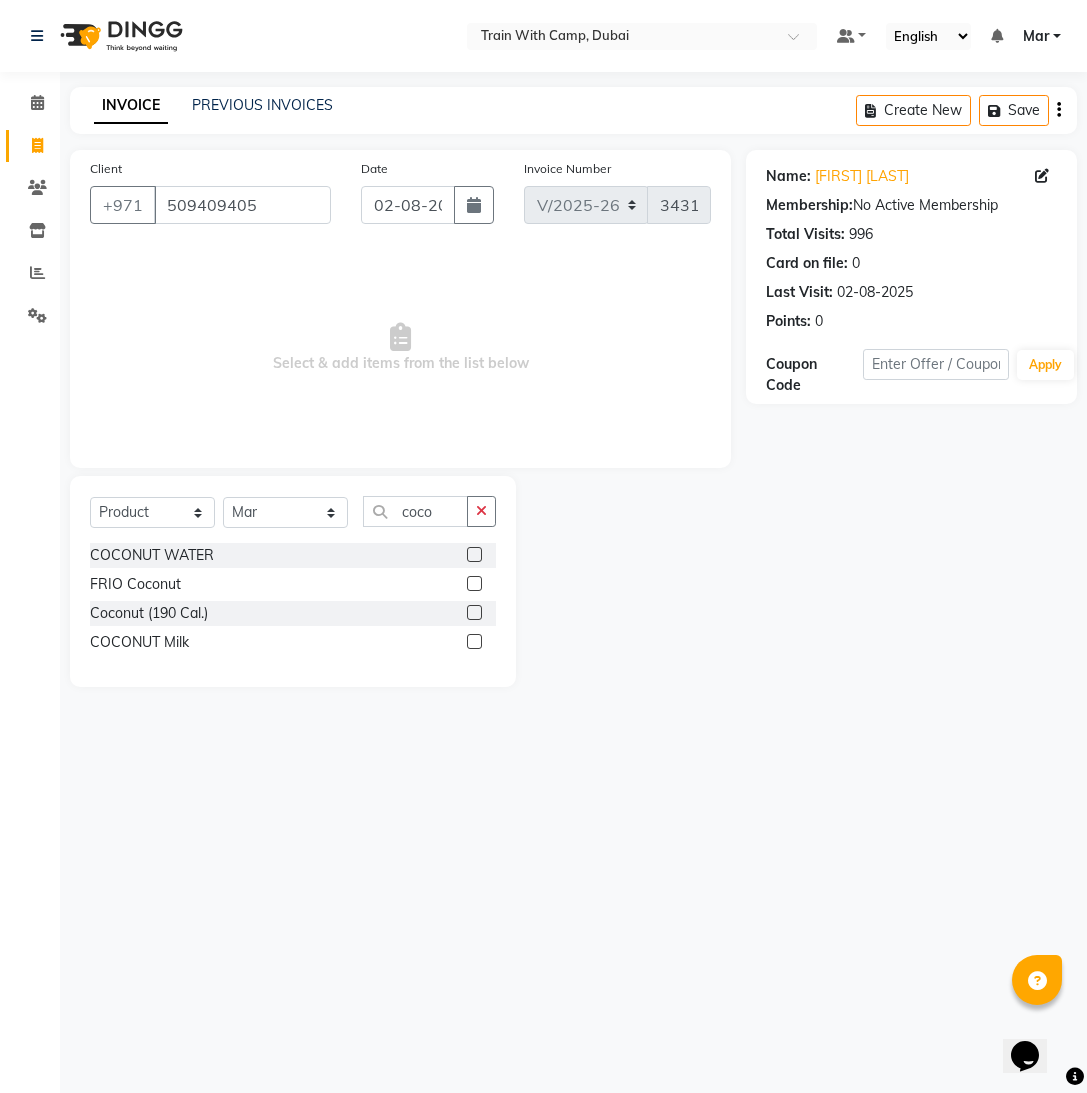 click 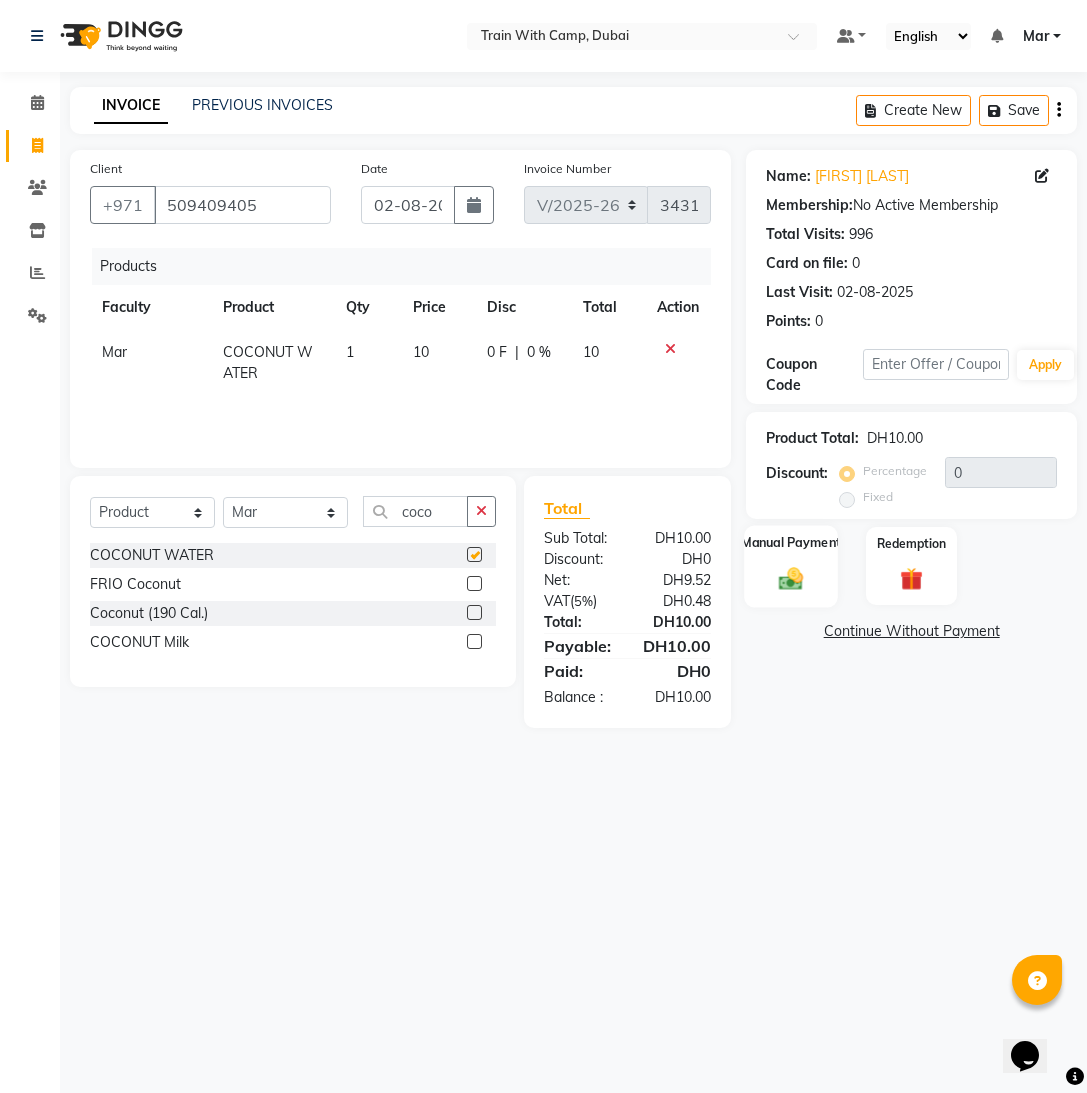 checkbox on "false" 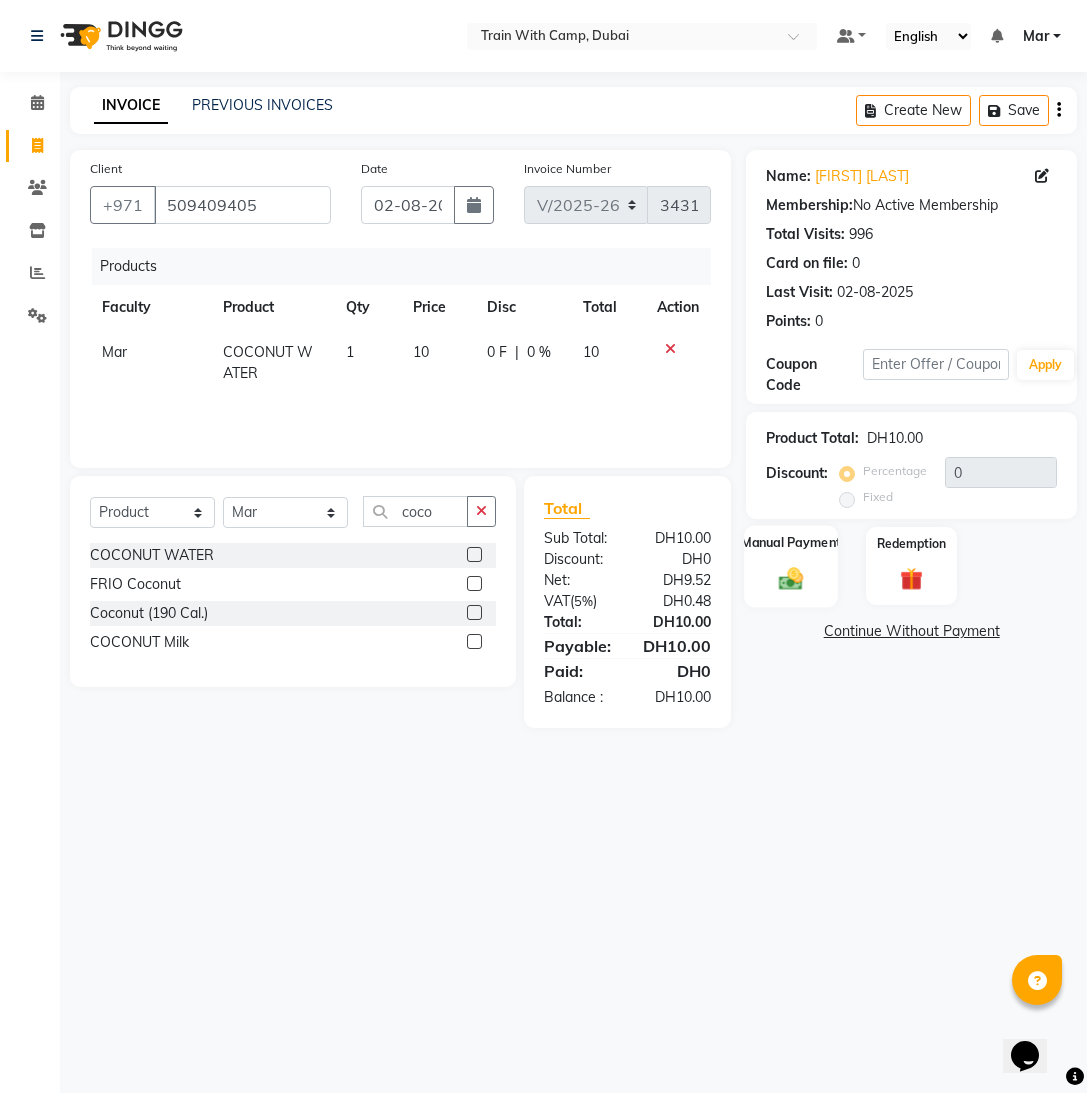 click on "Manual Payment" 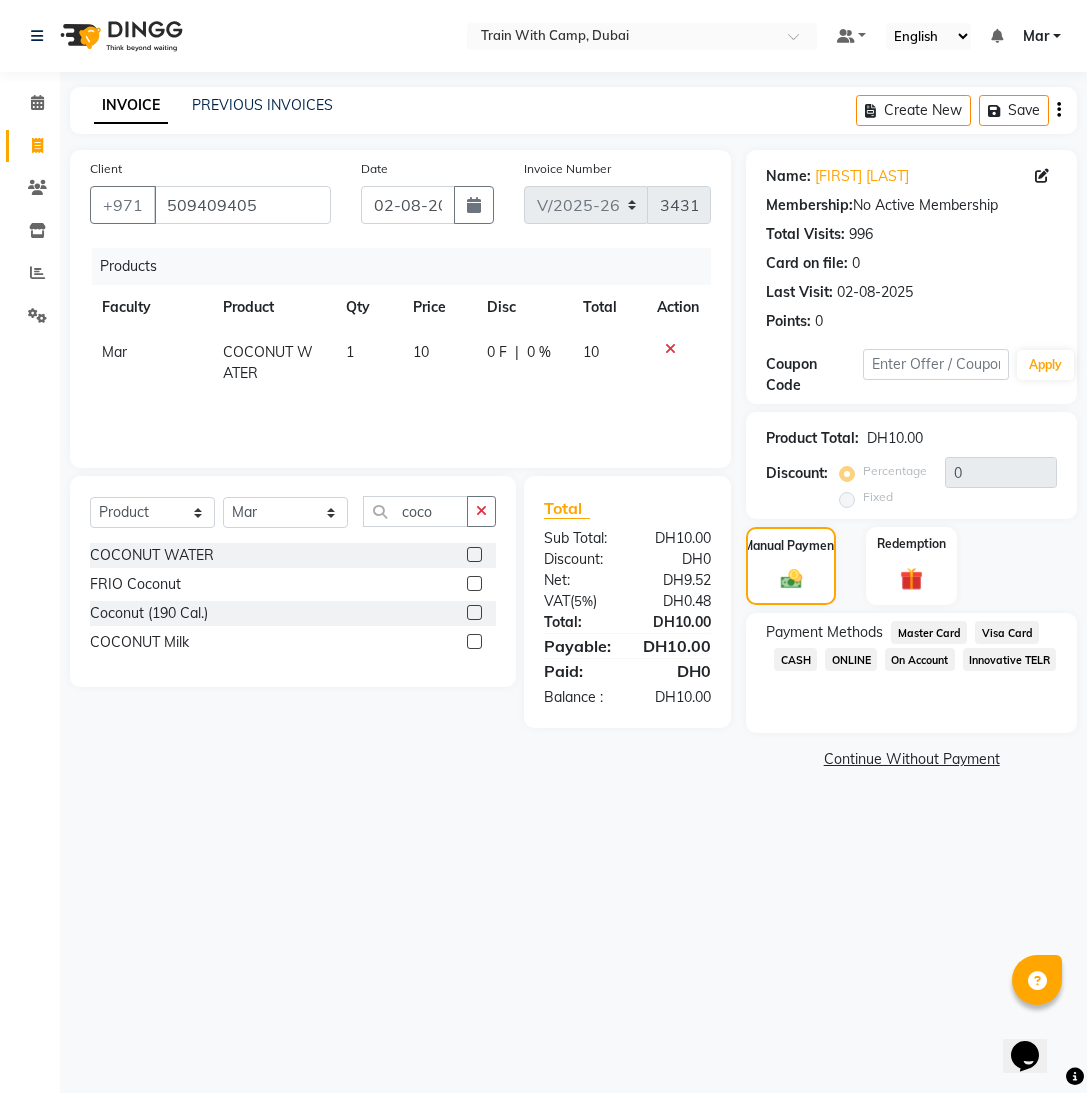 click on "Visa Card" 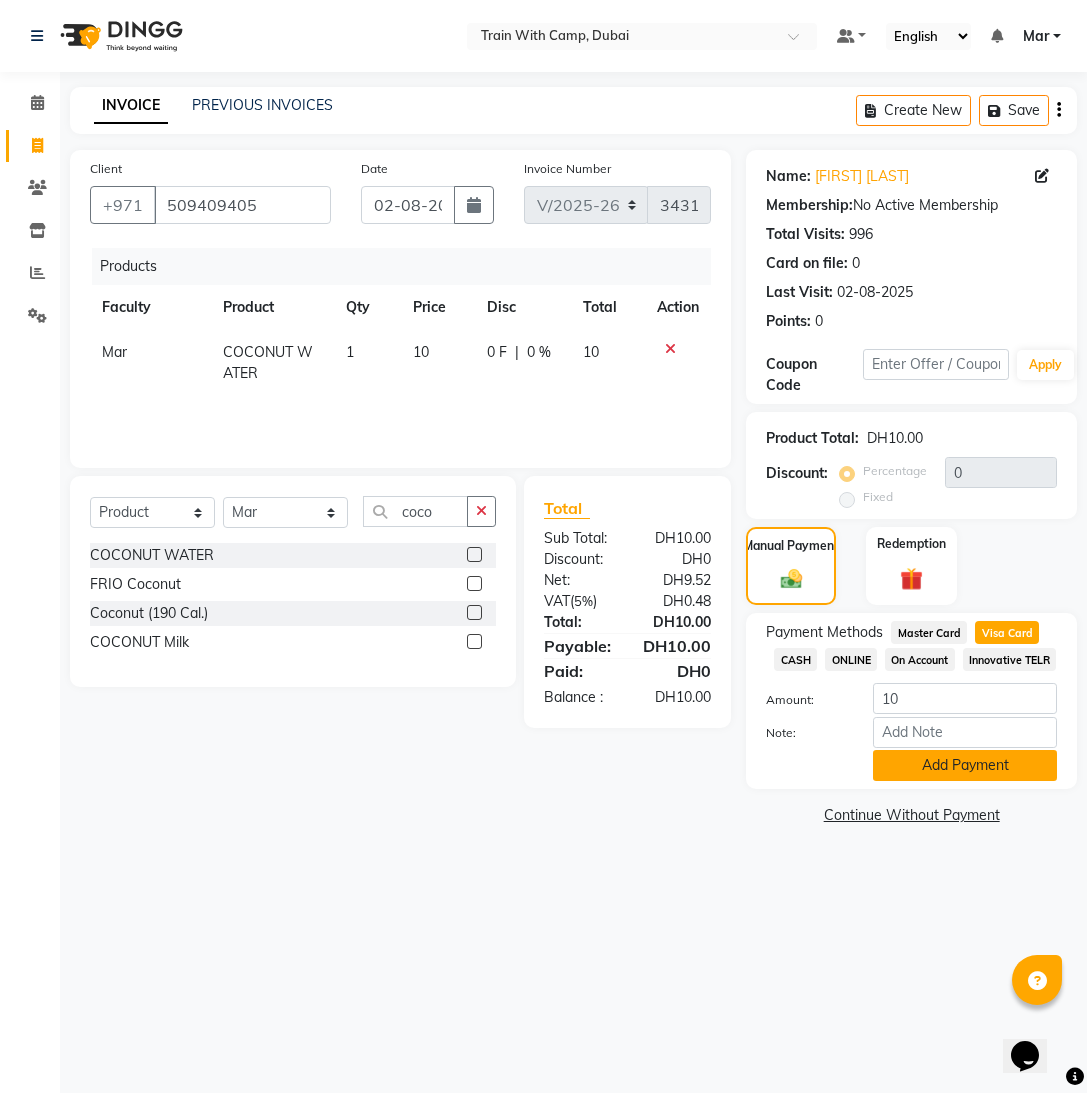 click on "Add Payment" 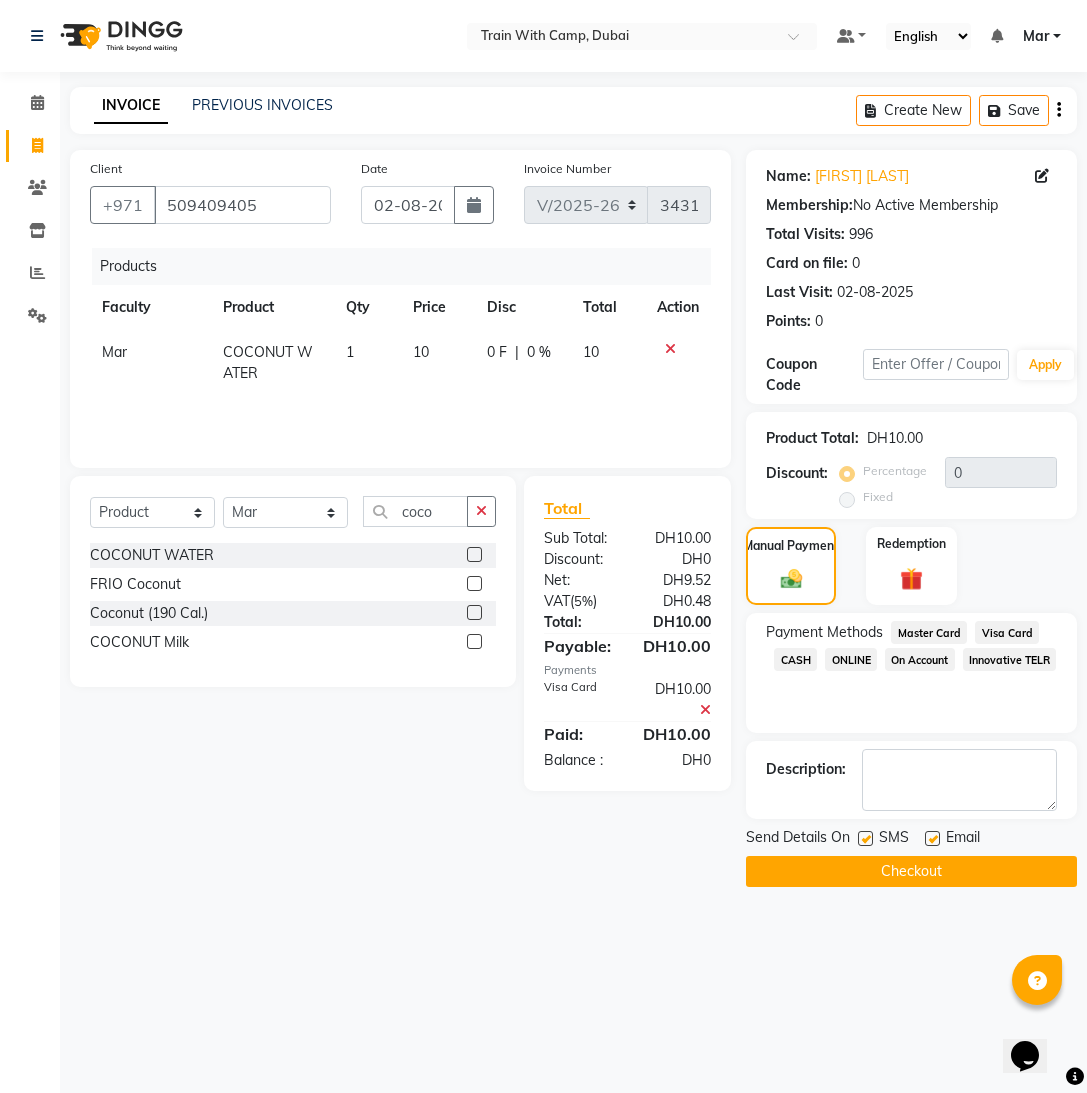 click 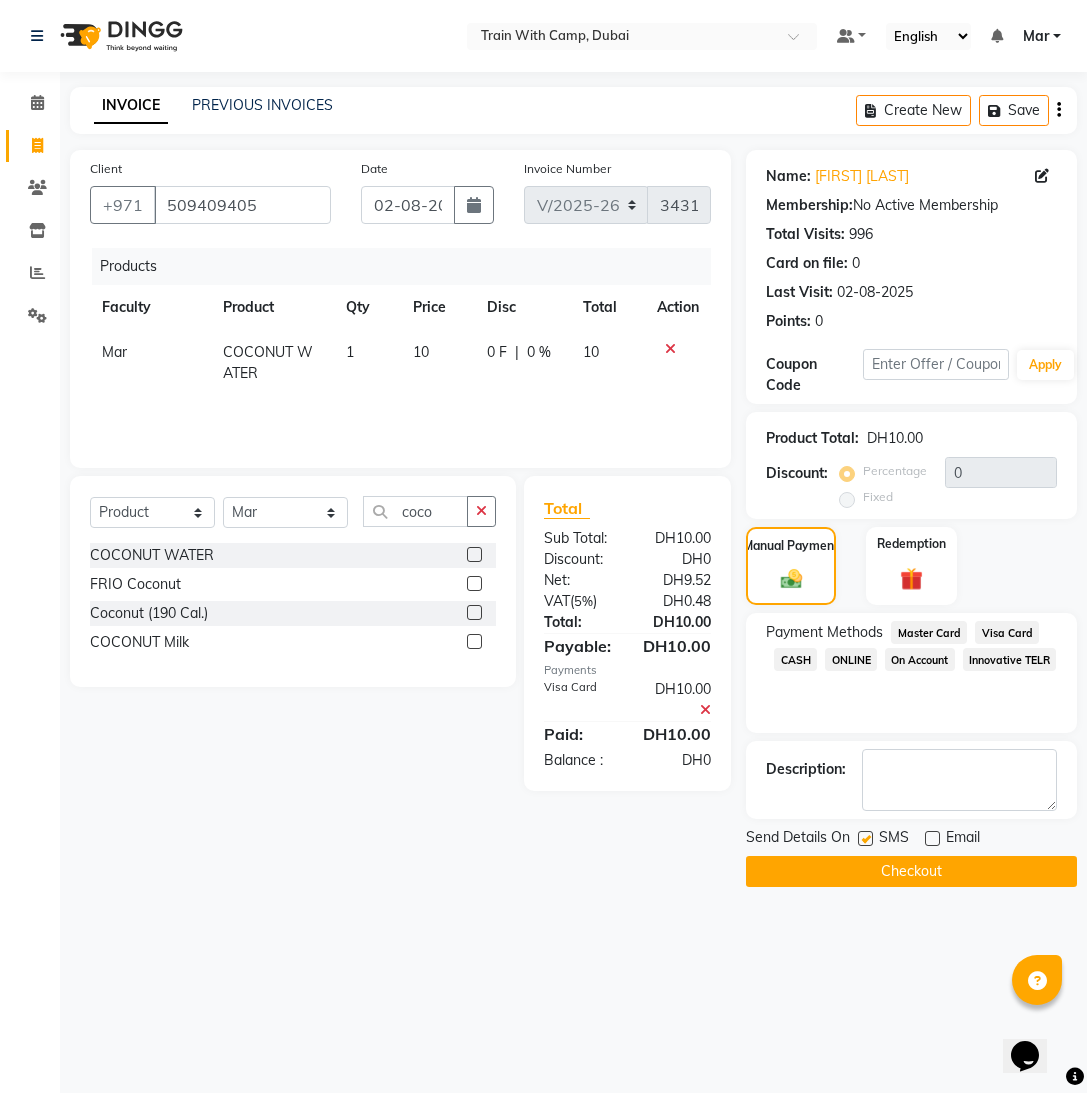 click 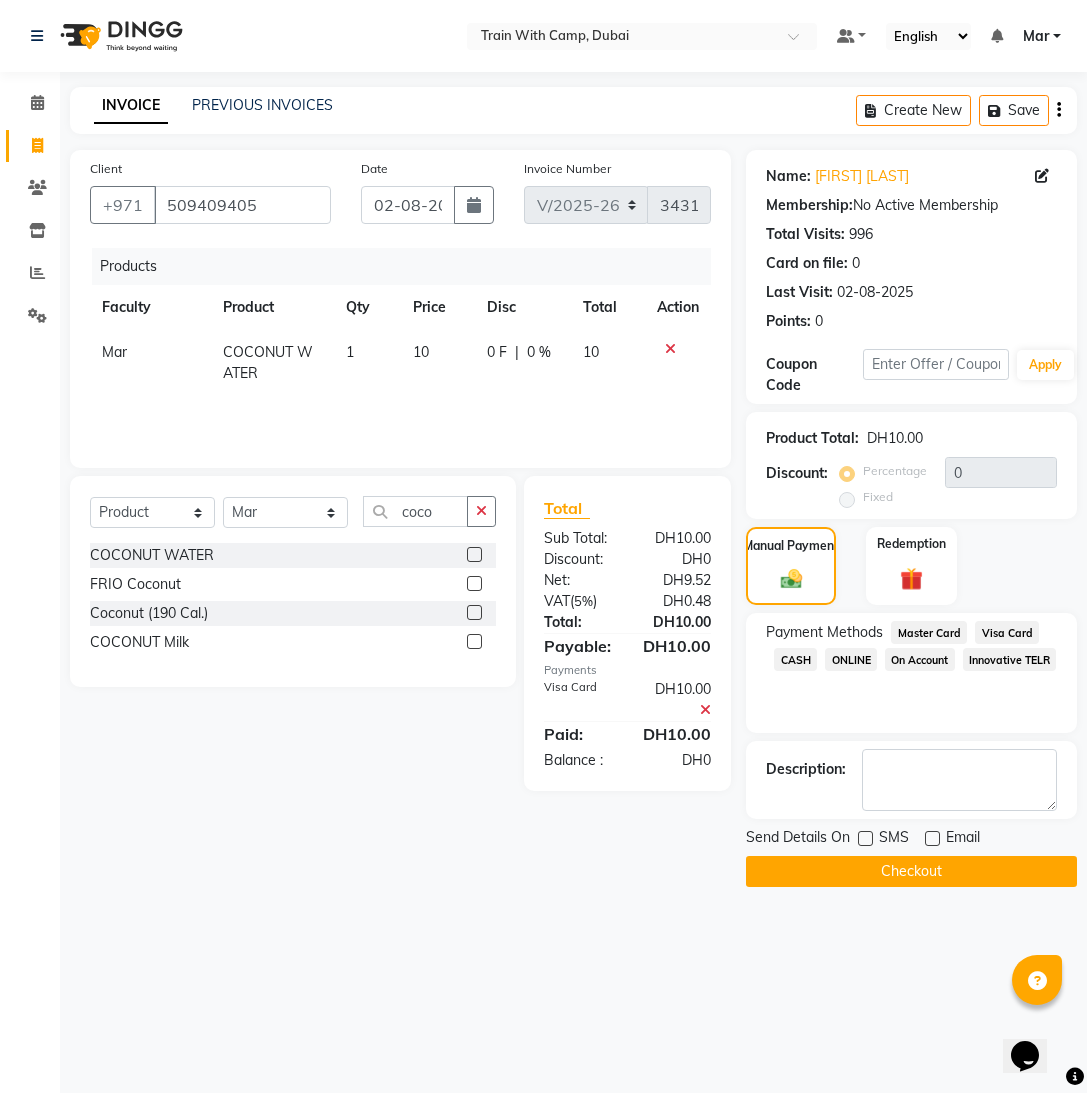 click on "Checkout" 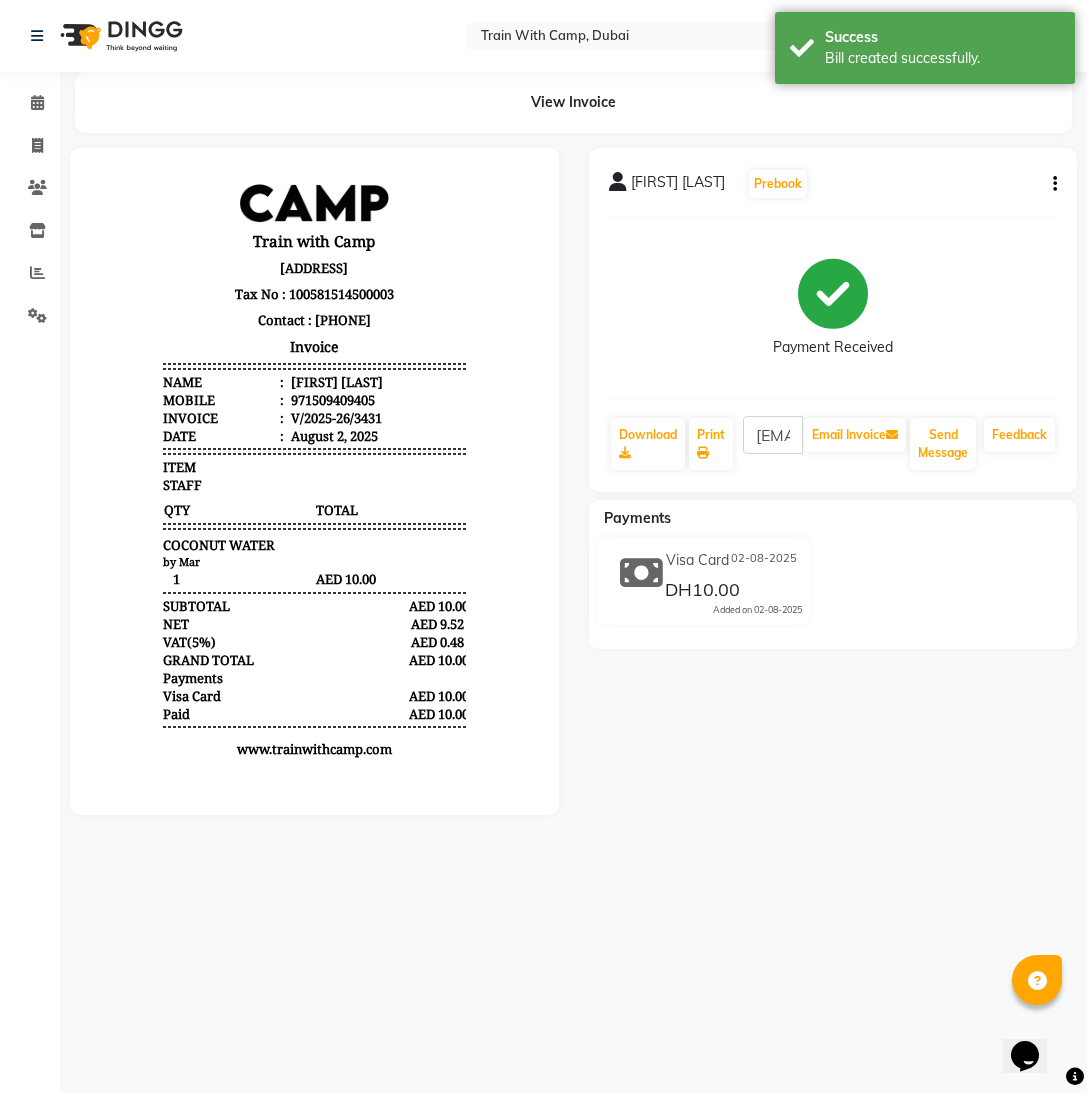 scroll, scrollTop: 0, scrollLeft: 0, axis: both 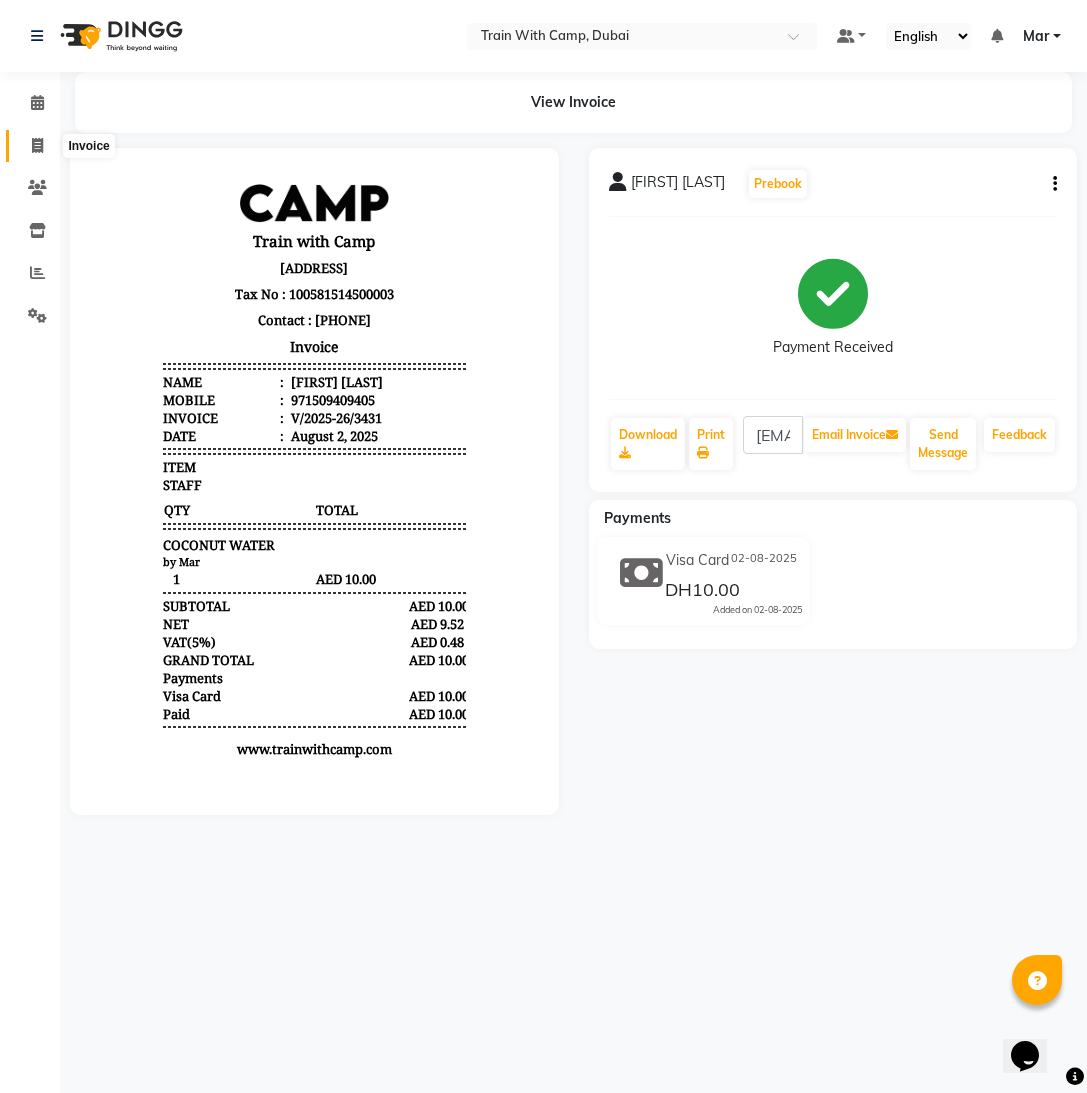 click 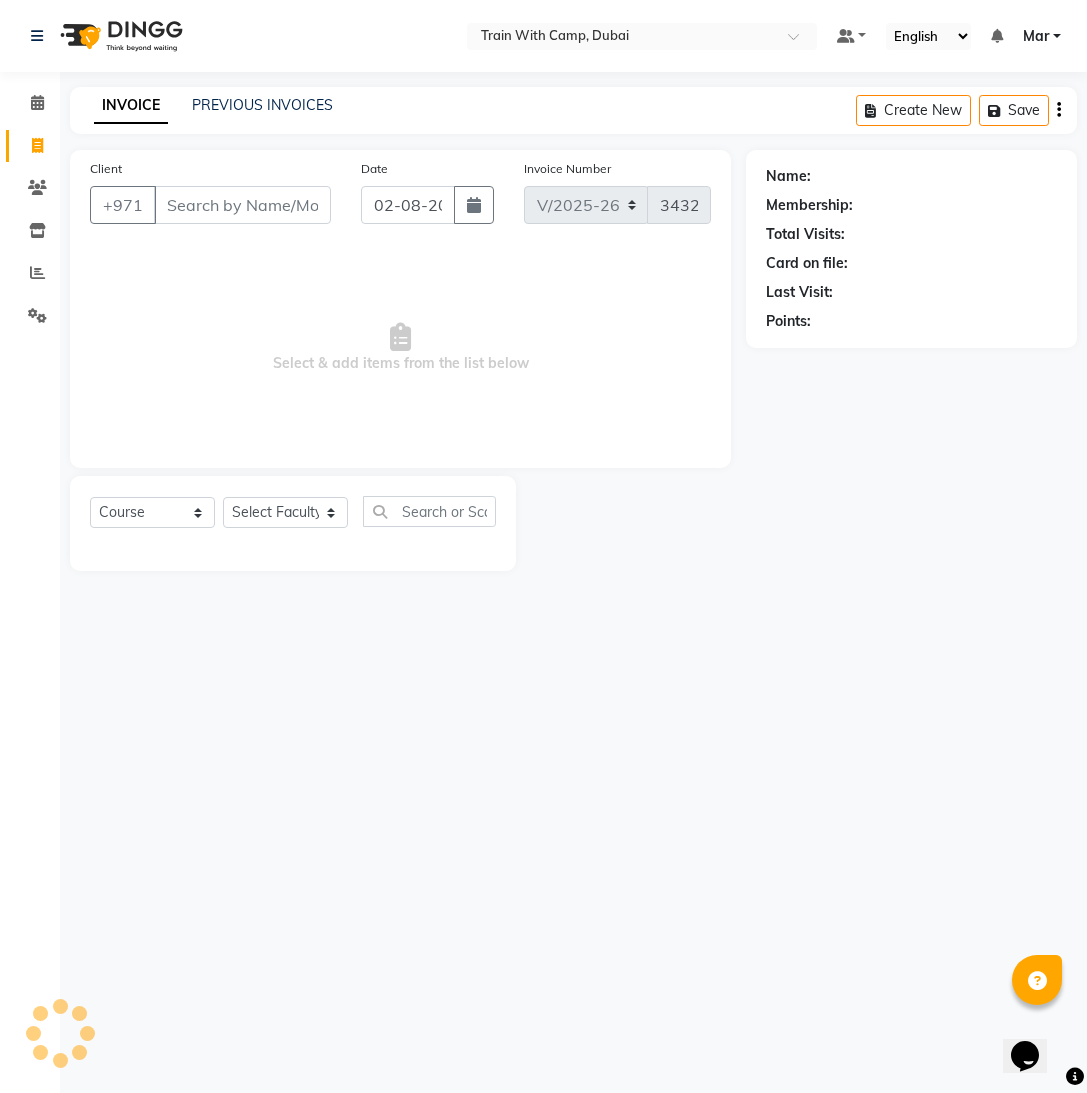 select on "14898" 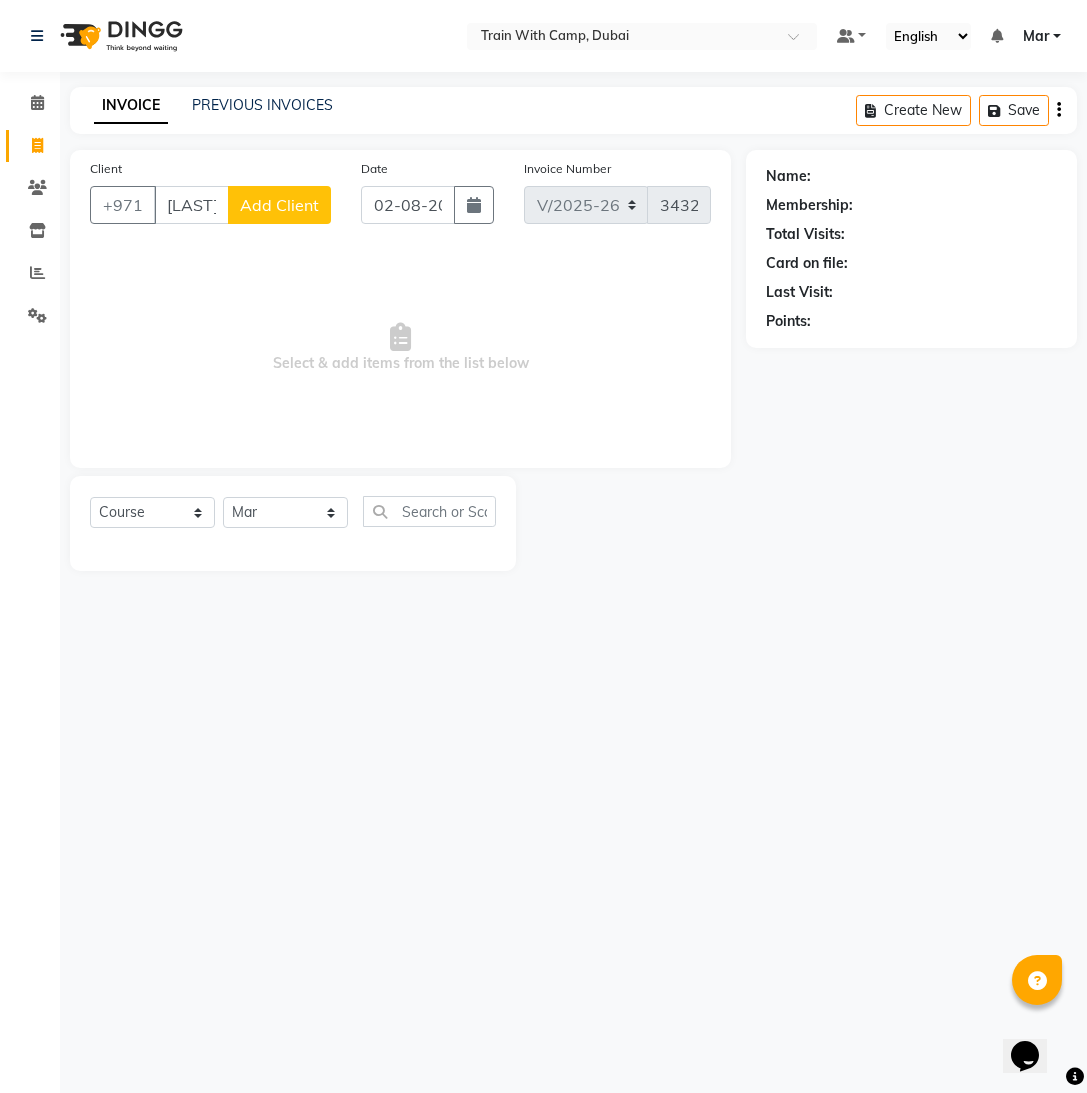 scroll, scrollTop: 0, scrollLeft: 4, axis: horizontal 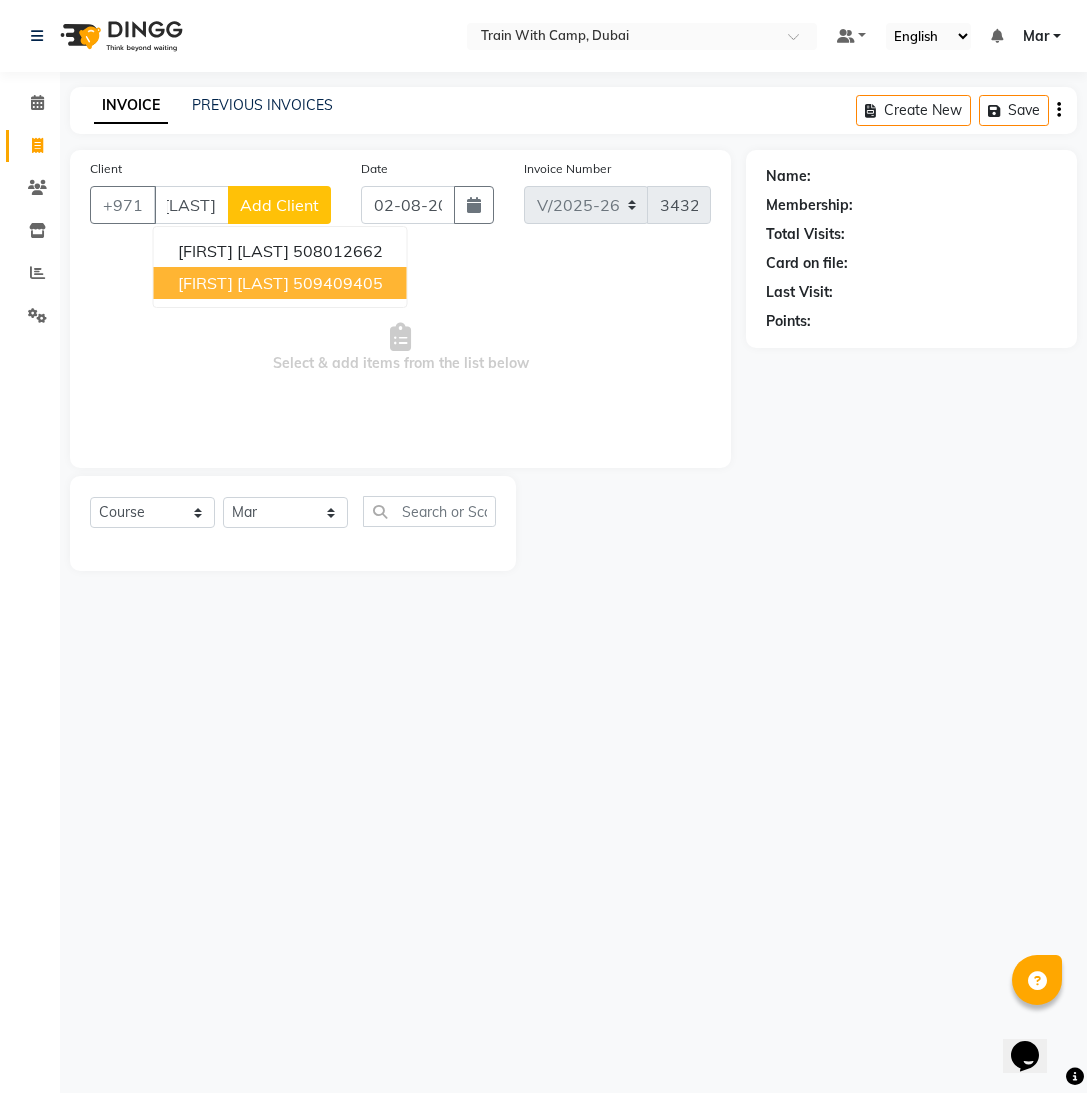 click on "[FIRST] [LAST]" at bounding box center (233, 283) 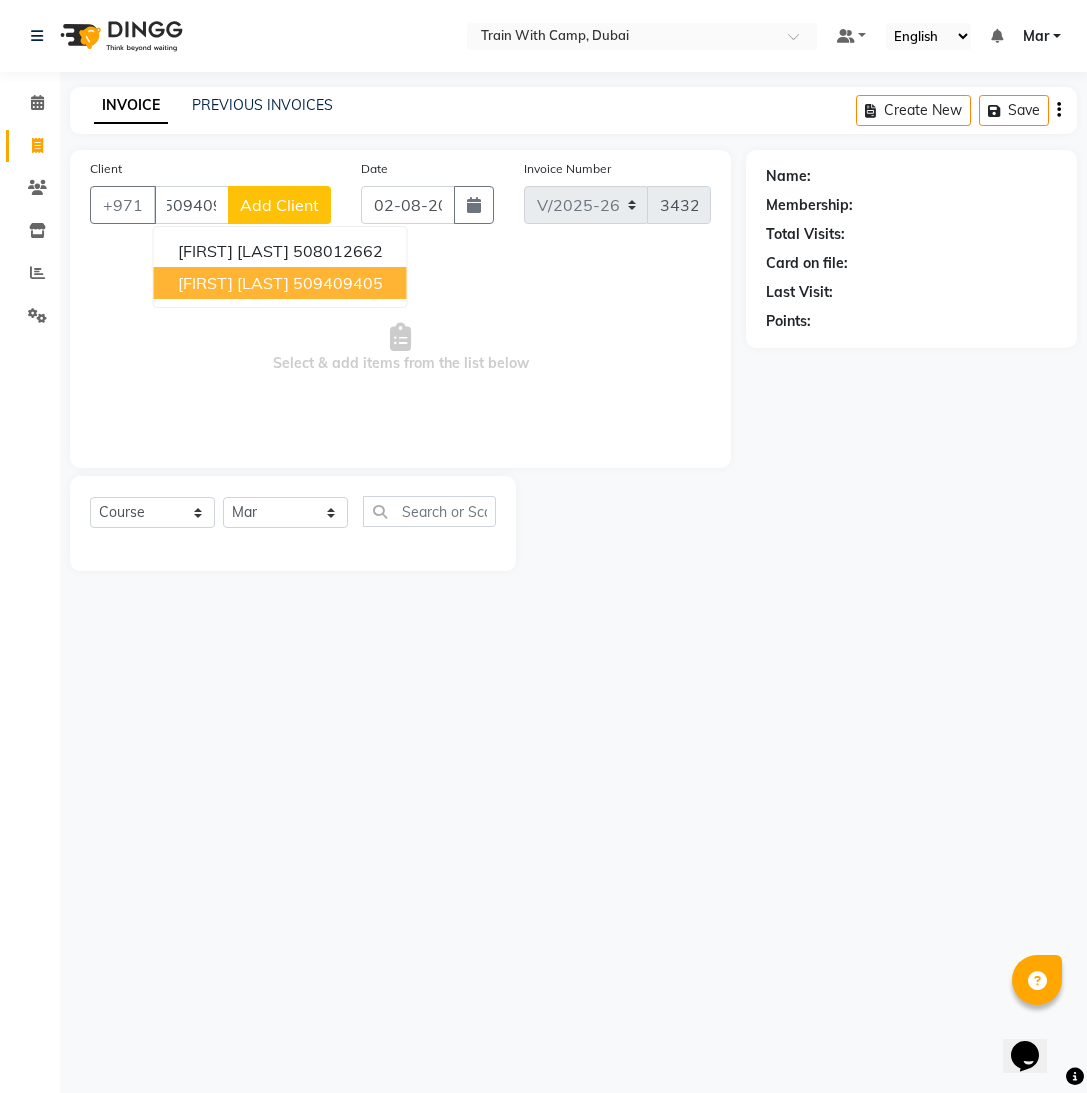 scroll, scrollTop: 0, scrollLeft: 0, axis: both 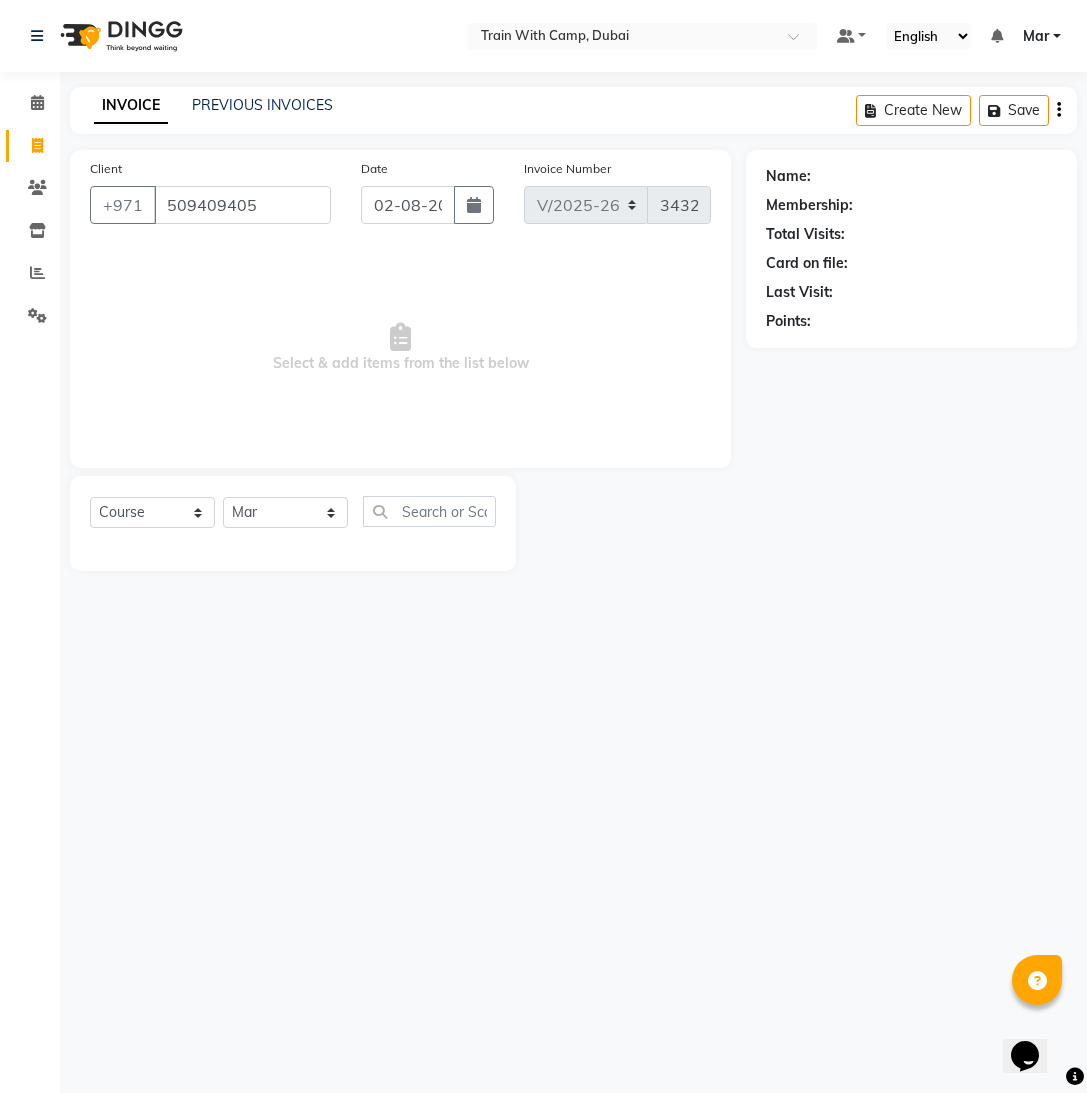 type on "509409405" 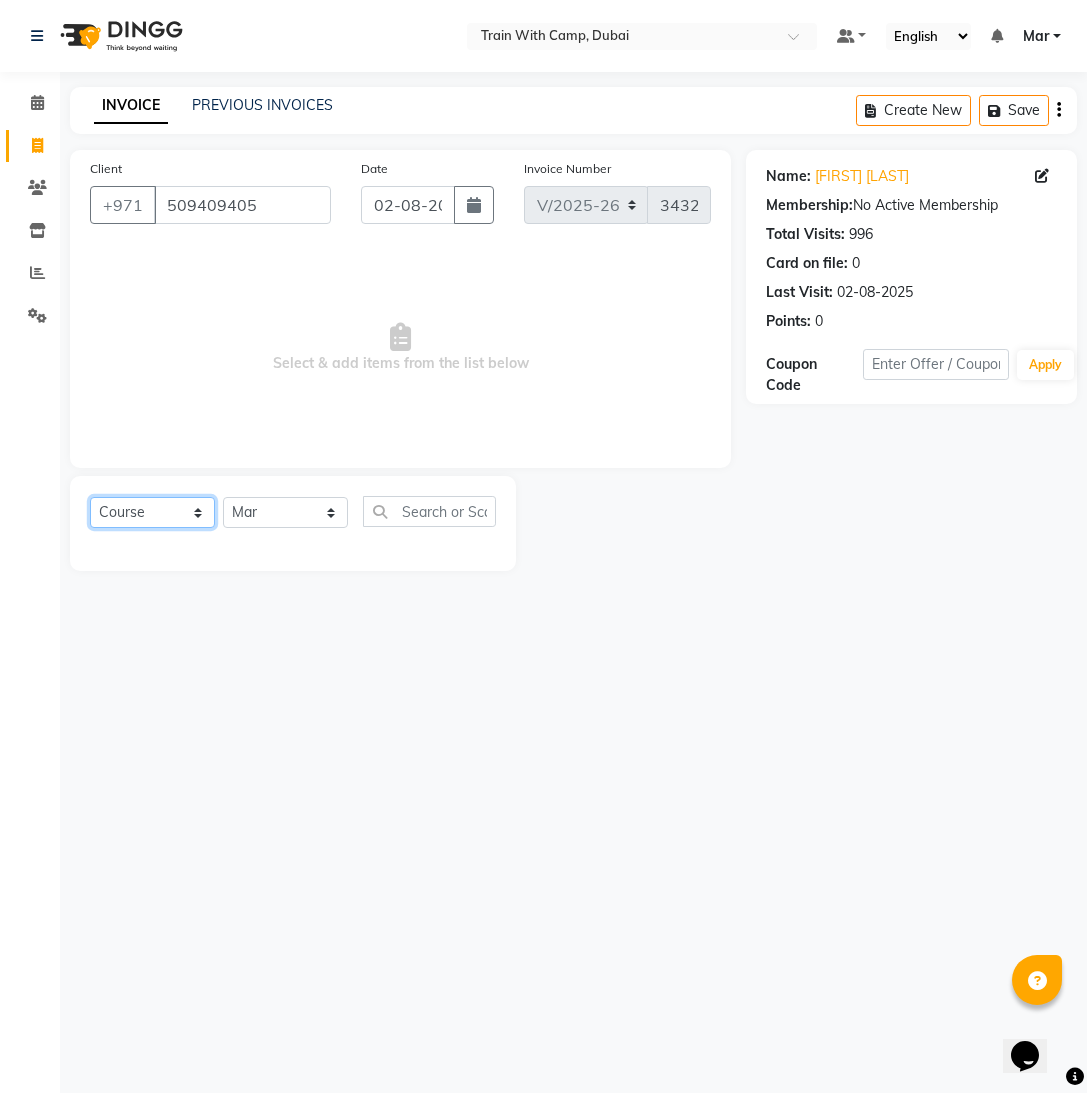 click on "Select  Course  Product  Membership  Package Voucher Prepaid Gift Card" 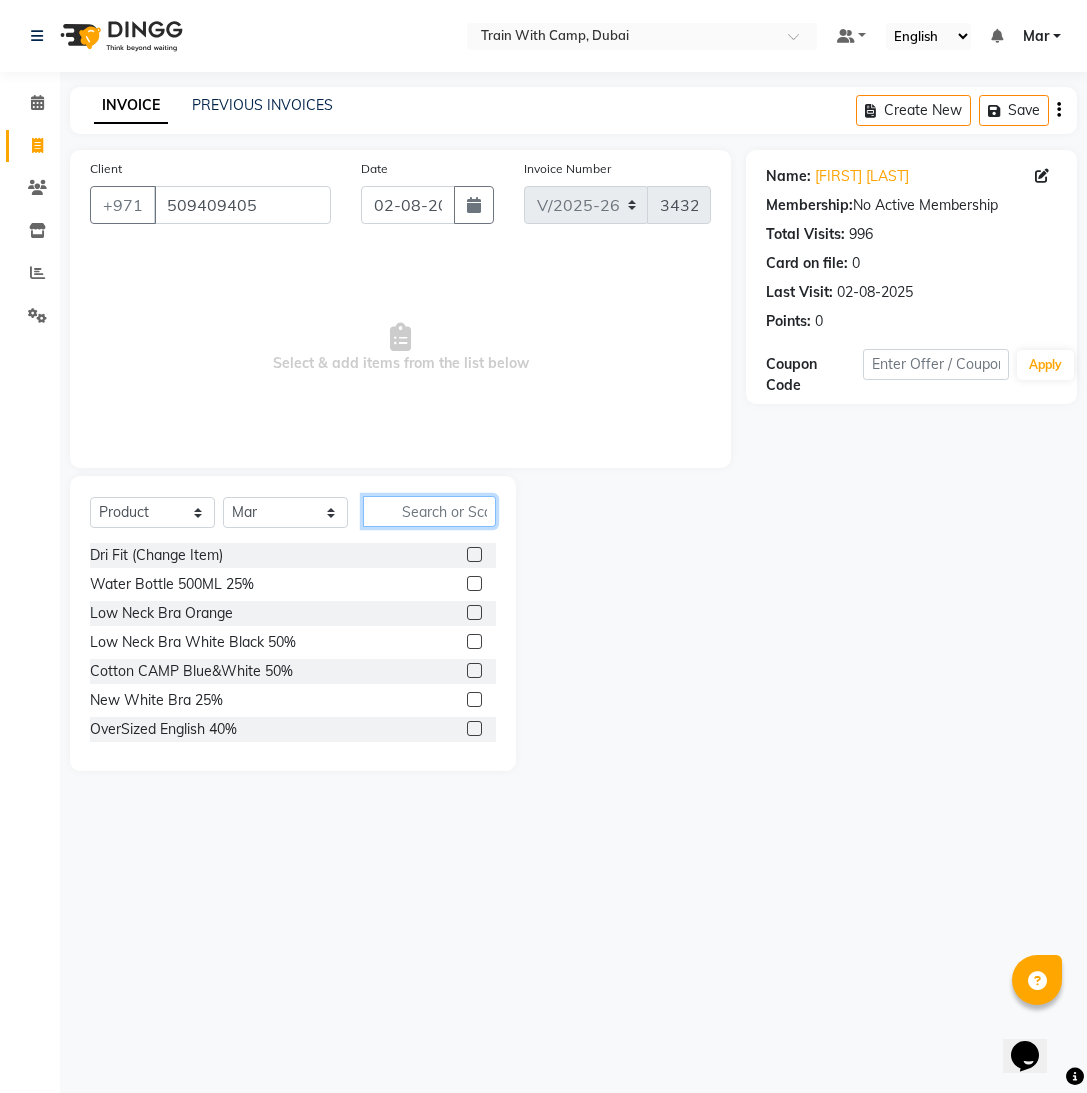 click 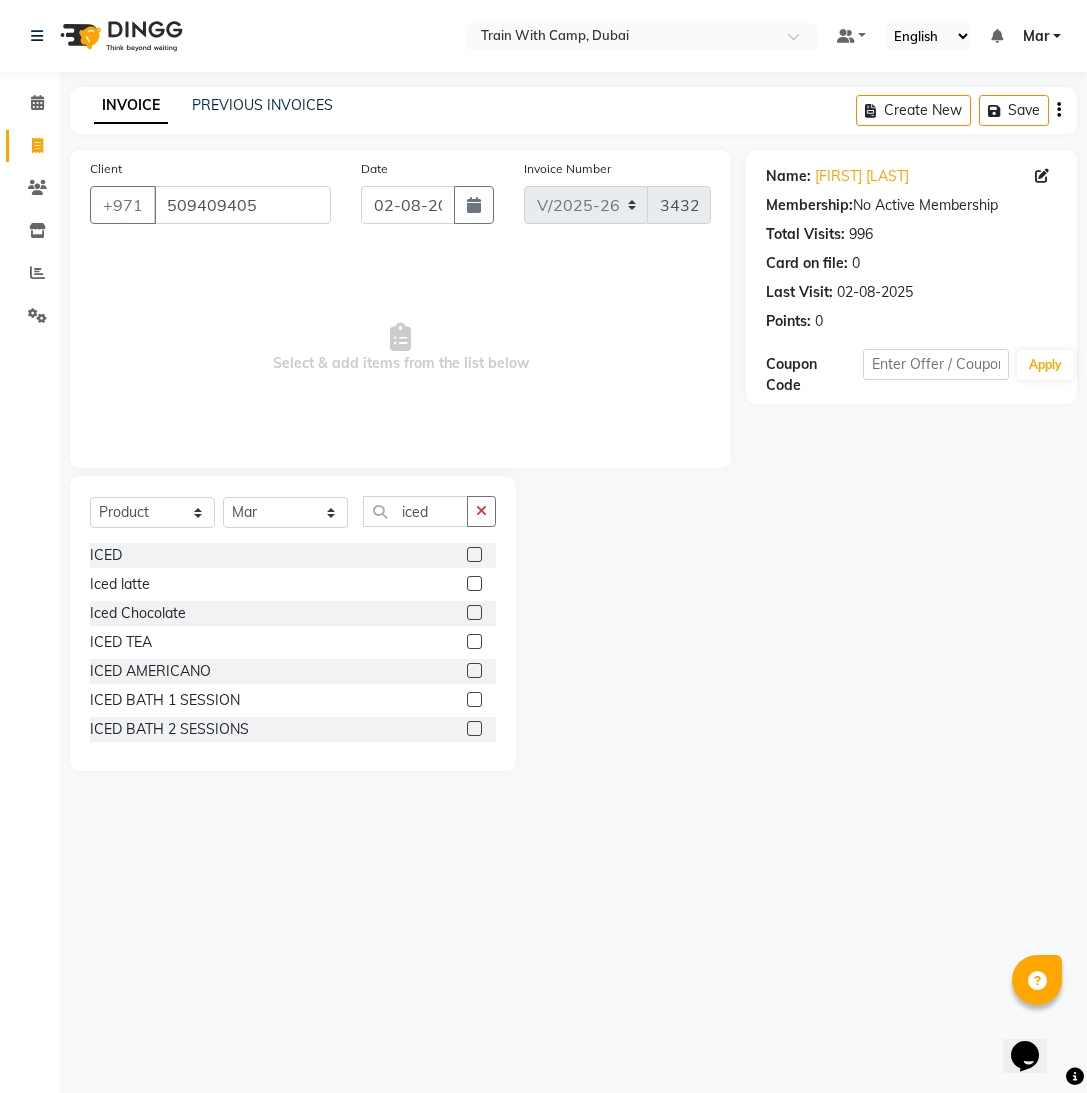 click 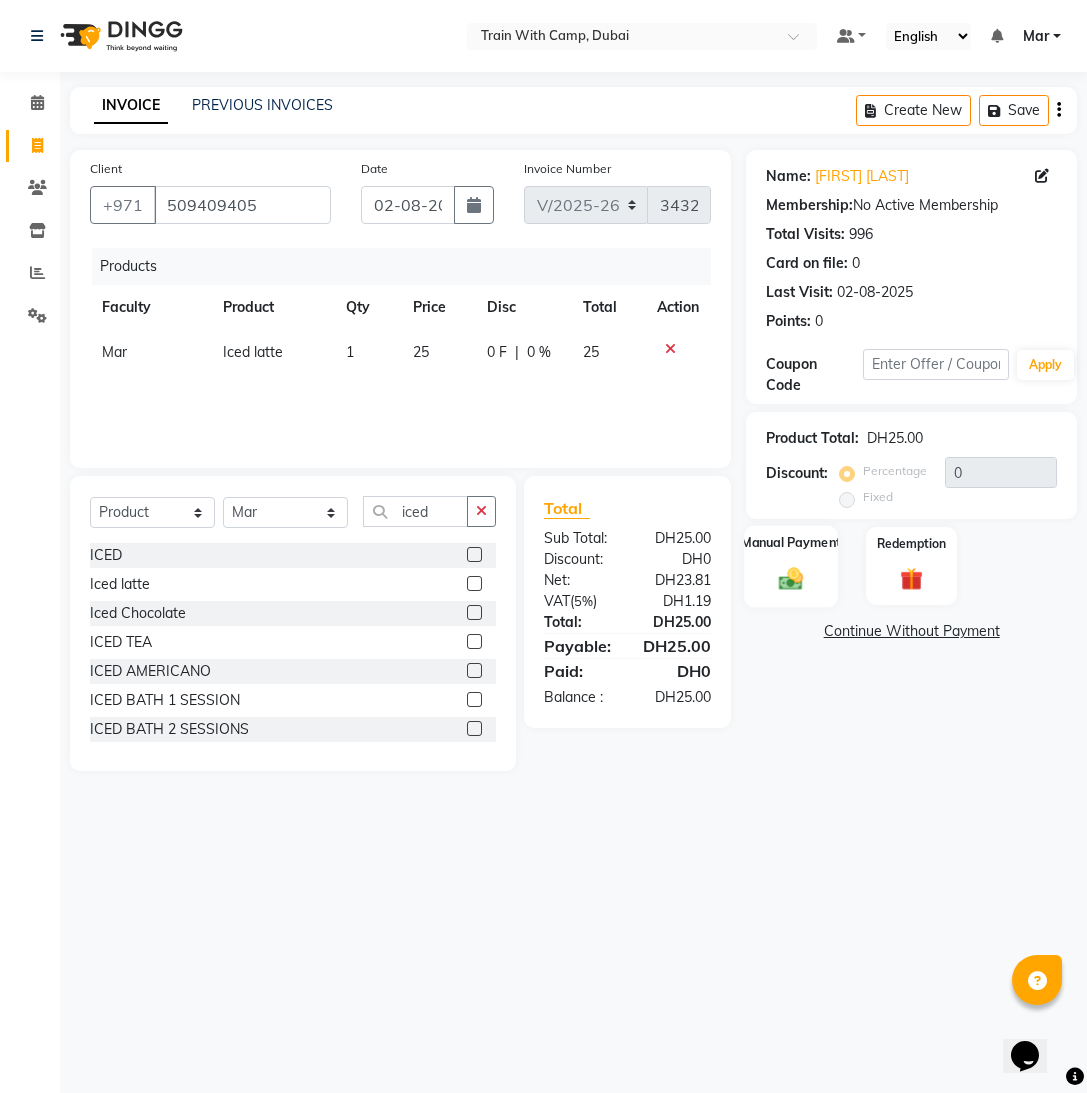 click 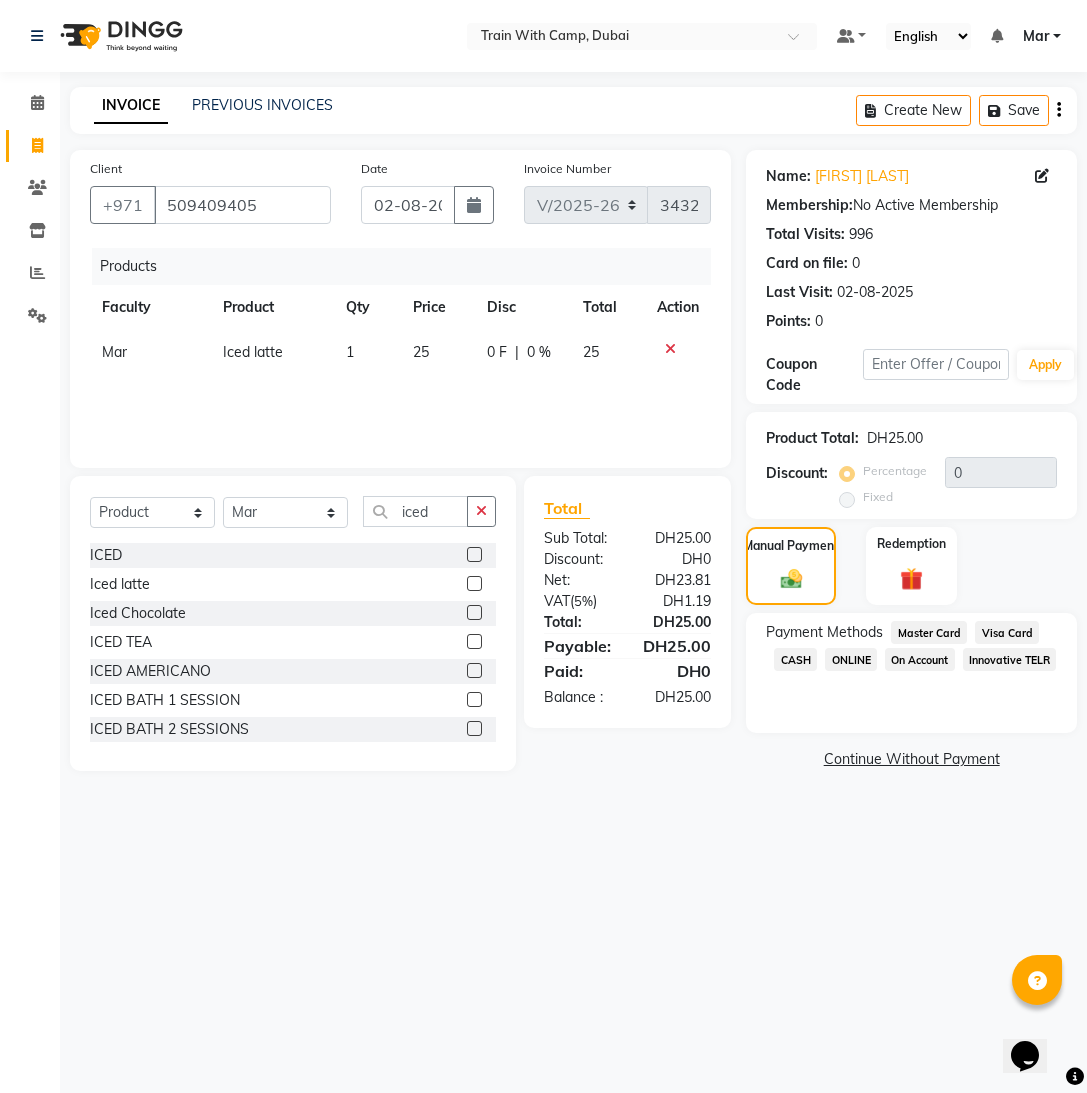 click on "Master Card" 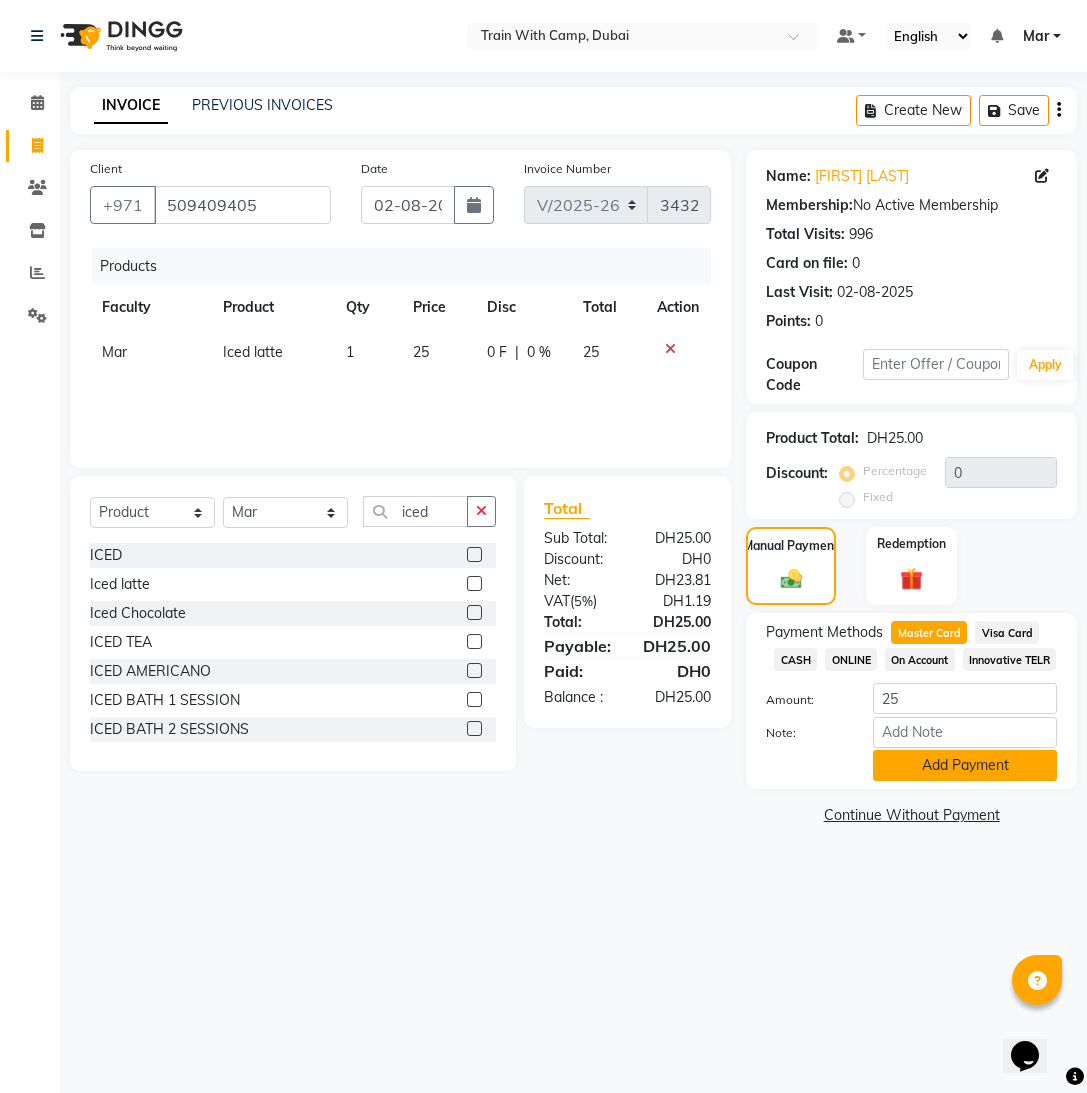 click on "Add Payment" 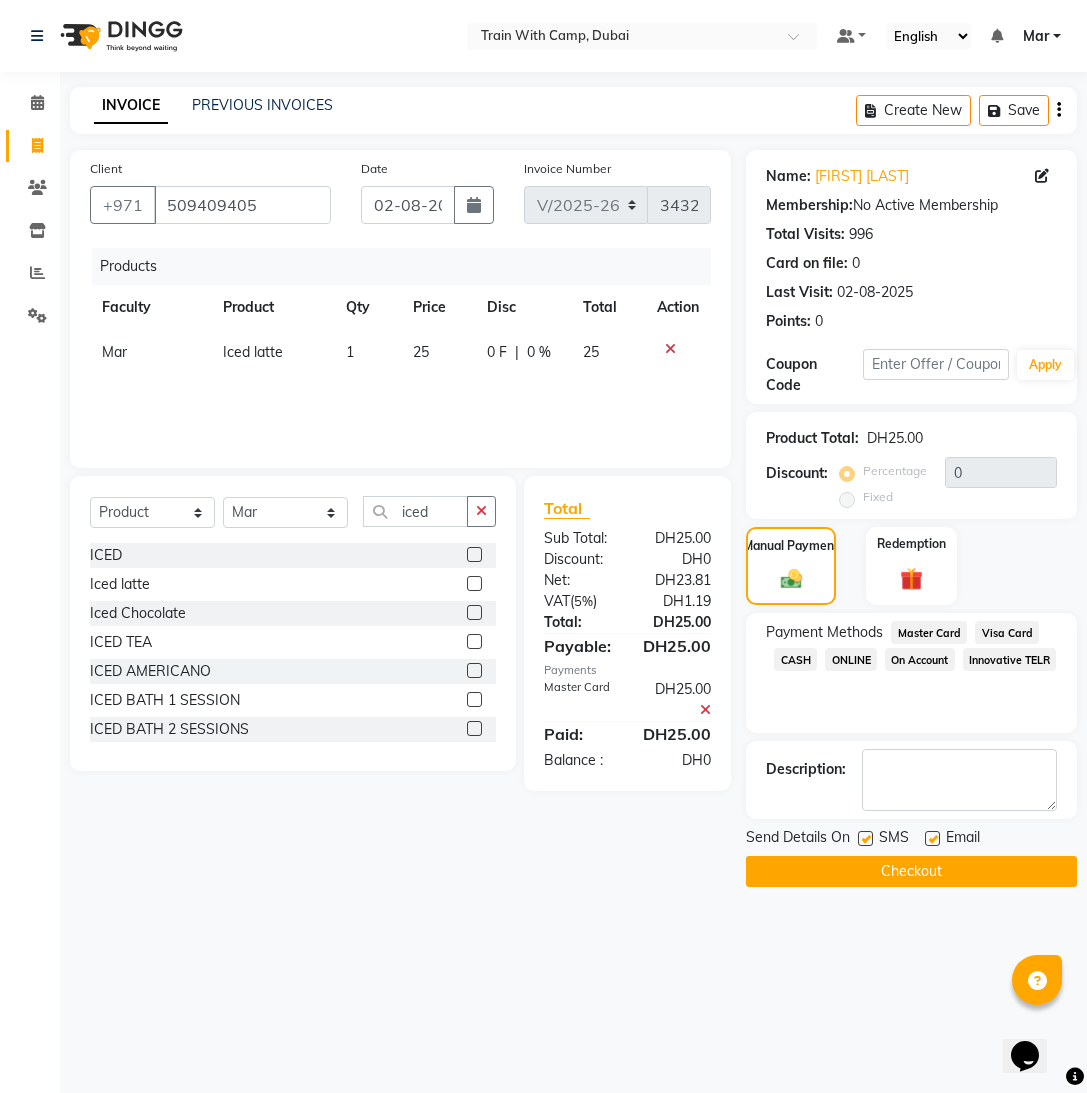 drag, startPoint x: 931, startPoint y: 835, endPoint x: 883, endPoint y: 848, distance: 49.729267 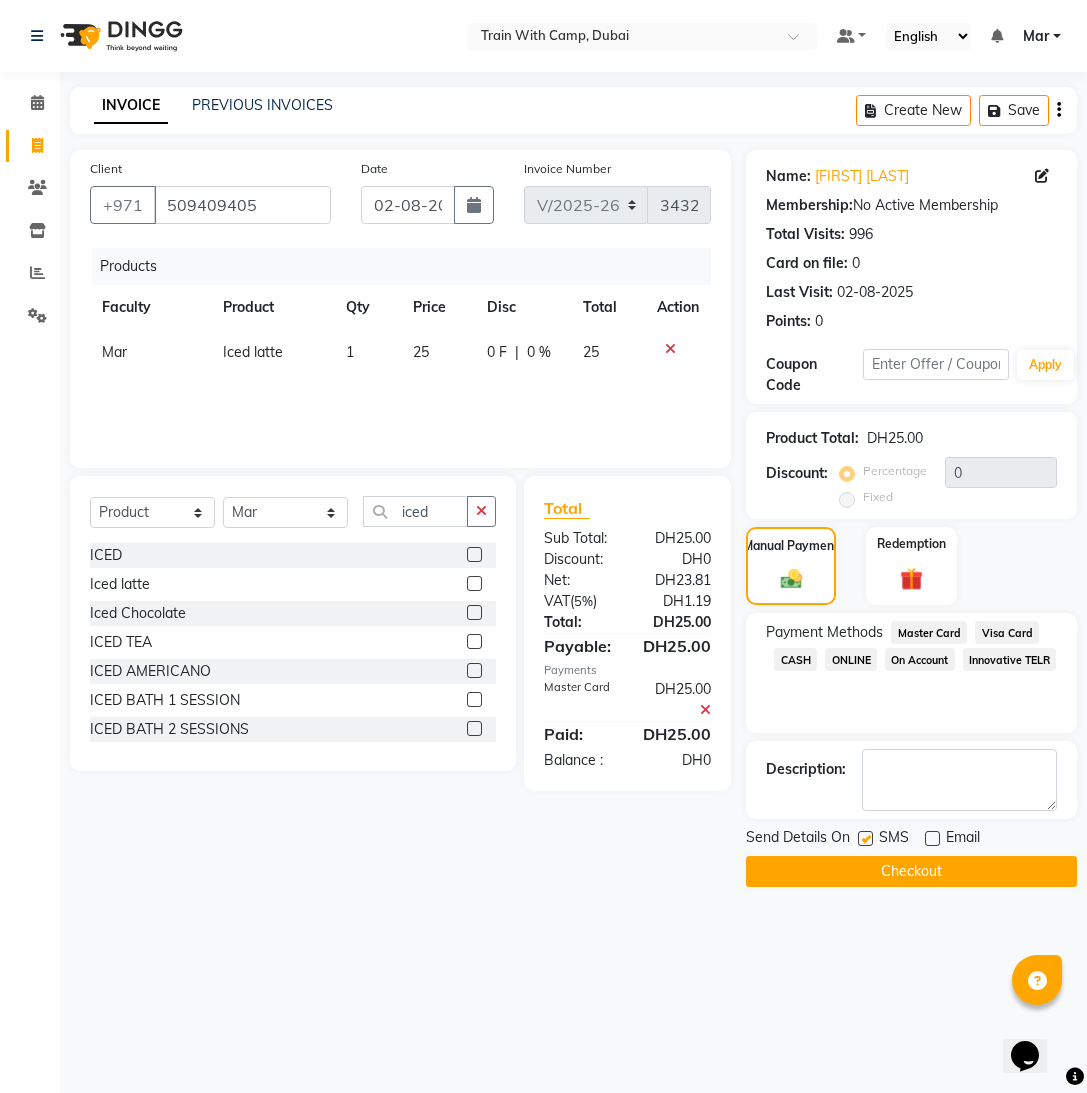 click 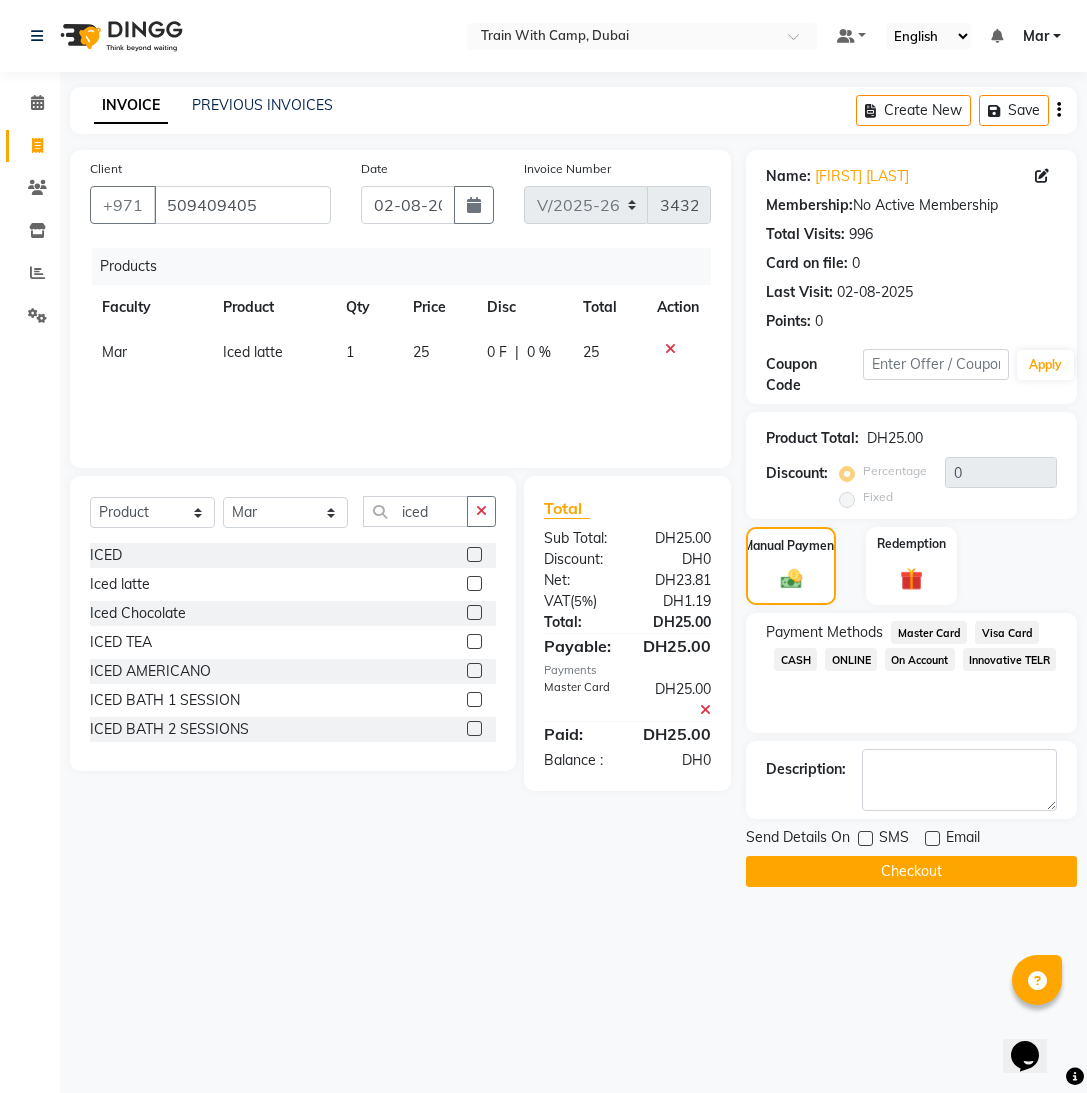 click on "Checkout" 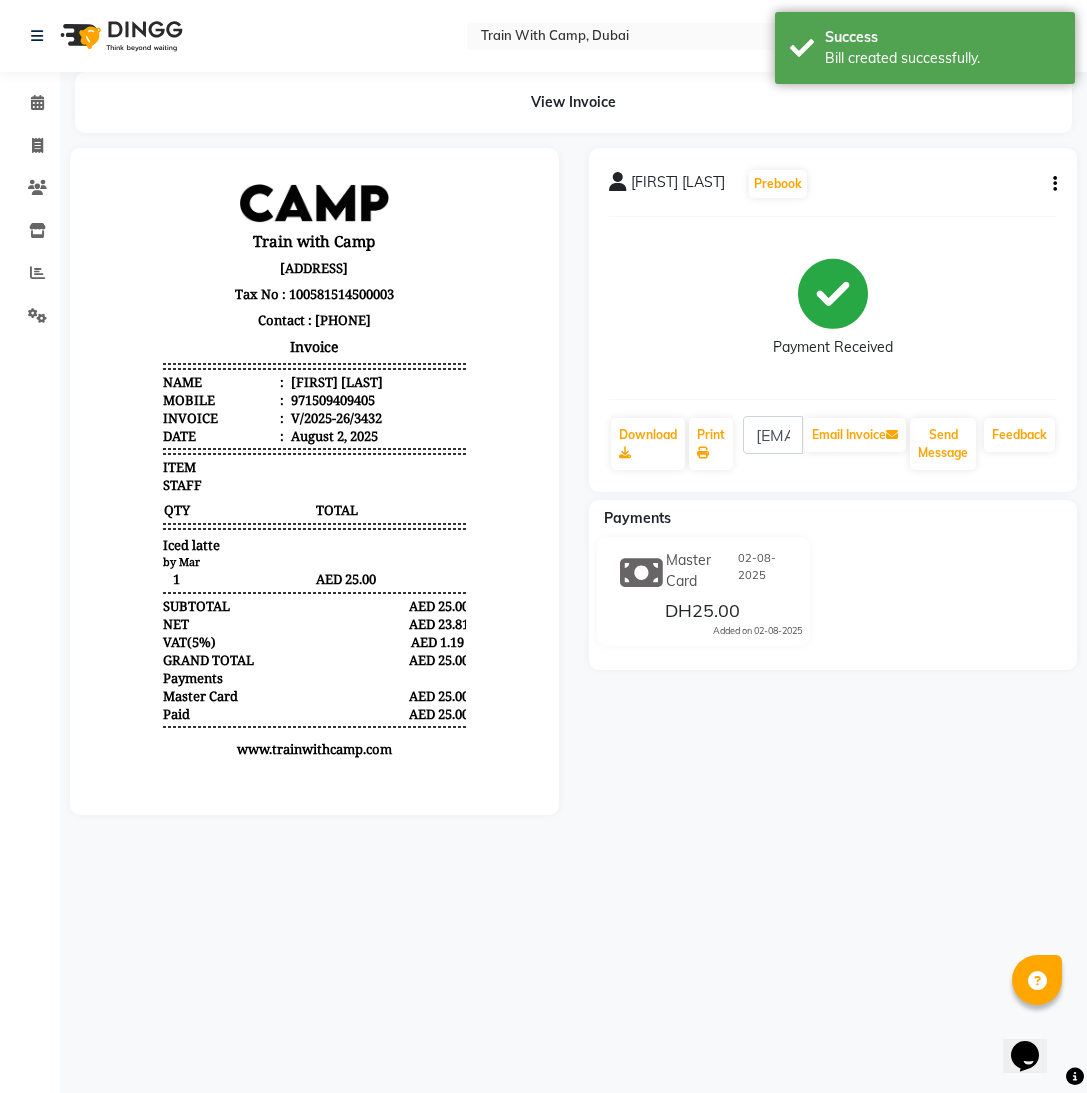 scroll, scrollTop: 0, scrollLeft: 0, axis: both 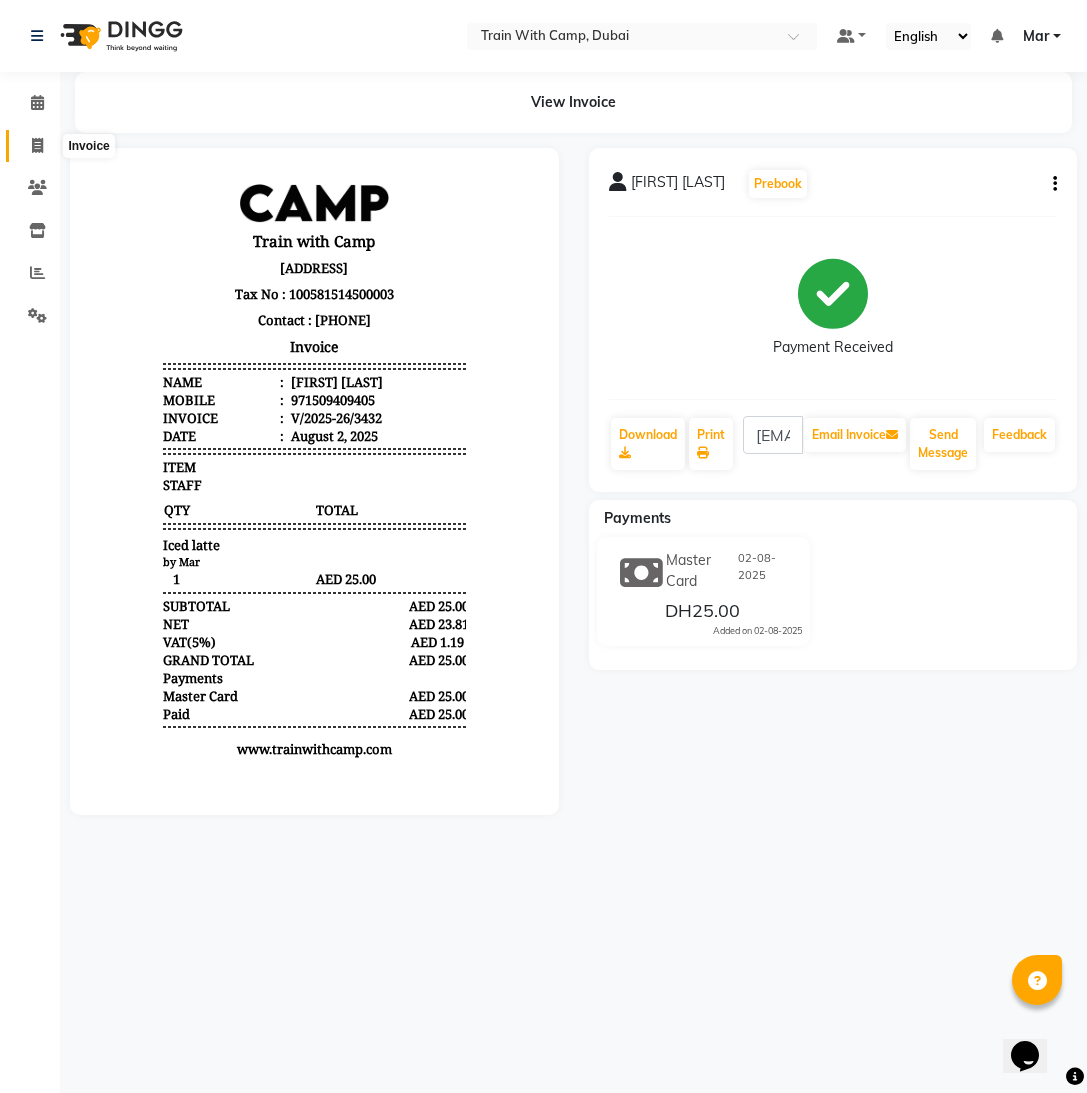 click 